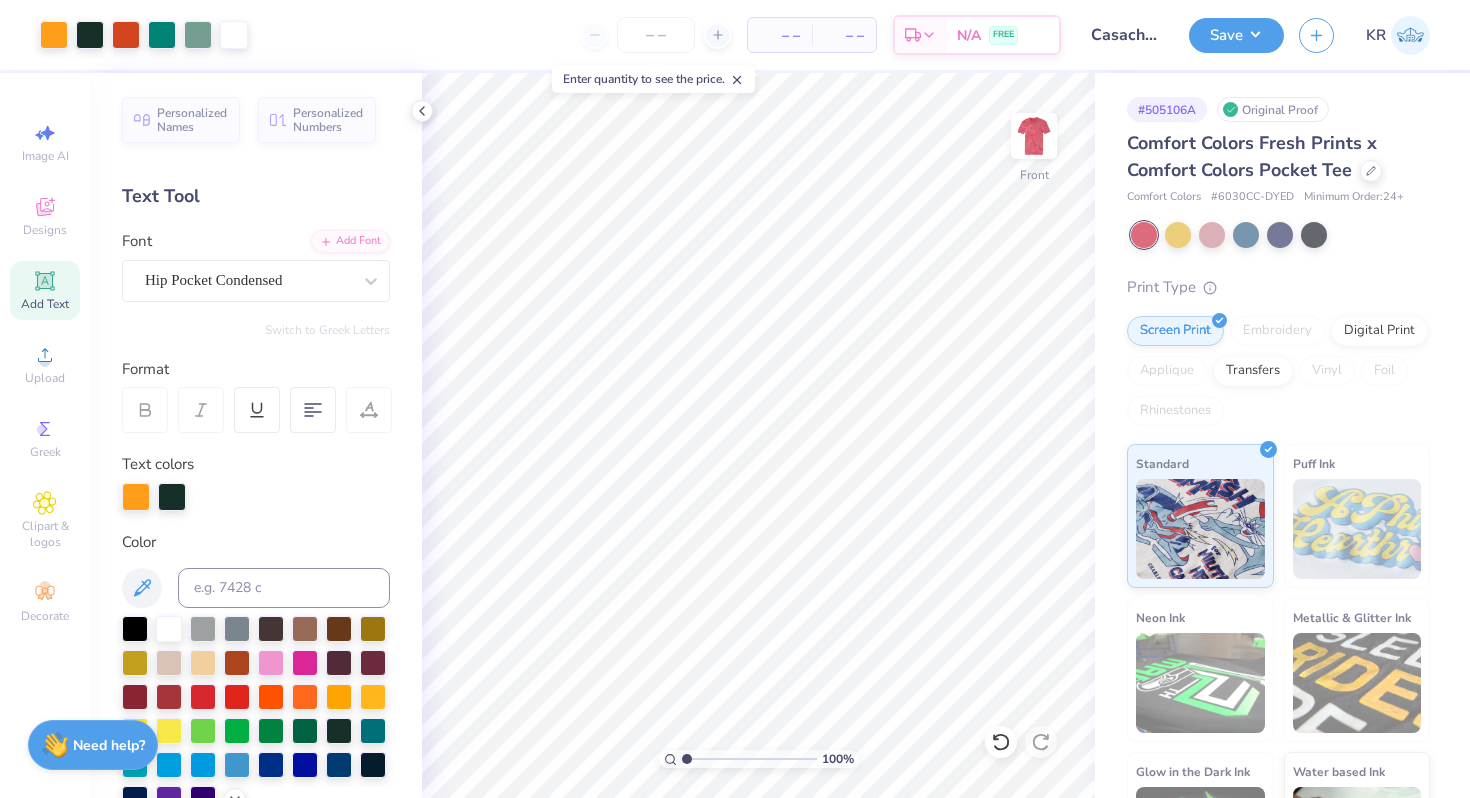 scroll, scrollTop: 0, scrollLeft: 0, axis: both 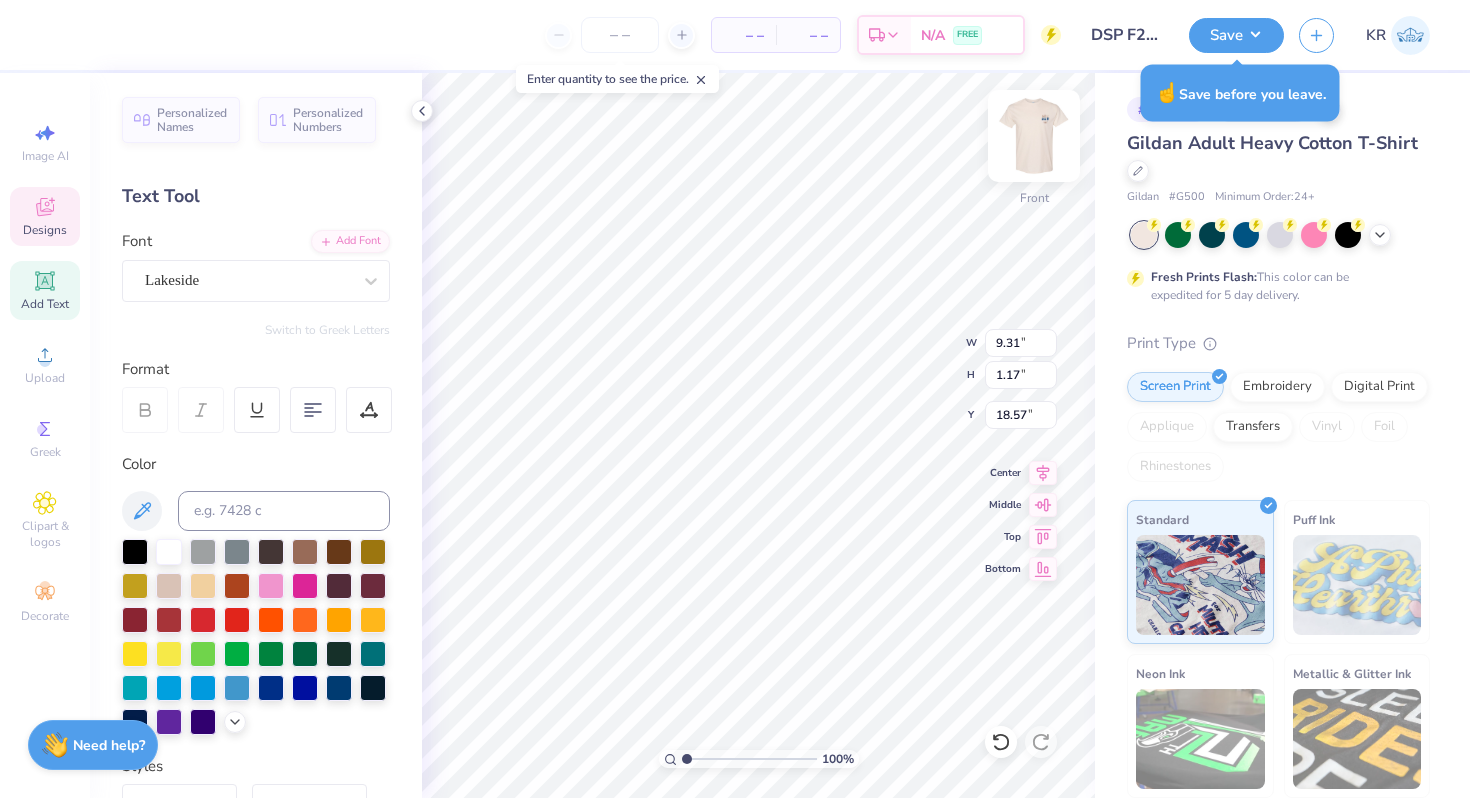 click at bounding box center [1034, 136] 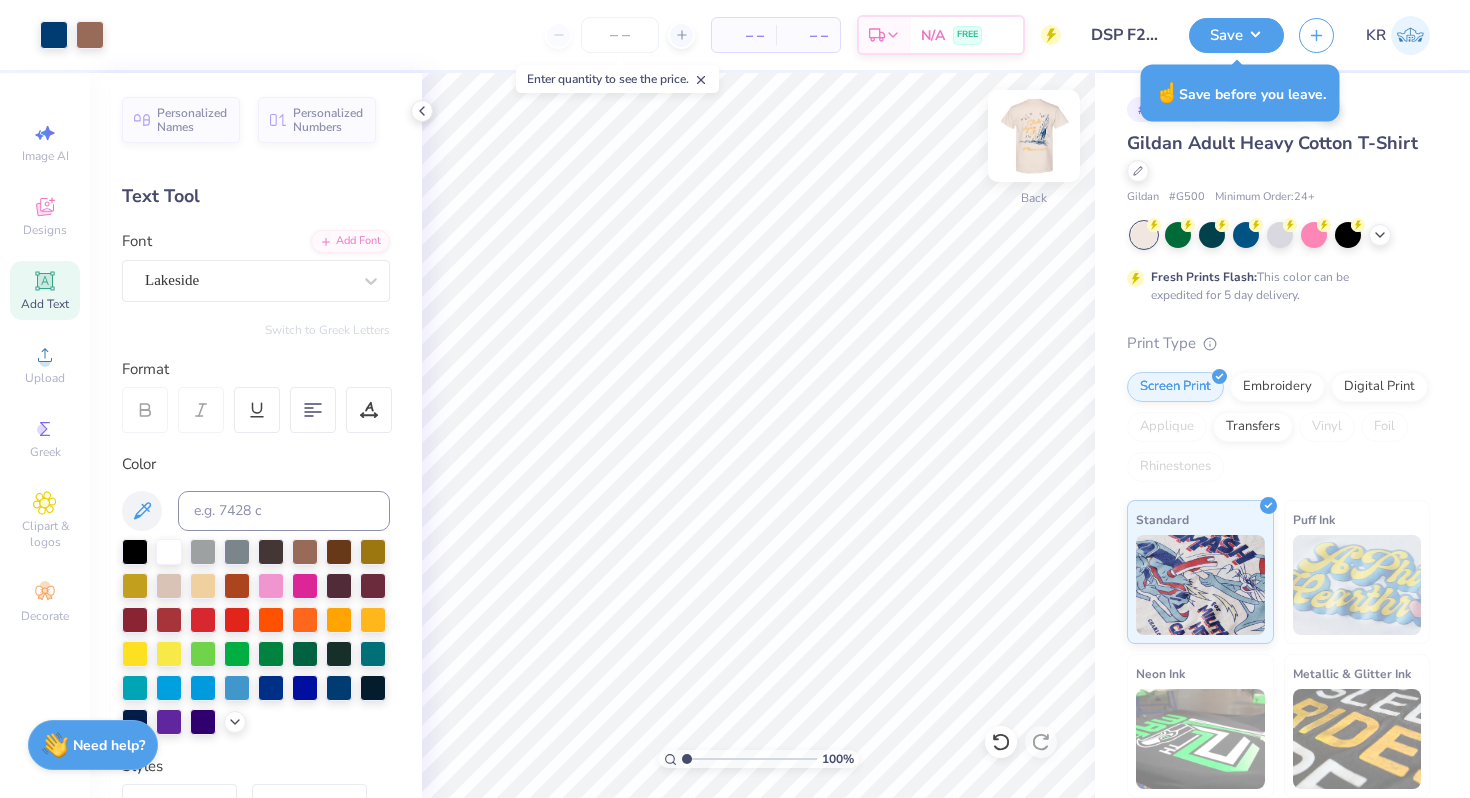 click at bounding box center (1034, 136) 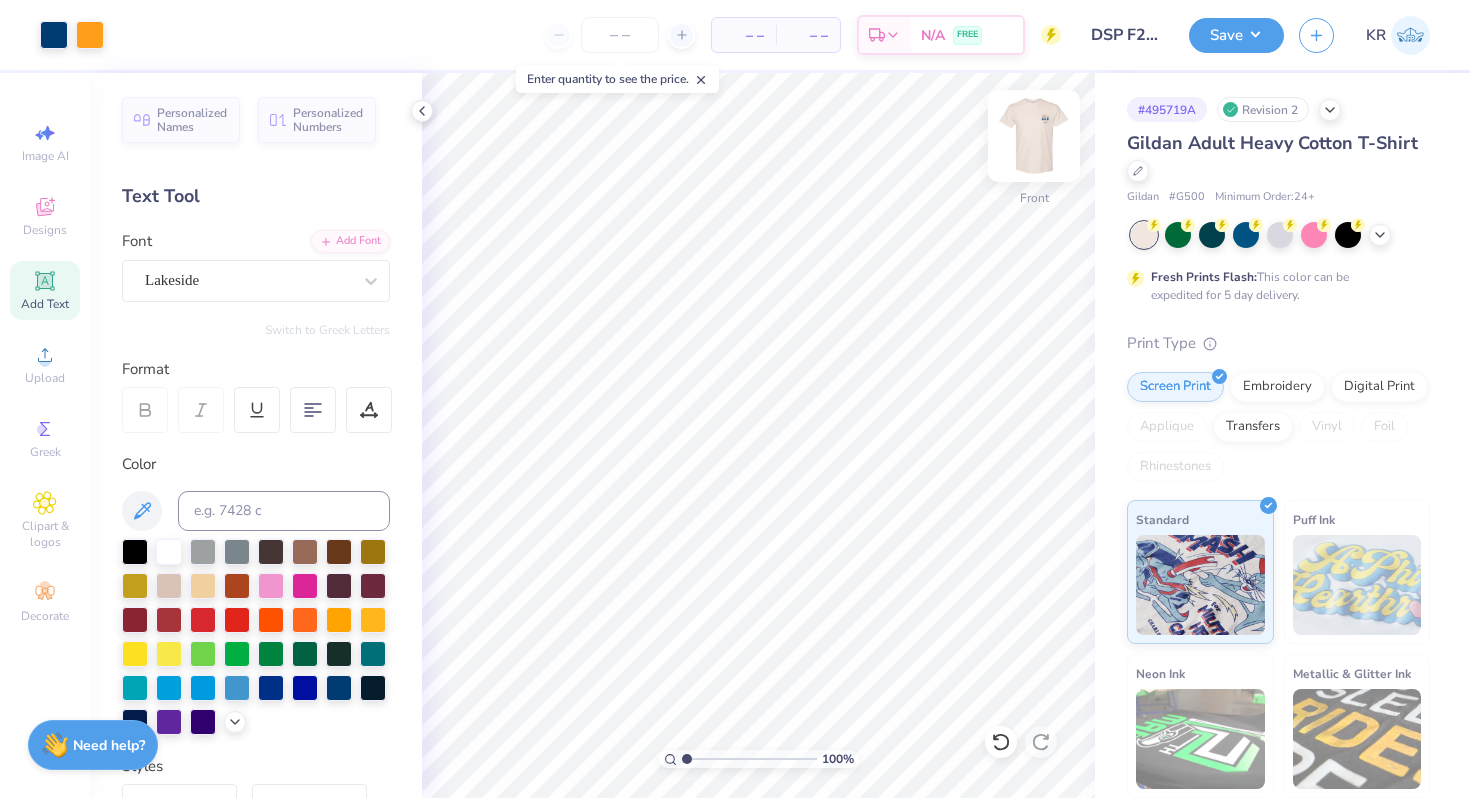 click at bounding box center (1034, 136) 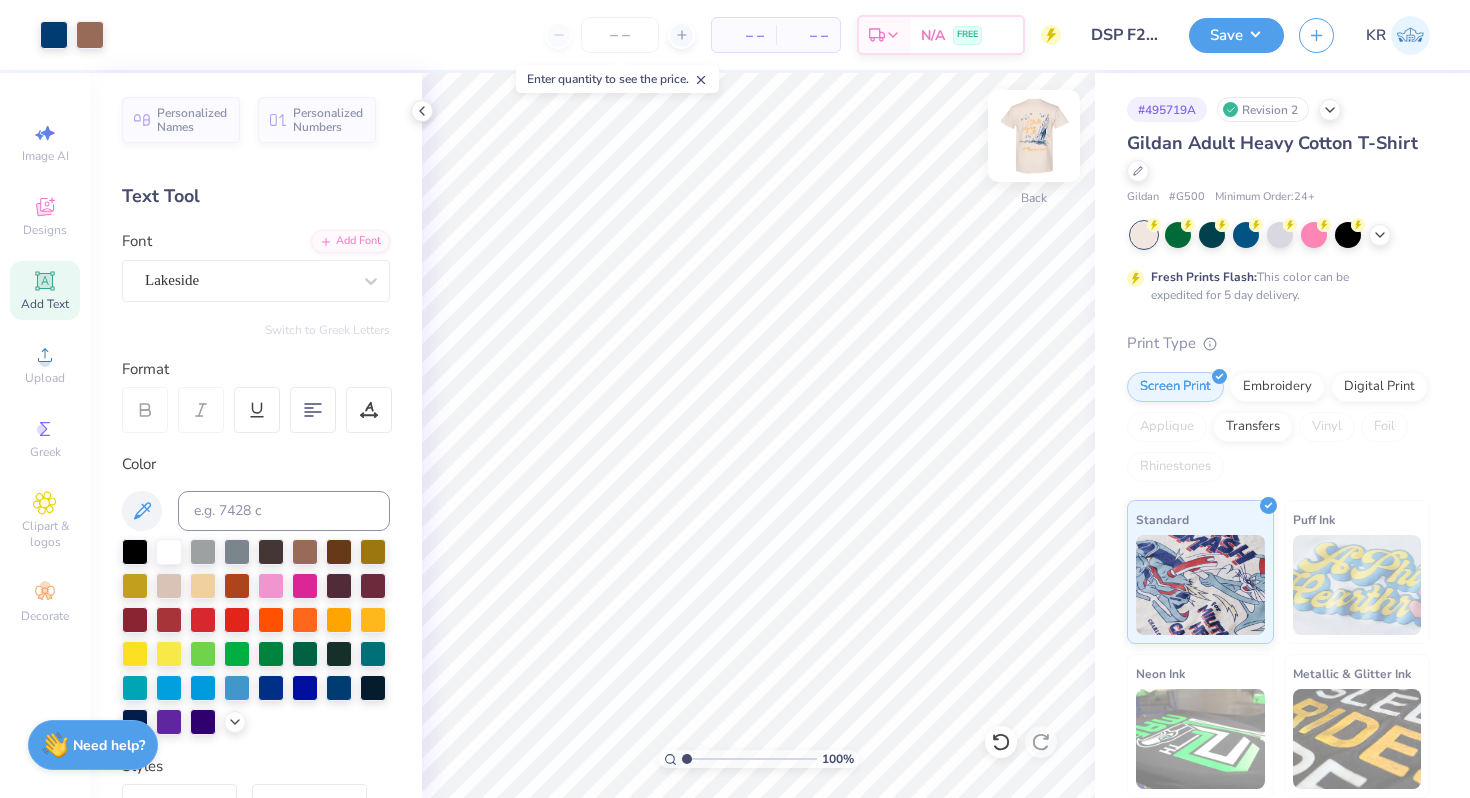 click at bounding box center [1034, 136] 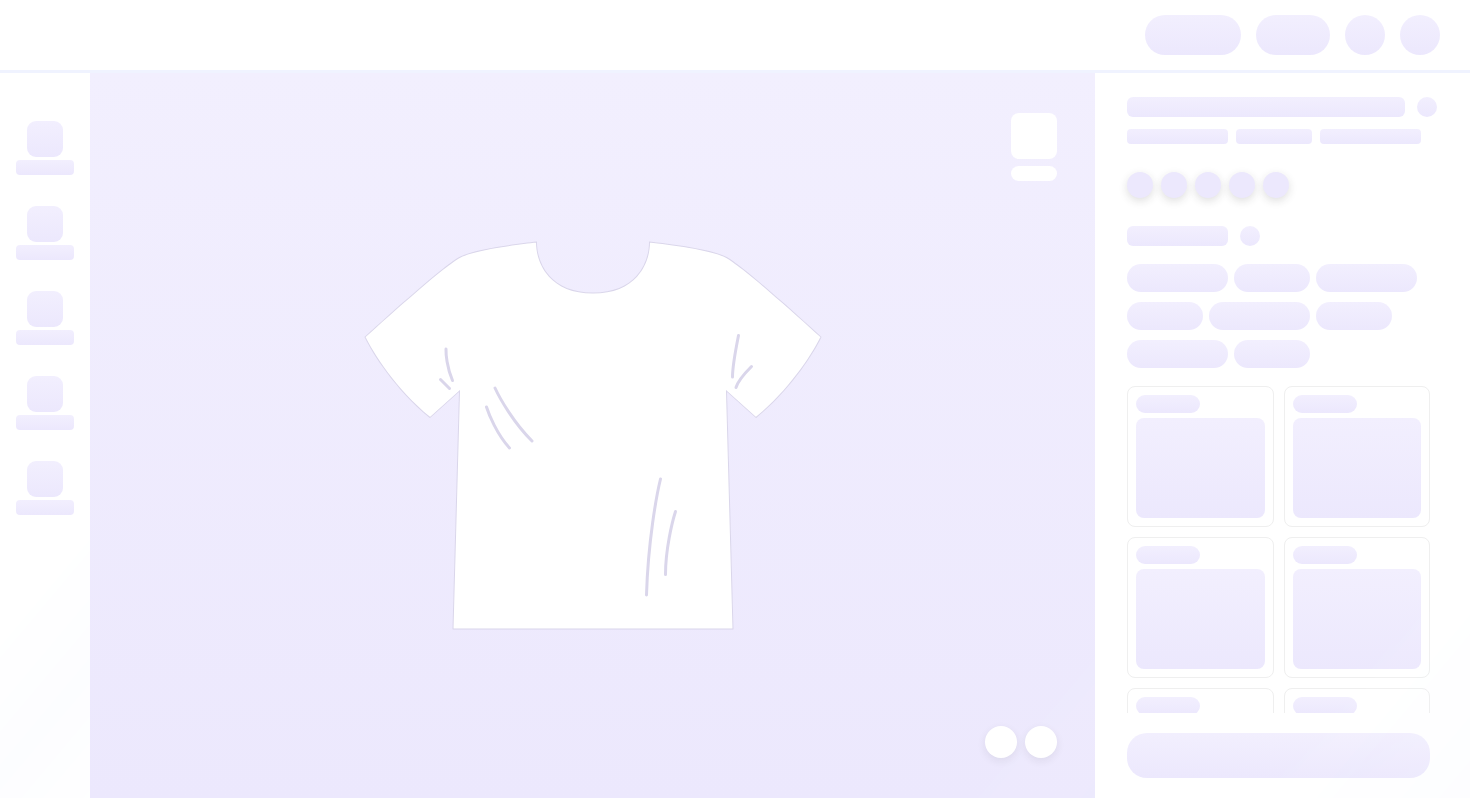 scroll, scrollTop: 0, scrollLeft: 0, axis: both 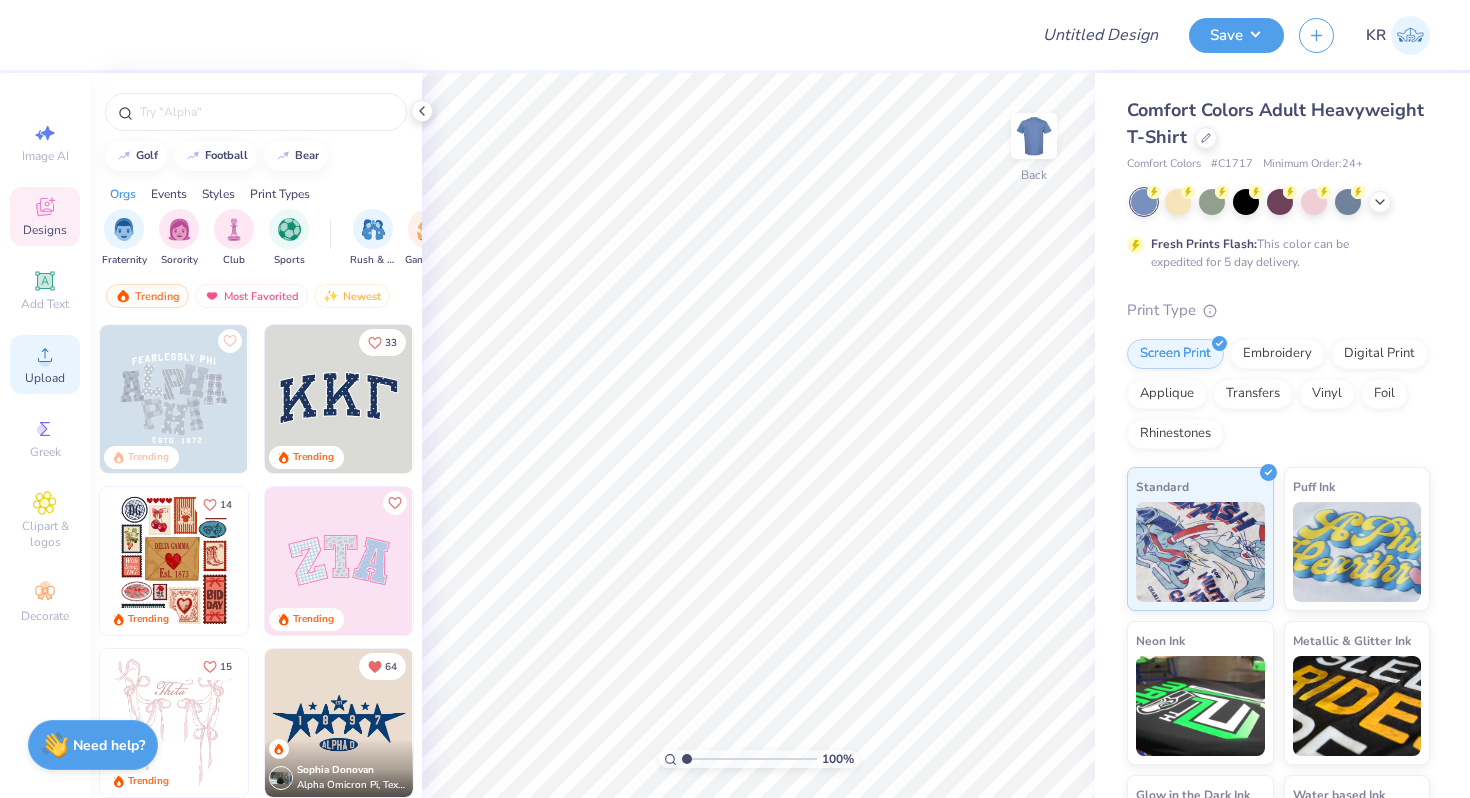 click on "Upload" at bounding box center (45, 378) 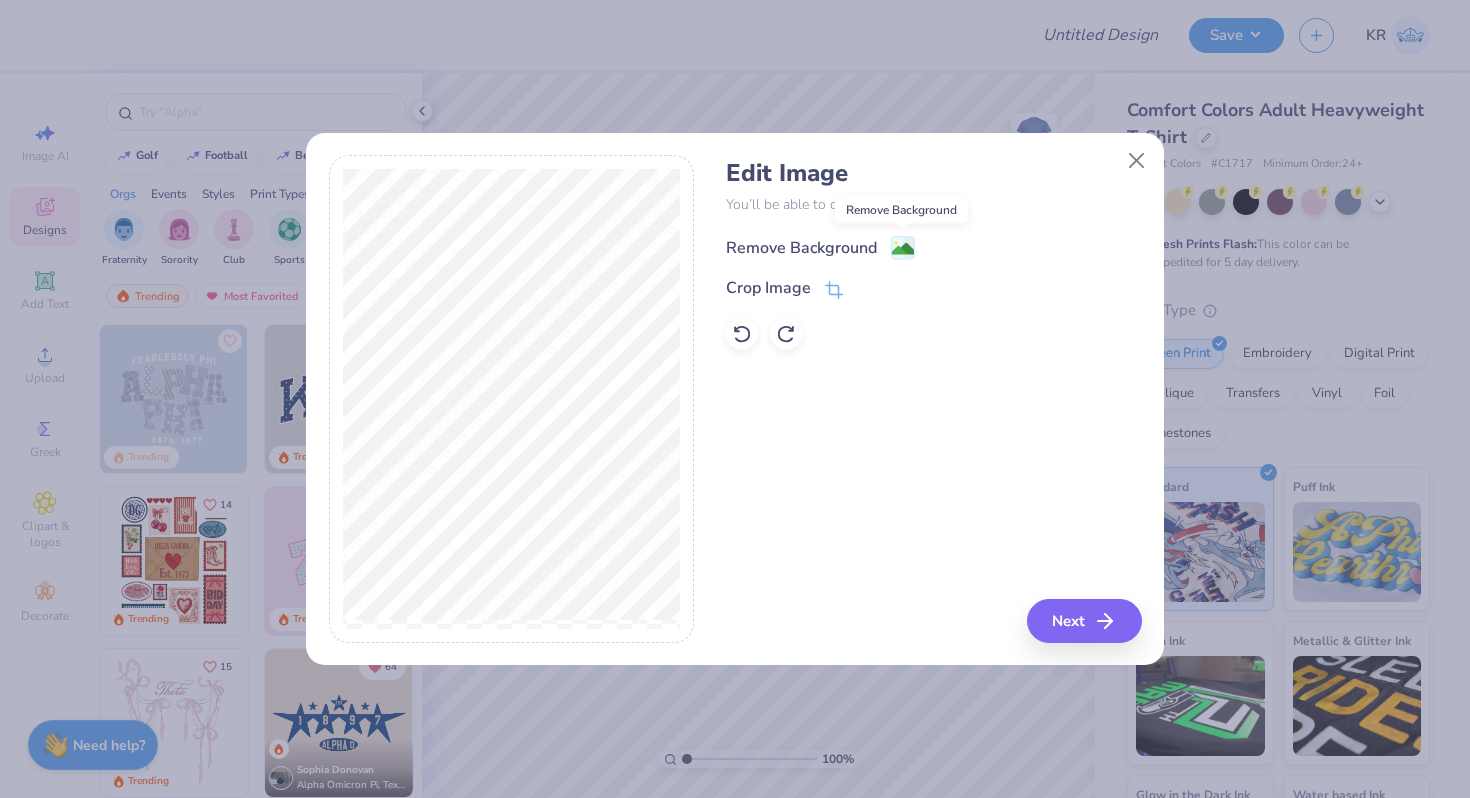 click 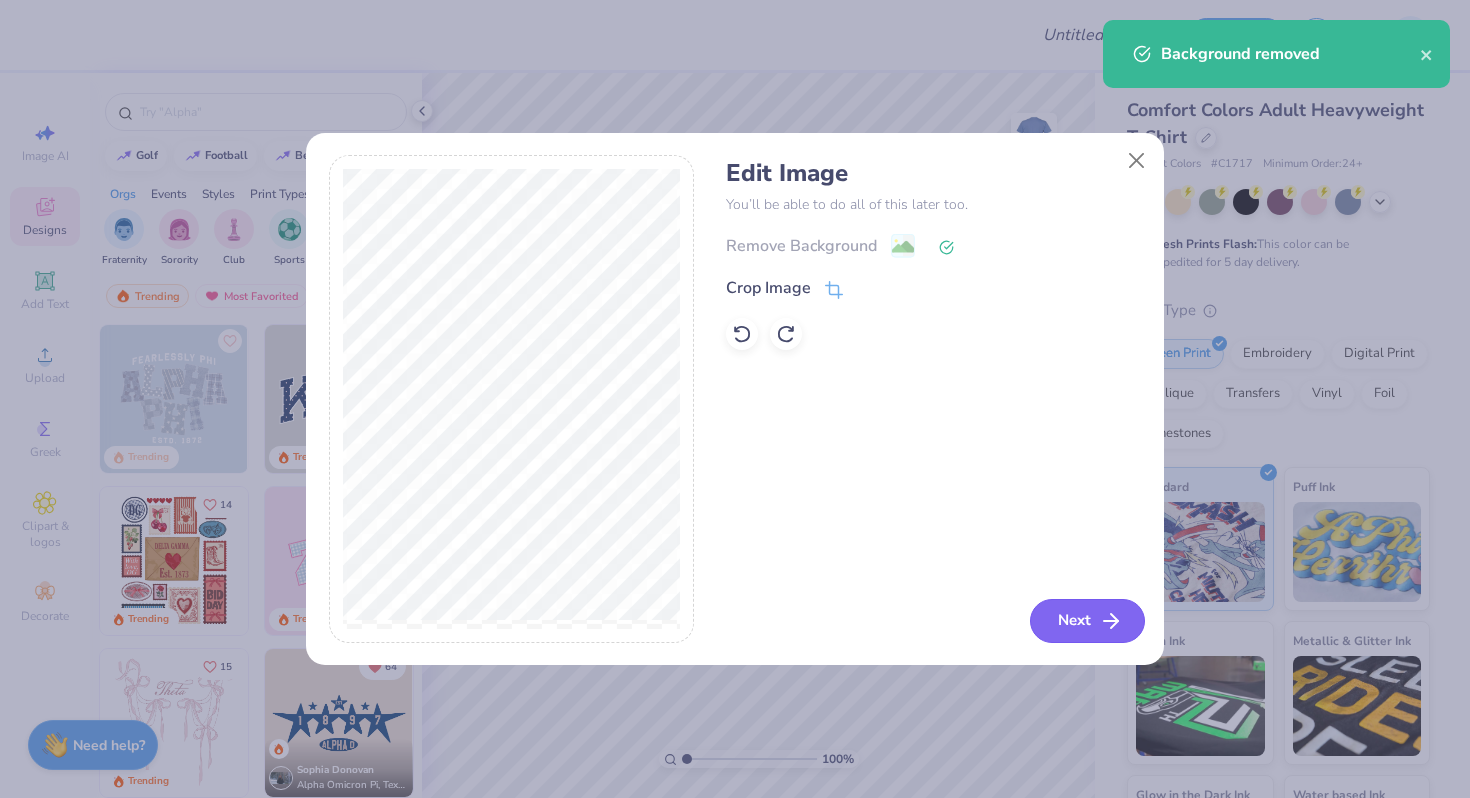click on "Next" at bounding box center (1087, 621) 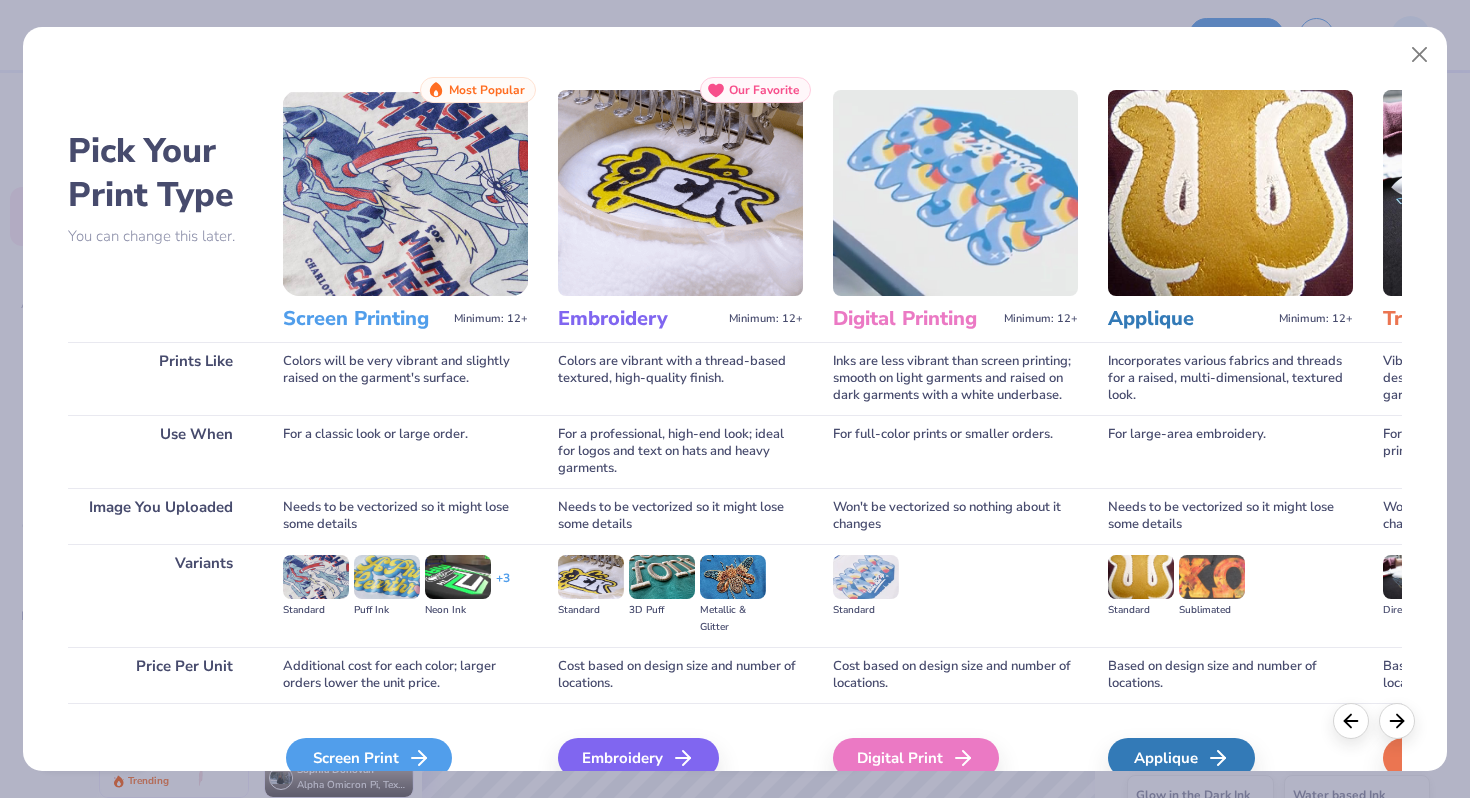click on "Screen Print" at bounding box center (369, 758) 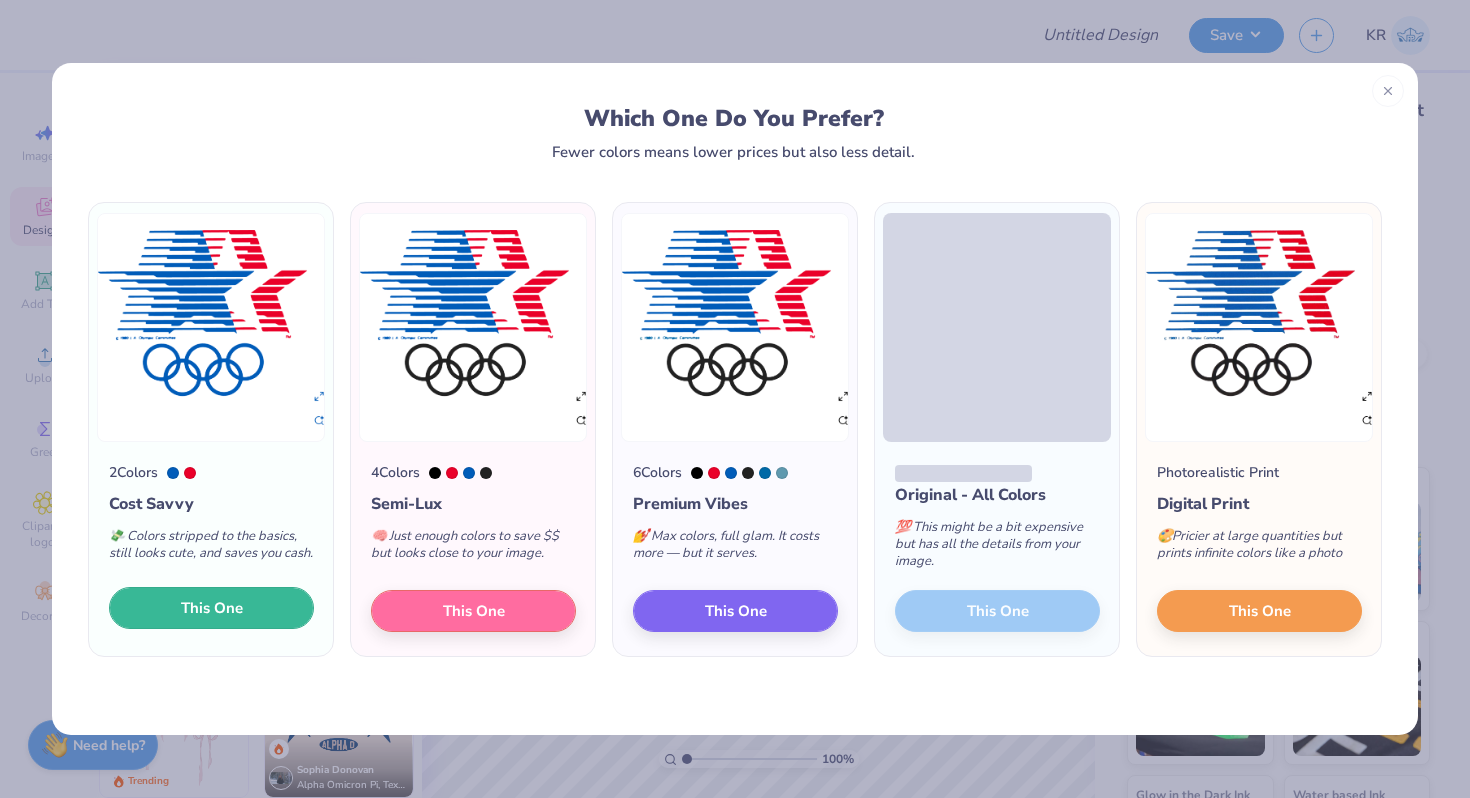 click on "This One" at bounding box center [211, 608] 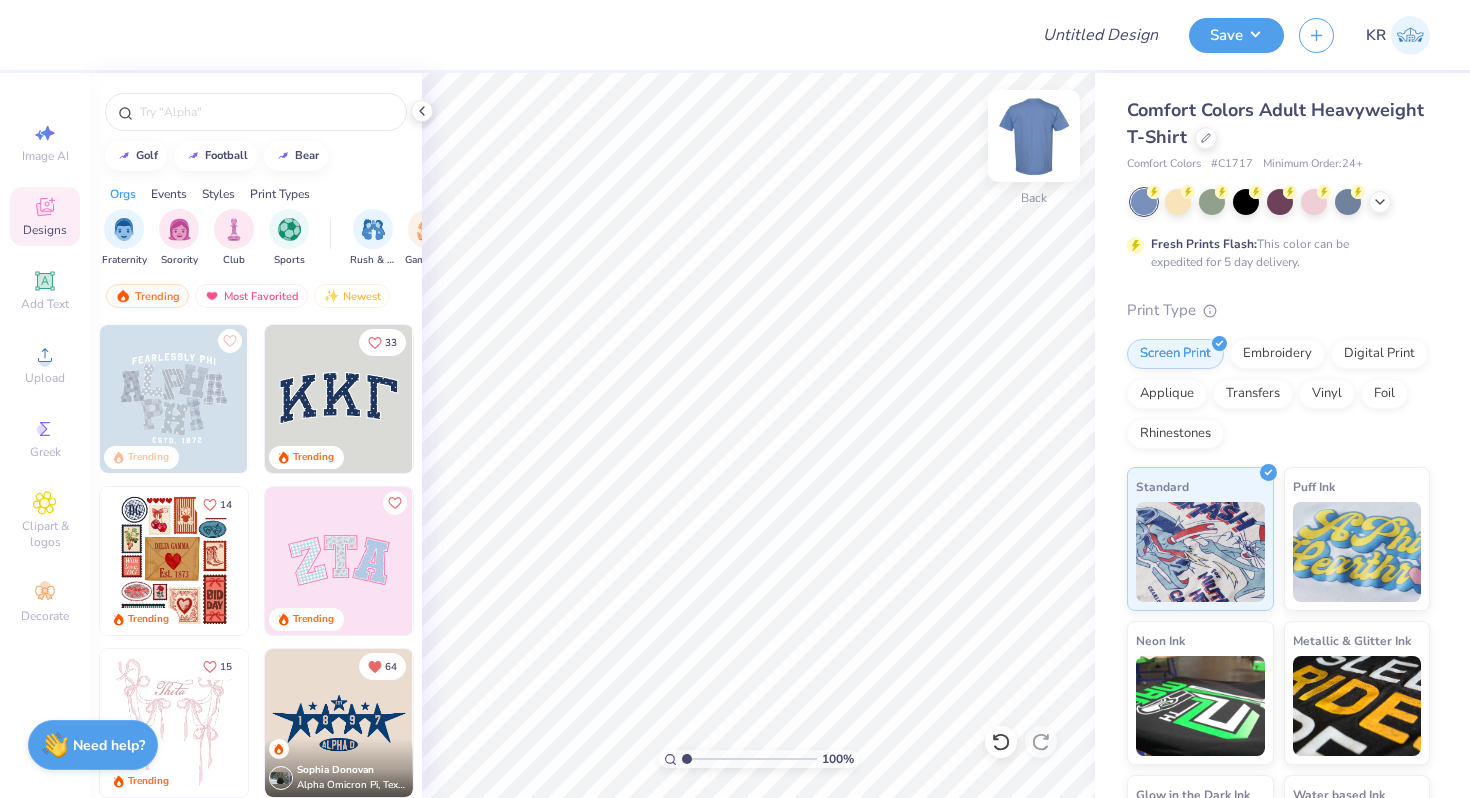 click on "Back" at bounding box center [1034, 148] 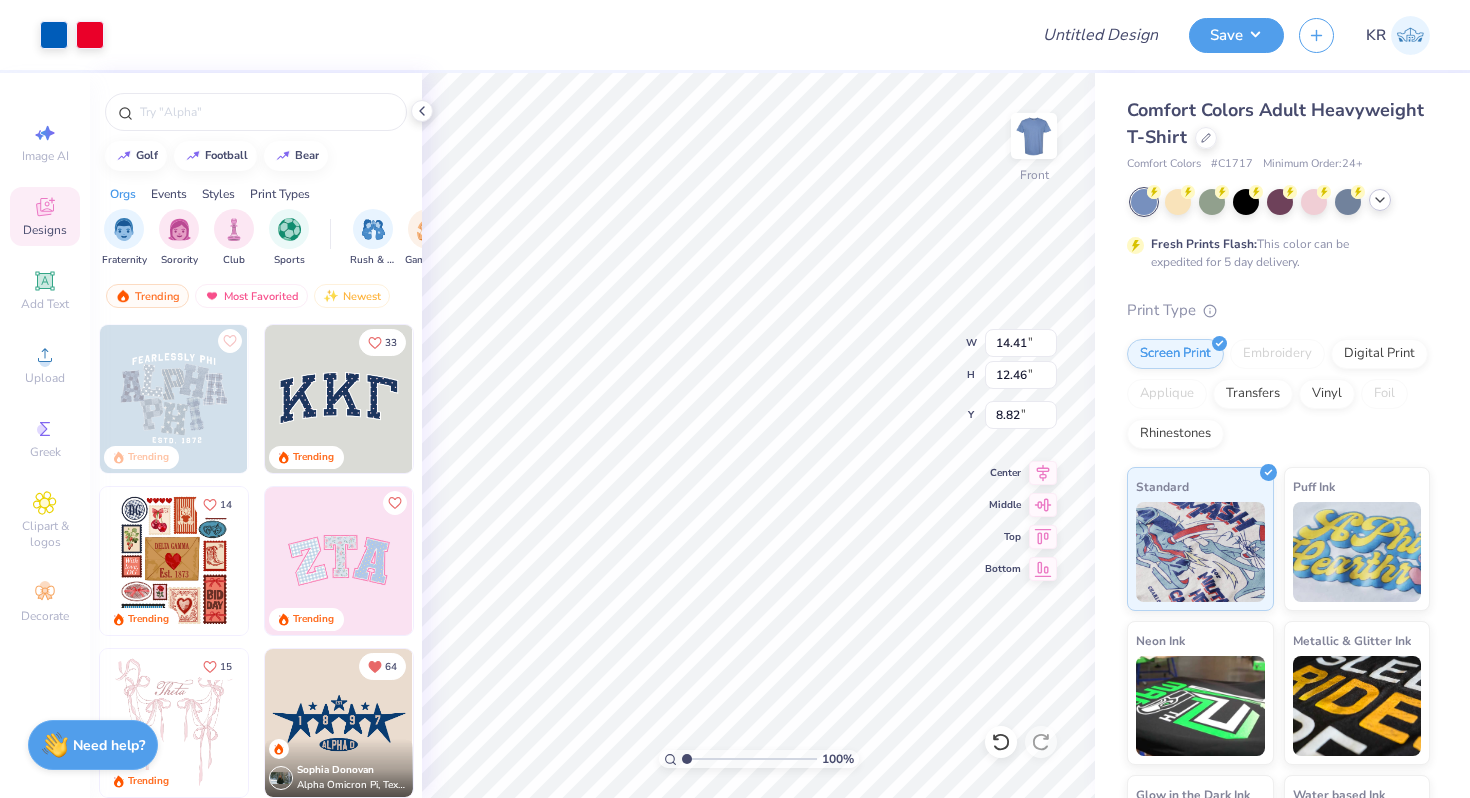 click 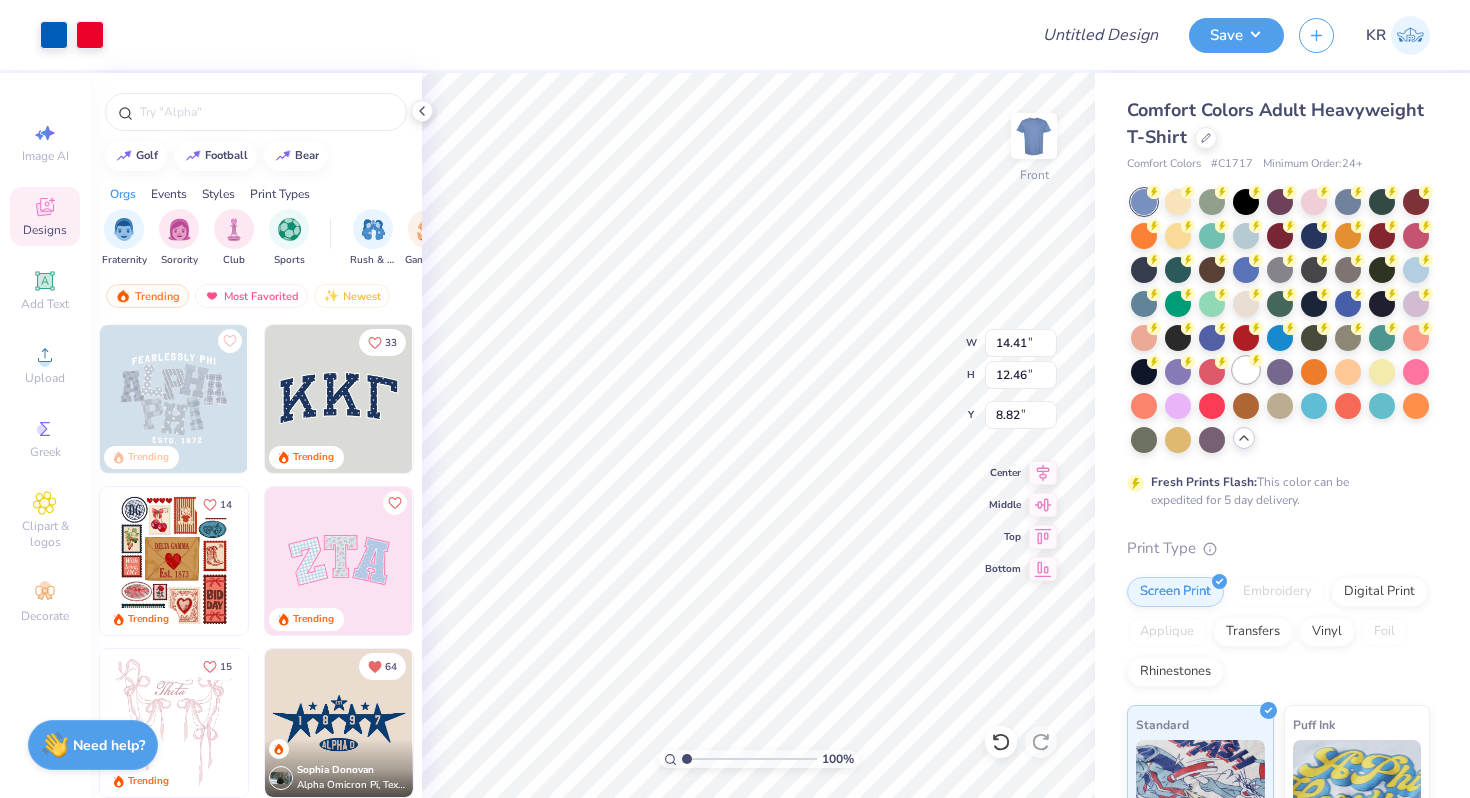 click at bounding box center [1280, 321] 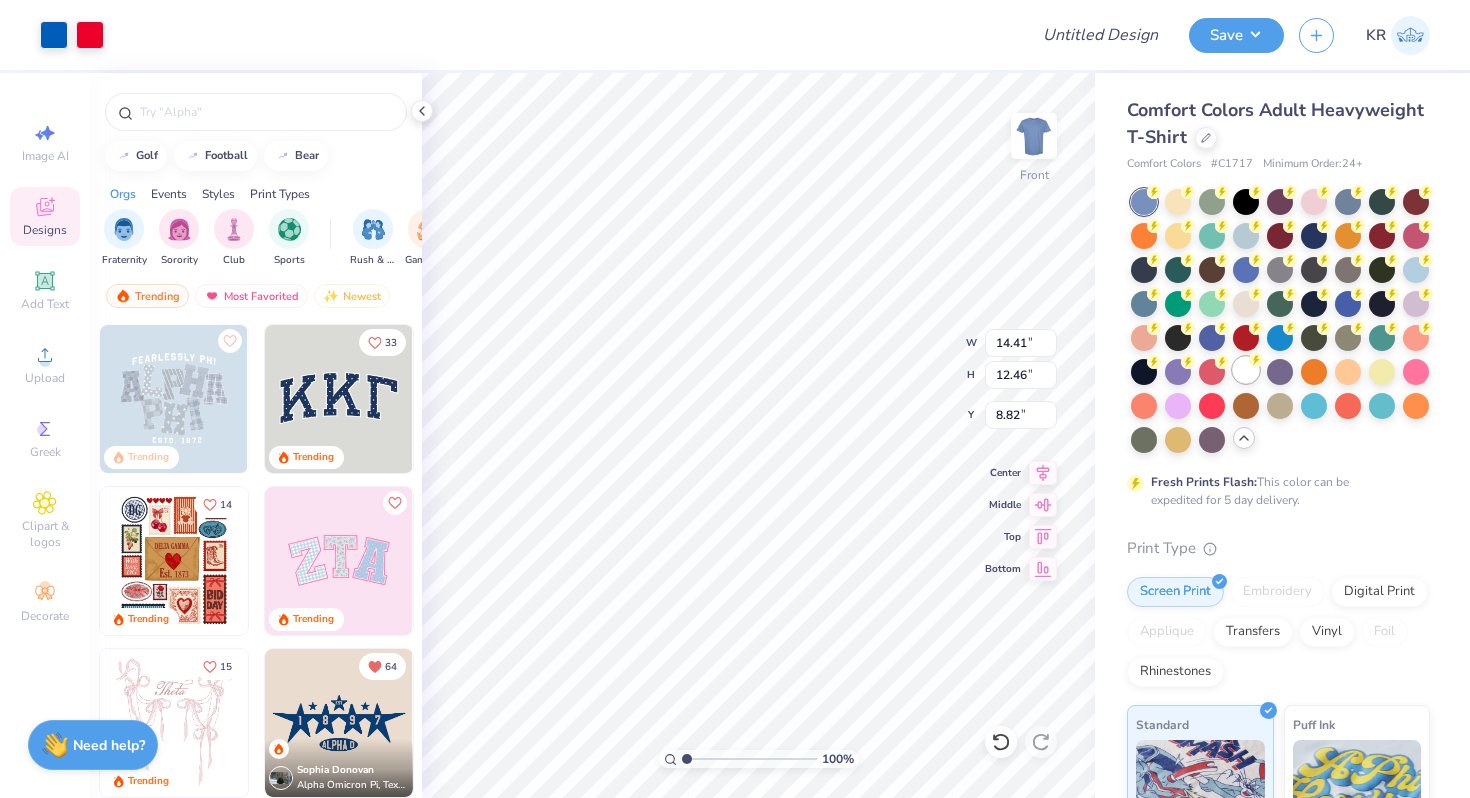 click at bounding box center (1246, 370) 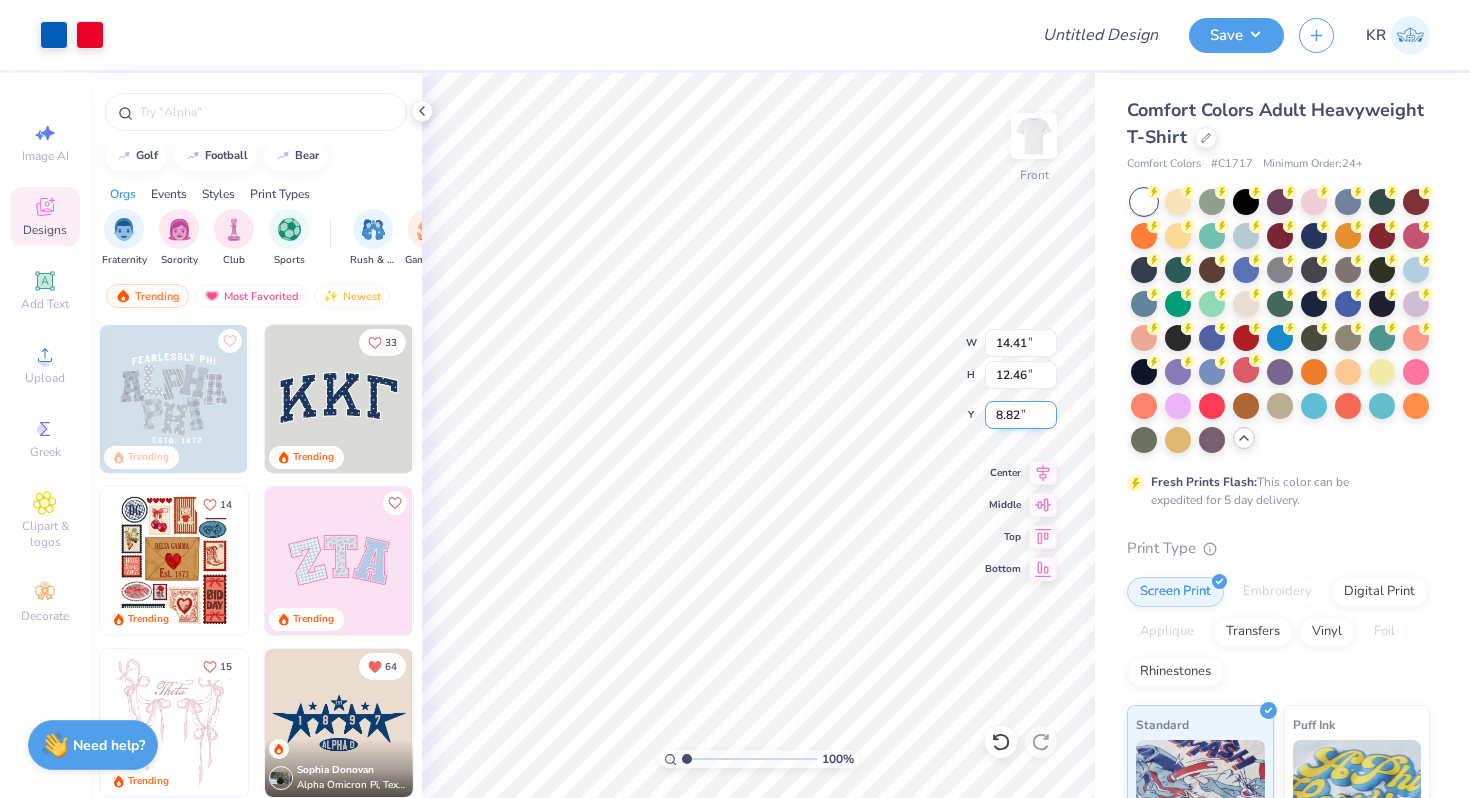 type on "12.39" 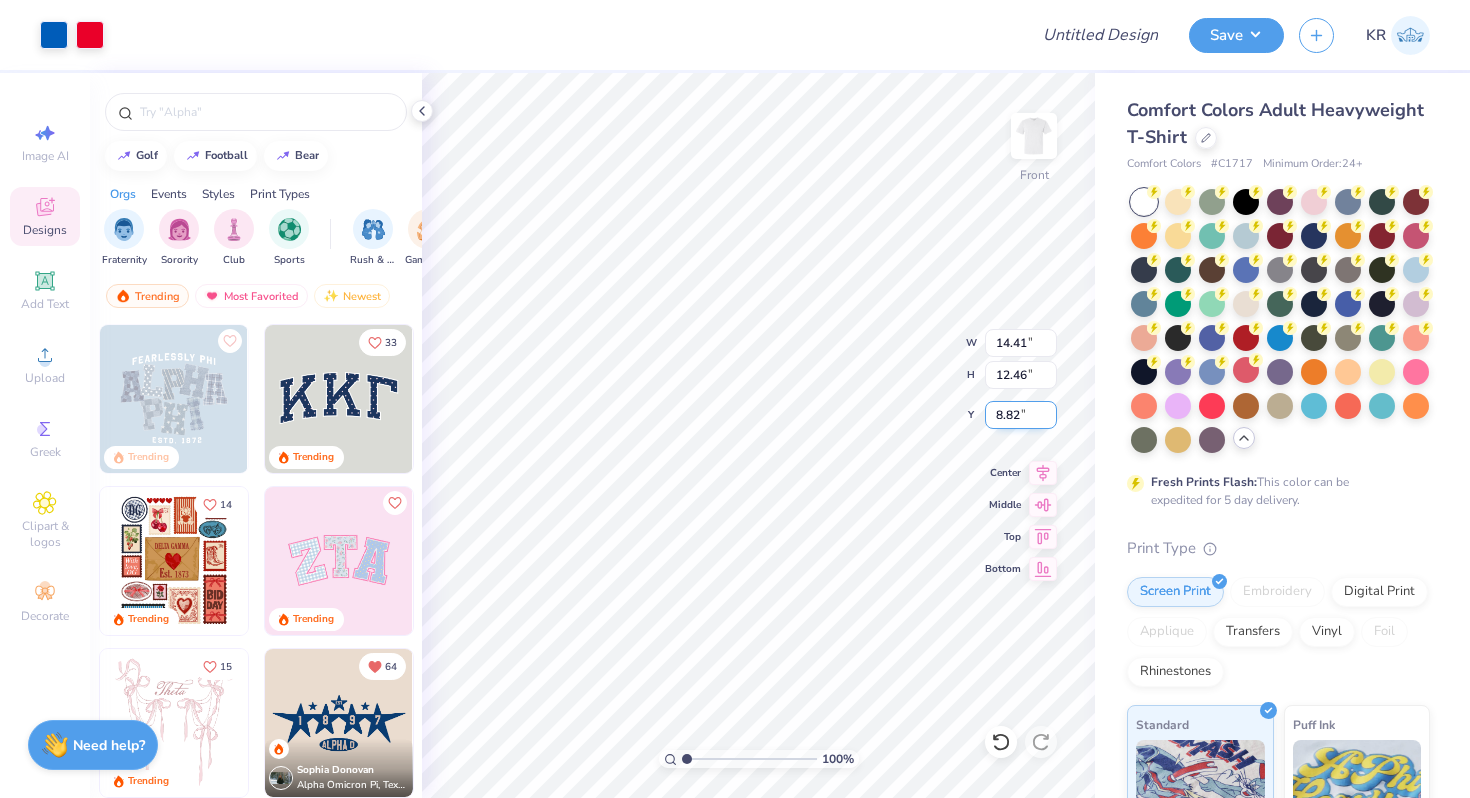type on "10.71" 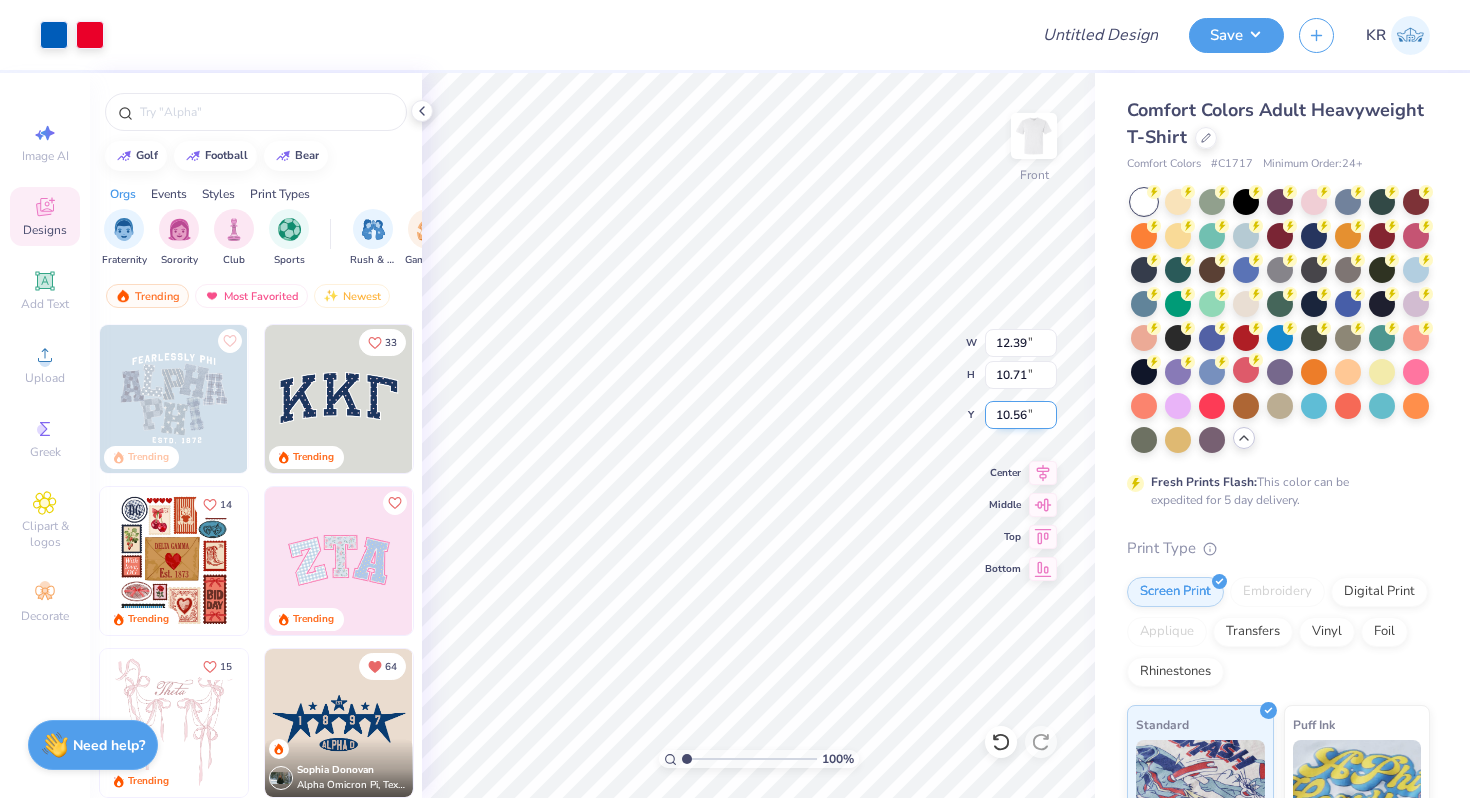 type on "3.00" 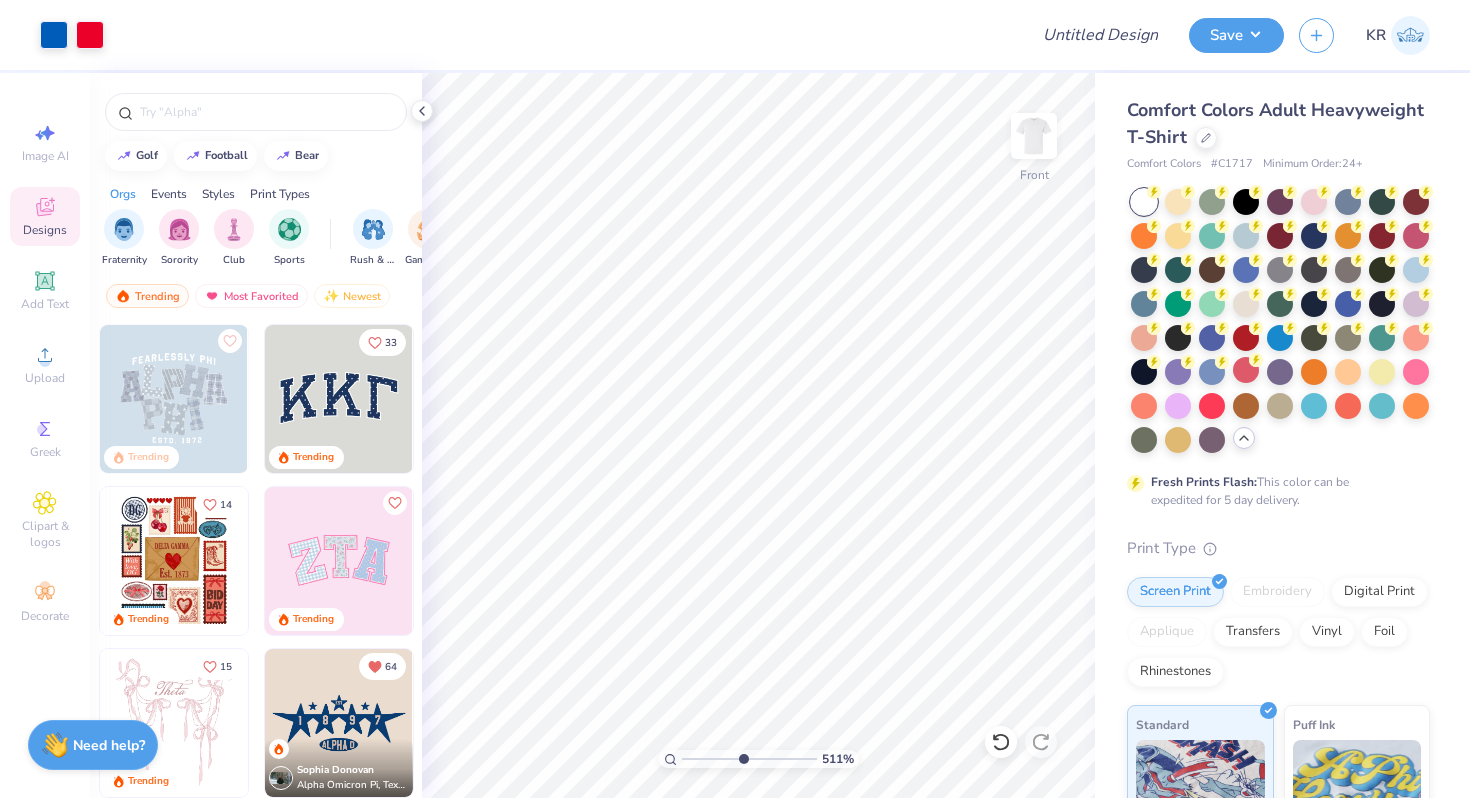 drag, startPoint x: 688, startPoint y: 756, endPoint x: 740, endPoint y: 754, distance: 52.03845 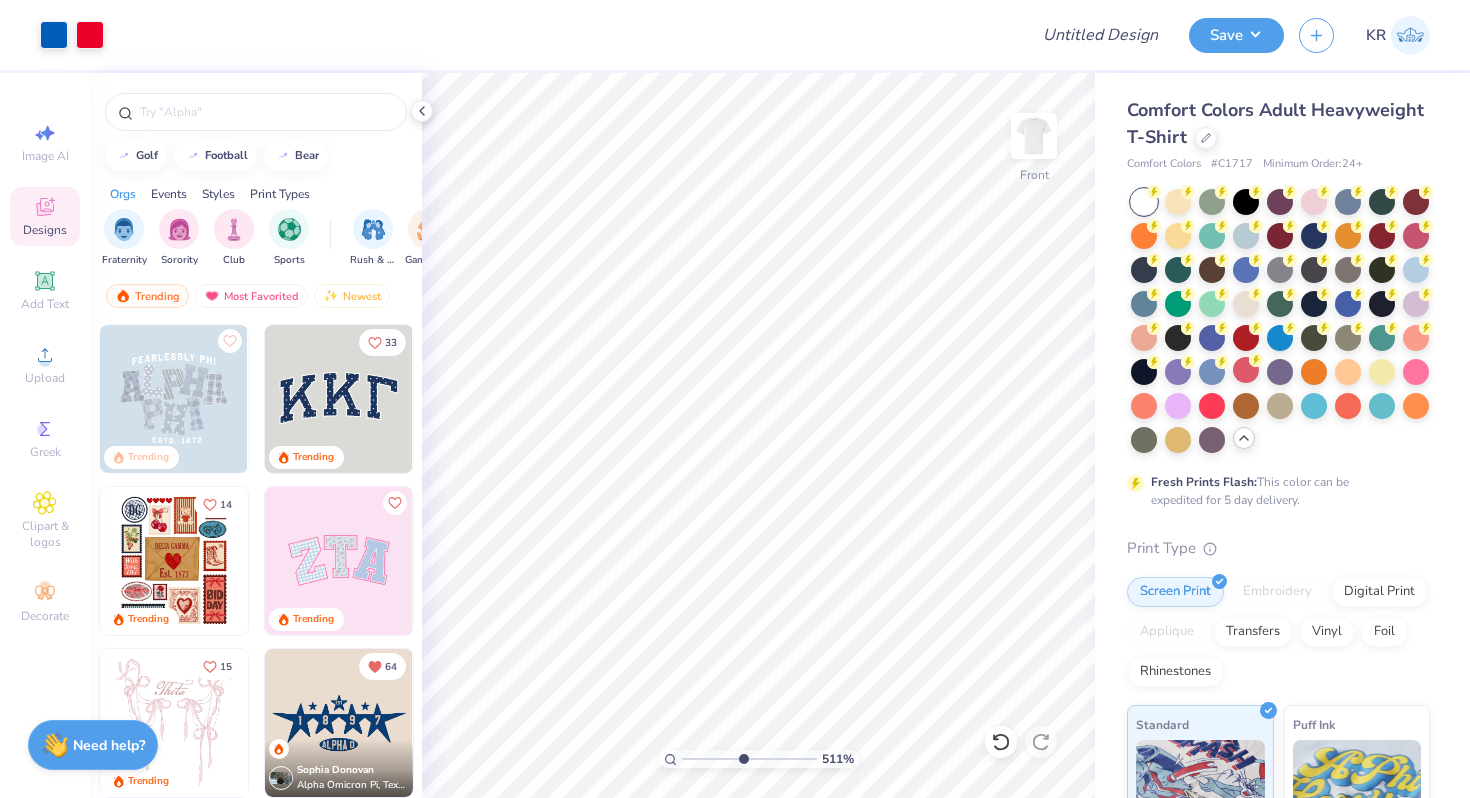 type on "5.11" 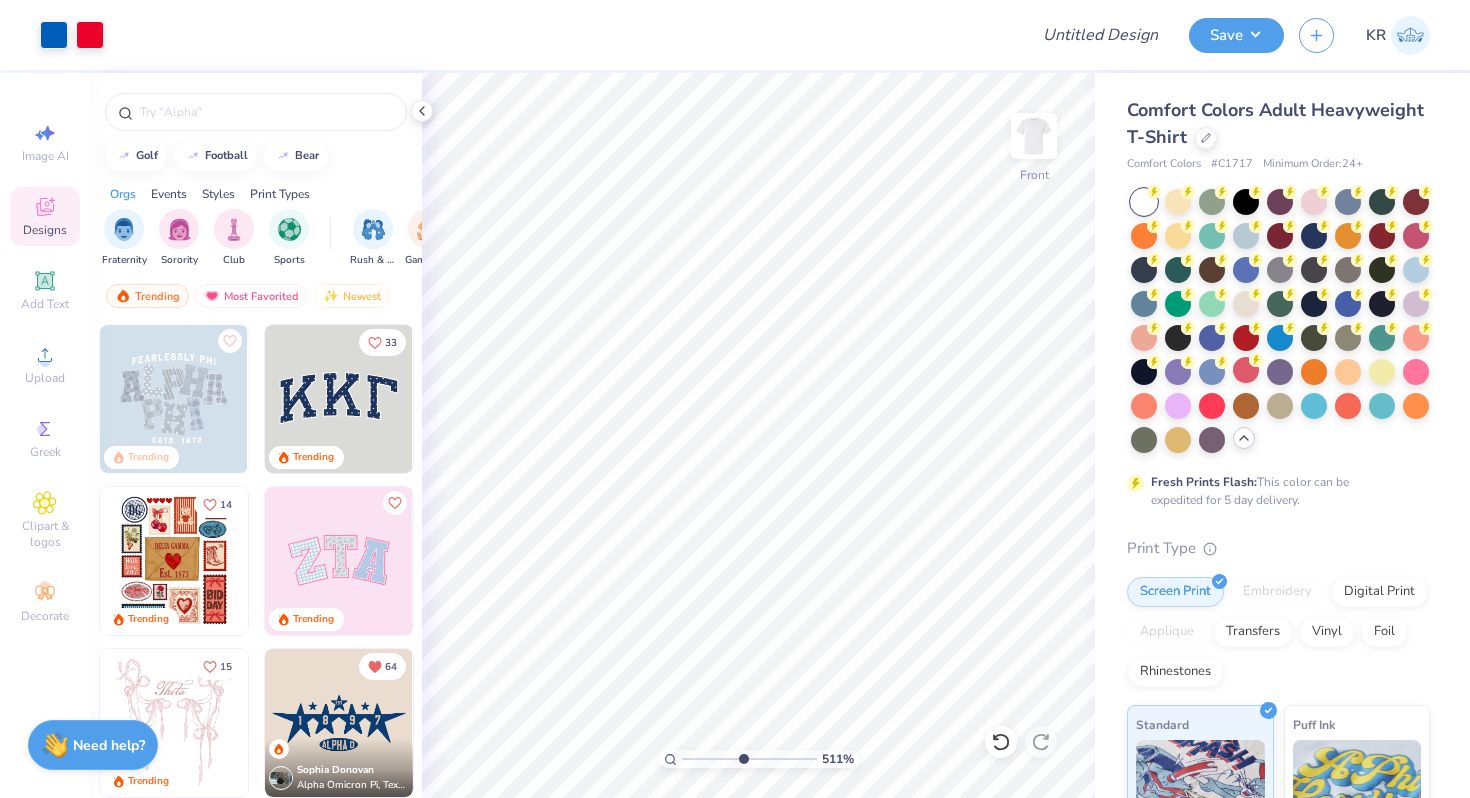 click at bounding box center (749, 759) 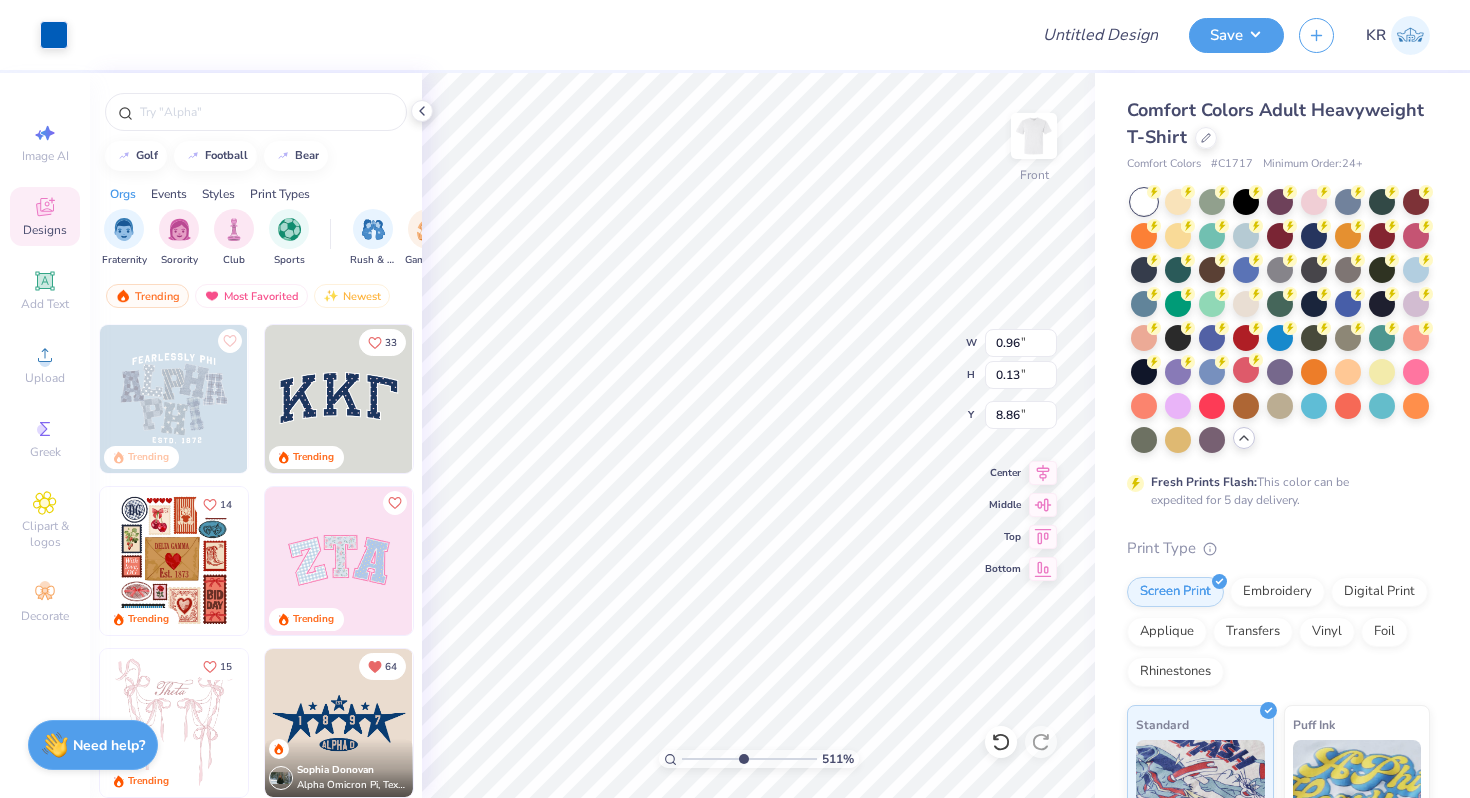 type on "8.87" 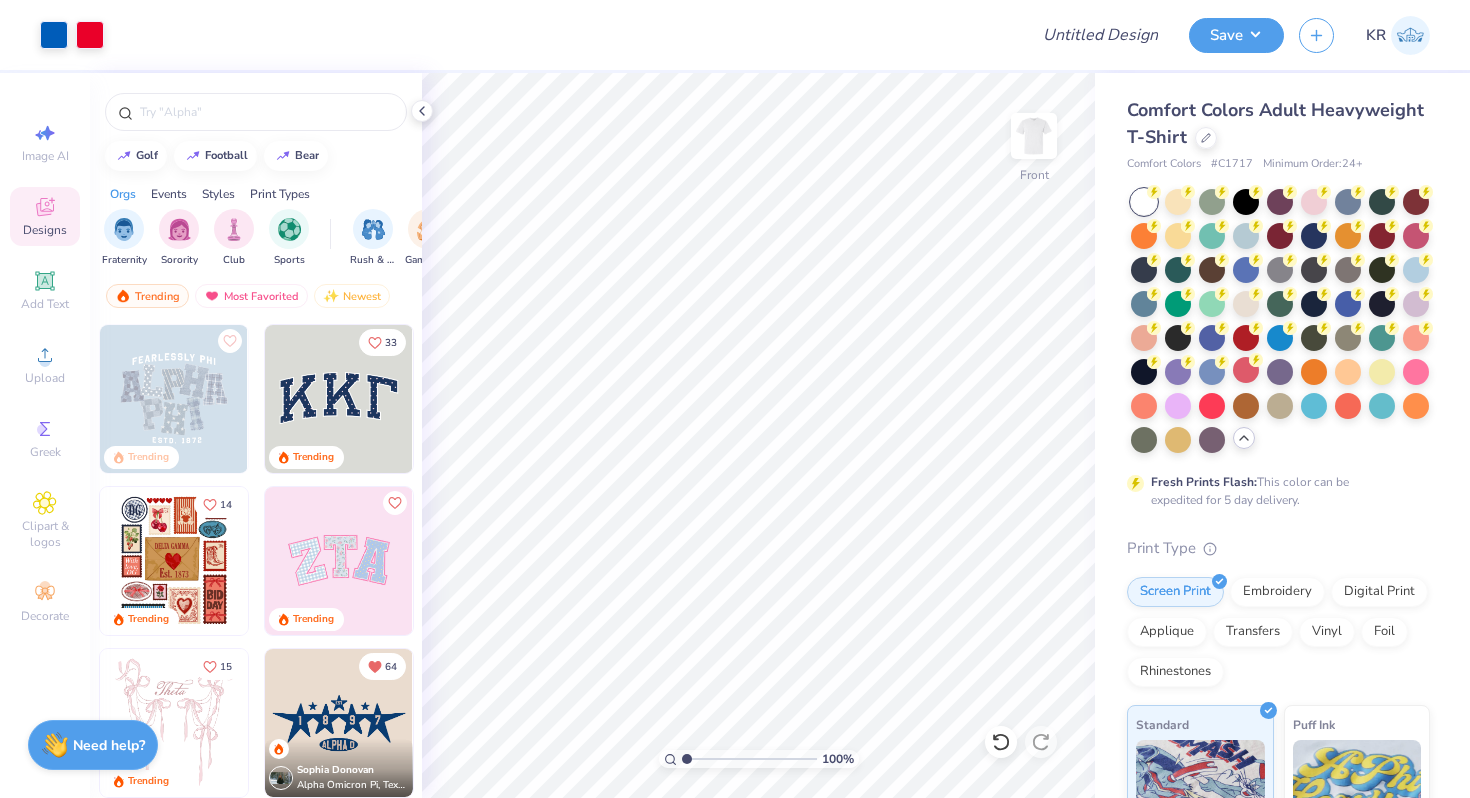drag, startPoint x: 740, startPoint y: 759, endPoint x: 603, endPoint y: 759, distance: 137 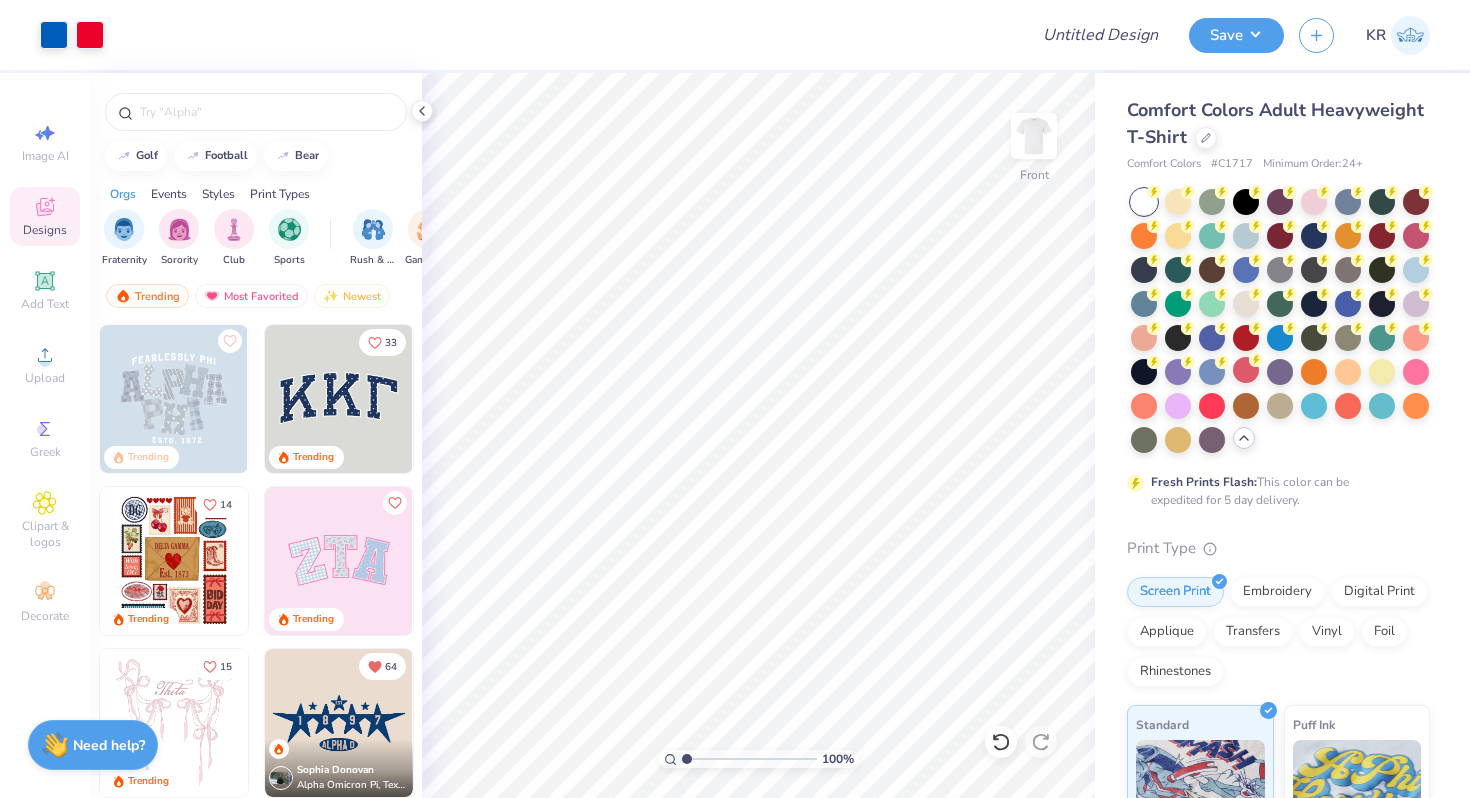 type on "1" 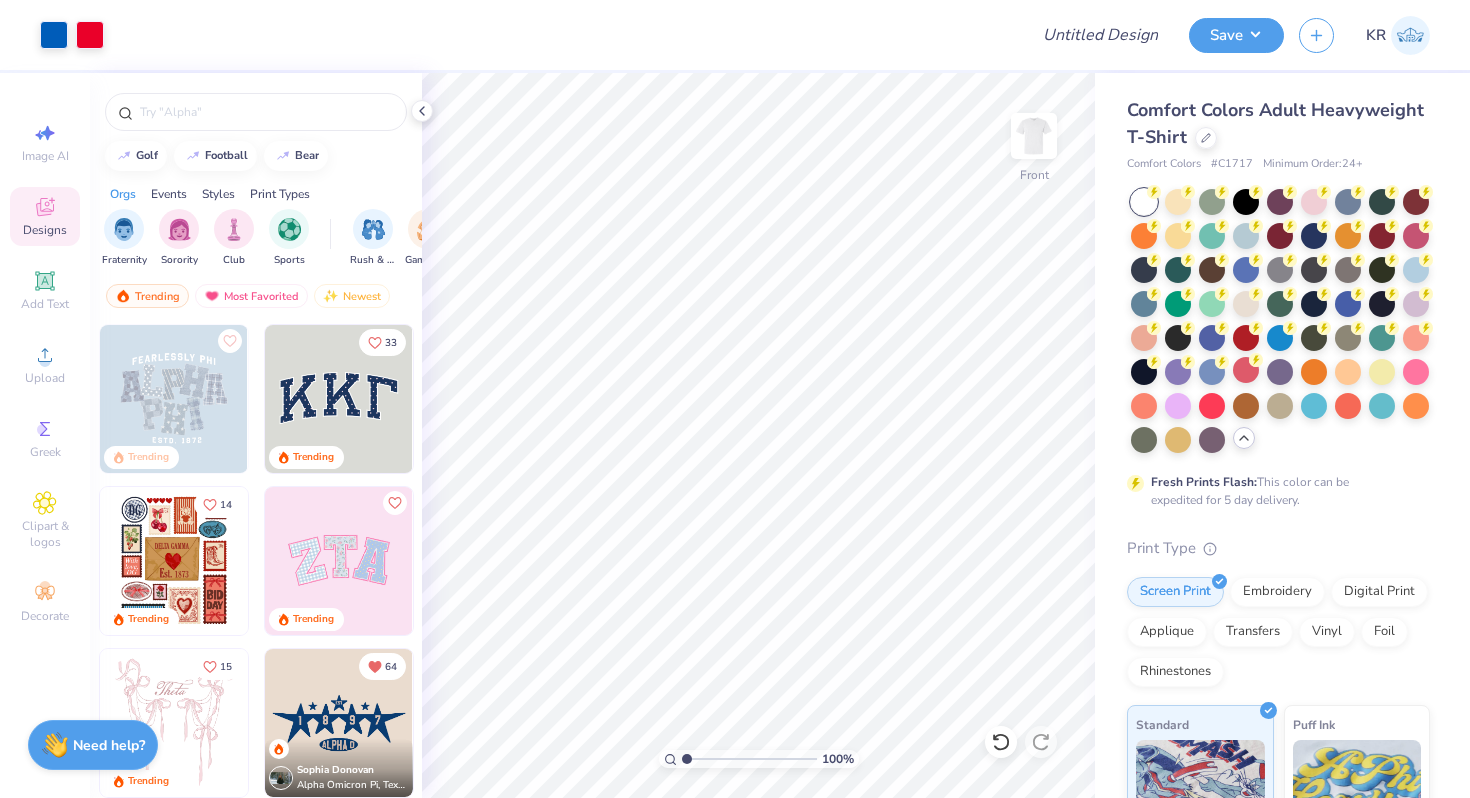click at bounding box center (749, 759) 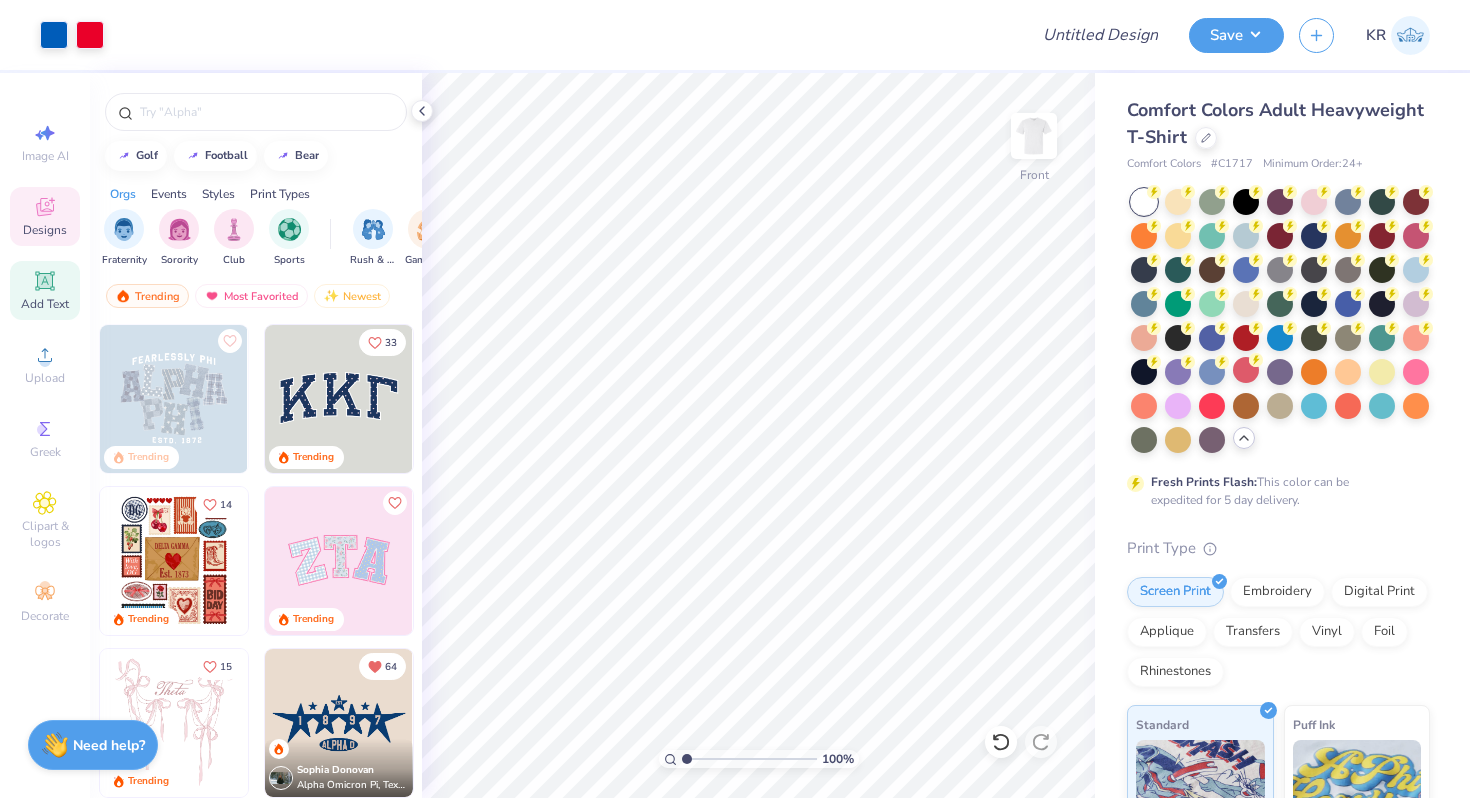 click 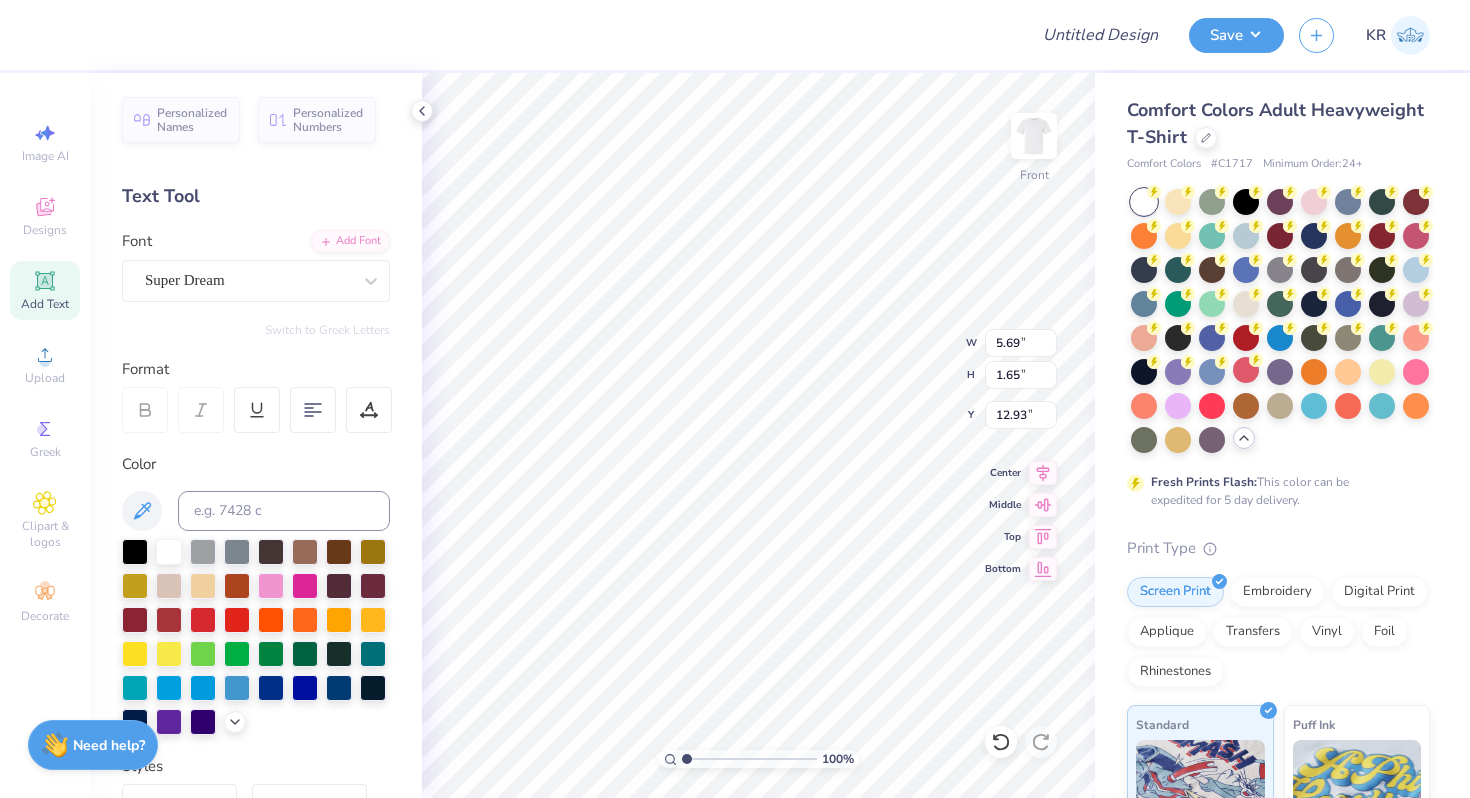 scroll, scrollTop: 0, scrollLeft: 5, axis: horizontal 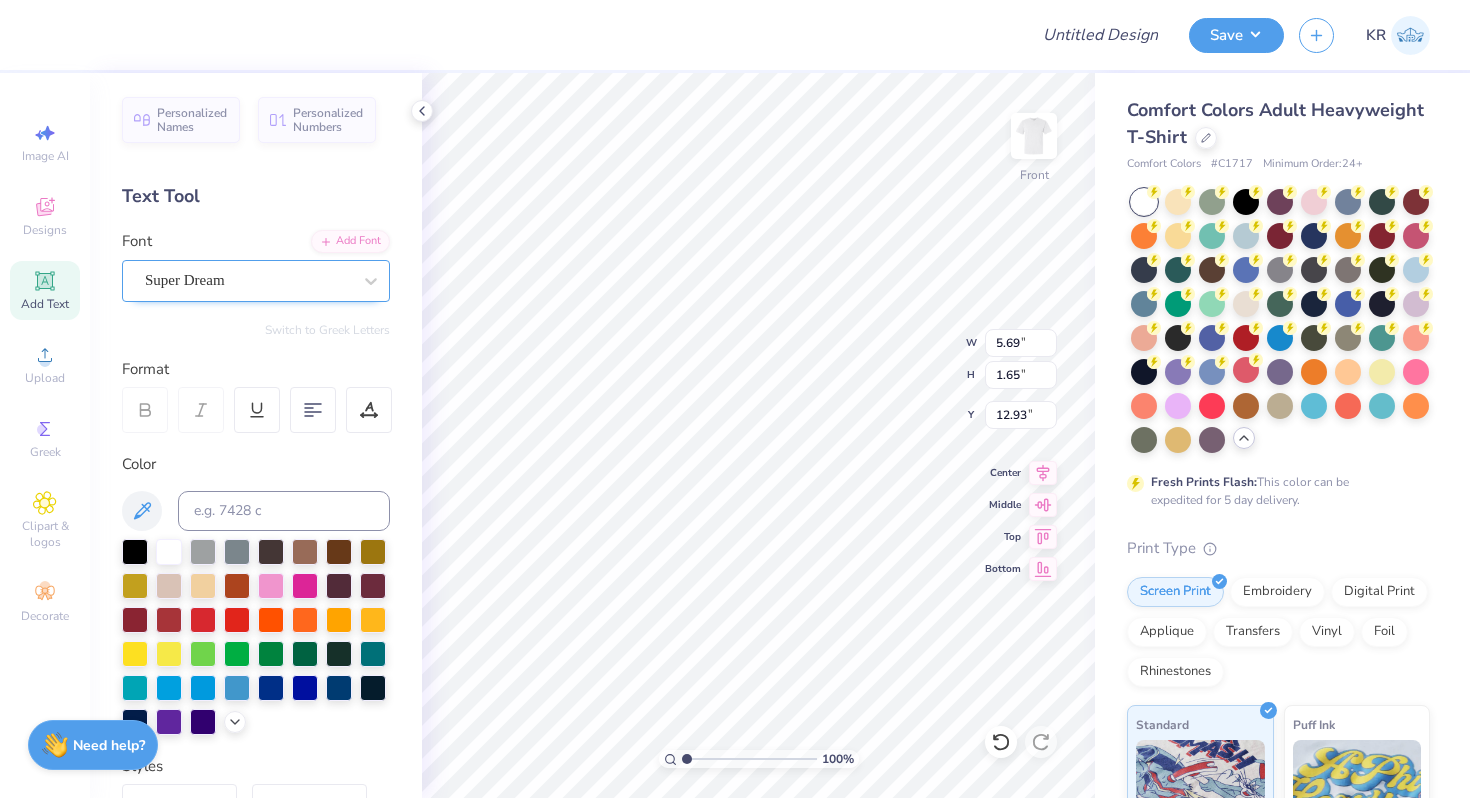 type on "Pi Kappa Alpha" 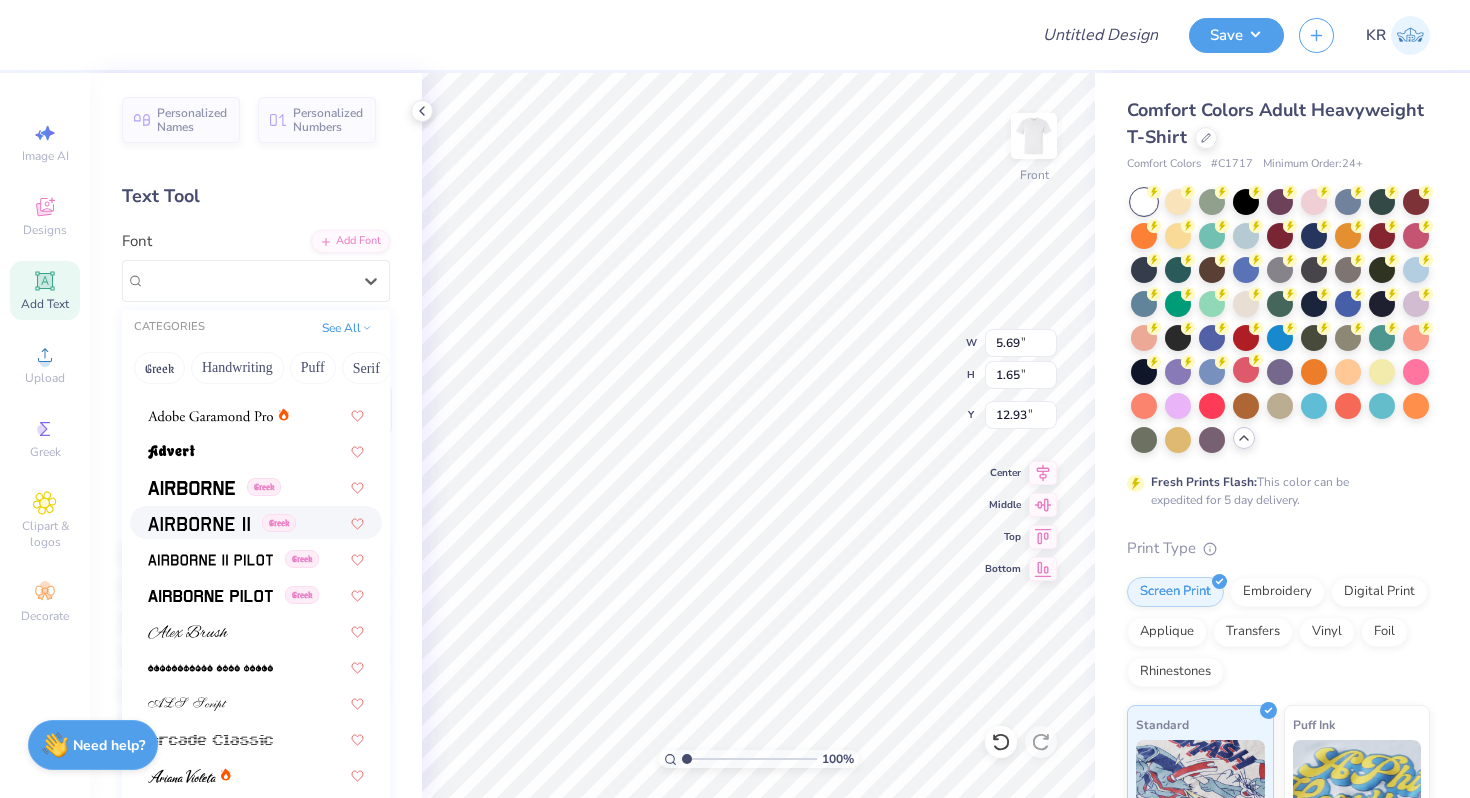 scroll, scrollTop: 277, scrollLeft: 0, axis: vertical 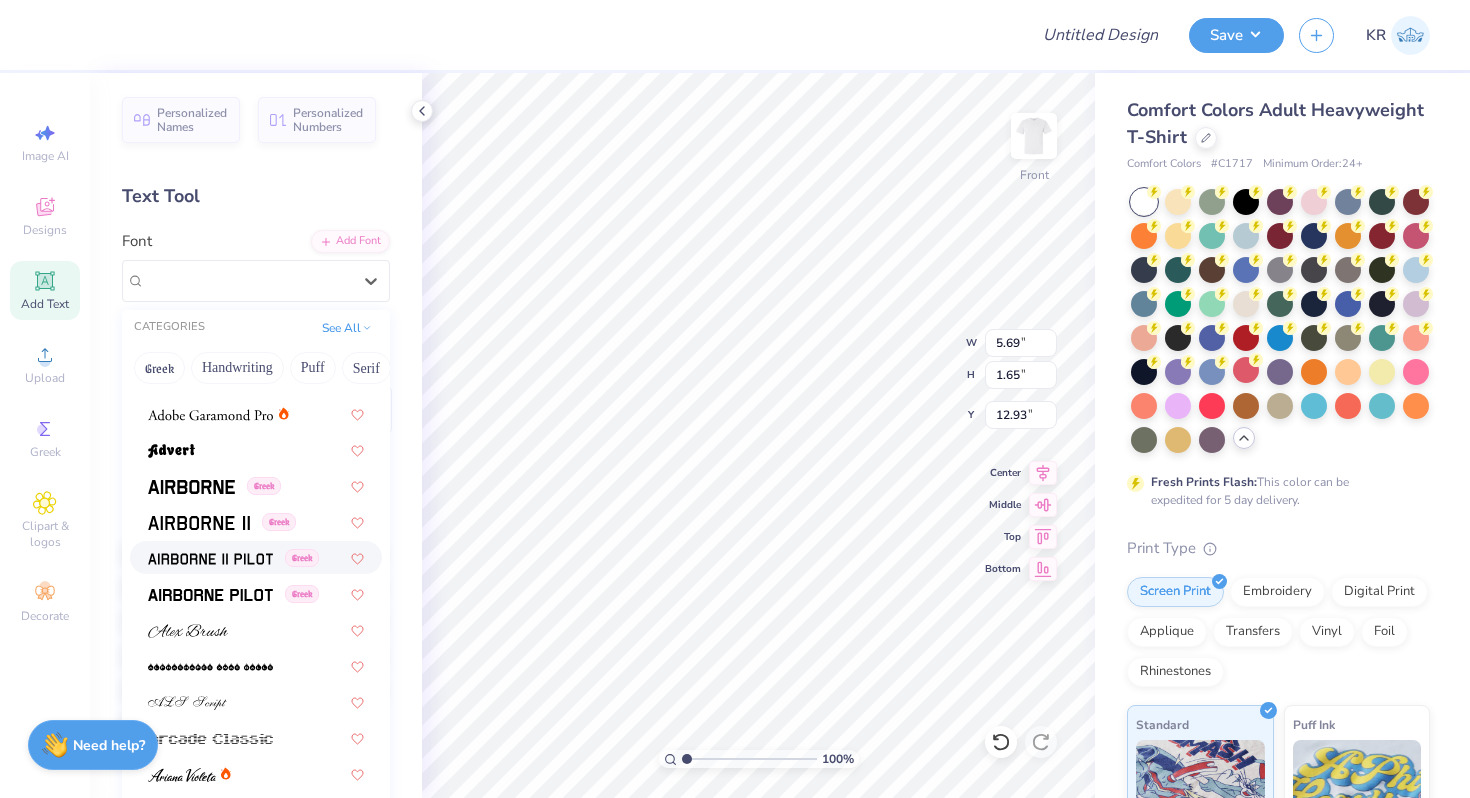 click on "Greek" at bounding box center [256, 557] 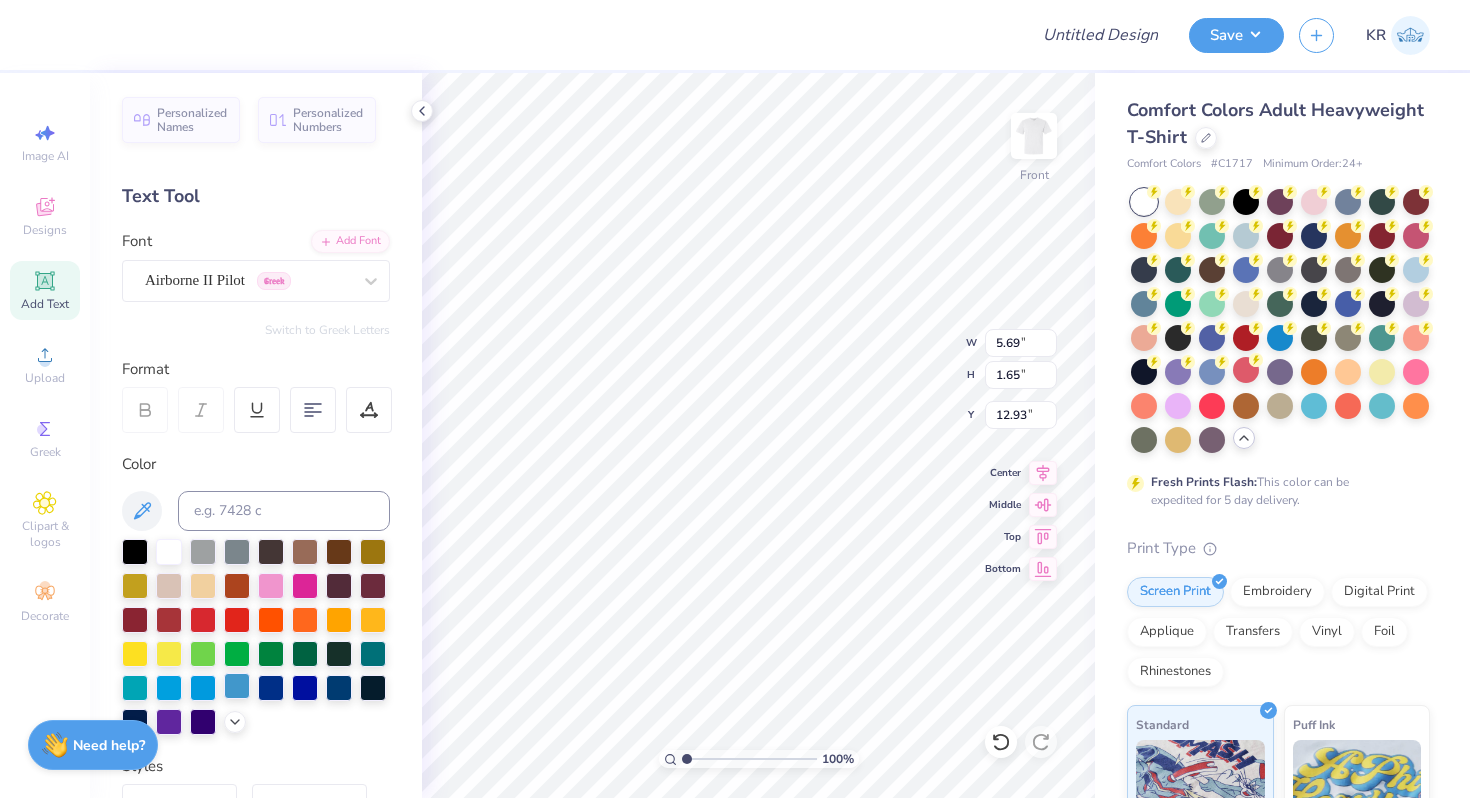 click at bounding box center [237, 686] 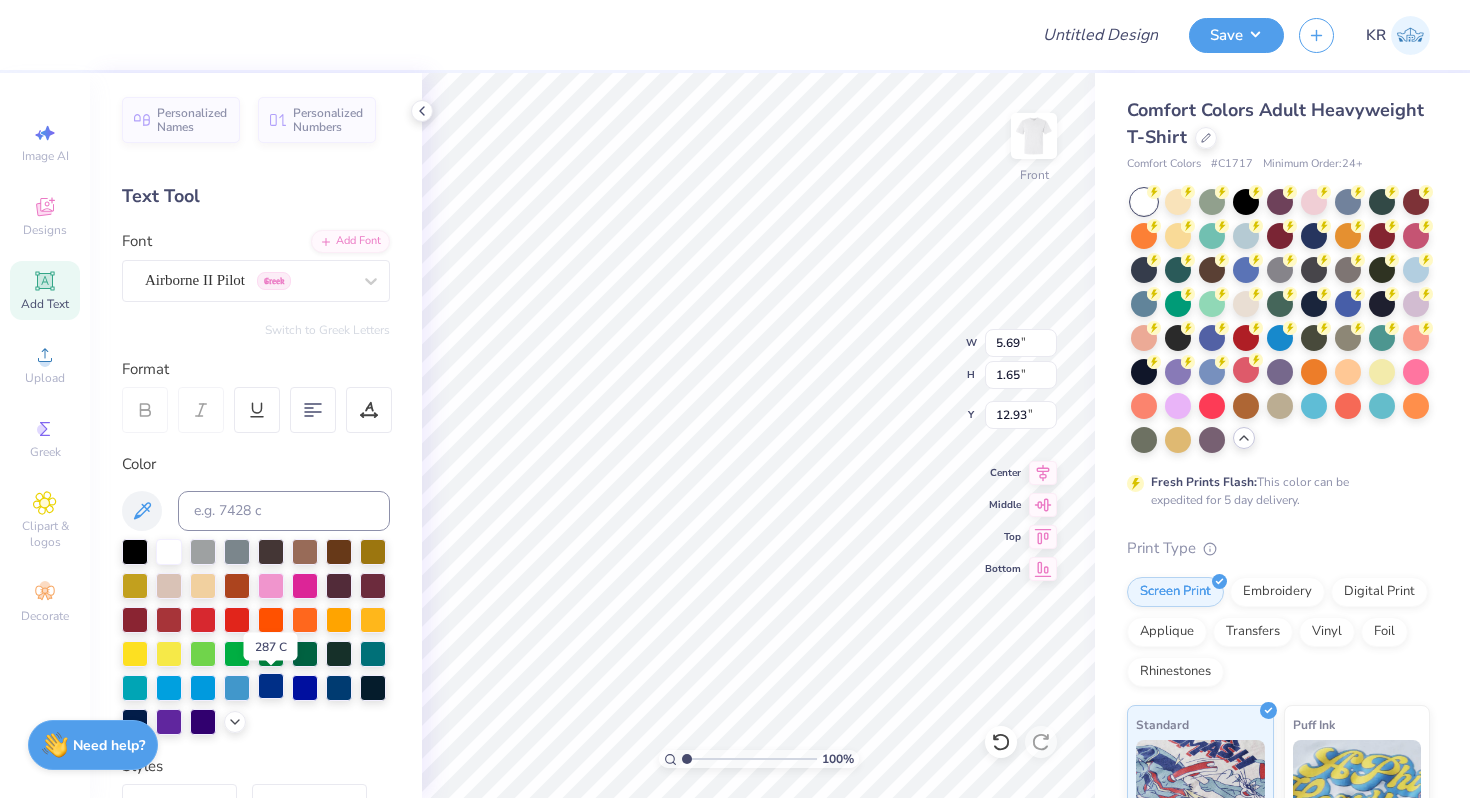 click at bounding box center (271, 686) 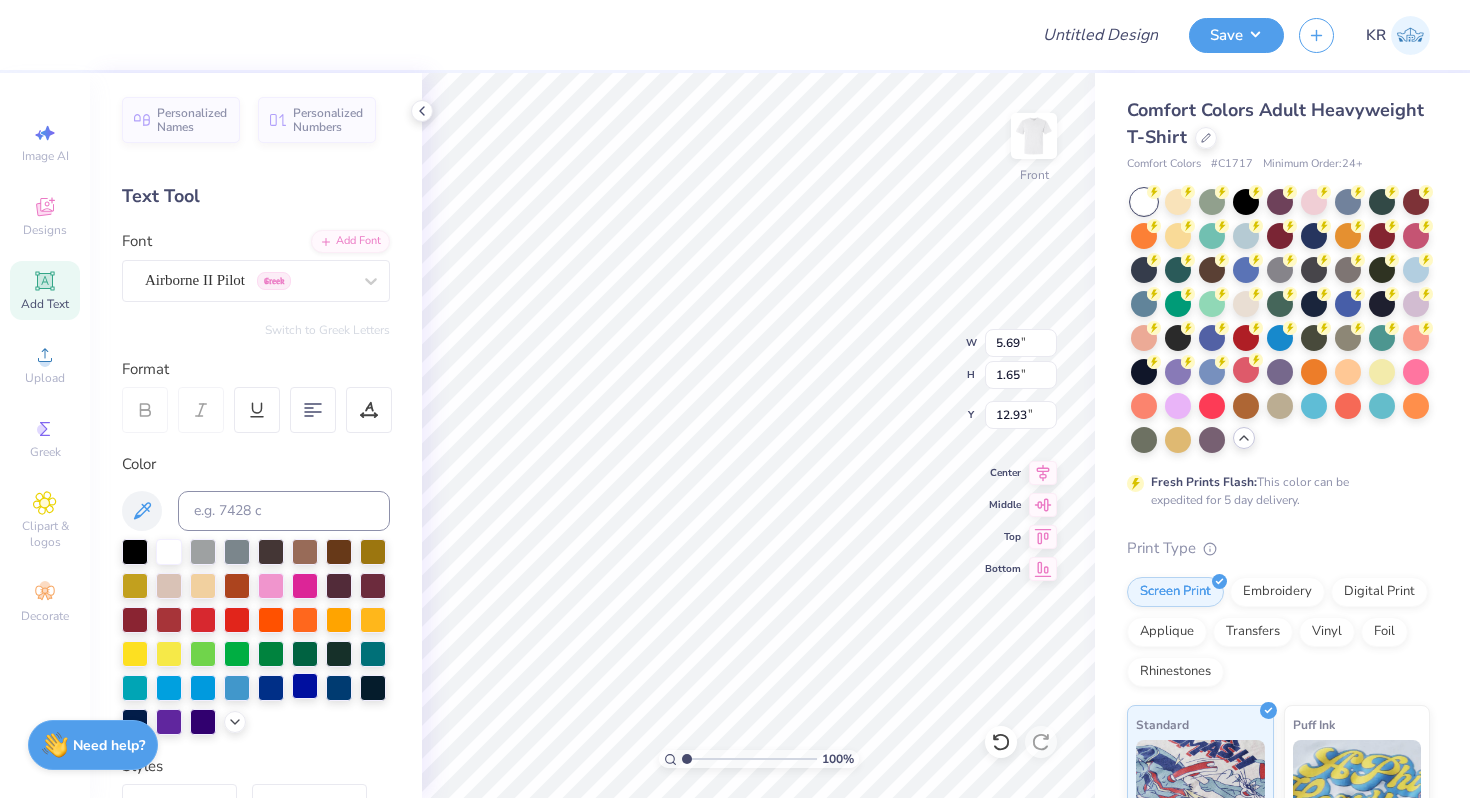 click at bounding box center (305, 686) 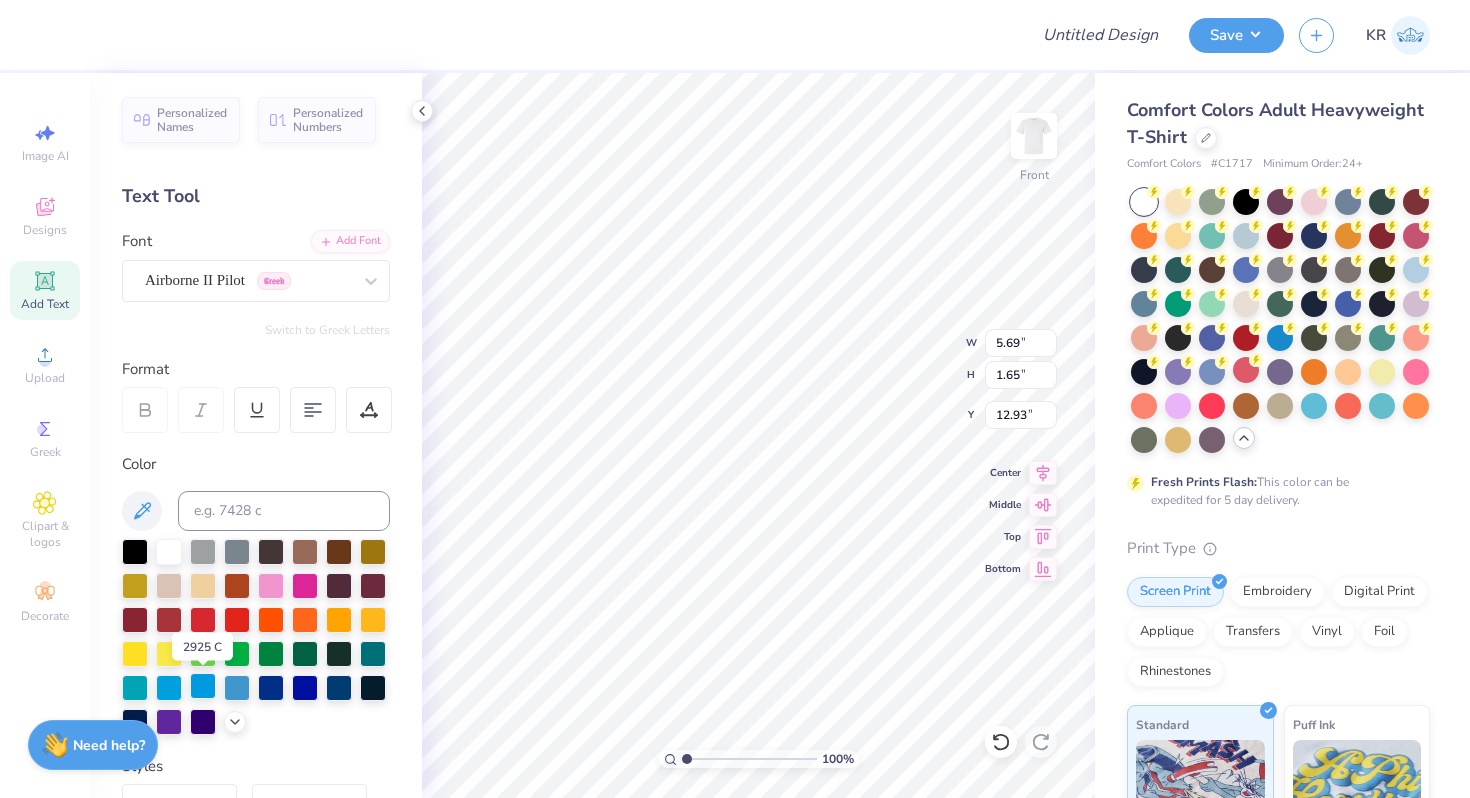 click at bounding box center [203, 686] 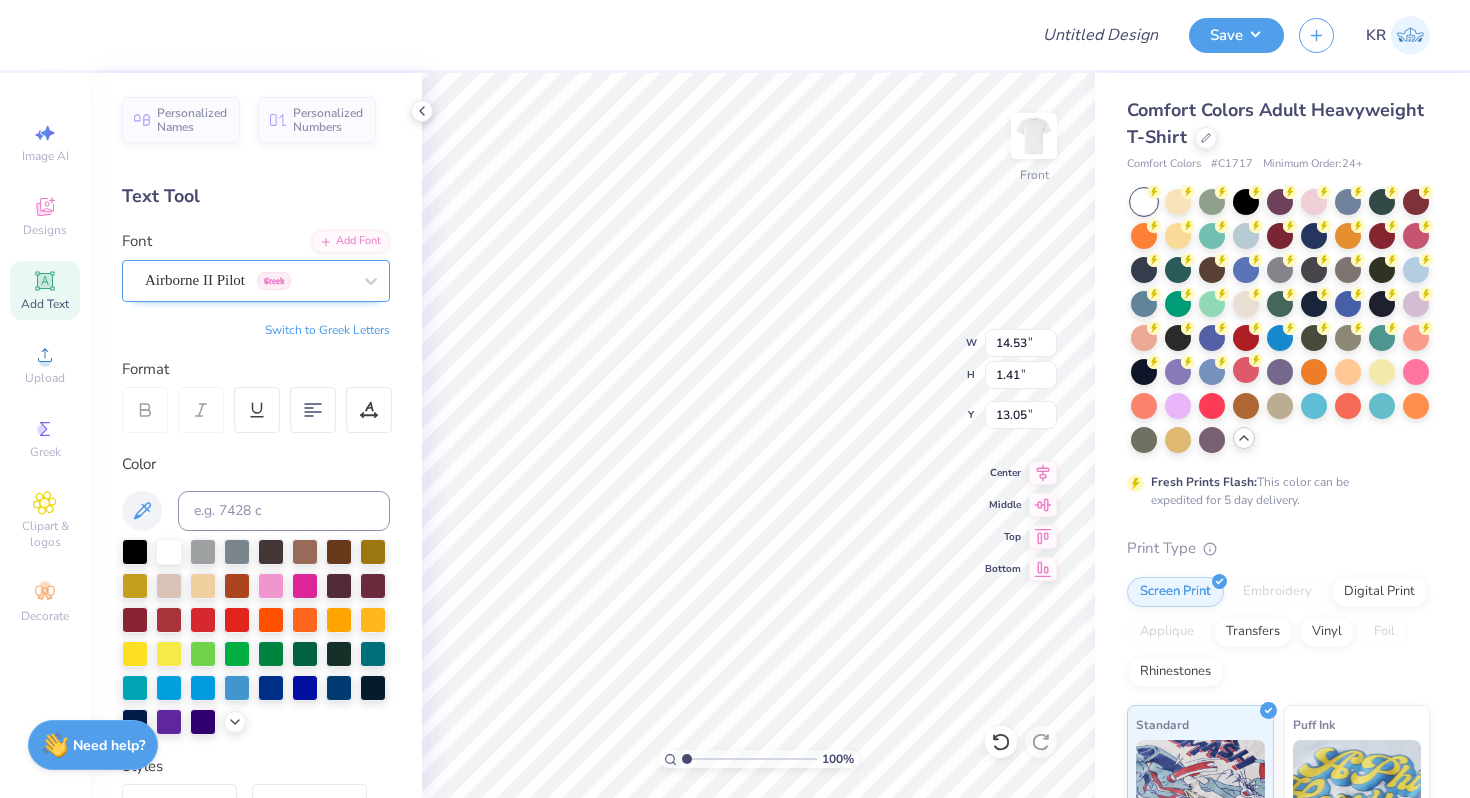 click on "Airborne II Pilot Greek" at bounding box center (248, 280) 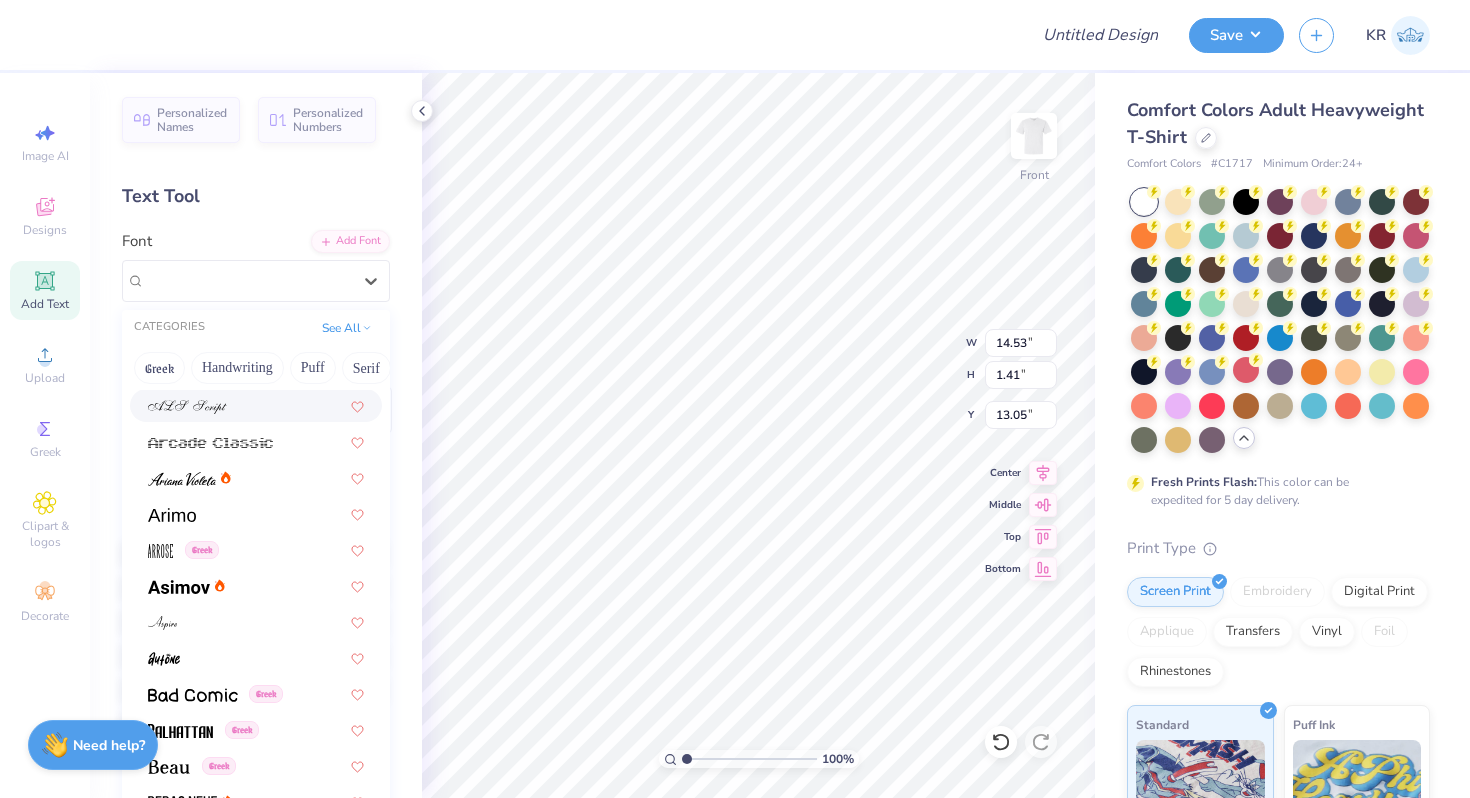 scroll, scrollTop: 581, scrollLeft: 0, axis: vertical 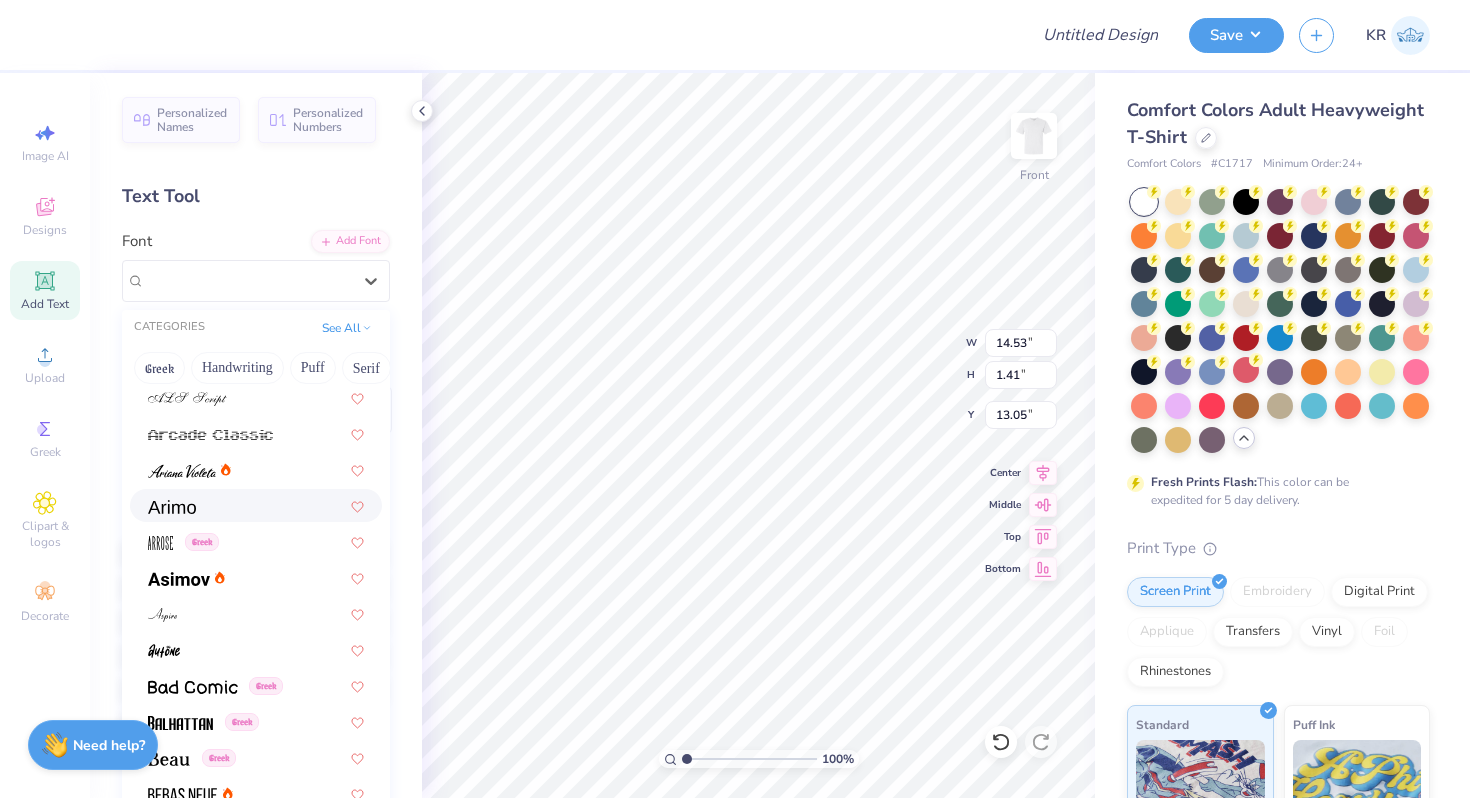 click at bounding box center [256, 505] 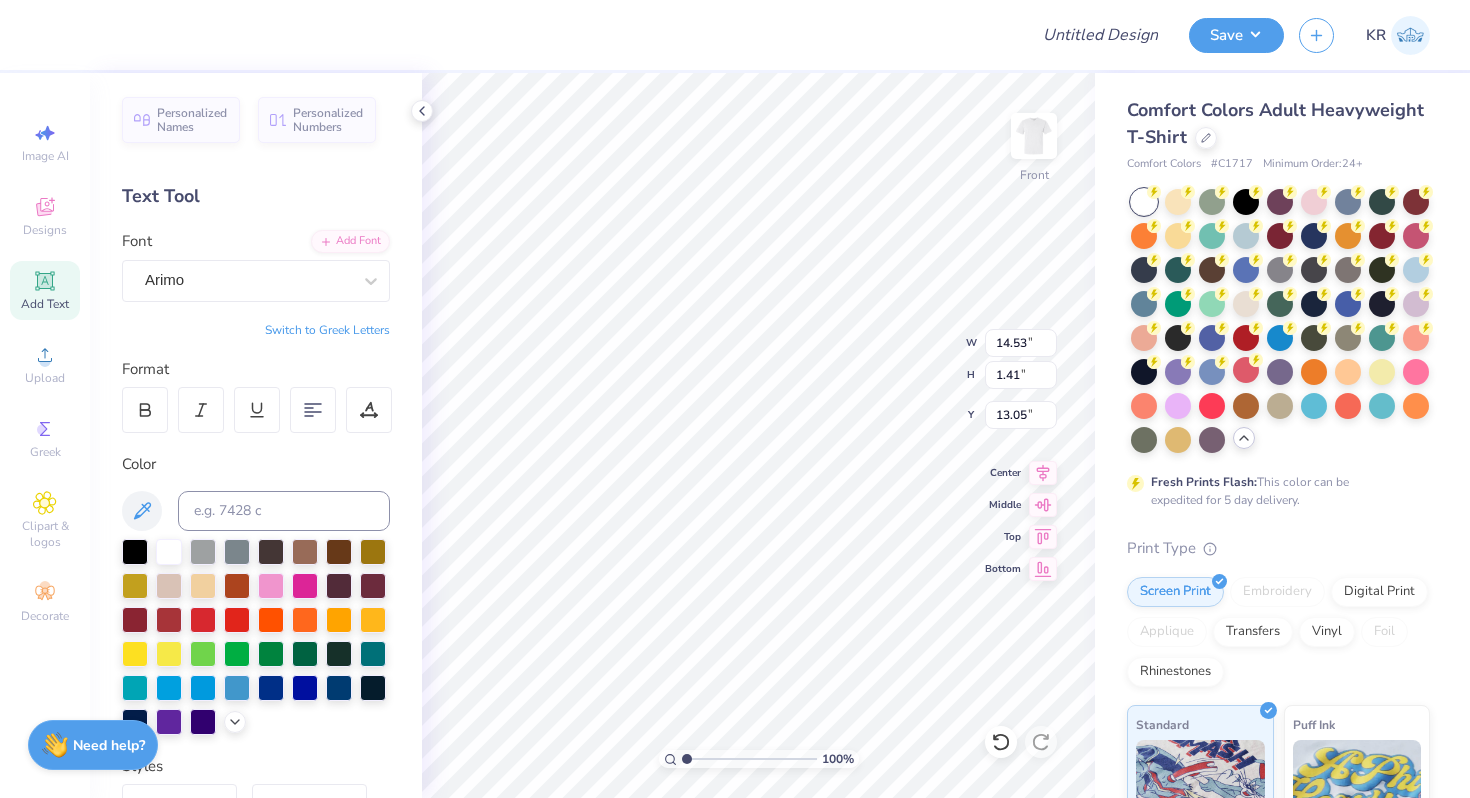 type on "13.00" 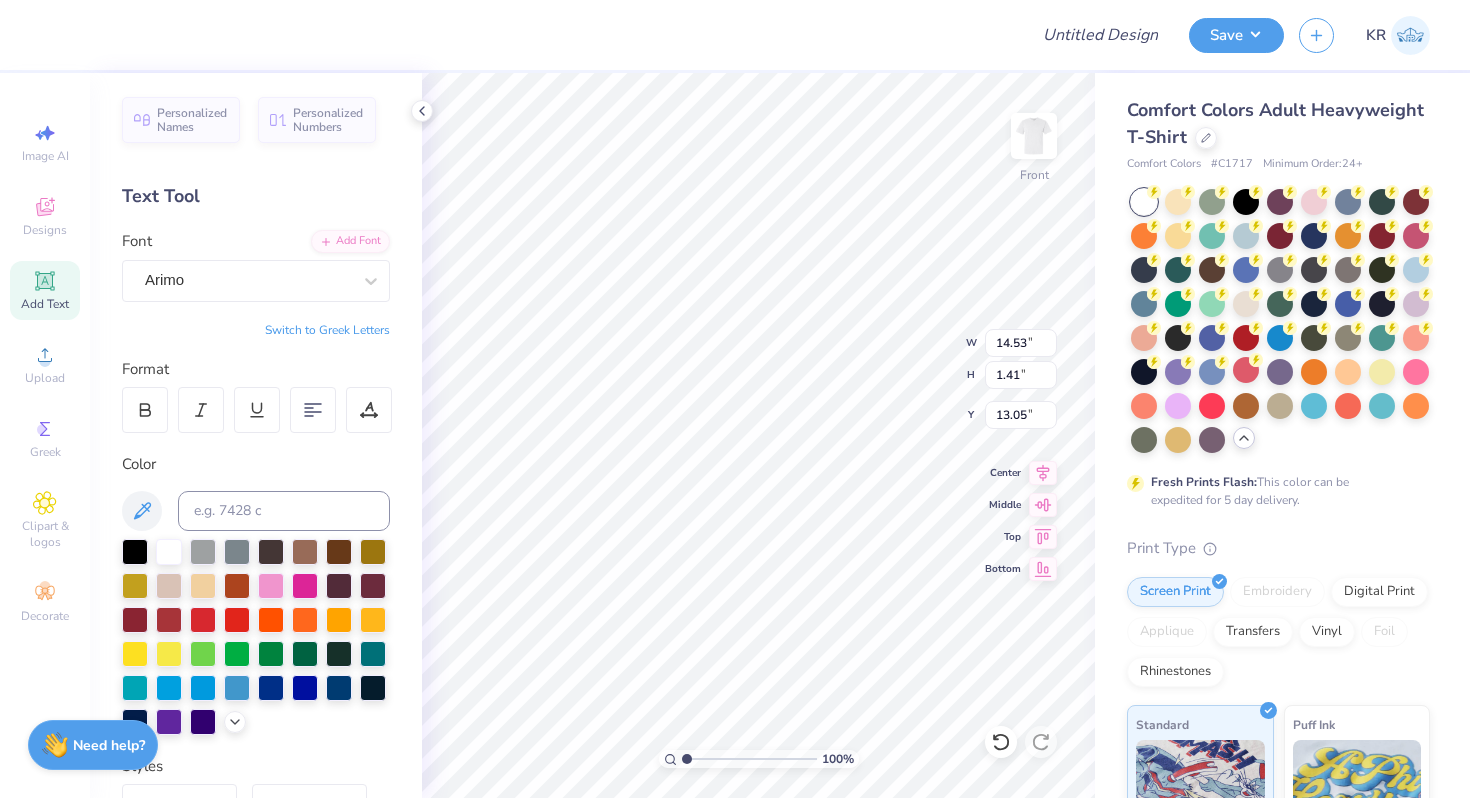 type on "1.79" 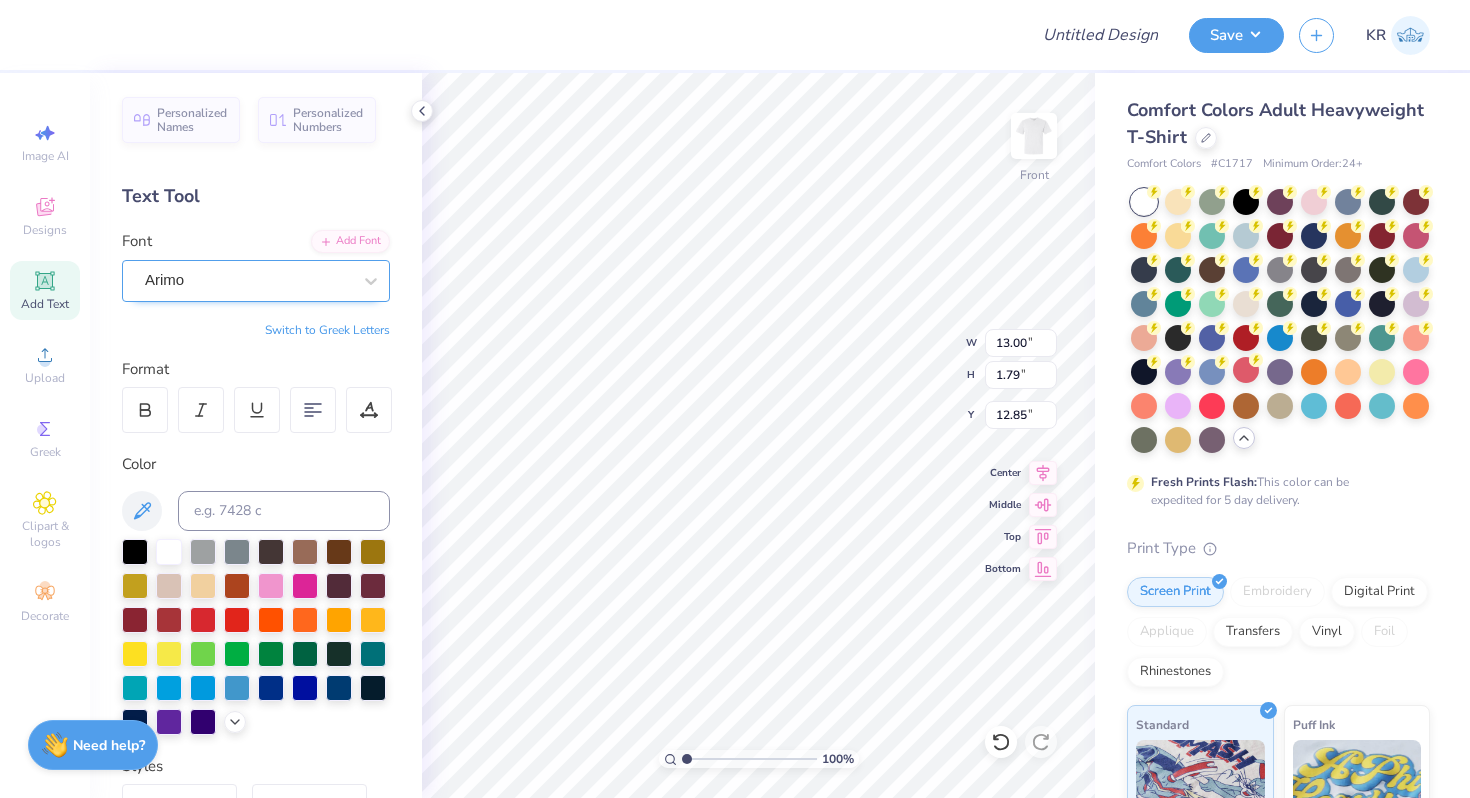click on "Arimo" at bounding box center [248, 280] 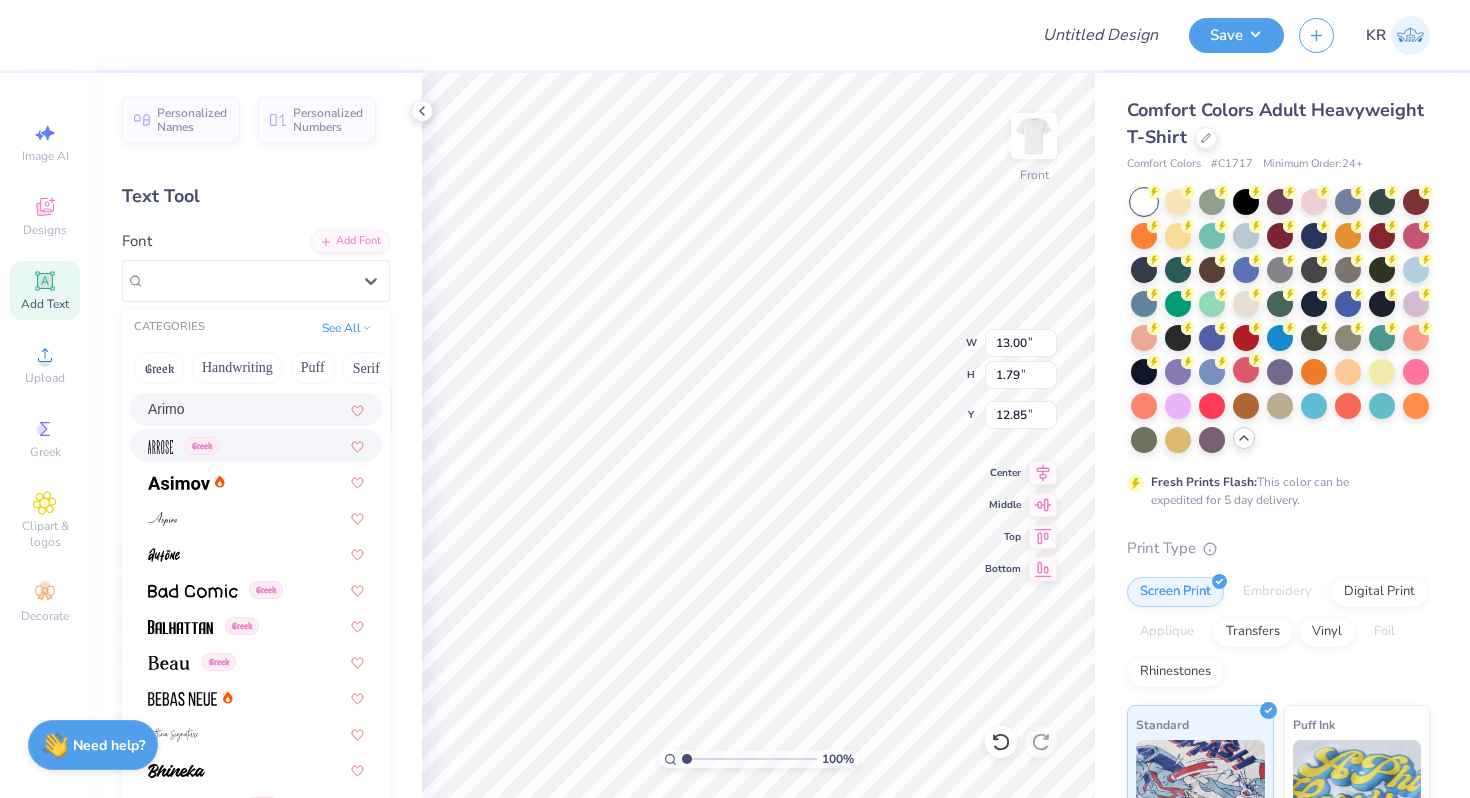scroll, scrollTop: 672, scrollLeft: 0, axis: vertical 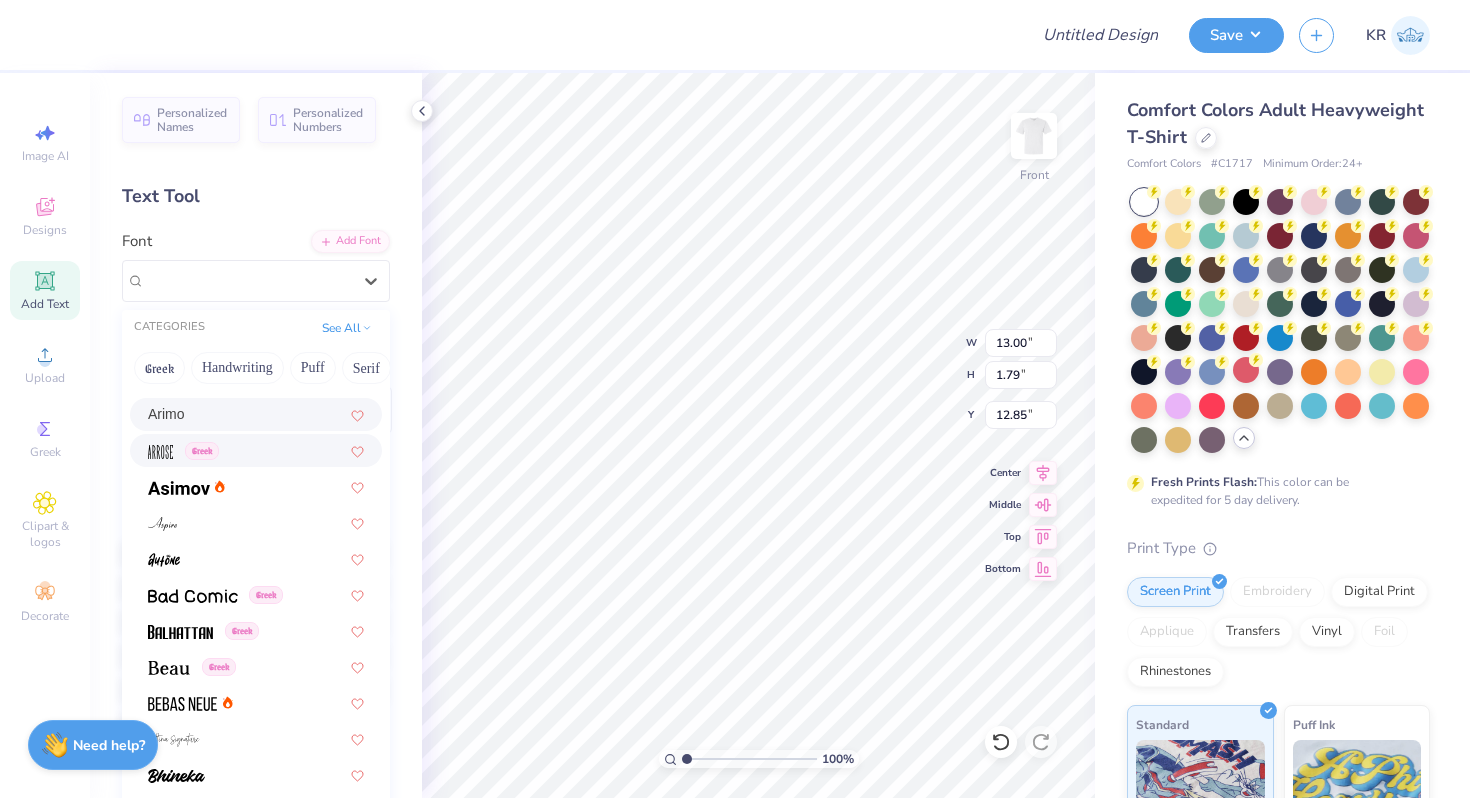 click on "Greek" at bounding box center (256, 450) 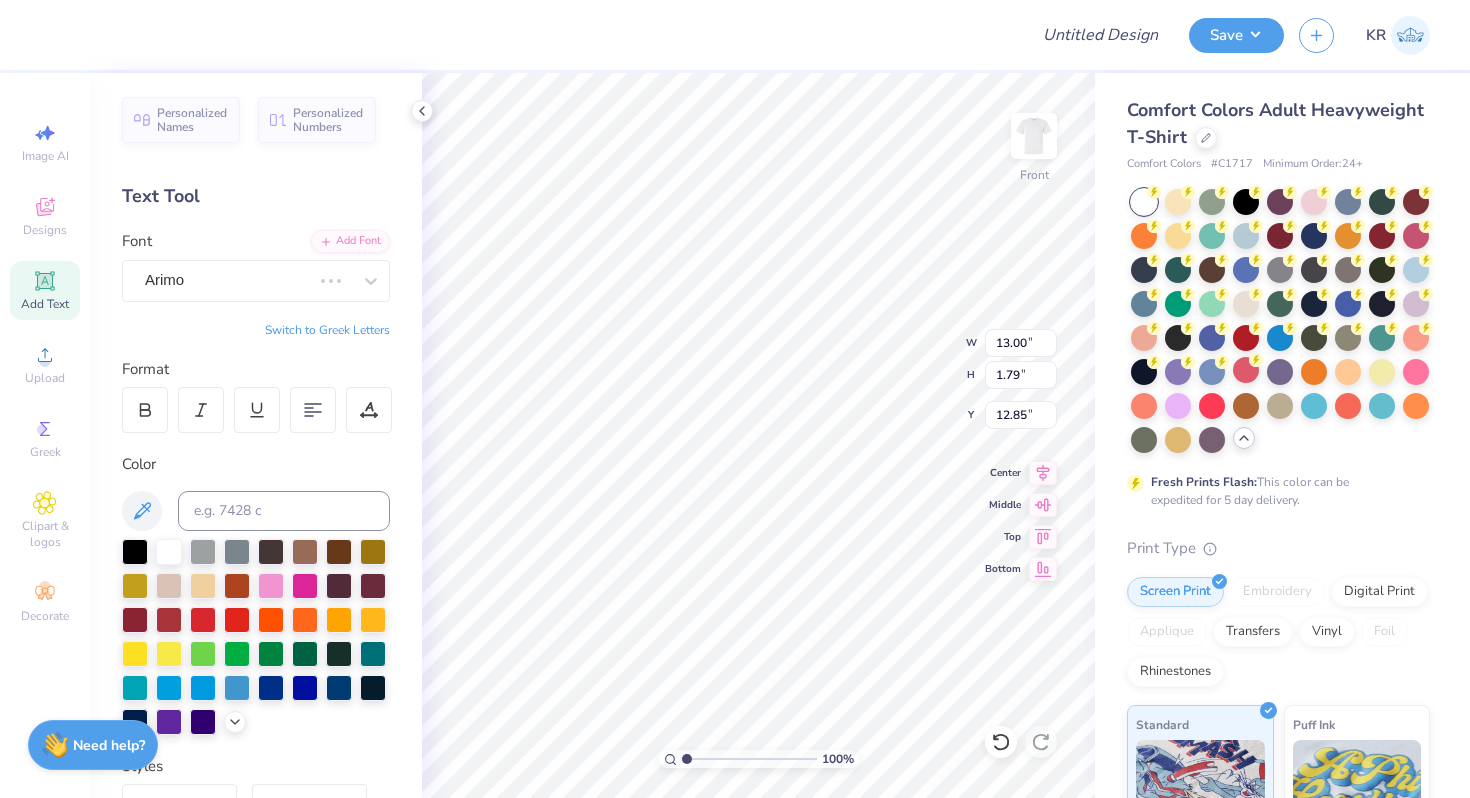 type on "7.69" 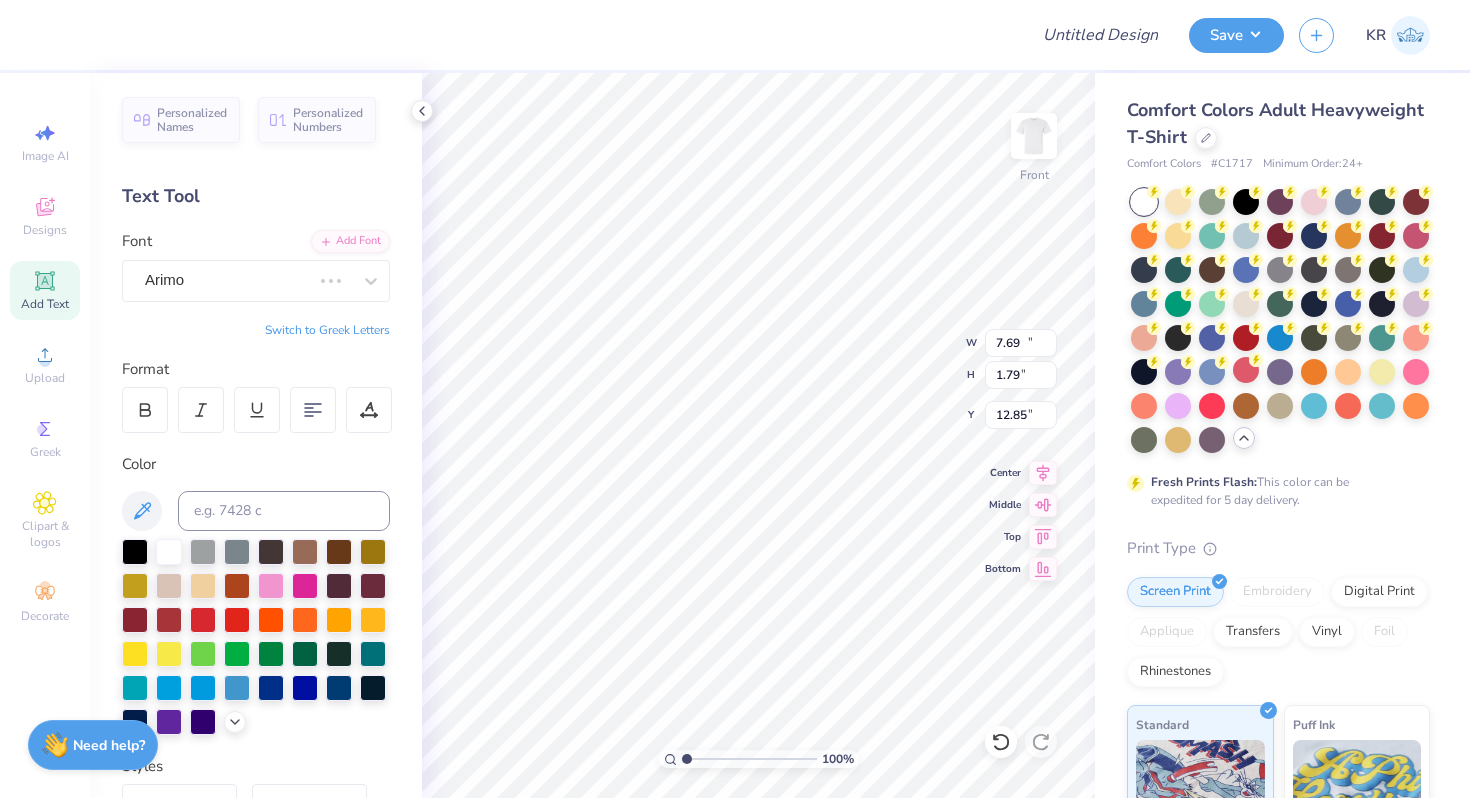 type on "1.77" 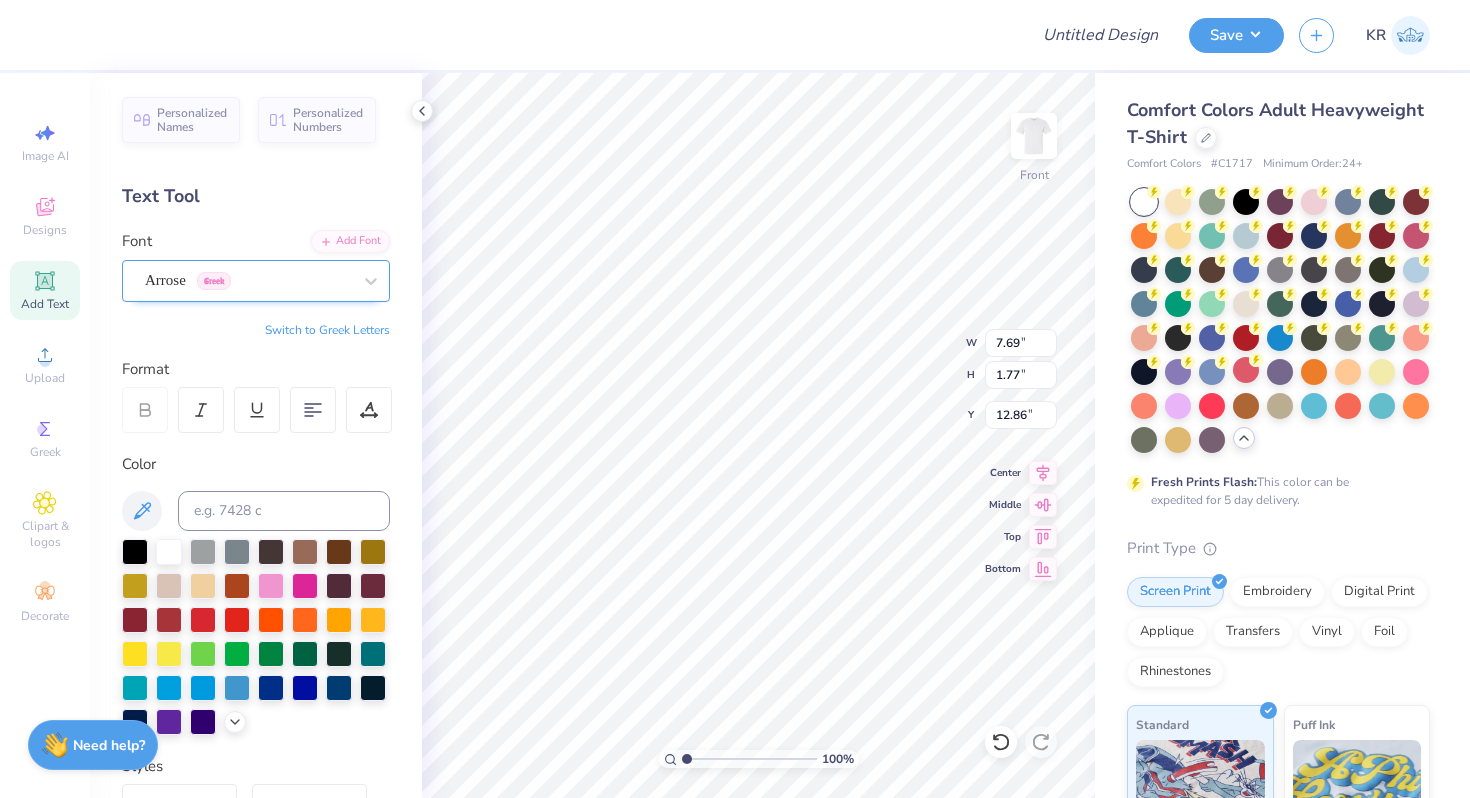 click on "Arrose Greek" at bounding box center [248, 280] 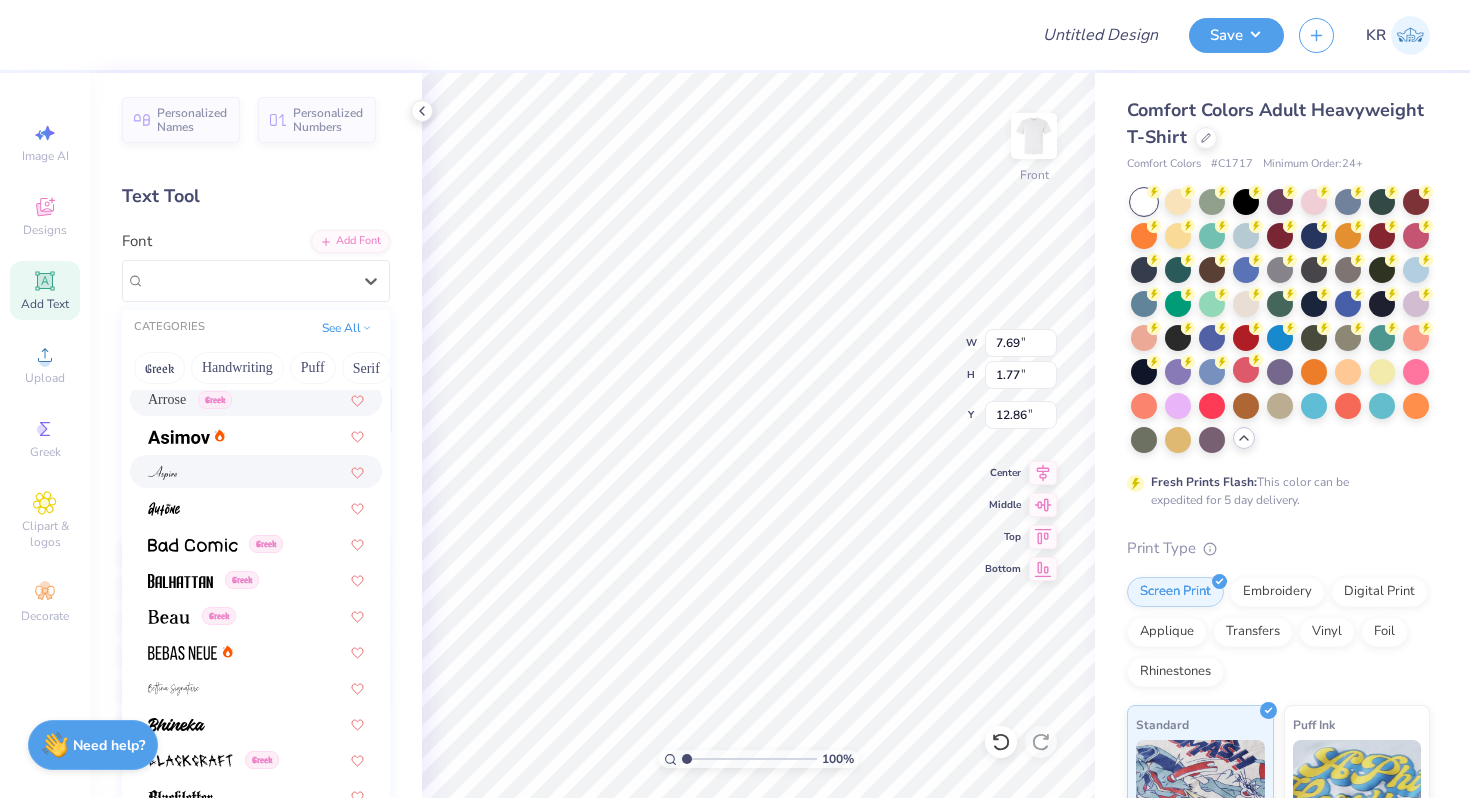 scroll, scrollTop: 725, scrollLeft: 0, axis: vertical 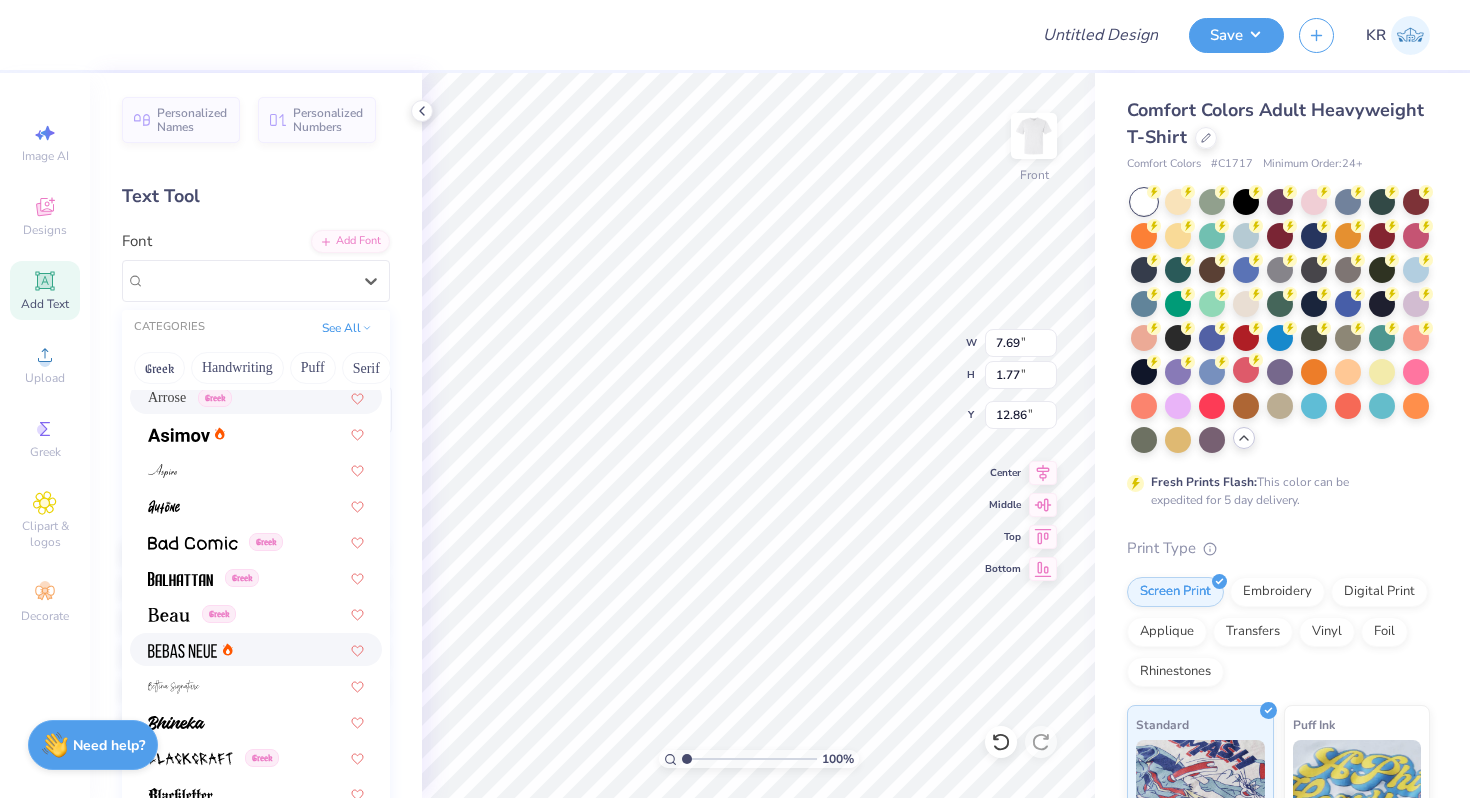 click at bounding box center [256, 649] 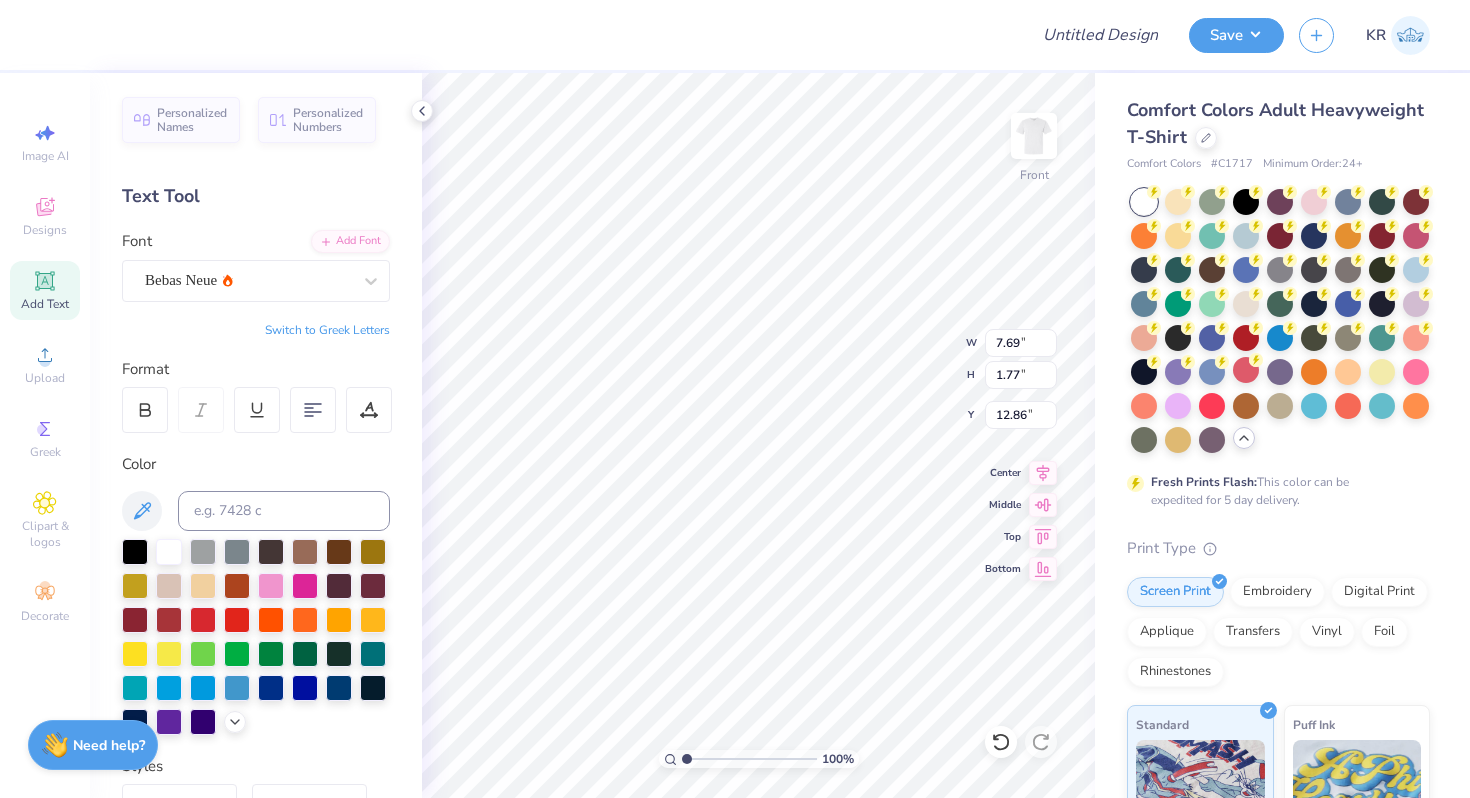 type on "9.08" 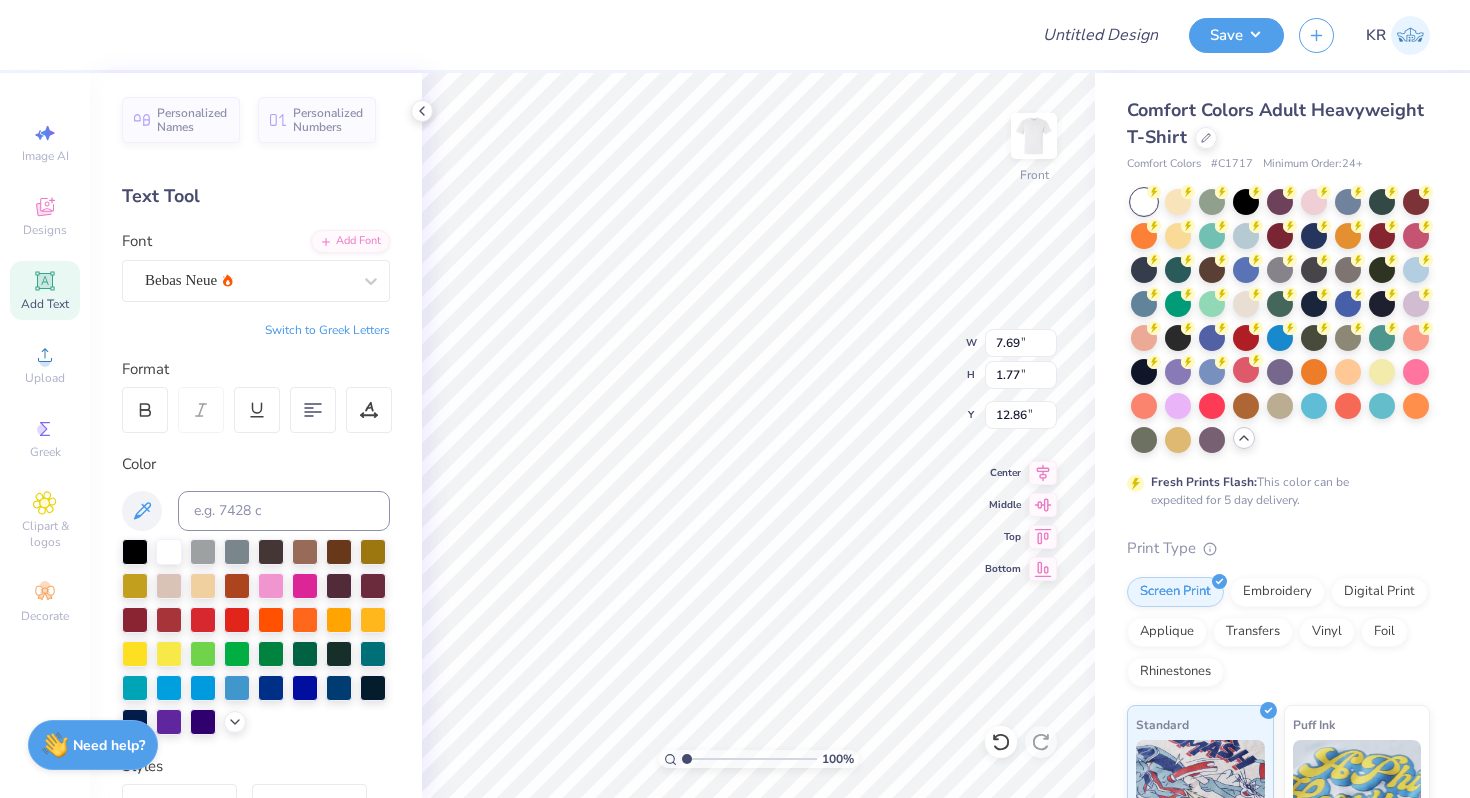 type on "1.35" 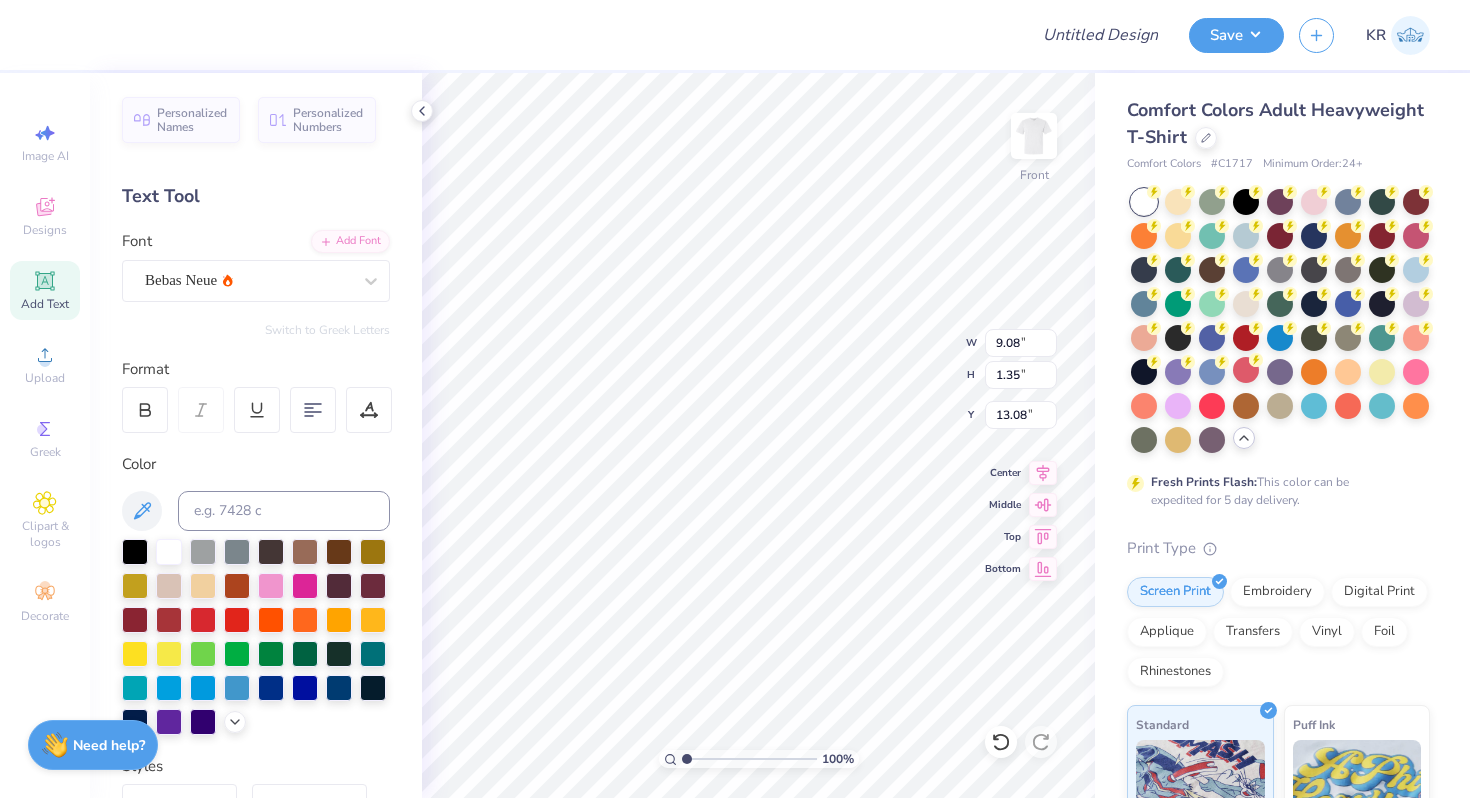 type on "4.71" 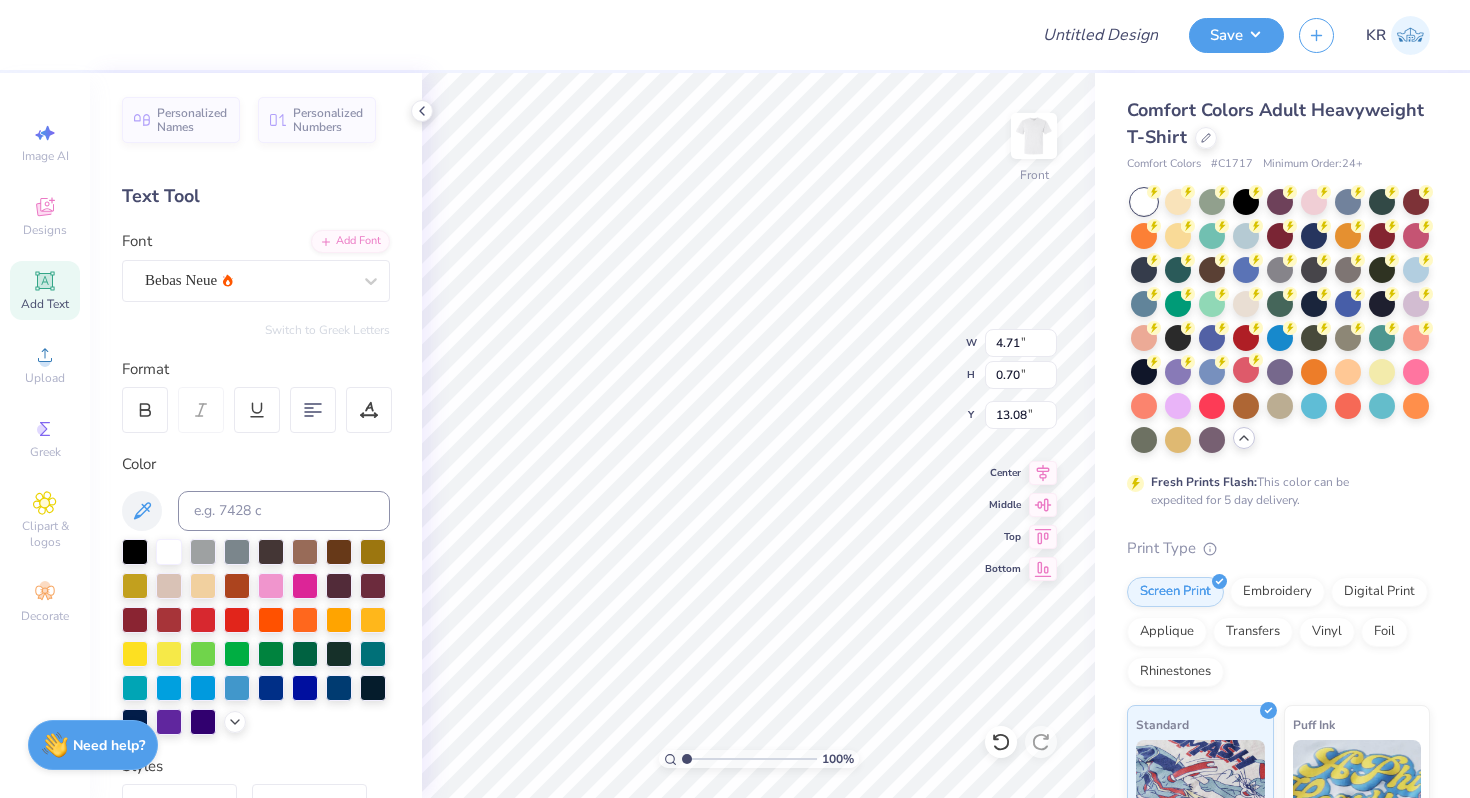 type on "17.40" 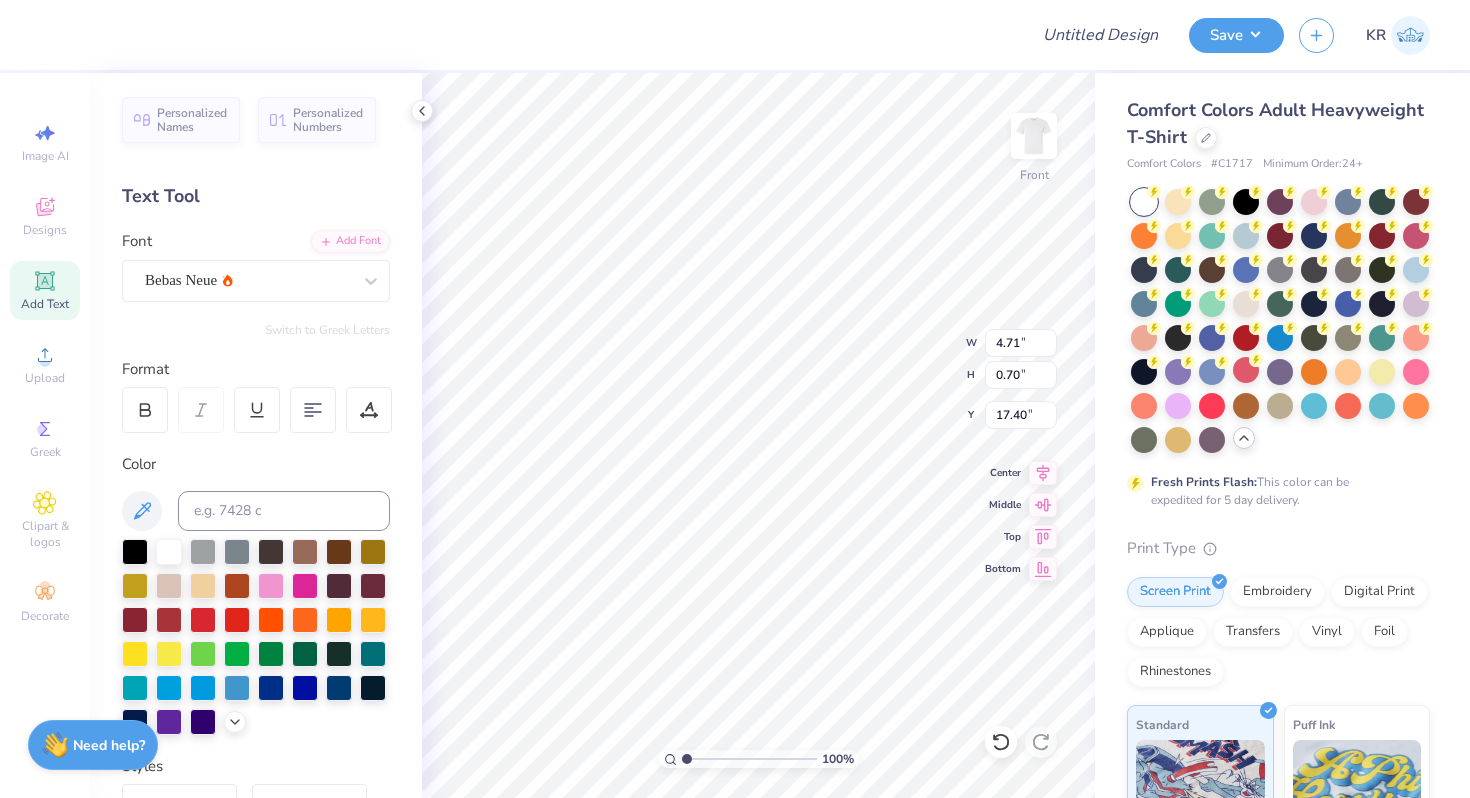 type on "3.78" 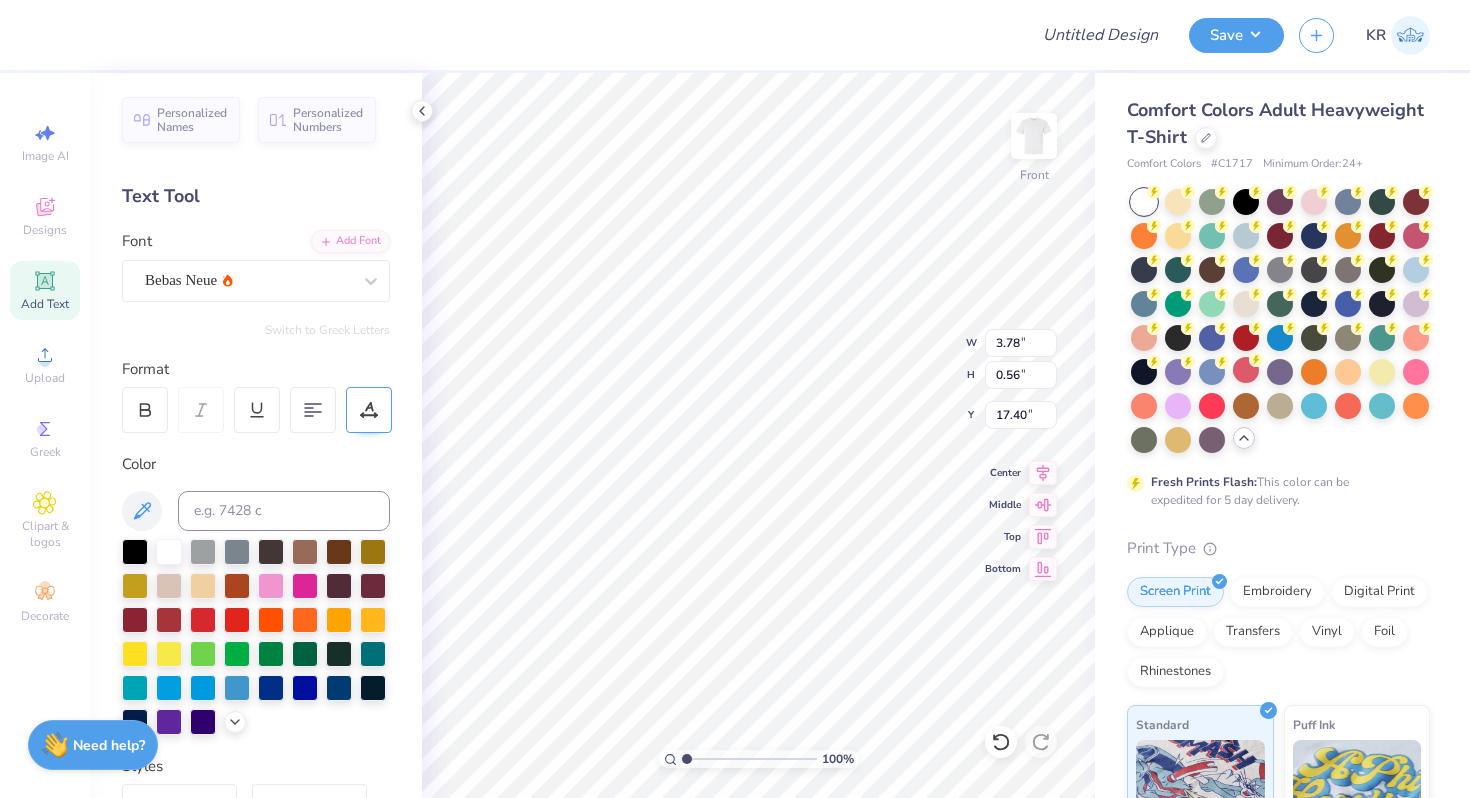 click 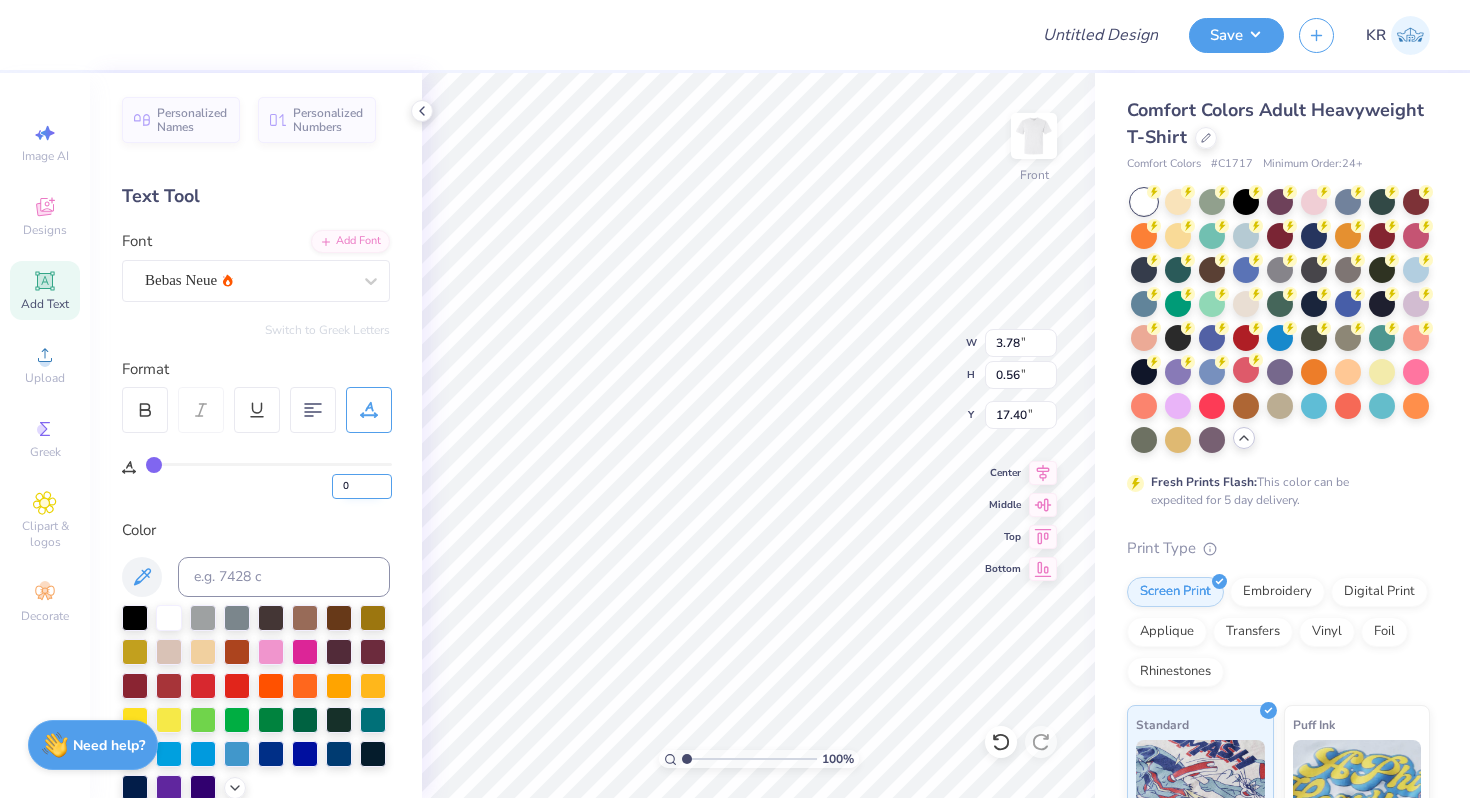 click on "0" at bounding box center (362, 486) 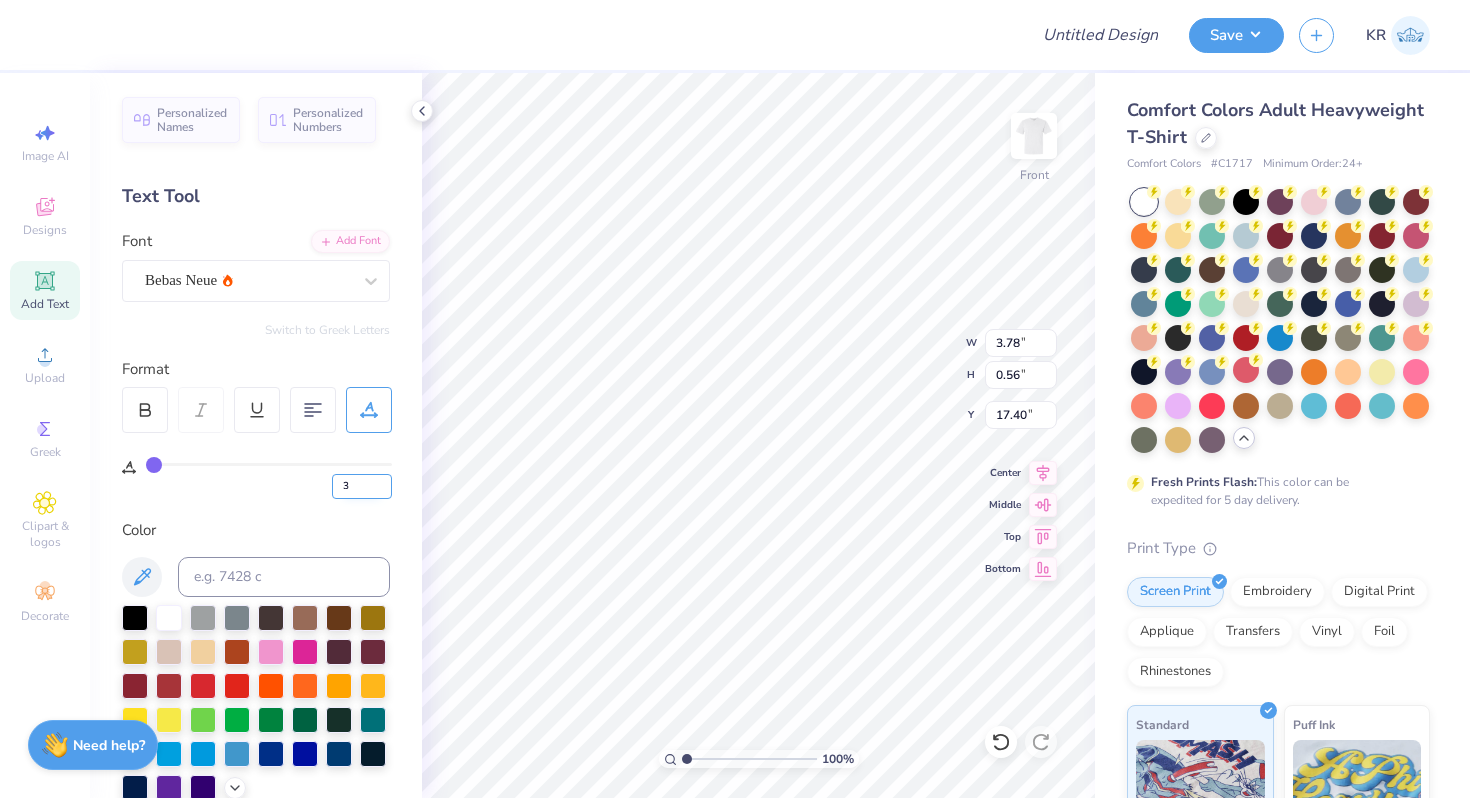 type on "3" 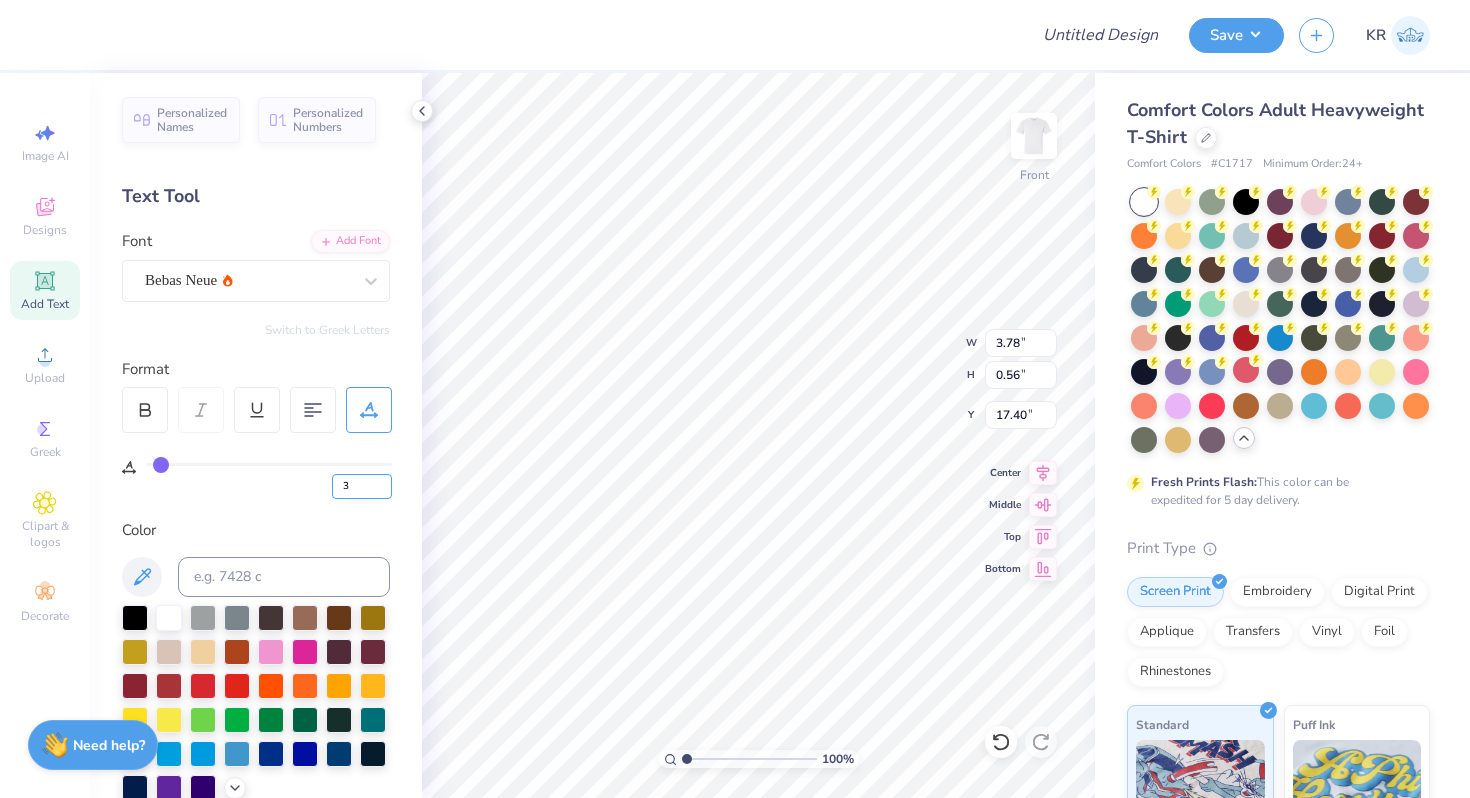 type on "4.09" 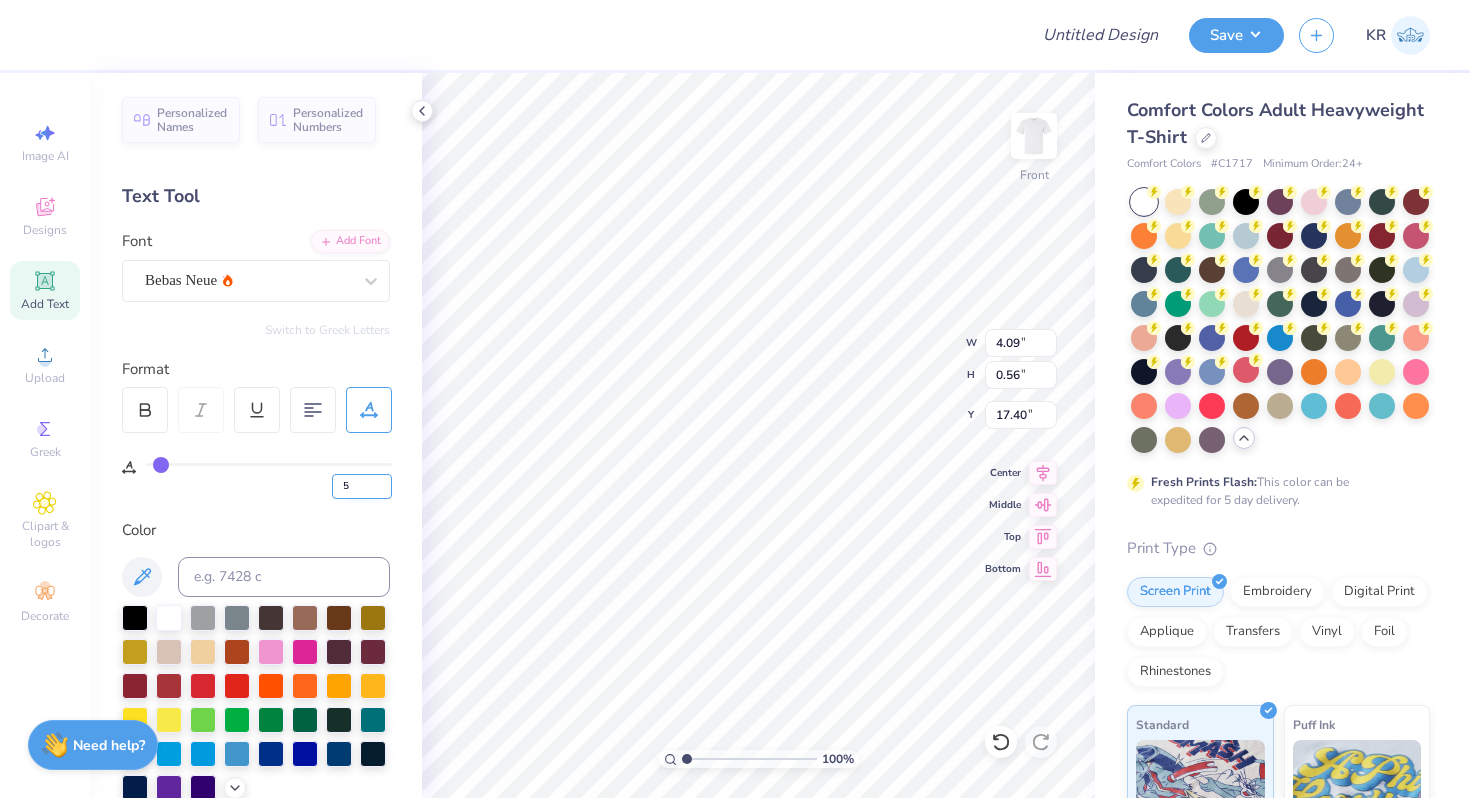 type on "5" 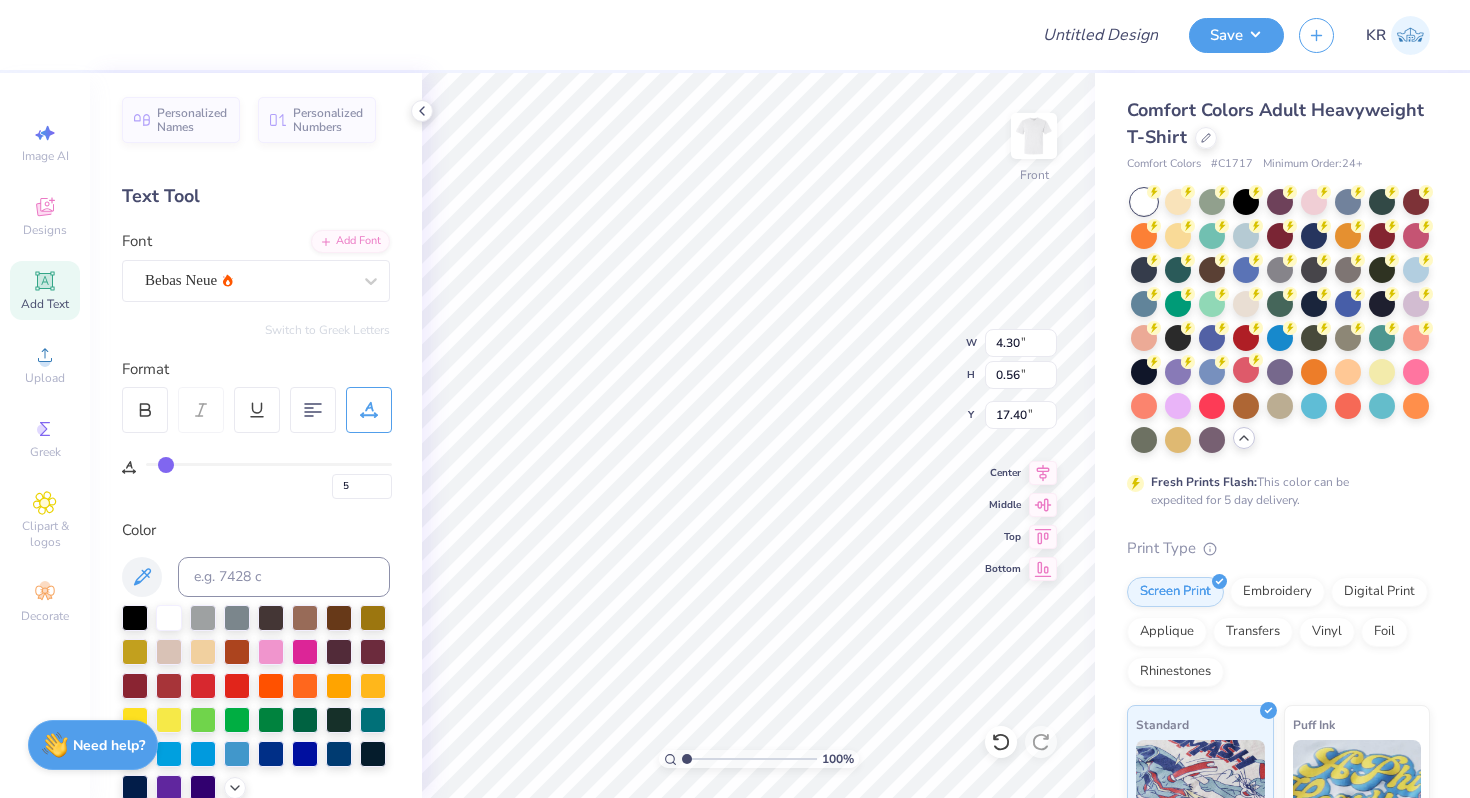 type on "3.44" 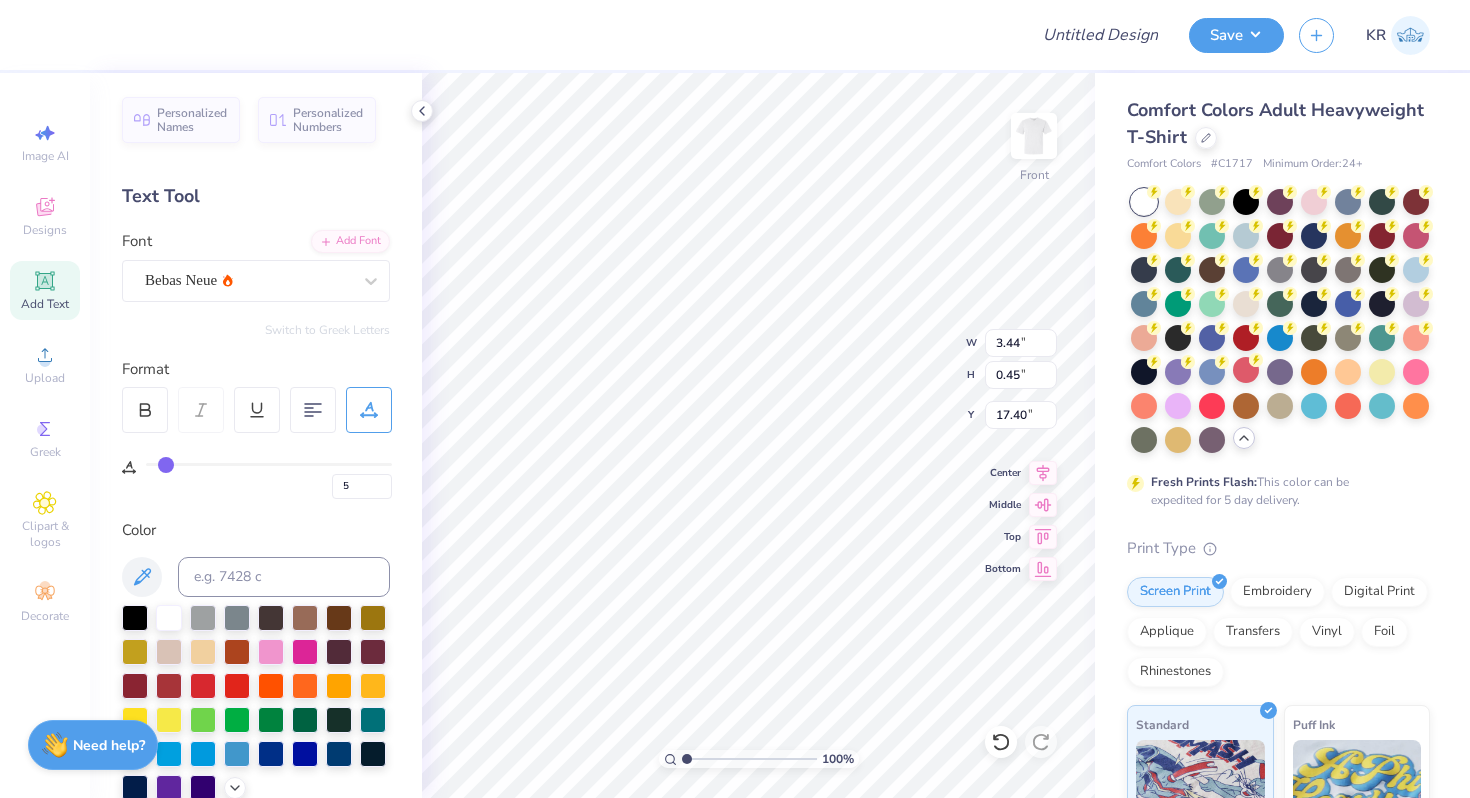 type on "8.66" 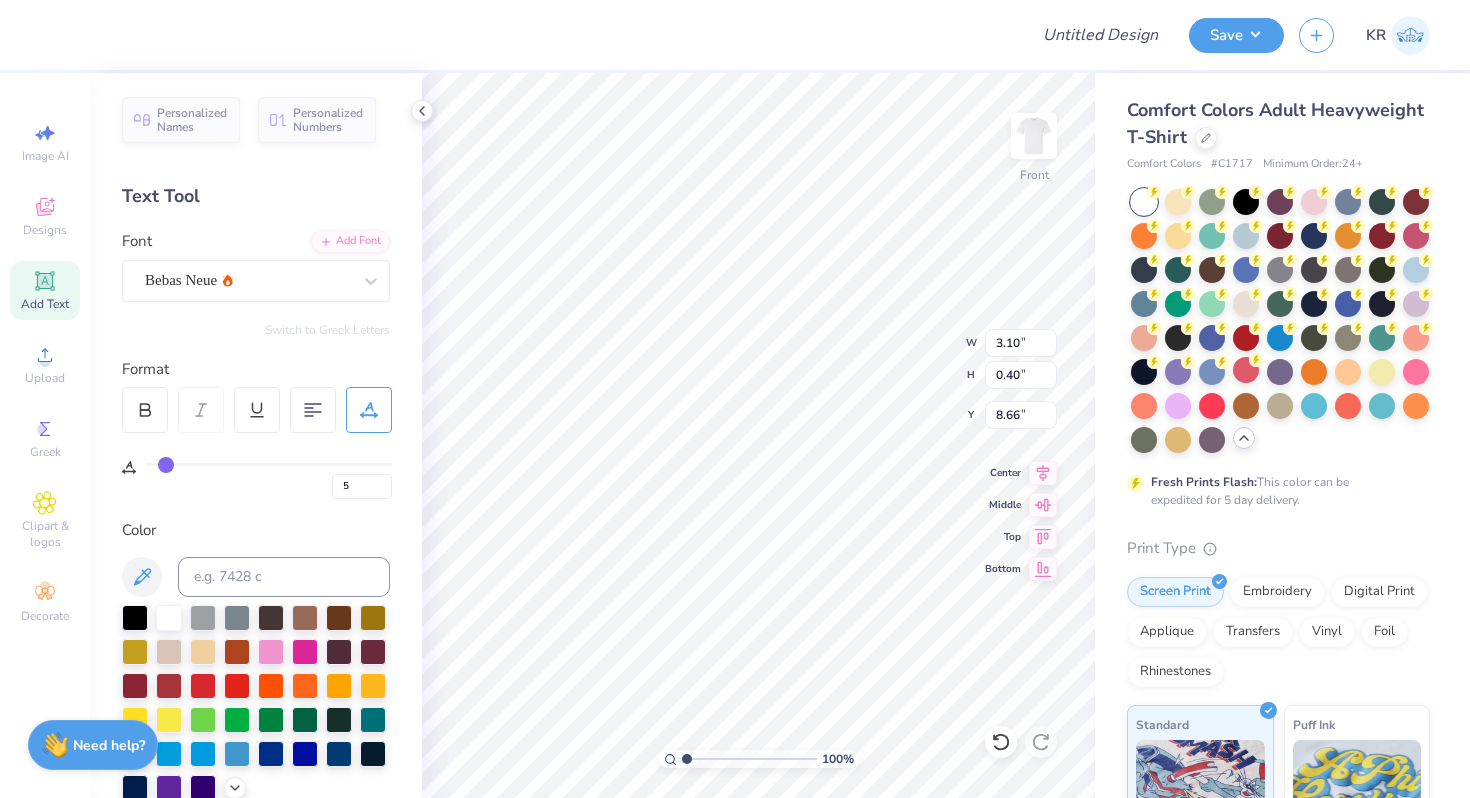 type on "3.10" 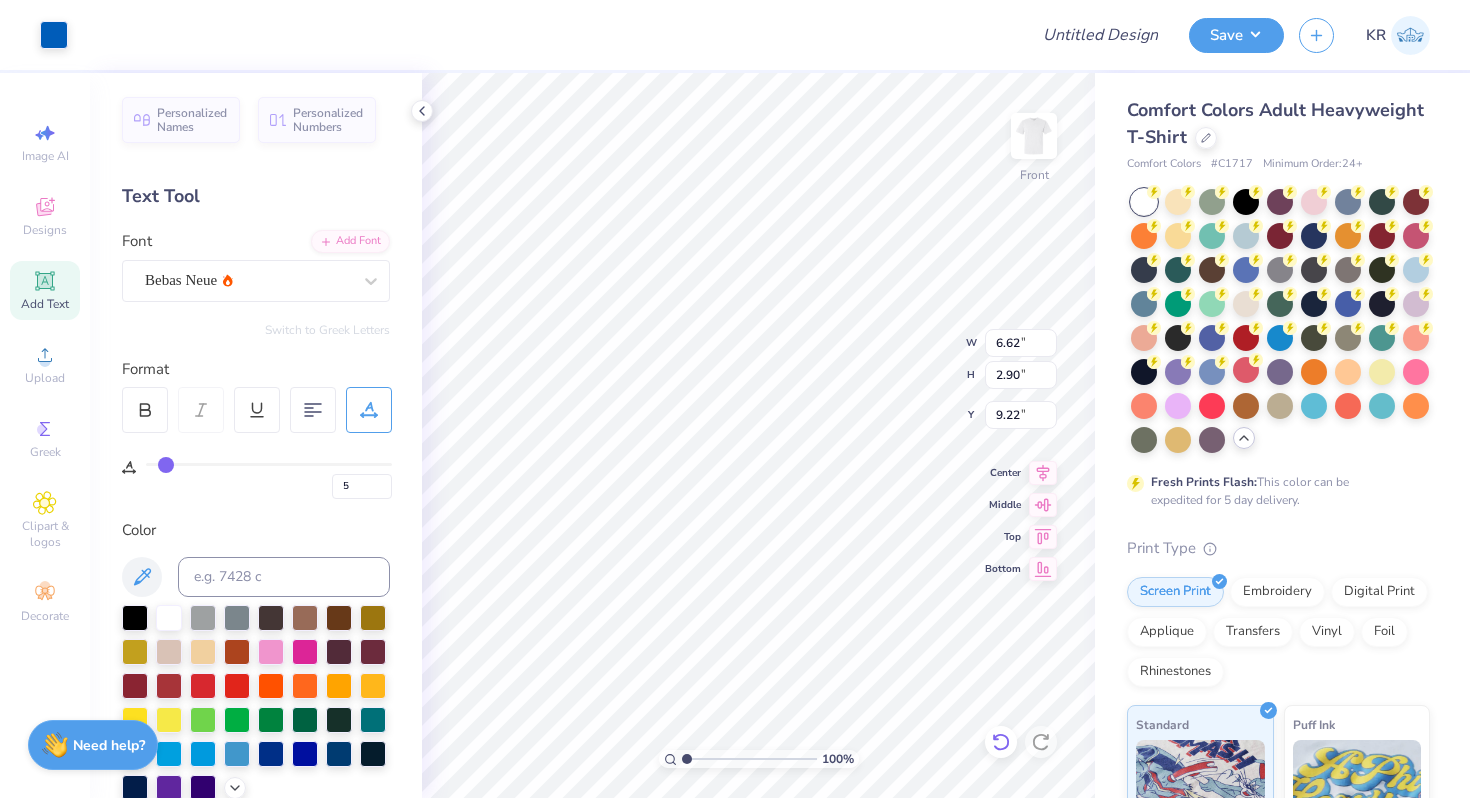 type on "5.32" 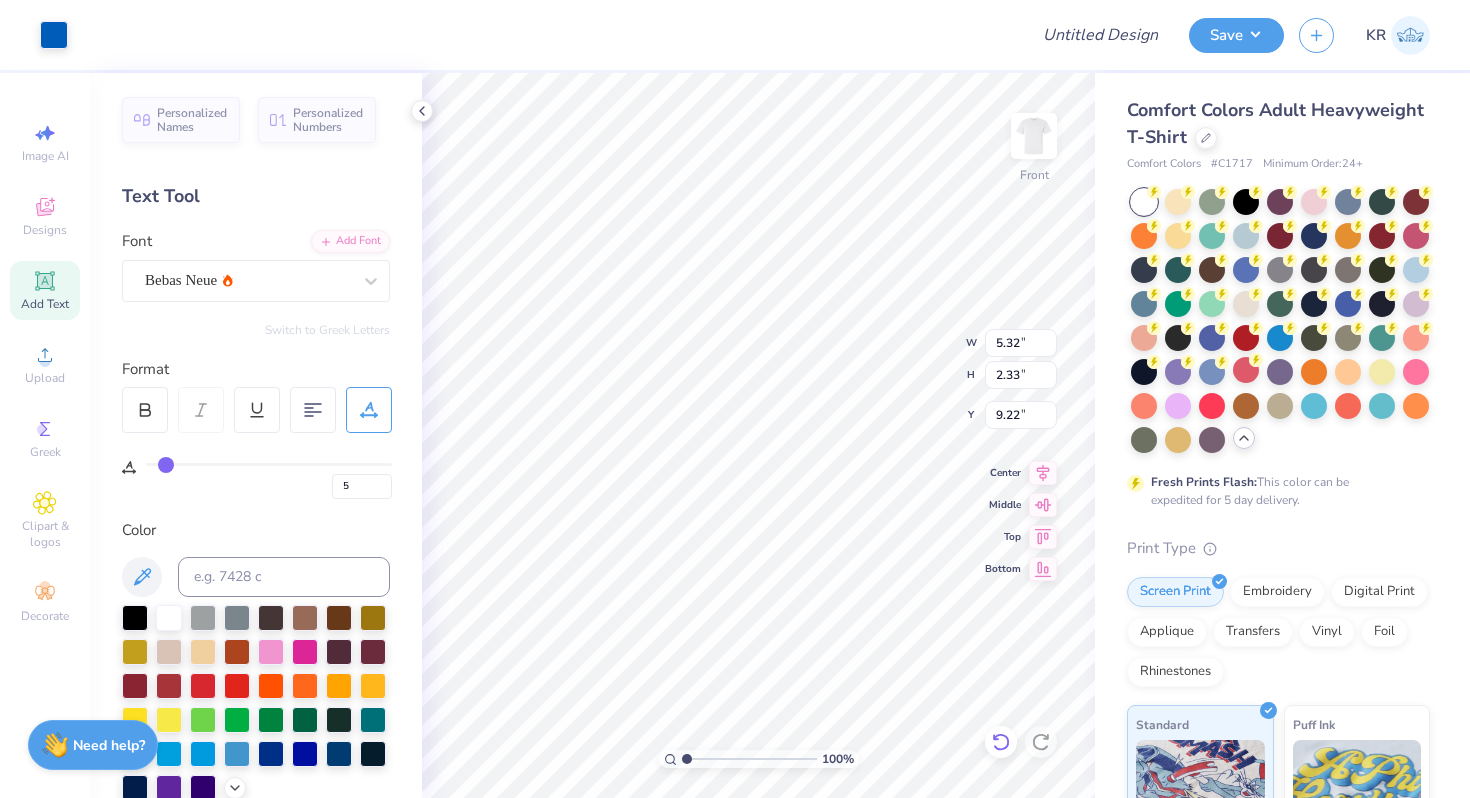 type on "9.47" 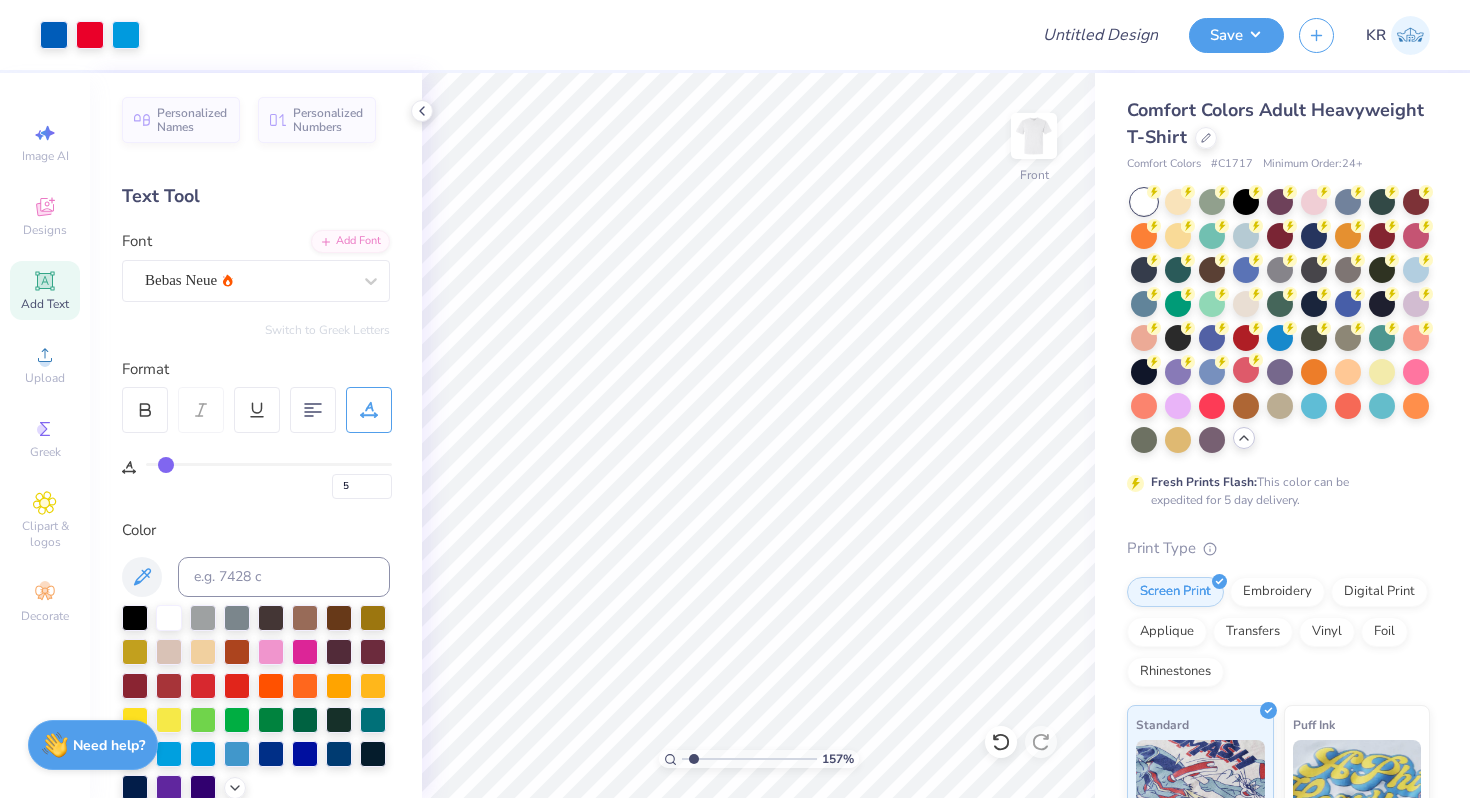 type on "1.55" 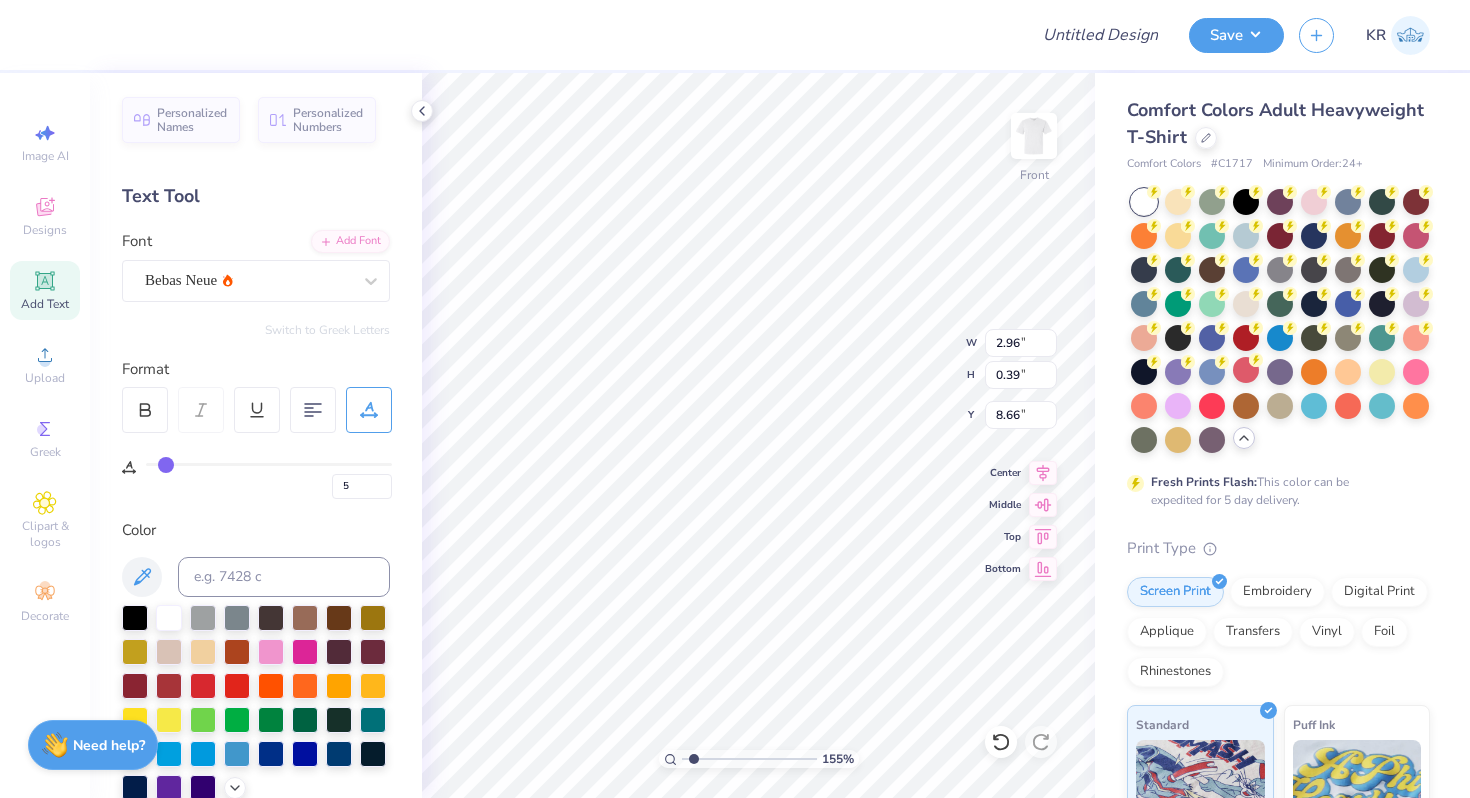 type on "8.87" 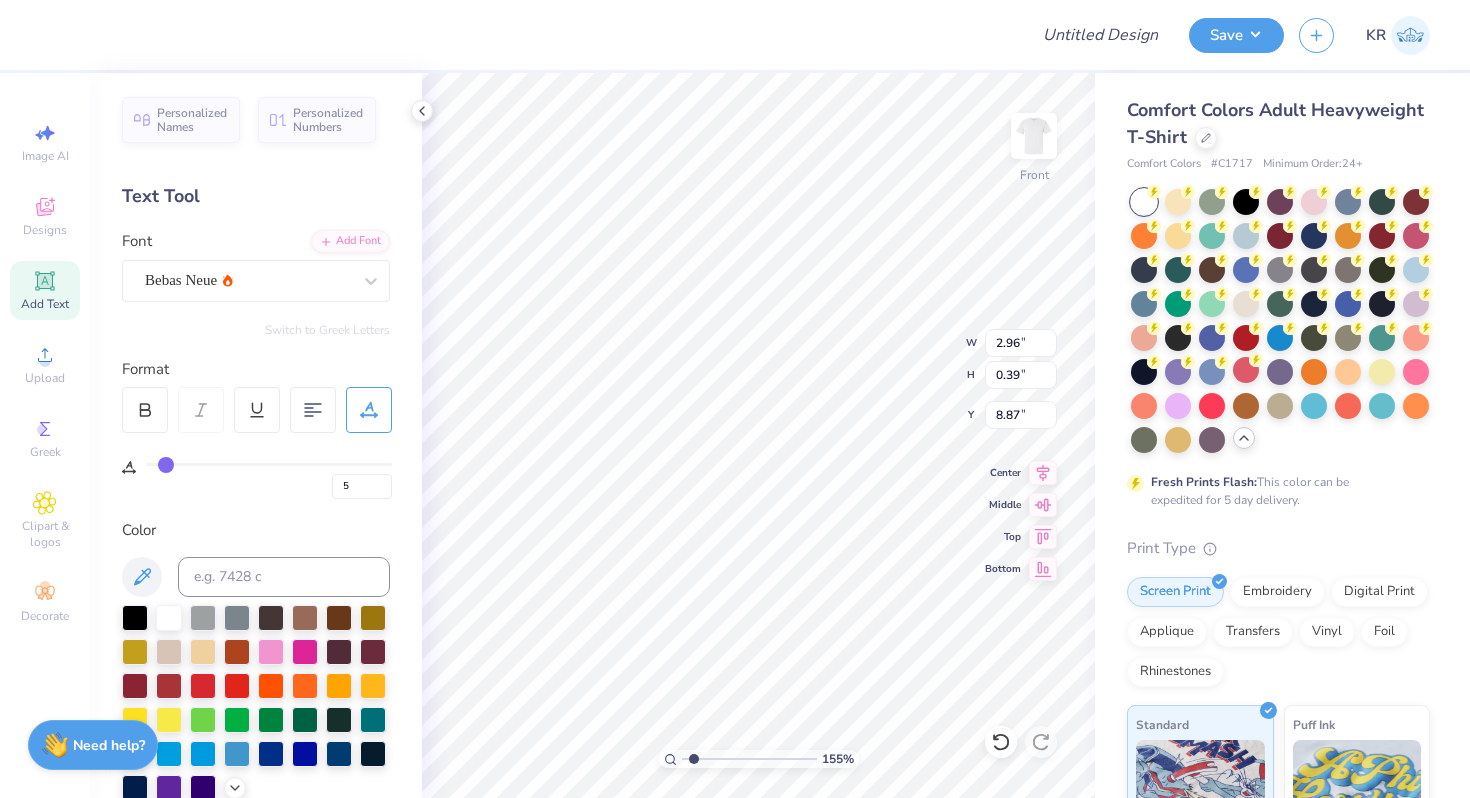 scroll, scrollTop: 0, scrollLeft: 1, axis: horizontal 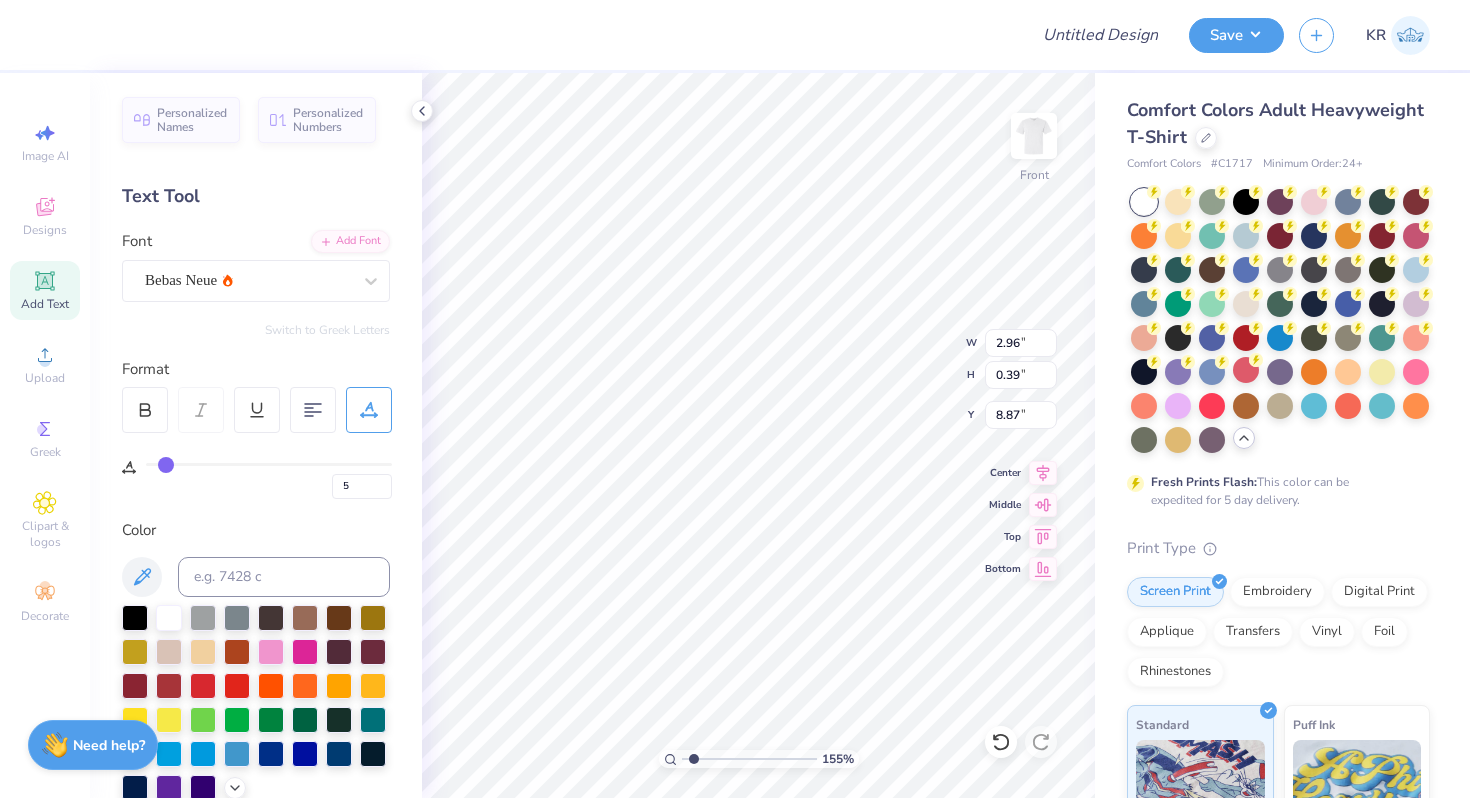 type on "Fall rush 2025" 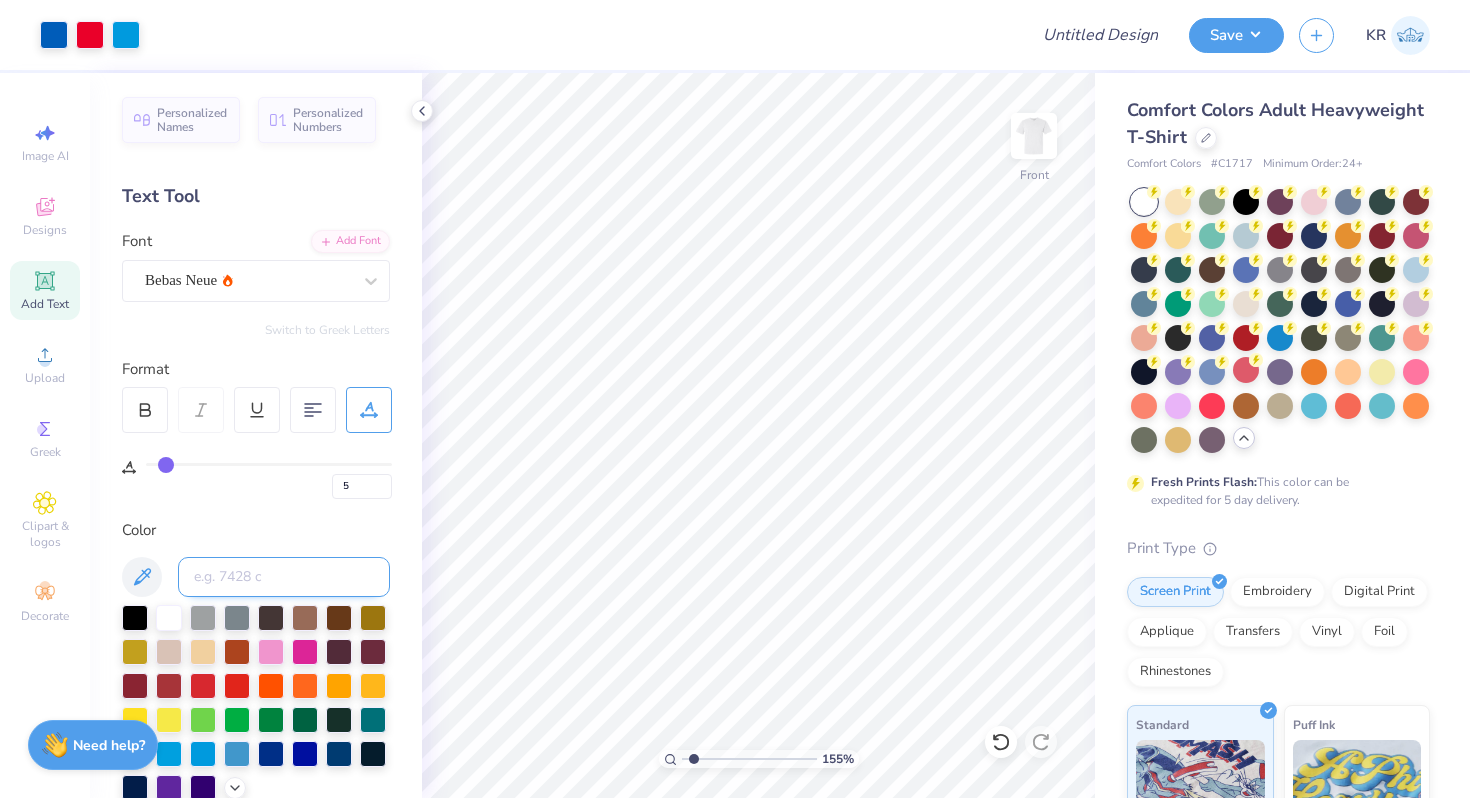click at bounding box center (284, 577) 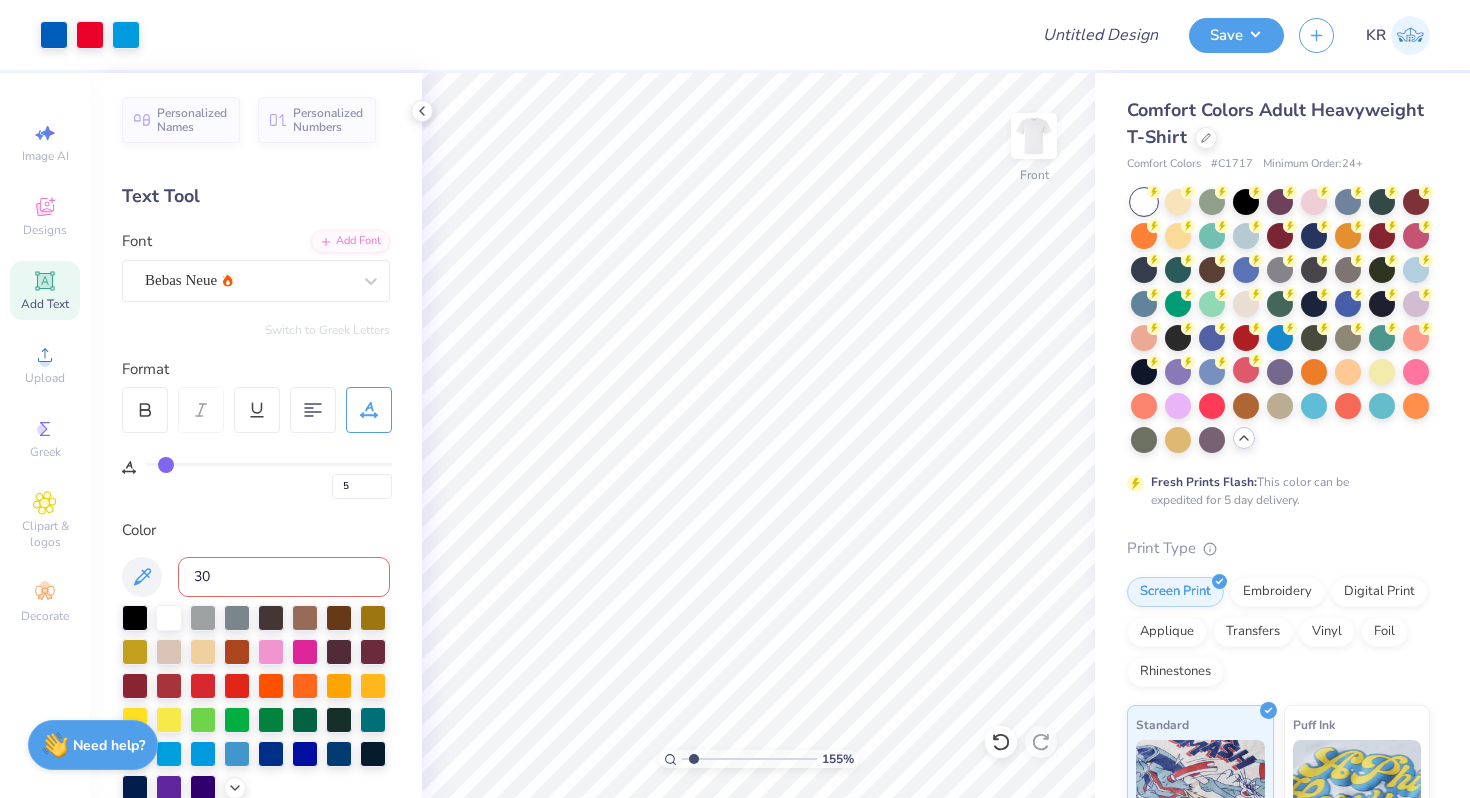 type on "300" 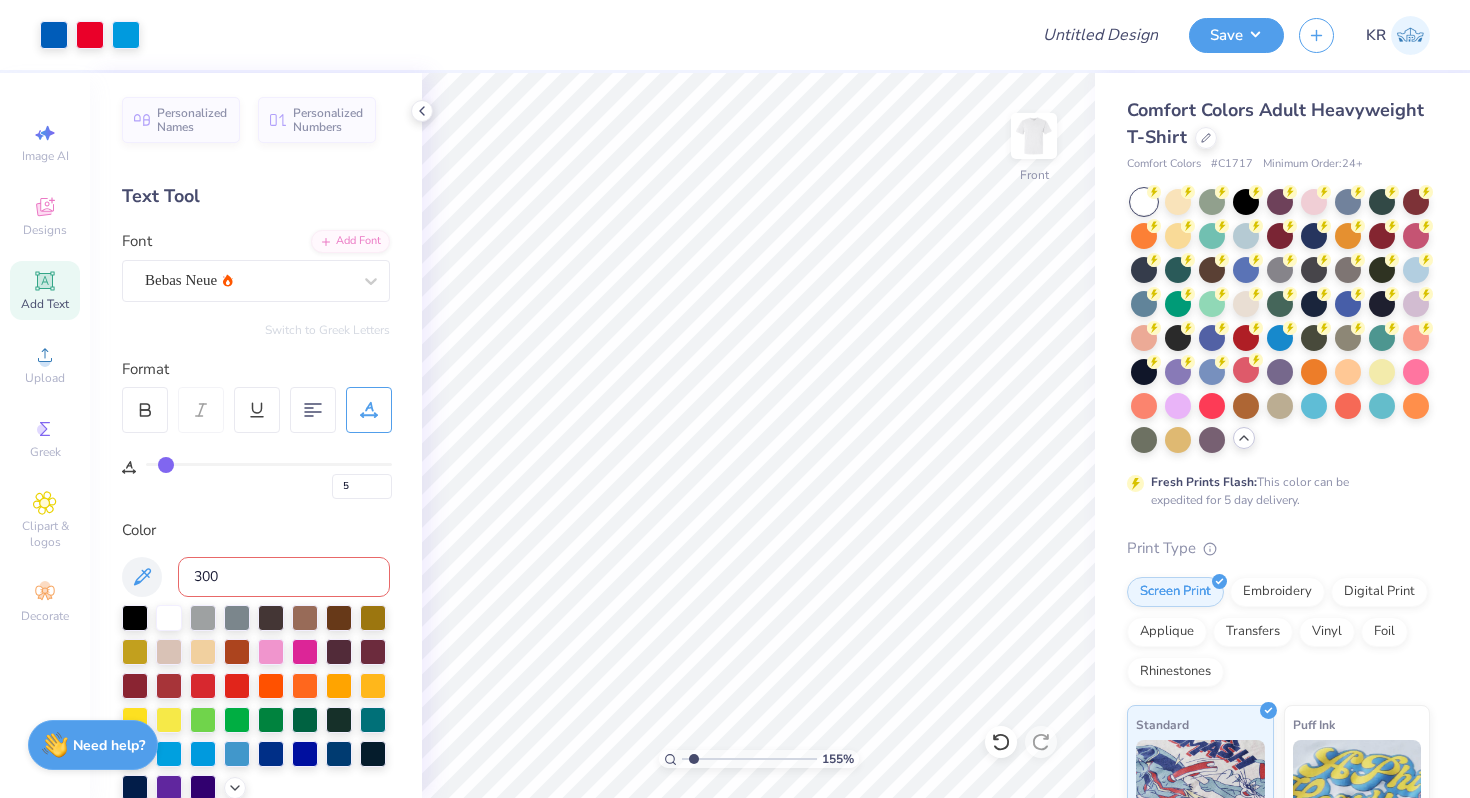 type 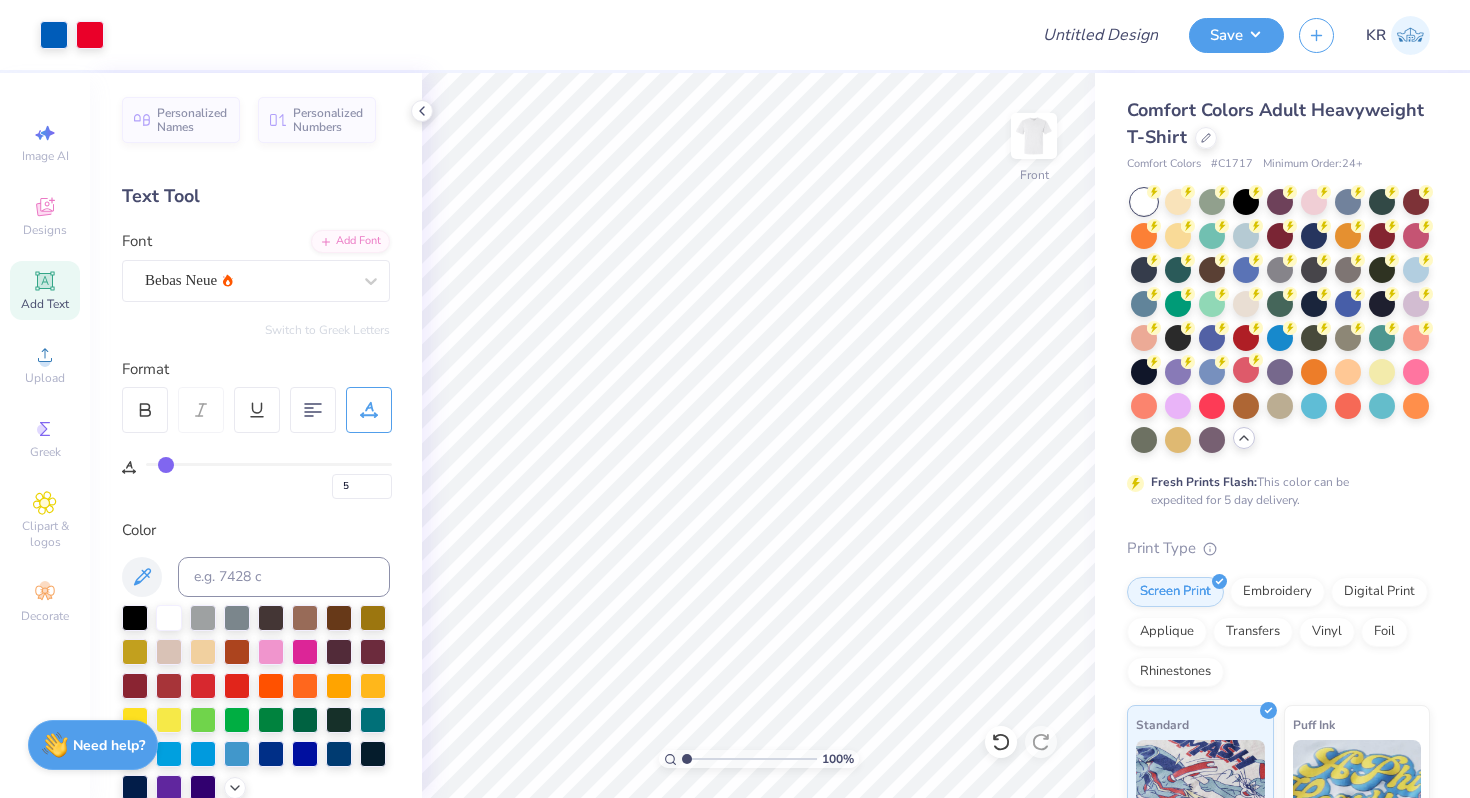 drag, startPoint x: 691, startPoint y: 759, endPoint x: 677, endPoint y: 758, distance: 14.035668 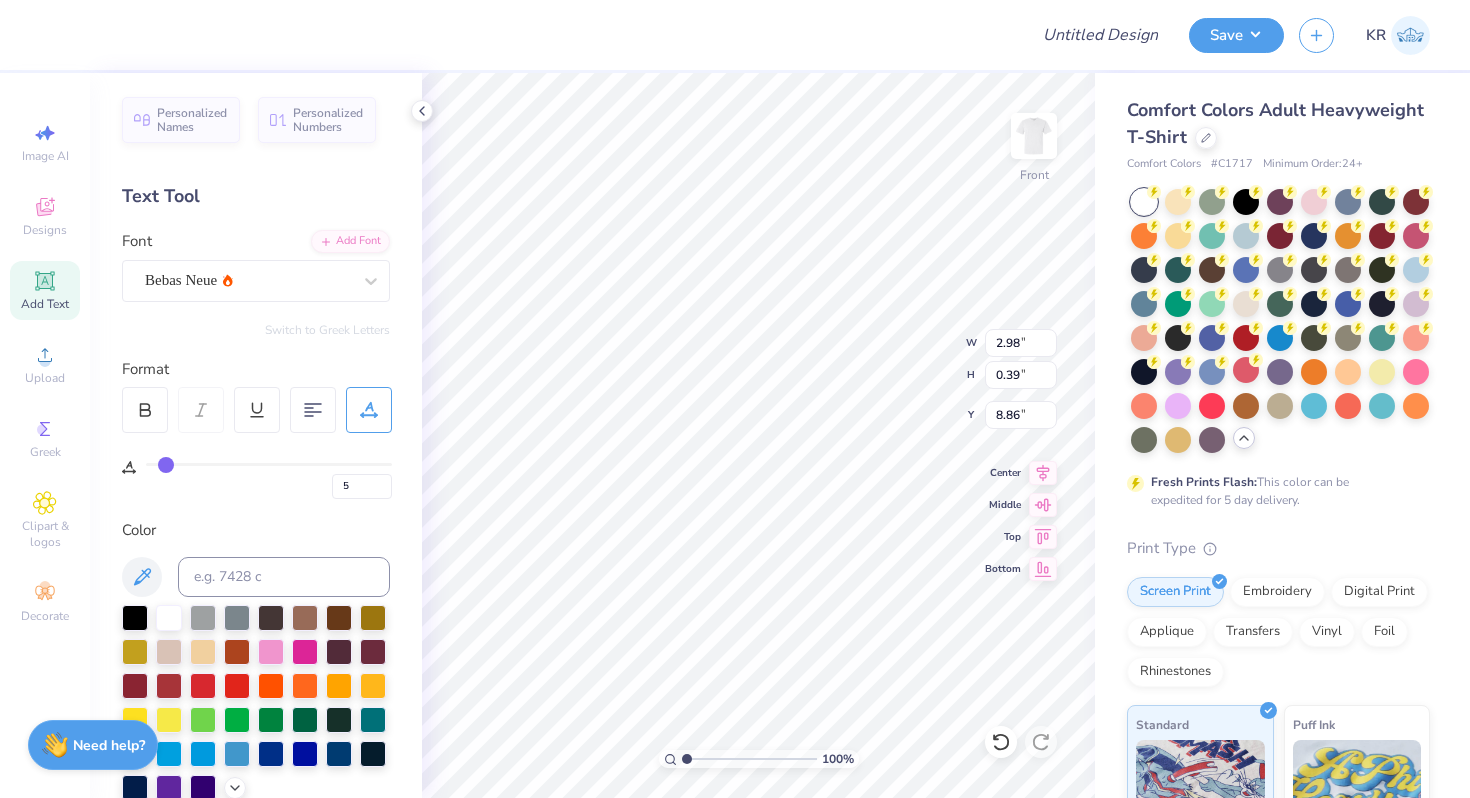 type on "16.21" 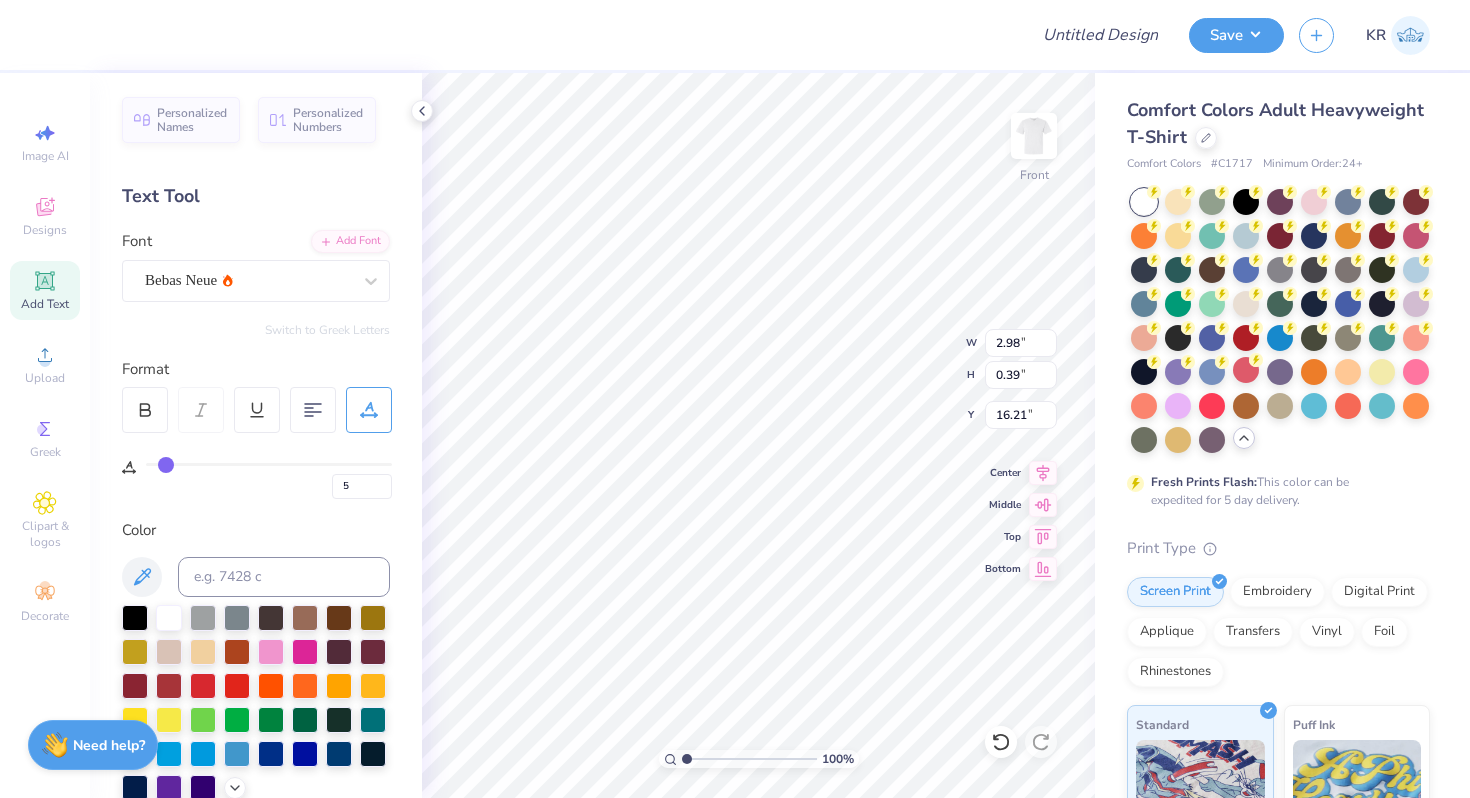 type on "PI KAPPA ALPHA" 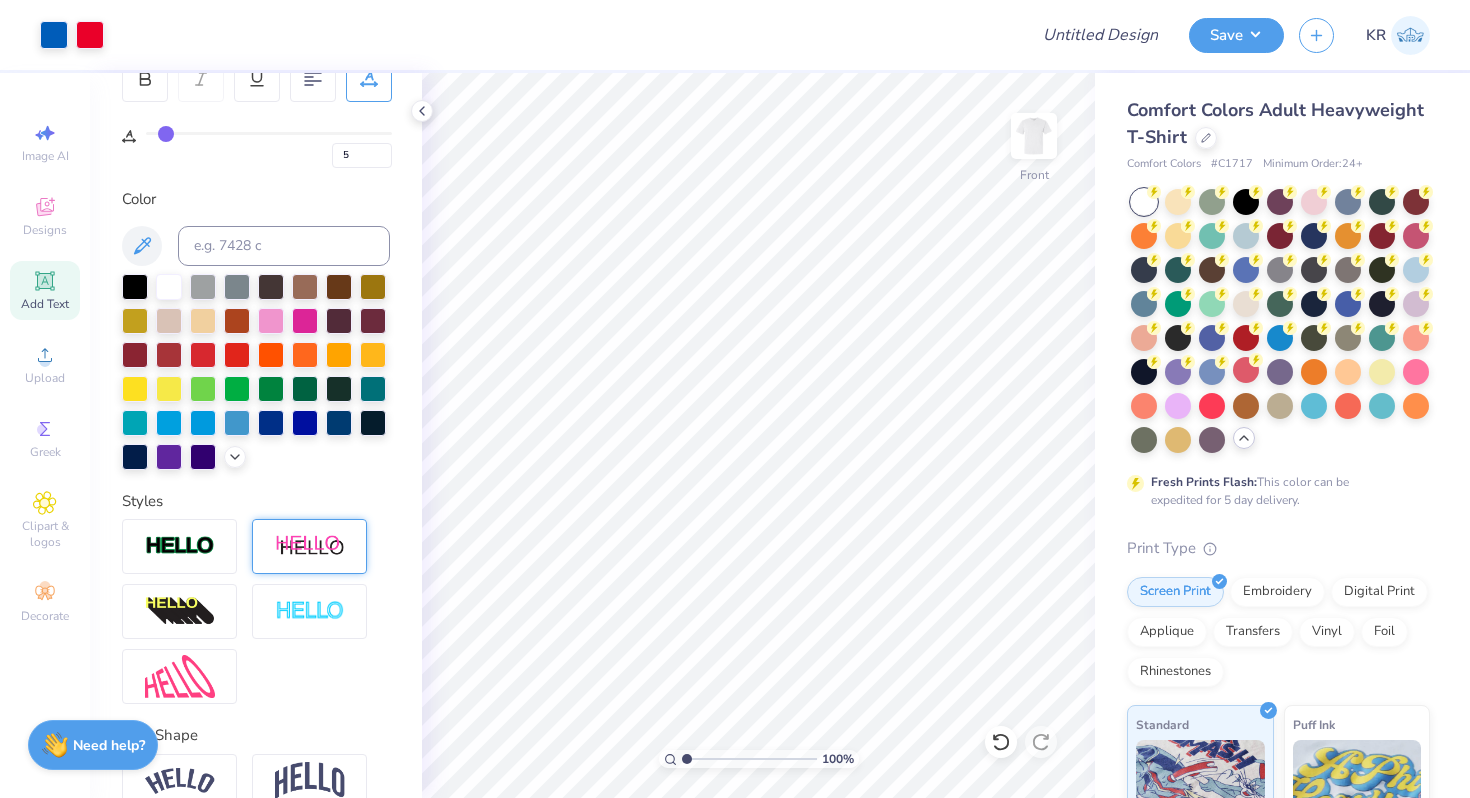 scroll, scrollTop: 430, scrollLeft: 0, axis: vertical 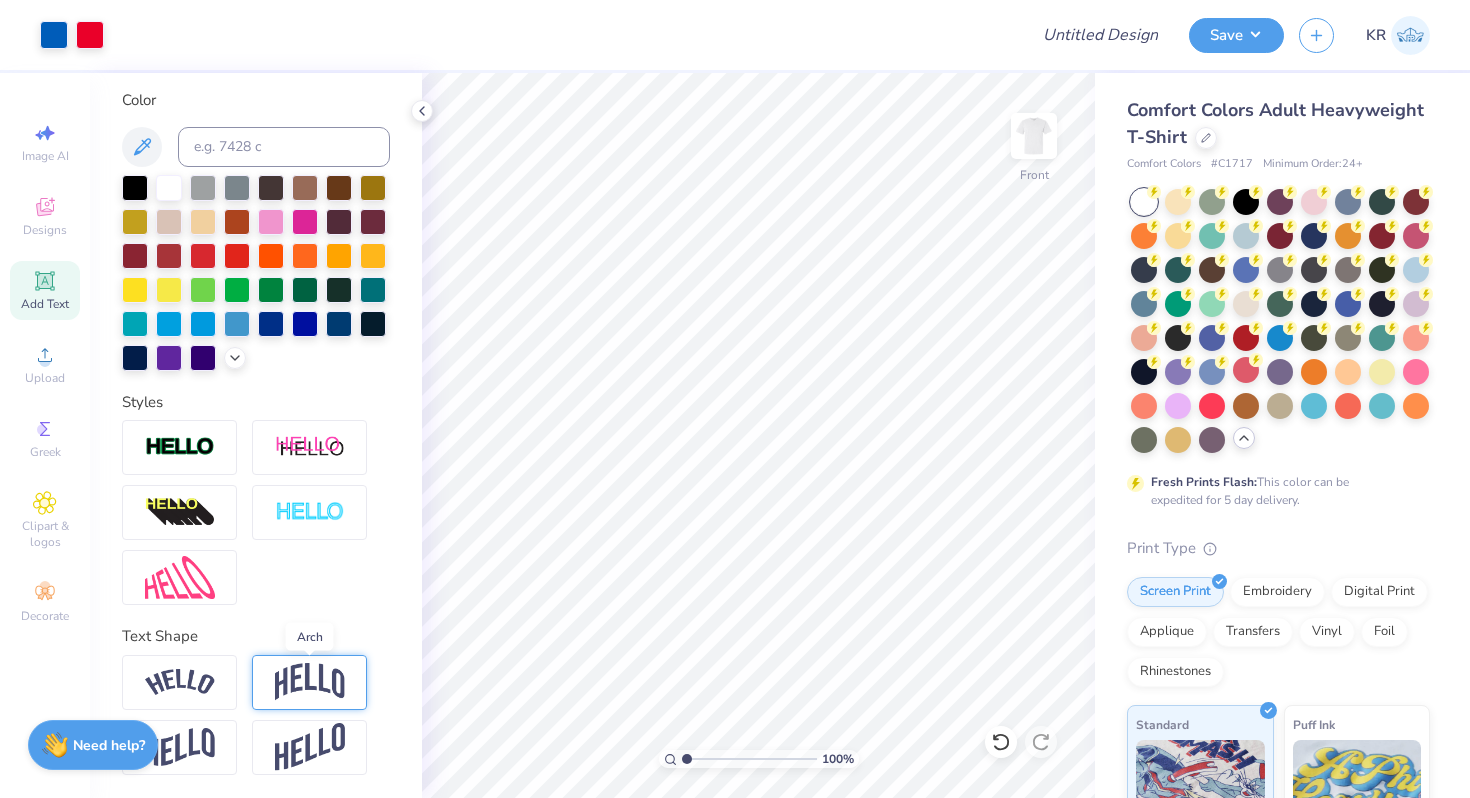 click at bounding box center [310, 682] 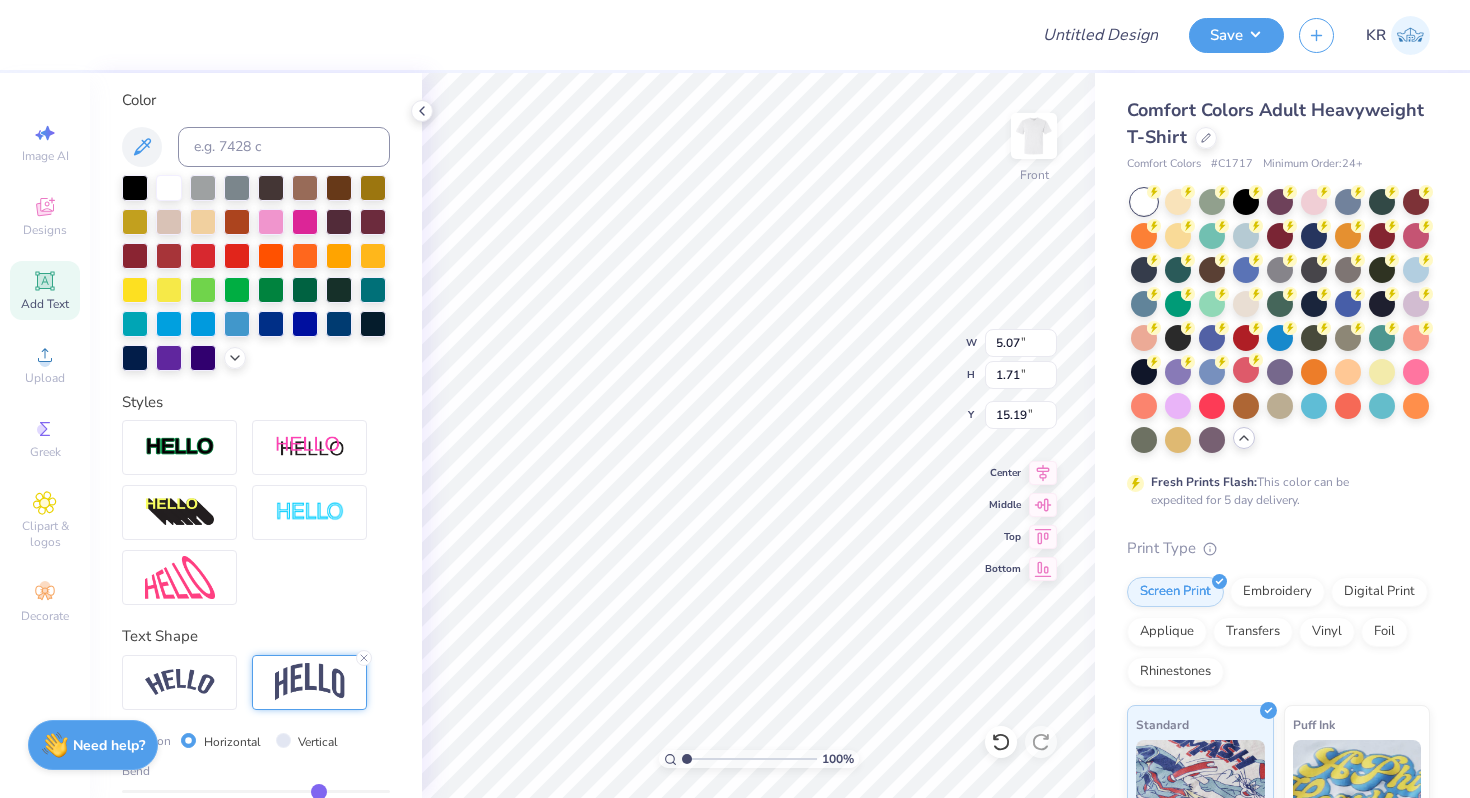 type on "5.07" 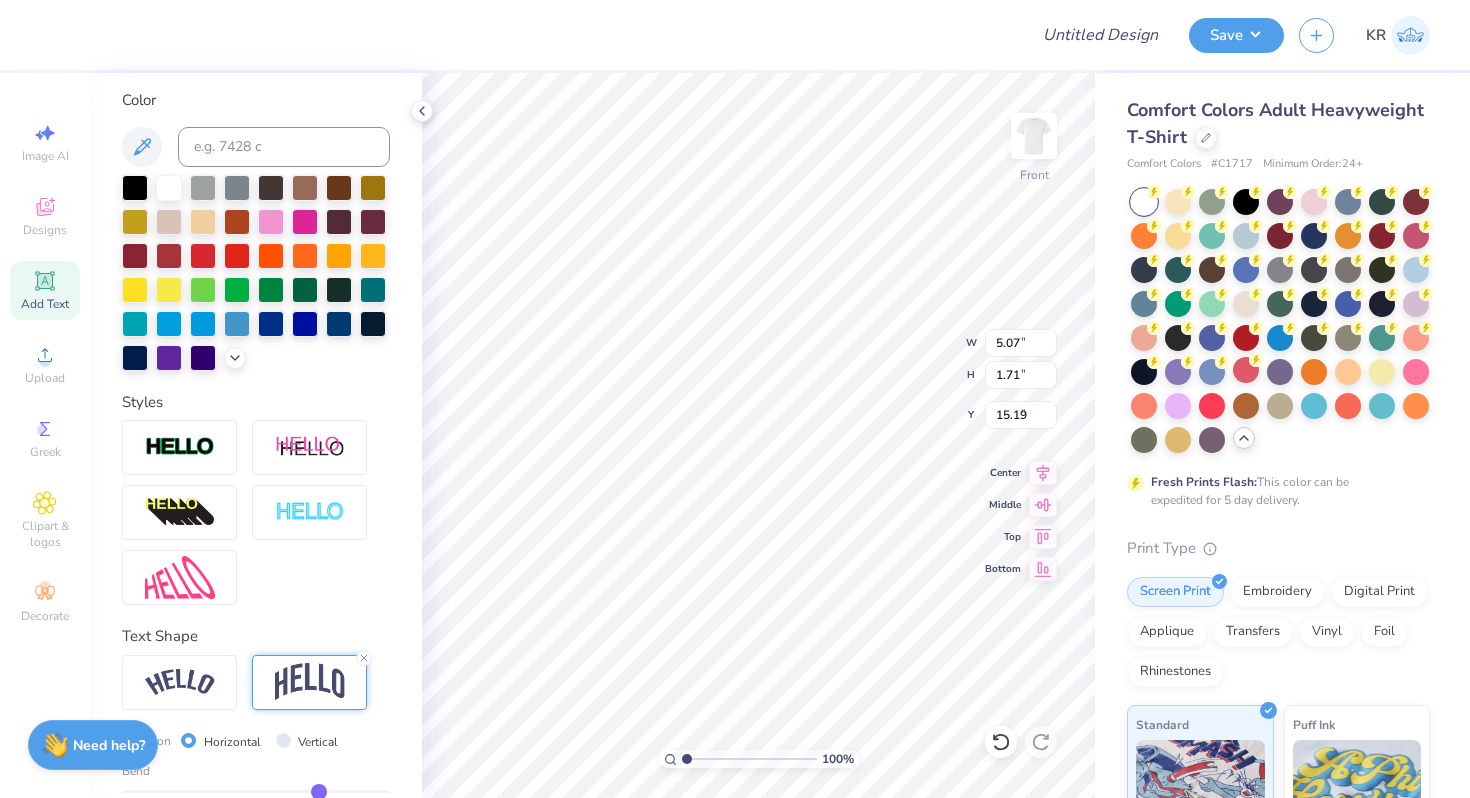 type on "1.29" 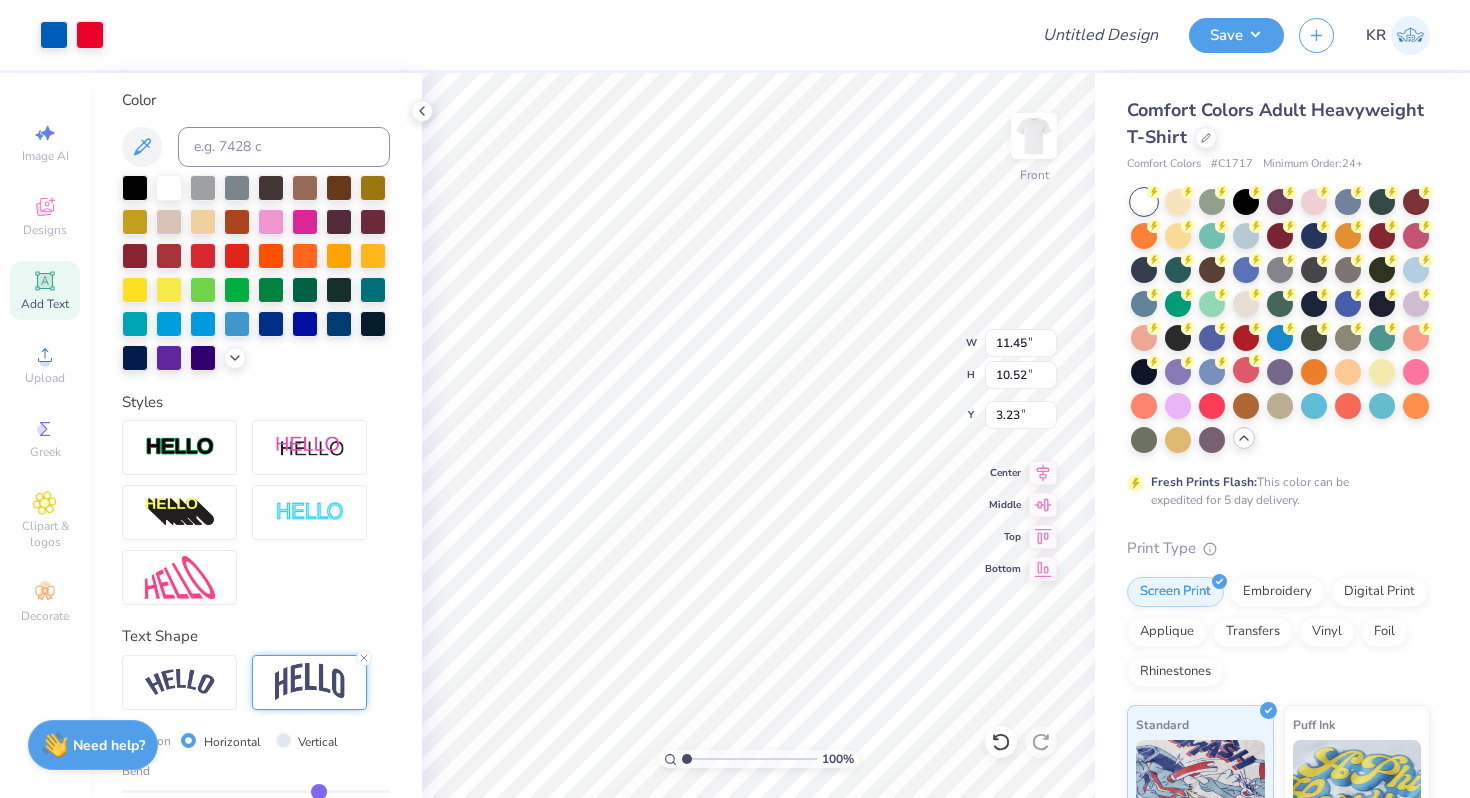 type on "3.23" 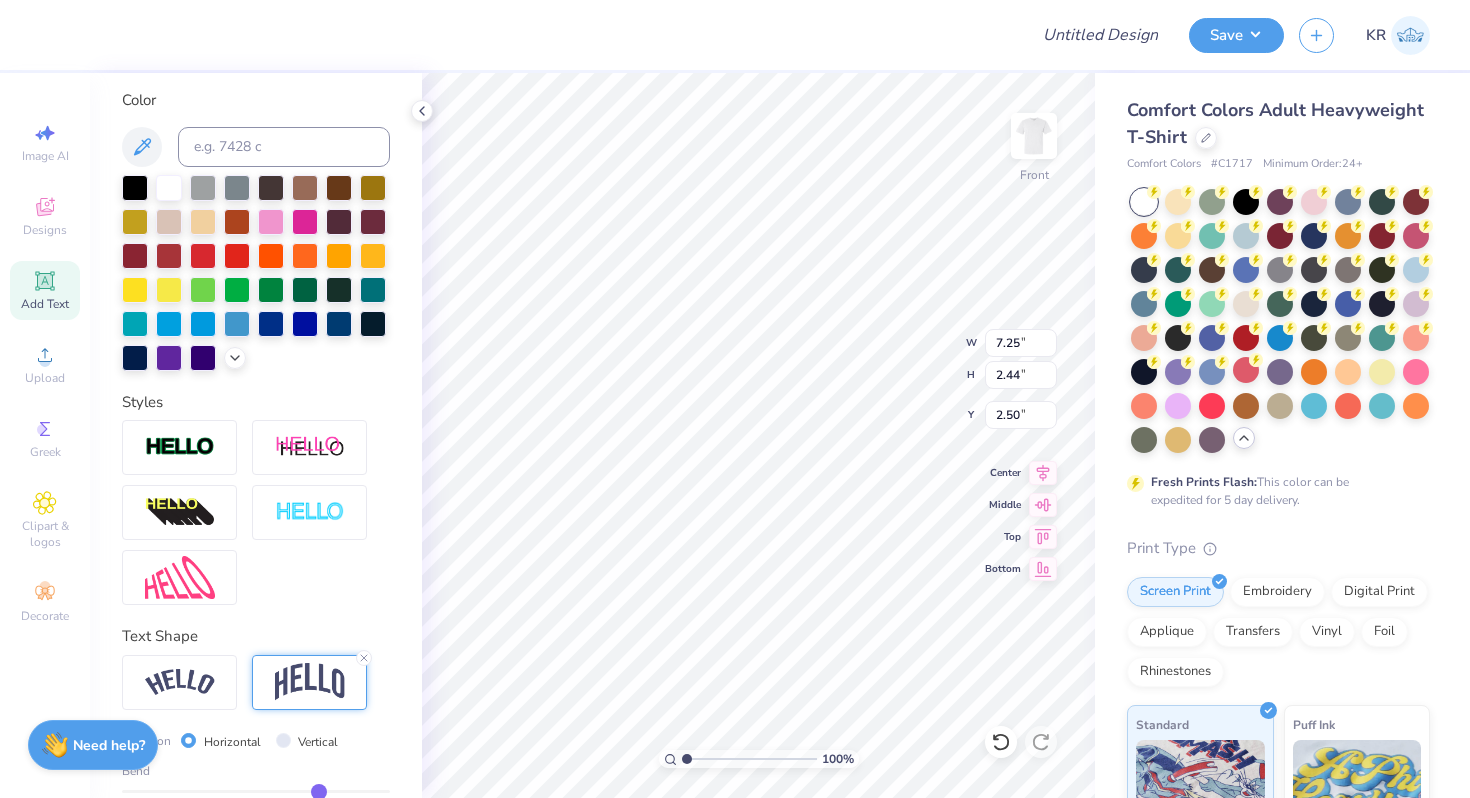 type on "7.25" 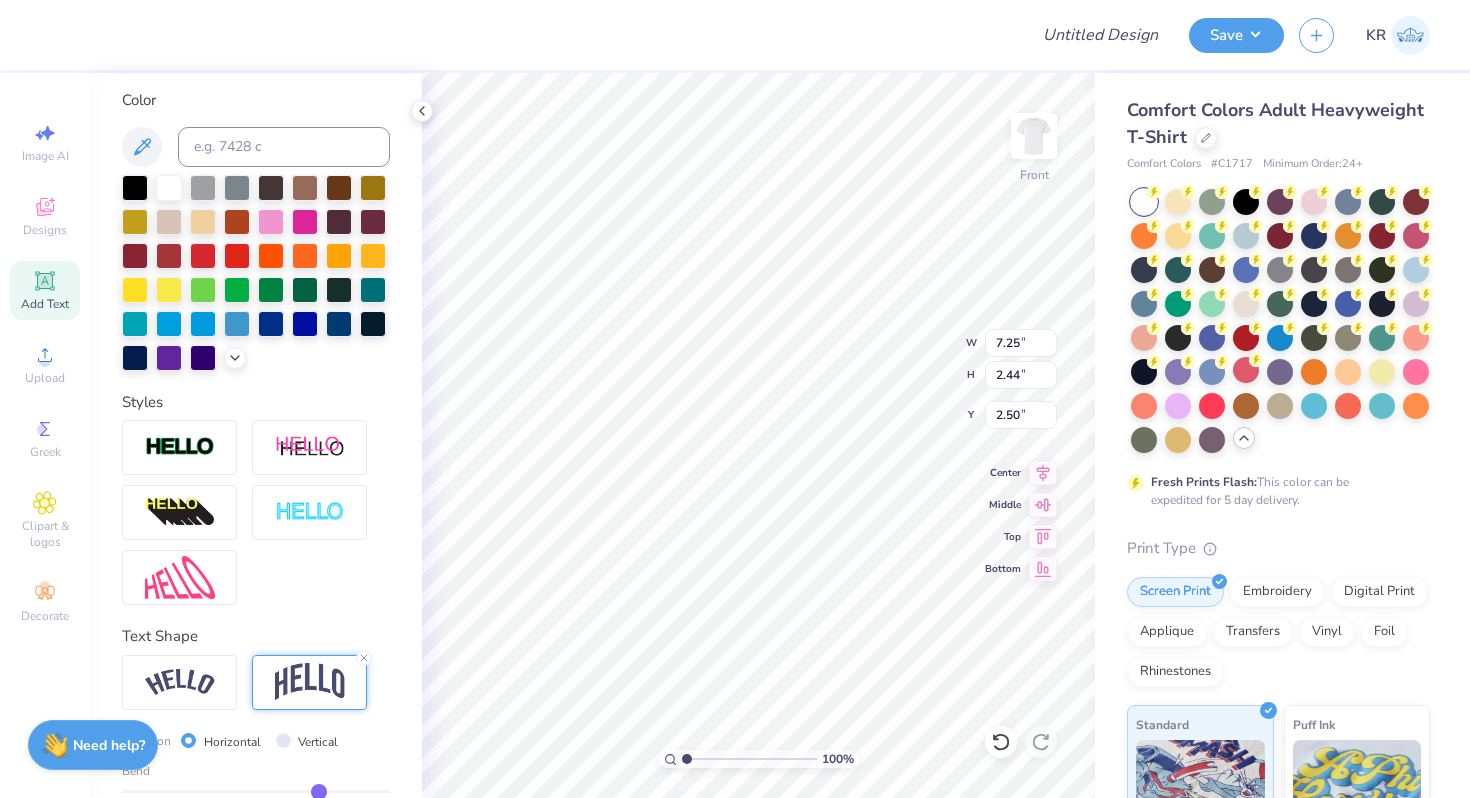 type on "3.00" 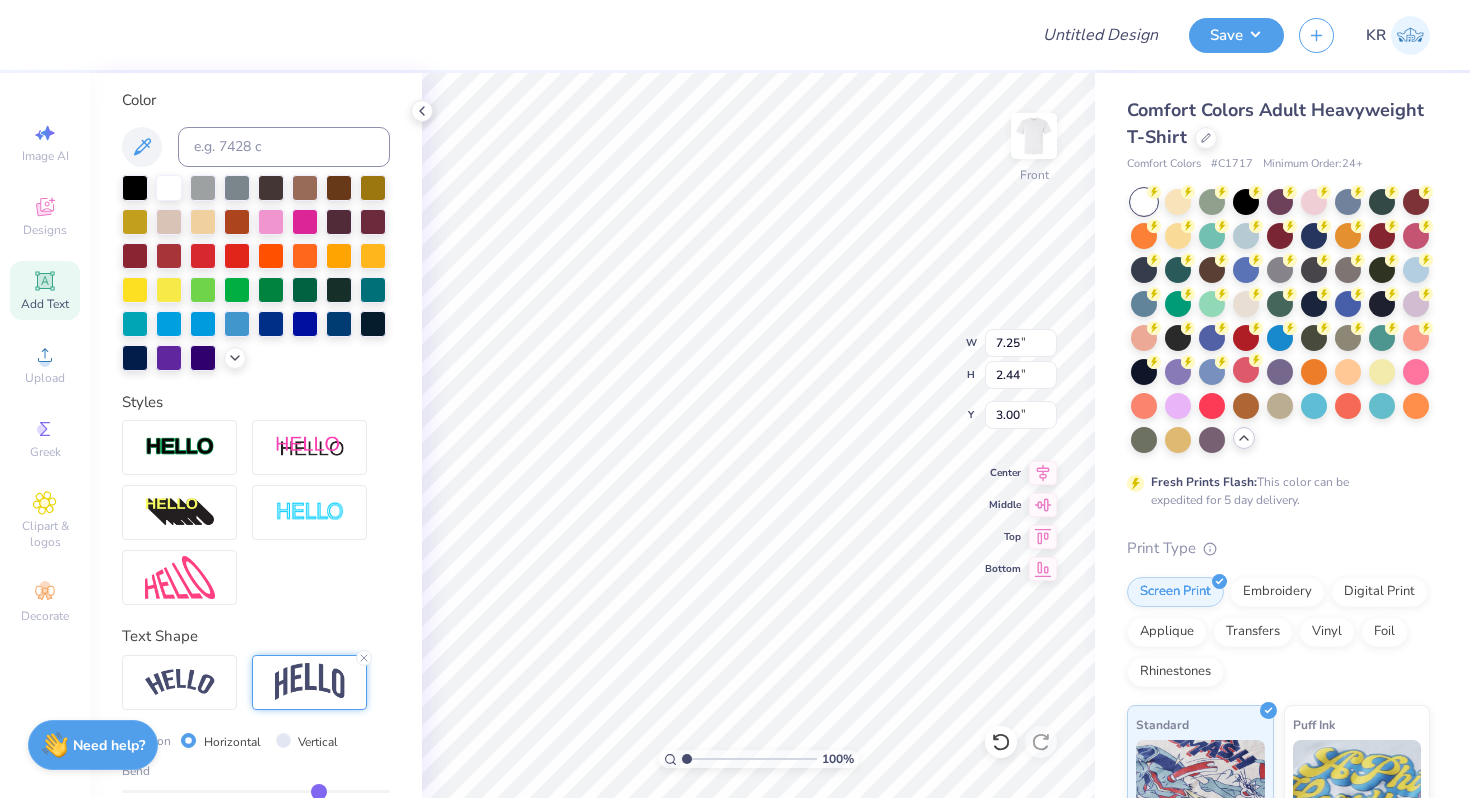 scroll, scrollTop: 547, scrollLeft: 0, axis: vertical 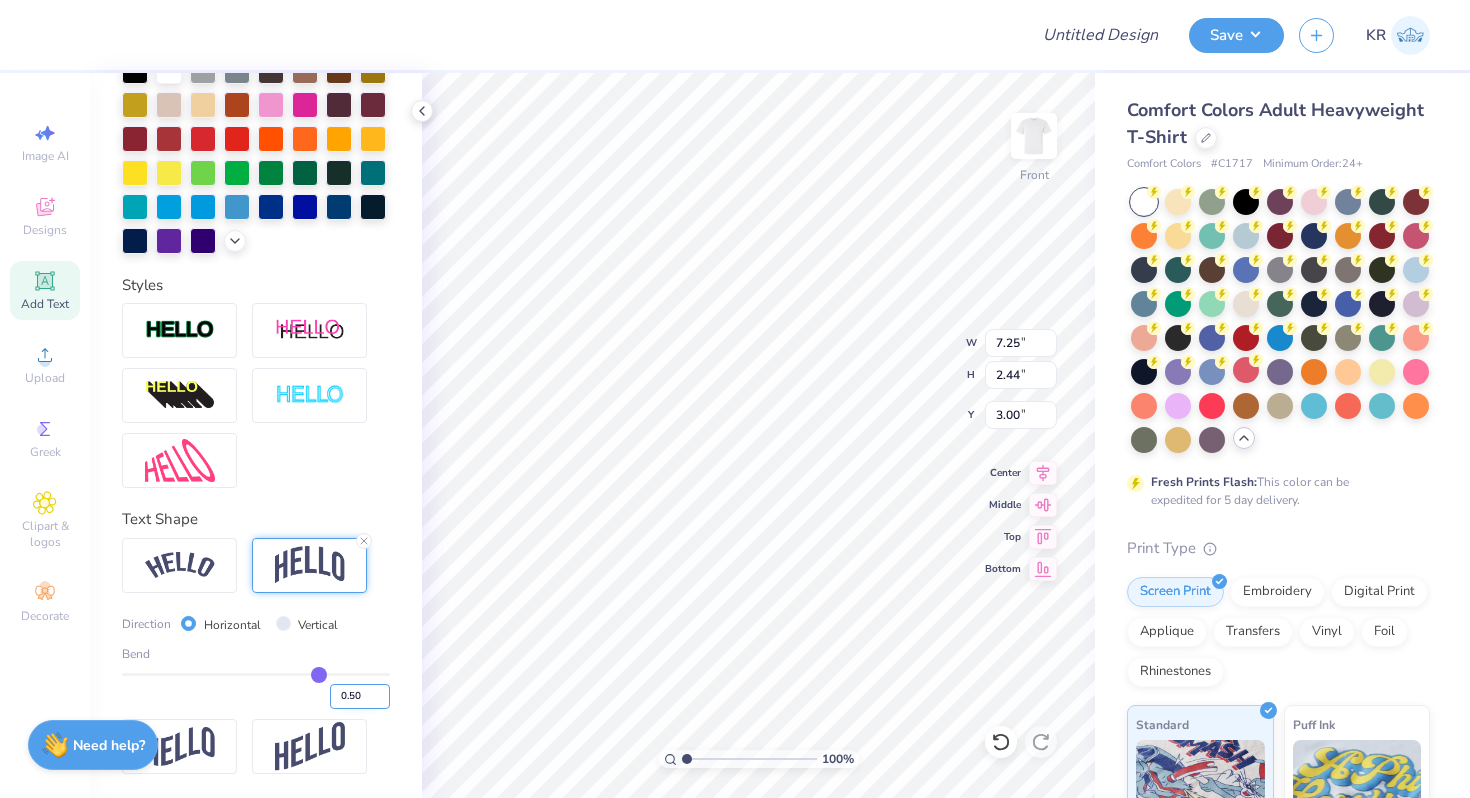 click on "0.50" at bounding box center [360, 696] 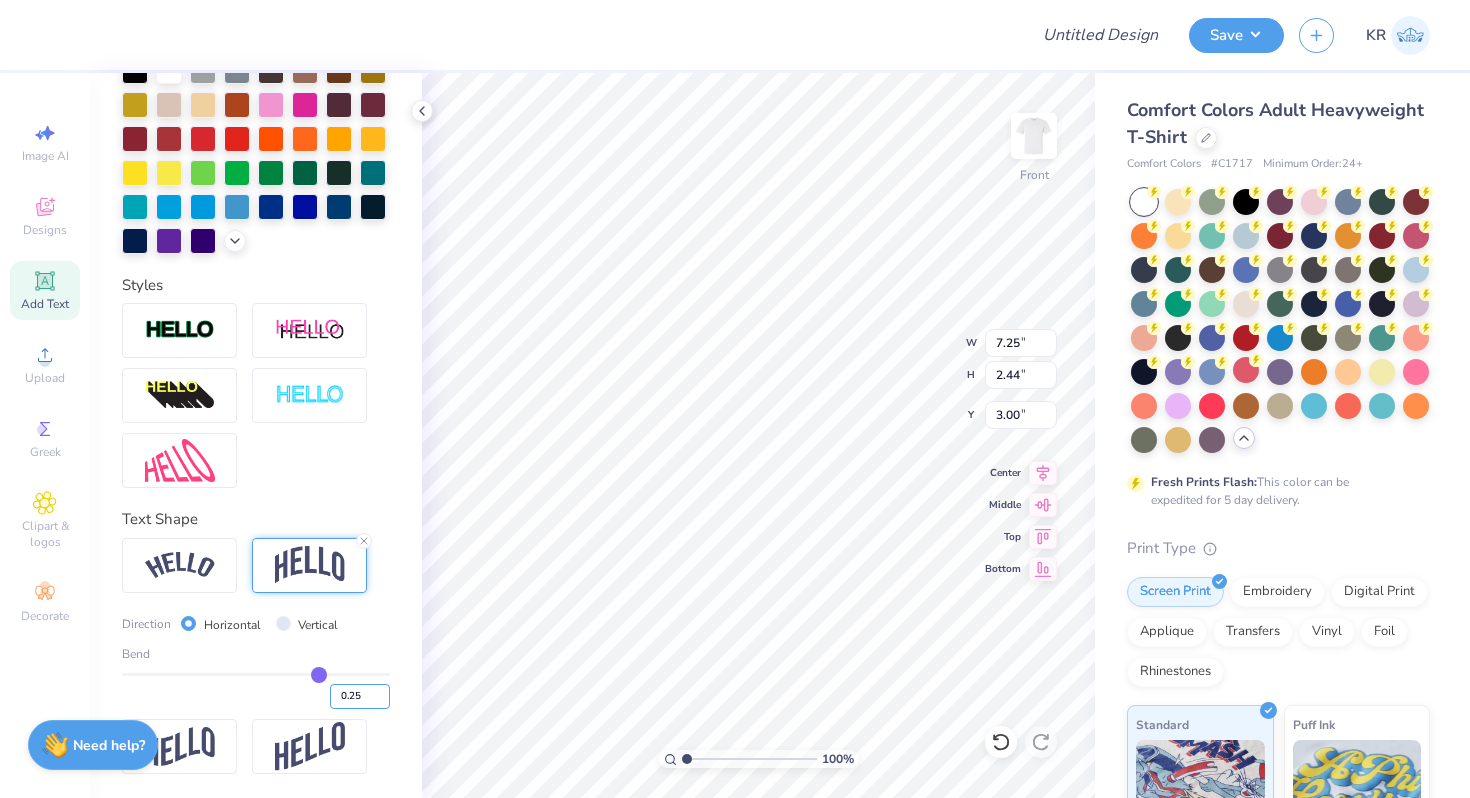 type on "0.25" 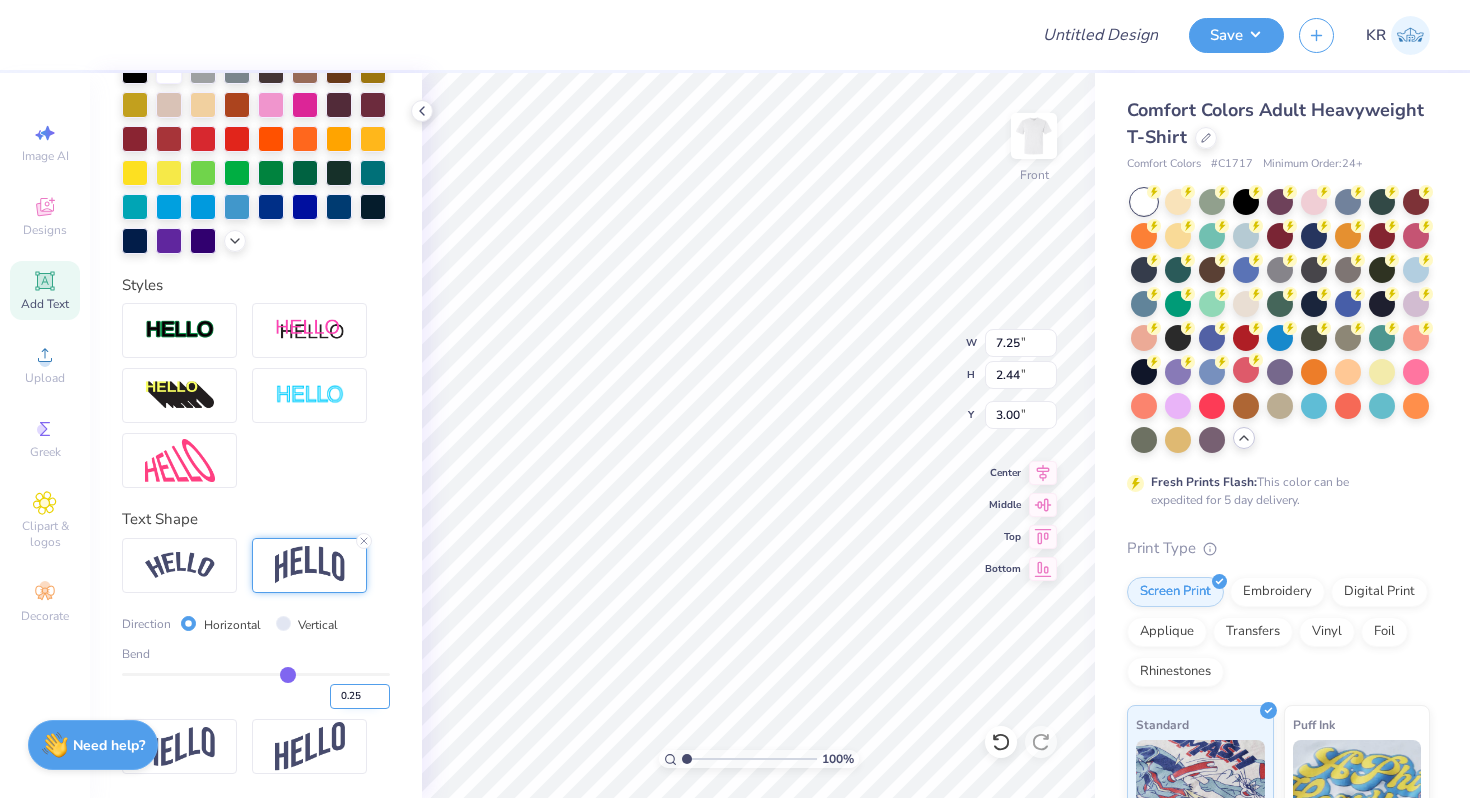 type on "1.66" 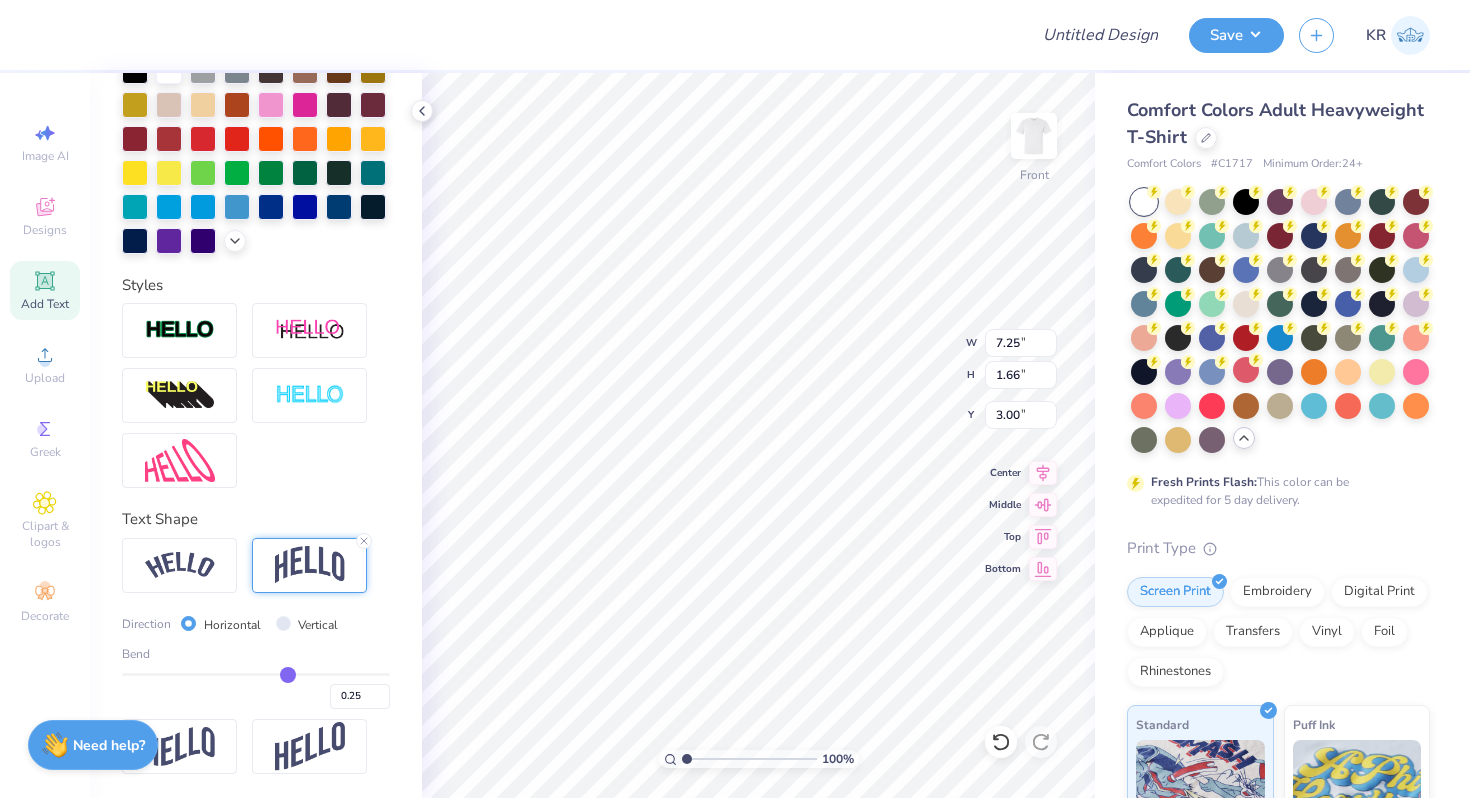 type on "3.00" 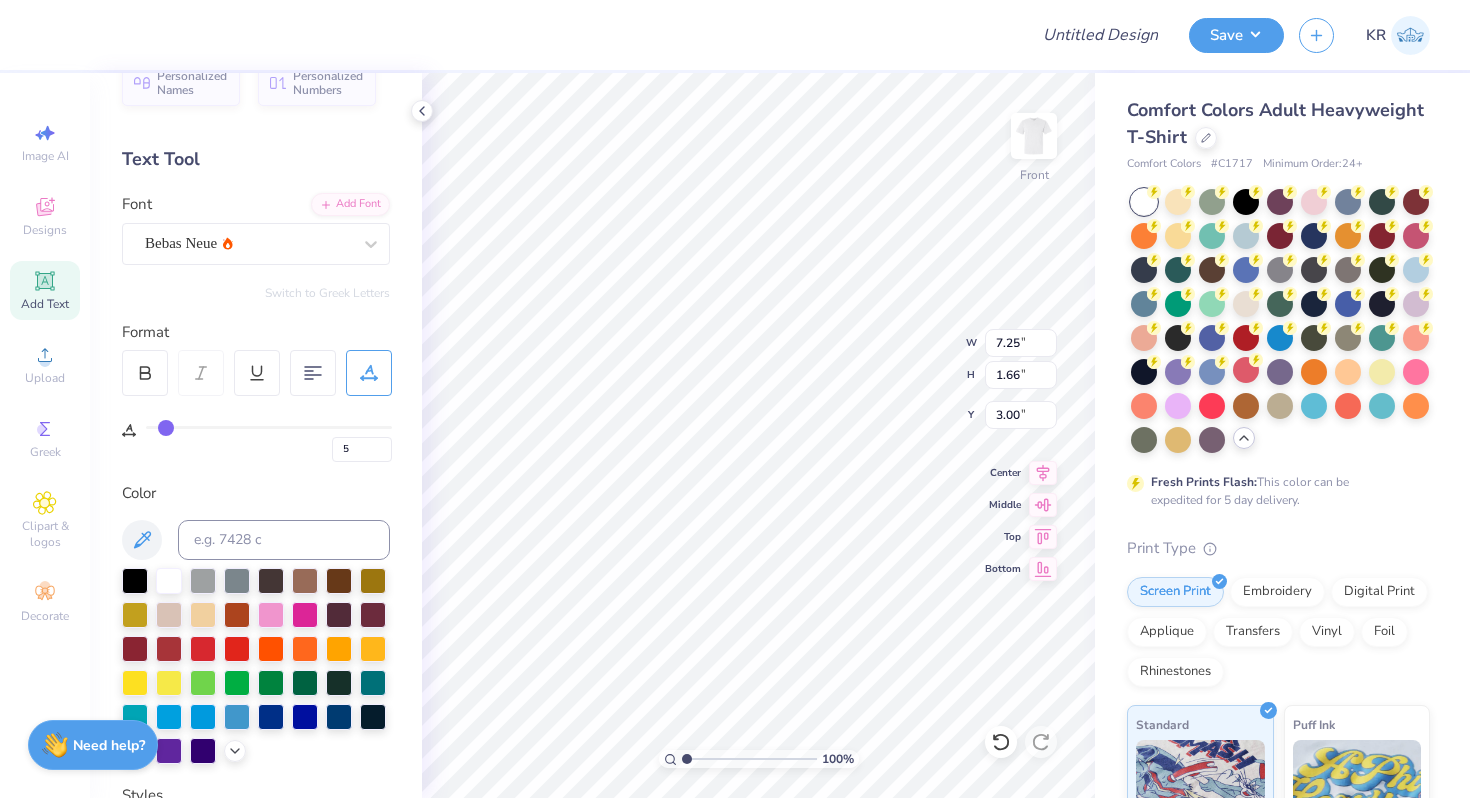 scroll, scrollTop: 0, scrollLeft: 0, axis: both 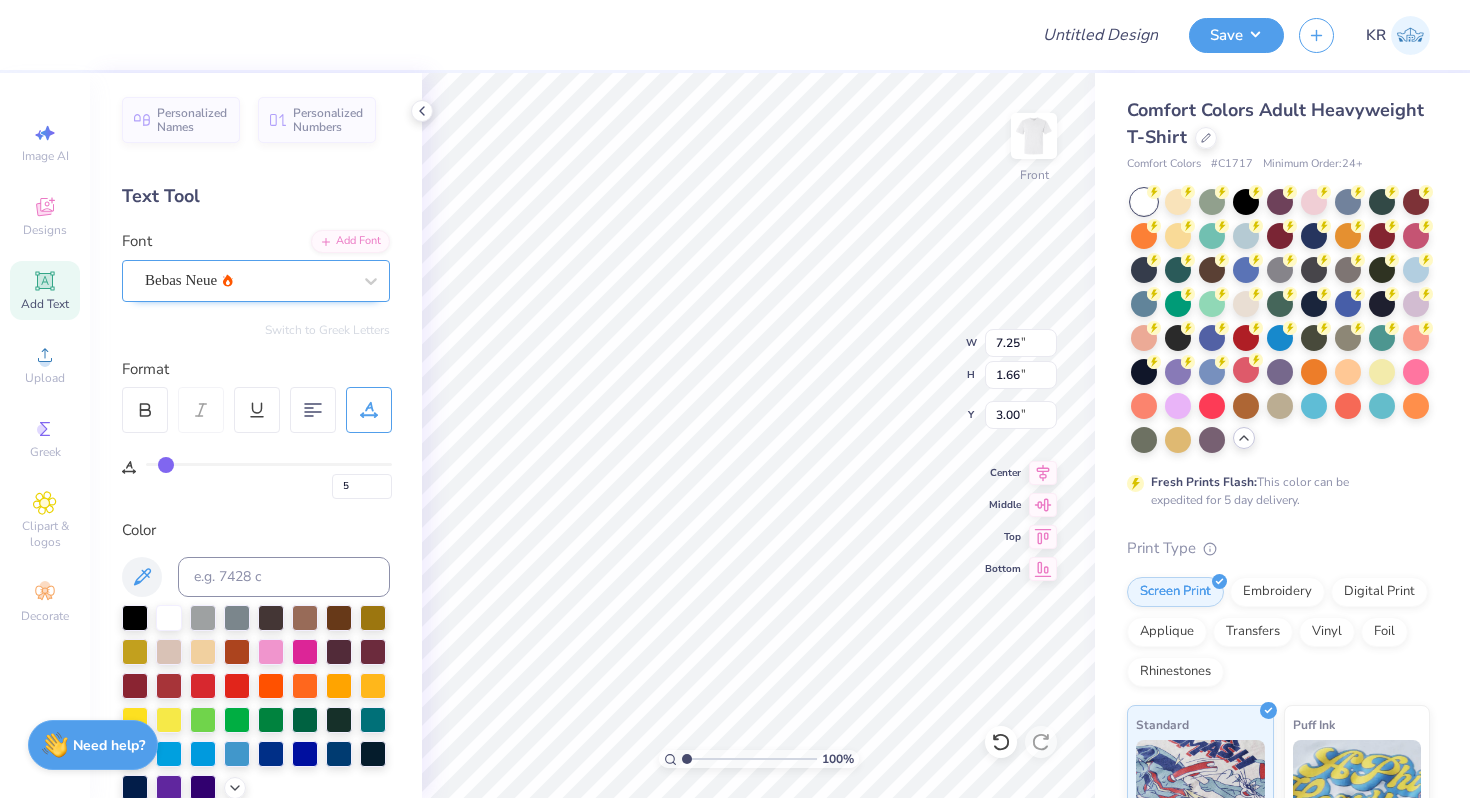 click on "Bebas Neue" at bounding box center (248, 280) 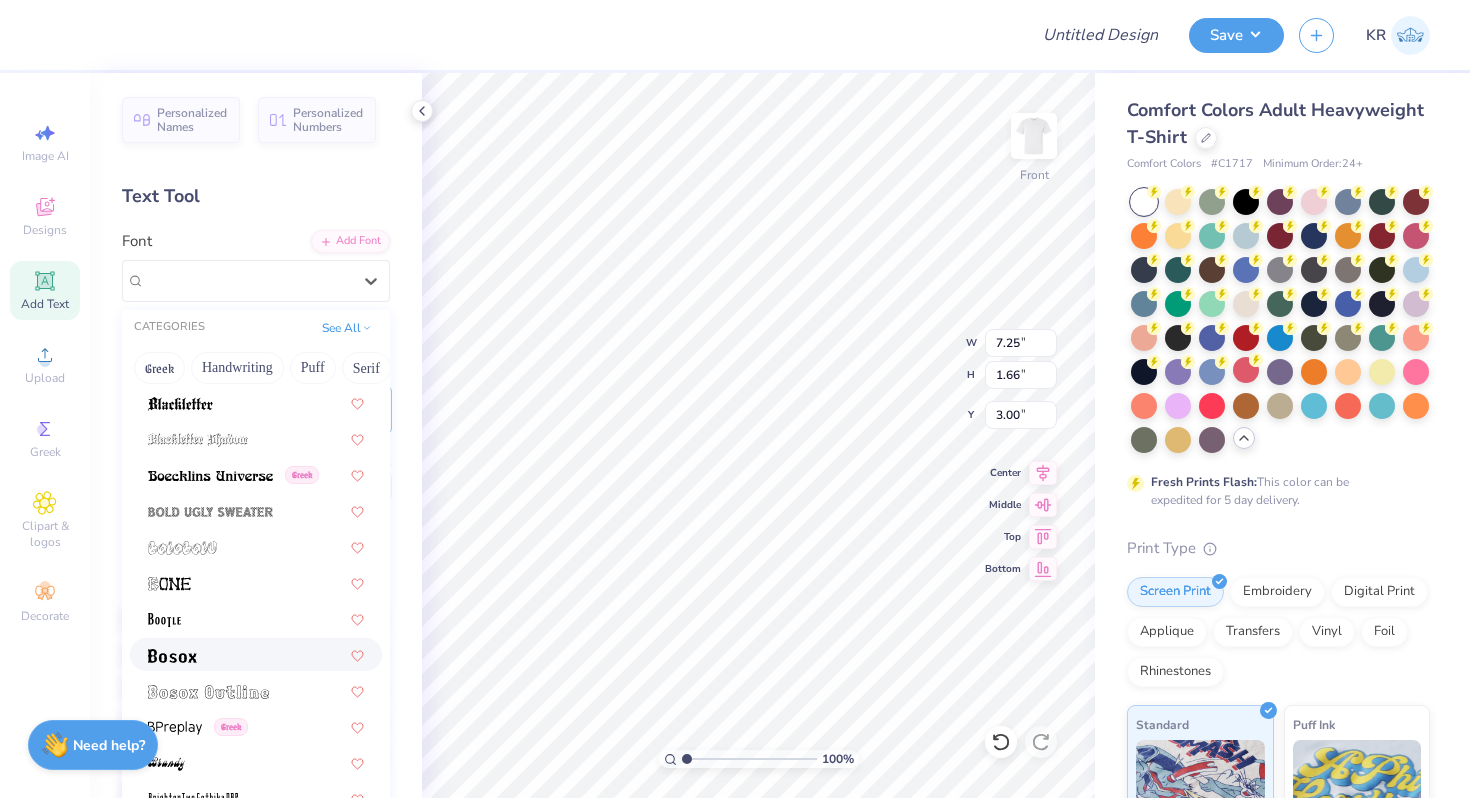 scroll, scrollTop: 1098, scrollLeft: 0, axis: vertical 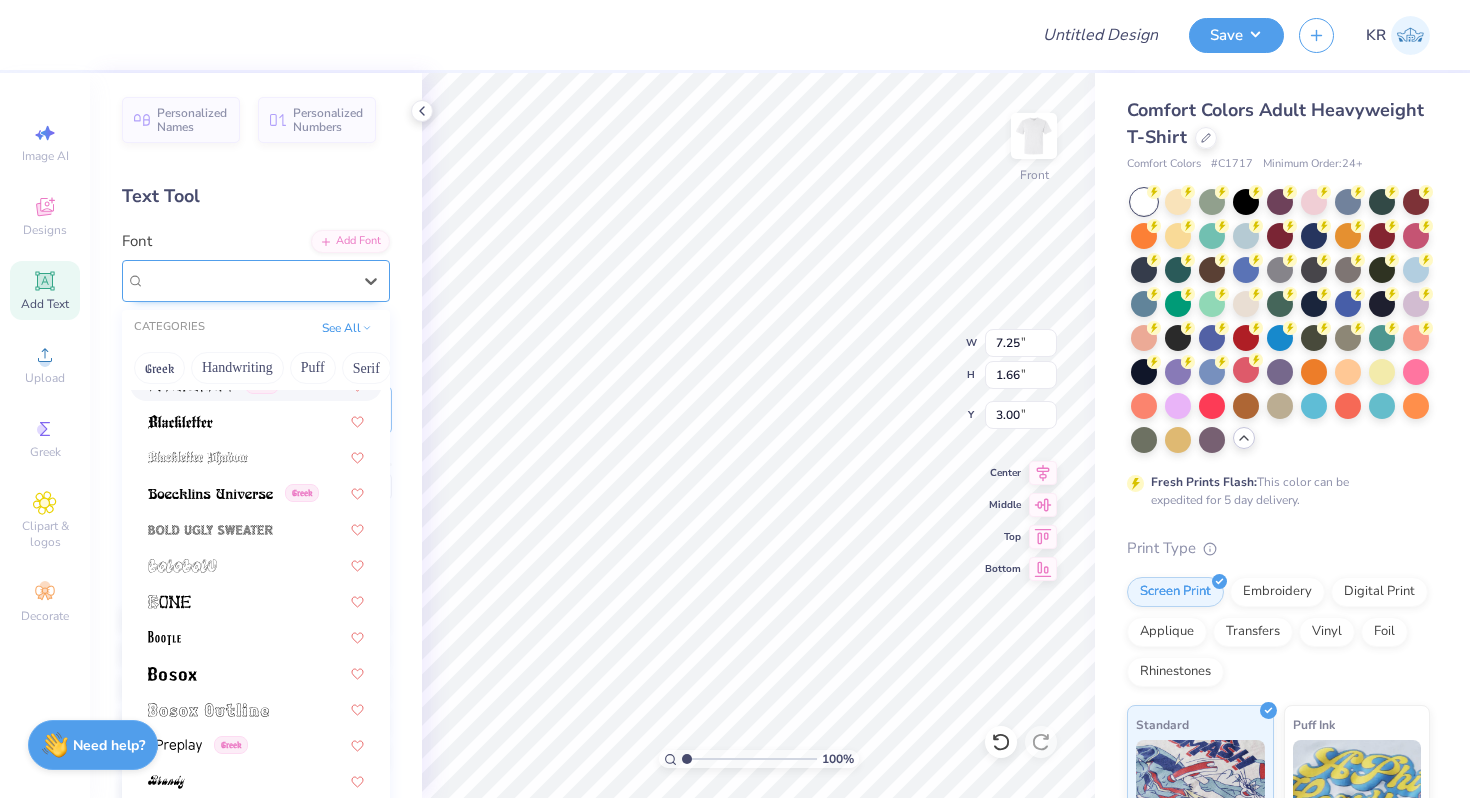 click on "Bebas Neue" at bounding box center [248, 280] 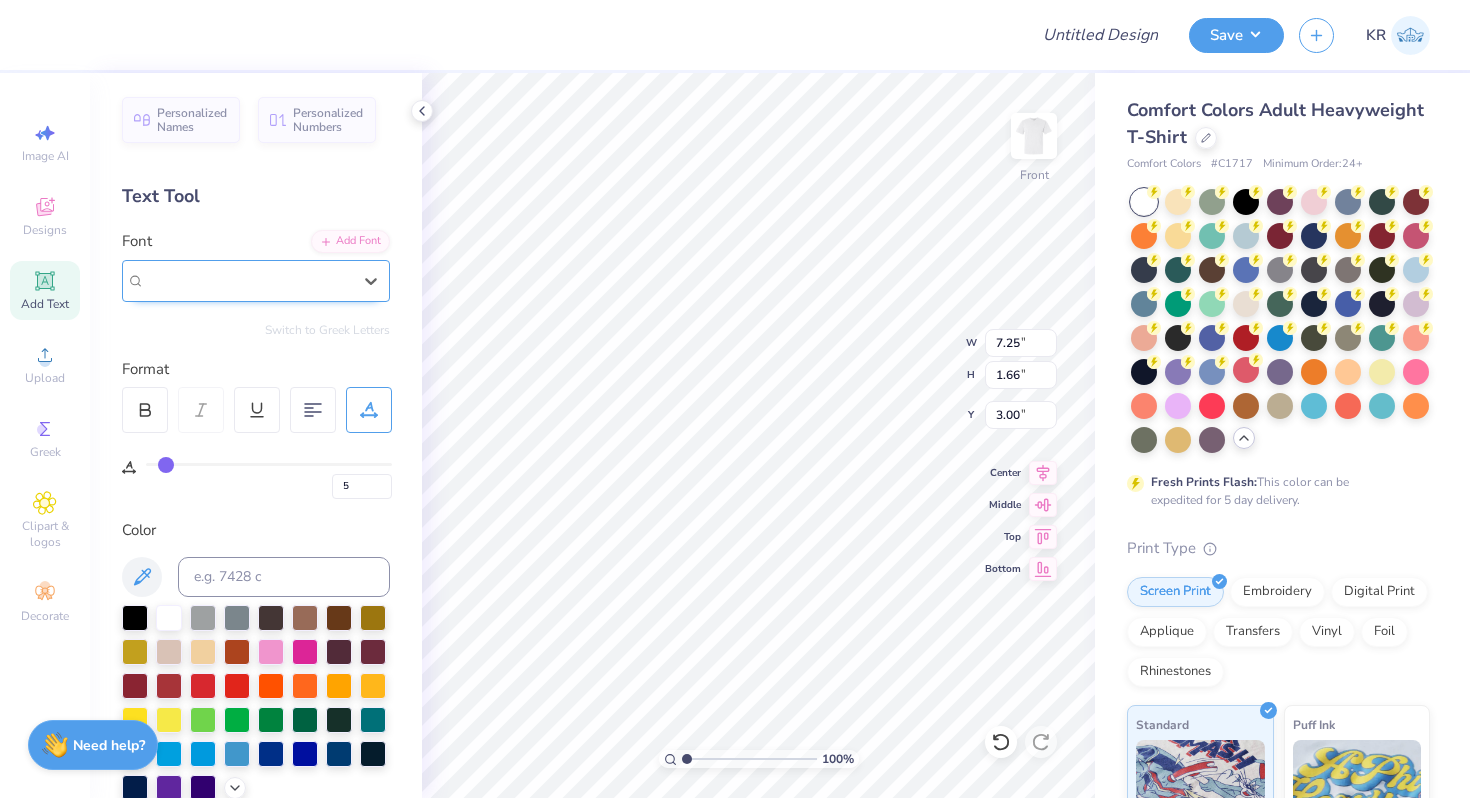 click on "Bebas Neue" at bounding box center [248, 280] 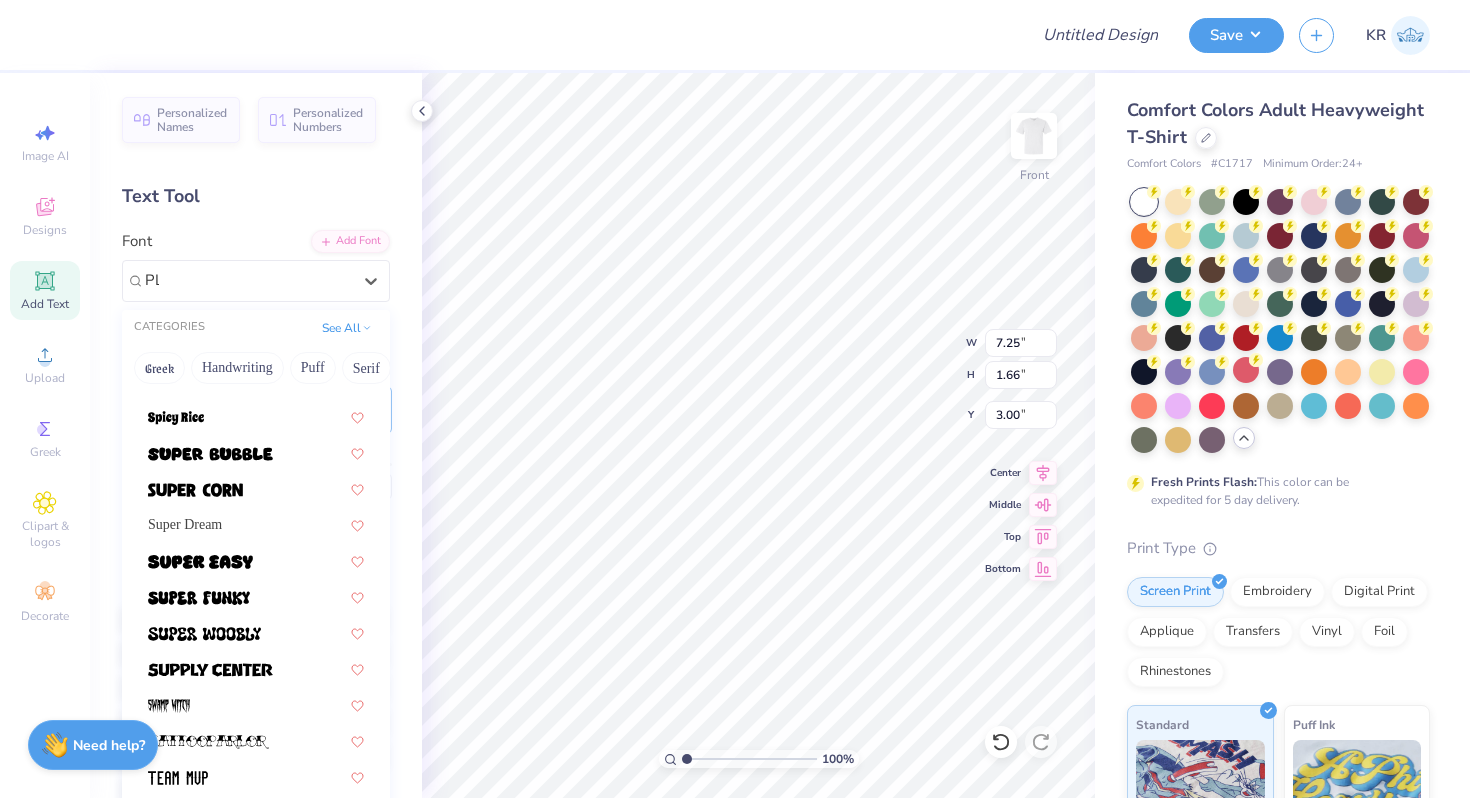 scroll, scrollTop: 0, scrollLeft: 0, axis: both 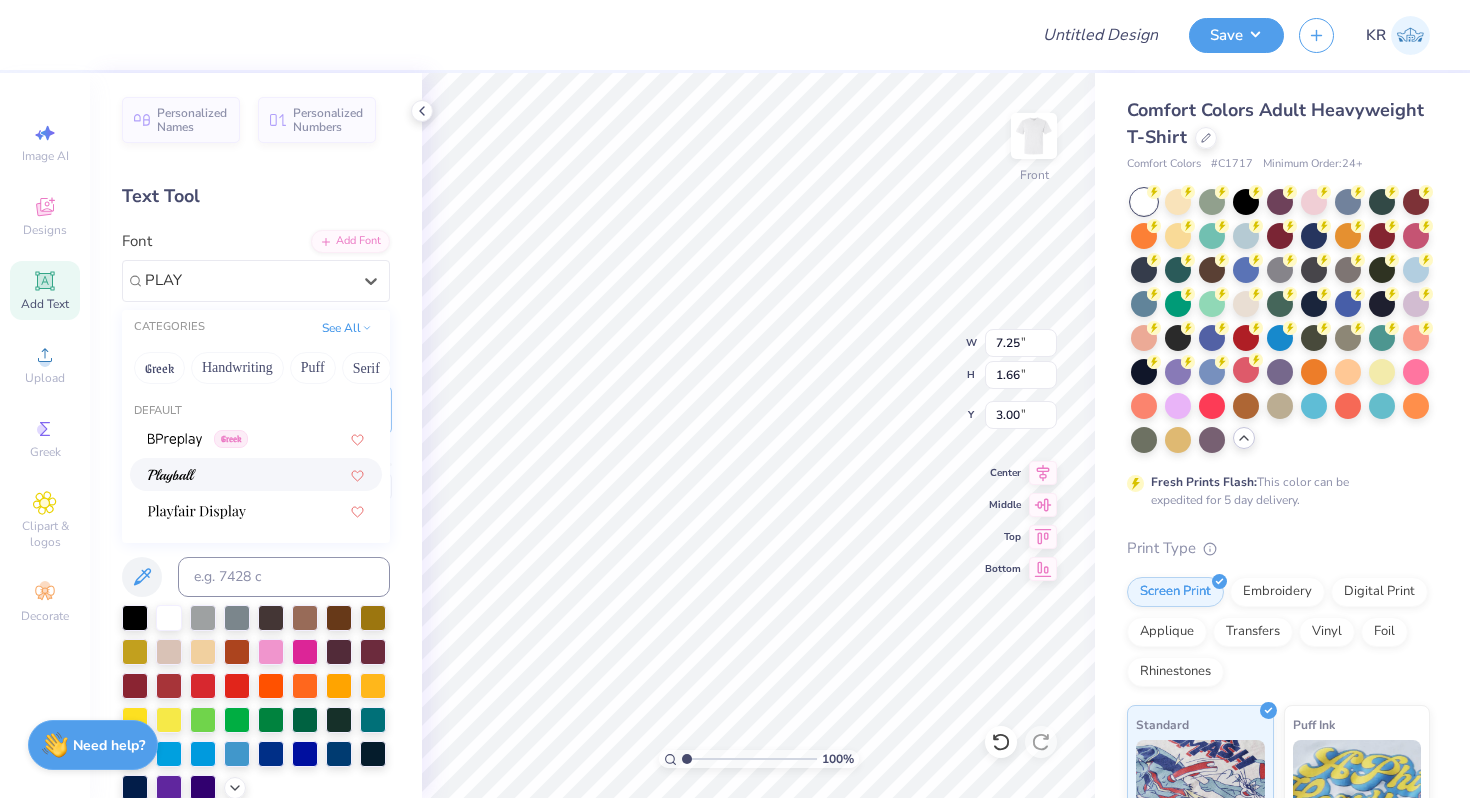 click at bounding box center [256, 474] 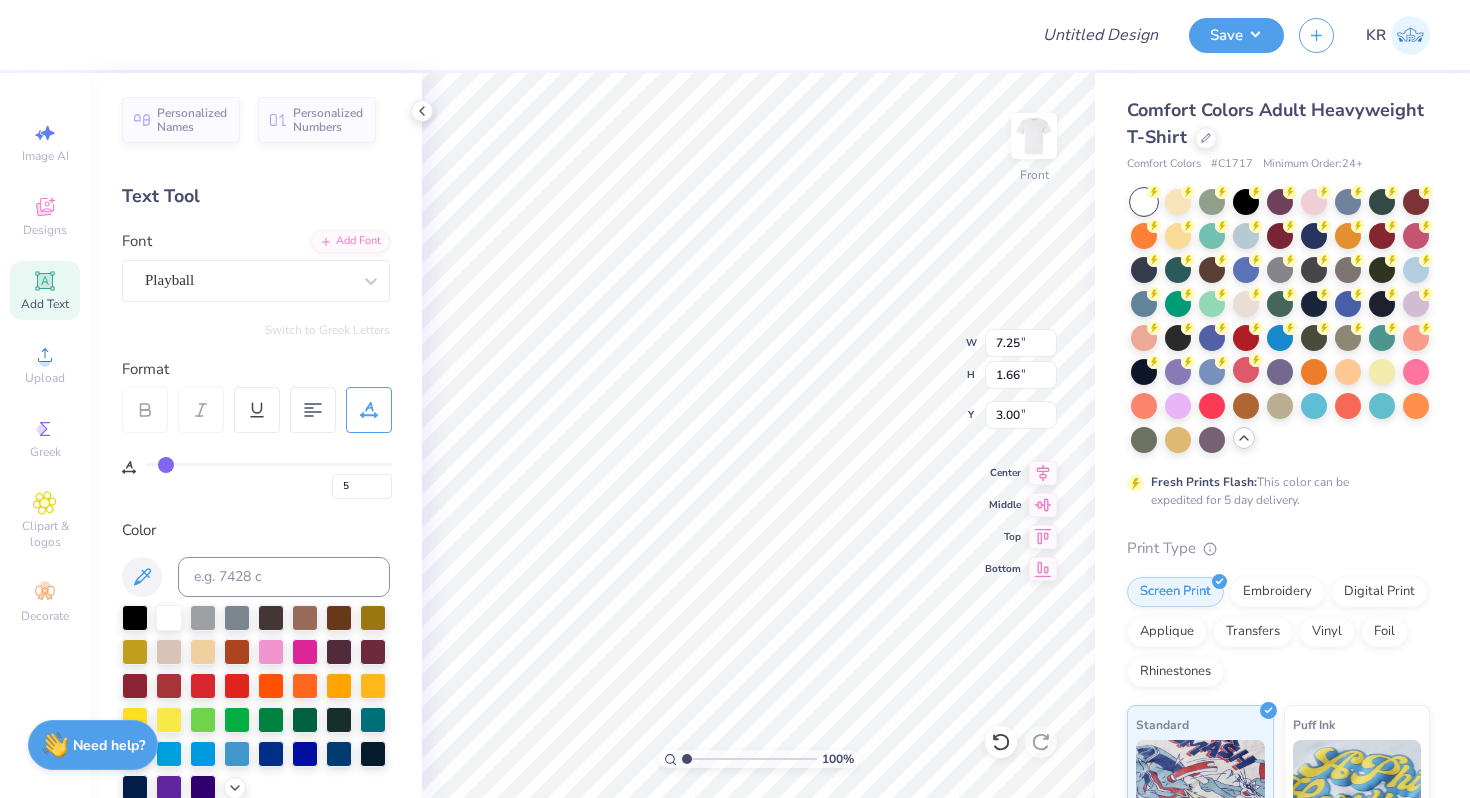 type on "12.12" 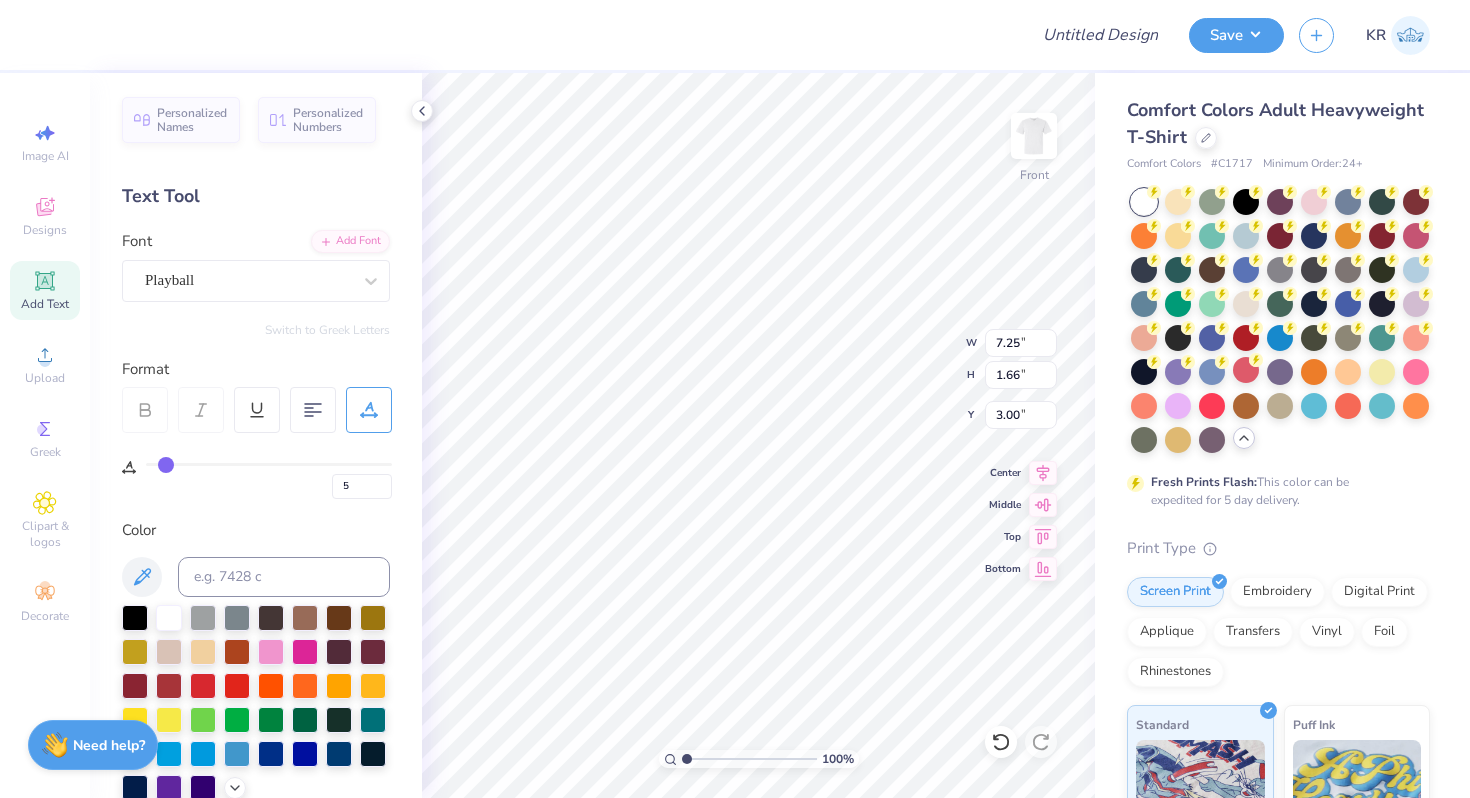 type on "2.14" 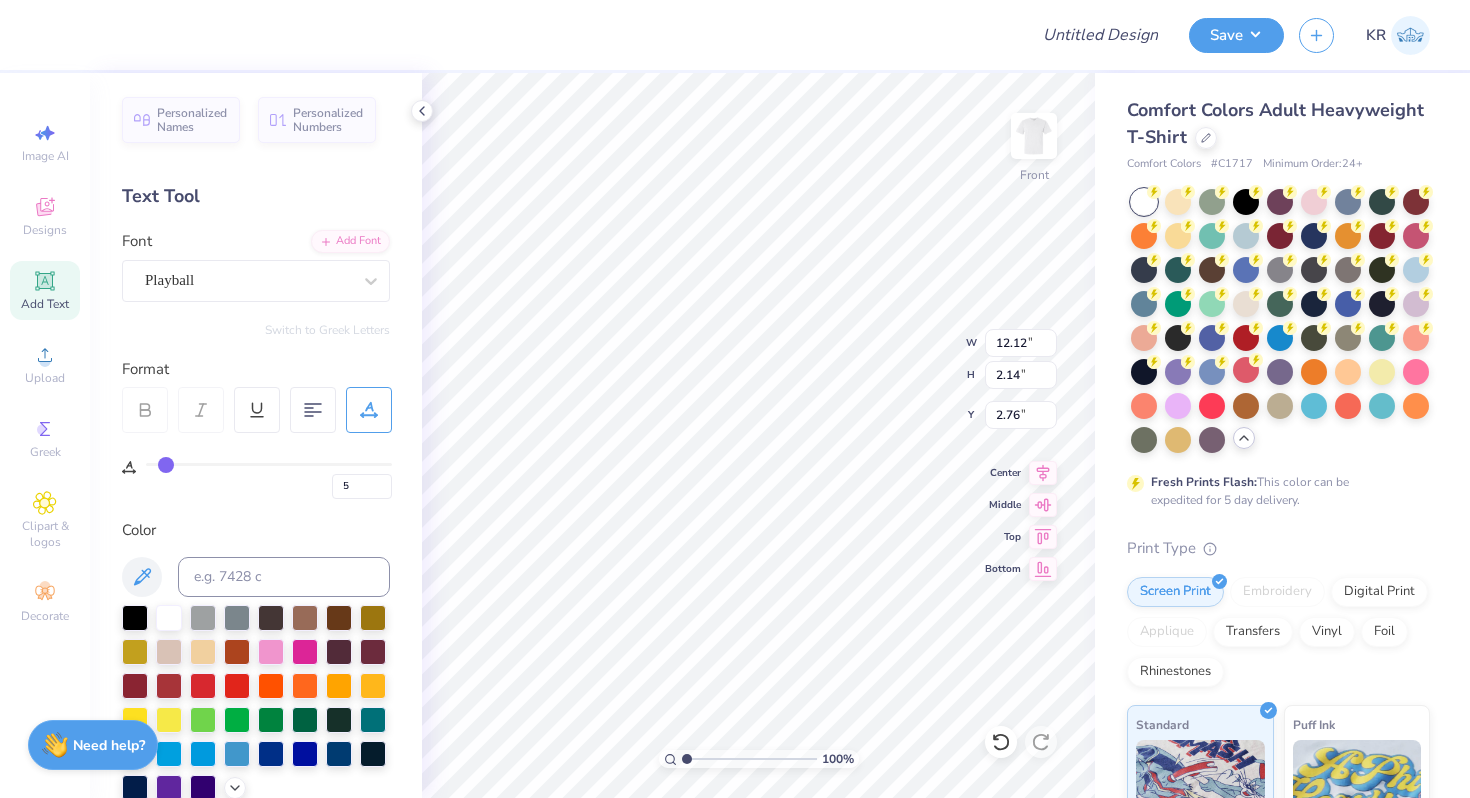 scroll, scrollTop: 0, scrollLeft: 3, axis: horizontal 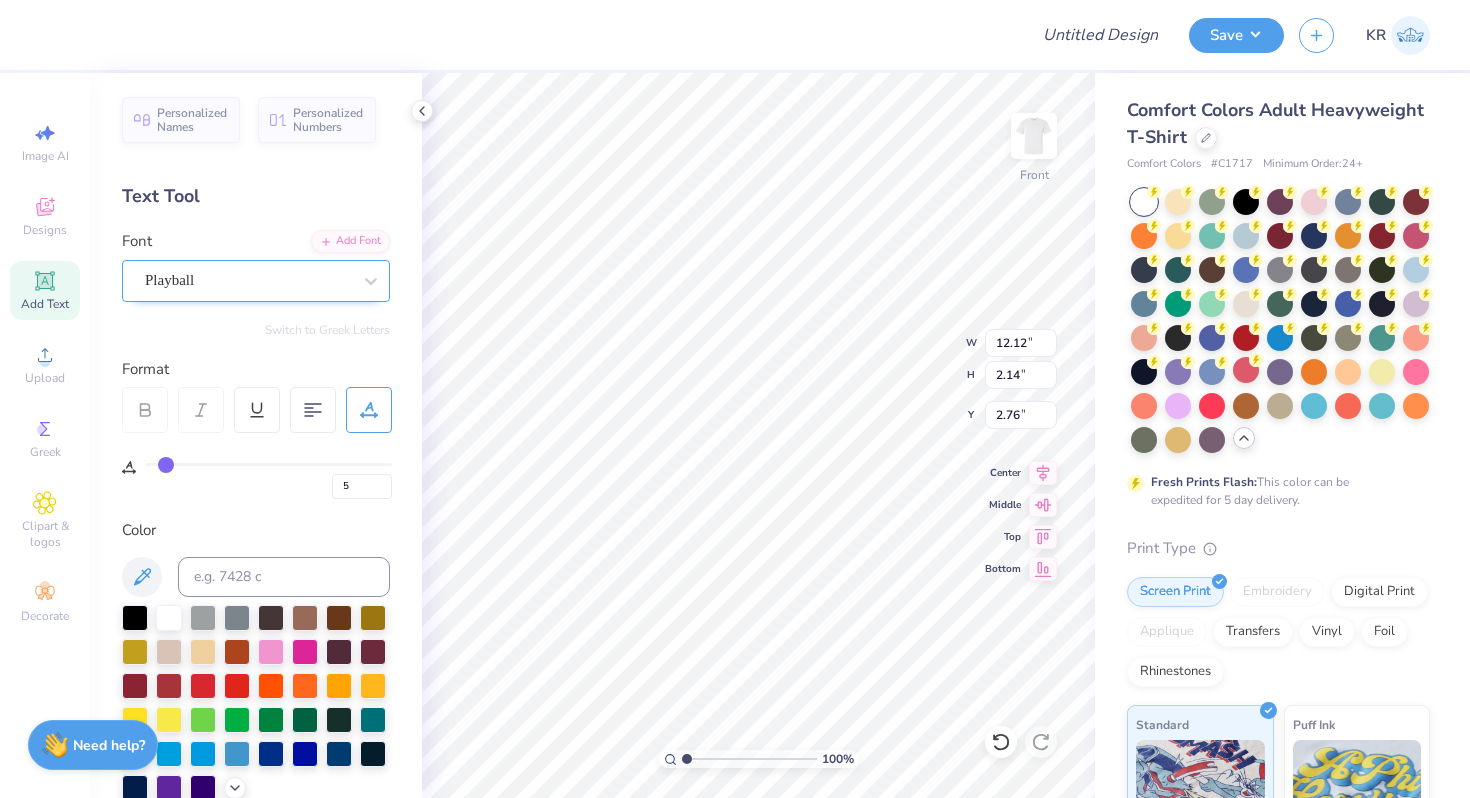 click on "Playball" at bounding box center [256, 281] 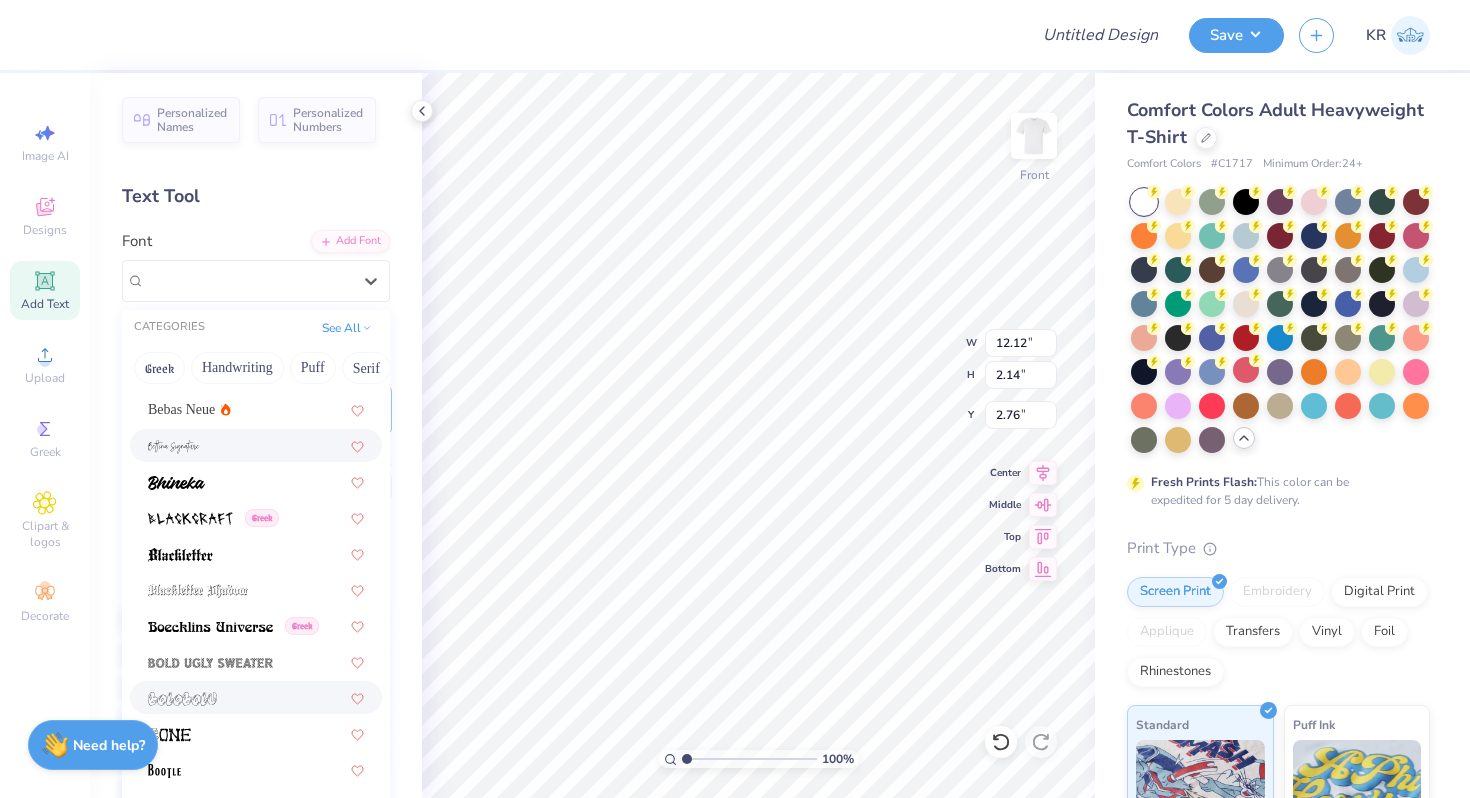 scroll, scrollTop: 947, scrollLeft: 0, axis: vertical 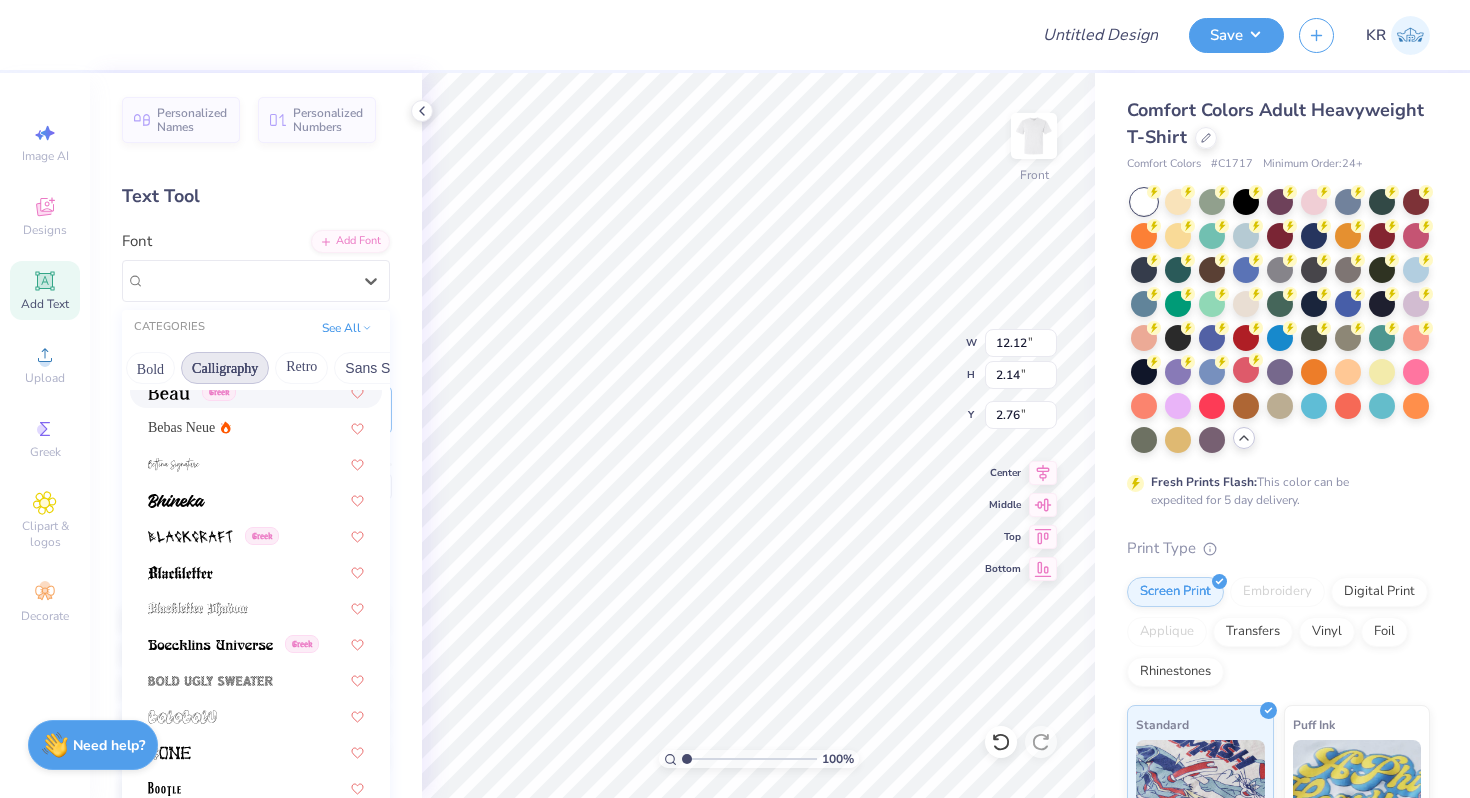 click on "Calligraphy" at bounding box center [225, 368] 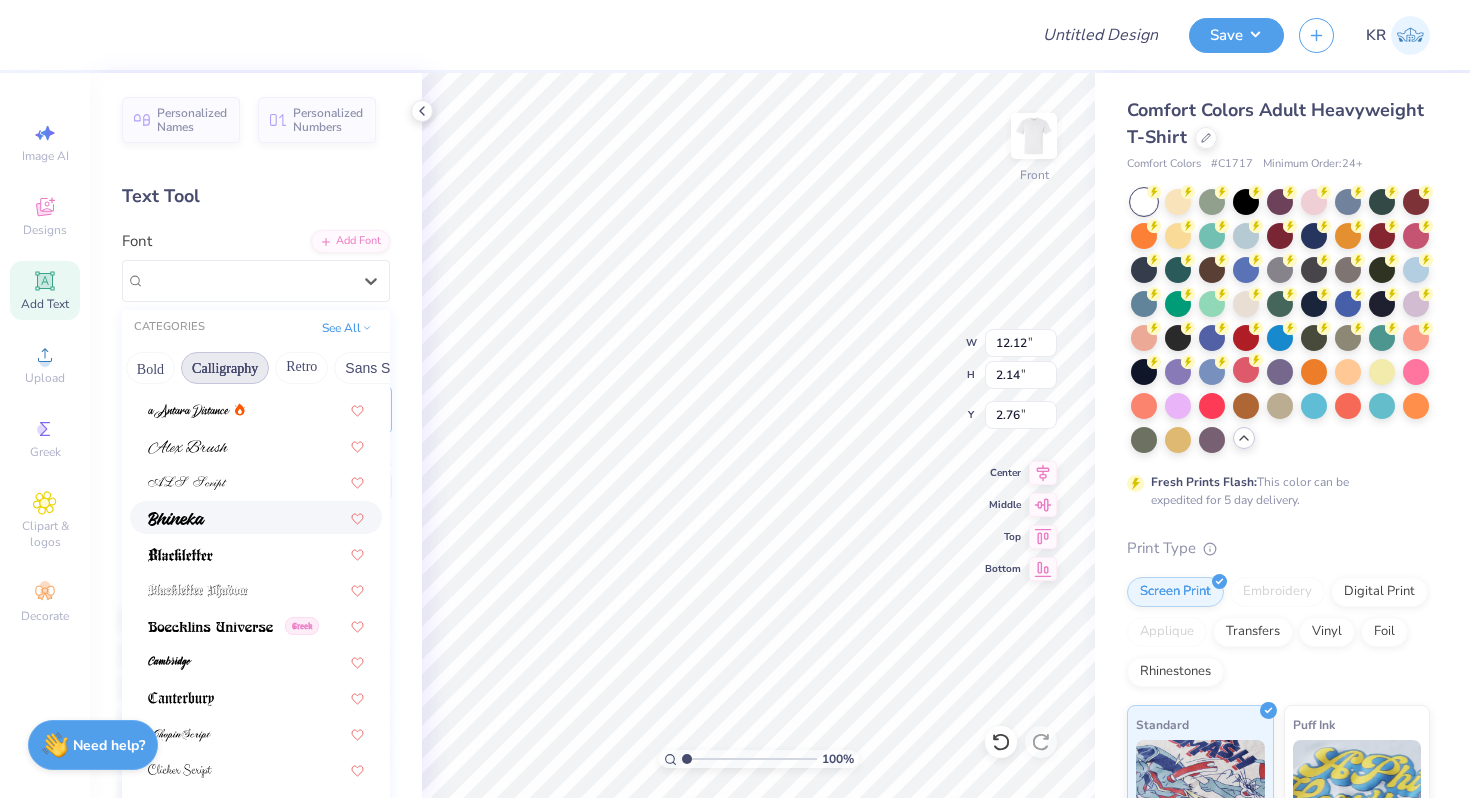 scroll, scrollTop: 25, scrollLeft: 0, axis: vertical 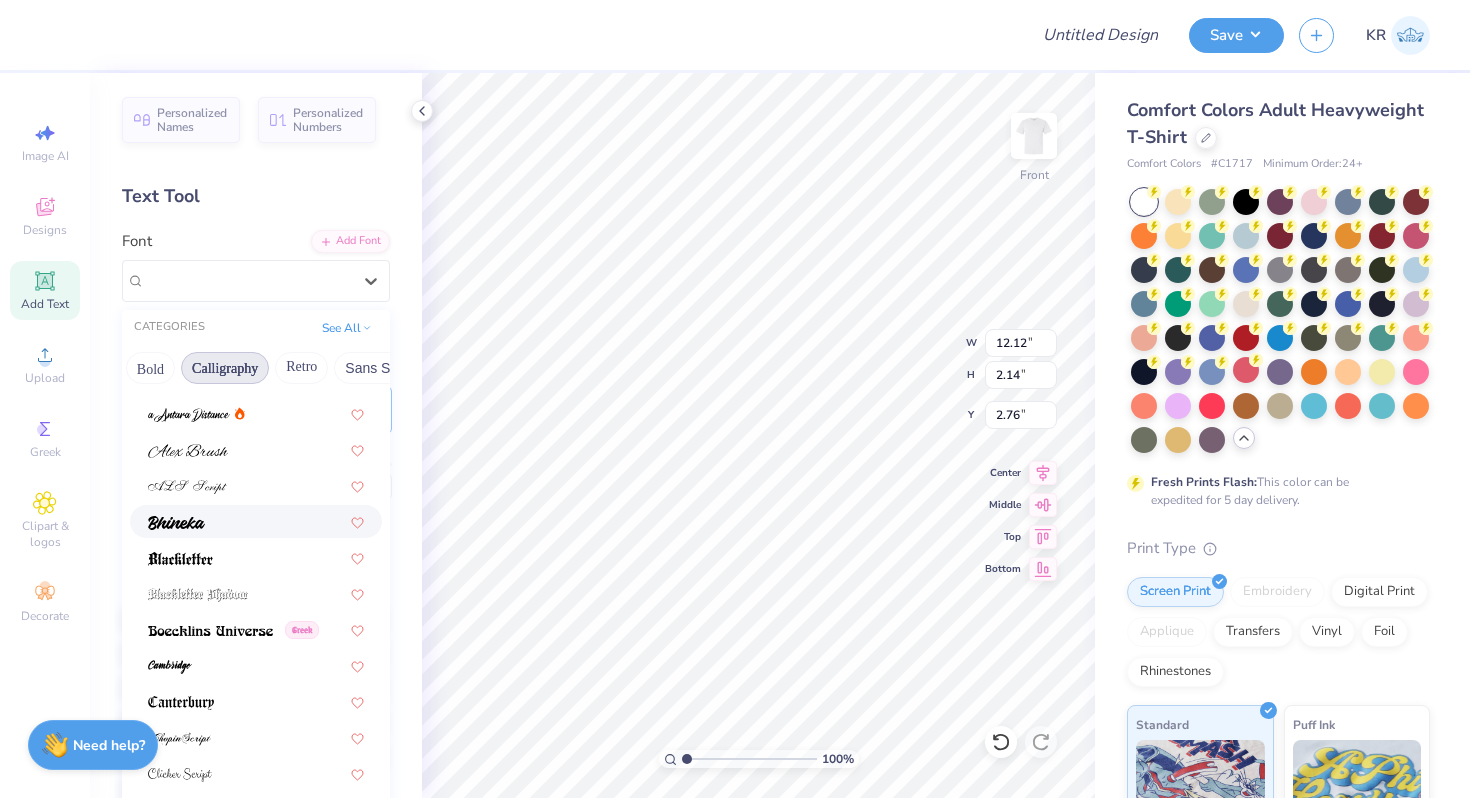 click on "Greek Playball" at bounding box center (256, 917) 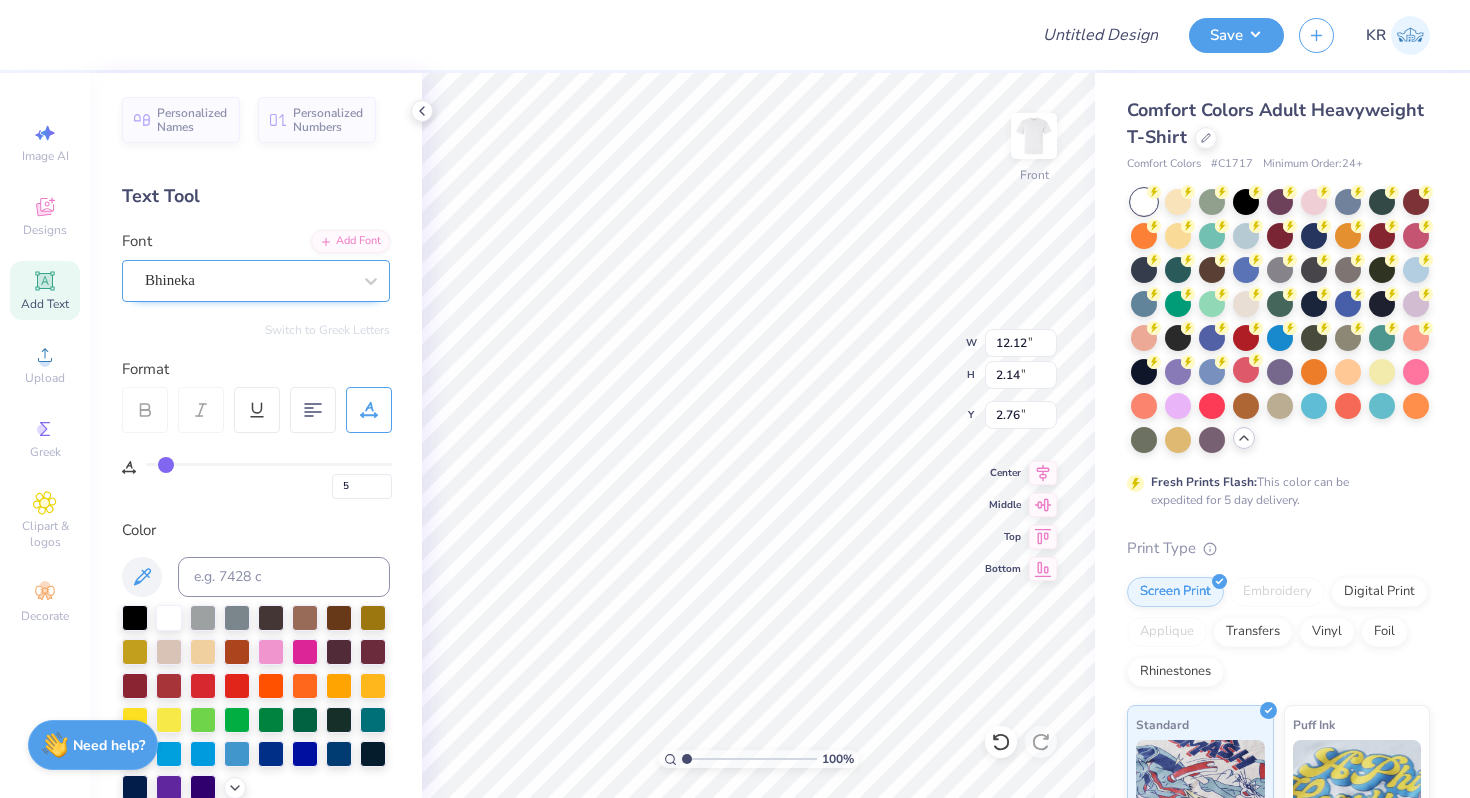 click on "Bhineka" at bounding box center [248, 280] 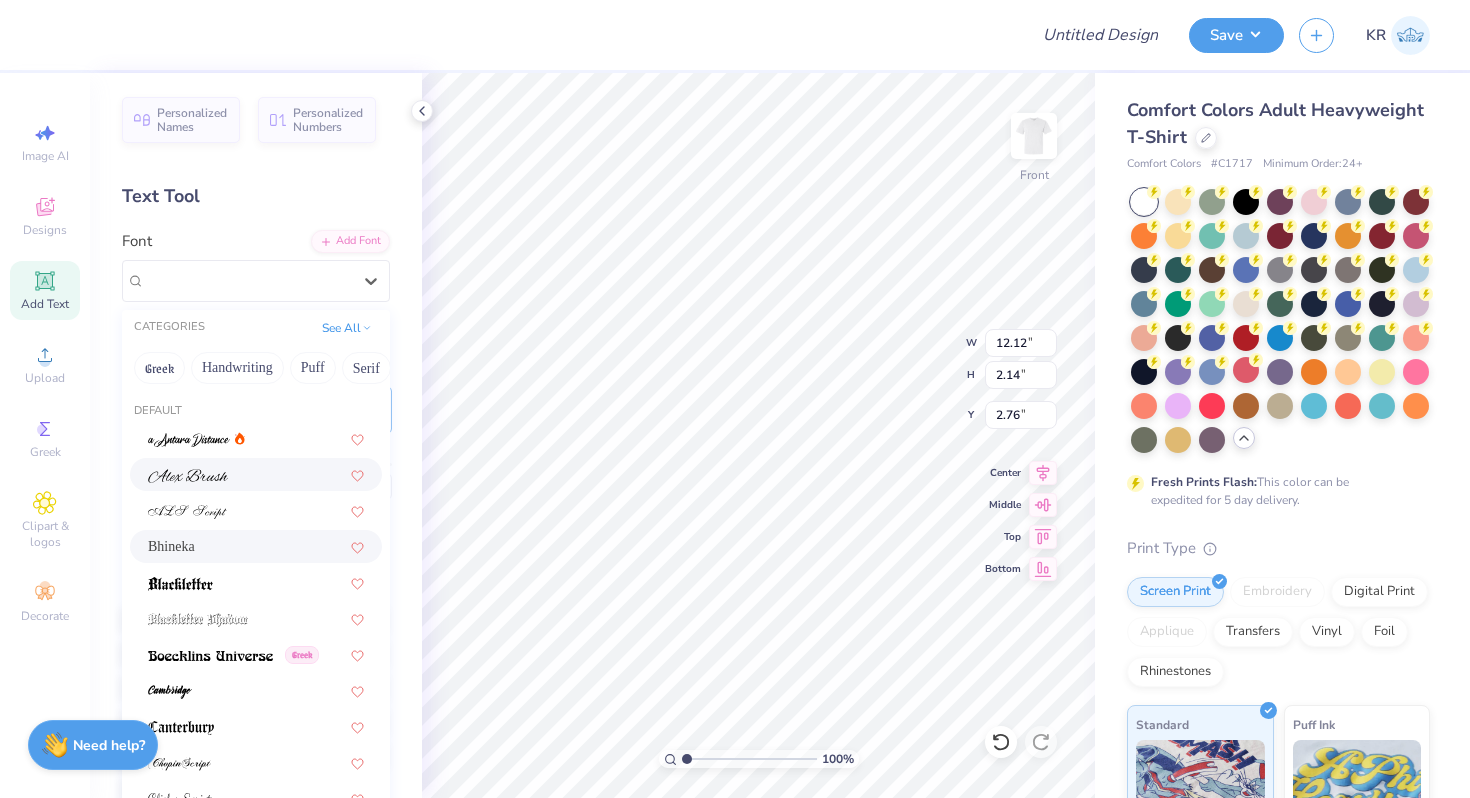 click at bounding box center (256, 474) 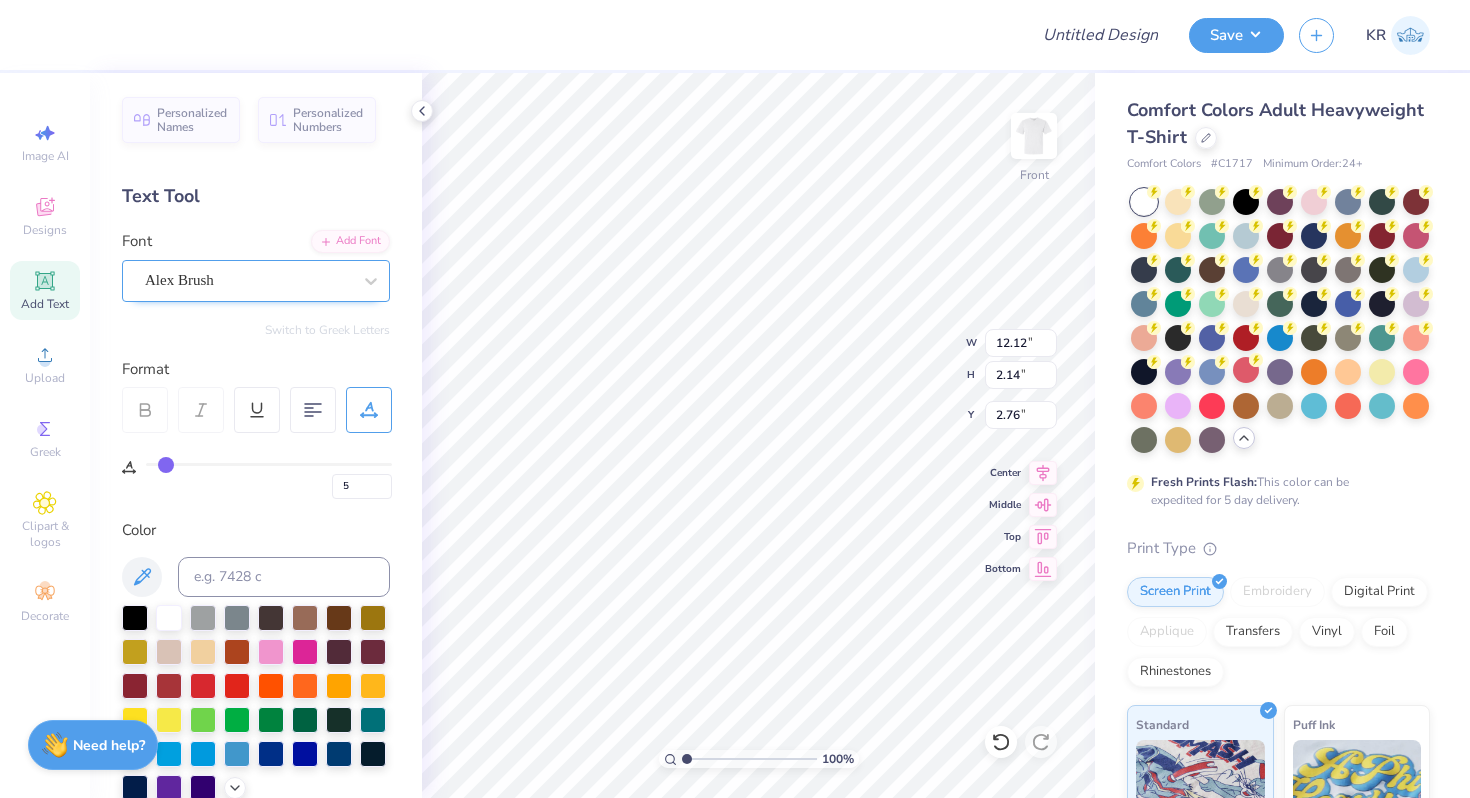 click on "Alex Brush" at bounding box center [248, 280] 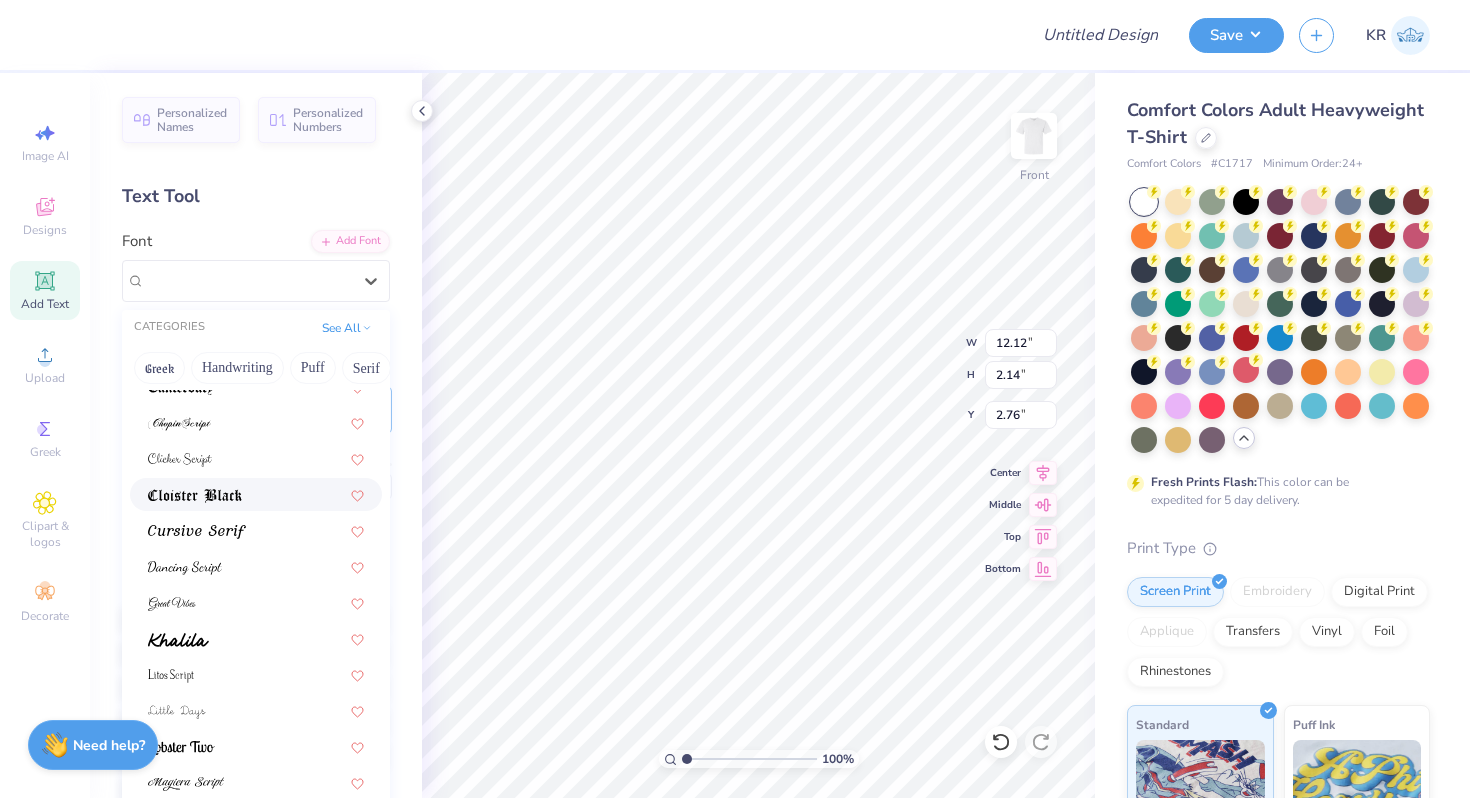 scroll, scrollTop: 365, scrollLeft: 0, axis: vertical 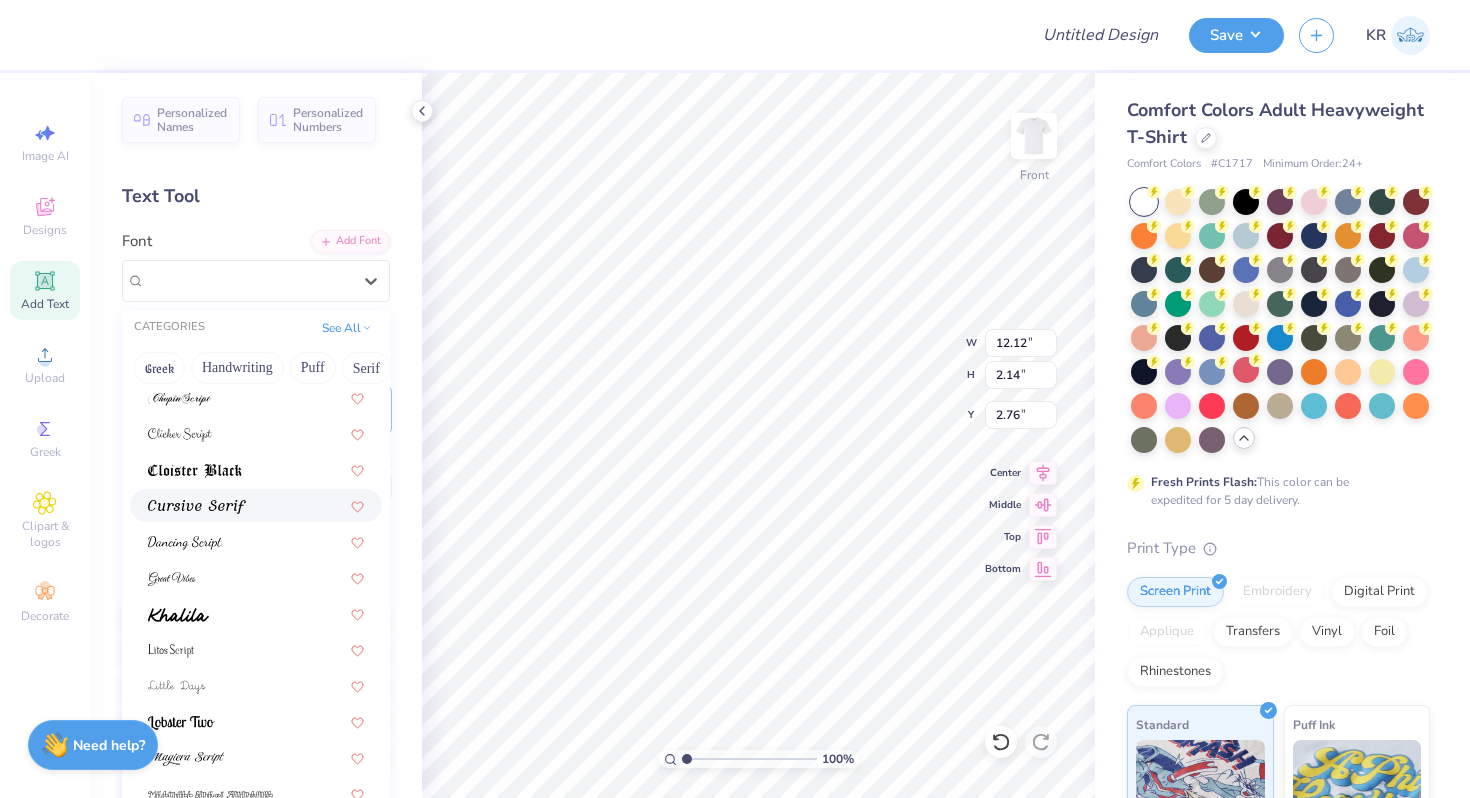 click at bounding box center [256, 505] 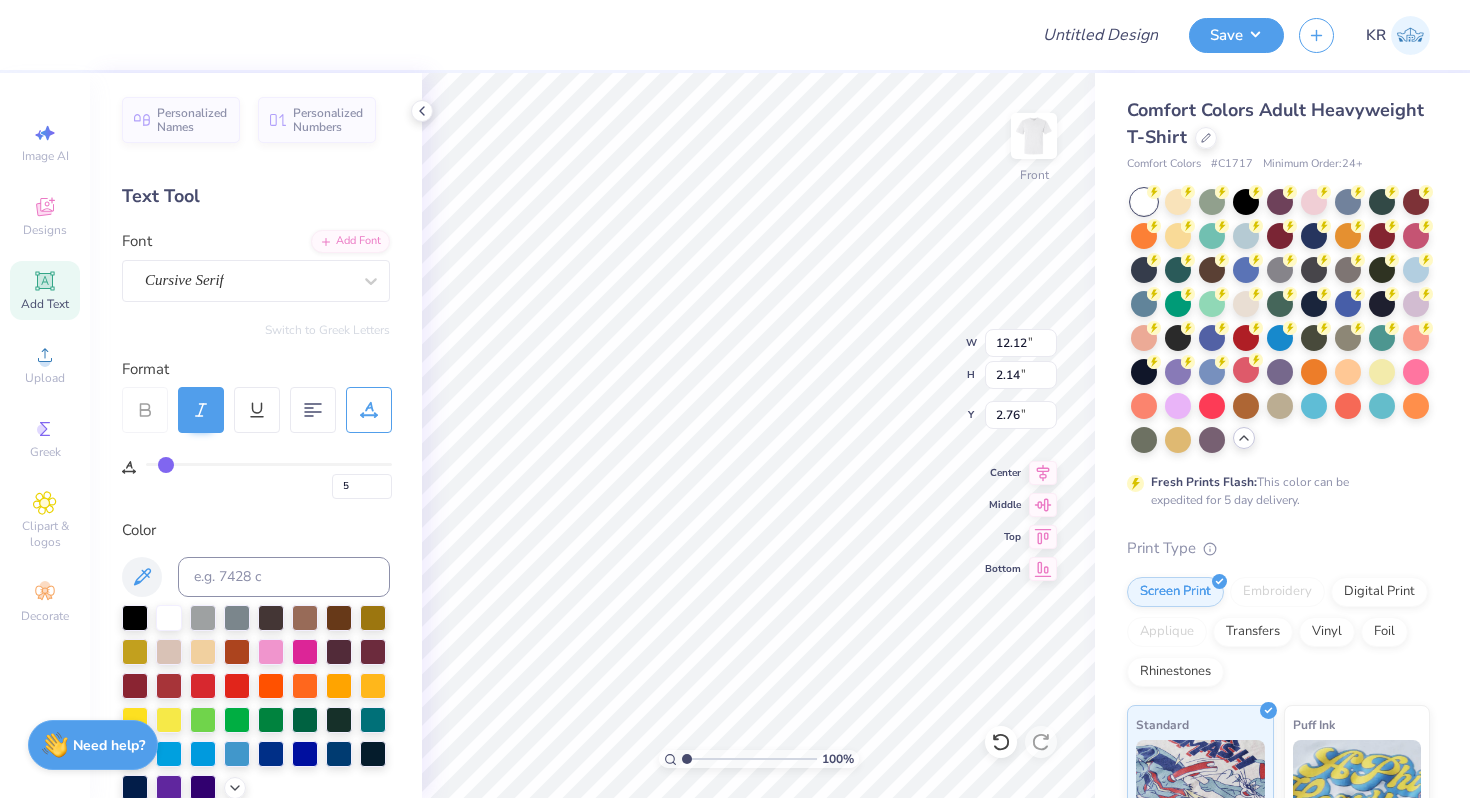 scroll, scrollTop: 0, scrollLeft: 5, axis: horizontal 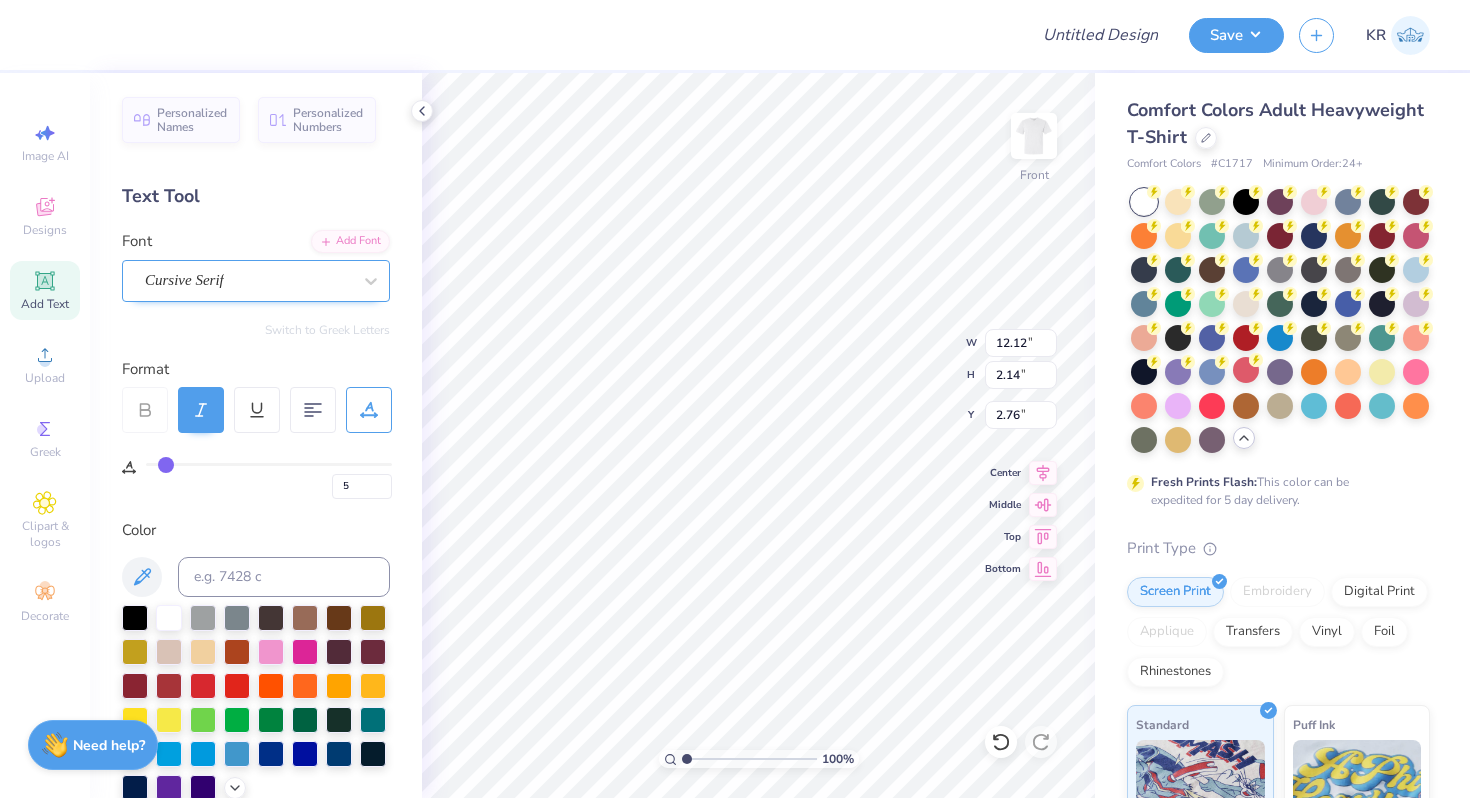 type on "Pi Kappa Alpha" 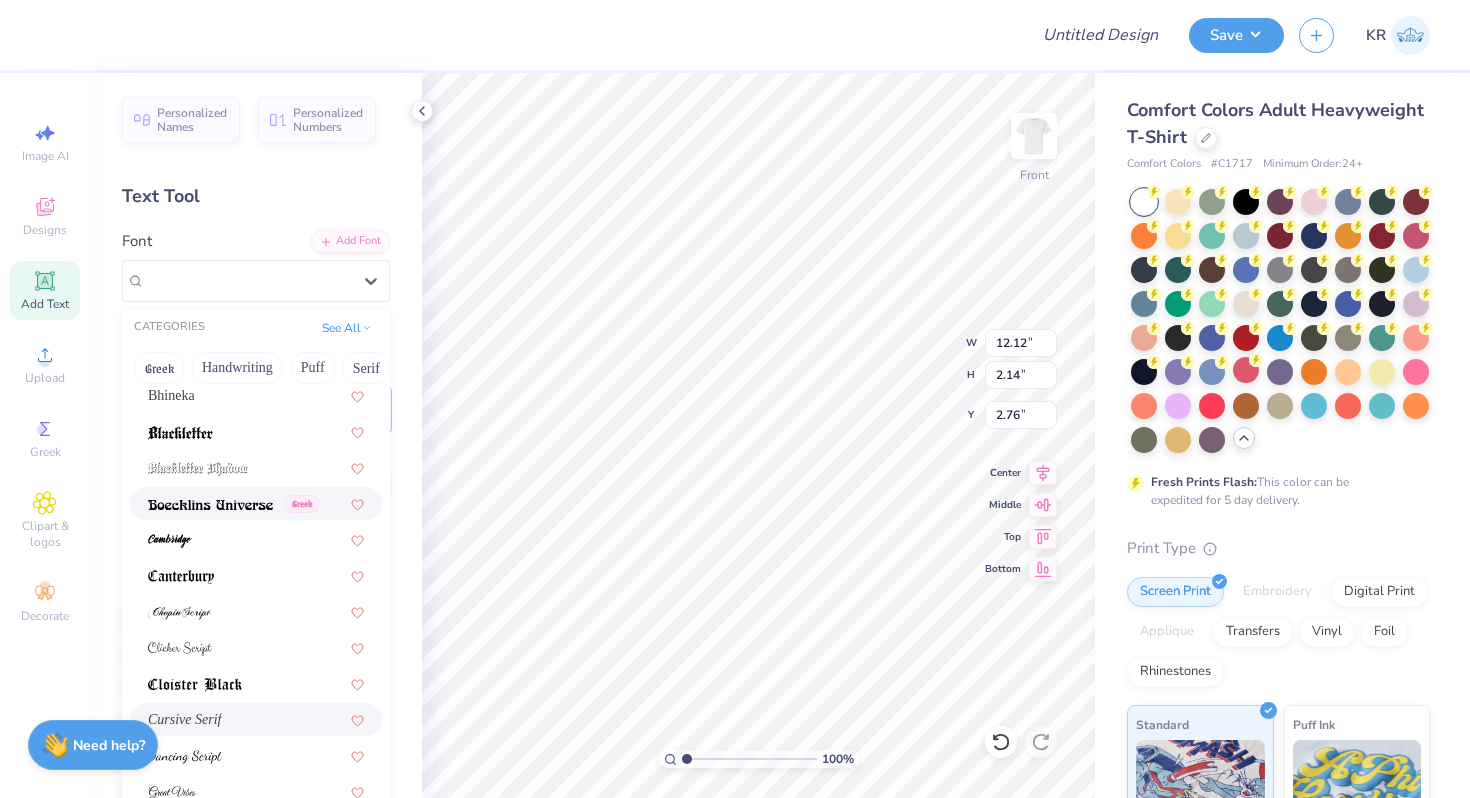scroll, scrollTop: 193, scrollLeft: 0, axis: vertical 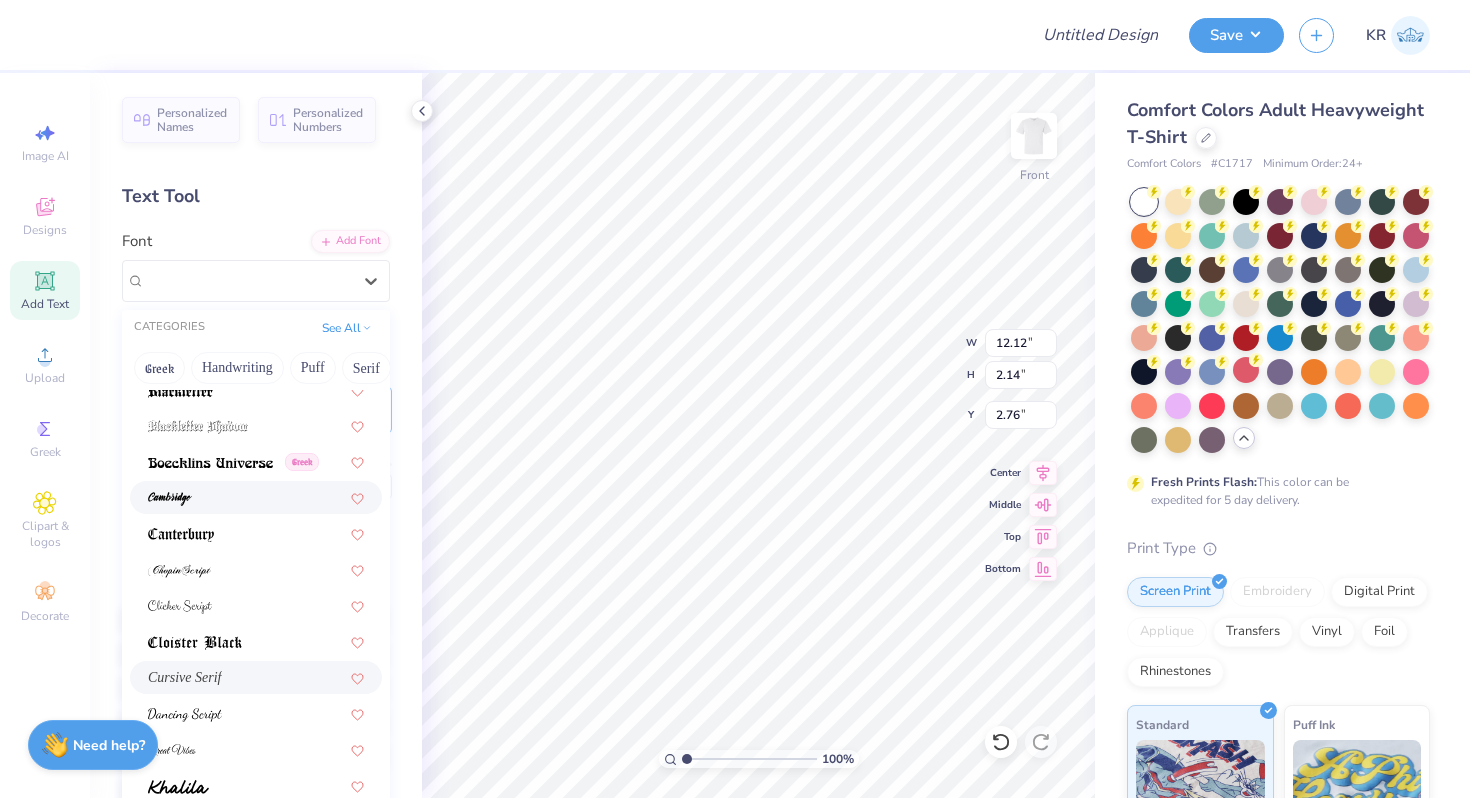 click at bounding box center [256, 497] 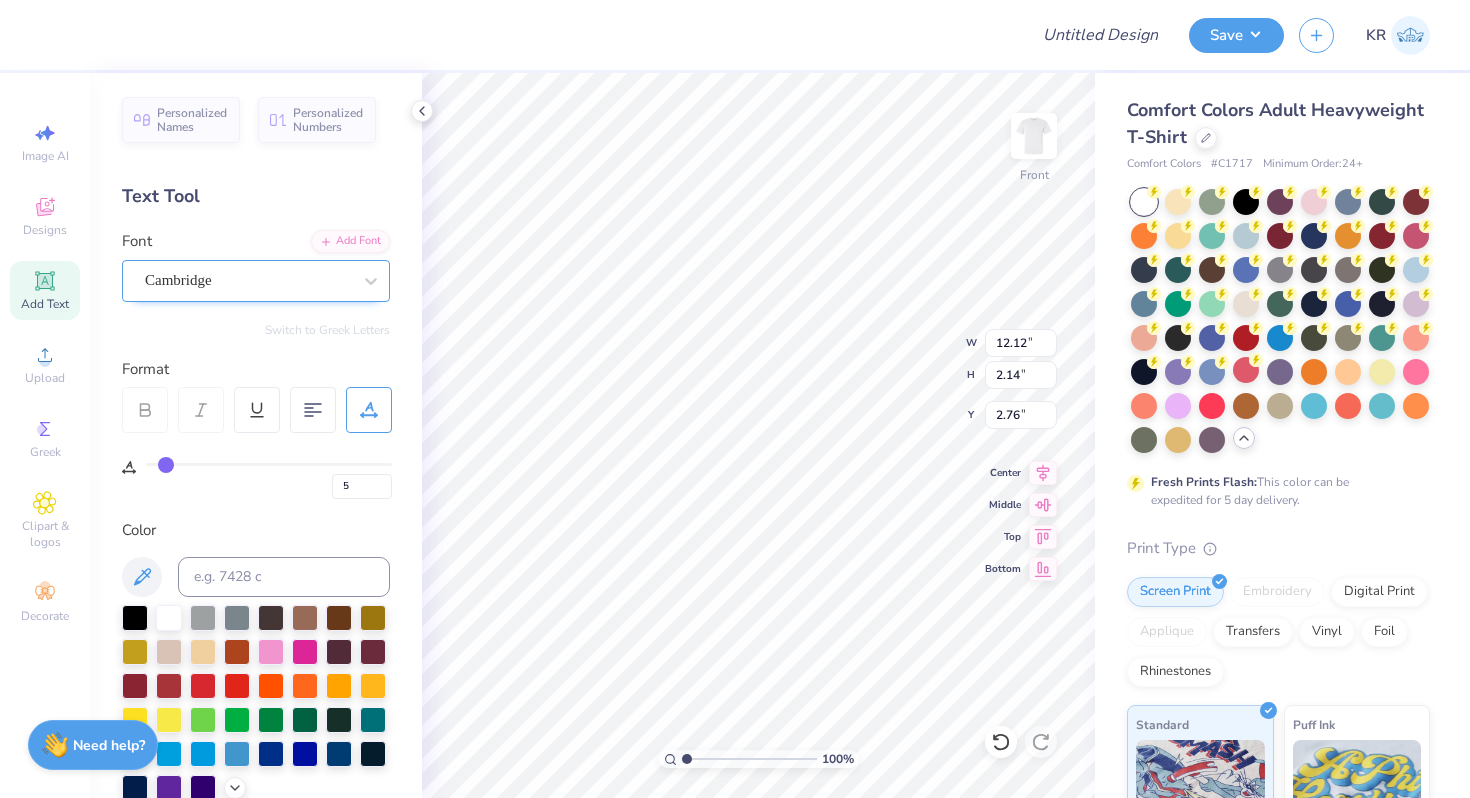 click on "Cambridge" at bounding box center [248, 280] 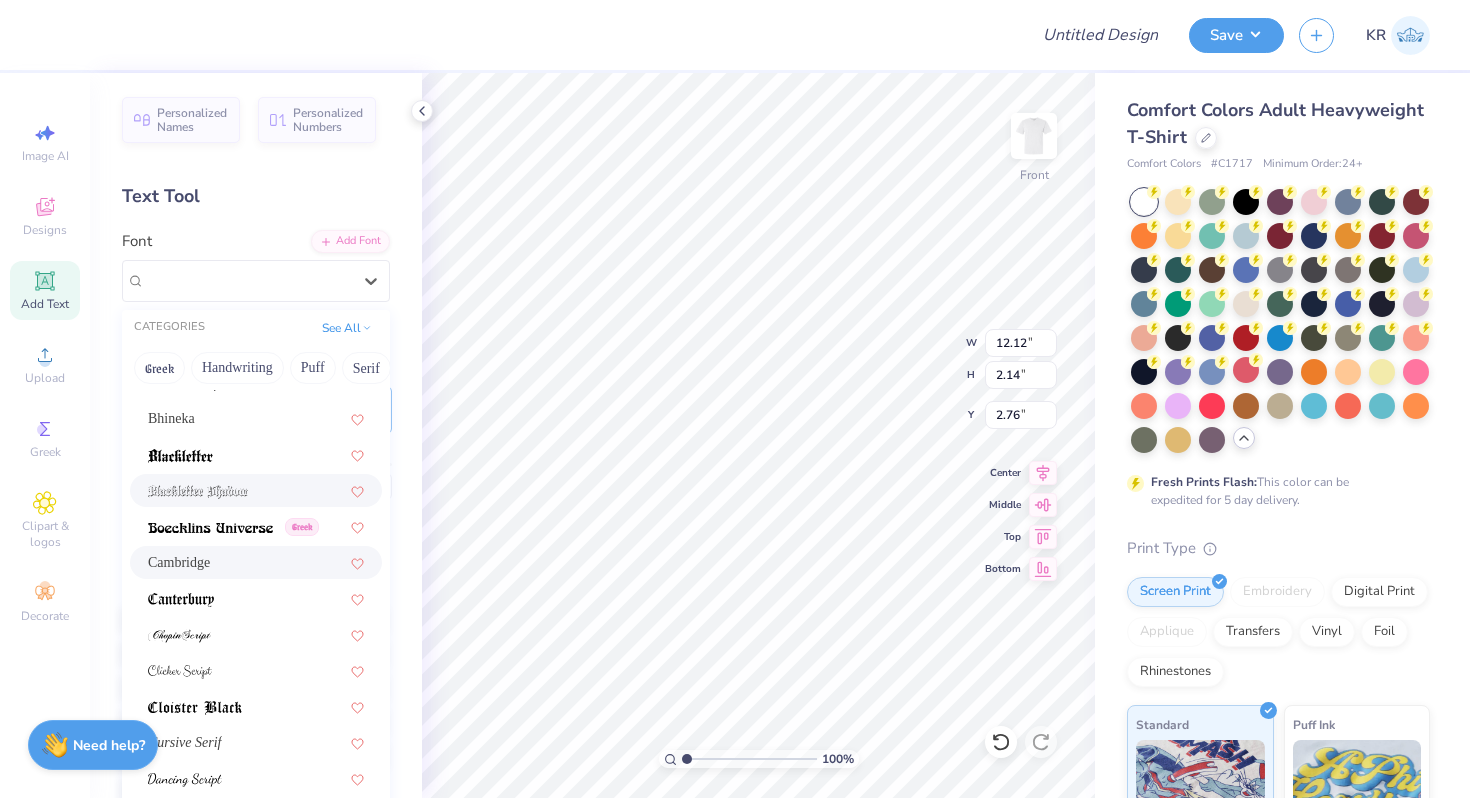 scroll, scrollTop: 144, scrollLeft: 0, axis: vertical 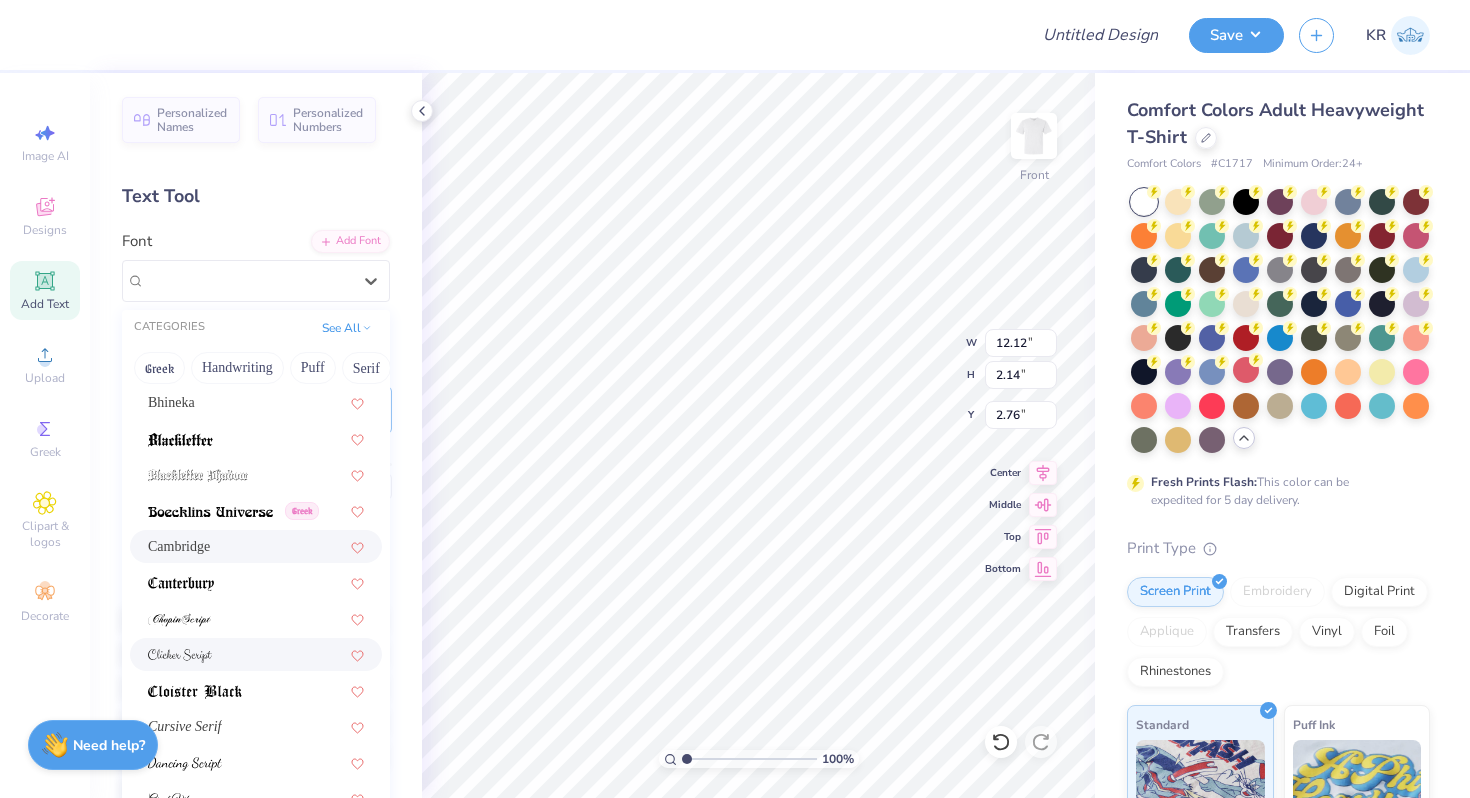 click at bounding box center (256, 654) 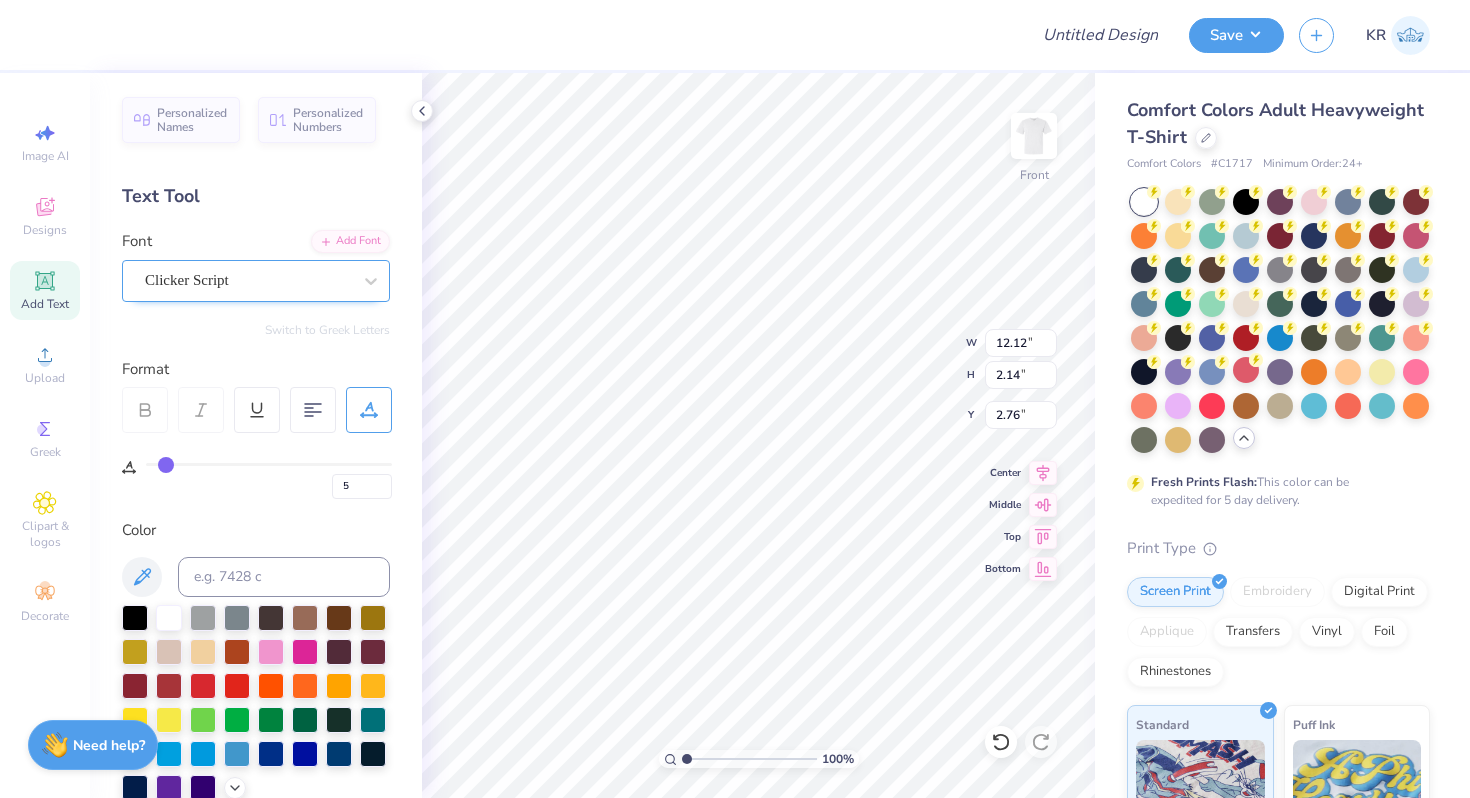 click on "Clicker Script" at bounding box center (248, 280) 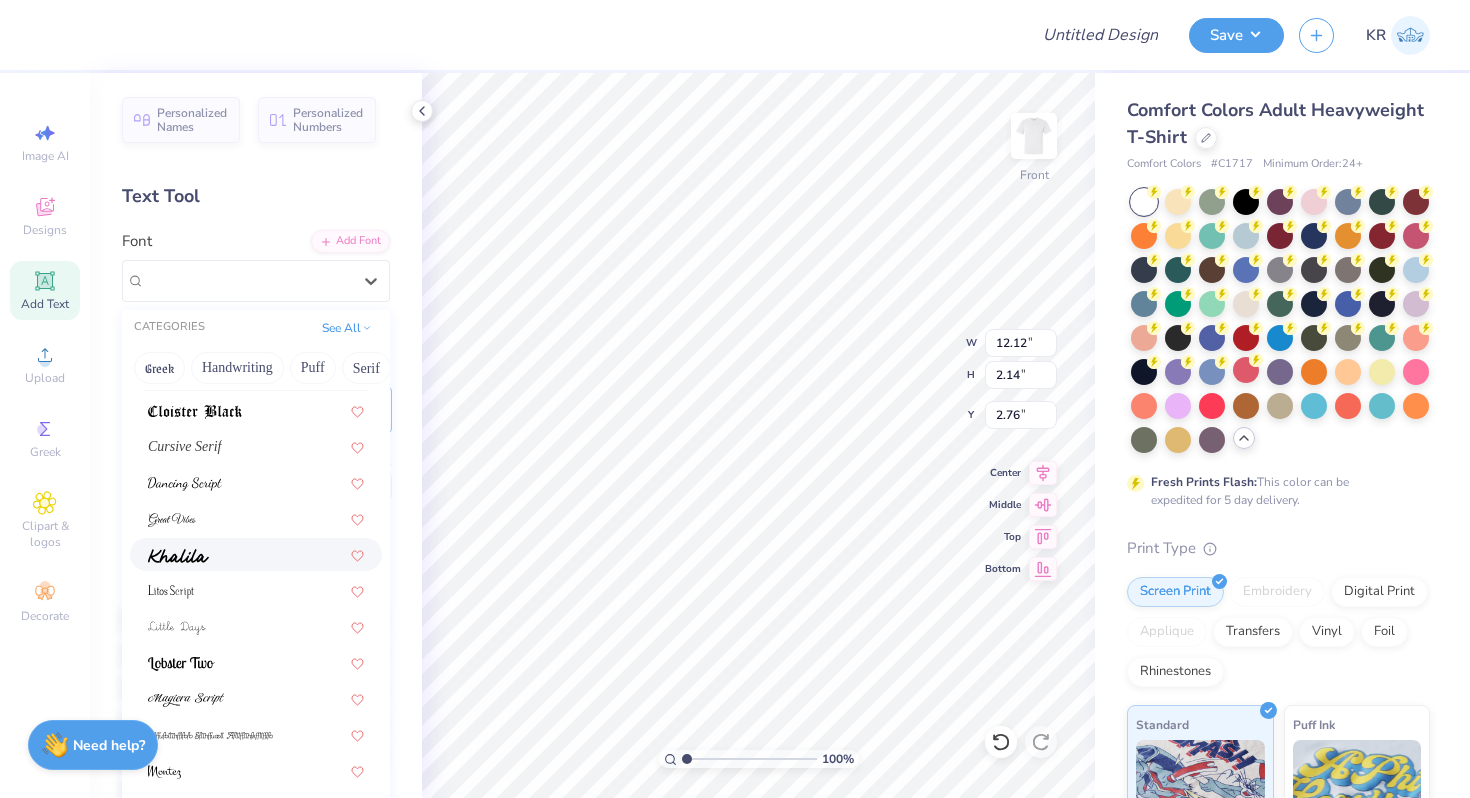 scroll, scrollTop: 425, scrollLeft: 0, axis: vertical 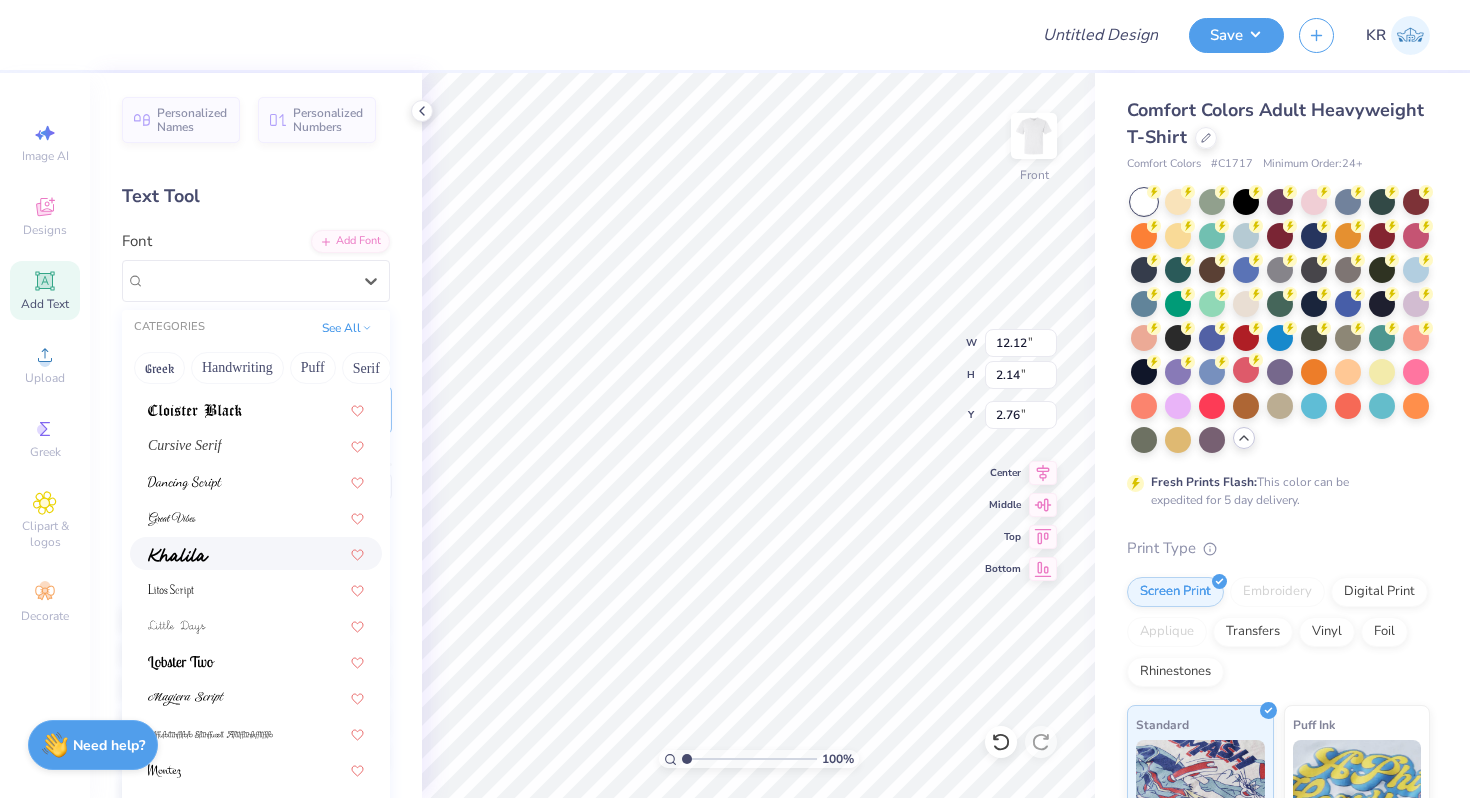 click at bounding box center (256, 553) 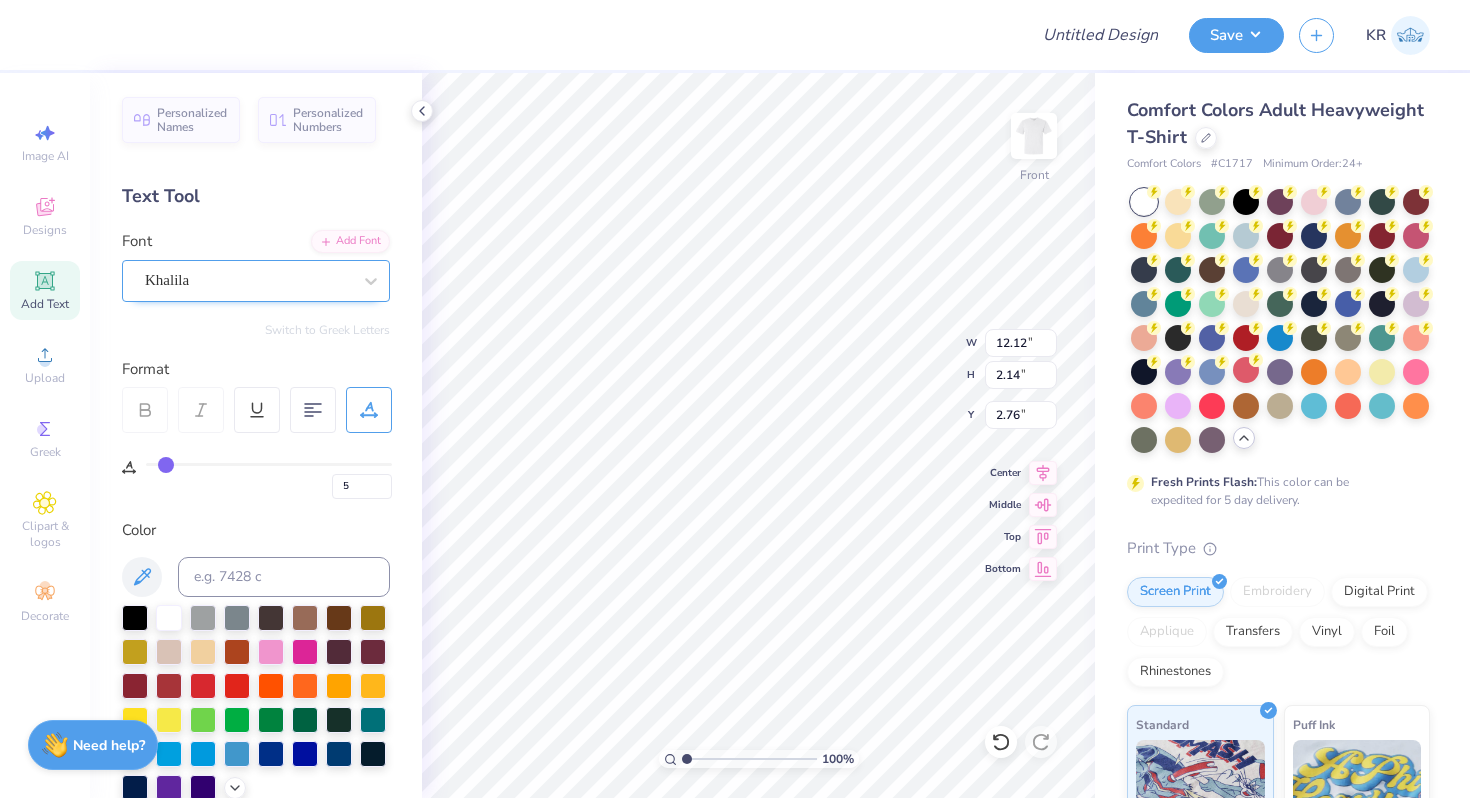 click on "Khalila" at bounding box center (248, 280) 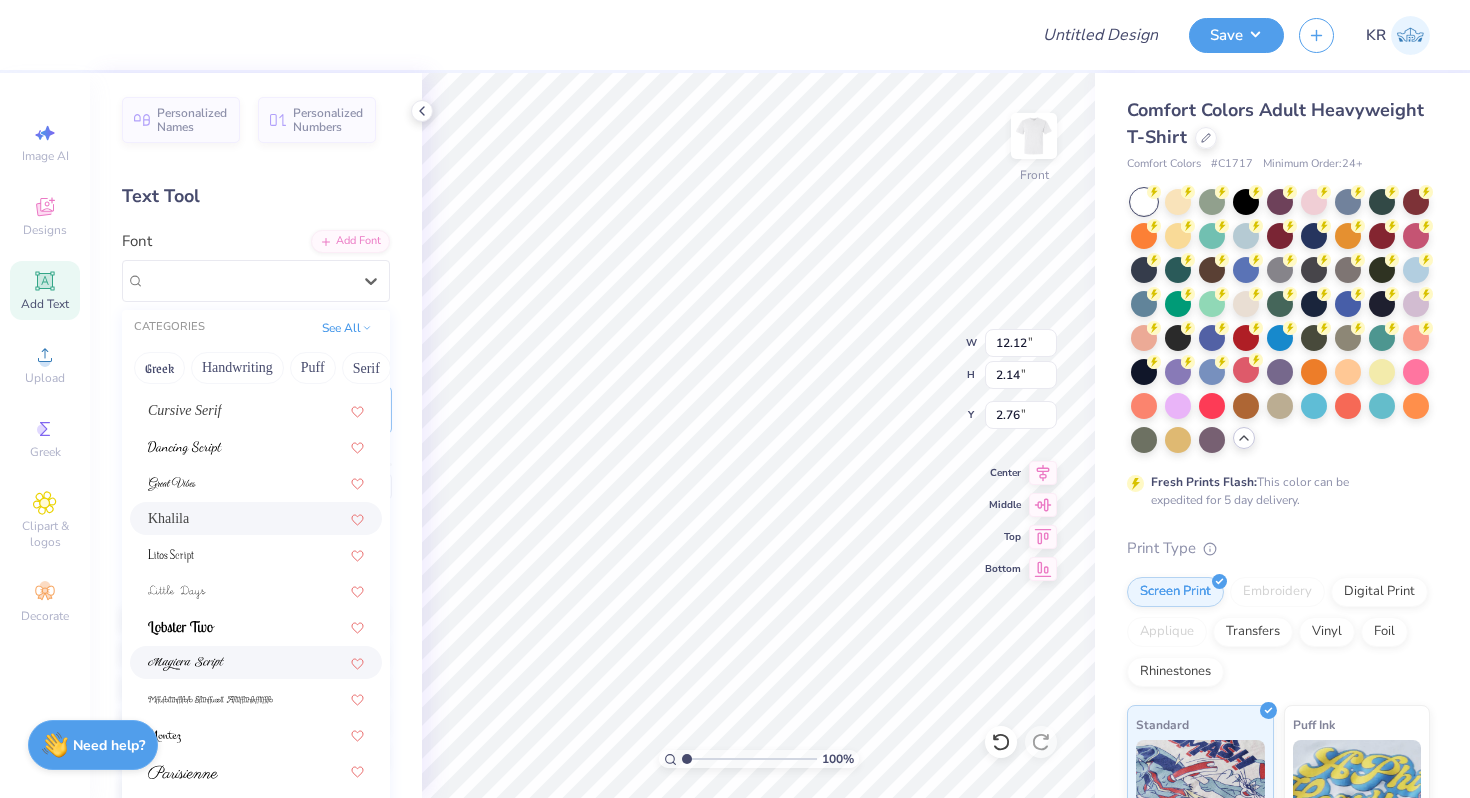 scroll, scrollTop: 467, scrollLeft: 0, axis: vertical 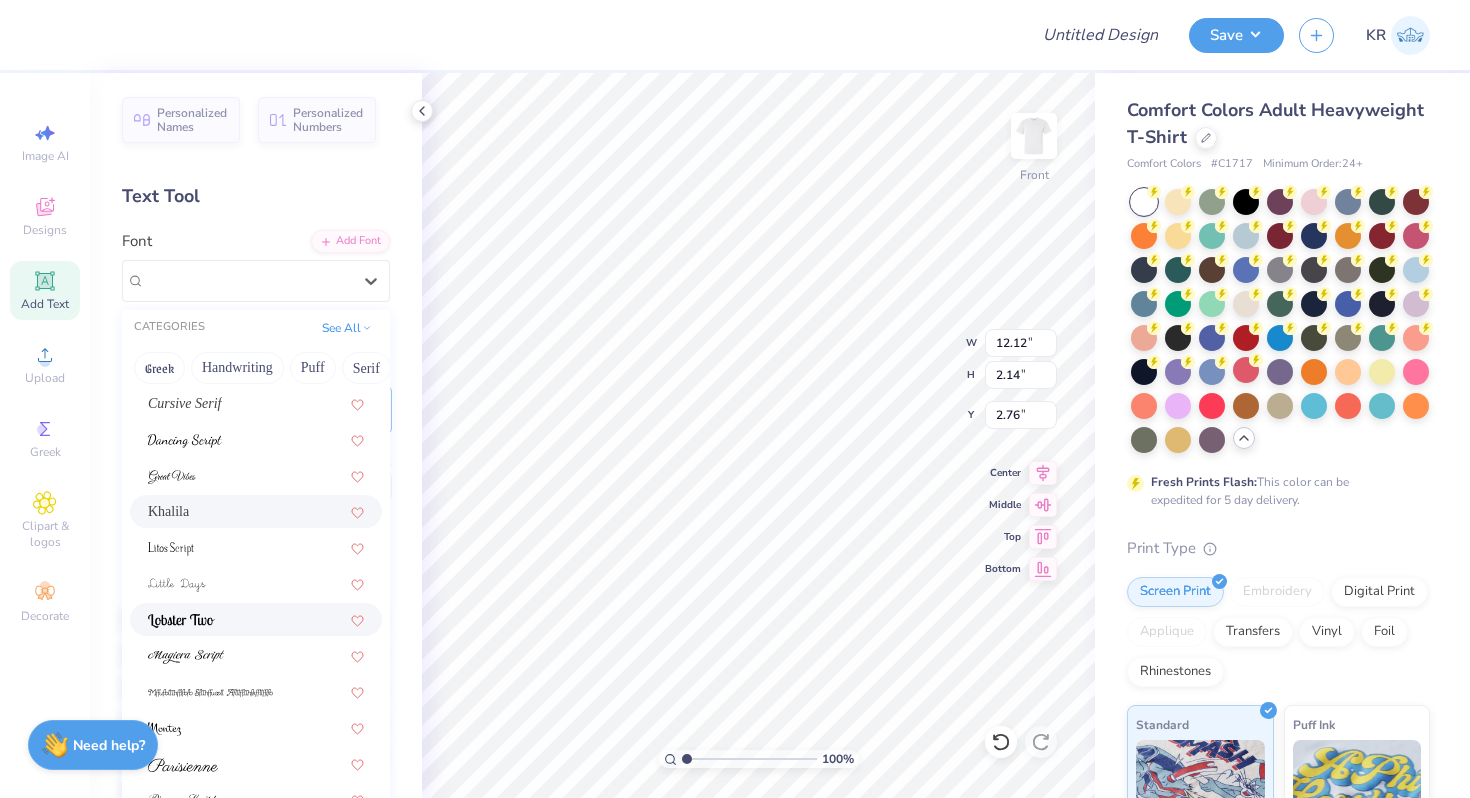 click at bounding box center [181, 621] 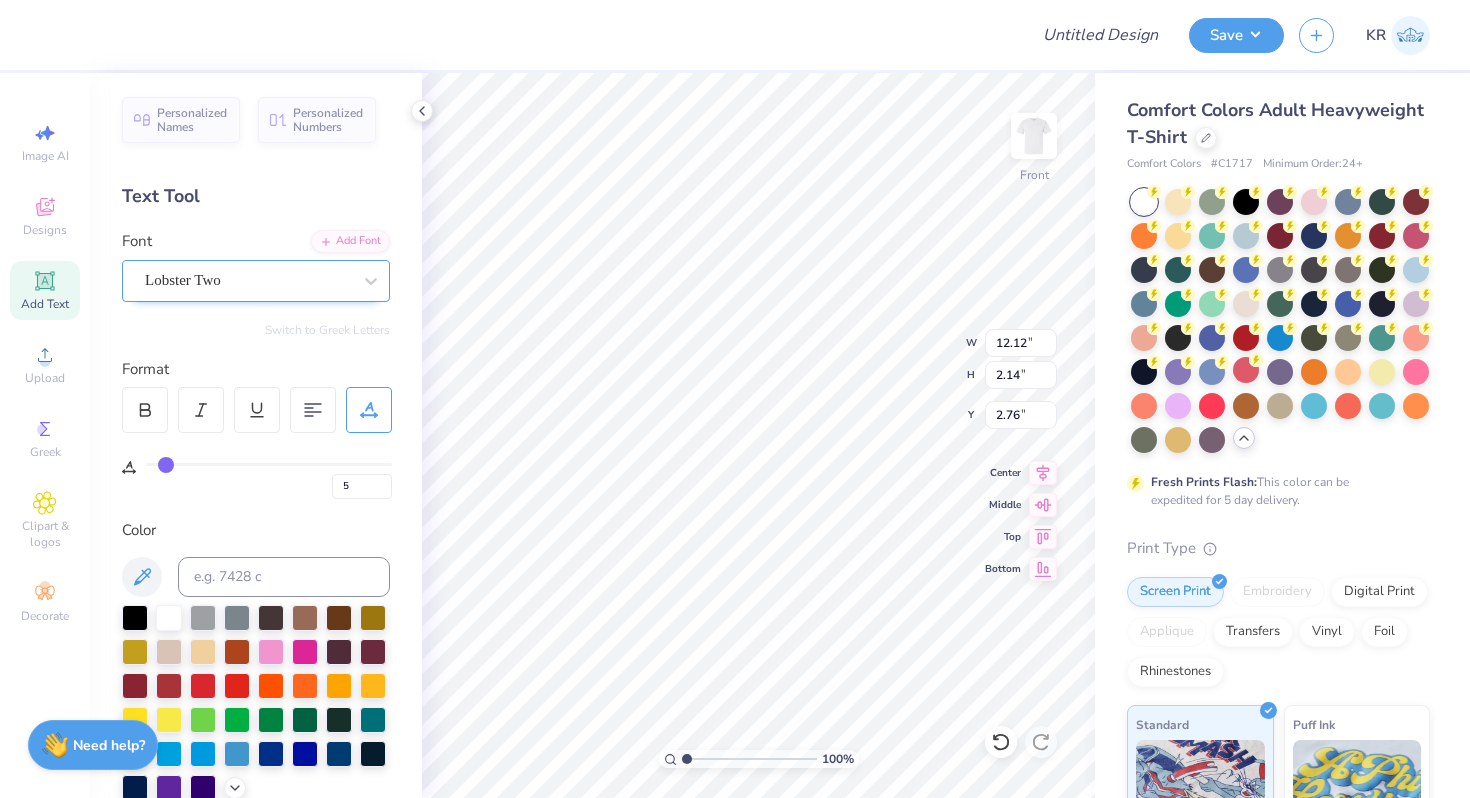 click on "Lobster Two" at bounding box center [248, 280] 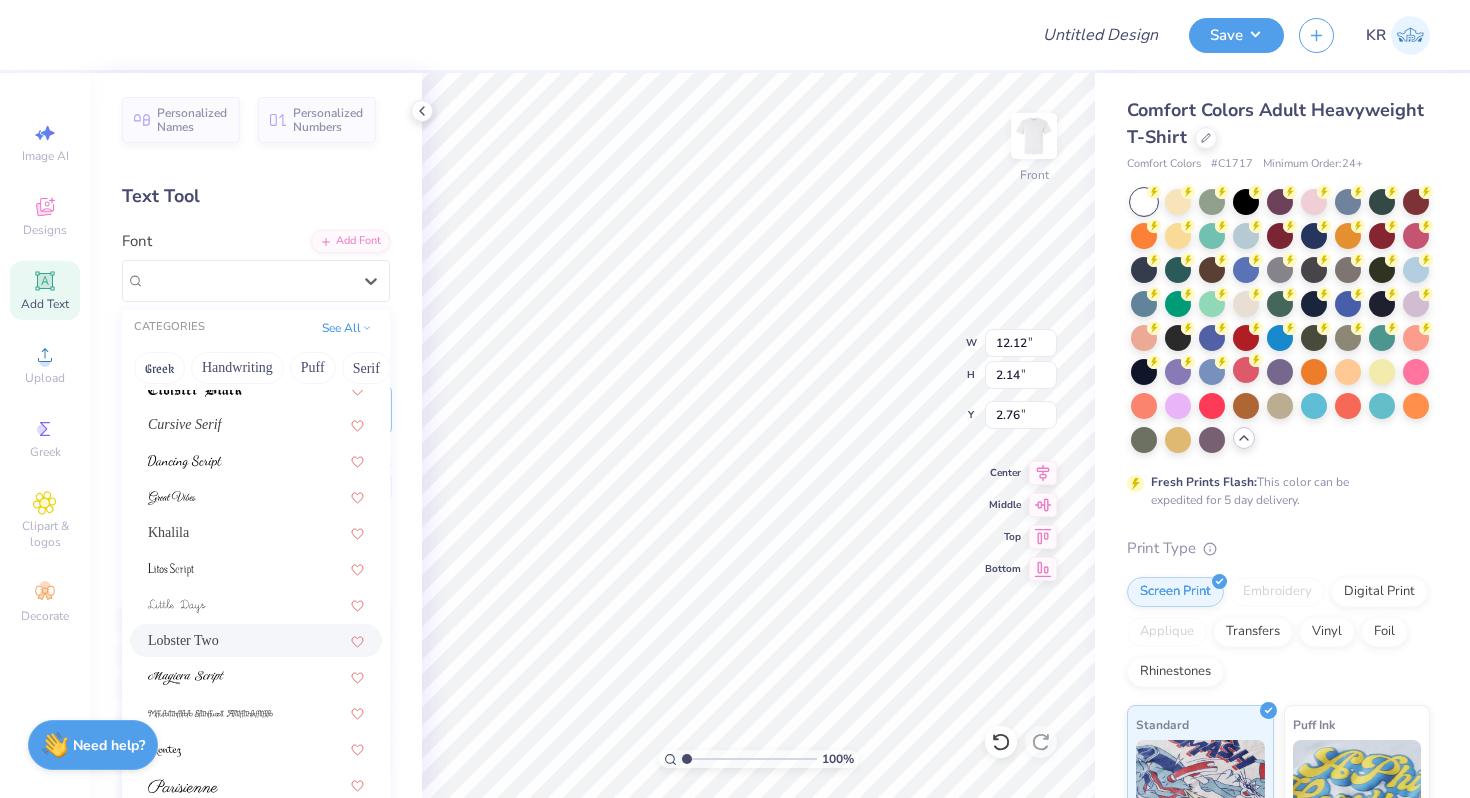 scroll, scrollTop: 490, scrollLeft: 0, axis: vertical 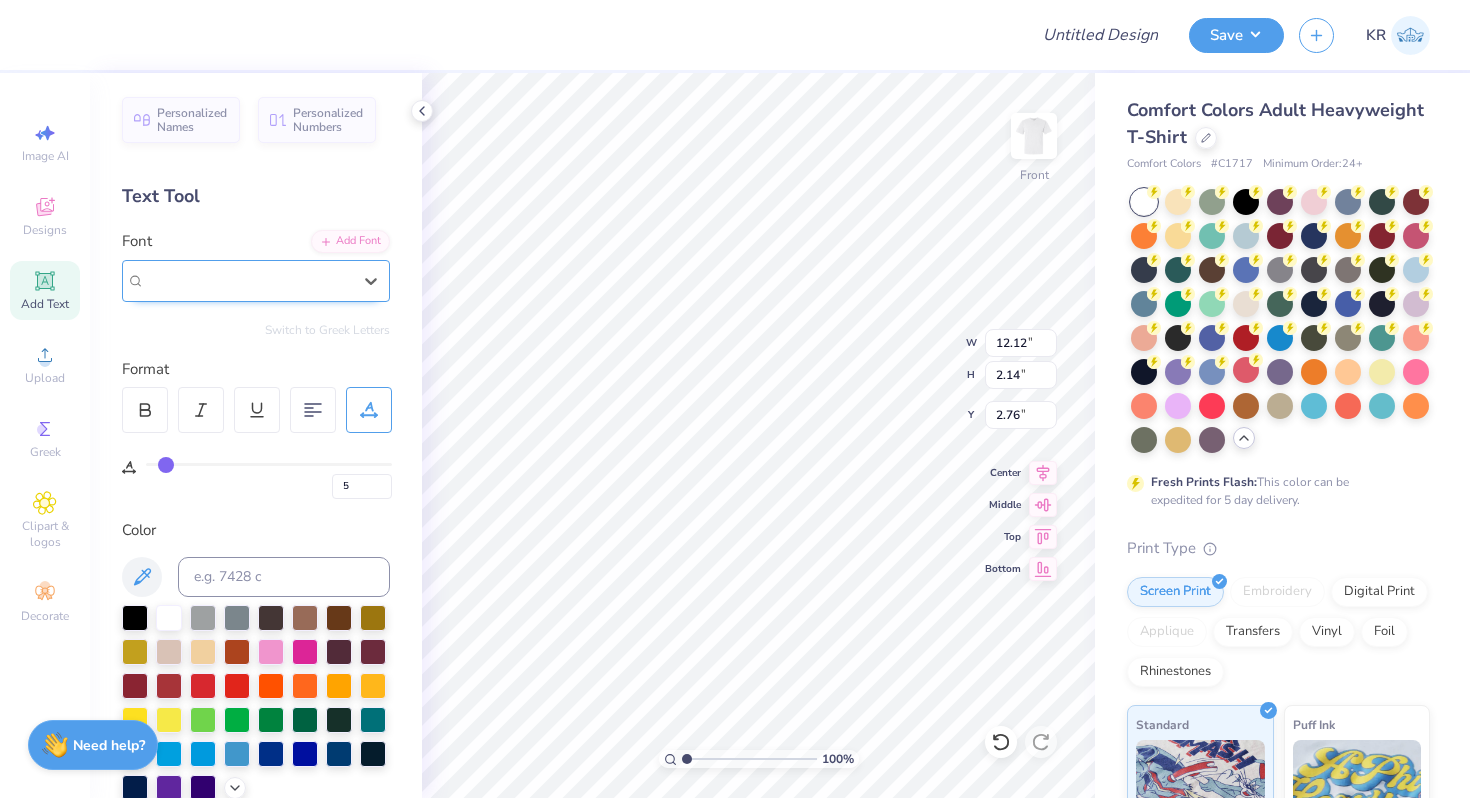 click on "Lobster Two" at bounding box center (248, 280) 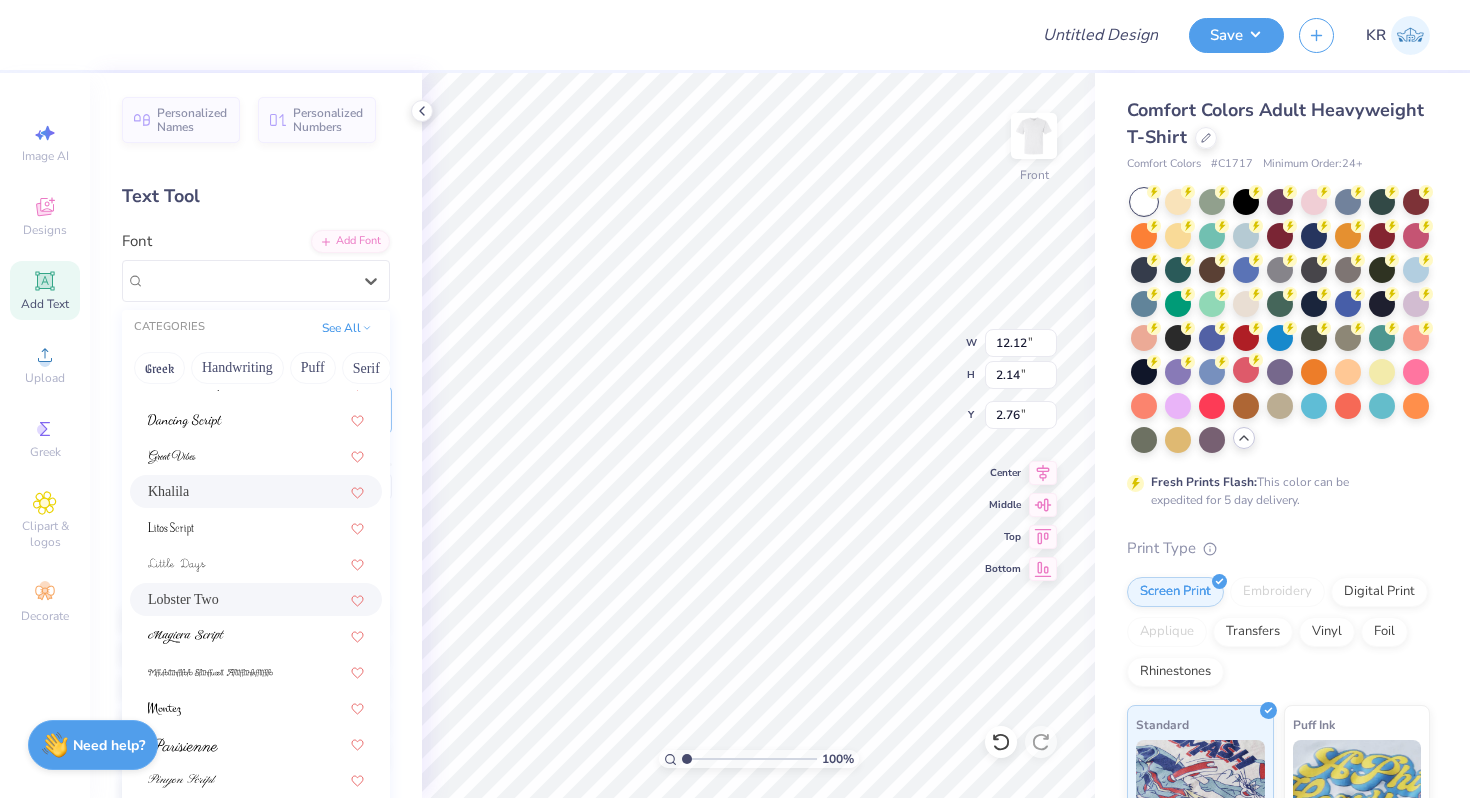 scroll, scrollTop: 490, scrollLeft: 0, axis: vertical 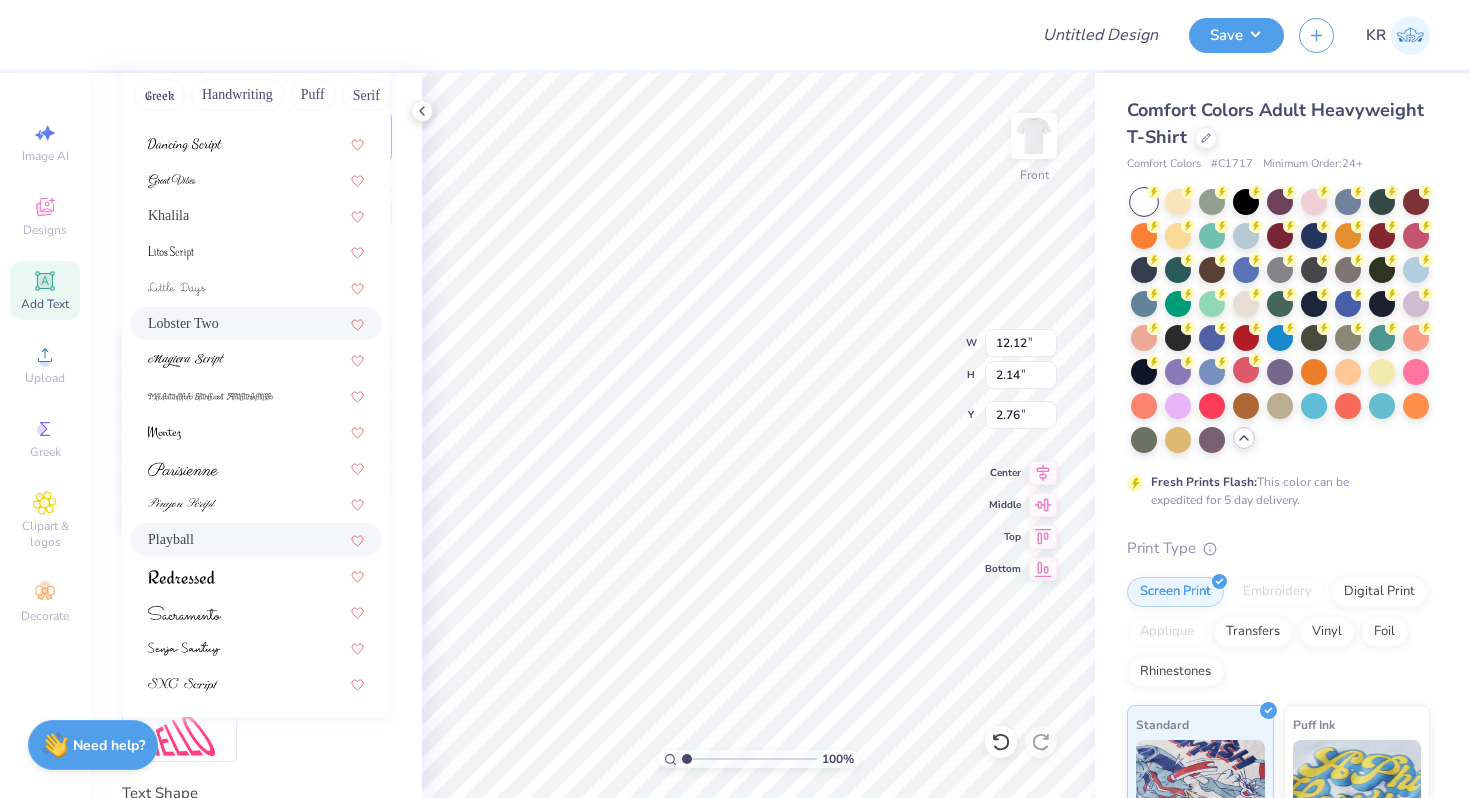 click on "Playball" at bounding box center (256, 539) 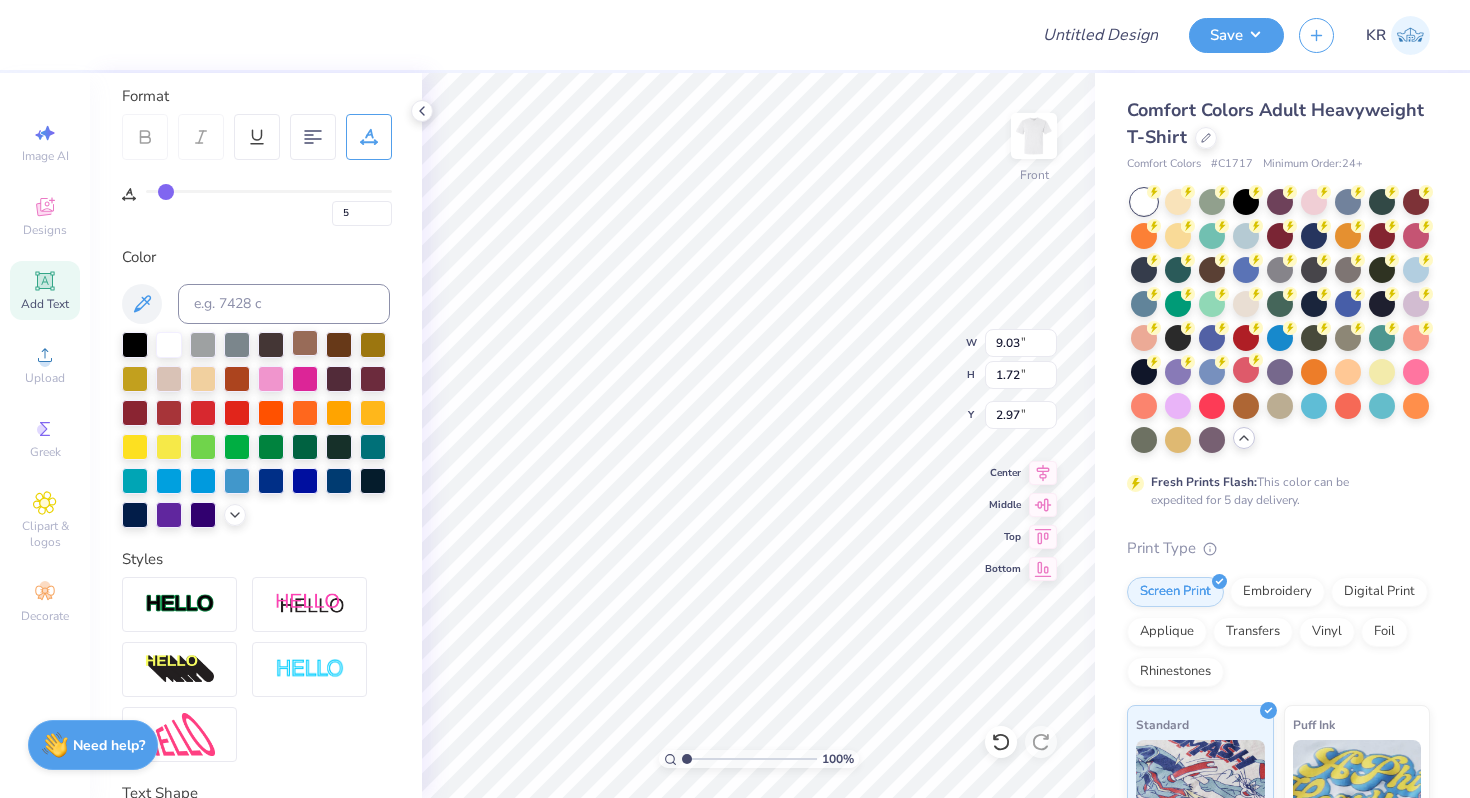 click at bounding box center (305, 343) 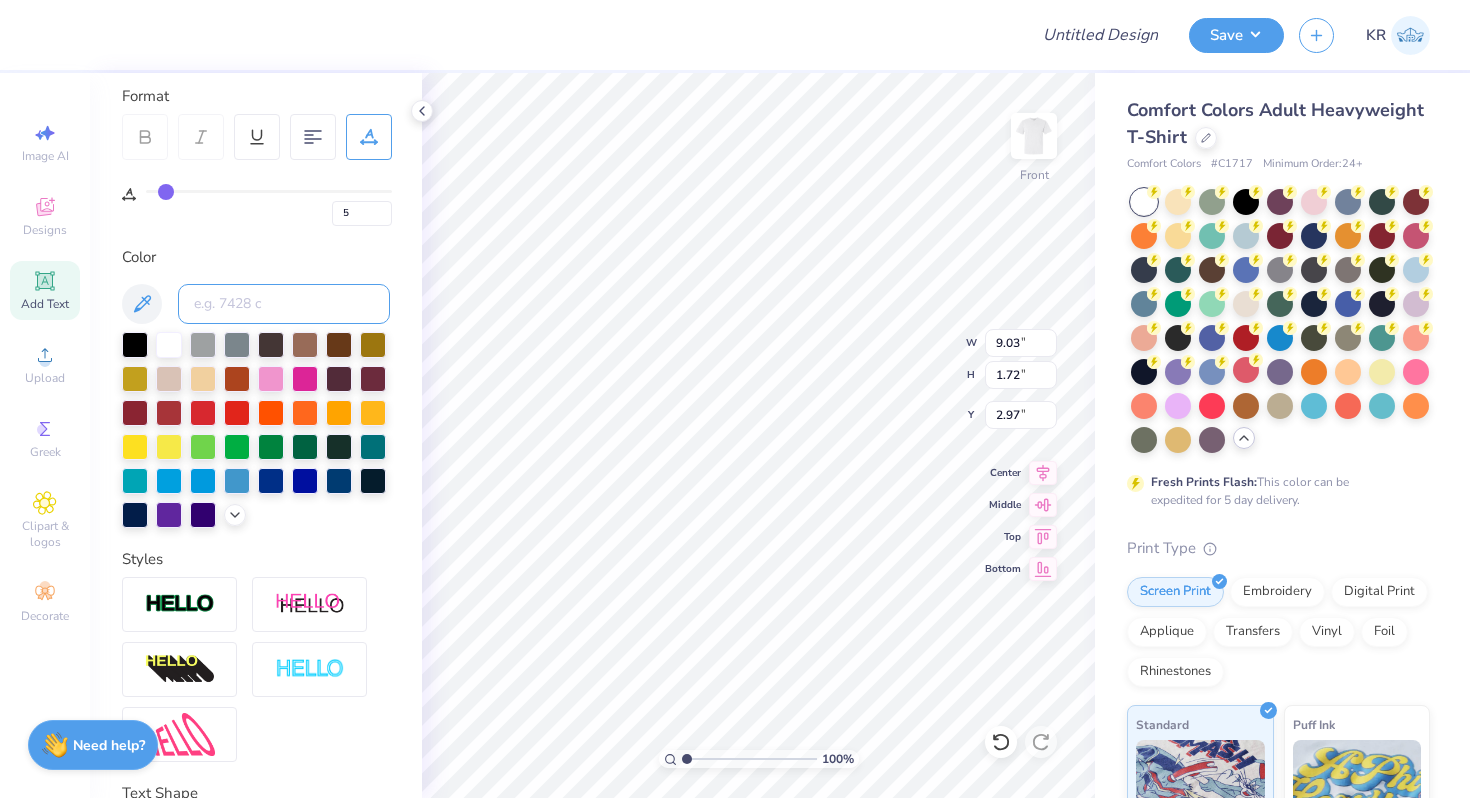 click at bounding box center [284, 304] 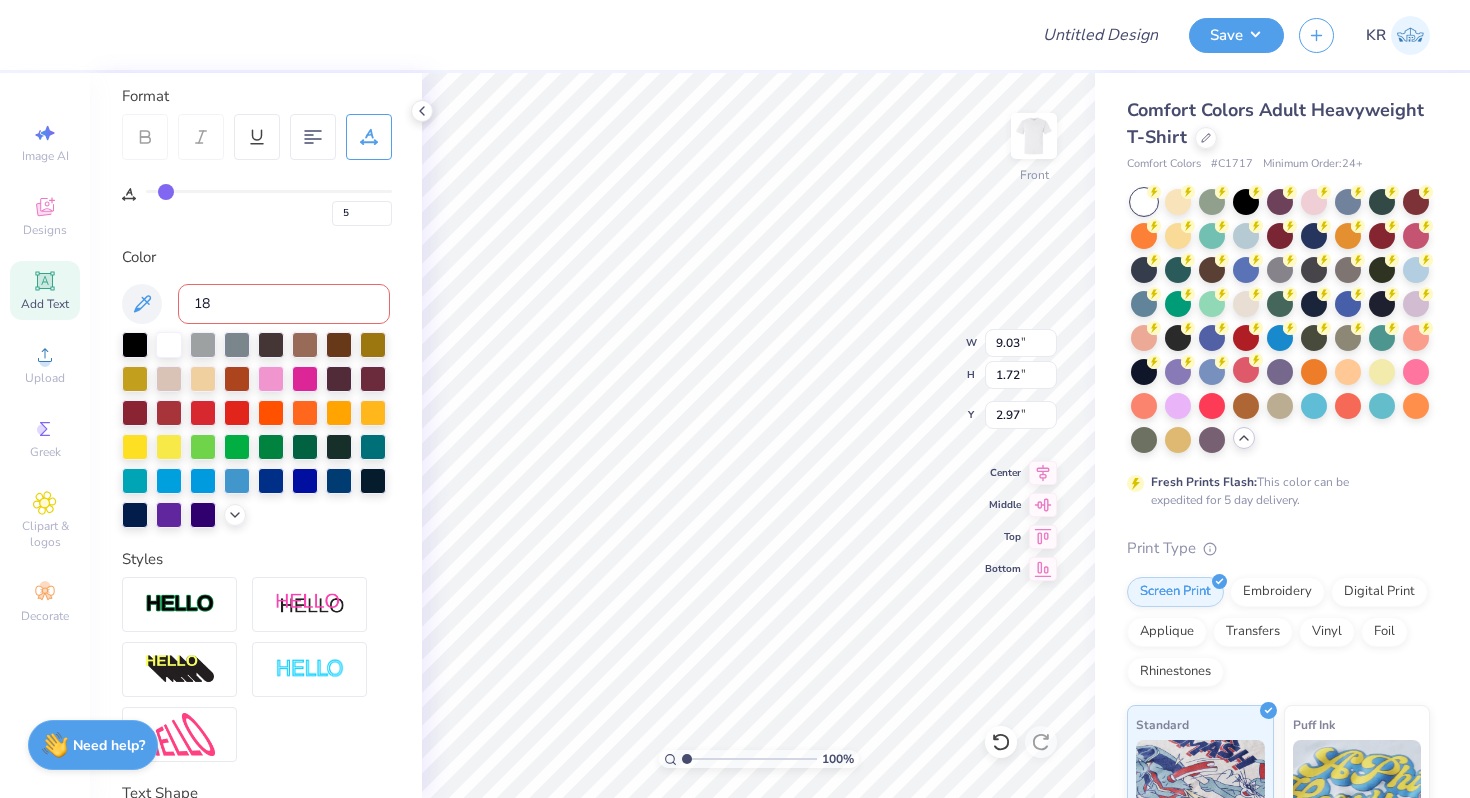 type on "185" 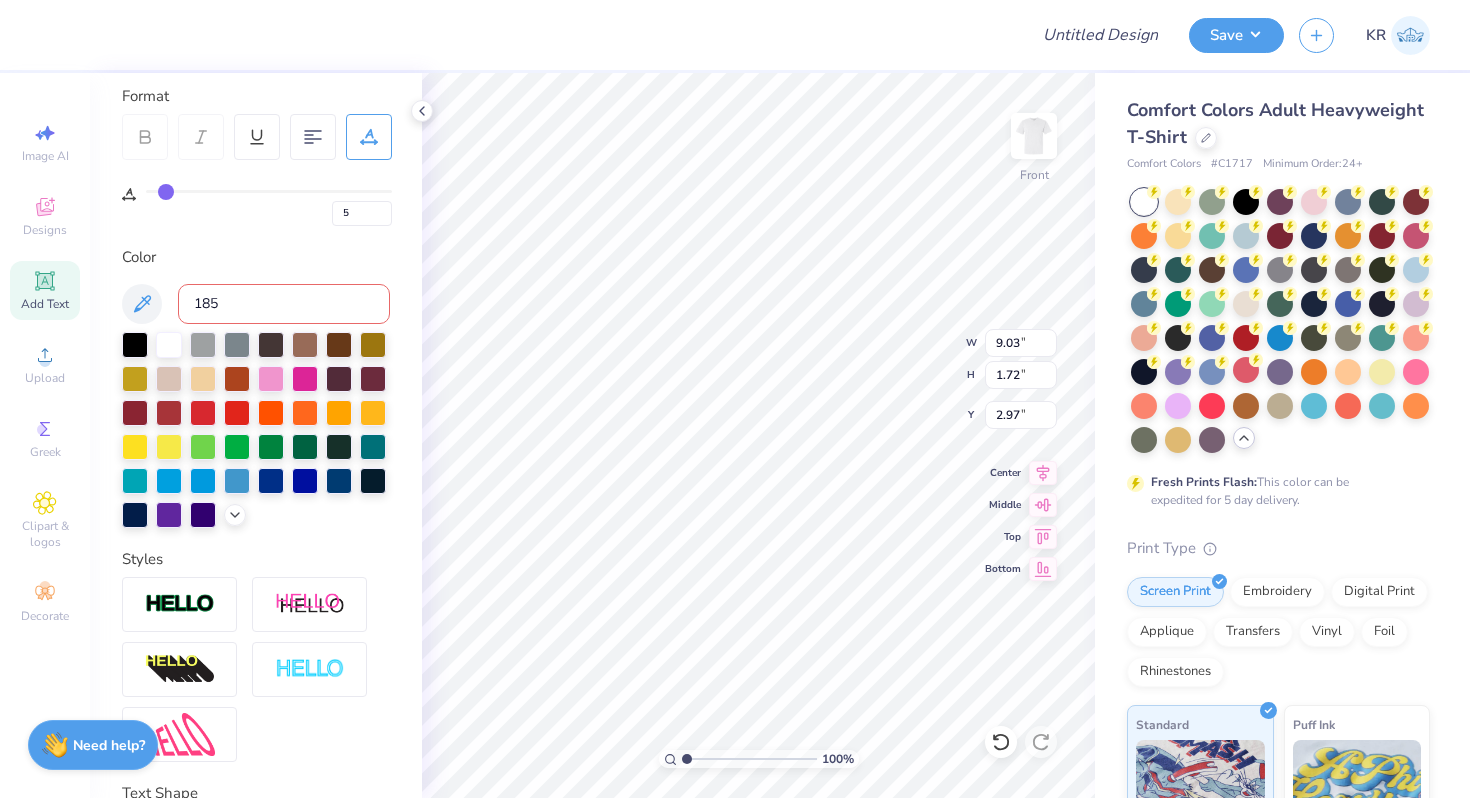type 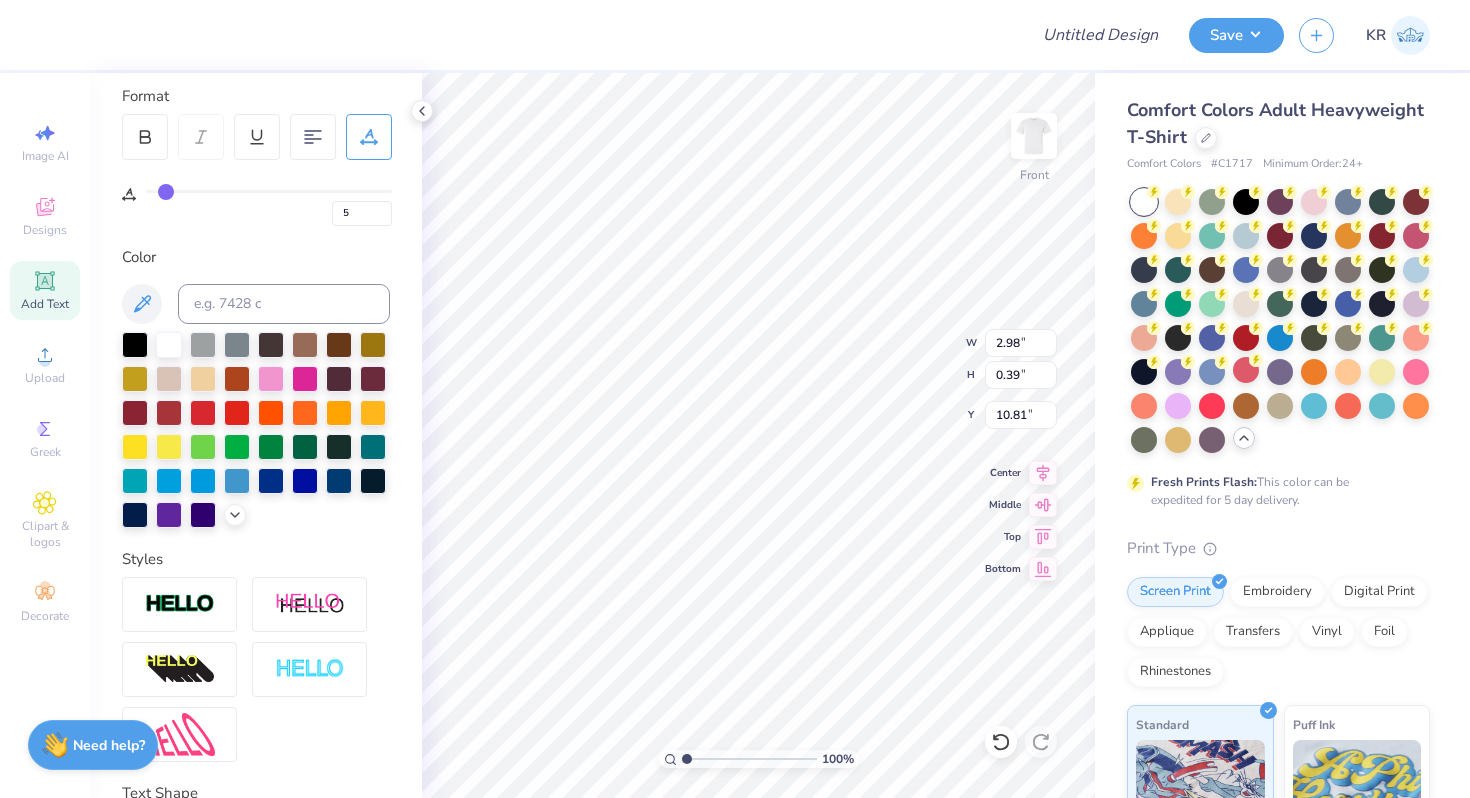 scroll, scrollTop: 0, scrollLeft: 0, axis: both 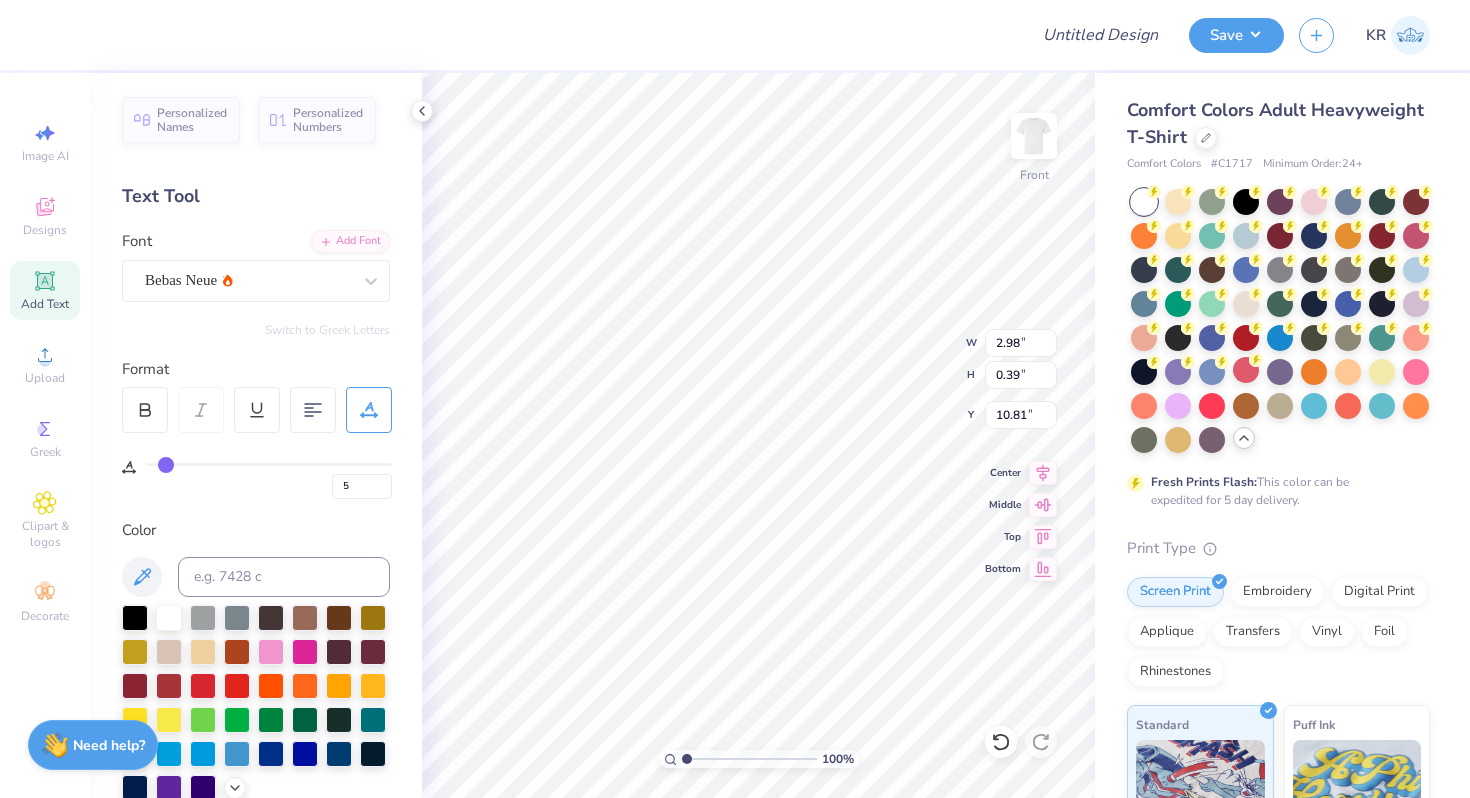 type on "9.03" 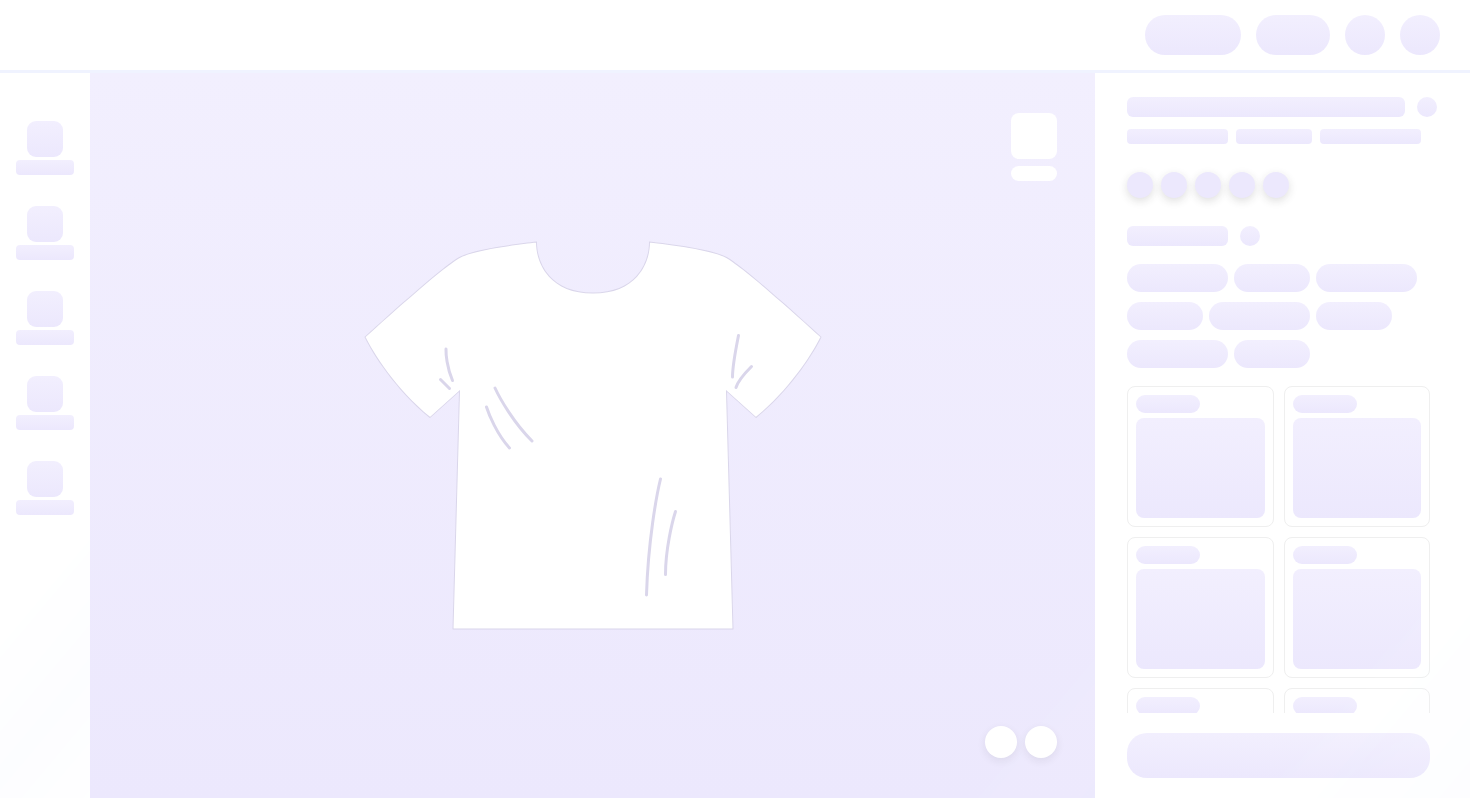scroll, scrollTop: 0, scrollLeft: 0, axis: both 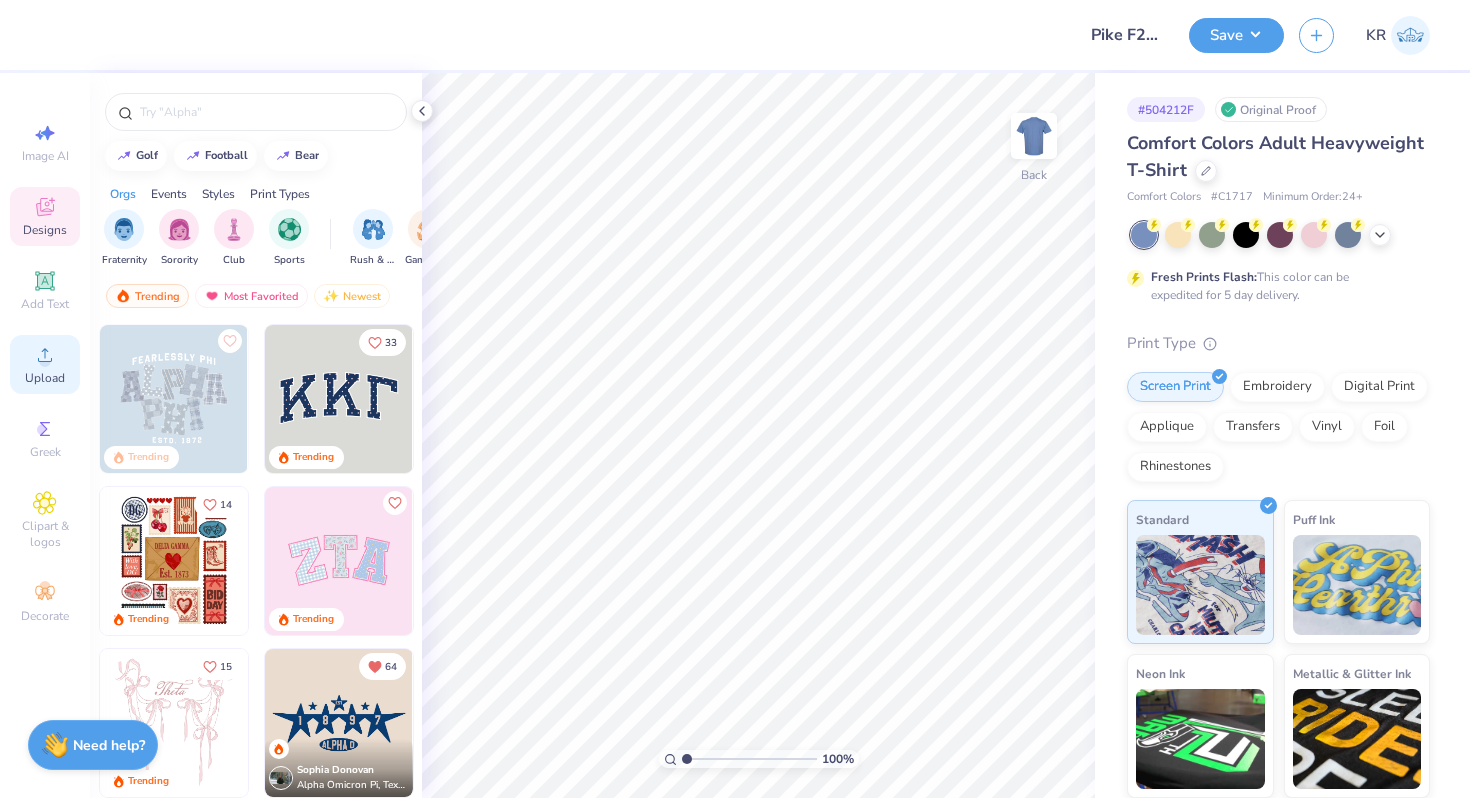 click on "Upload" at bounding box center (45, 378) 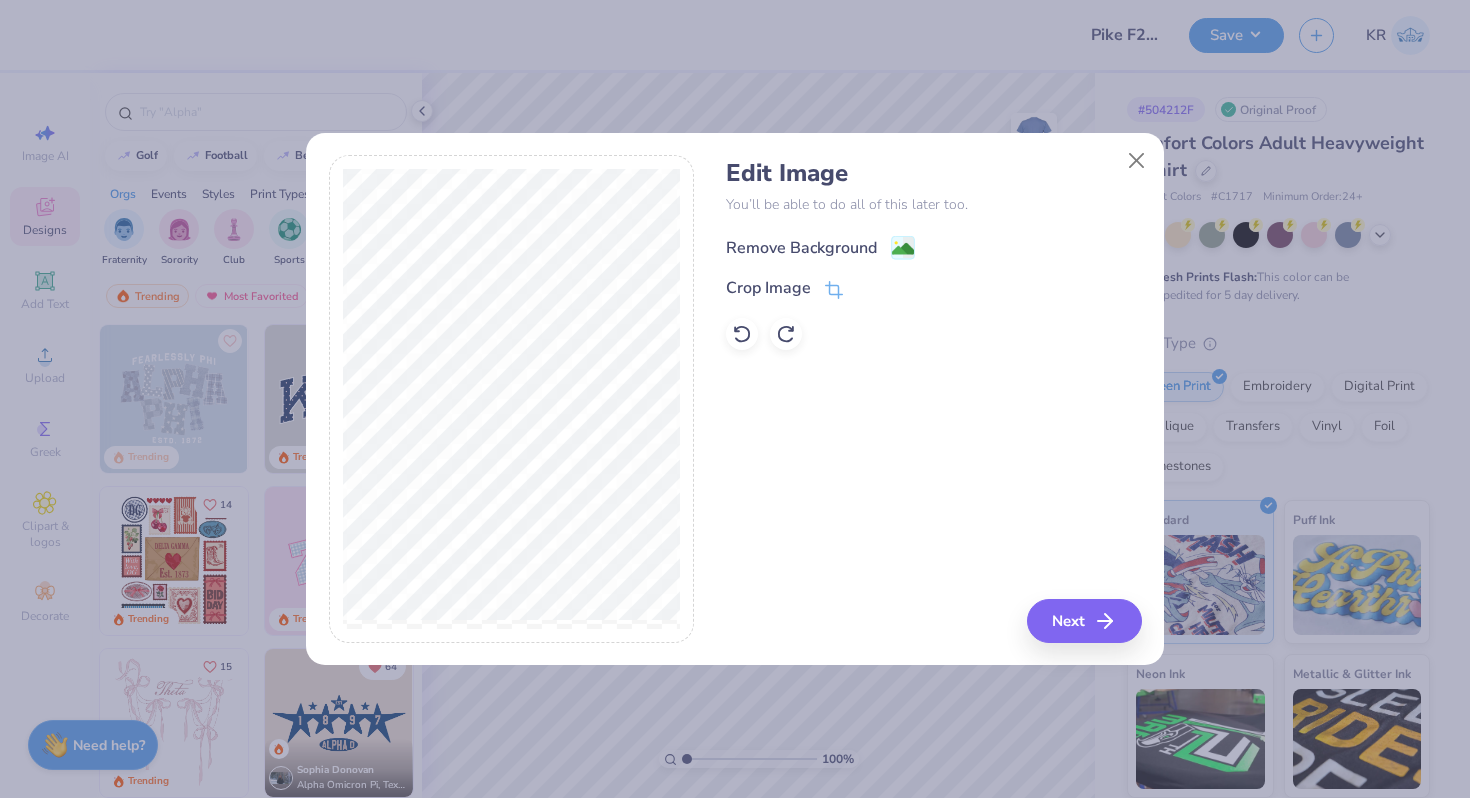 click 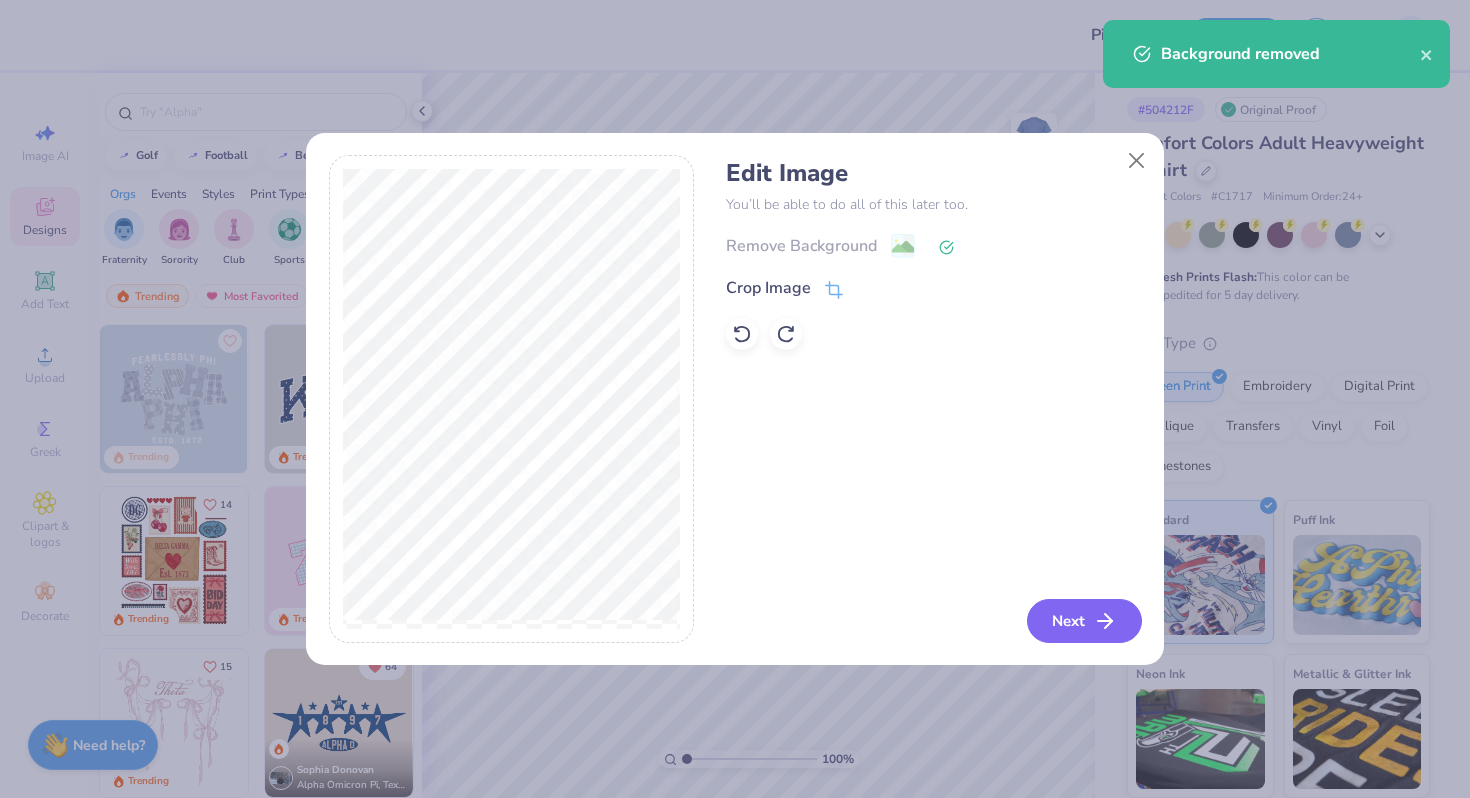 click on "Next" at bounding box center (1084, 621) 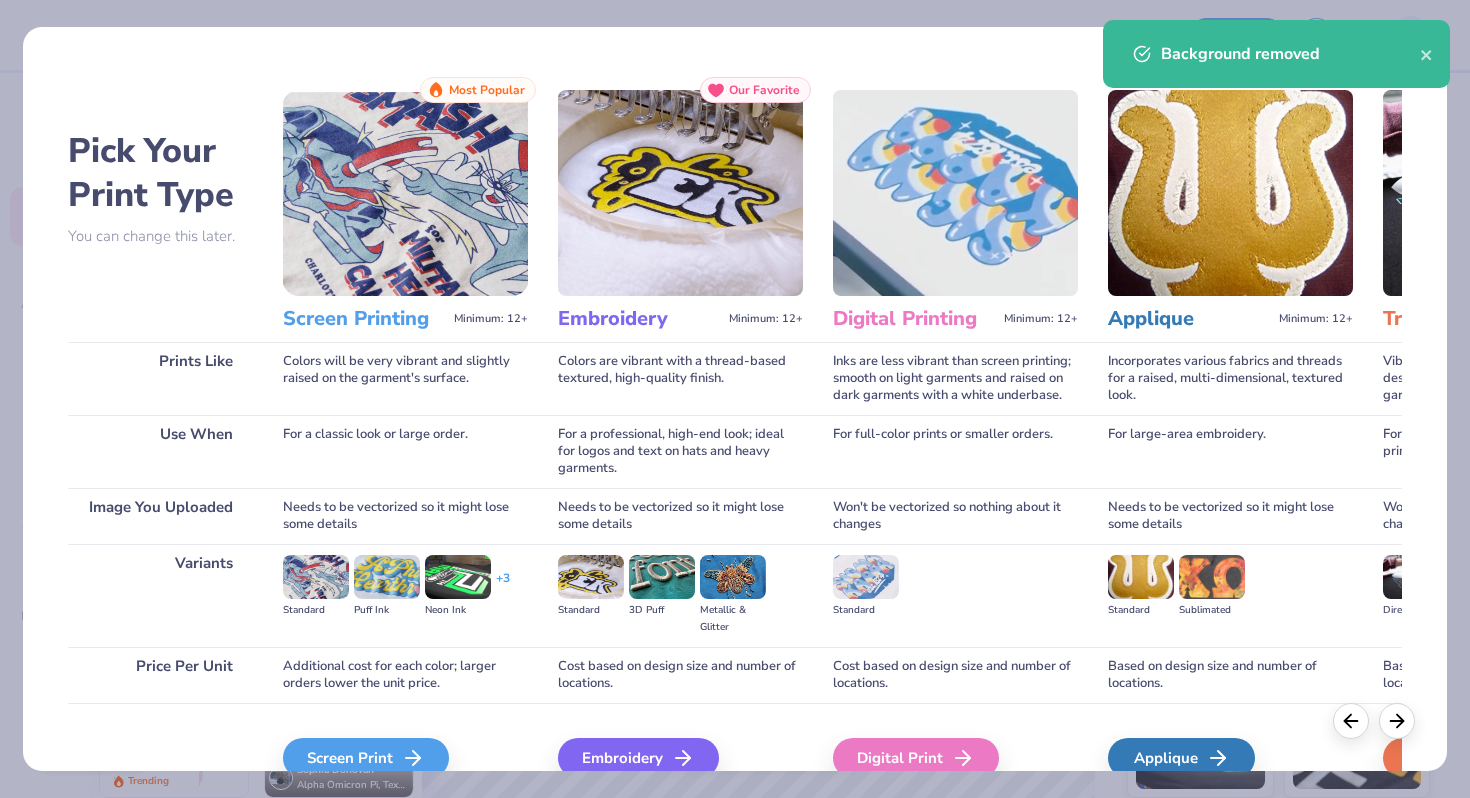 scroll, scrollTop: 99, scrollLeft: 0, axis: vertical 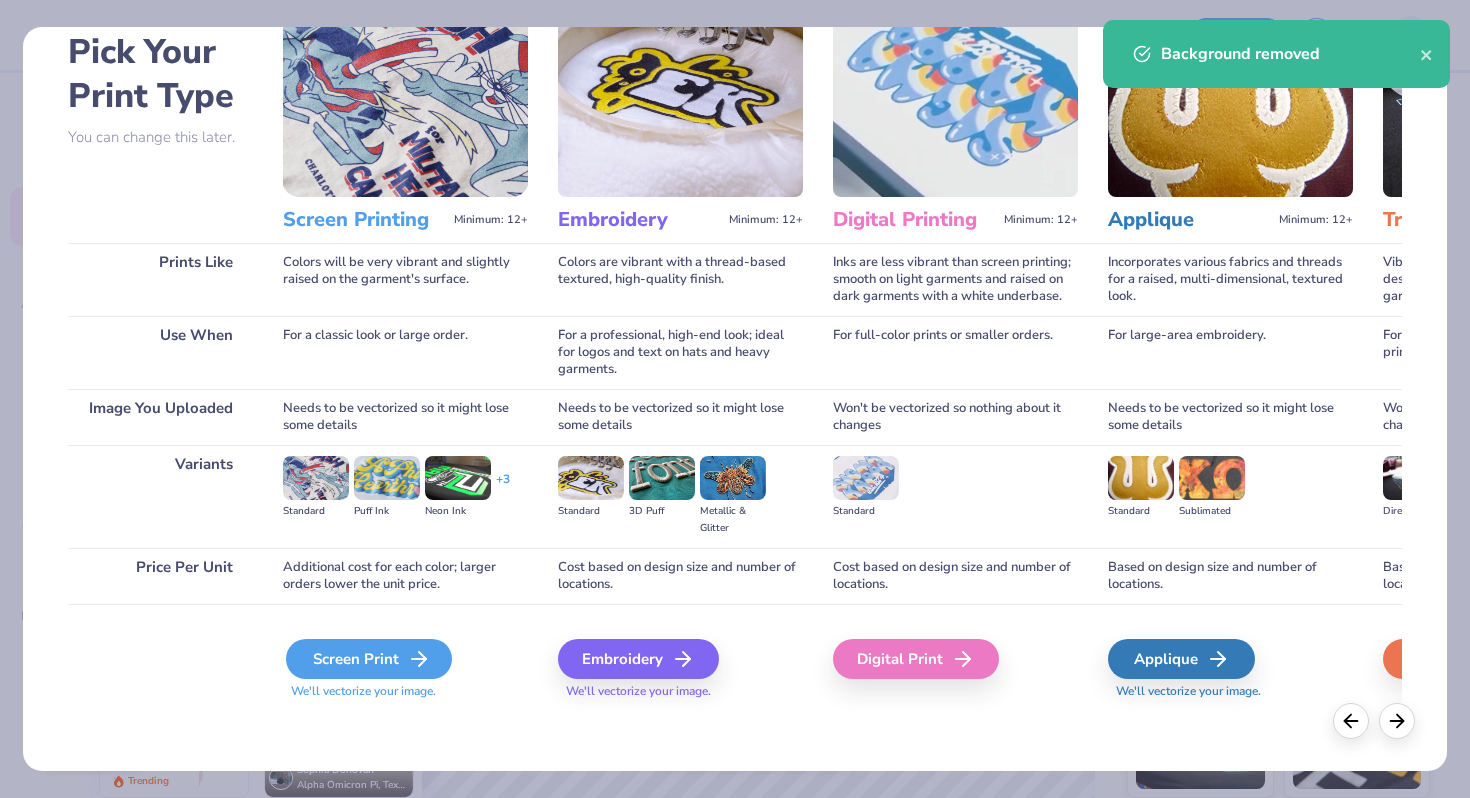 click on "Screen Print" at bounding box center [369, 659] 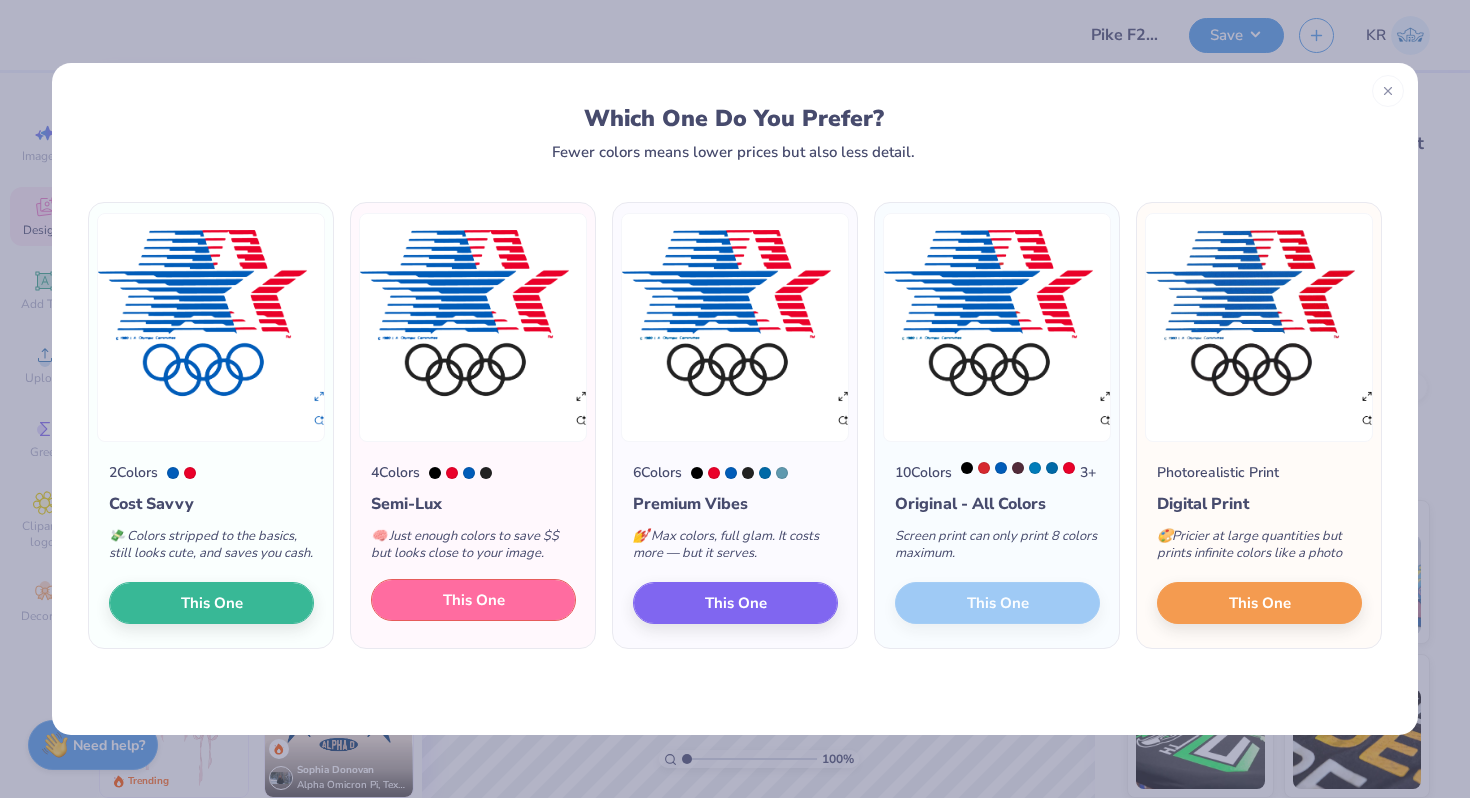 click on "This One" at bounding box center (474, 600) 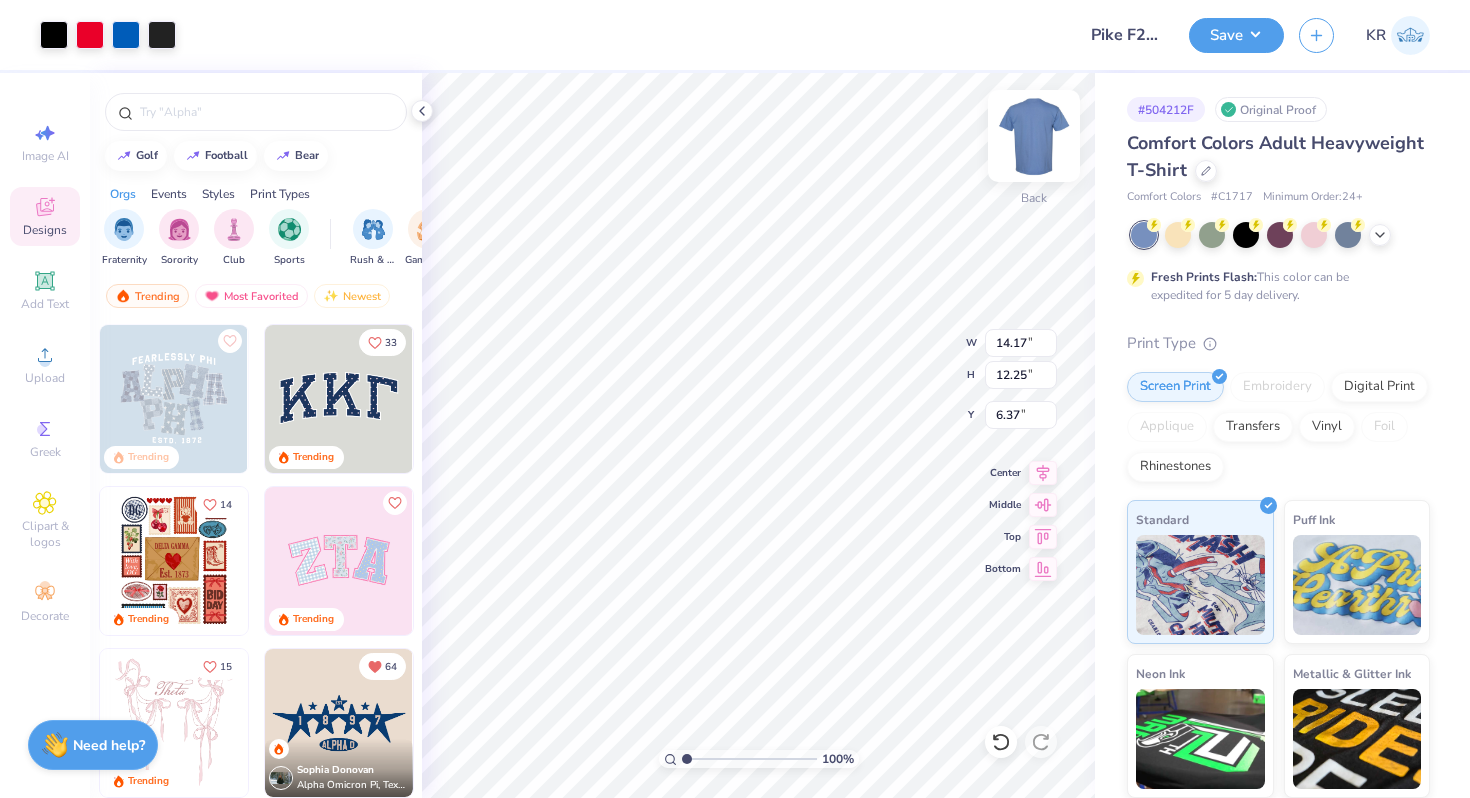 click on "Back" at bounding box center [1034, 148] 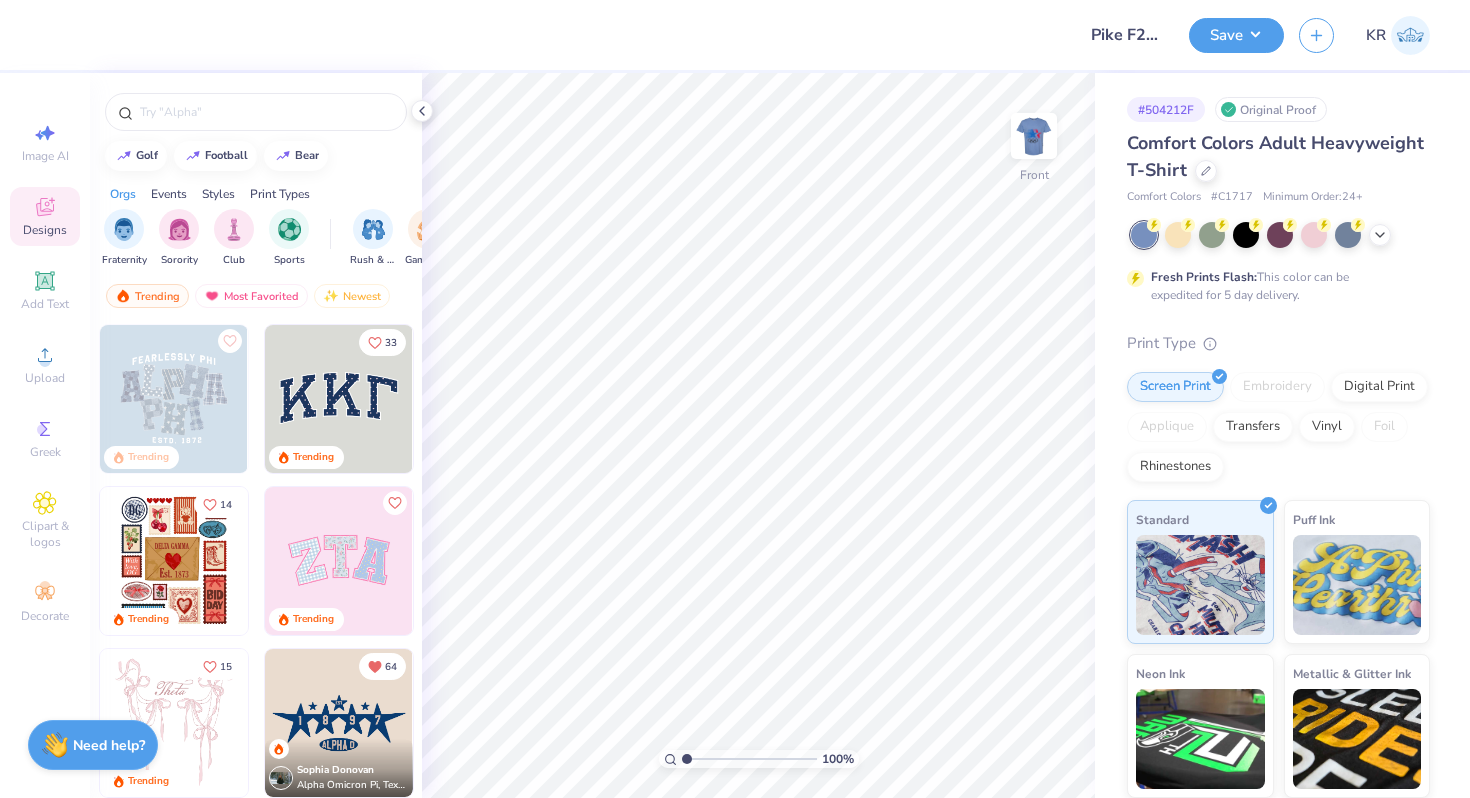 click at bounding box center [1034, 136] 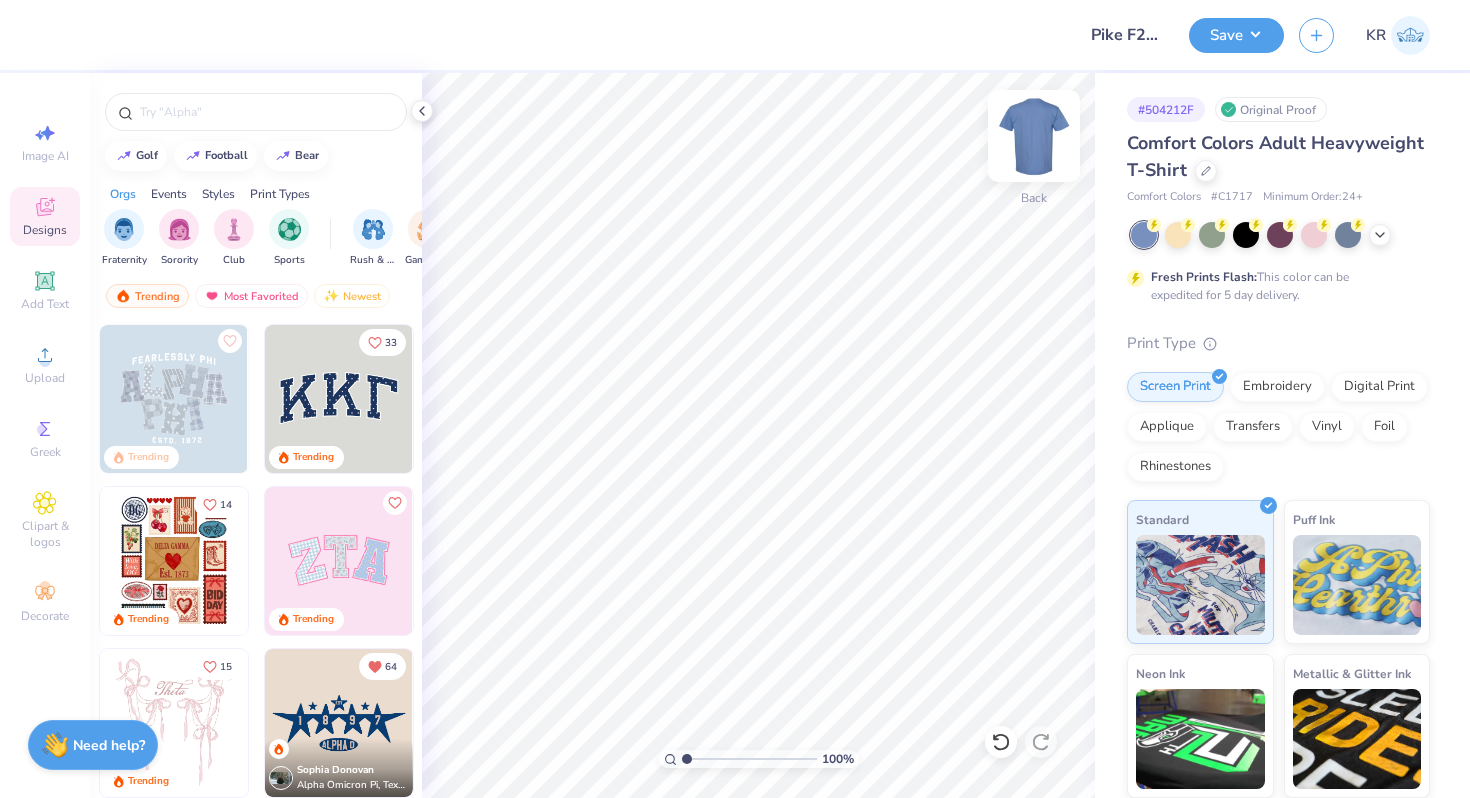 click at bounding box center [1034, 136] 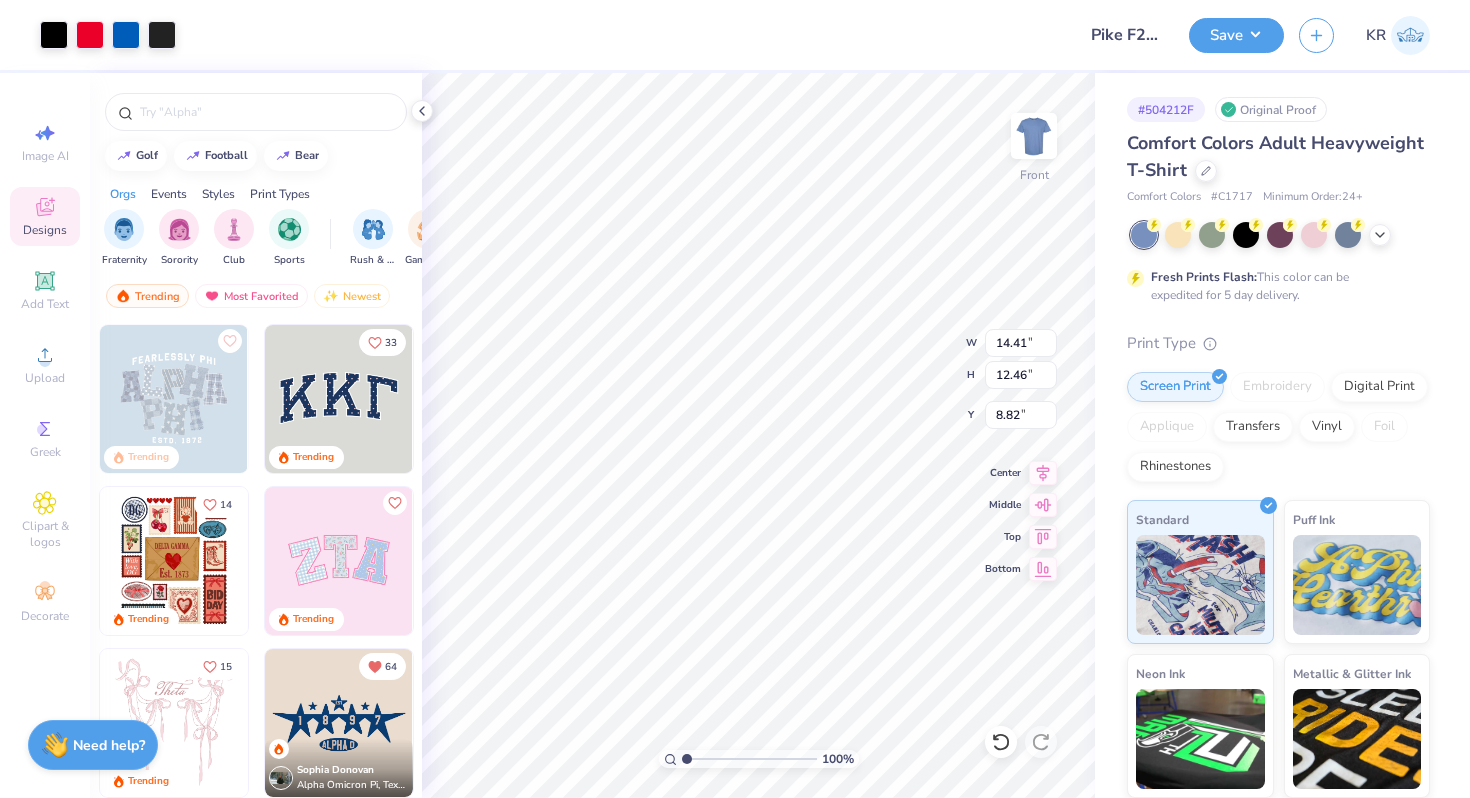 click at bounding box center (1280, 235) 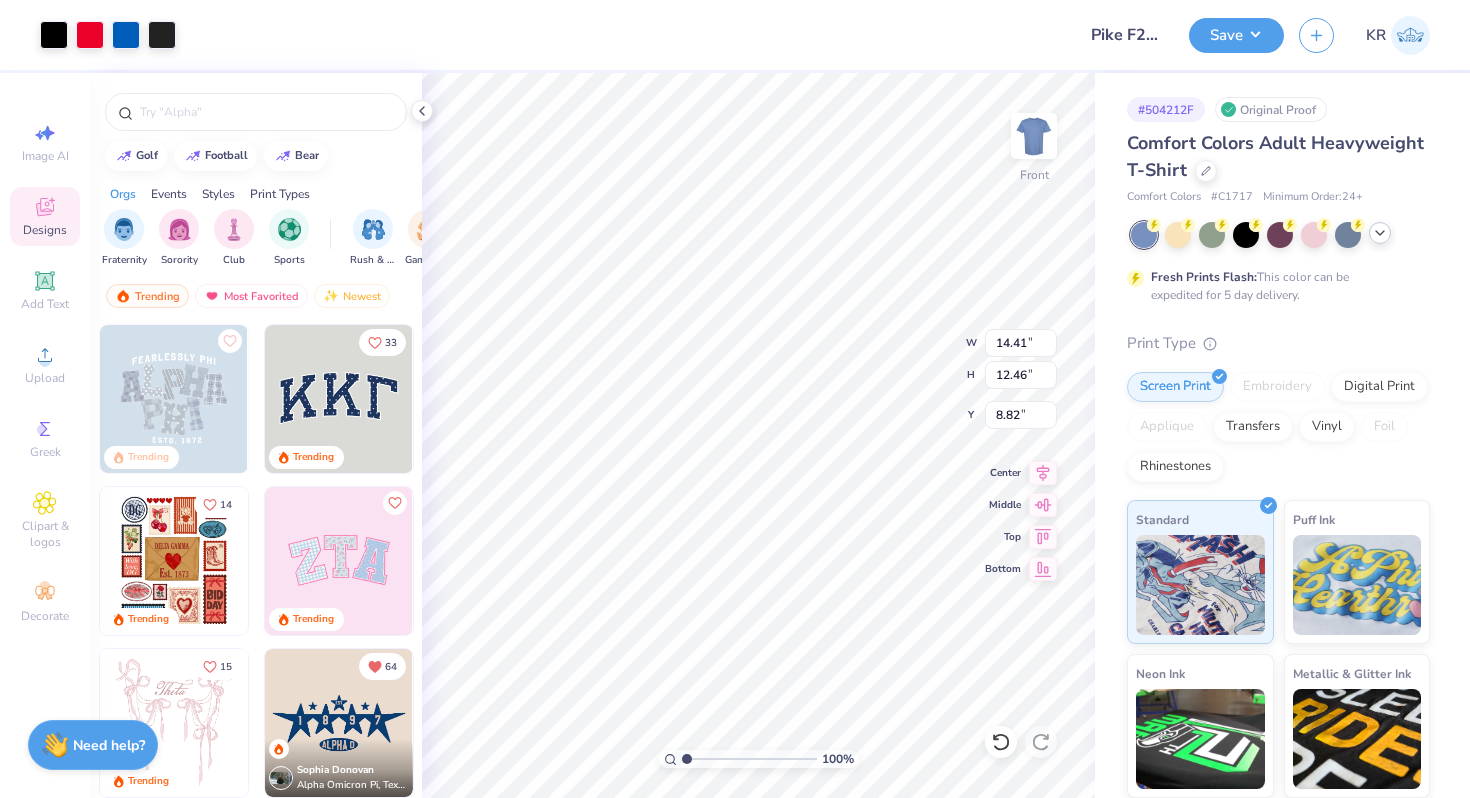 click 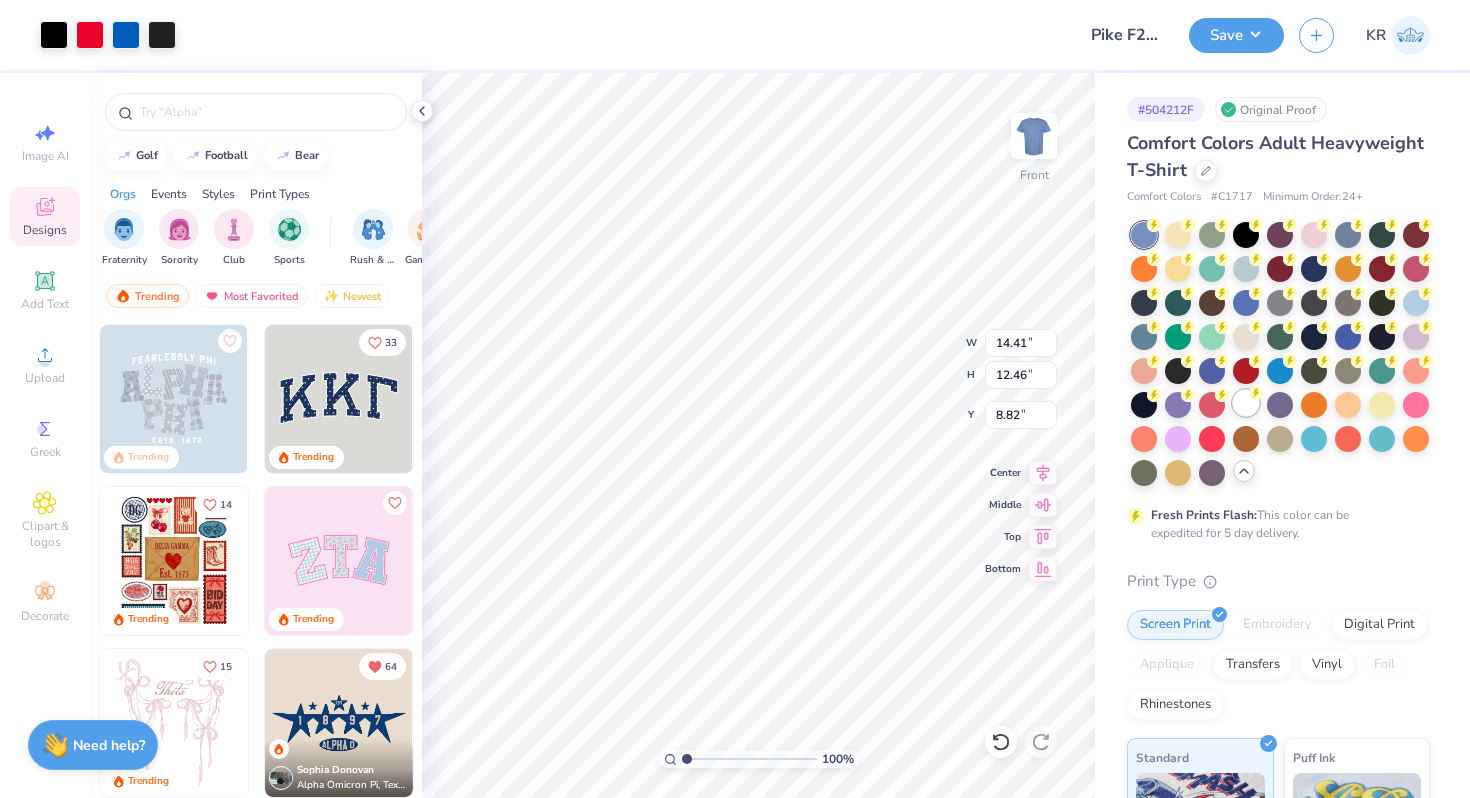 click at bounding box center (1246, 403) 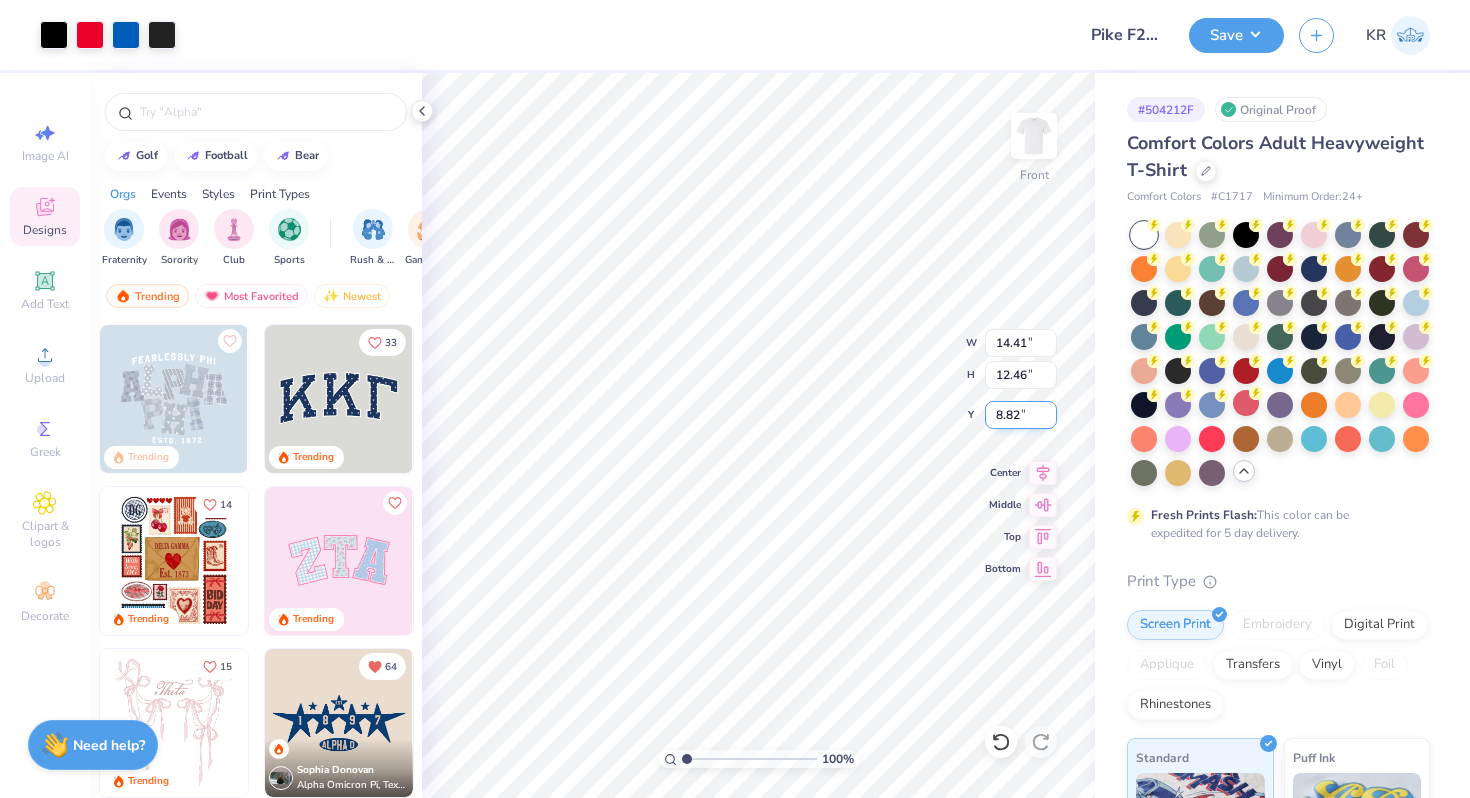 type on "10.82" 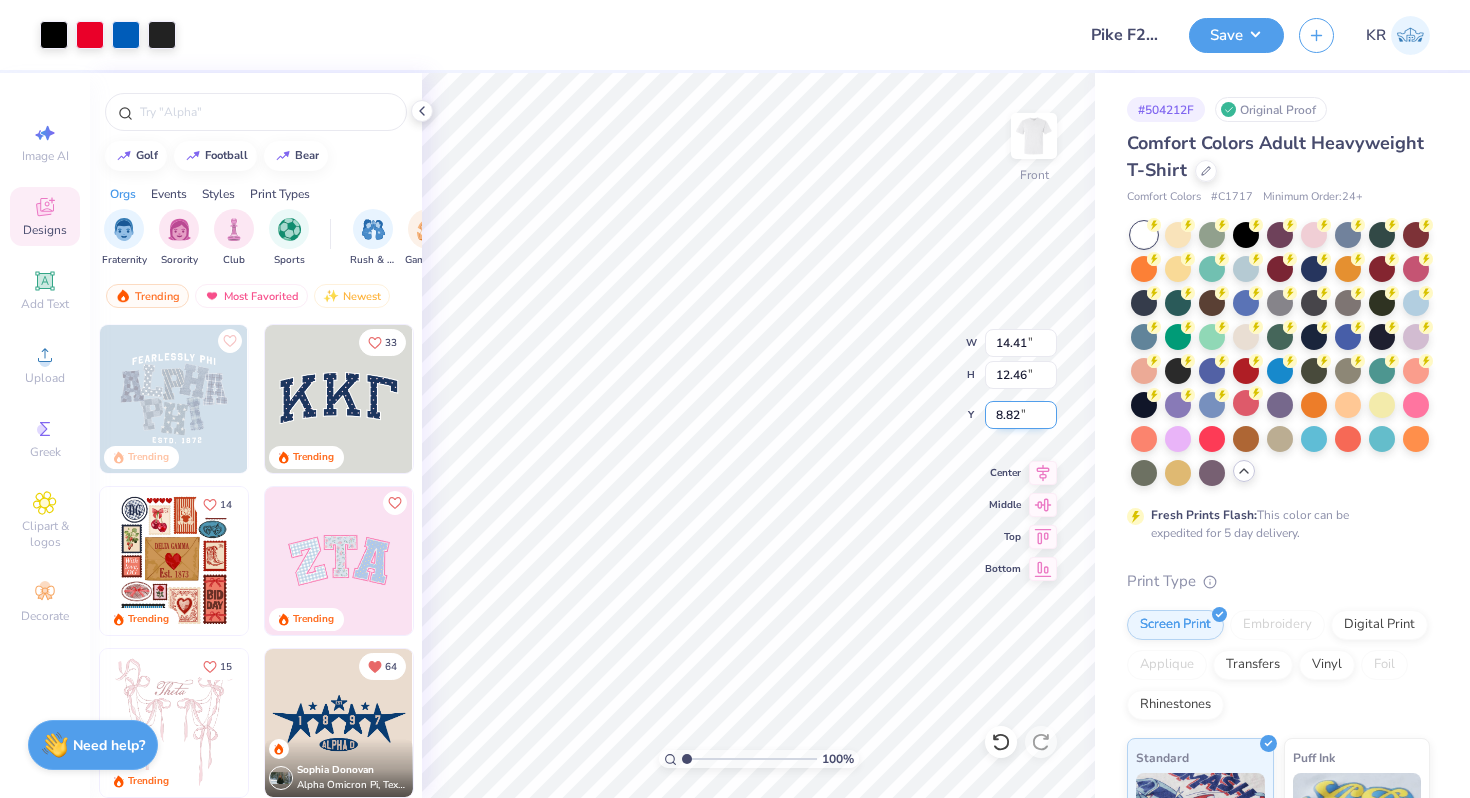 type on "9.35" 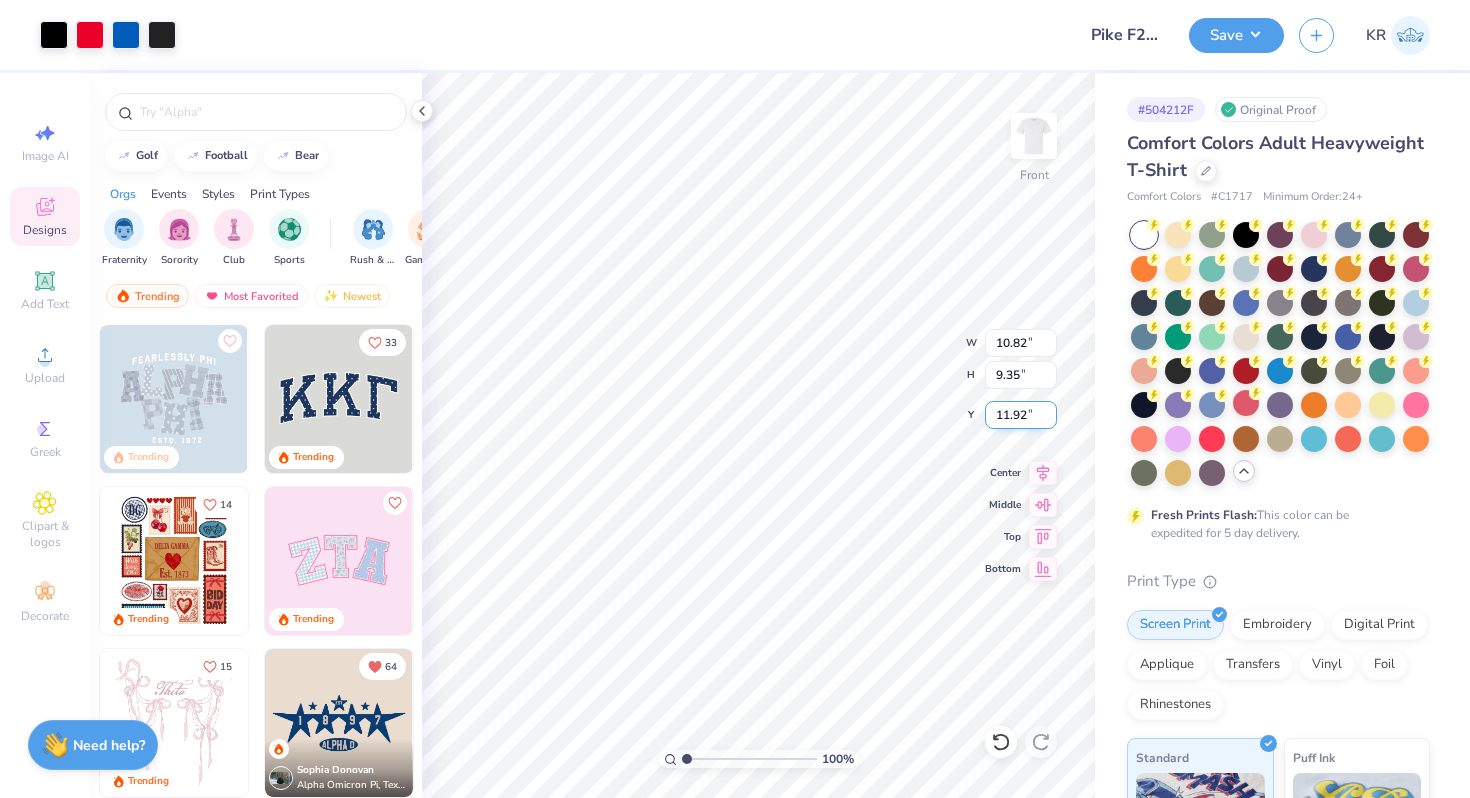 type on "6.31" 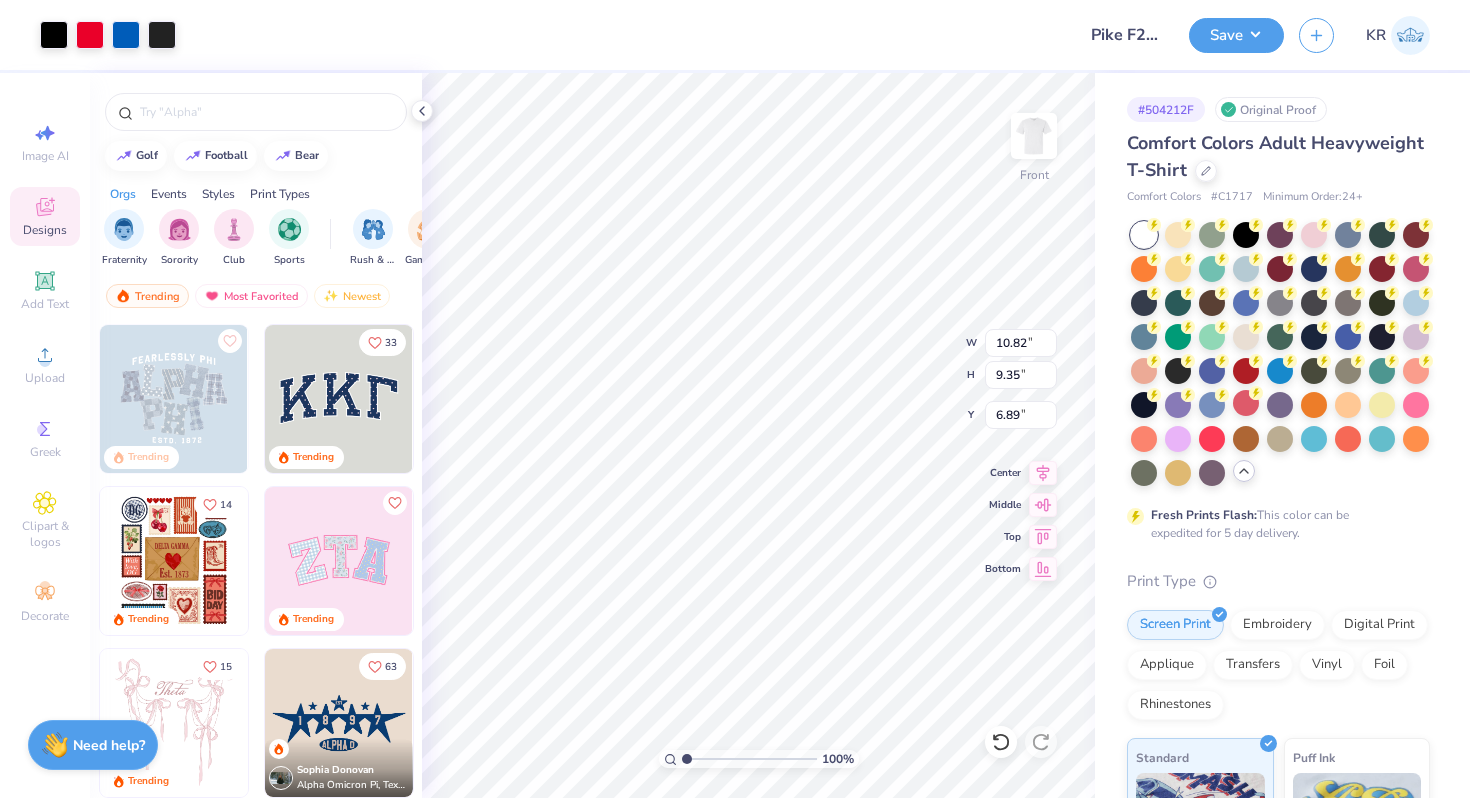 type on "6.89" 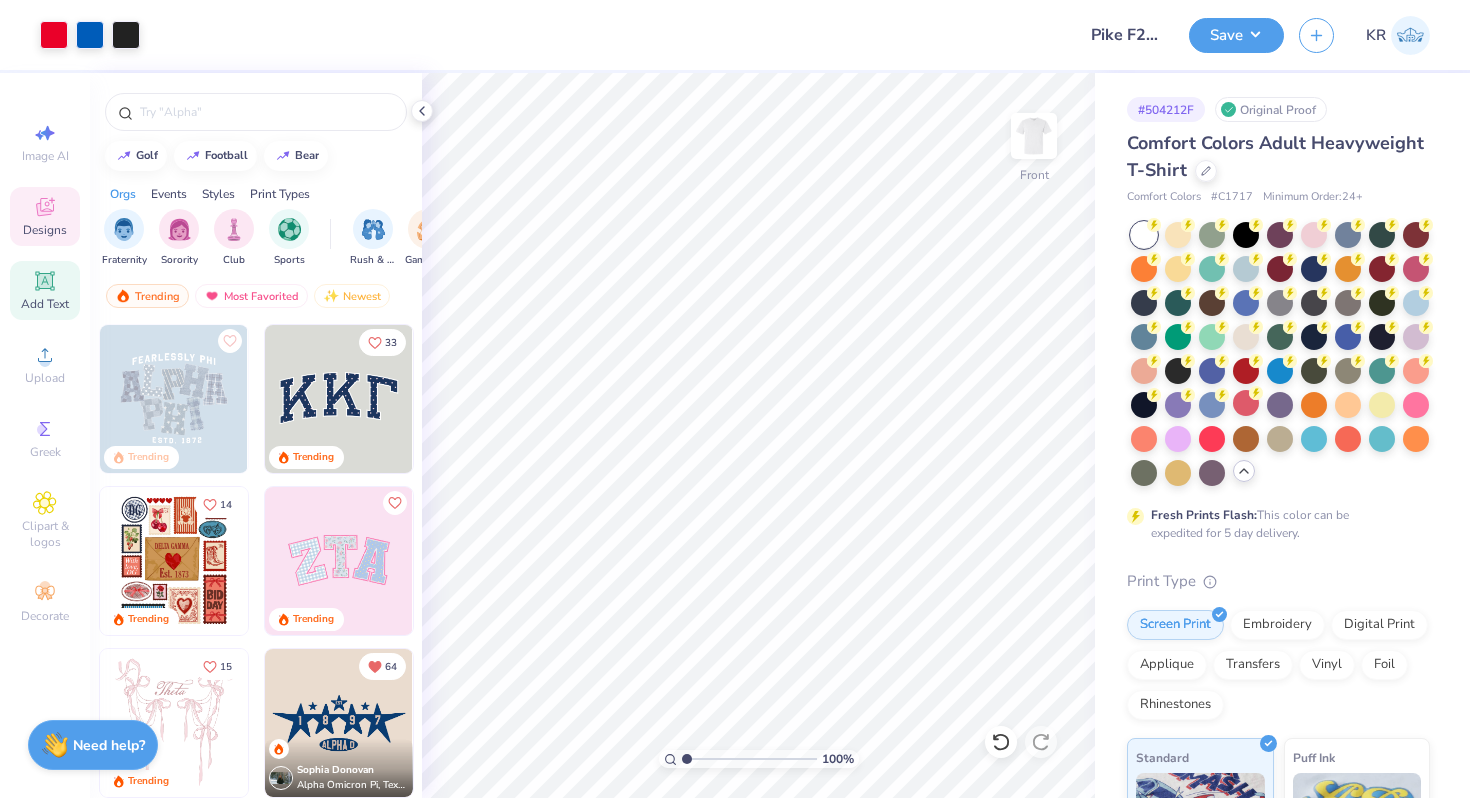 click on "Add Text" at bounding box center (45, 304) 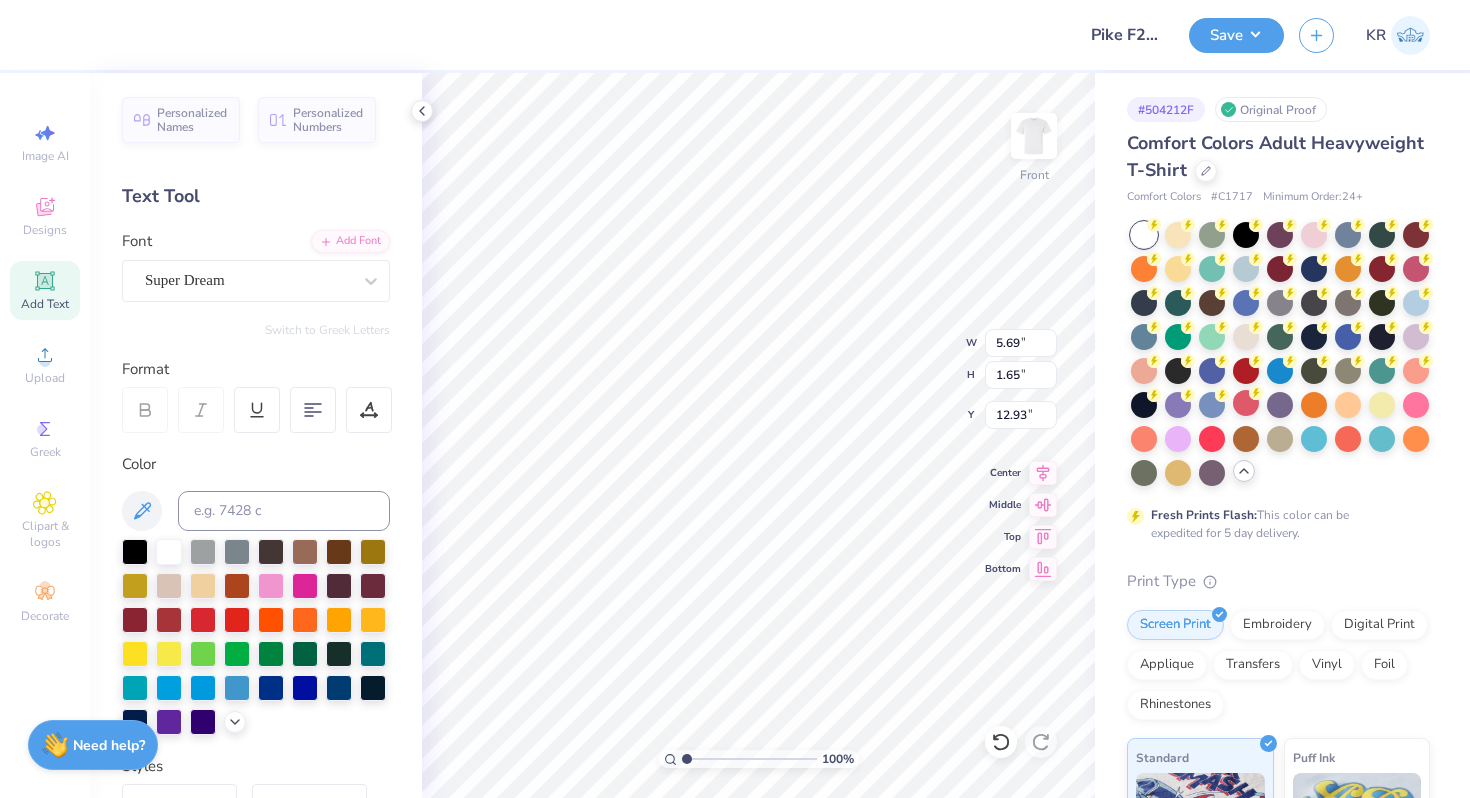 scroll, scrollTop: 0, scrollLeft: 6, axis: horizontal 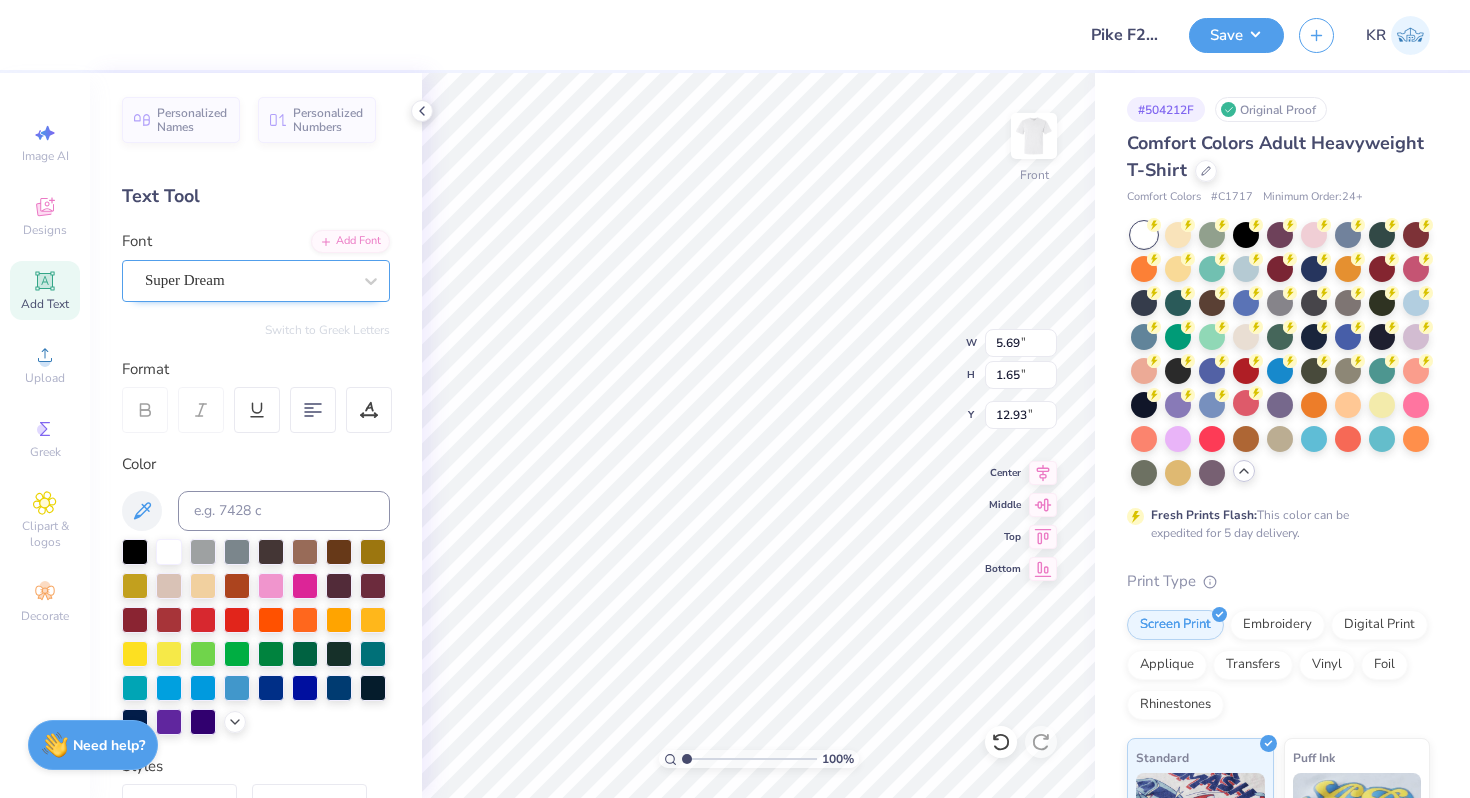 click on "Super Dream" at bounding box center (248, 280) 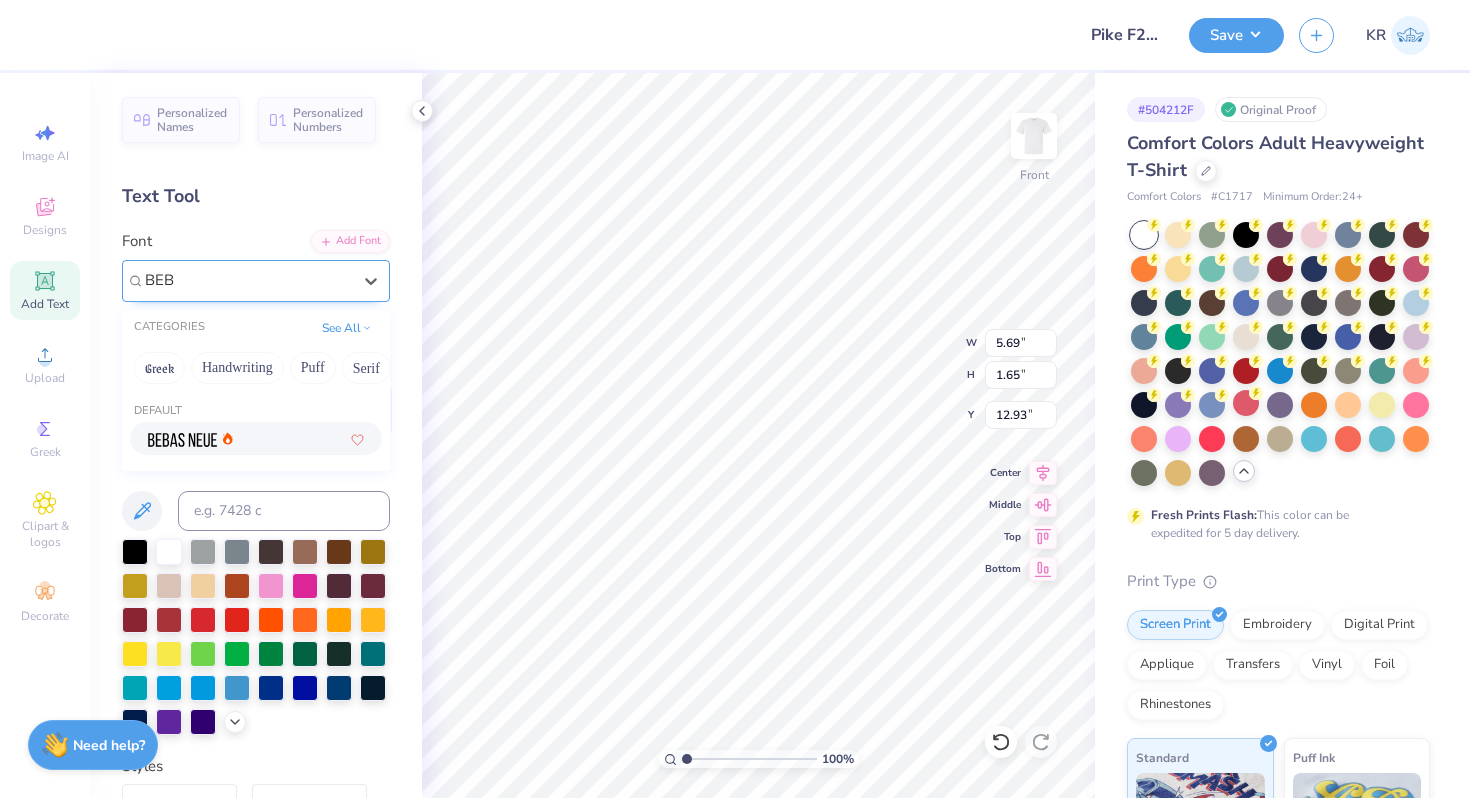 click at bounding box center (182, 440) 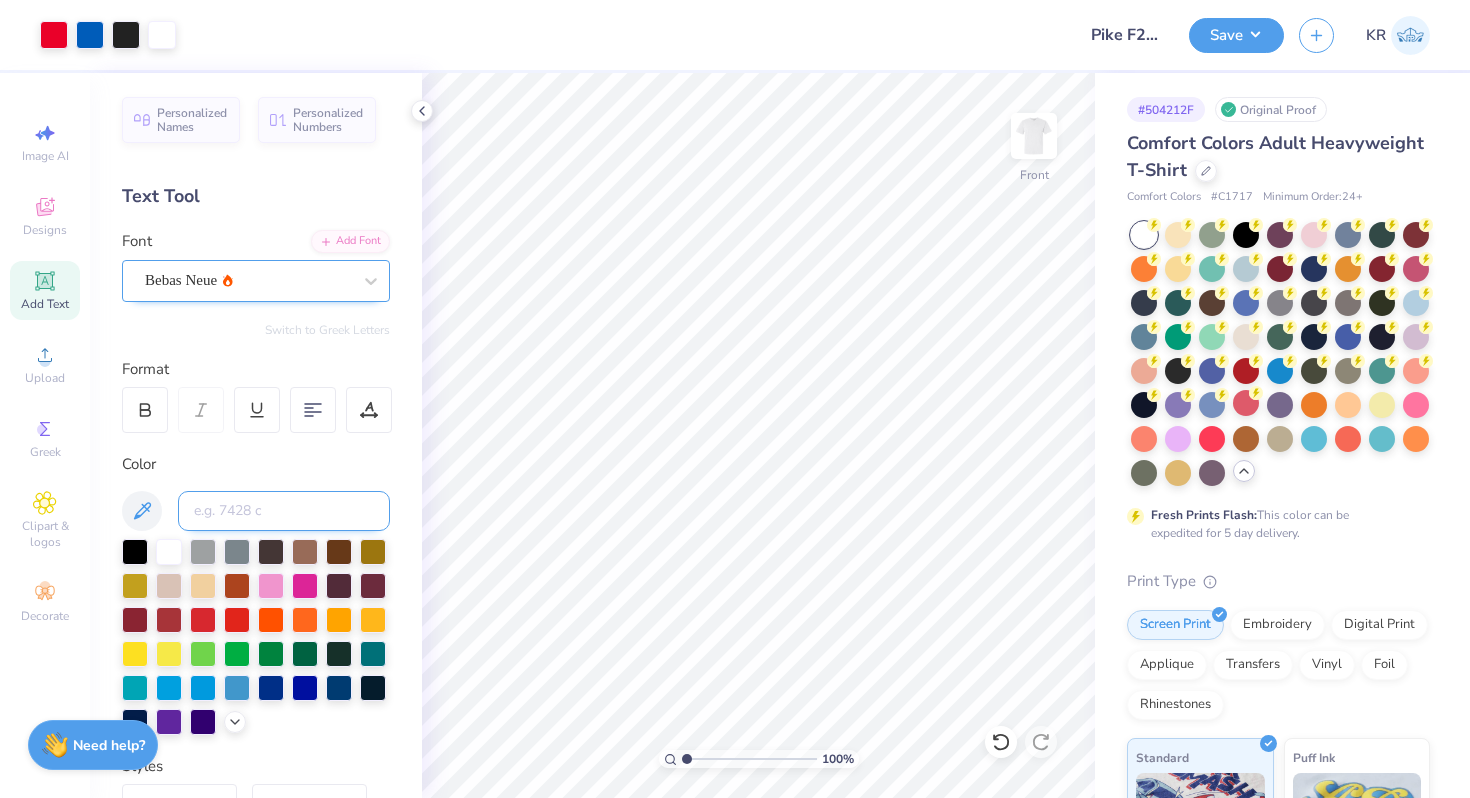click at bounding box center (284, 511) 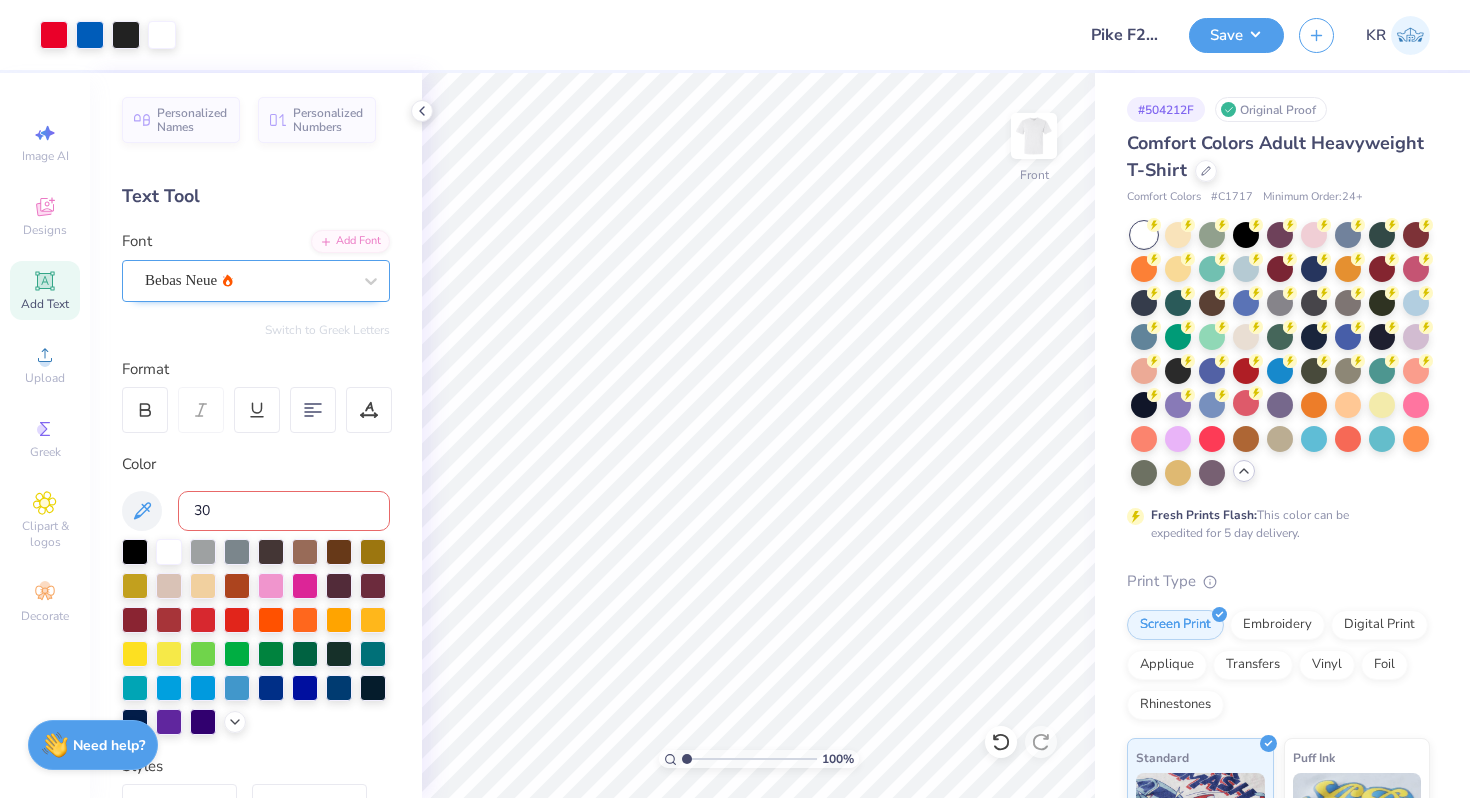 type on "300" 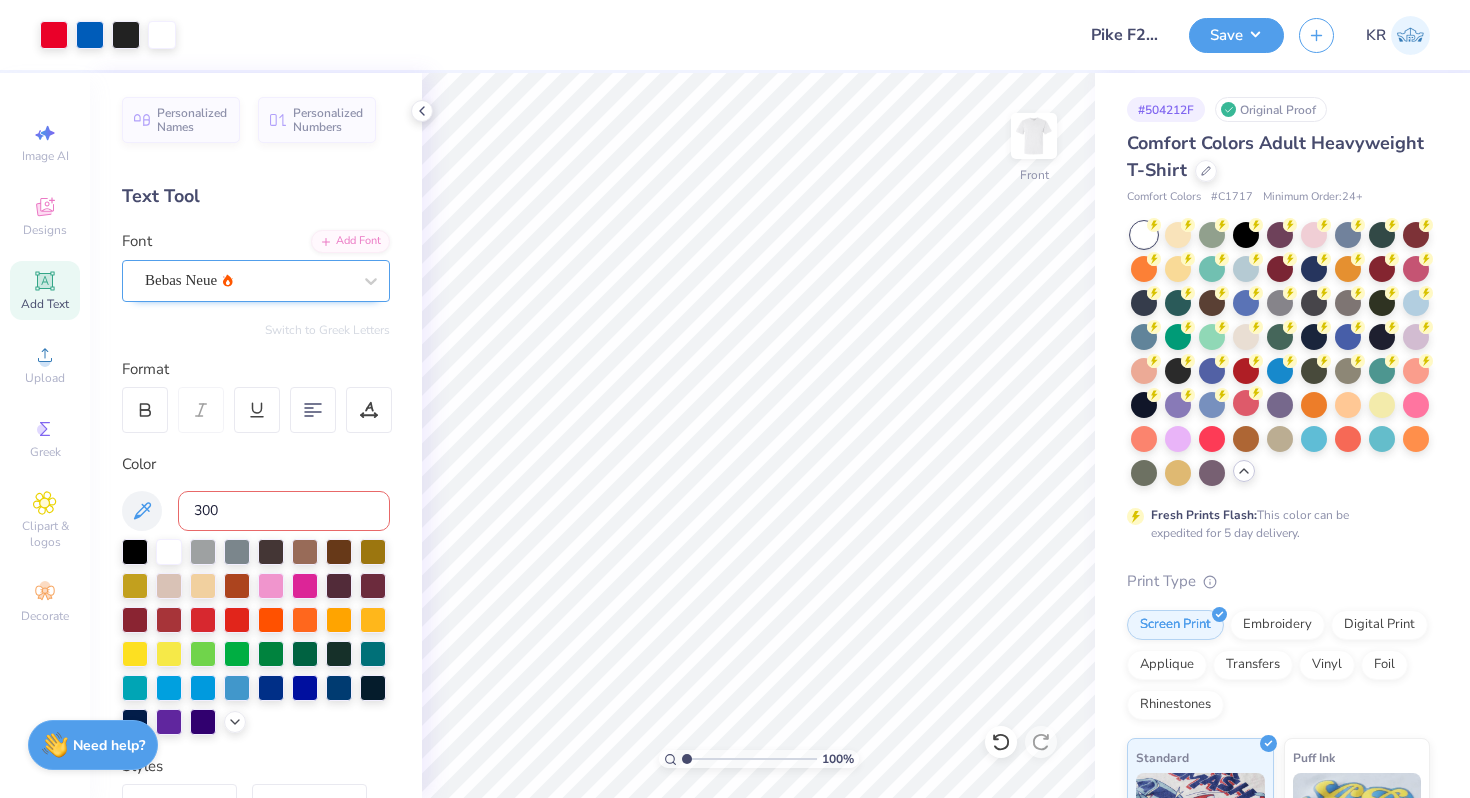 type 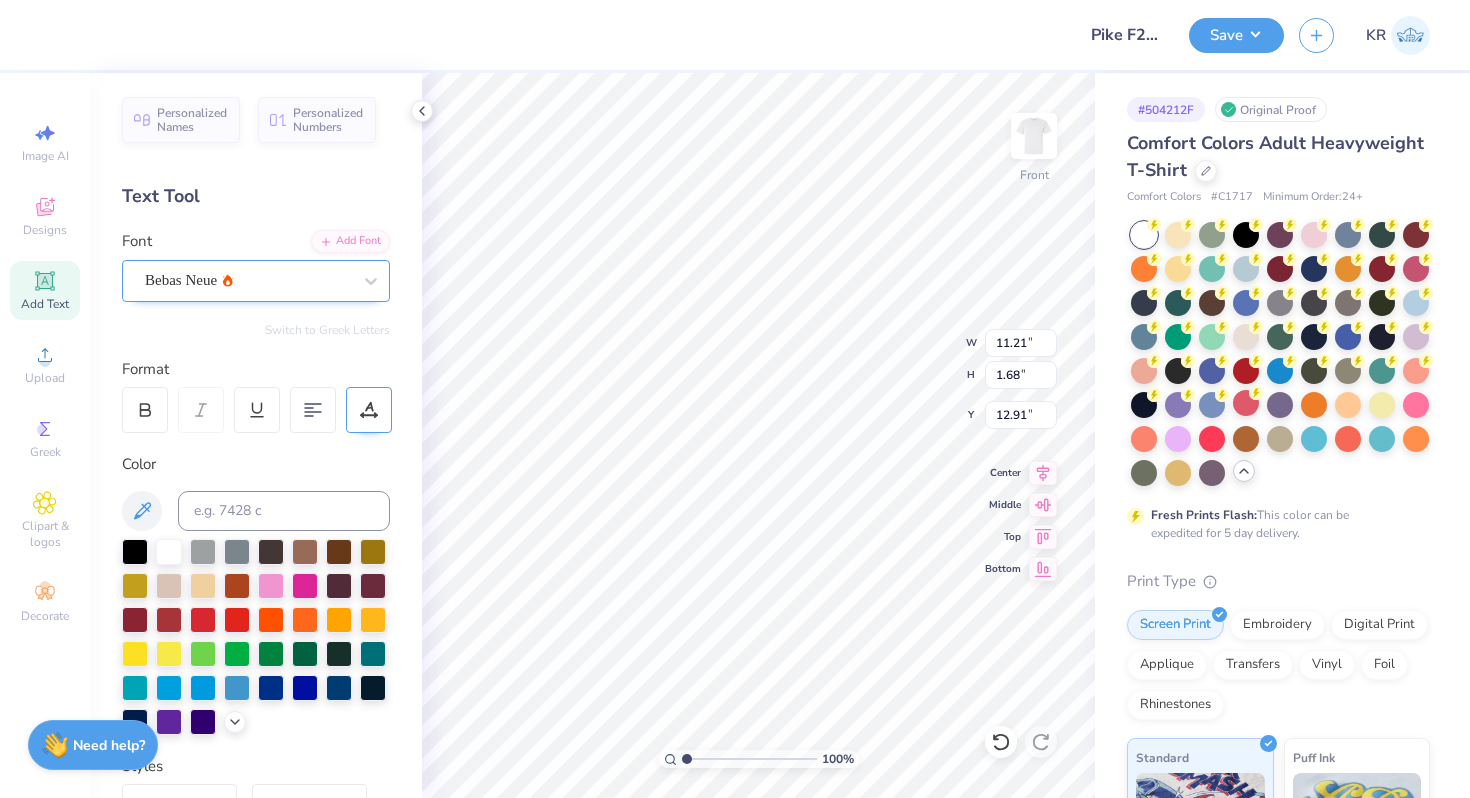 click at bounding box center (369, 410) 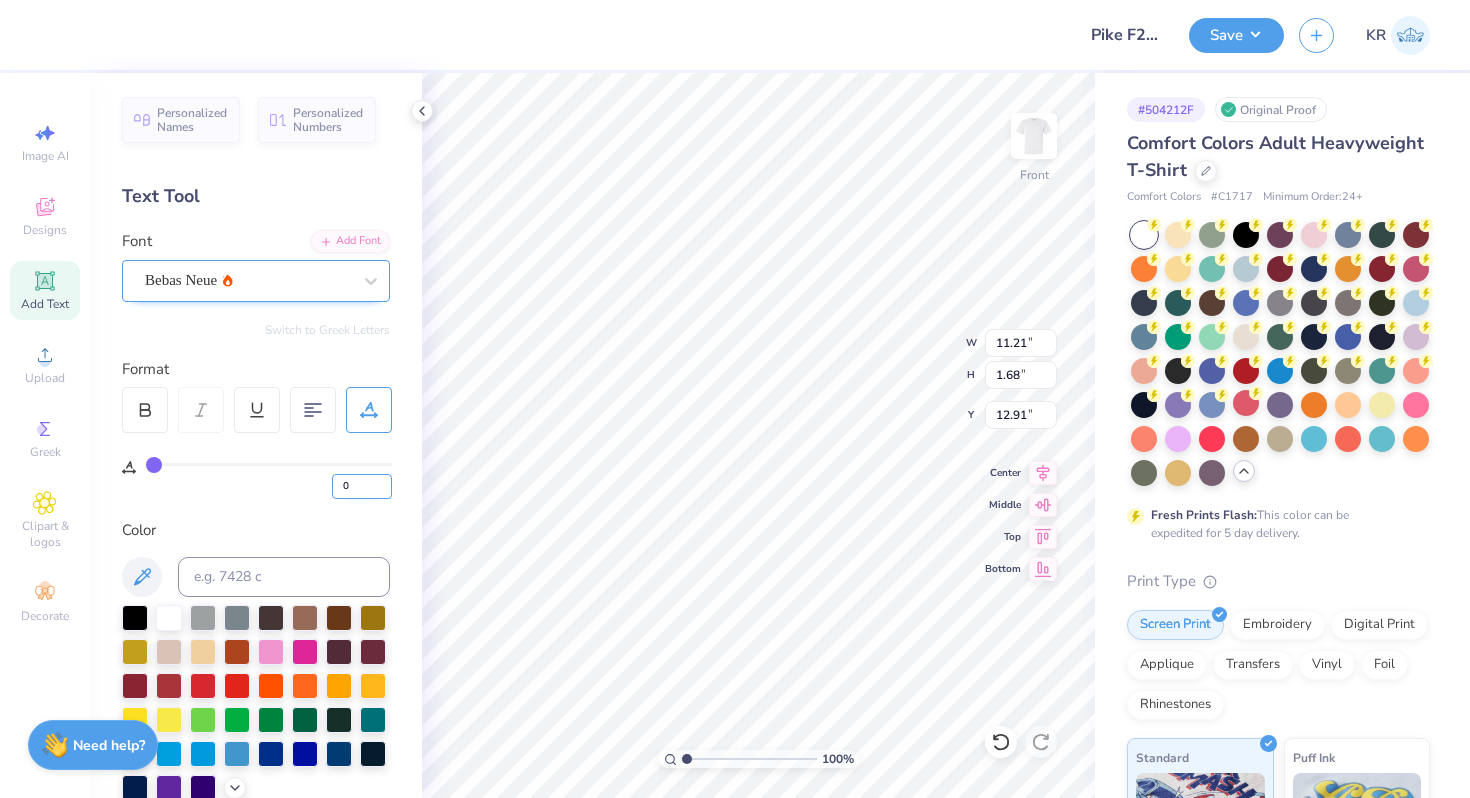 click on "0" at bounding box center [362, 486] 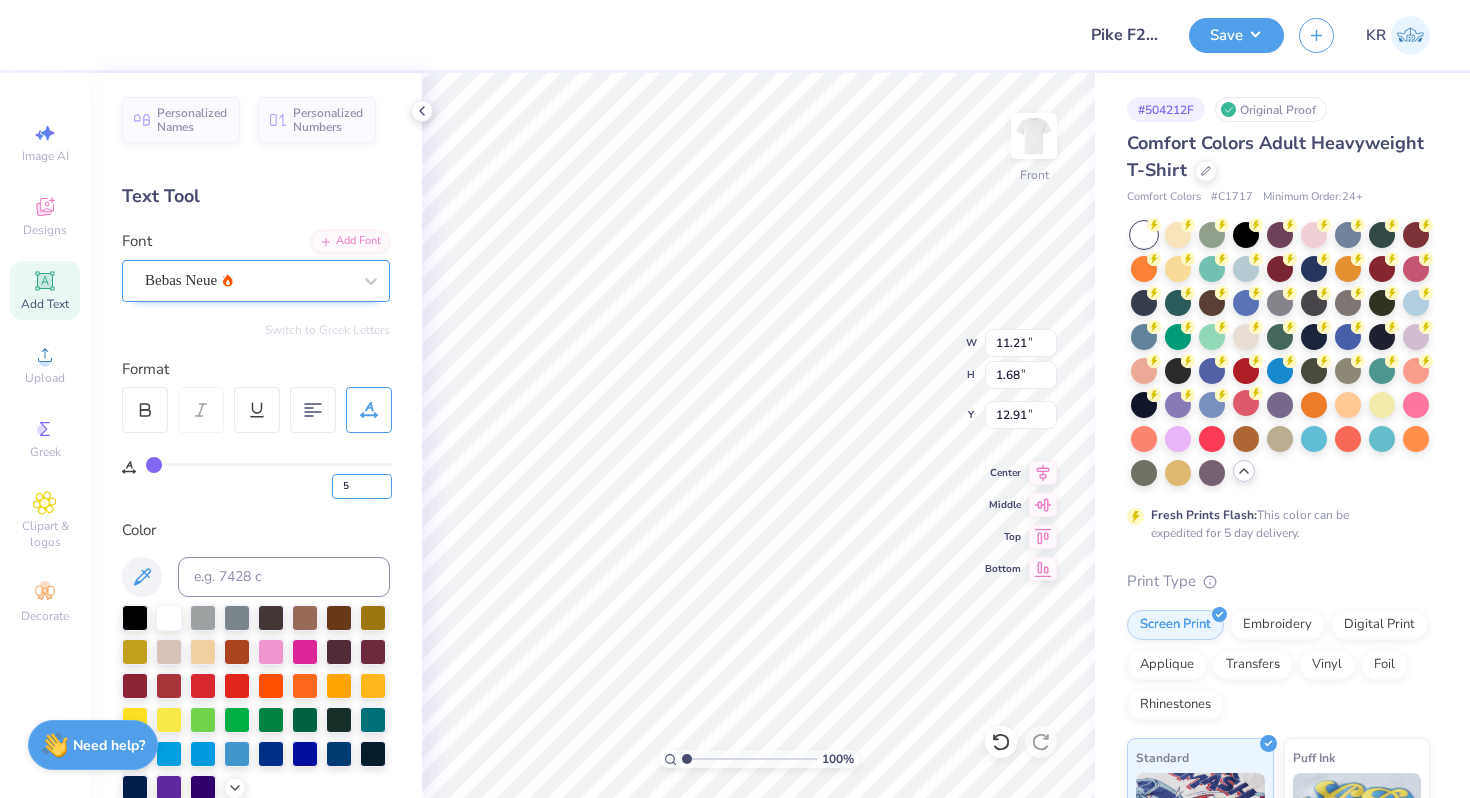 type on "5" 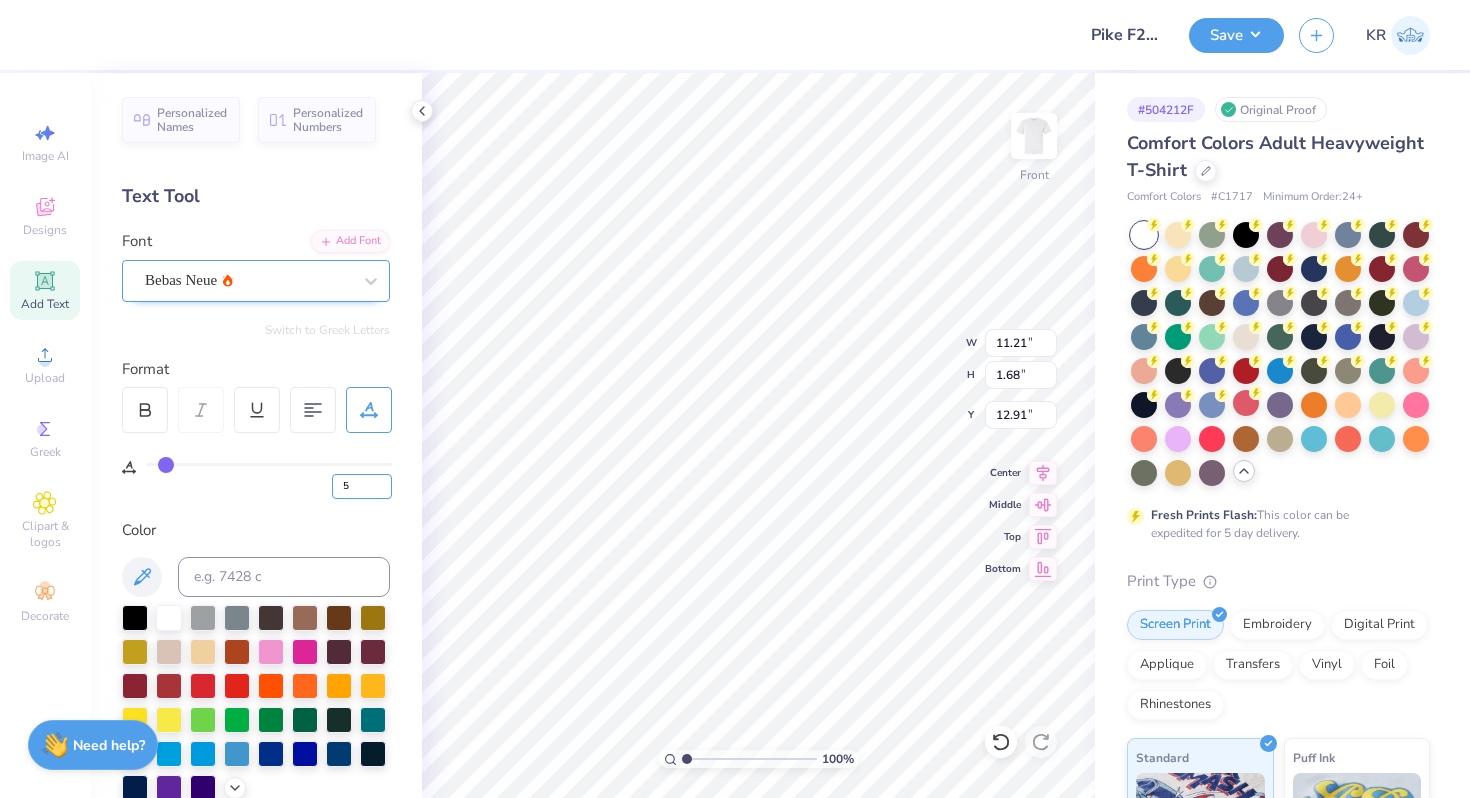 type on "12.73" 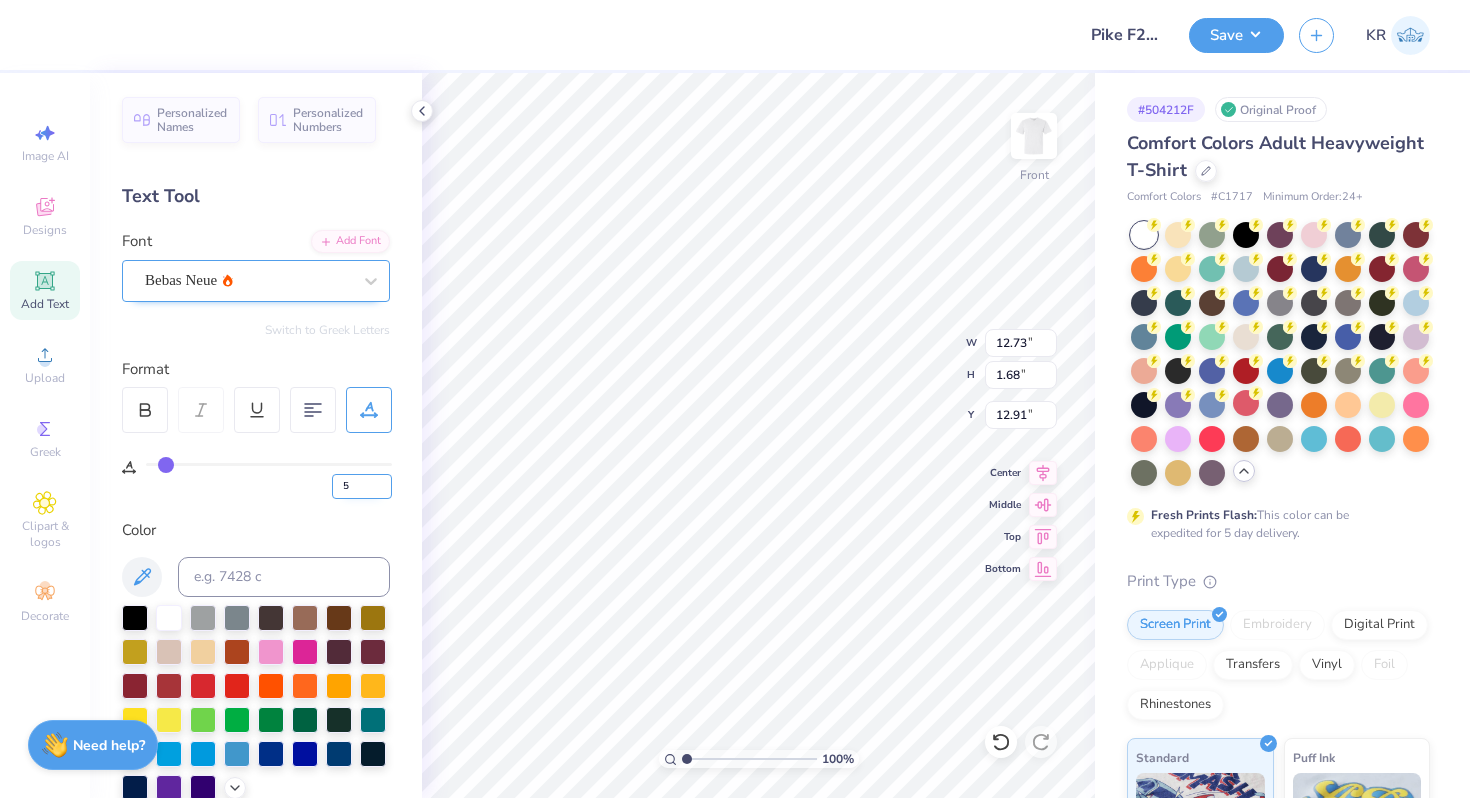 type on "3.52" 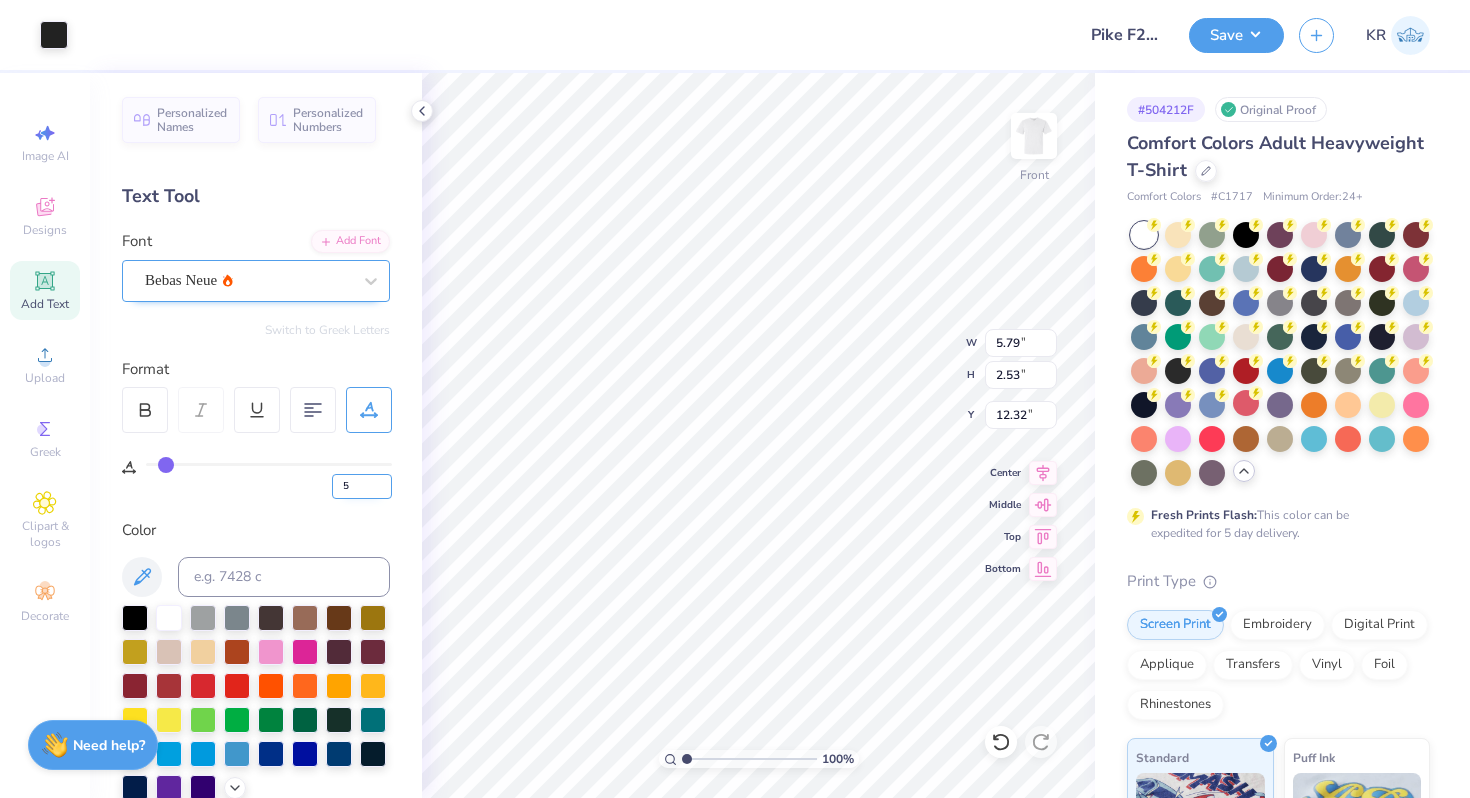 type on "3.93" 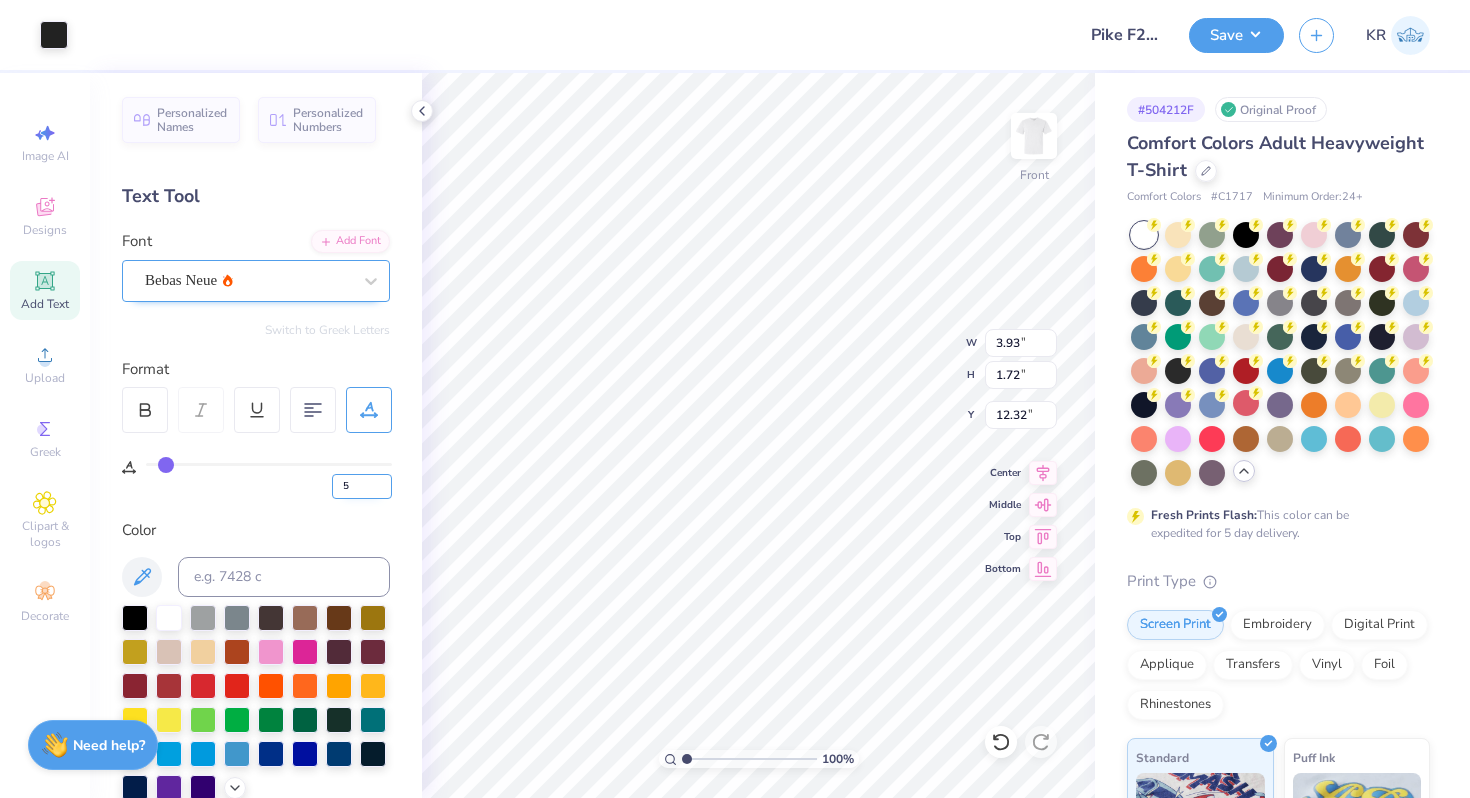 type on "12.89" 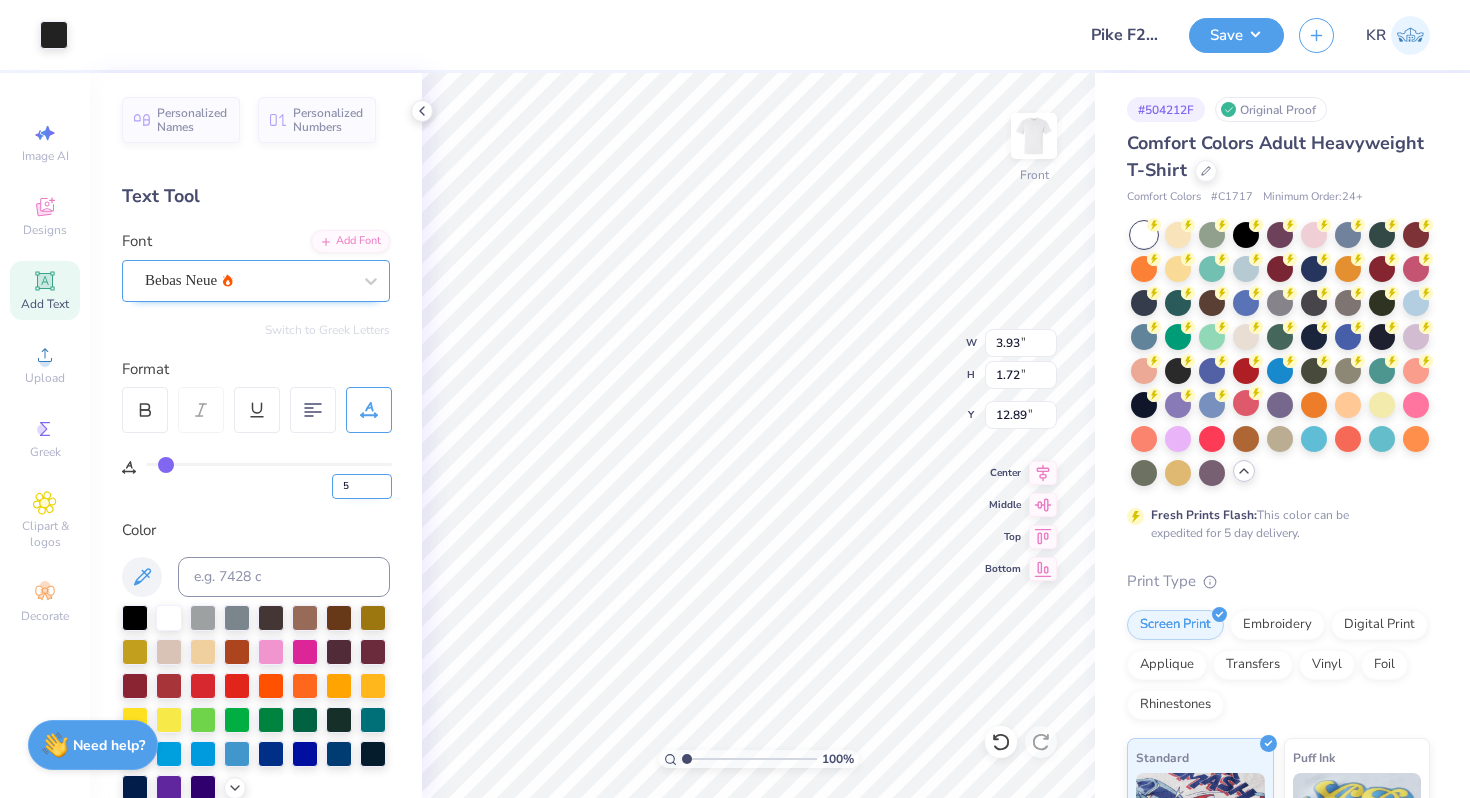 type on "4.53" 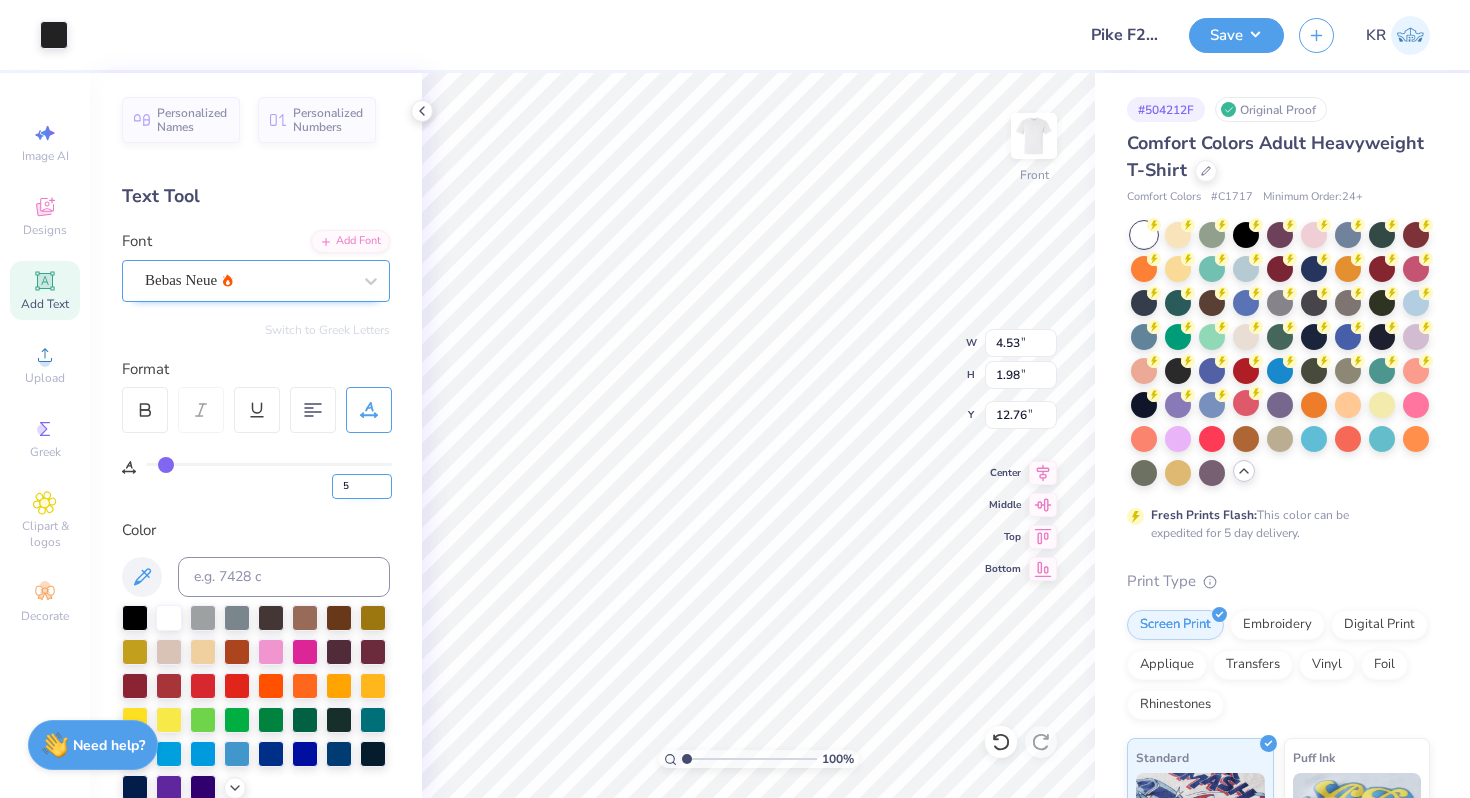 type on "12.76" 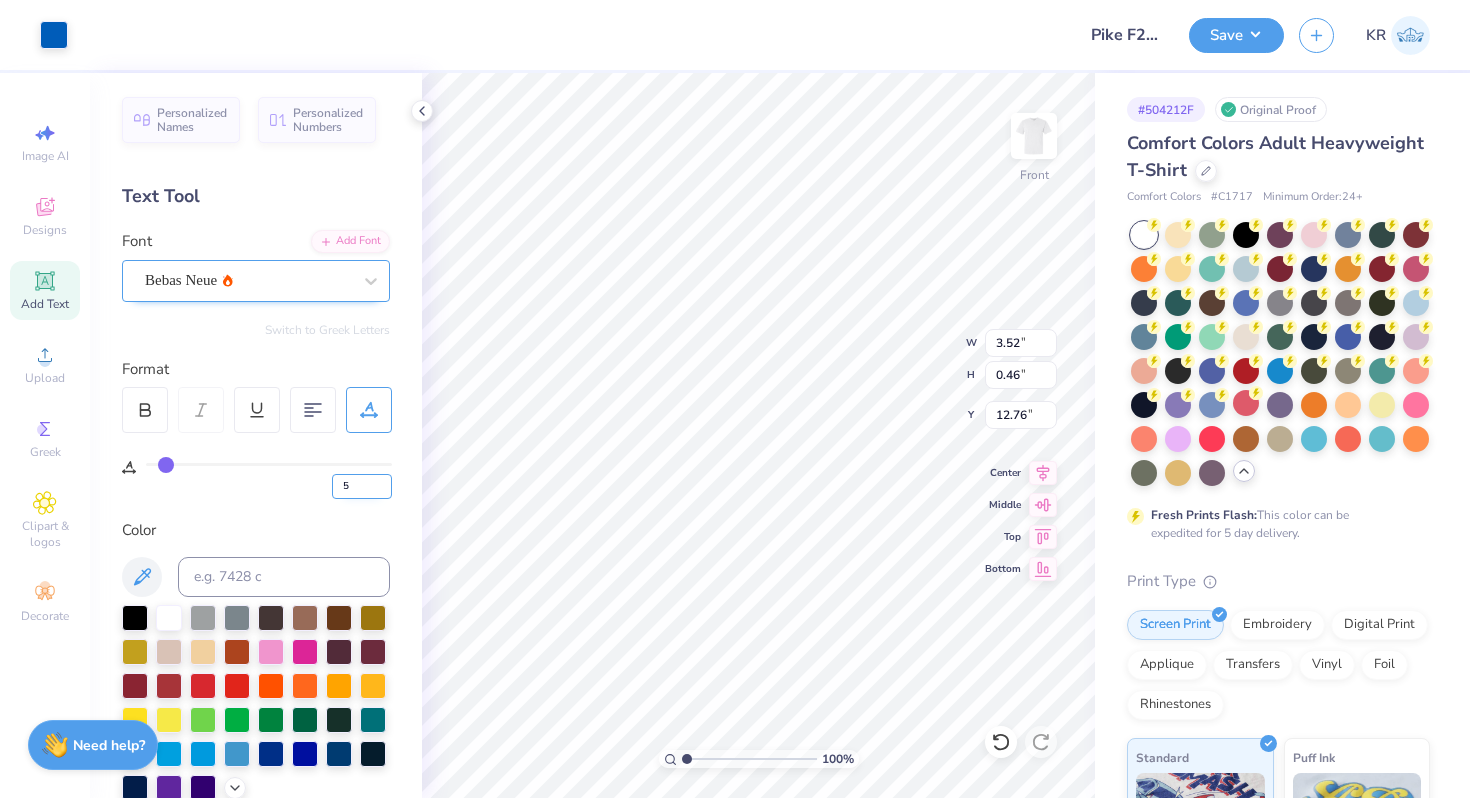 type on "3.52" 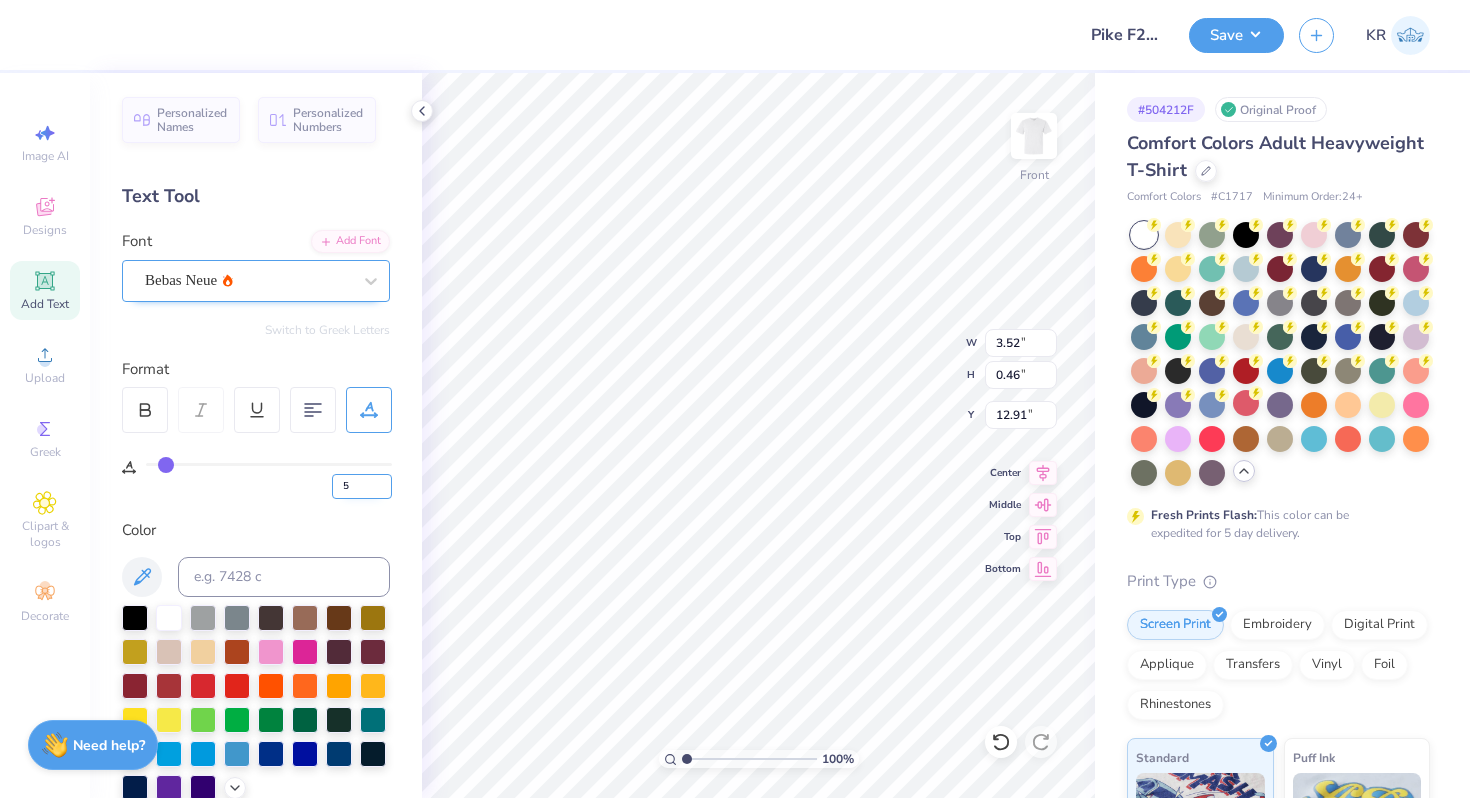 type on "12.29" 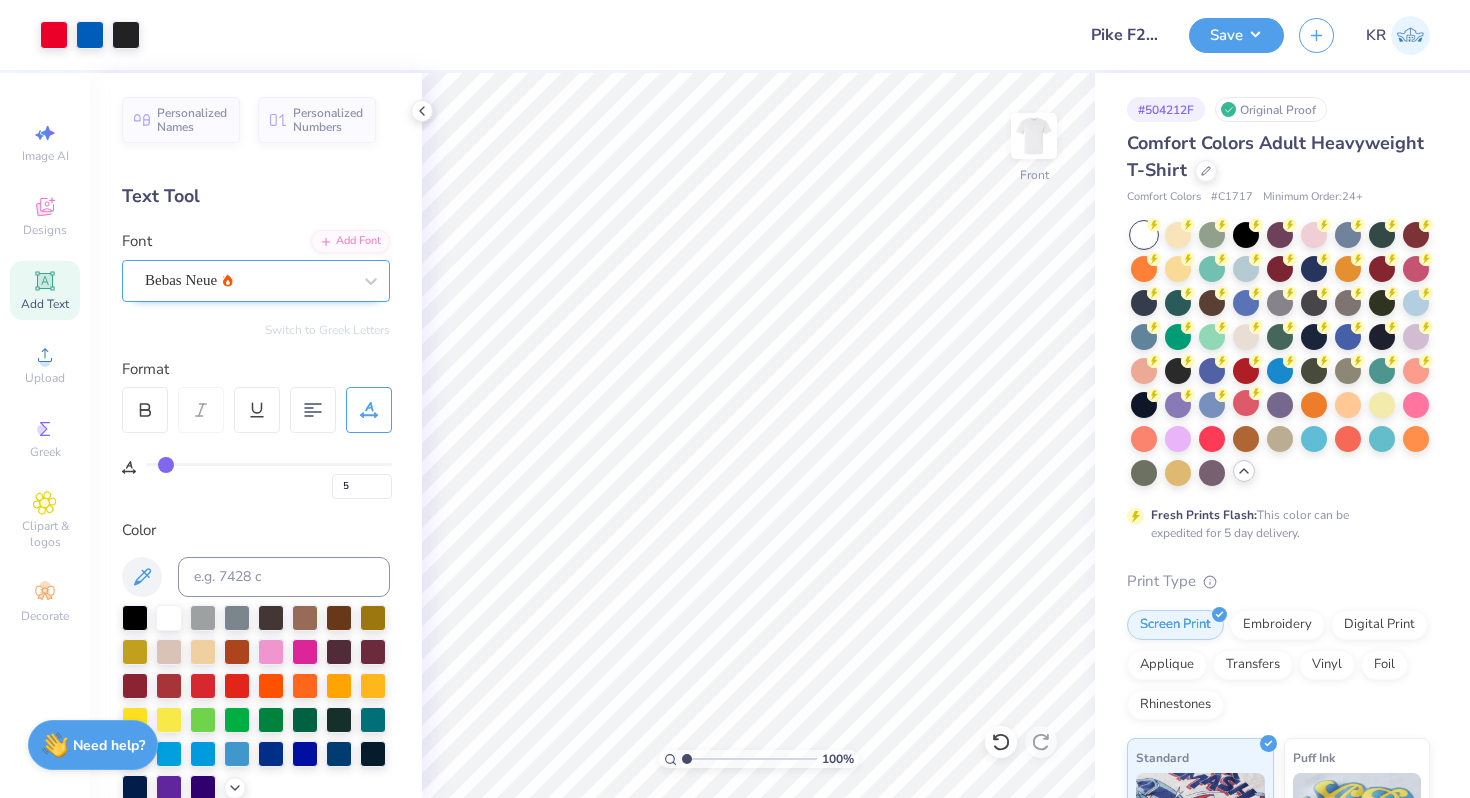 click on "Add Text" at bounding box center [45, 290] 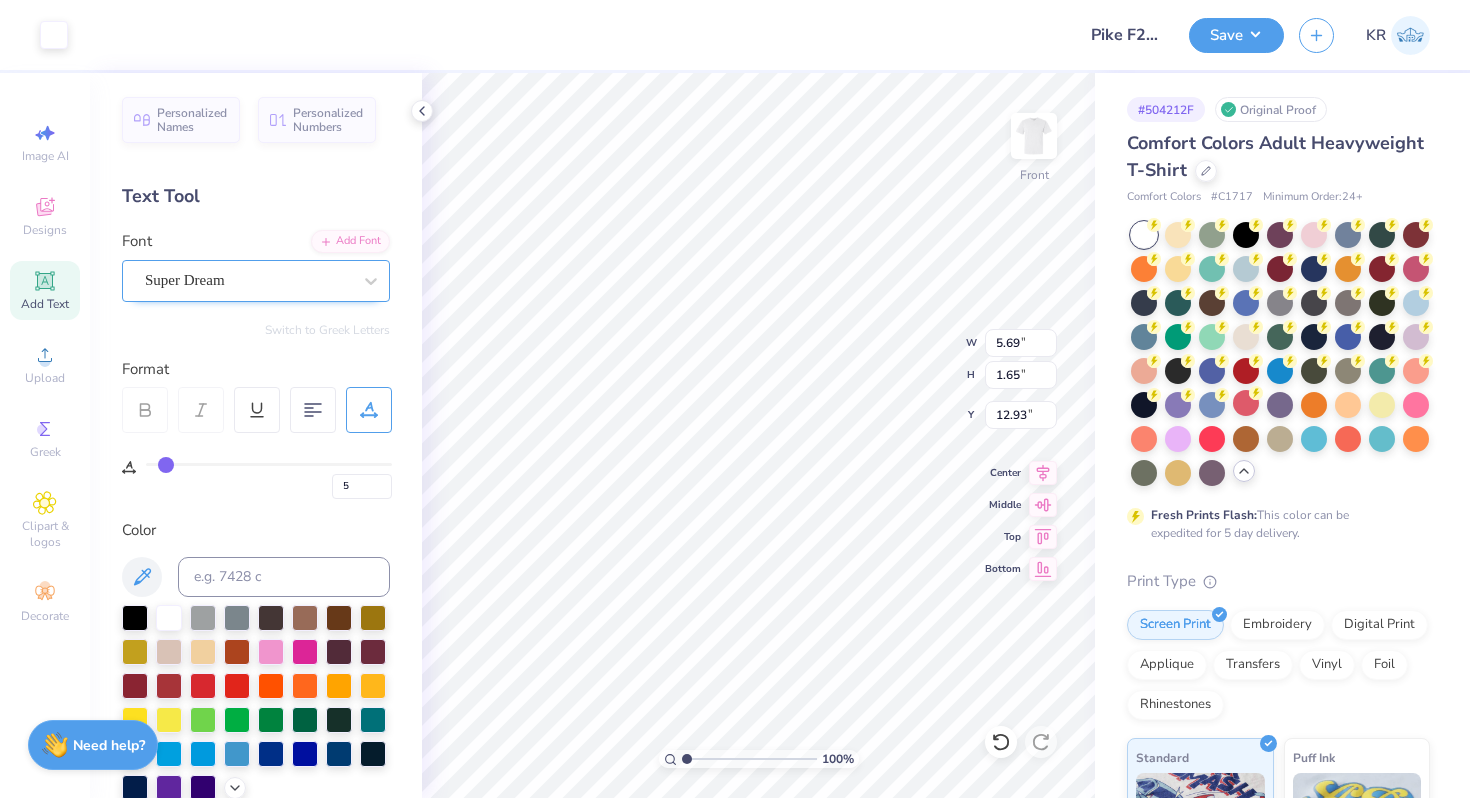 type on "0" 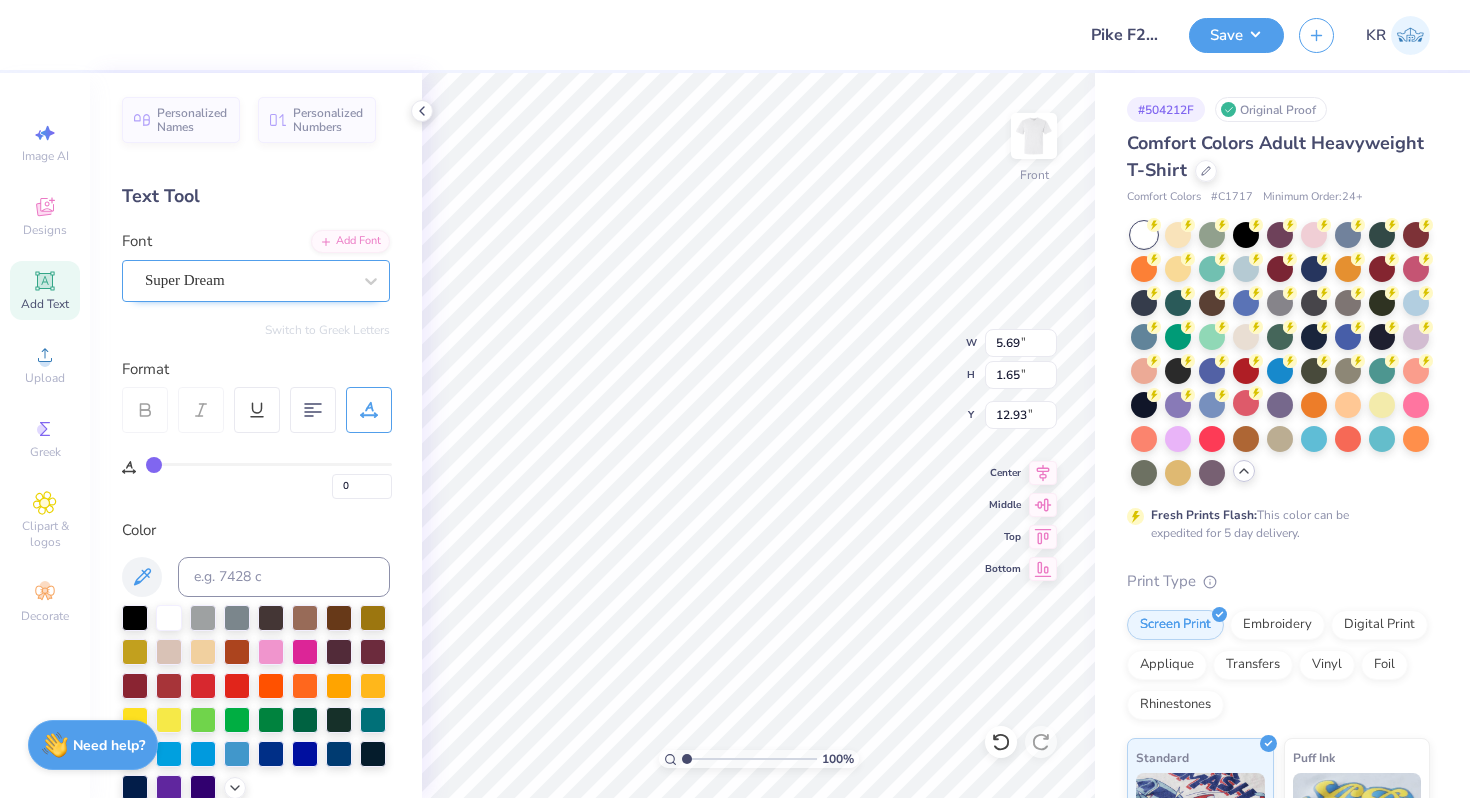 scroll, scrollTop: 0, scrollLeft: 5, axis: horizontal 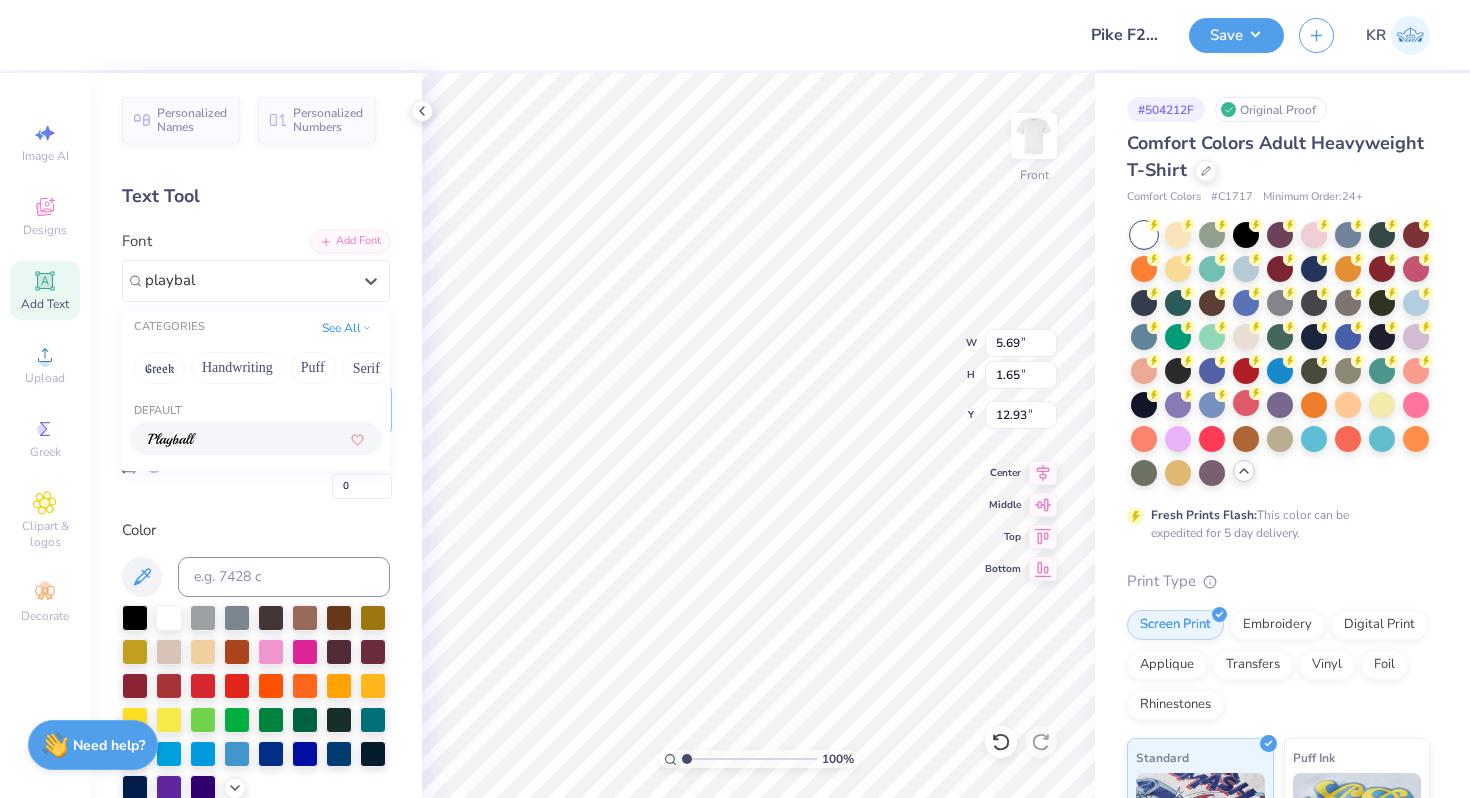 click at bounding box center (256, 438) 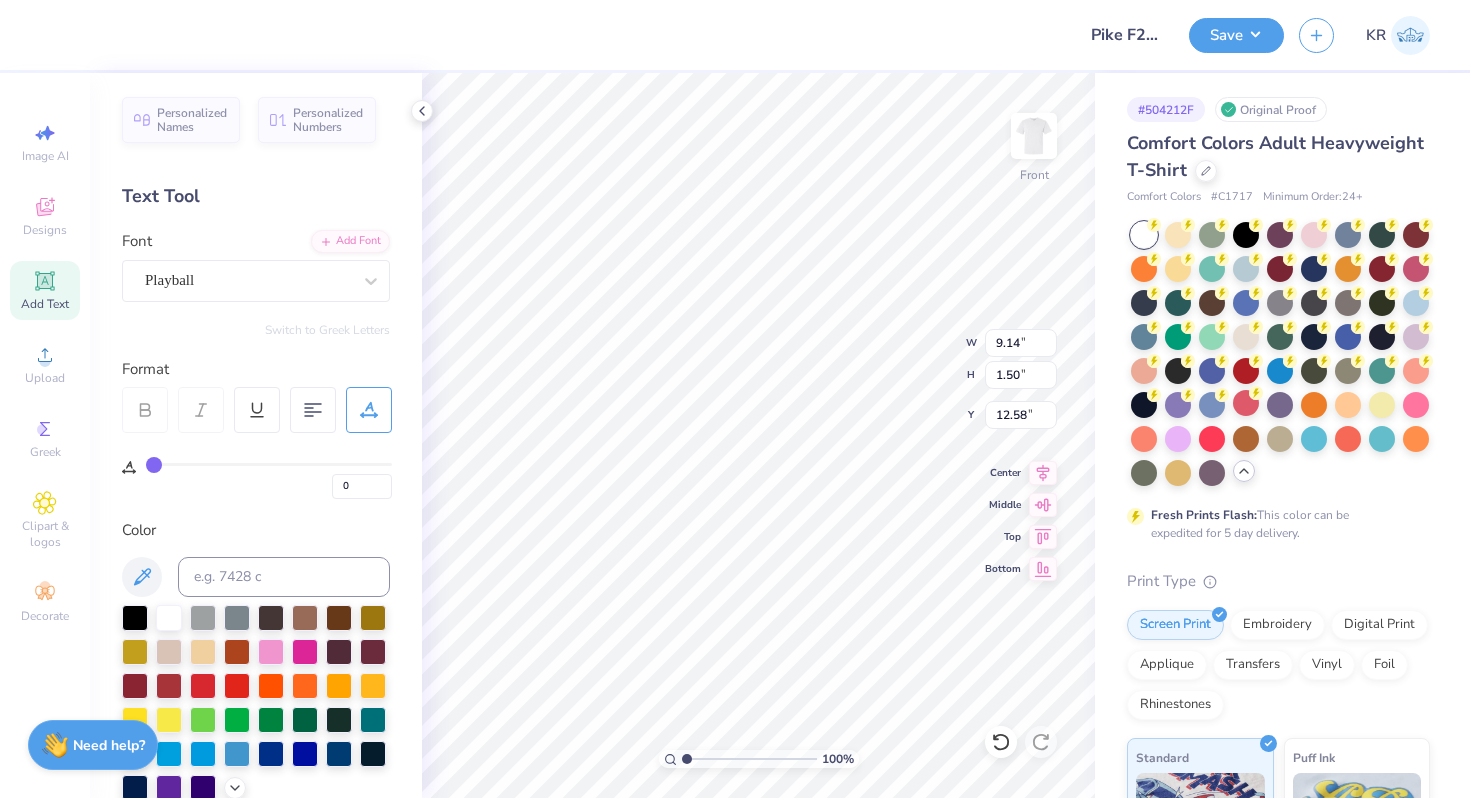 type on "9.14" 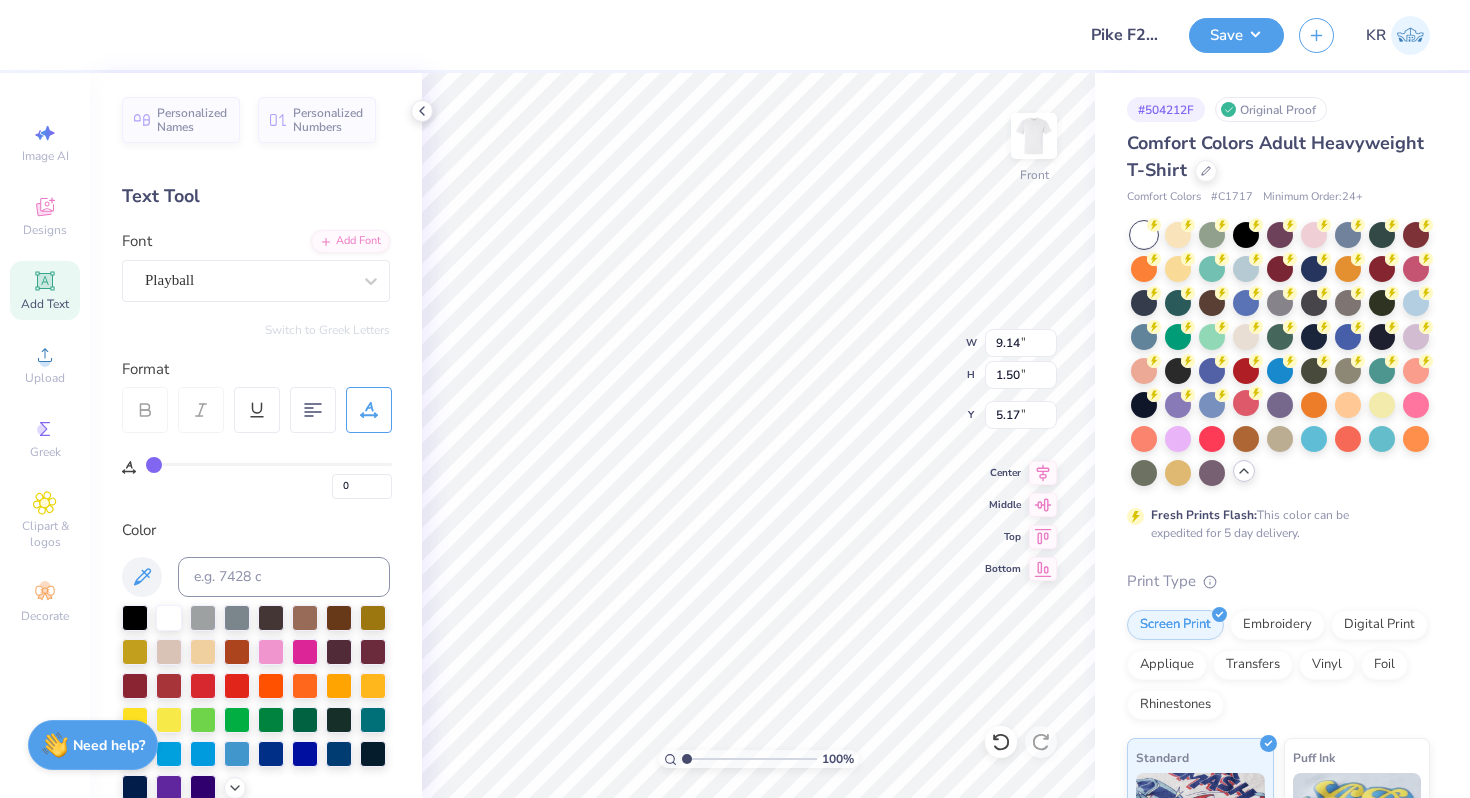 type on "5.17" 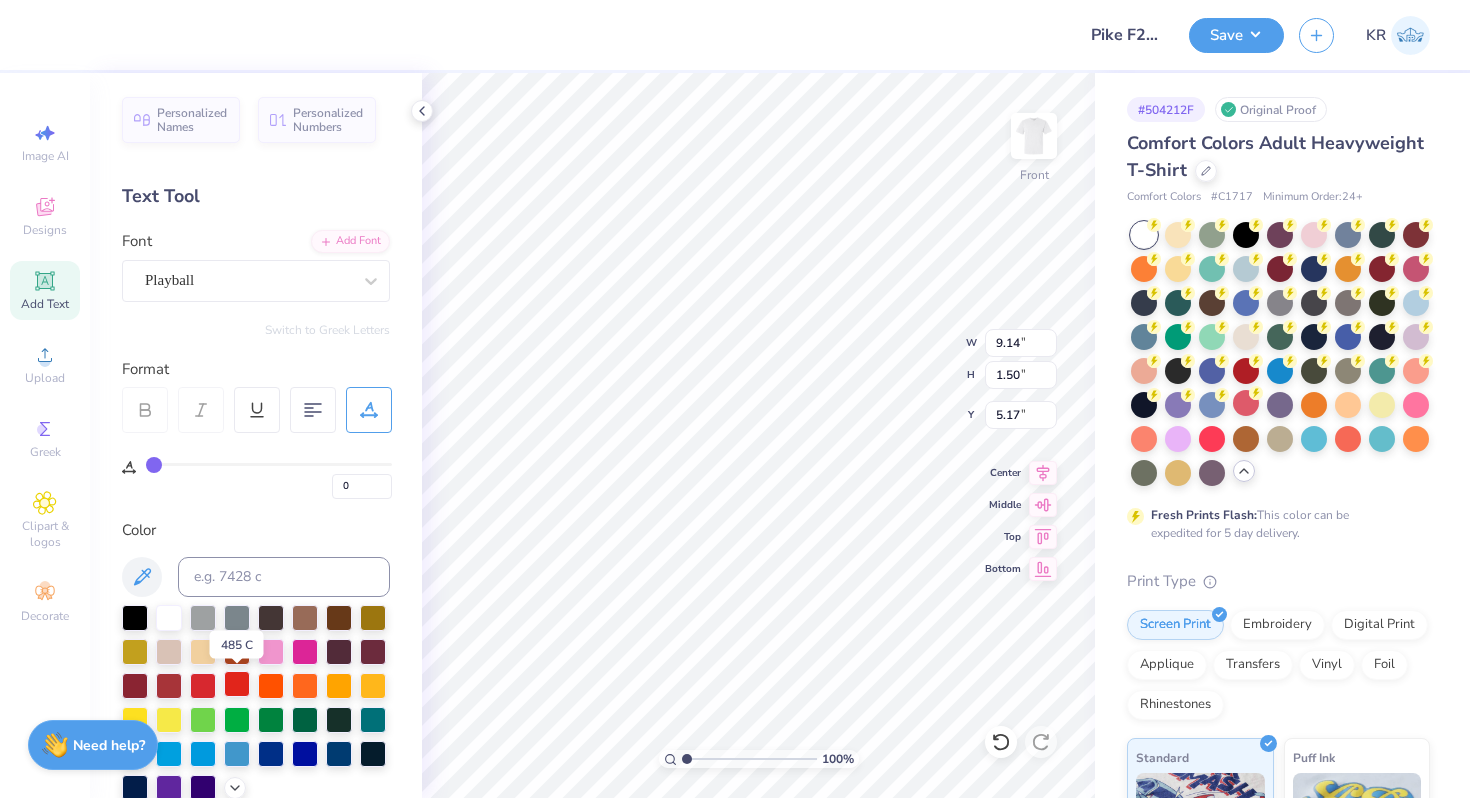 click at bounding box center [237, 684] 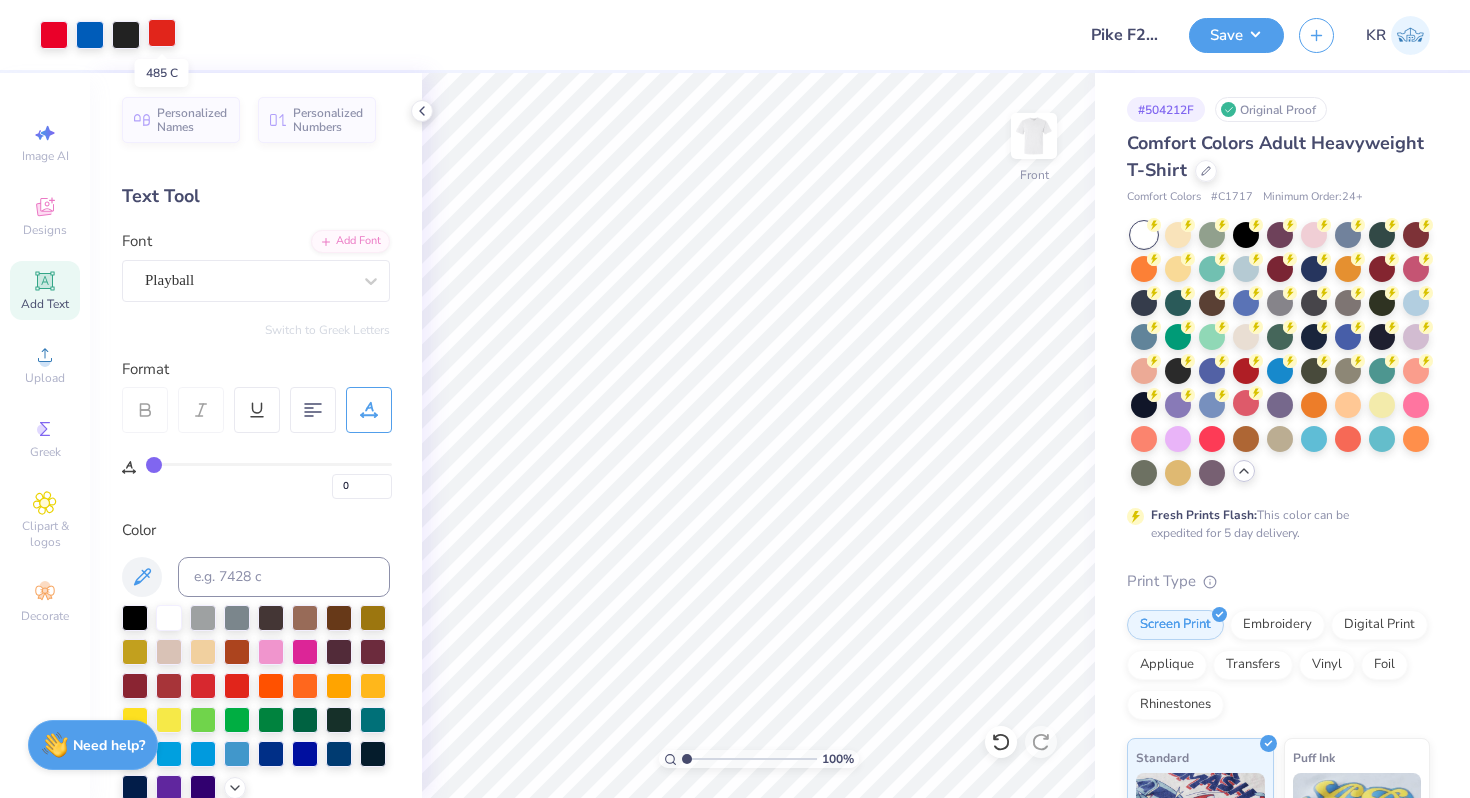 click at bounding box center (162, 33) 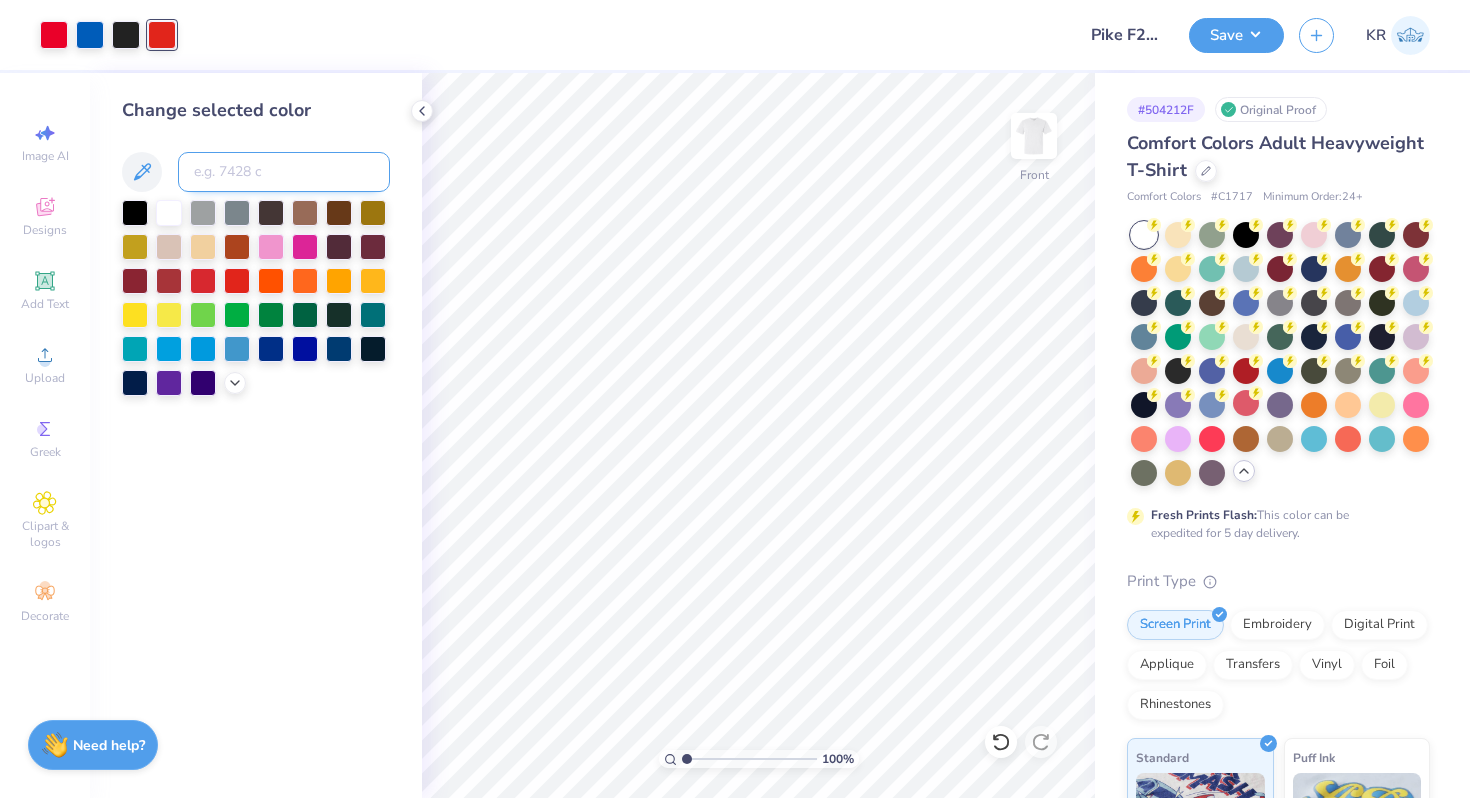 click at bounding box center (284, 172) 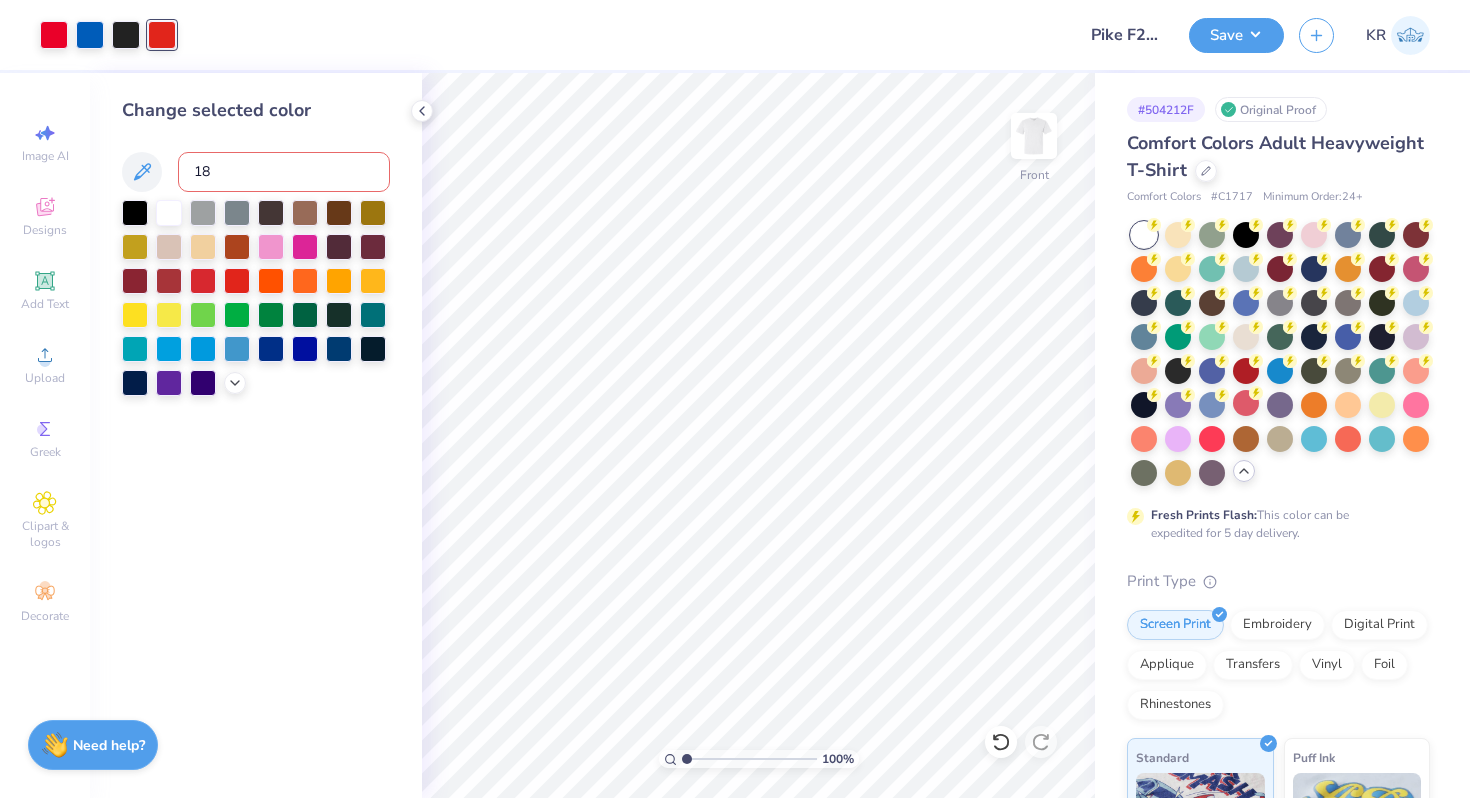 type on "185" 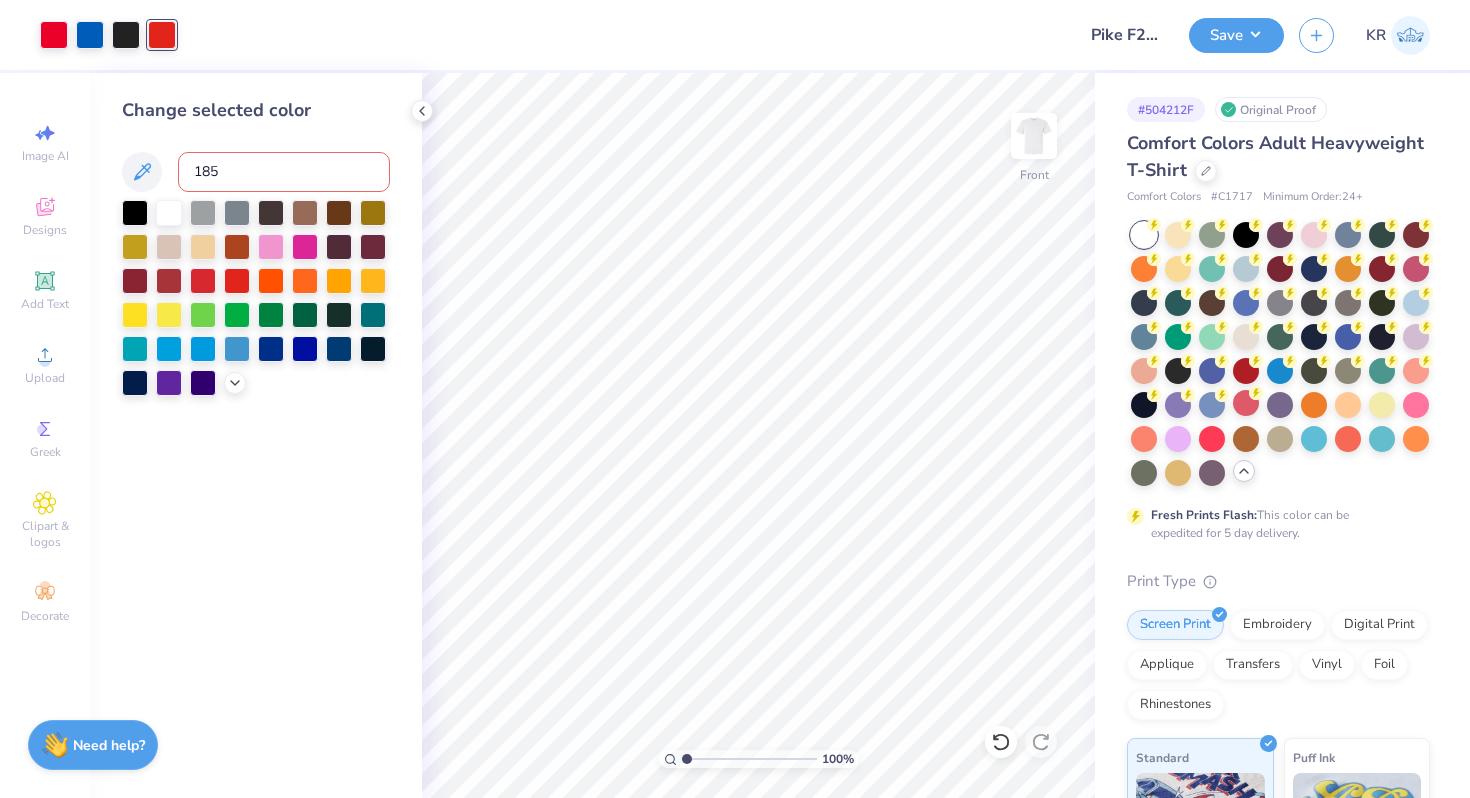 type 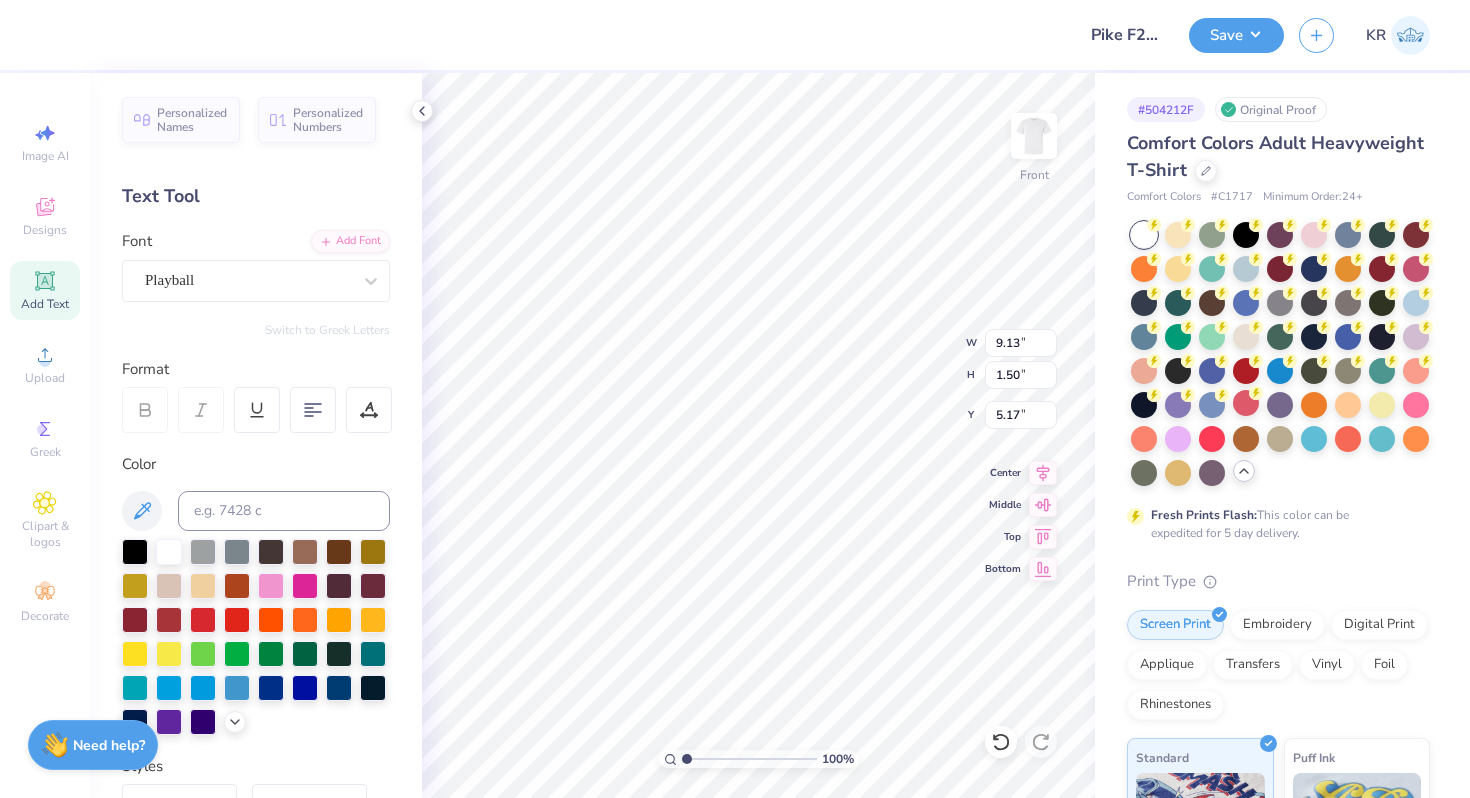 type on "5.11" 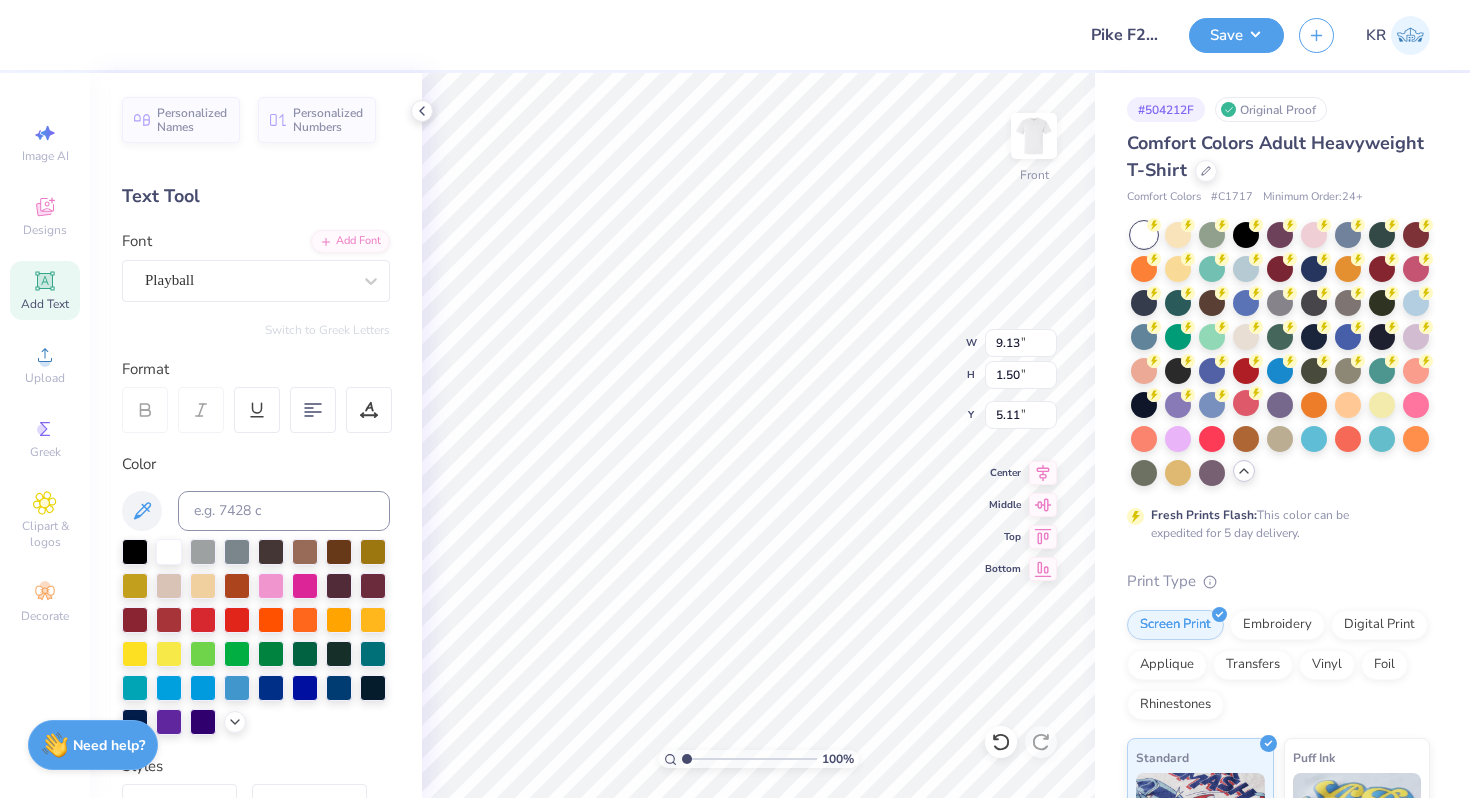 type on "9.14" 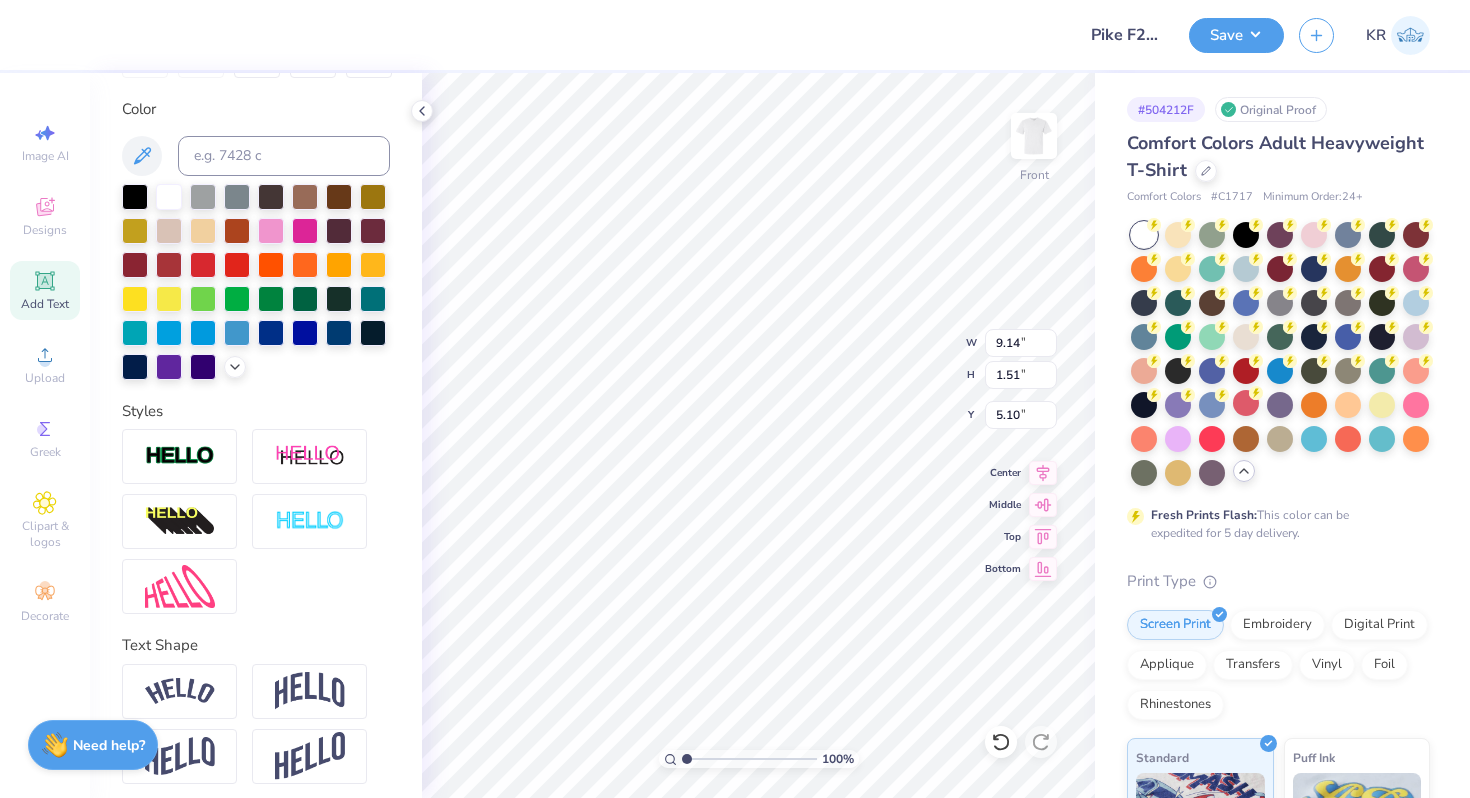 scroll, scrollTop: 364, scrollLeft: 0, axis: vertical 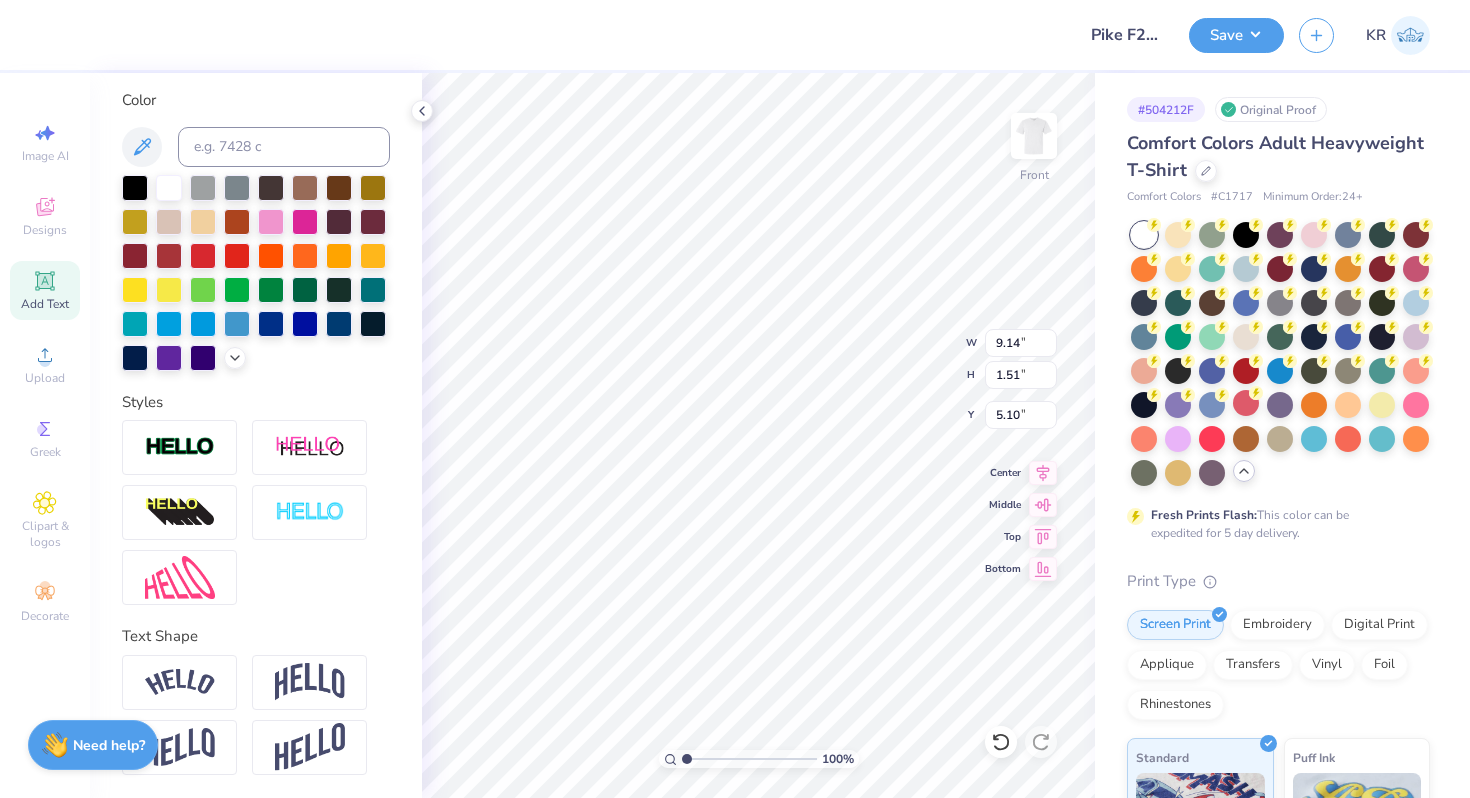 click at bounding box center [310, 682] 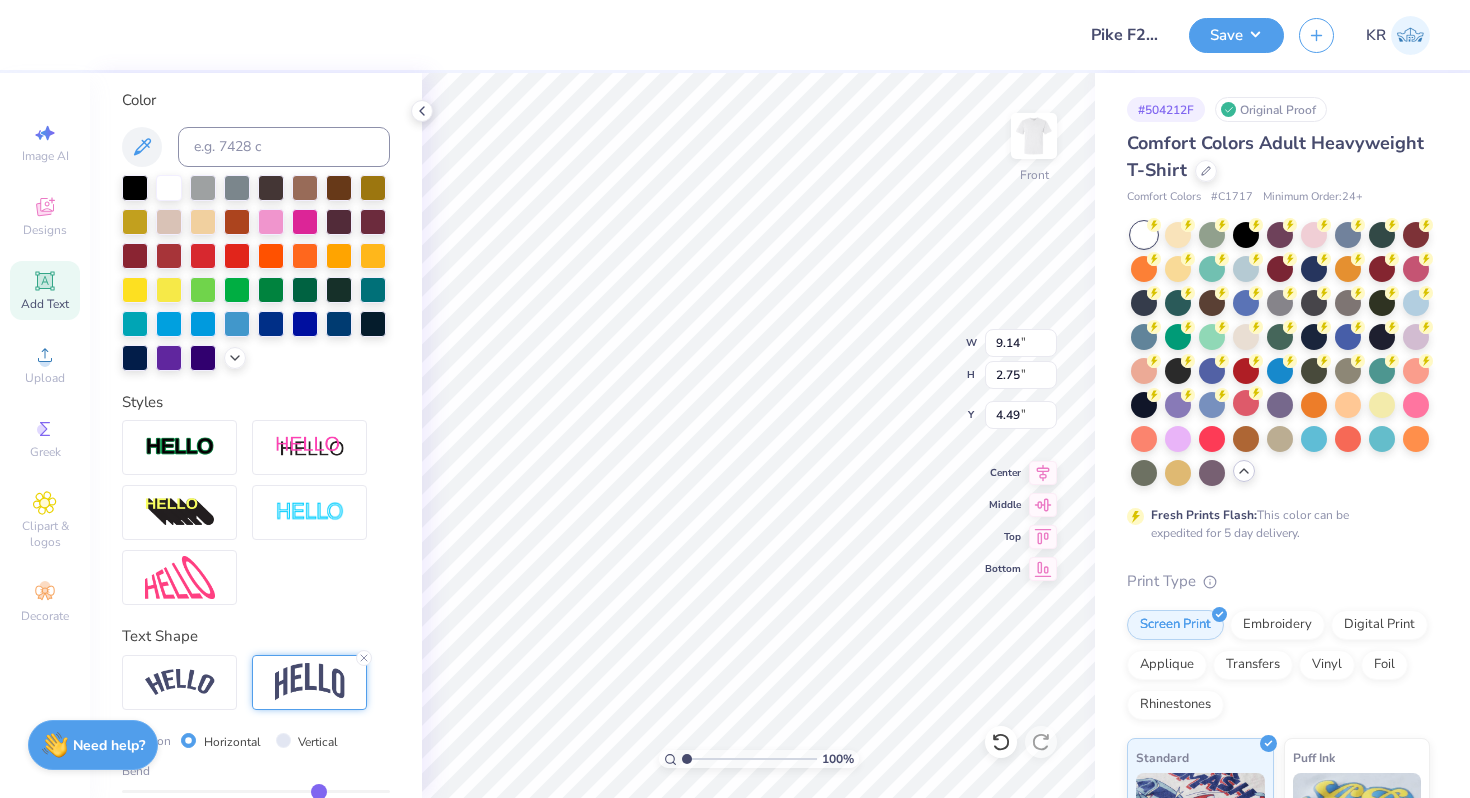 scroll, scrollTop: 481, scrollLeft: 0, axis: vertical 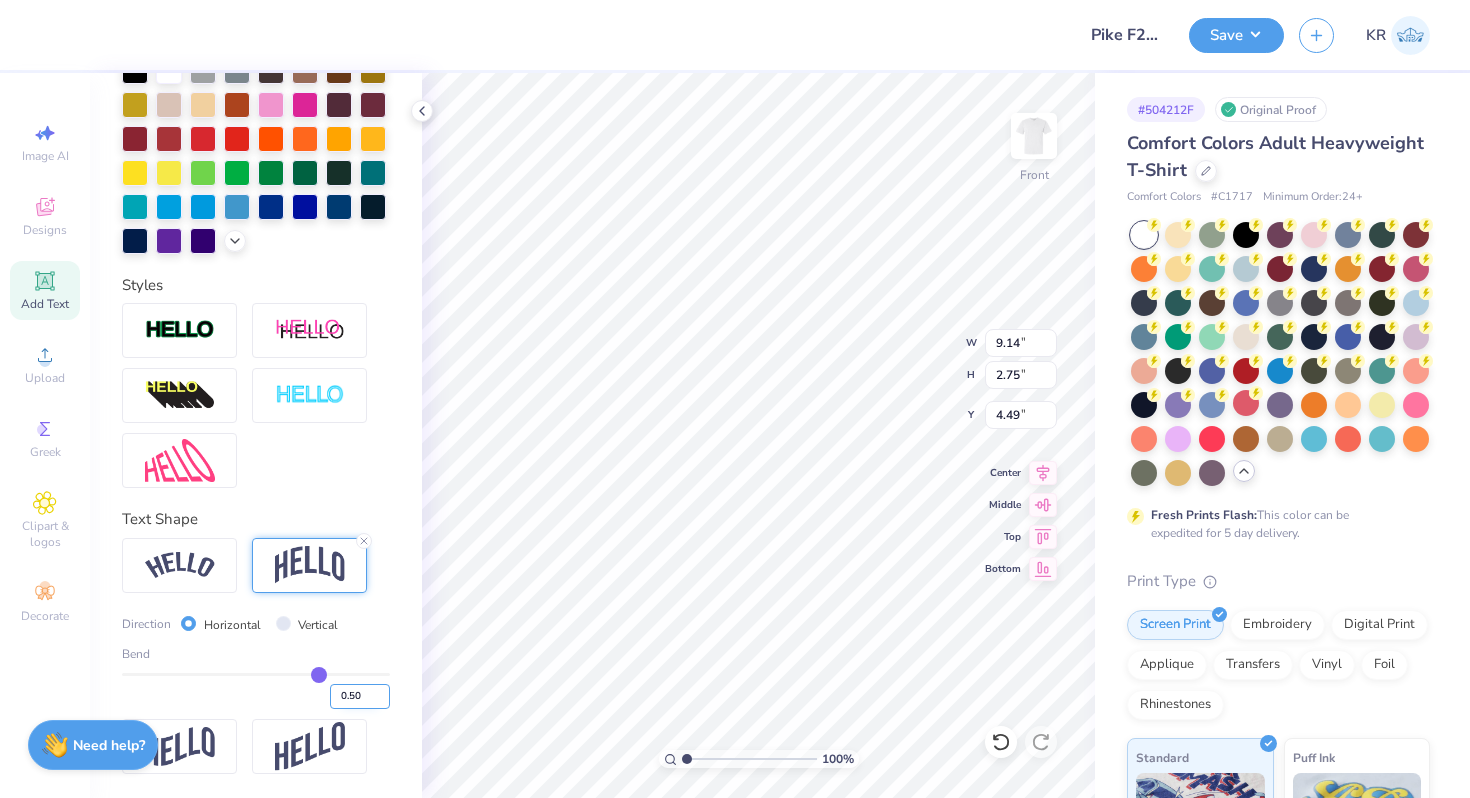 click on "0.50" at bounding box center [360, 696] 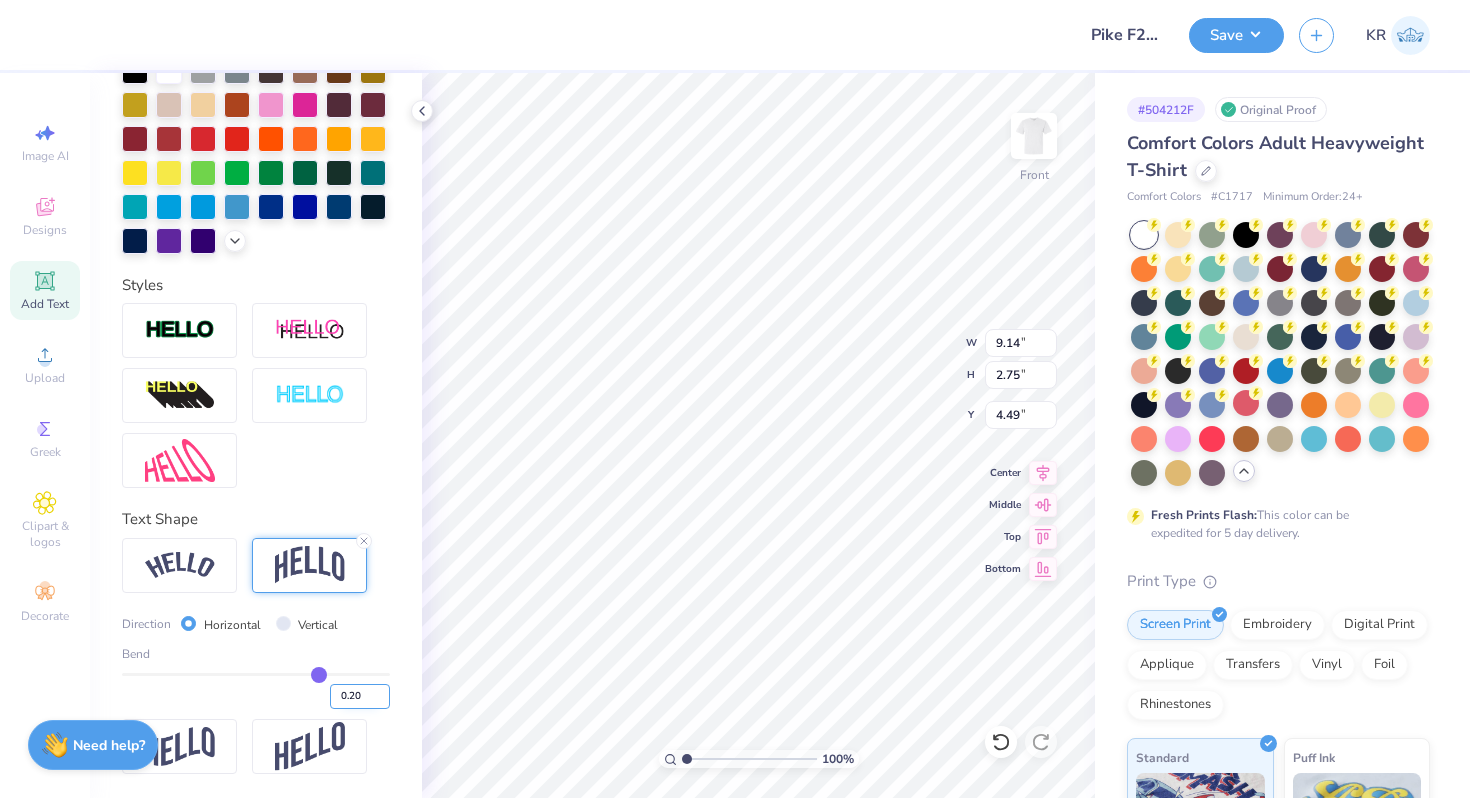 type on "0.20" 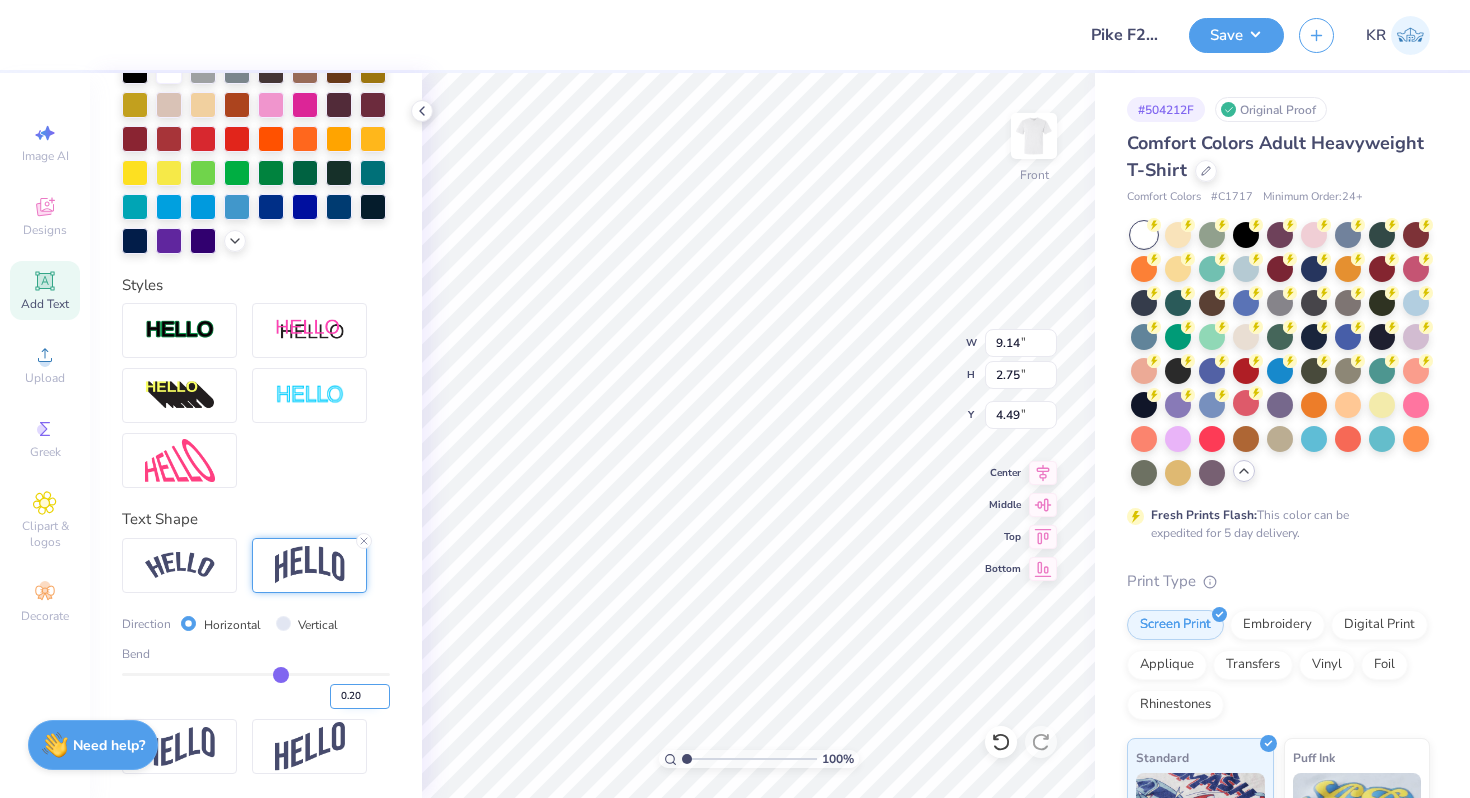 type on "1.70" 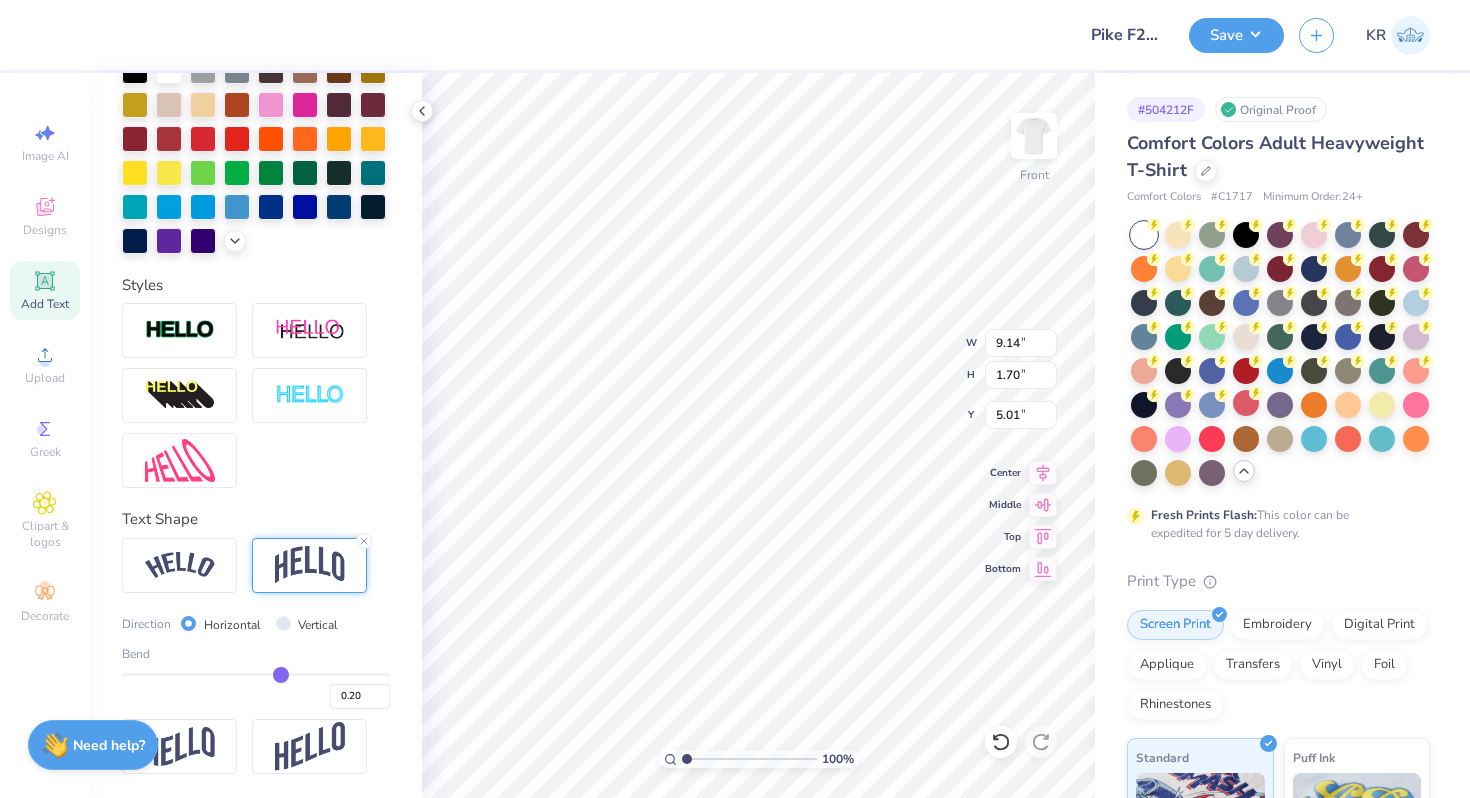 type on "5.60" 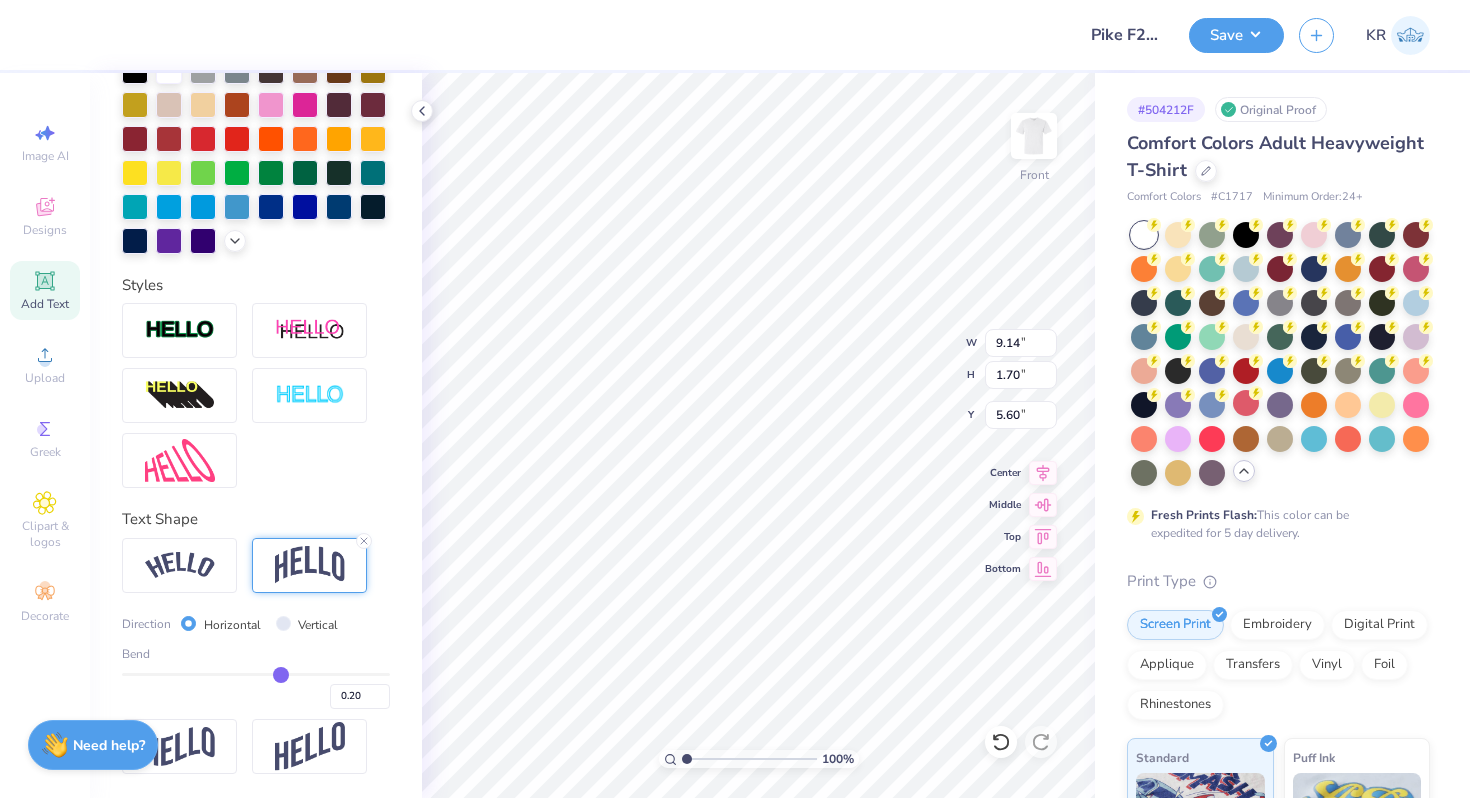 type on "5.19" 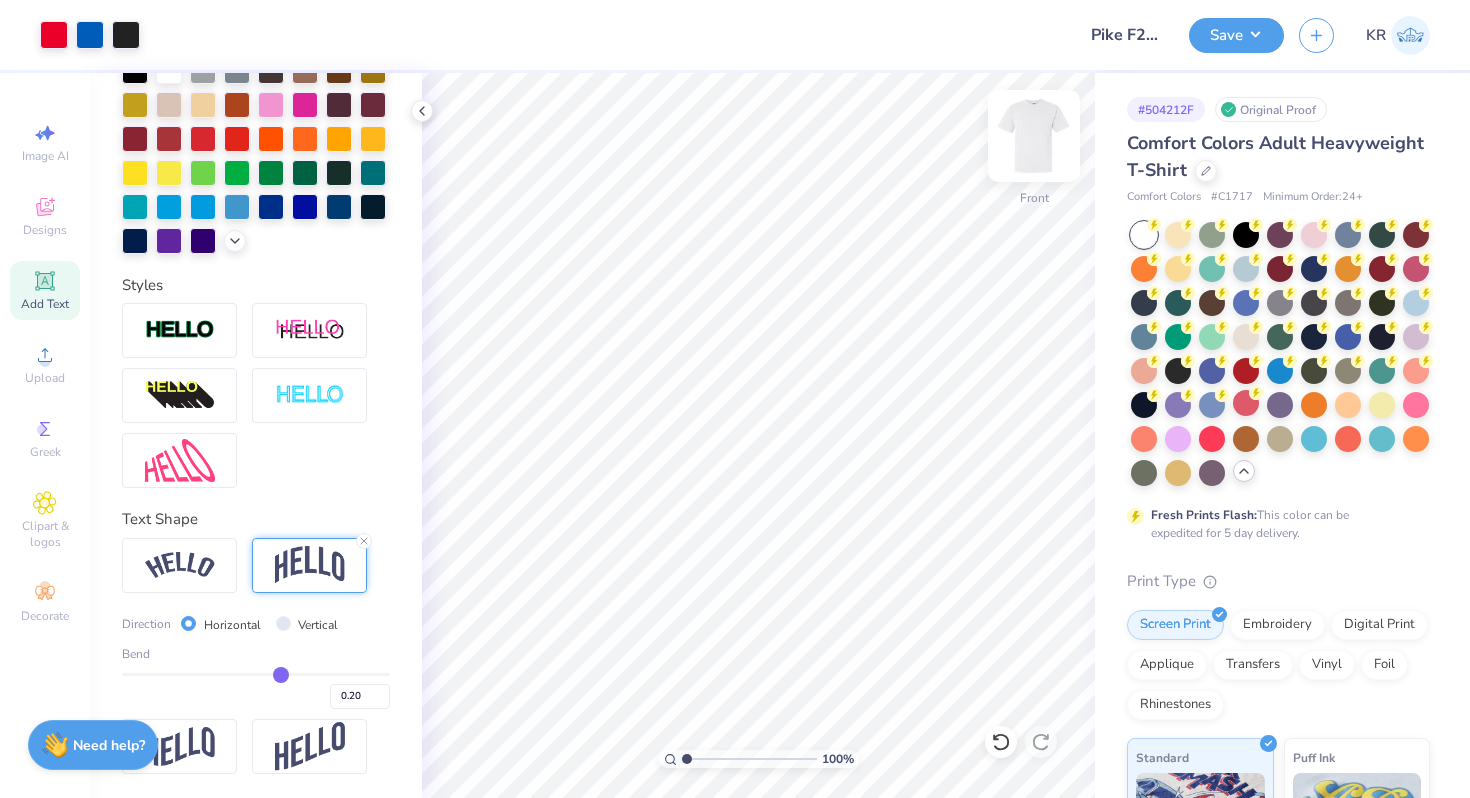 click at bounding box center (1034, 136) 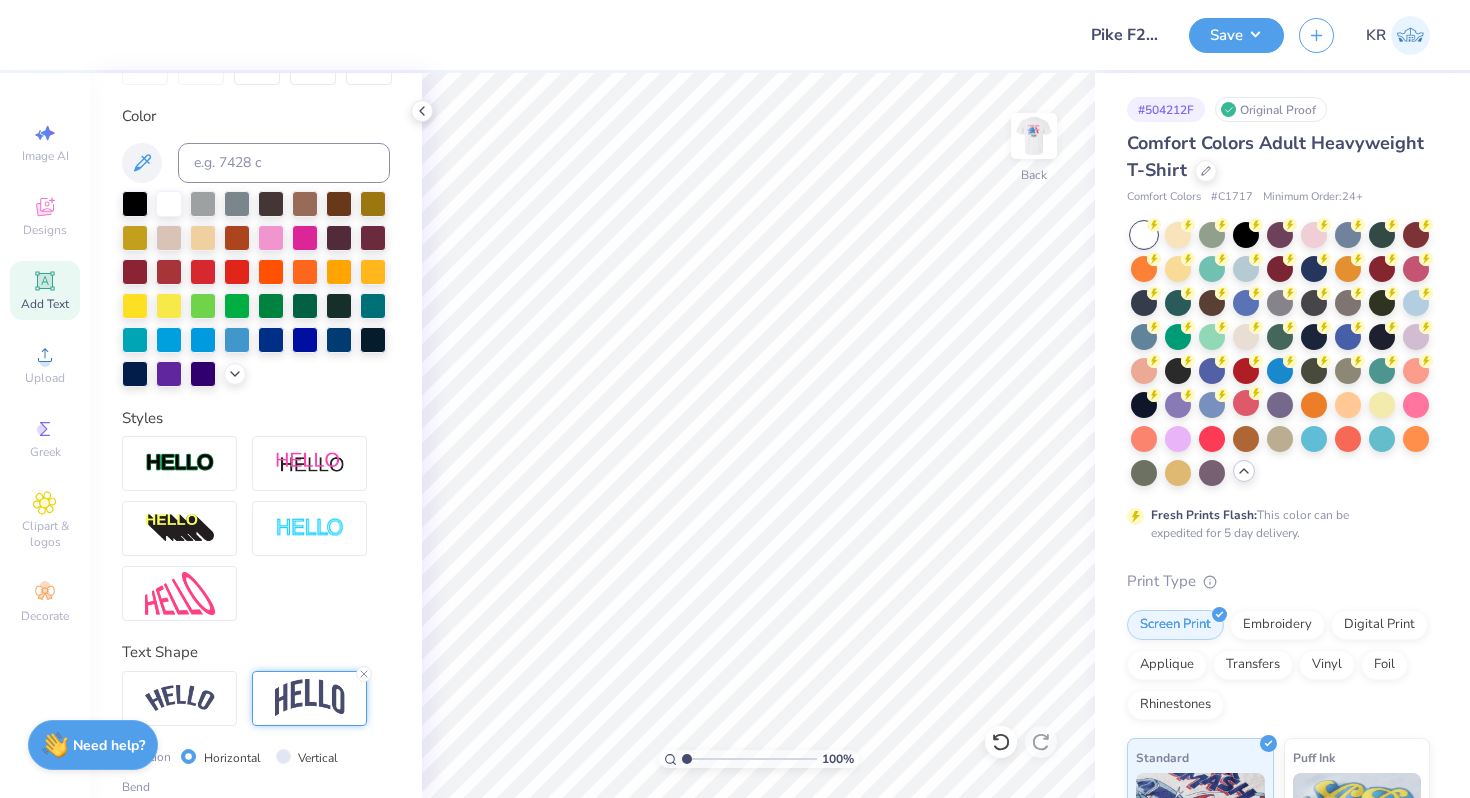scroll, scrollTop: 110, scrollLeft: 0, axis: vertical 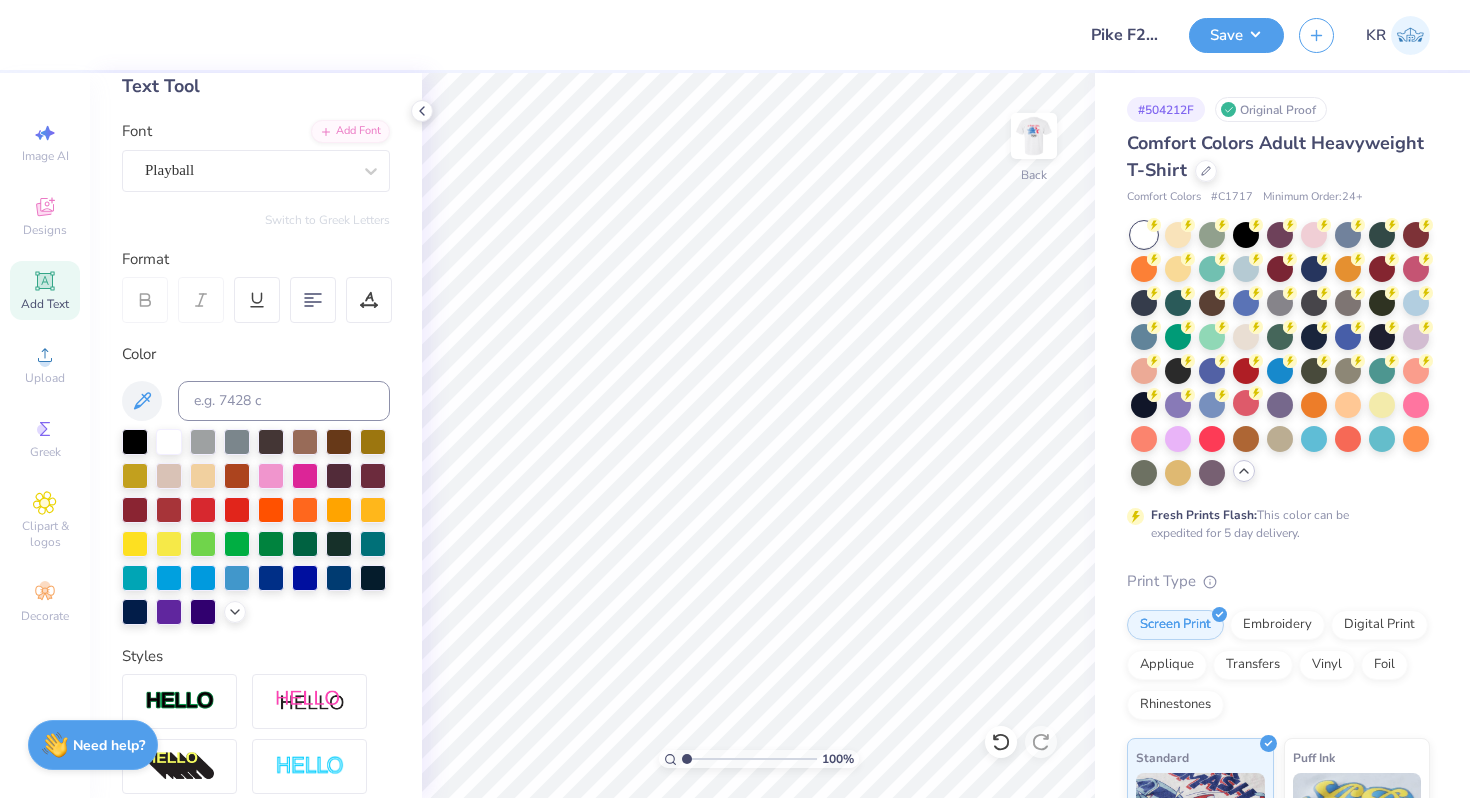 click 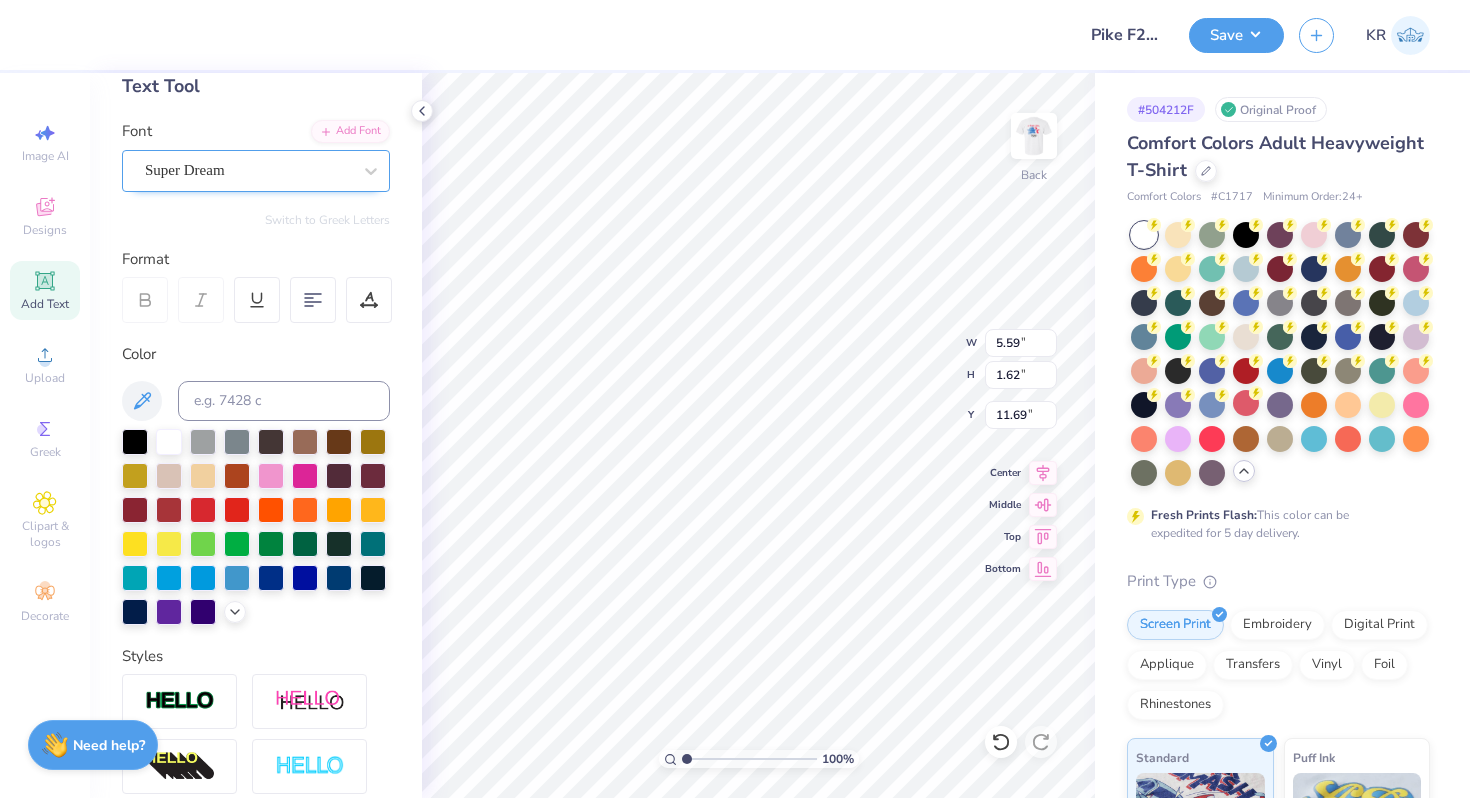 click on "Super Dream" at bounding box center [248, 170] 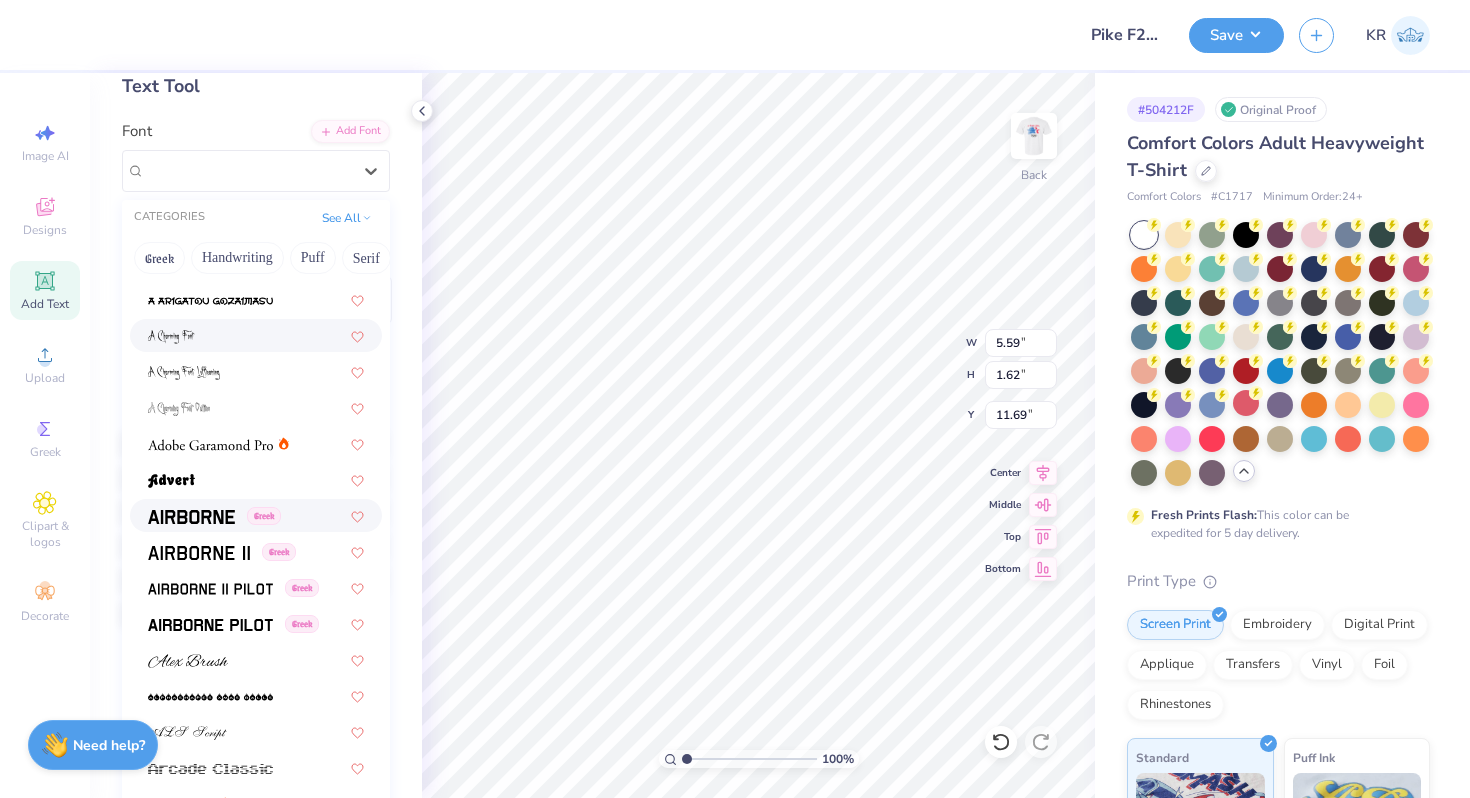 scroll, scrollTop: 148, scrollLeft: 0, axis: vertical 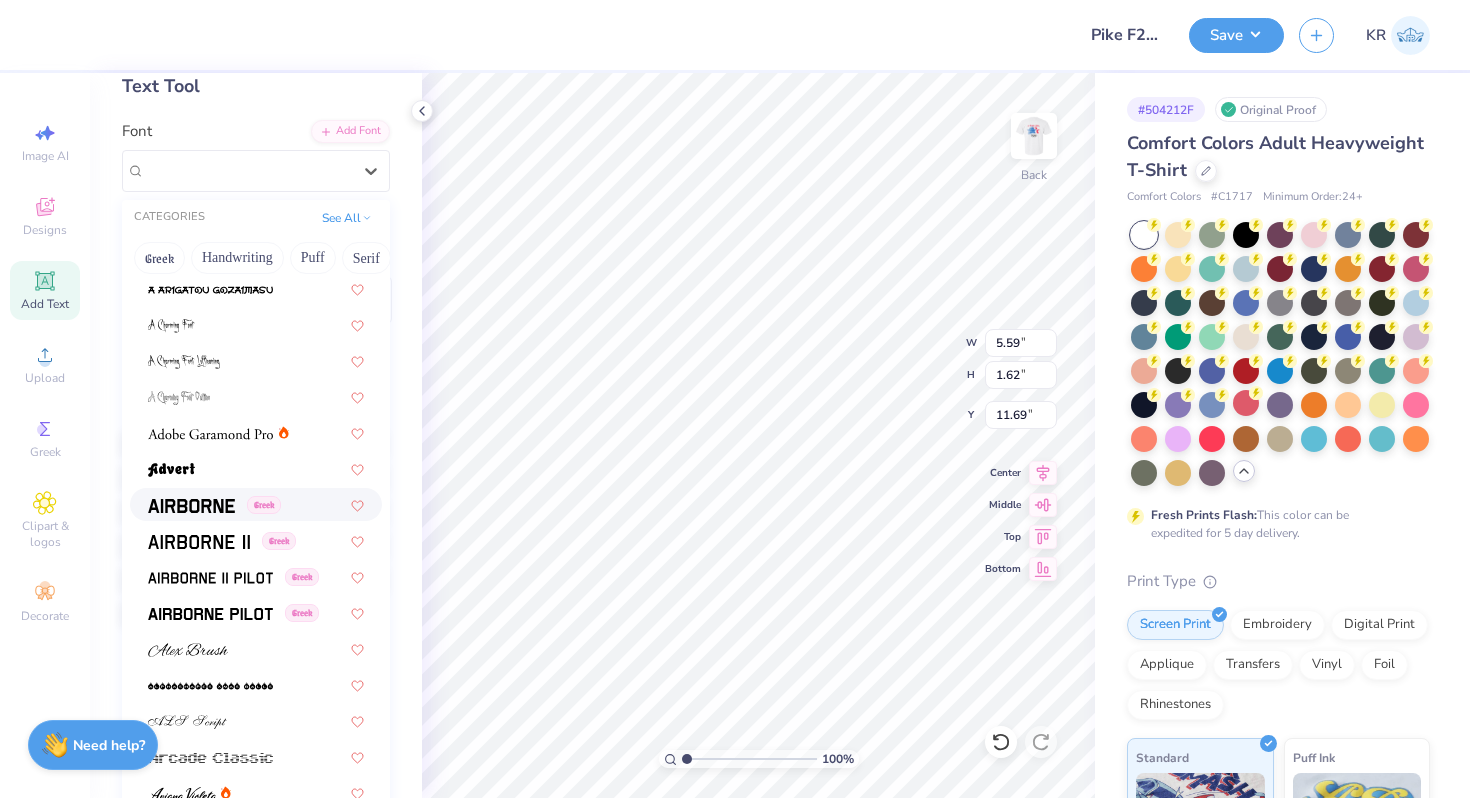 click on "Greek" at bounding box center (264, 505) 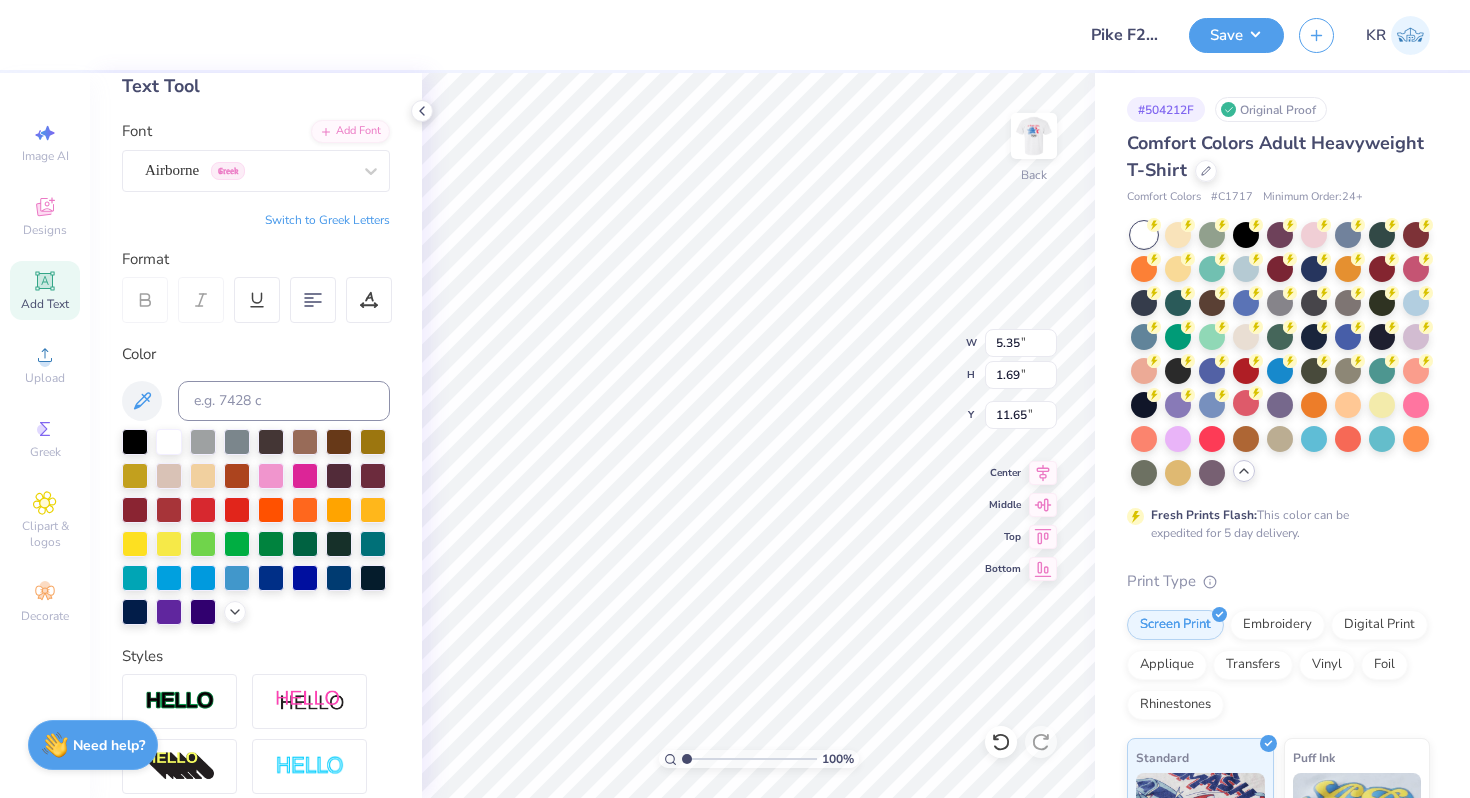 click on "Switch to Greek Letters" at bounding box center [327, 220] 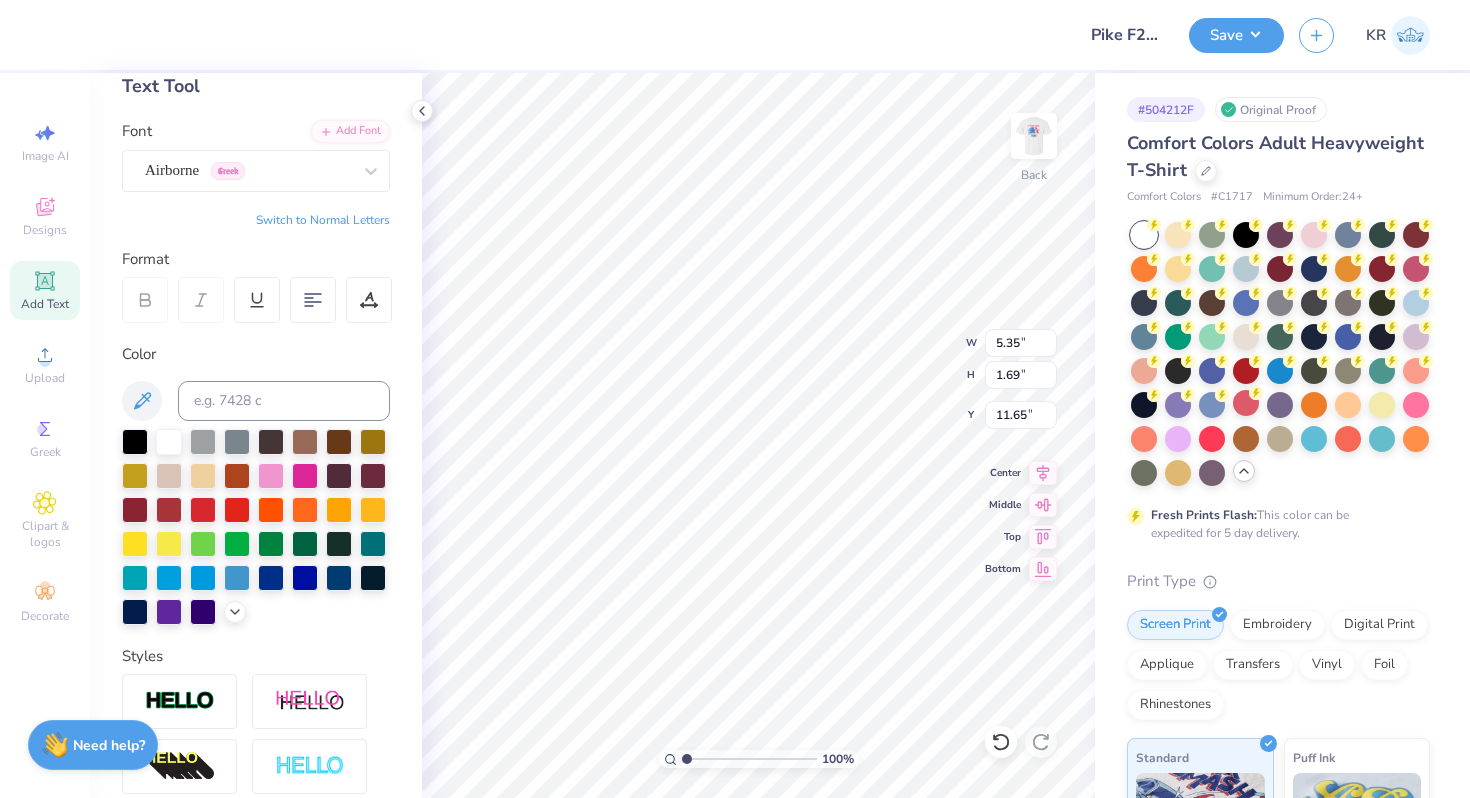 type on "5.33" 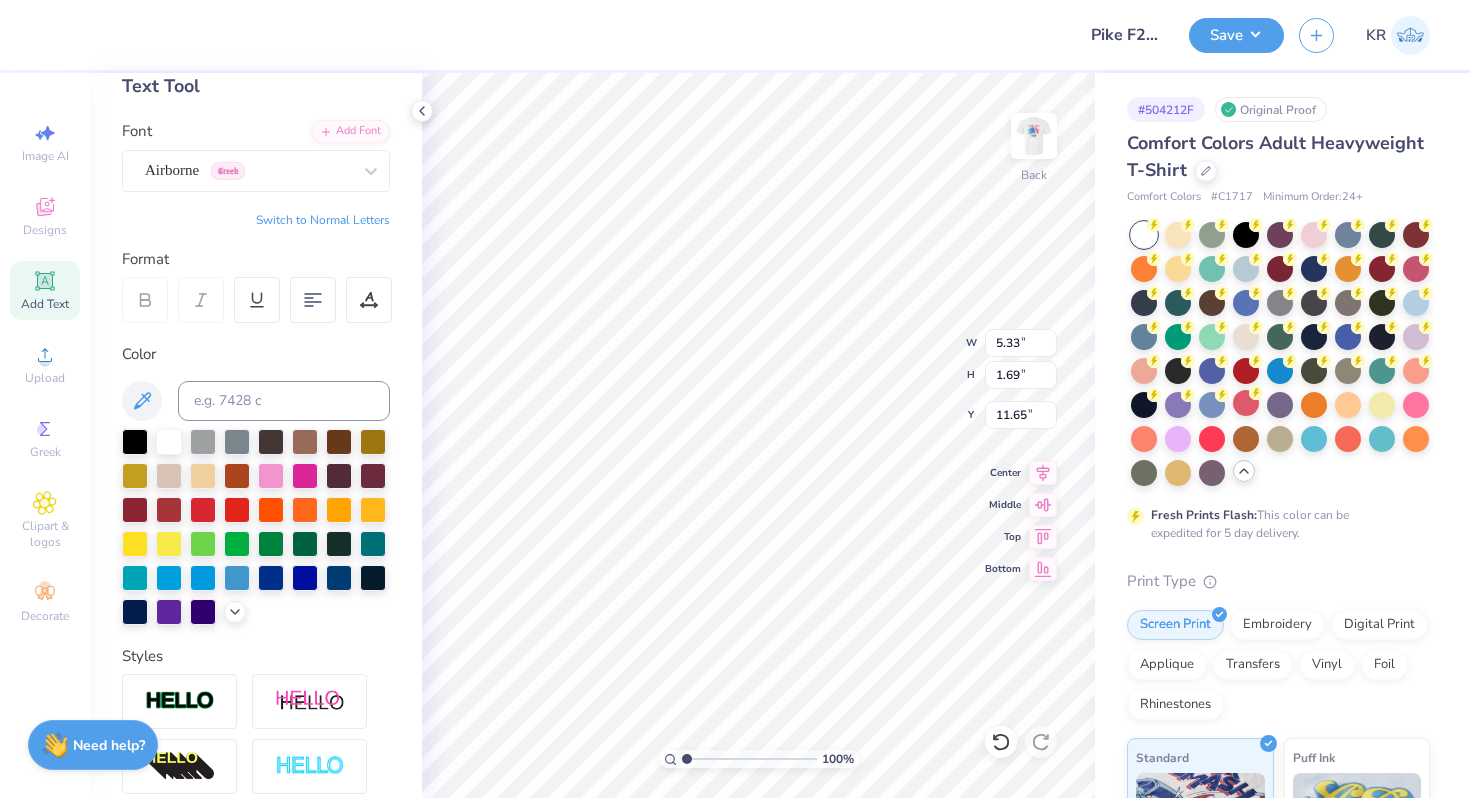 type on "πκα" 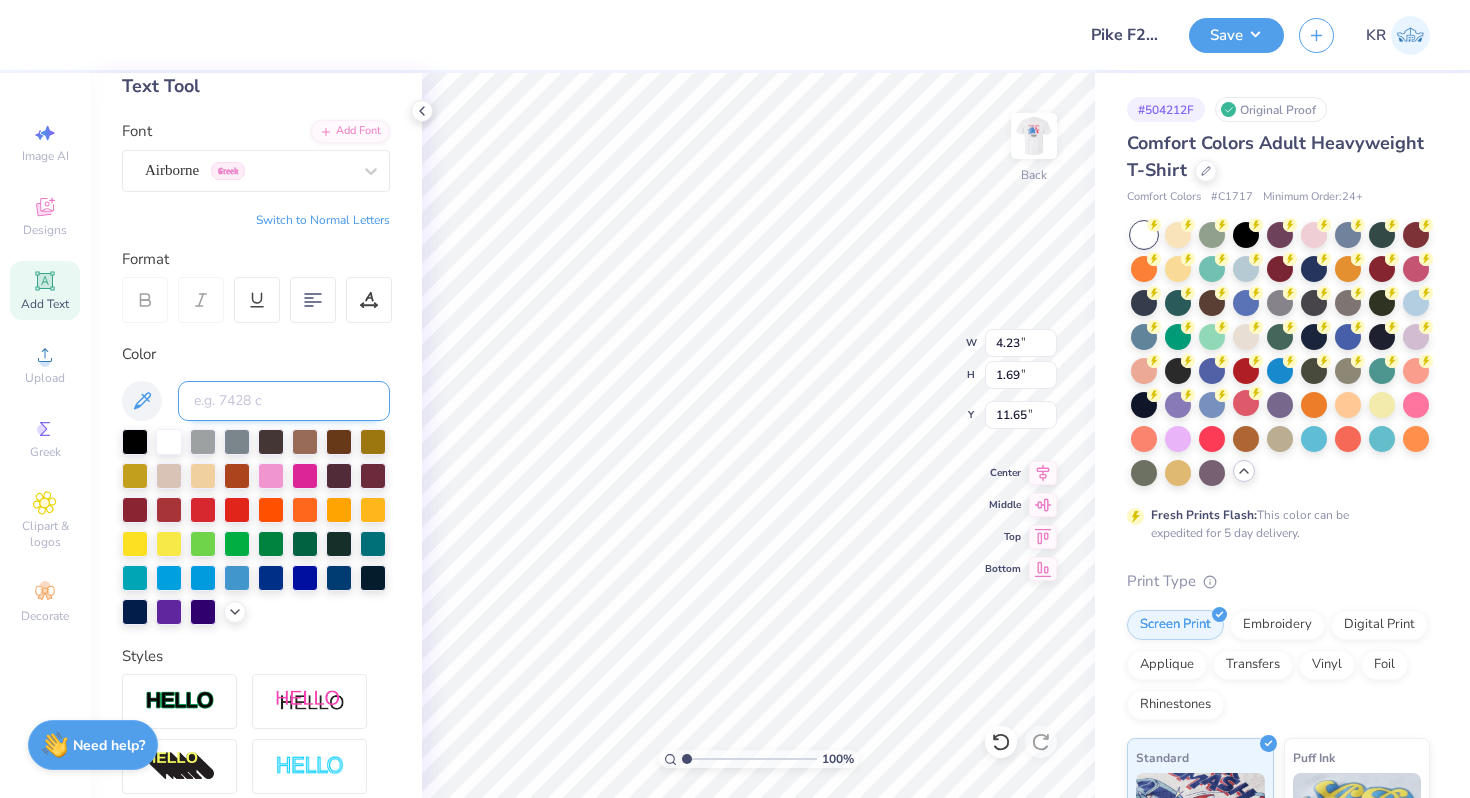 click at bounding box center [284, 401] 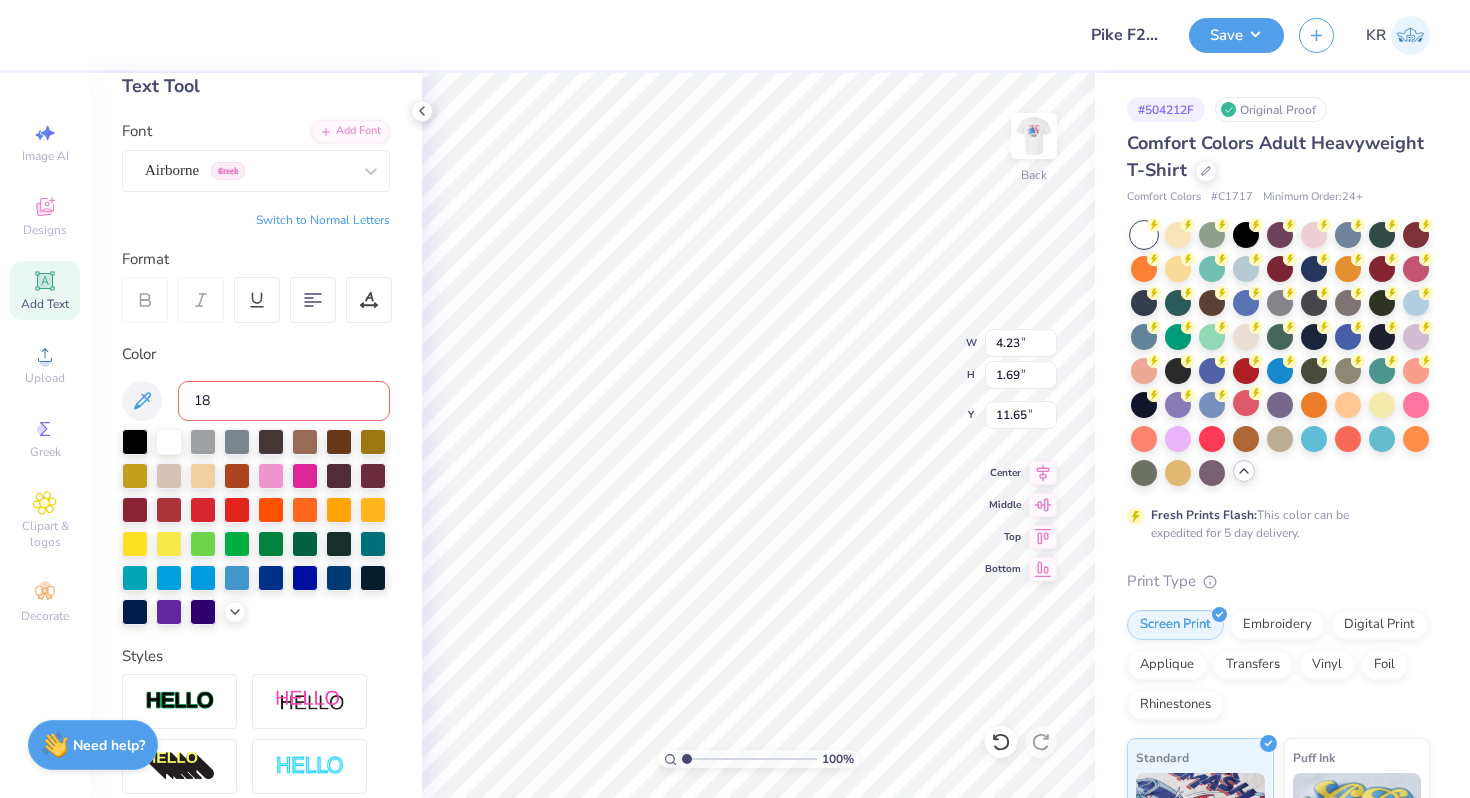 type on "185" 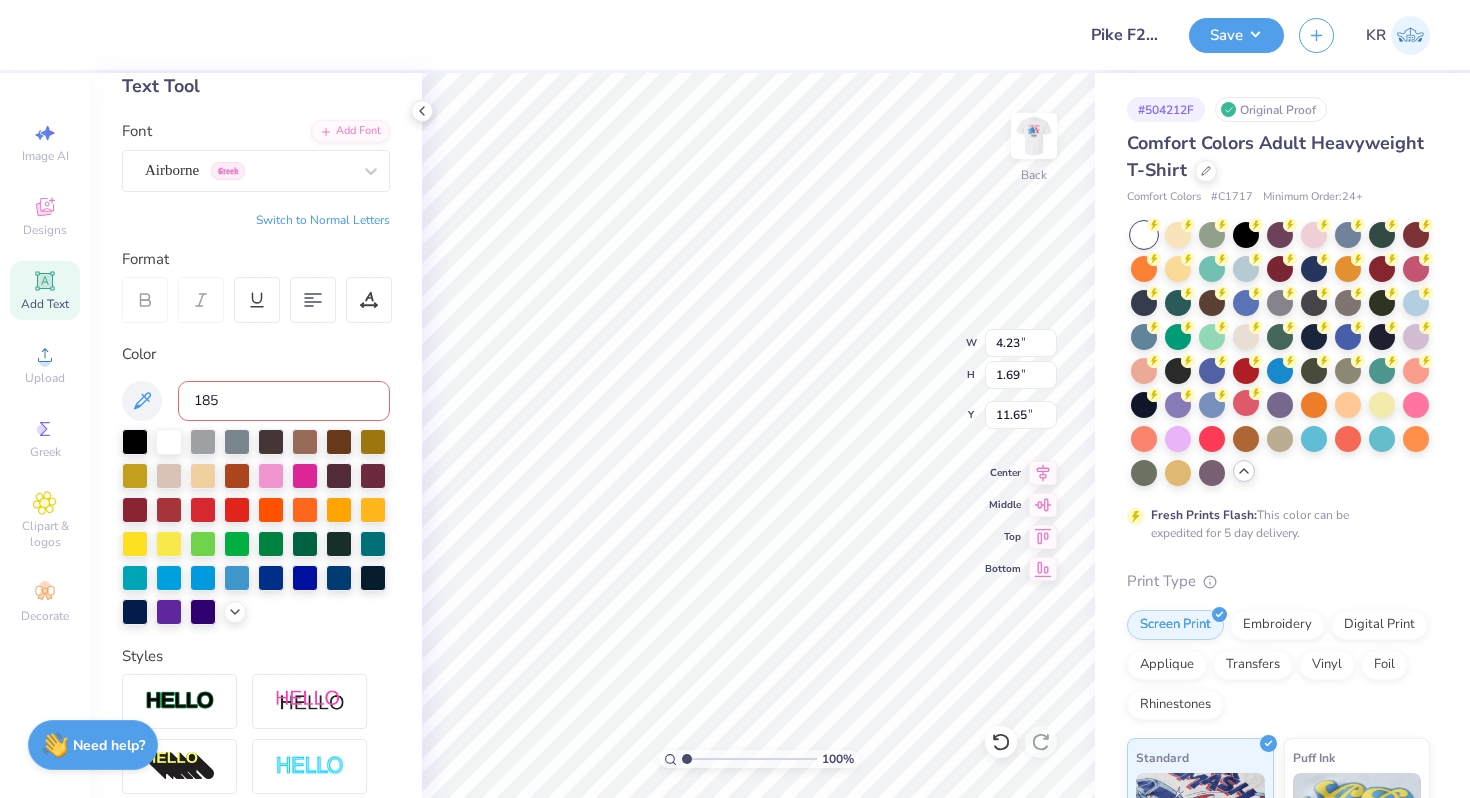 type 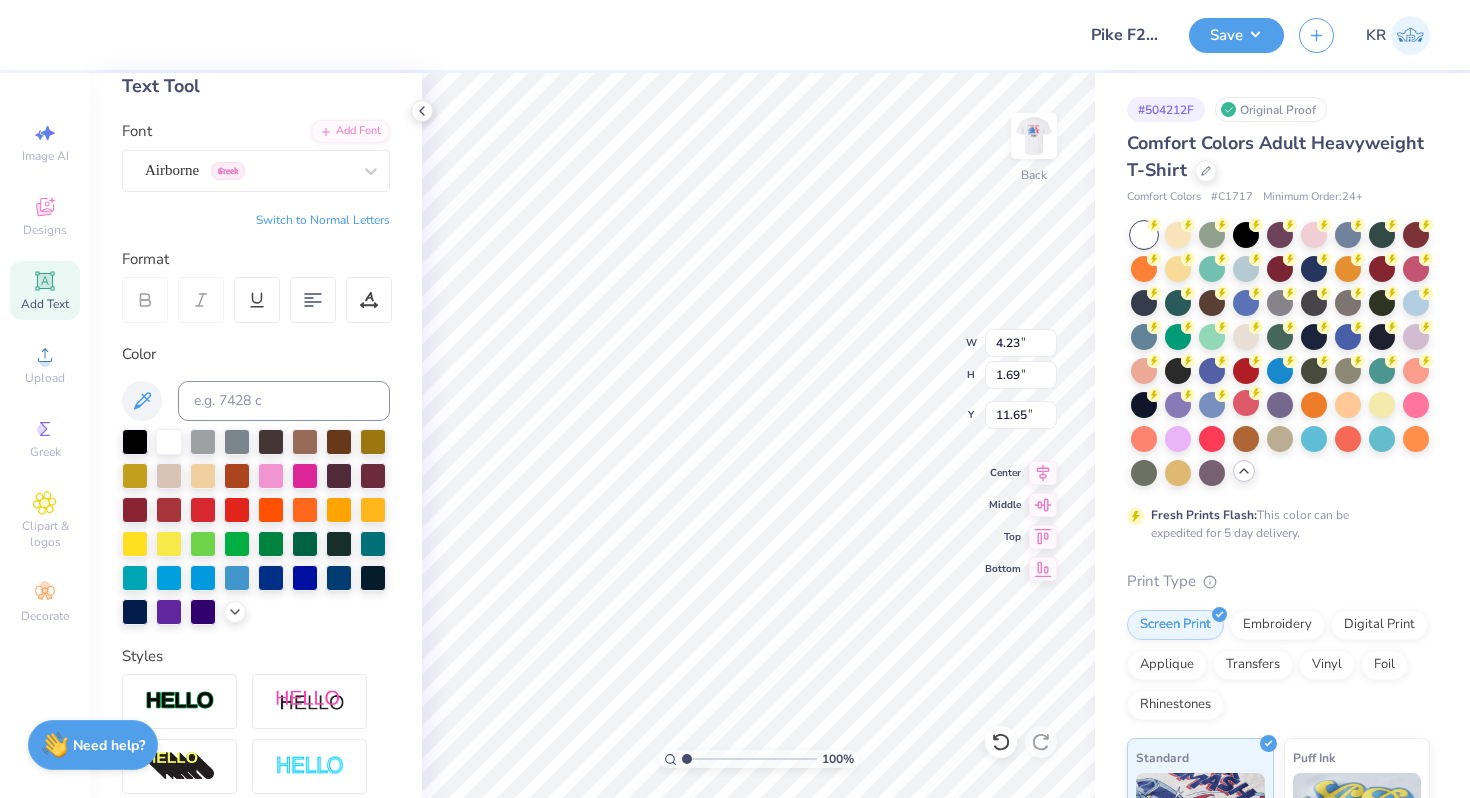 type on "3.00" 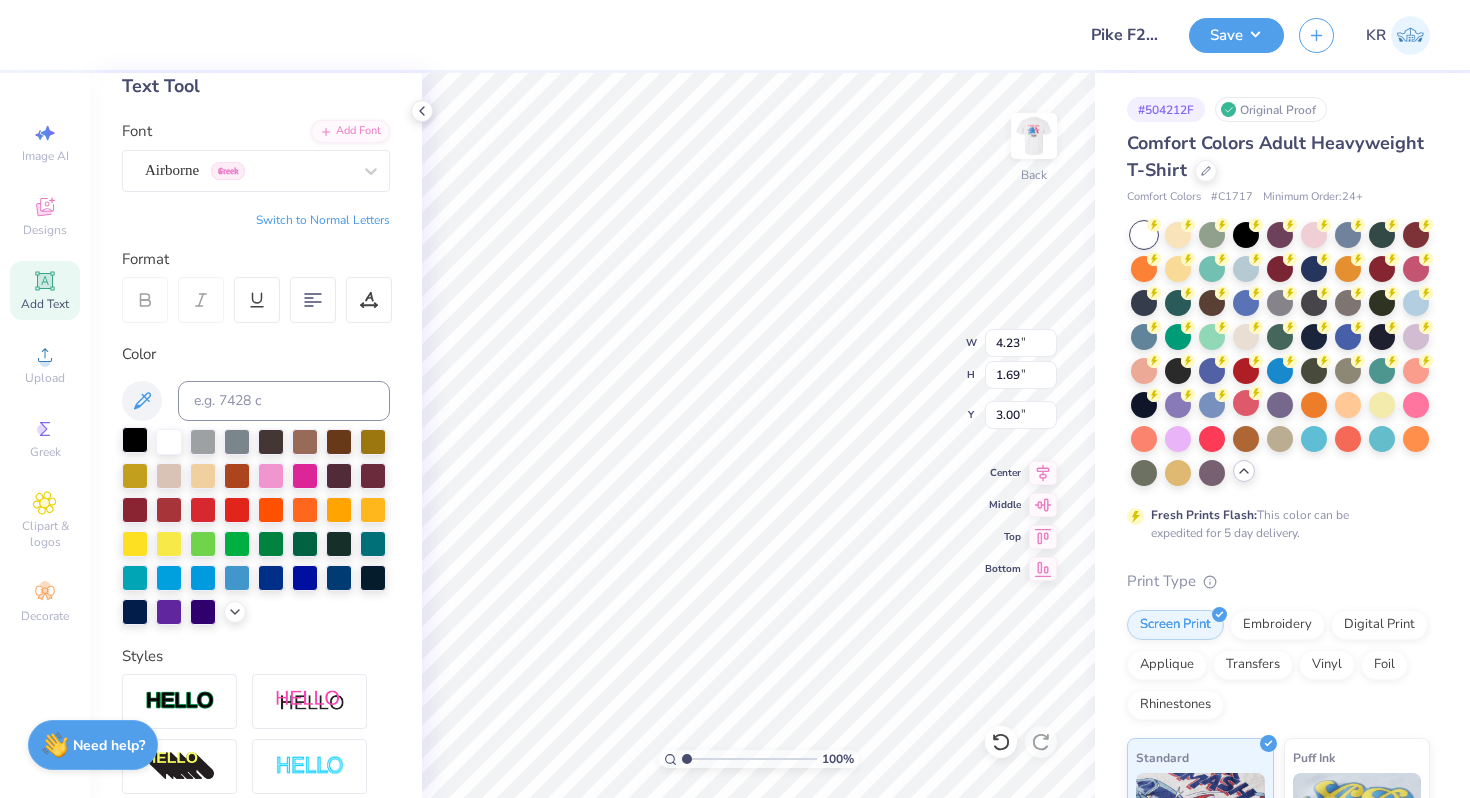 click at bounding box center [135, 440] 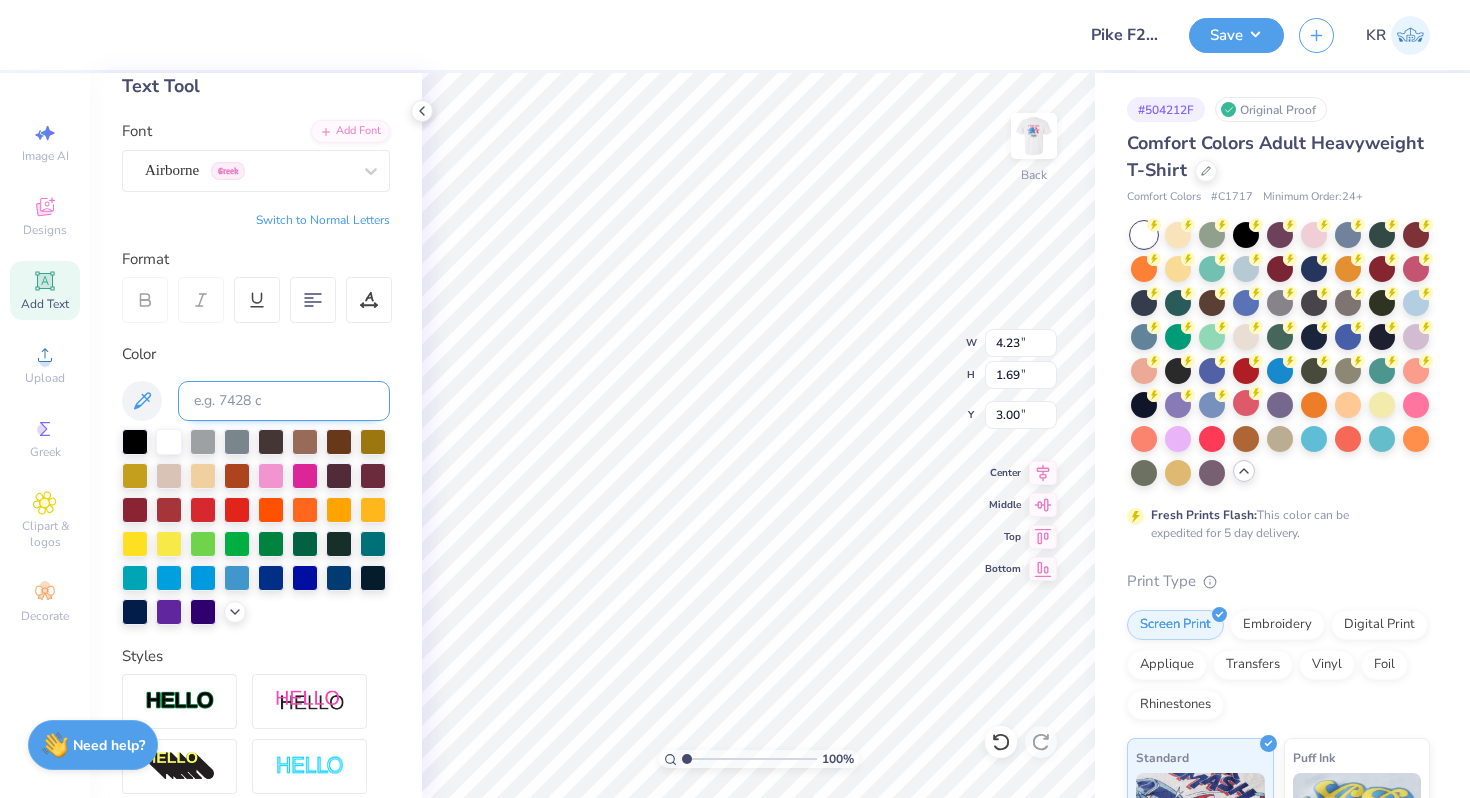 type on "4.26" 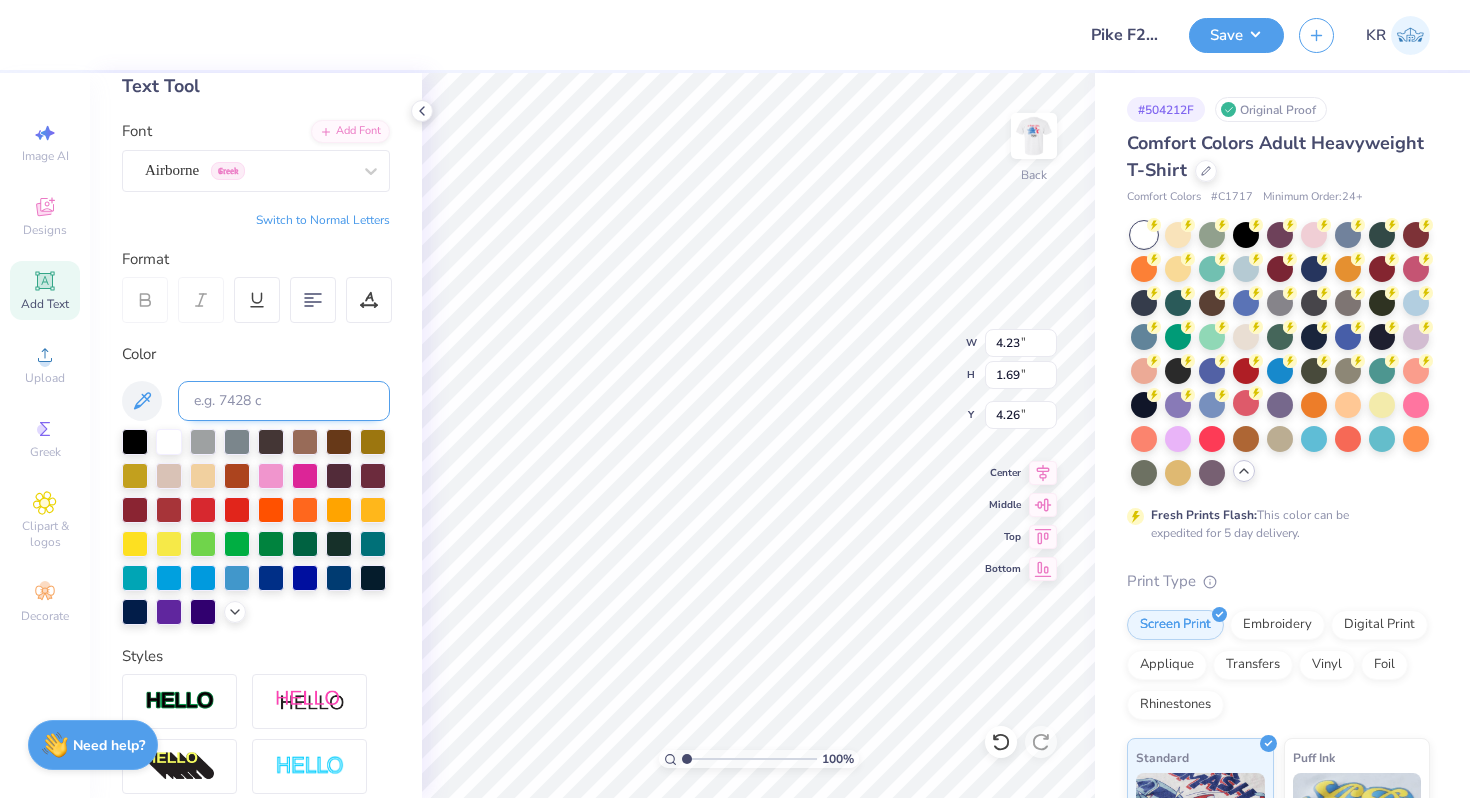type on "3.09" 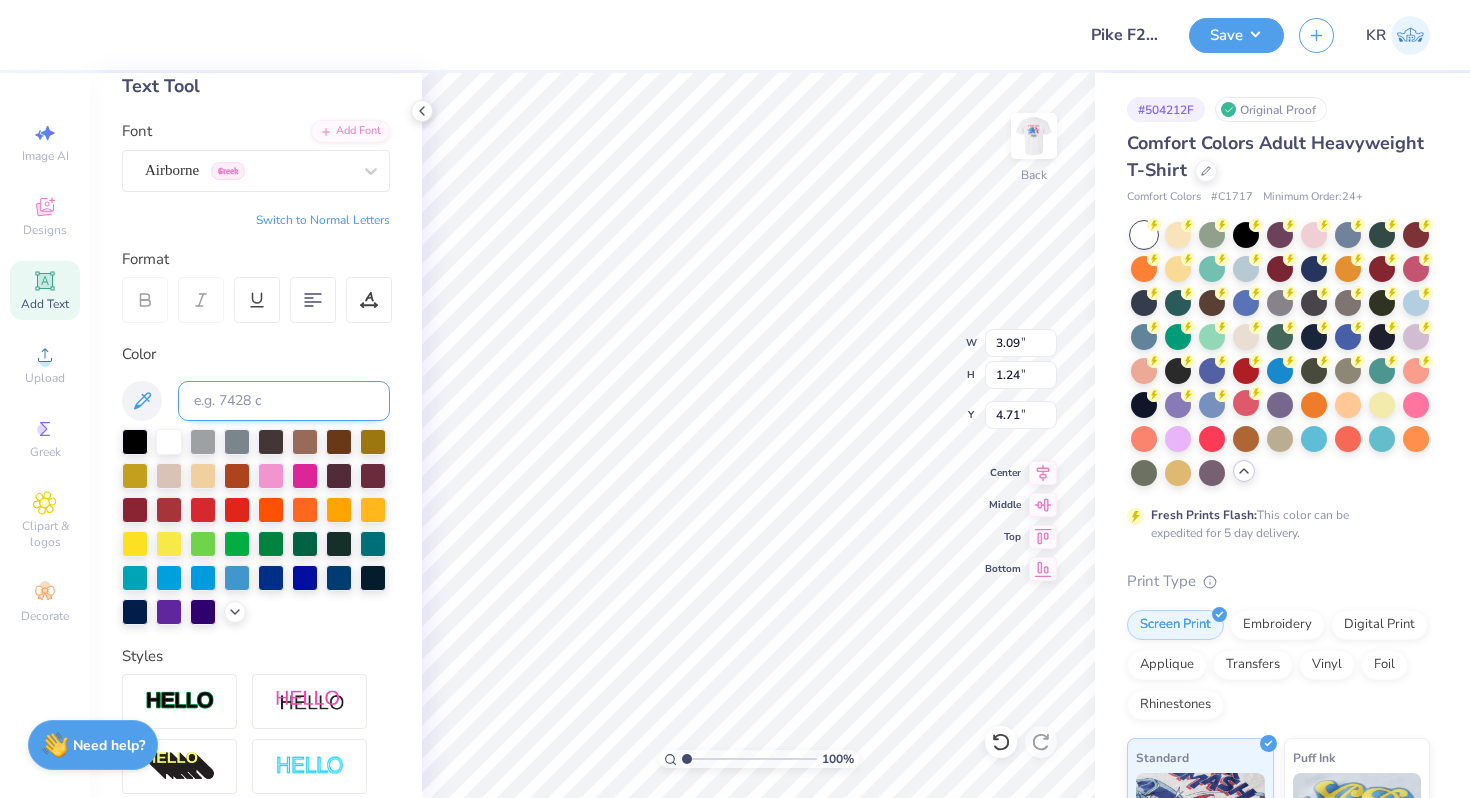 type on "3.00" 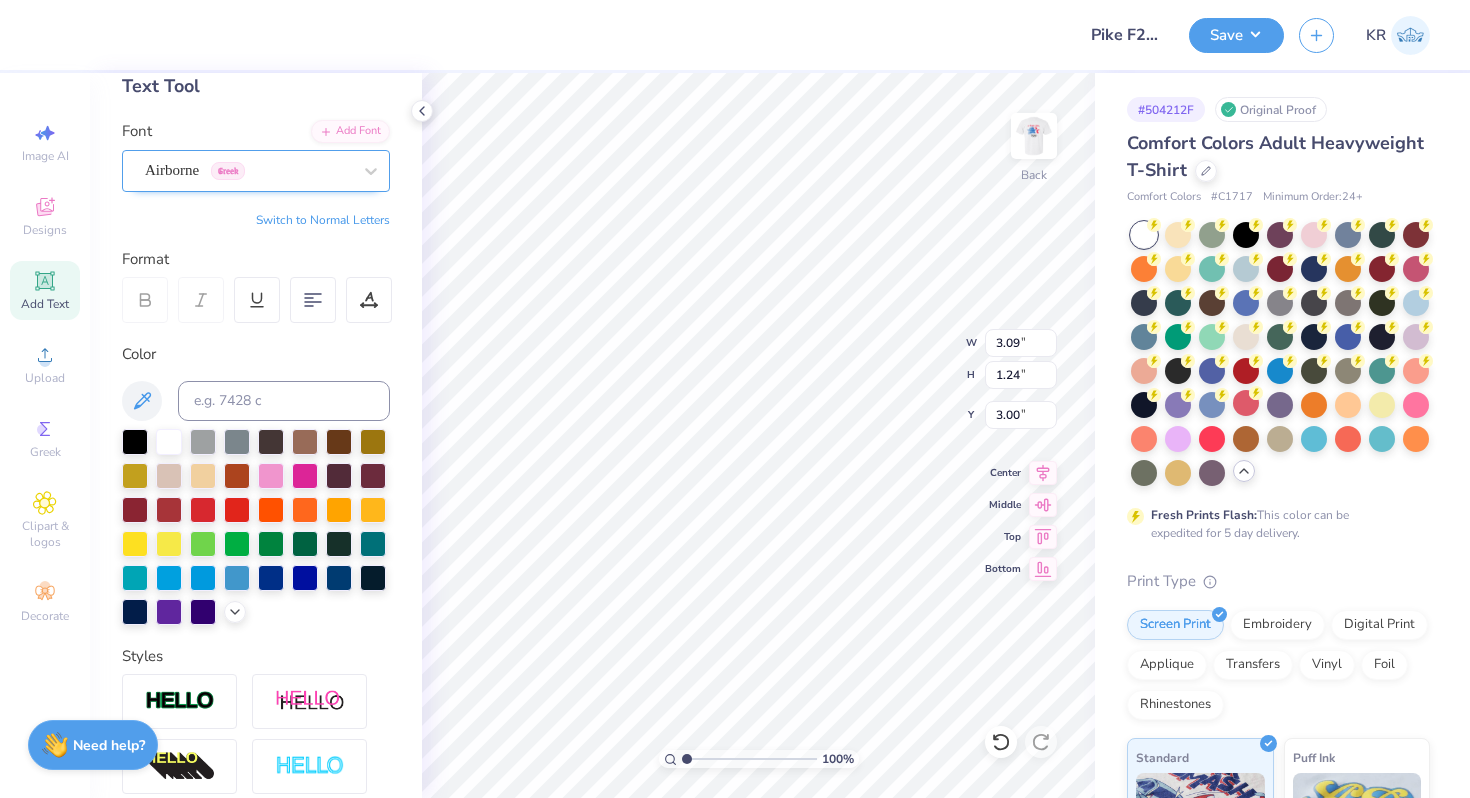 click on "Airborne Greek" at bounding box center (248, 170) 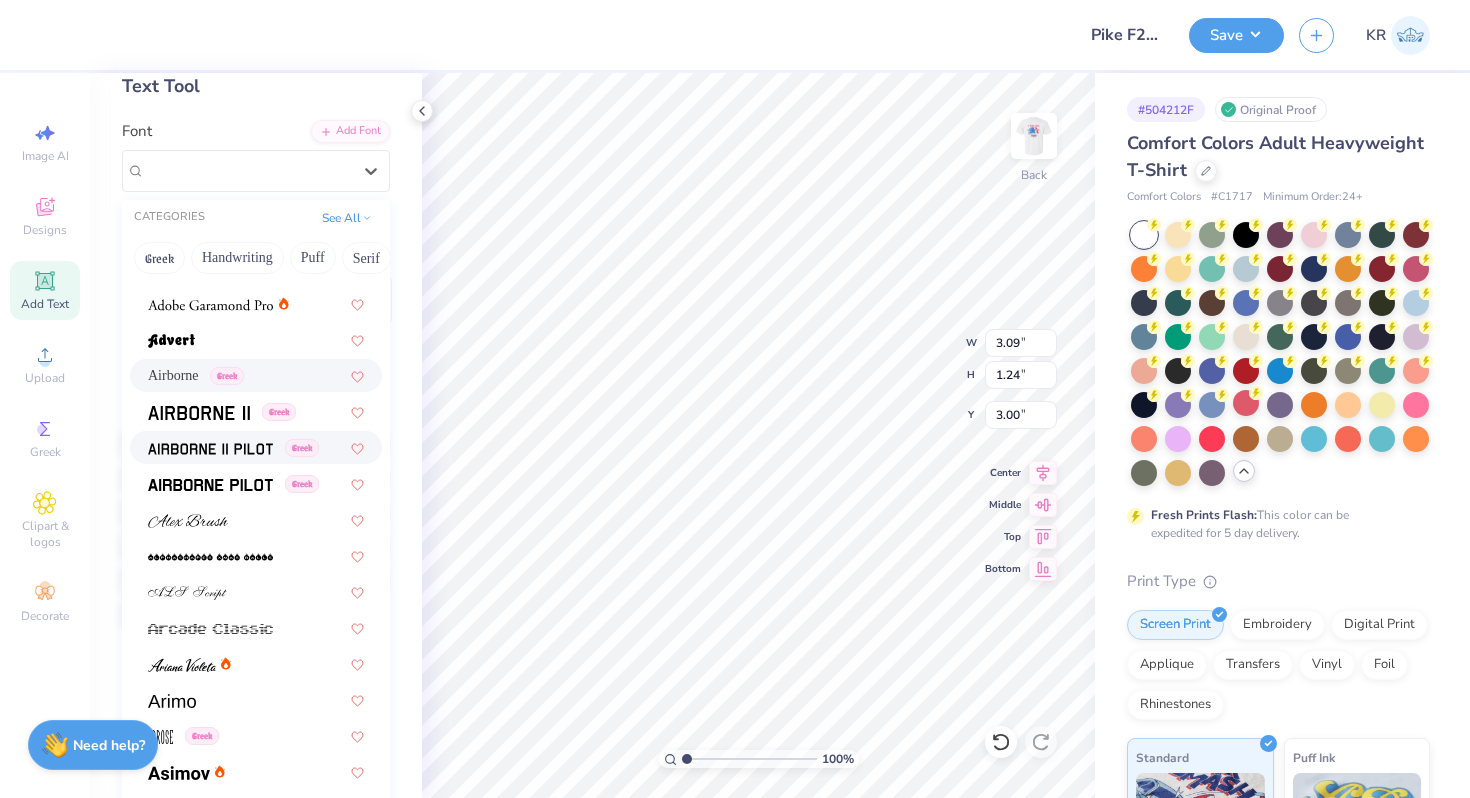 scroll, scrollTop: 275, scrollLeft: 0, axis: vertical 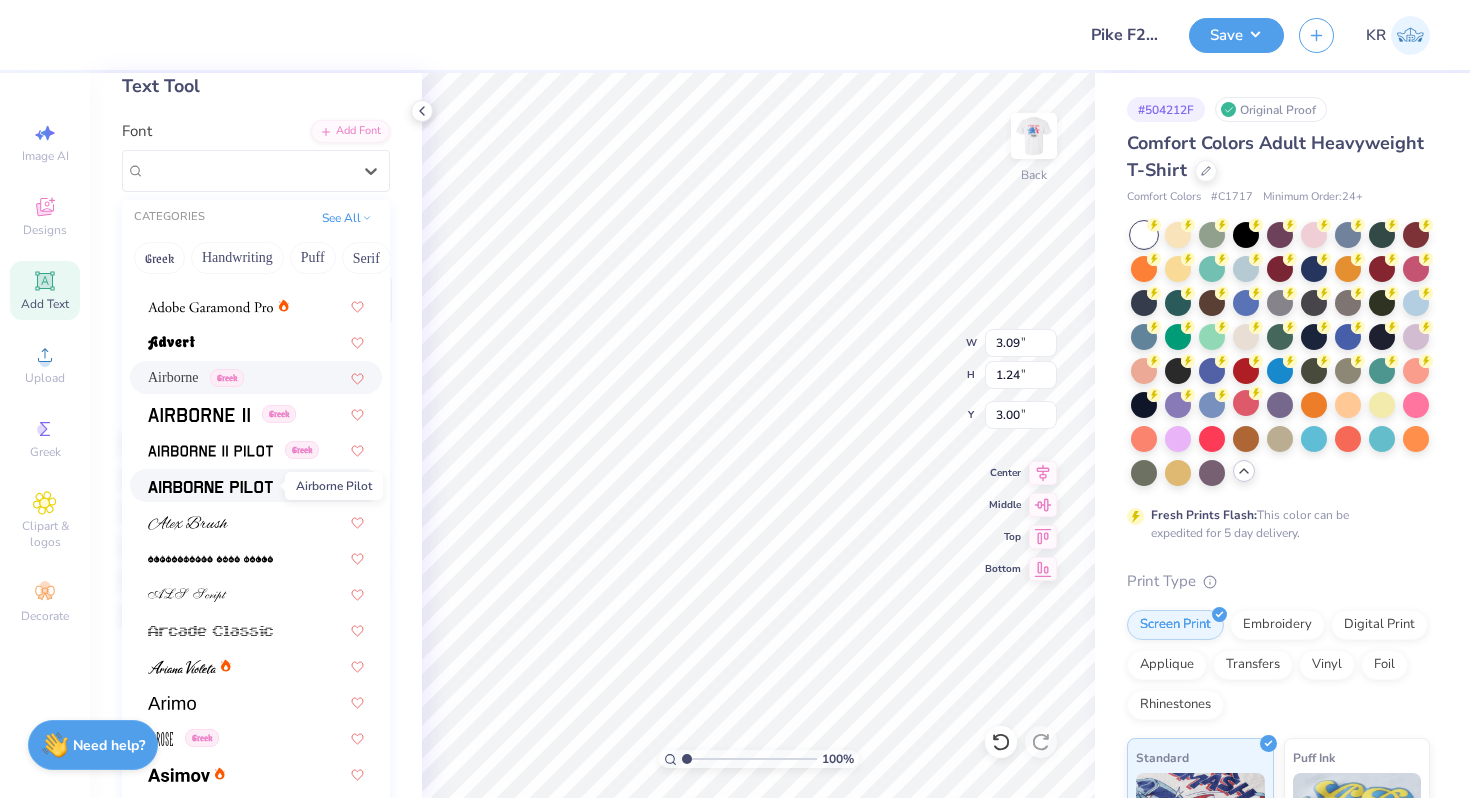 click at bounding box center [210, 485] 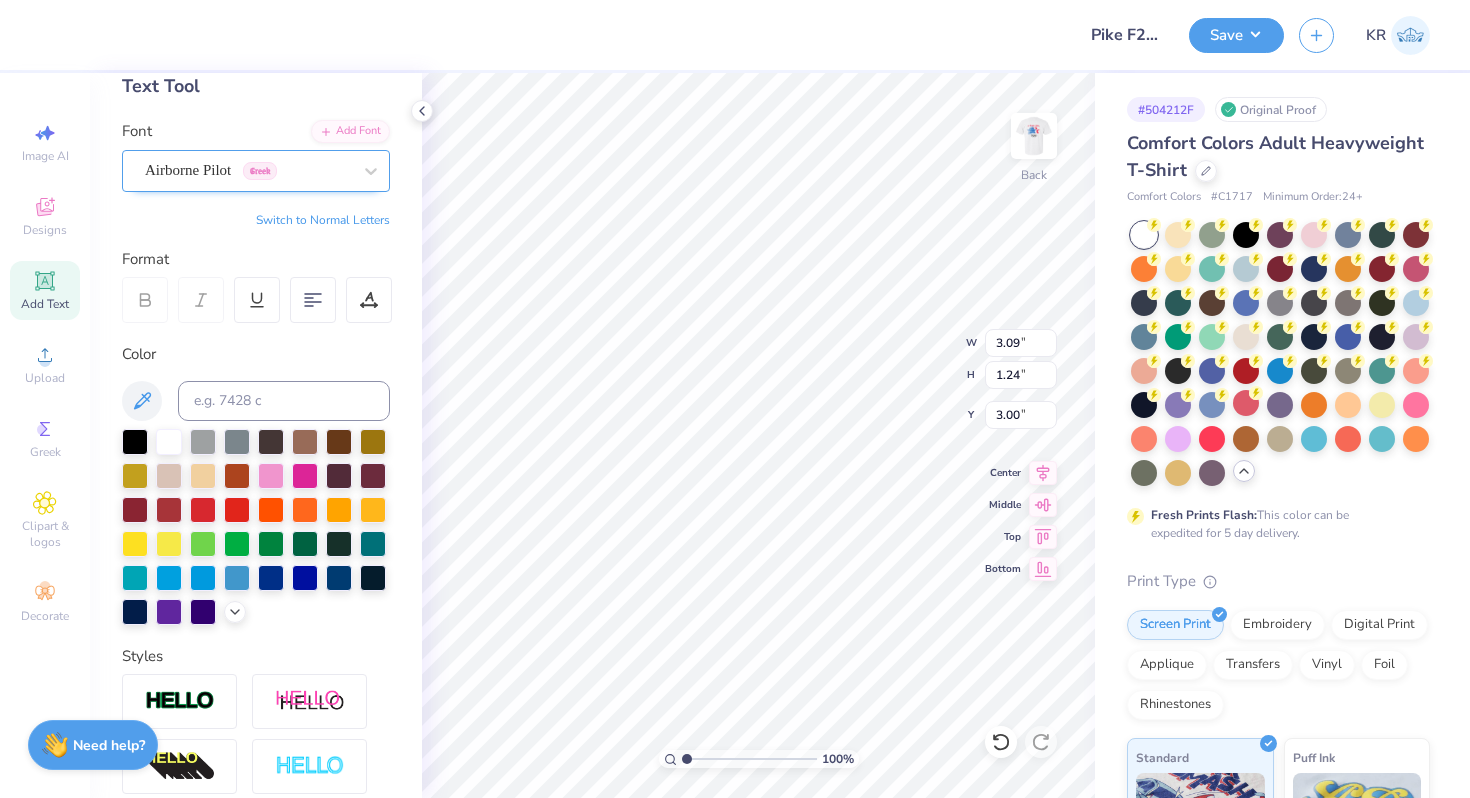 click at bounding box center (248, 170) 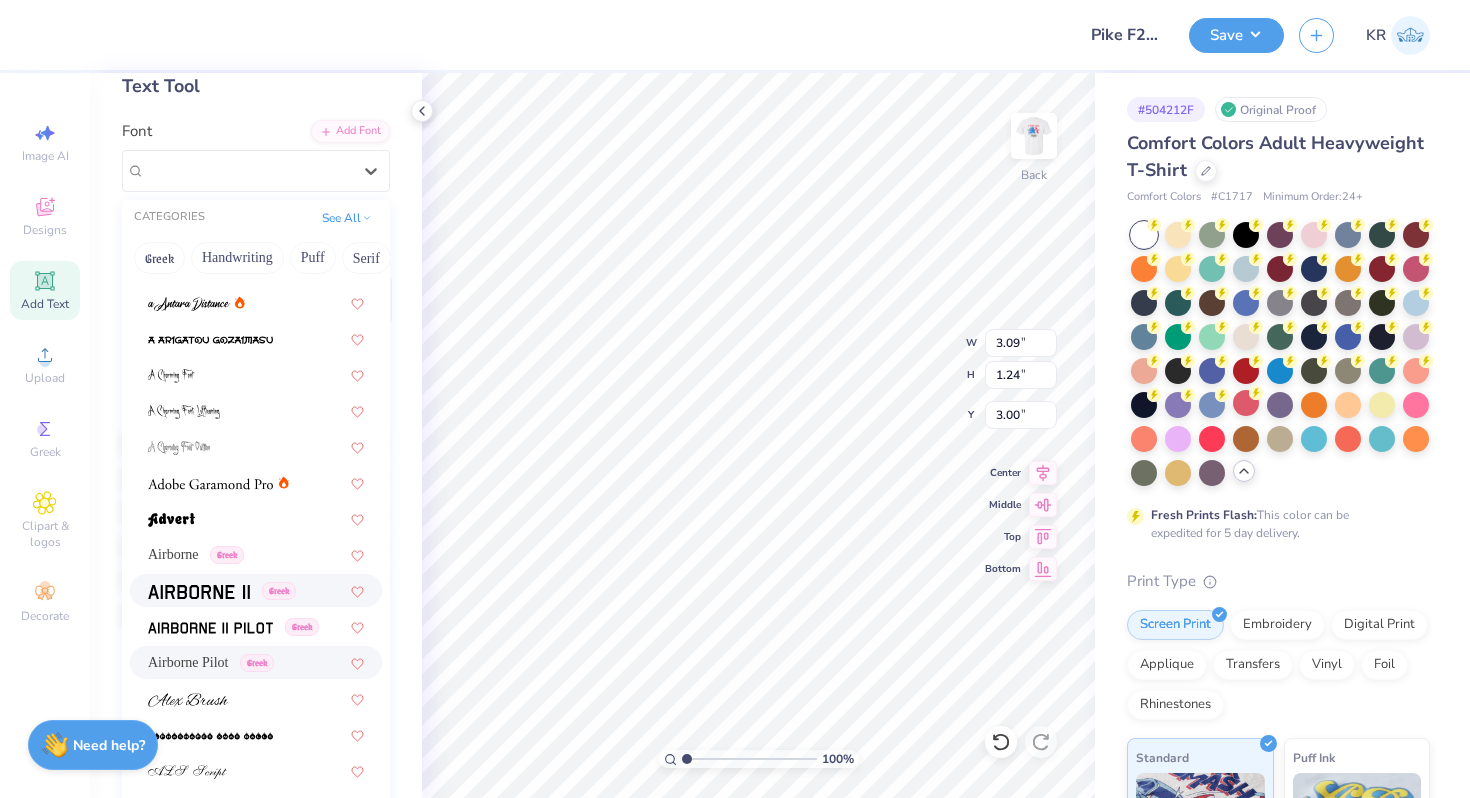 scroll, scrollTop: 104, scrollLeft: 0, axis: vertical 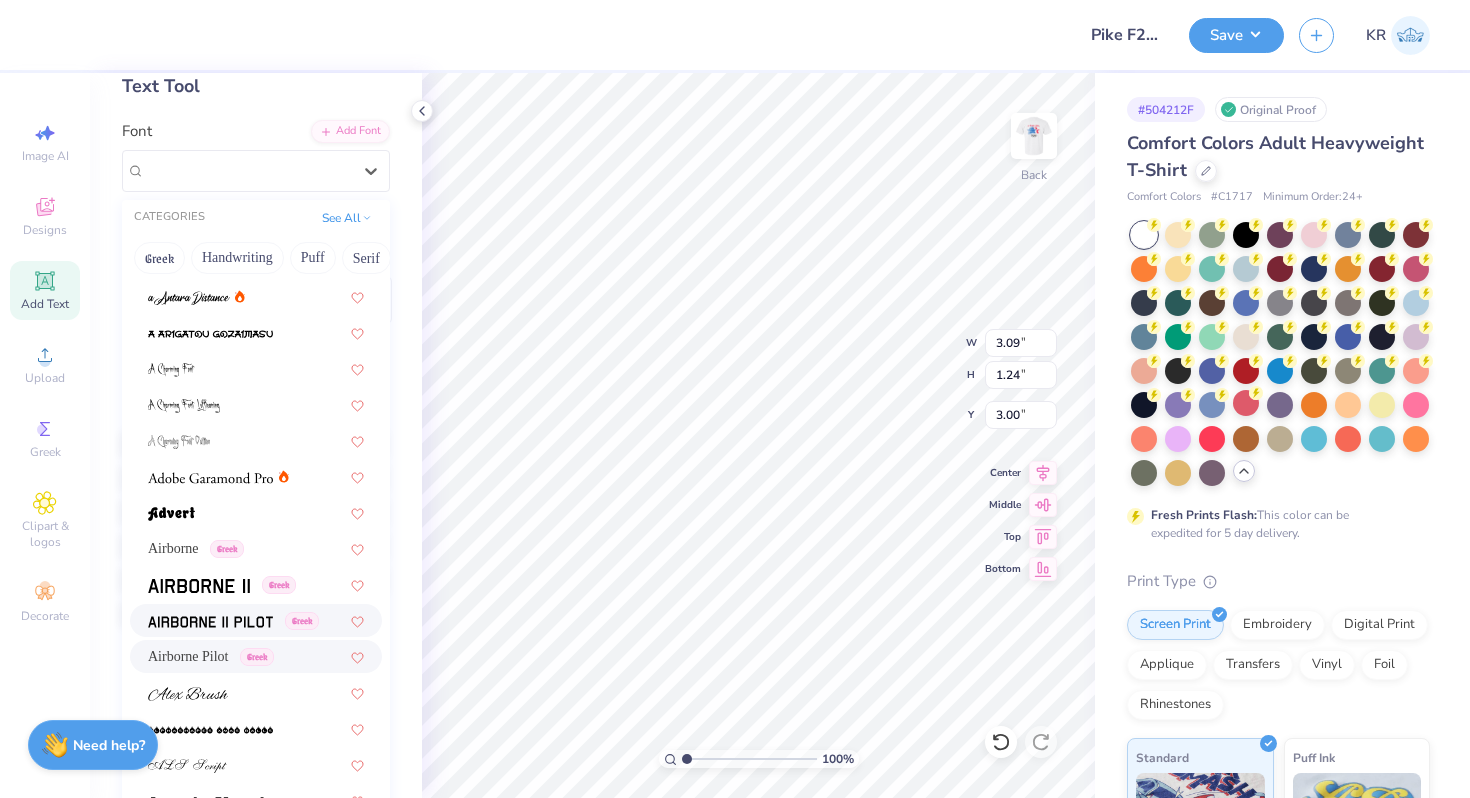 click at bounding box center (210, 622) 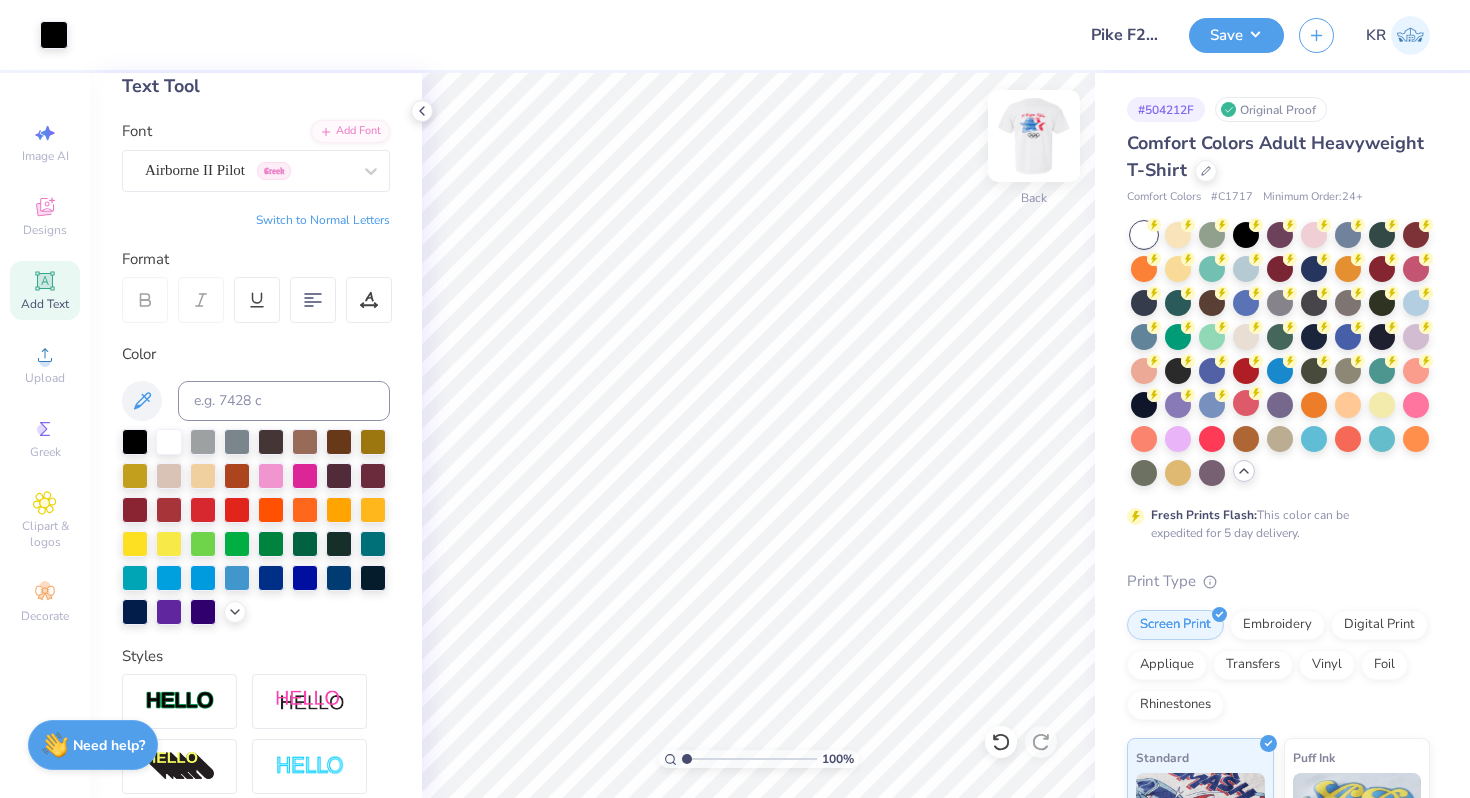 click at bounding box center [1034, 136] 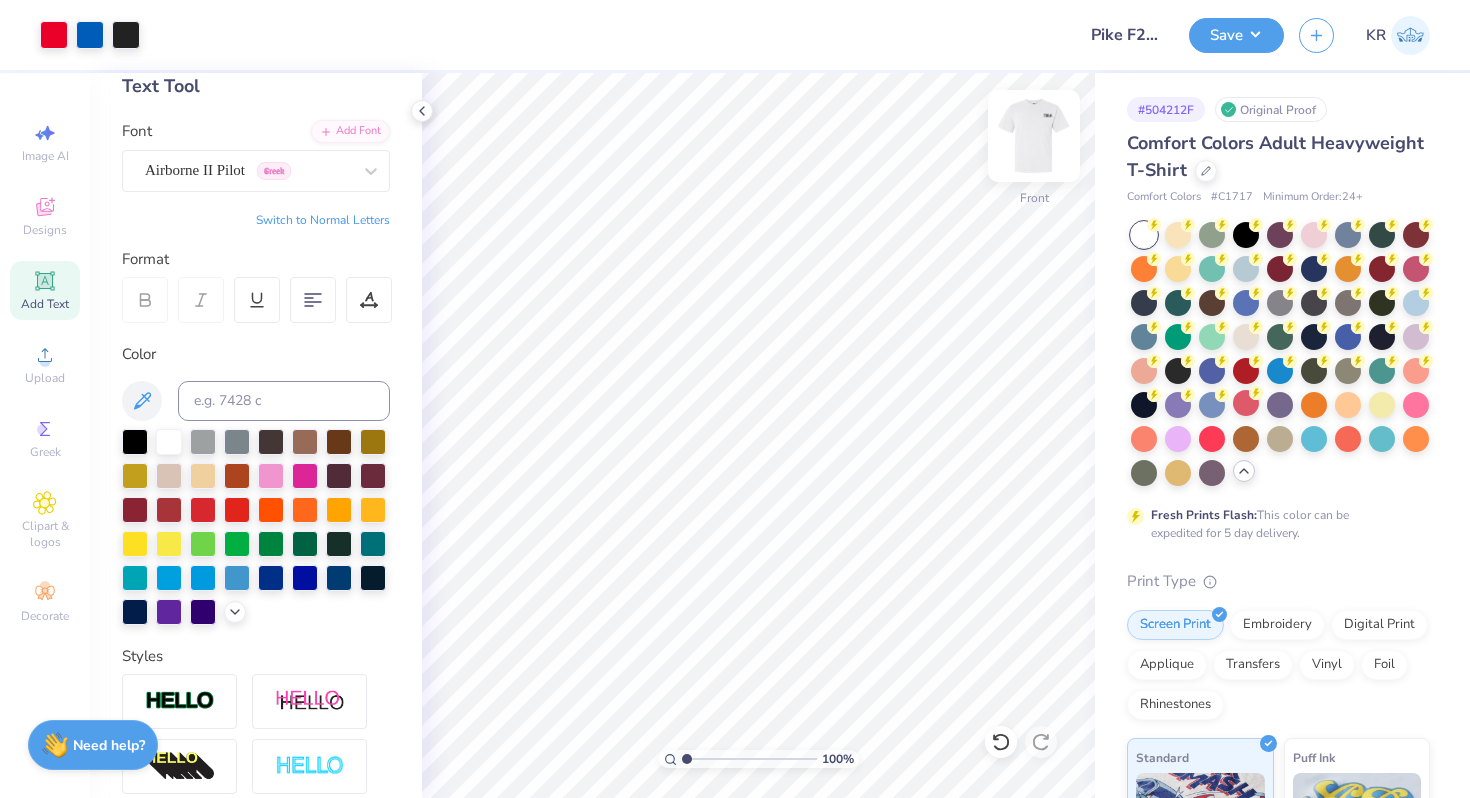 click at bounding box center (1034, 136) 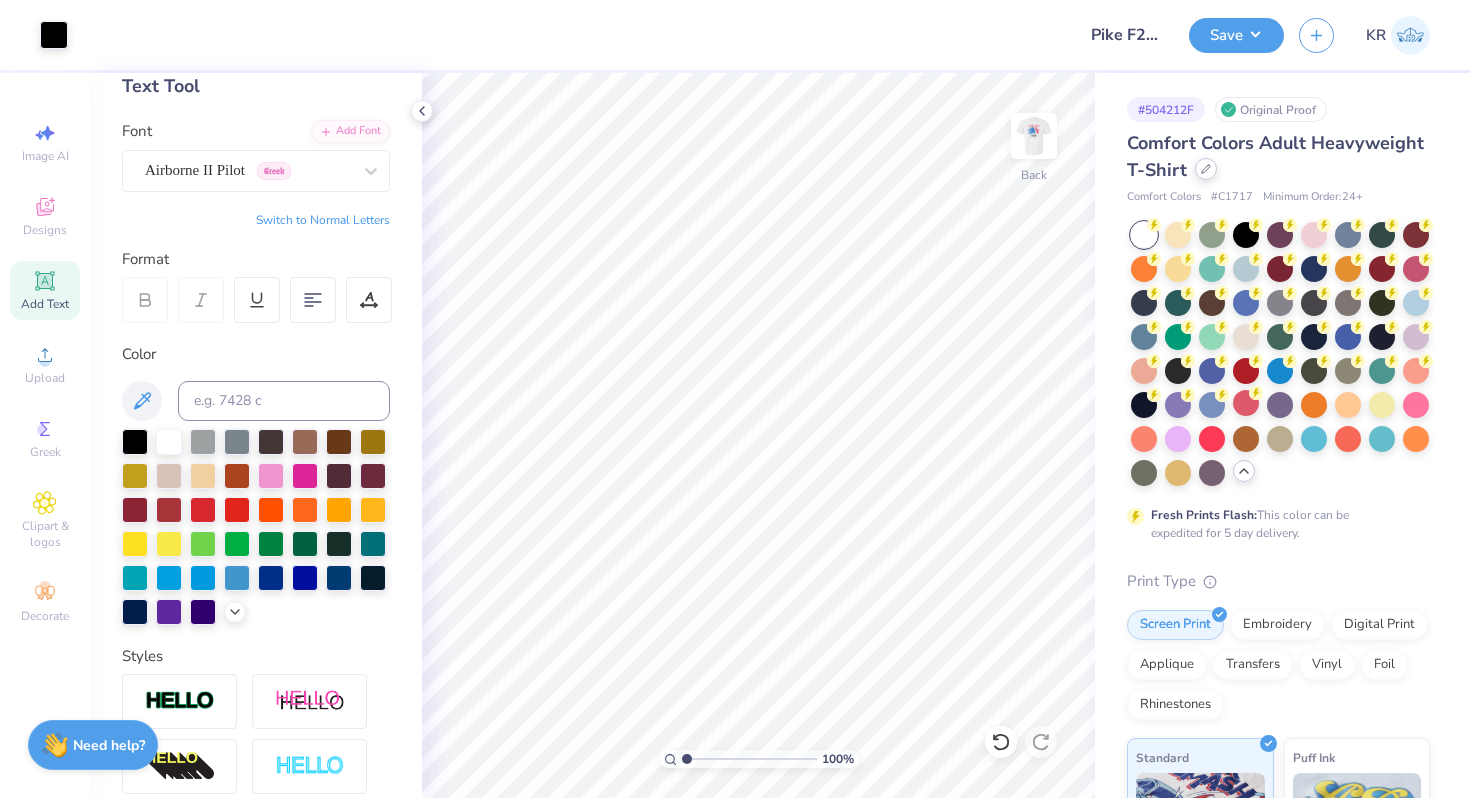 click at bounding box center (1206, 169) 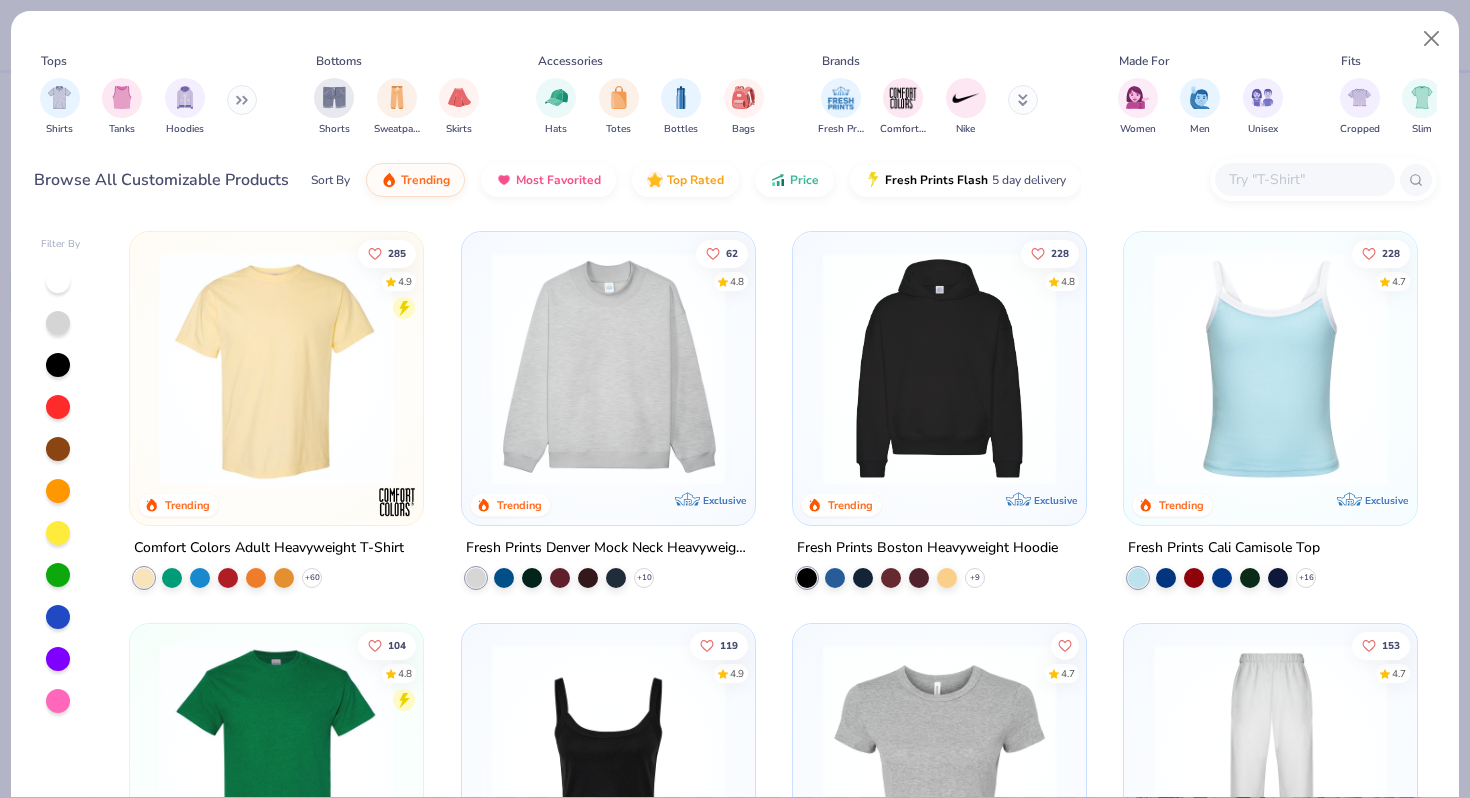 click at bounding box center [1323, 179] 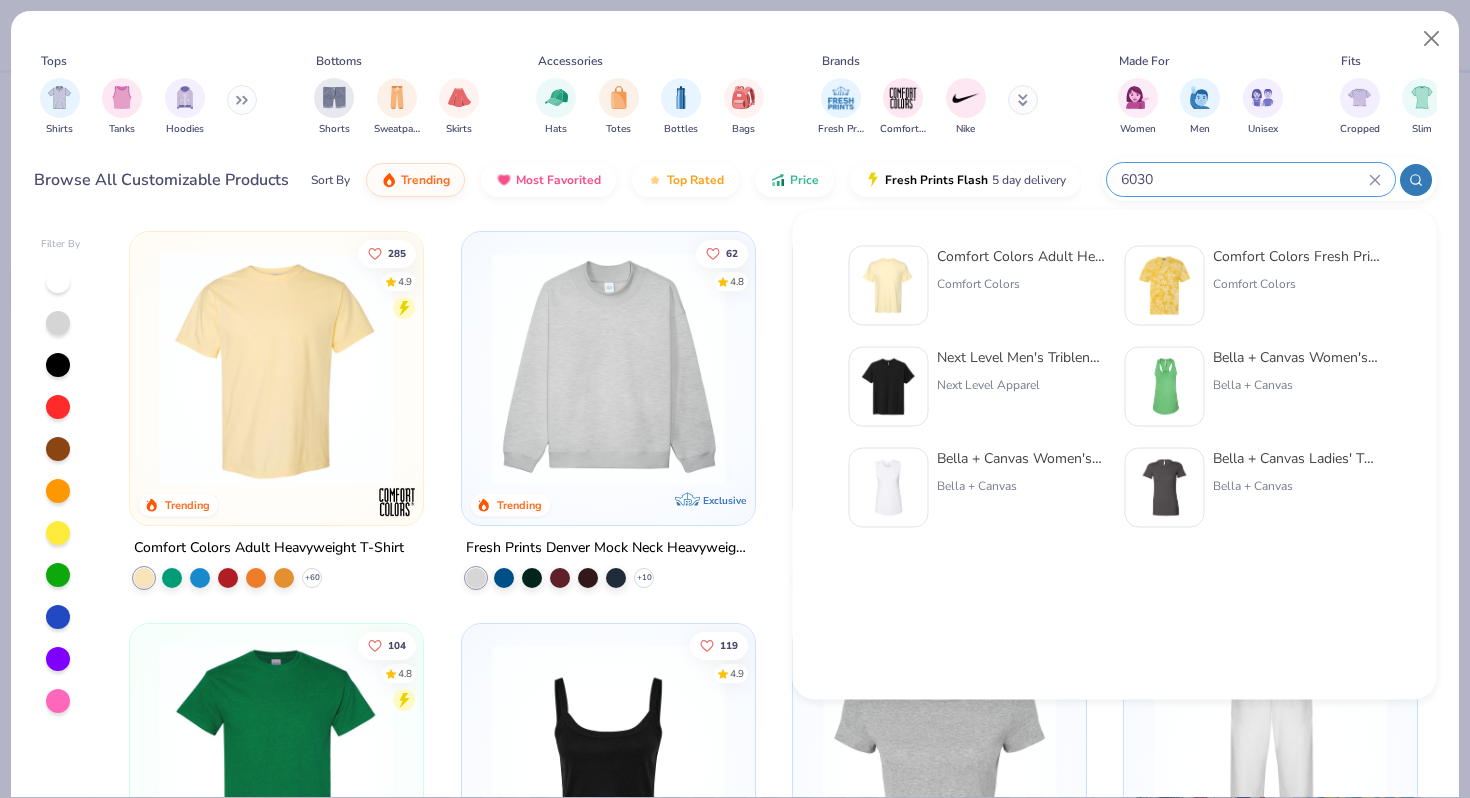 type on "6030" 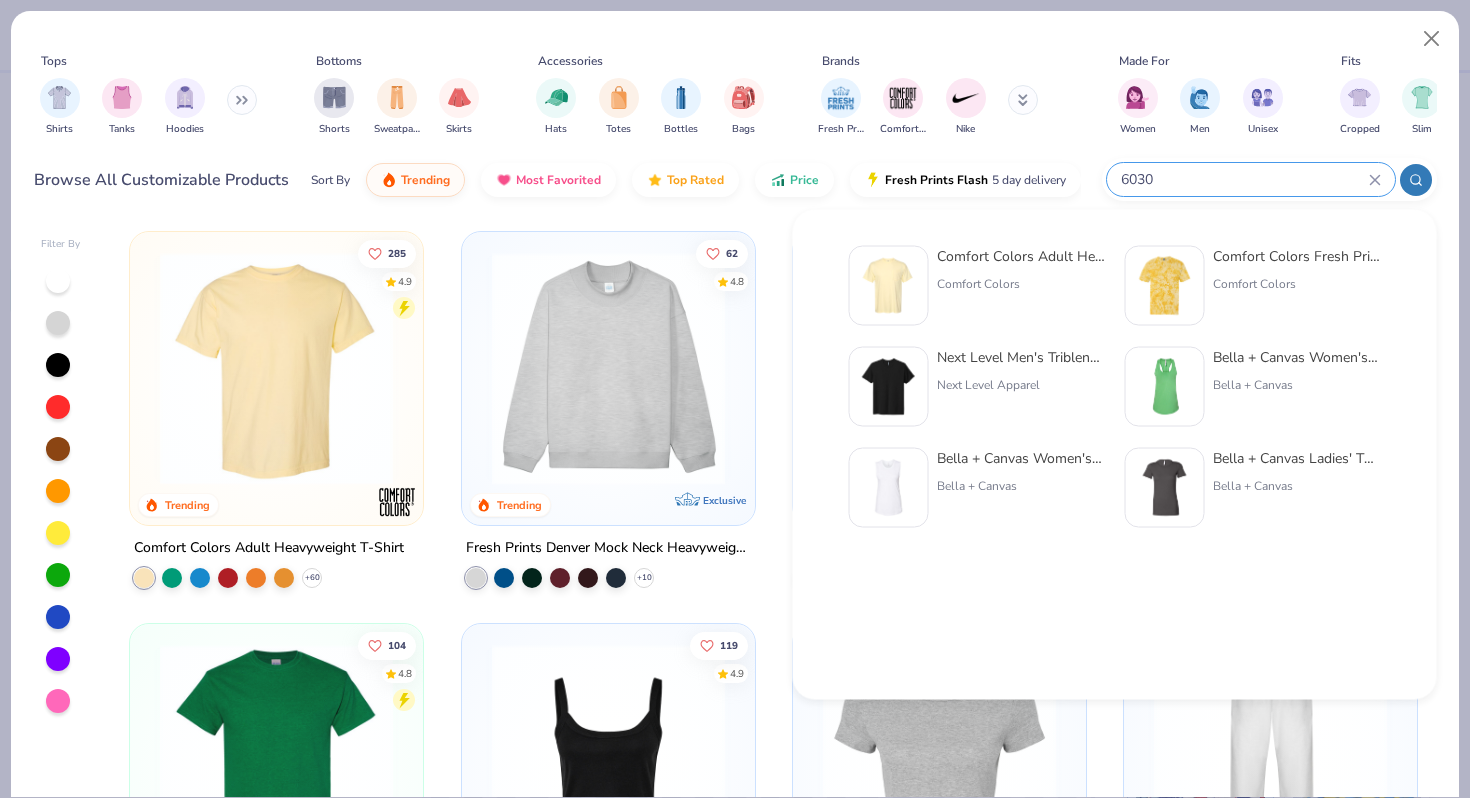 click on "Comfort Colors Adult Heavyweight RS Pocket T-Shirt" at bounding box center [1021, 256] 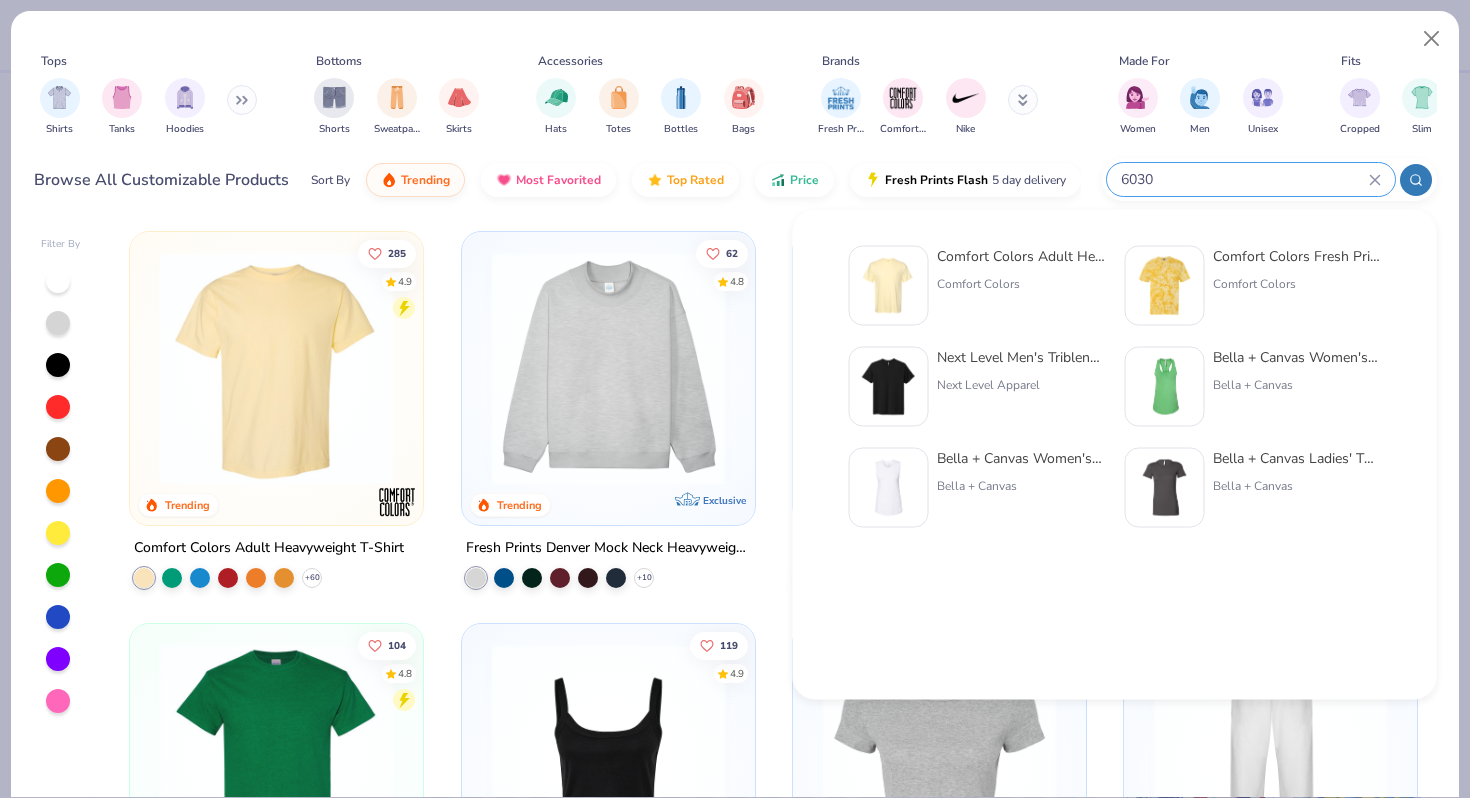 type 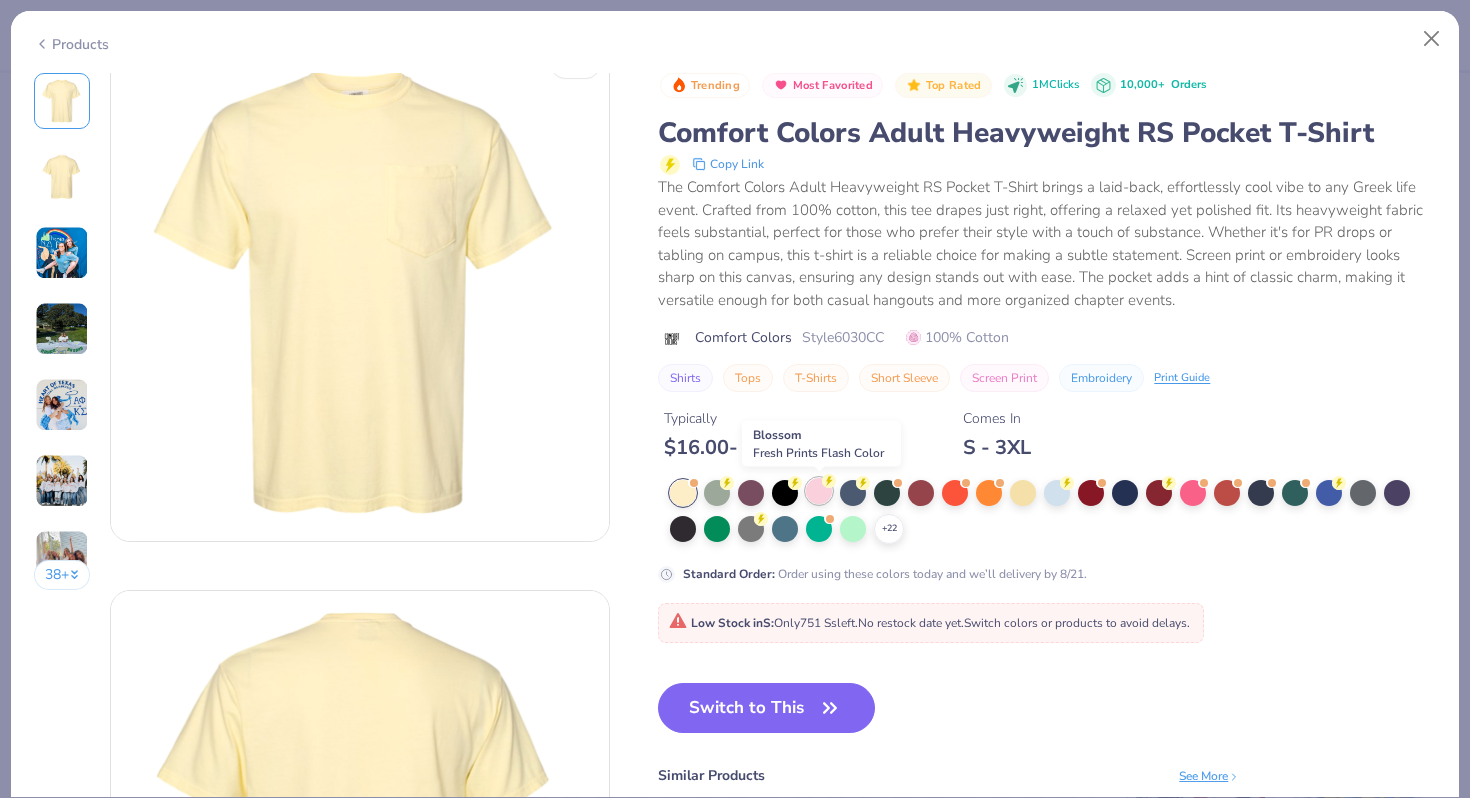 scroll, scrollTop: 71, scrollLeft: 0, axis: vertical 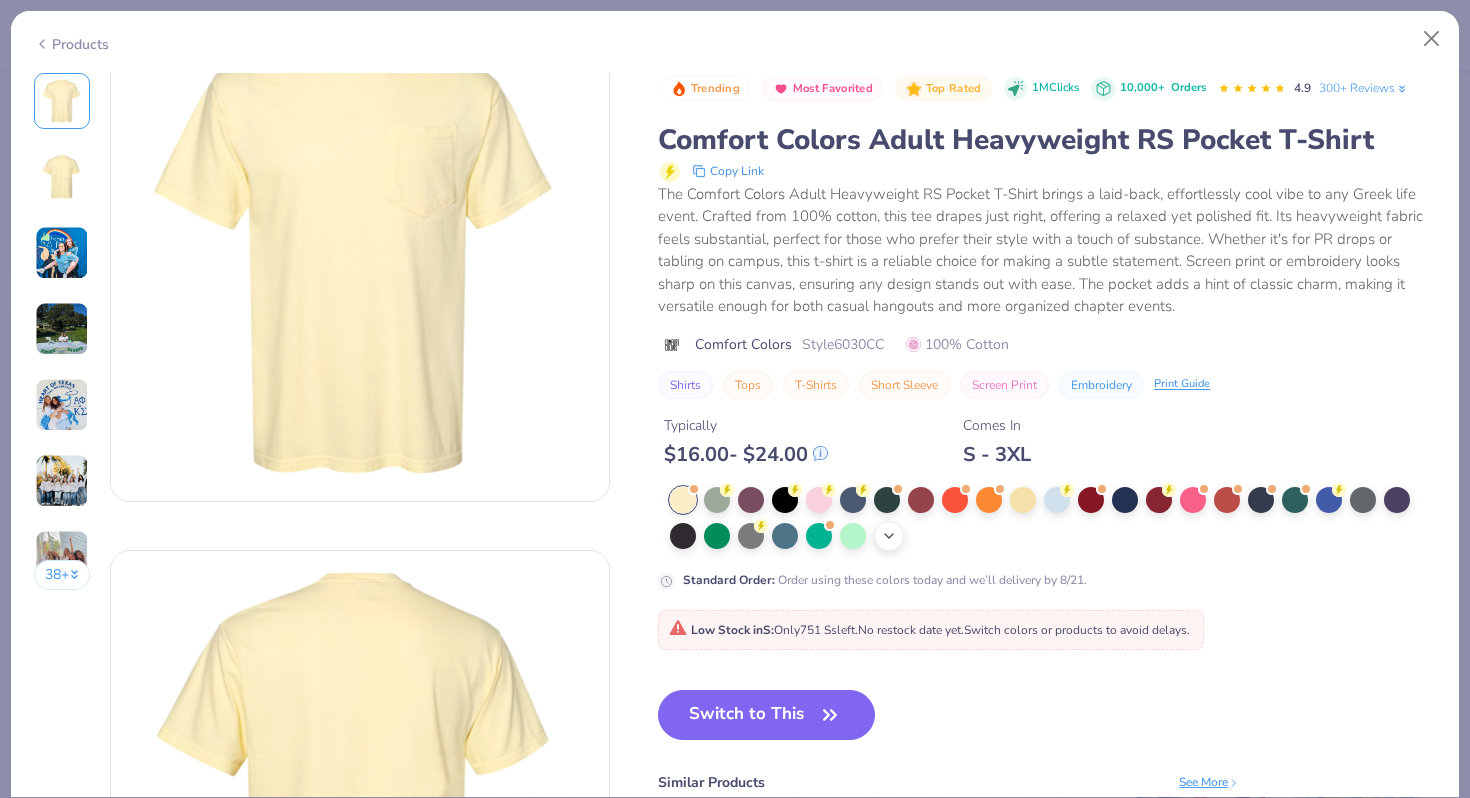 click 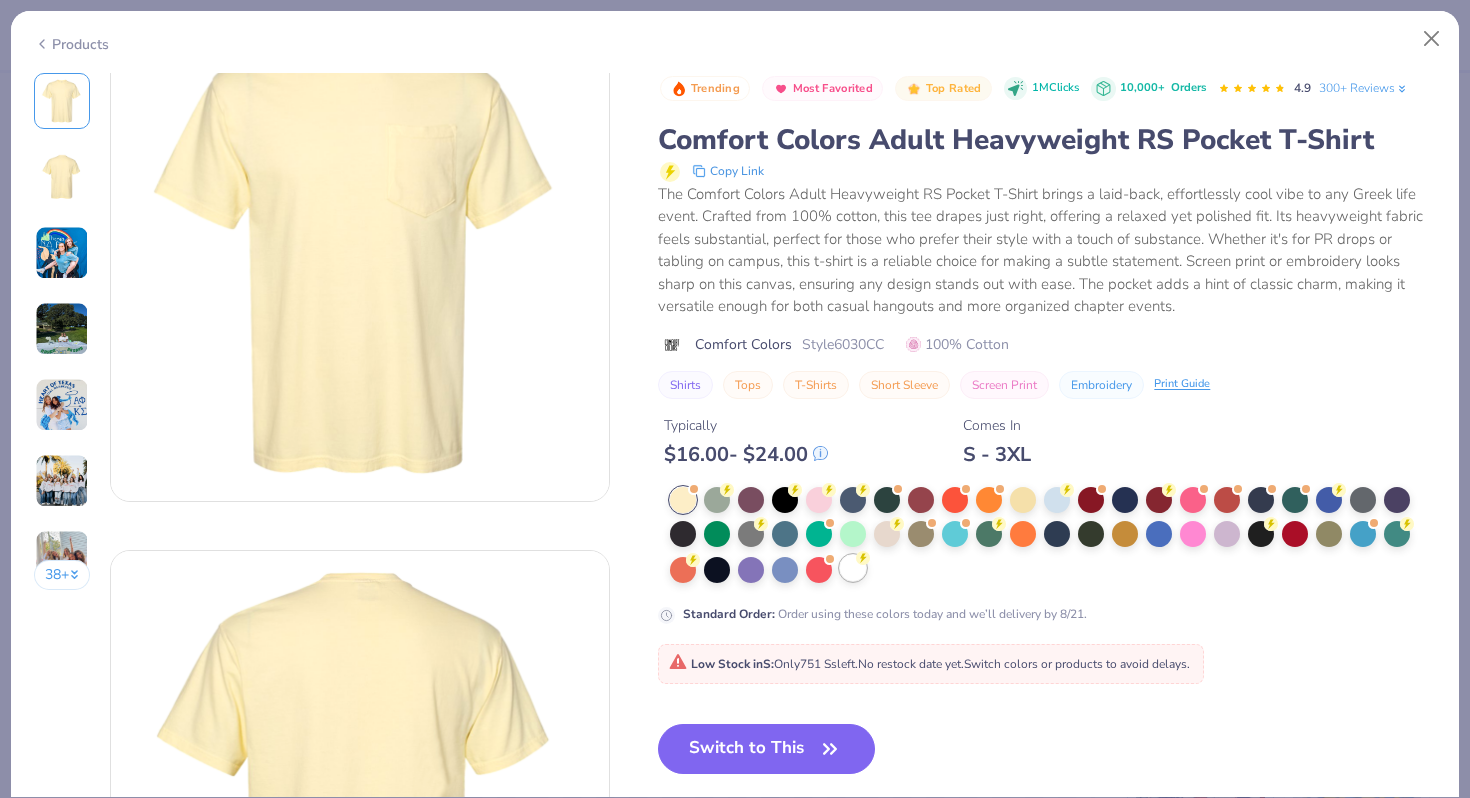 click at bounding box center (853, 568) 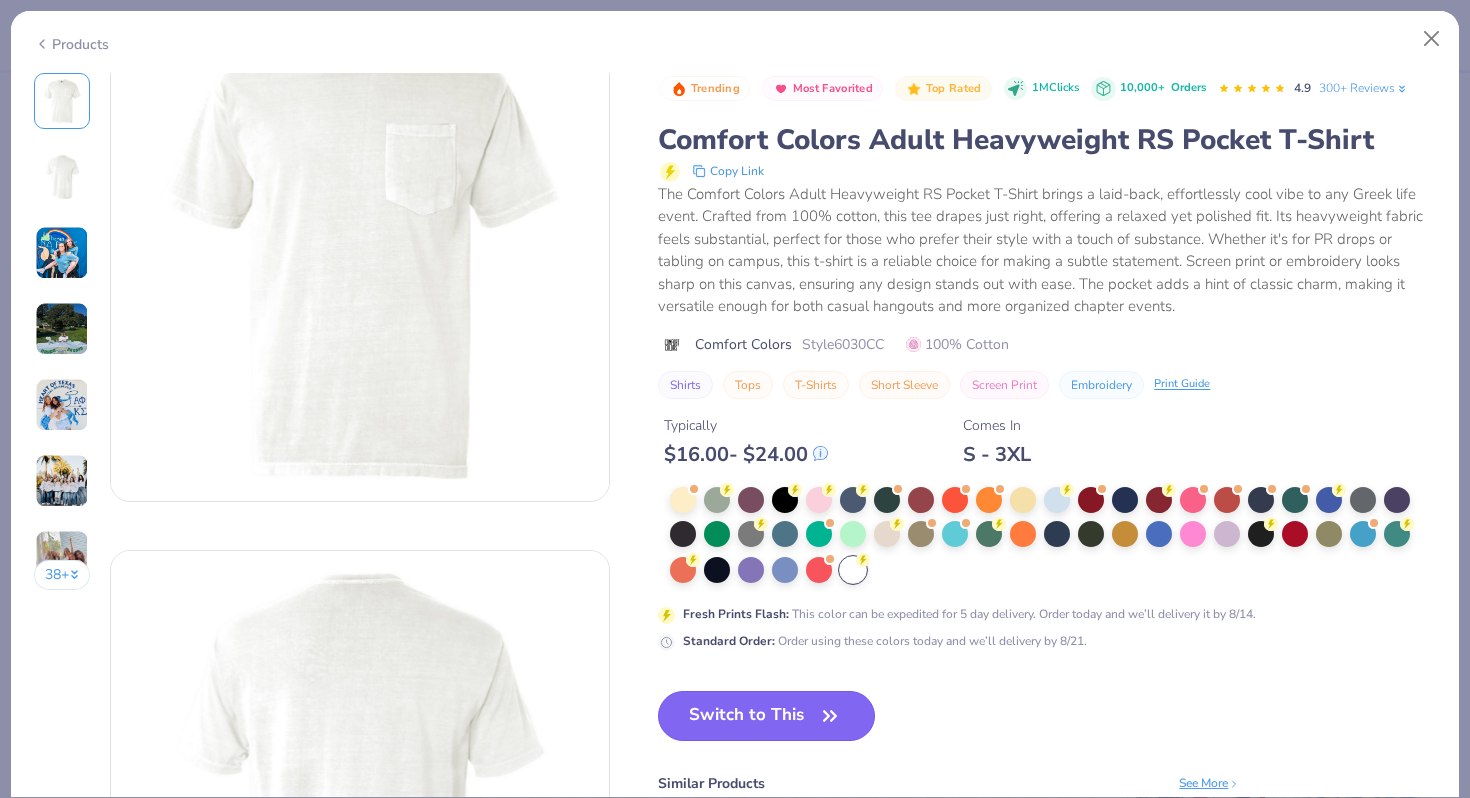 click on "Switch to This" at bounding box center (766, 716) 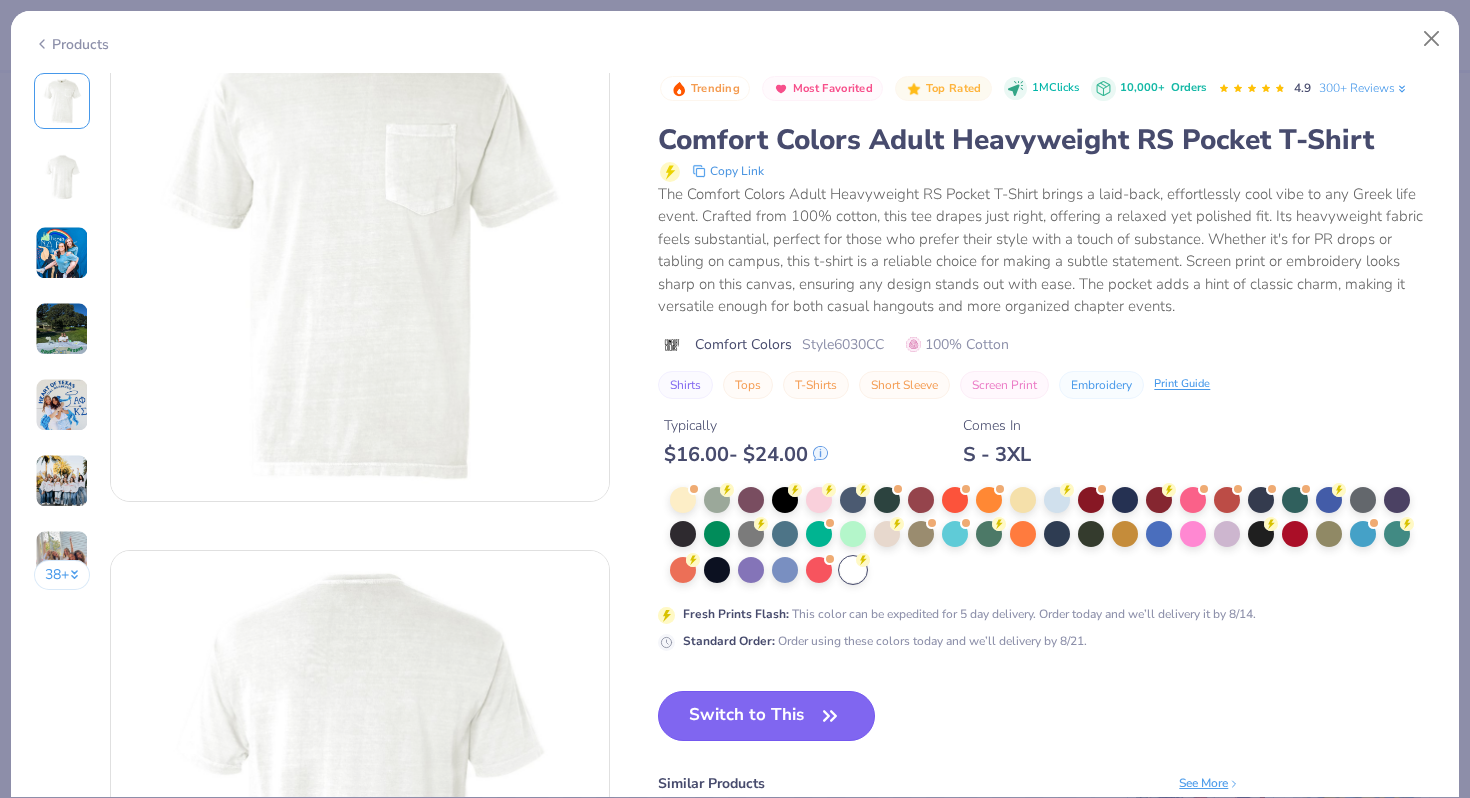 click 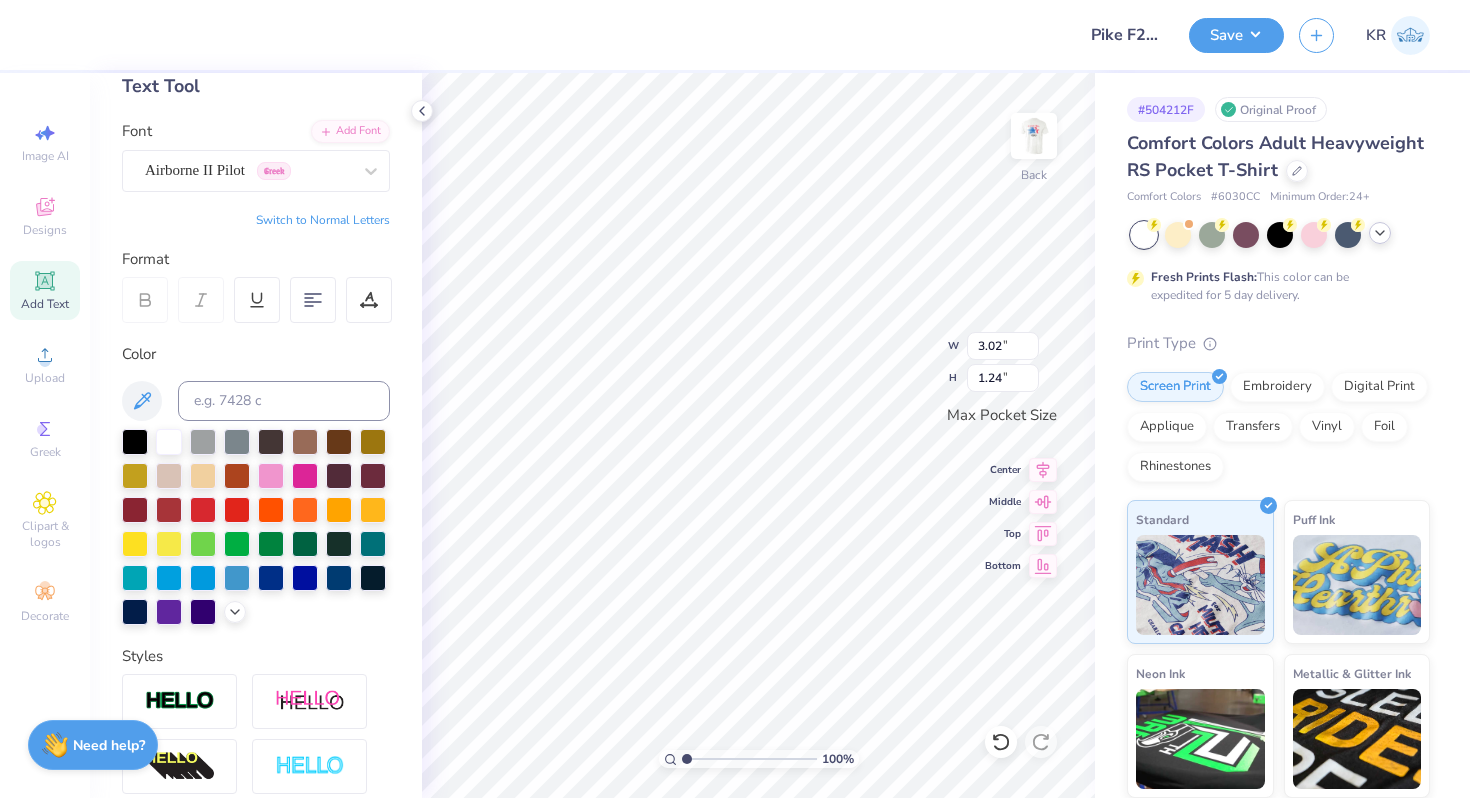 type on "3.35" 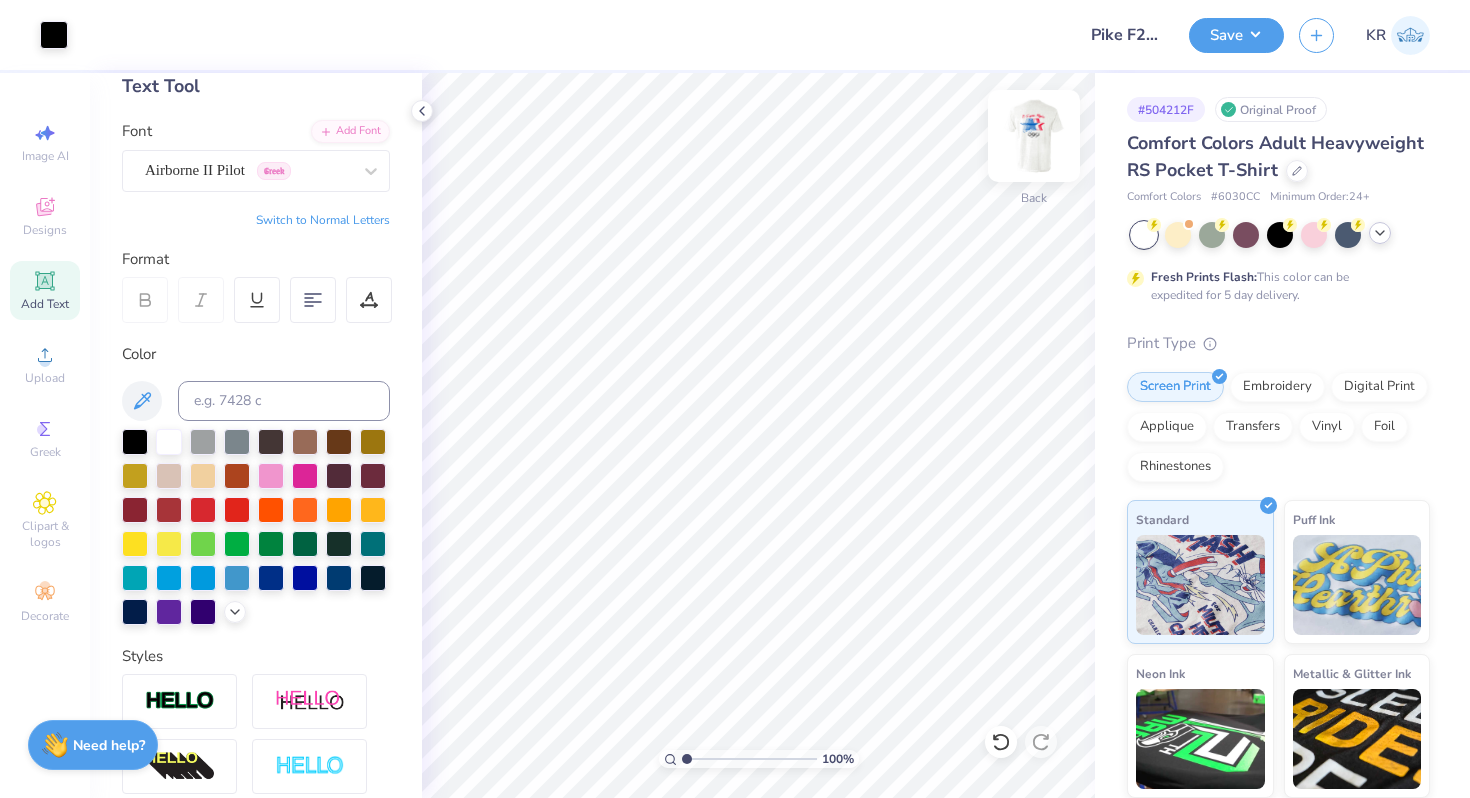 click on "Back" at bounding box center (1034, 148) 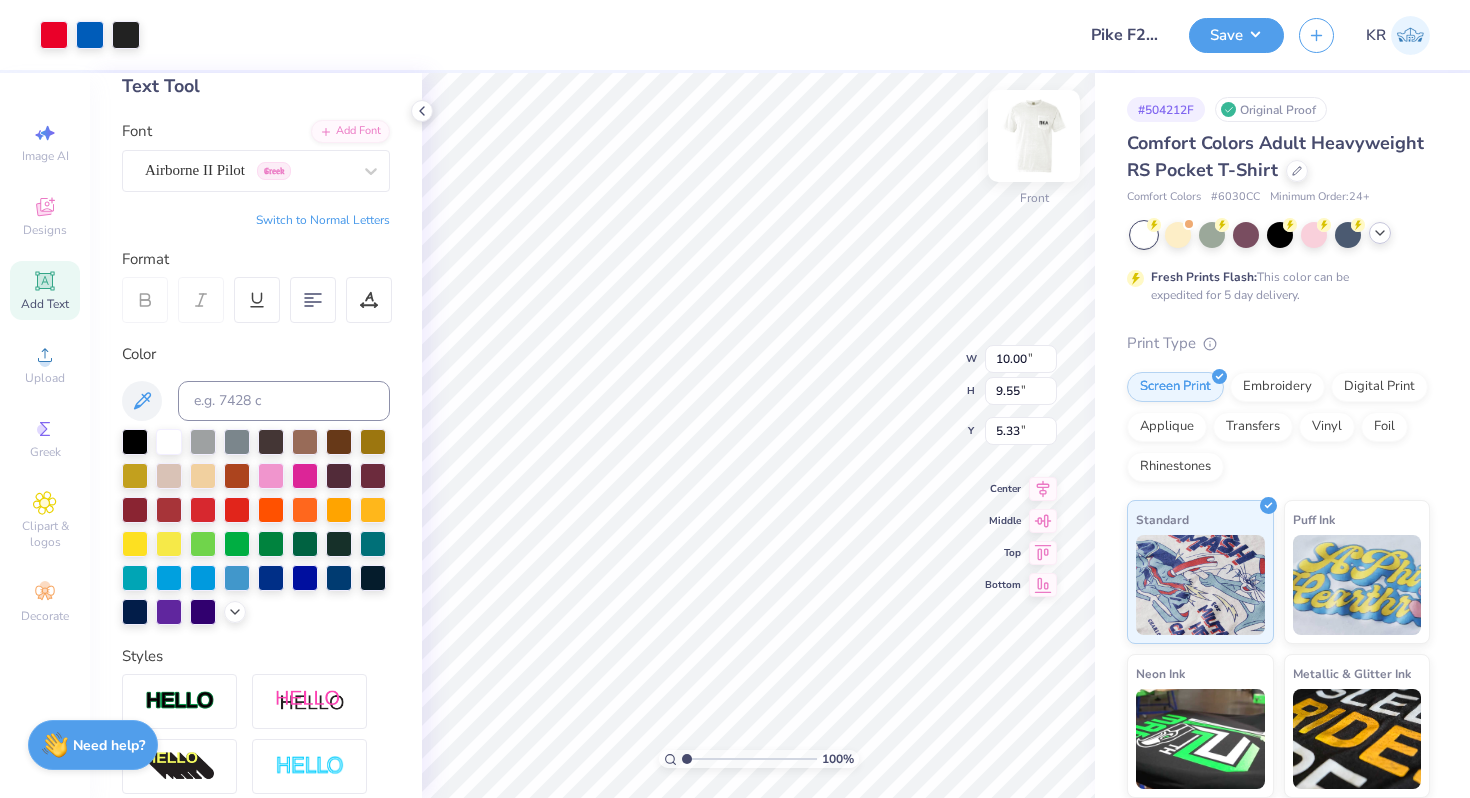 type on "4.70" 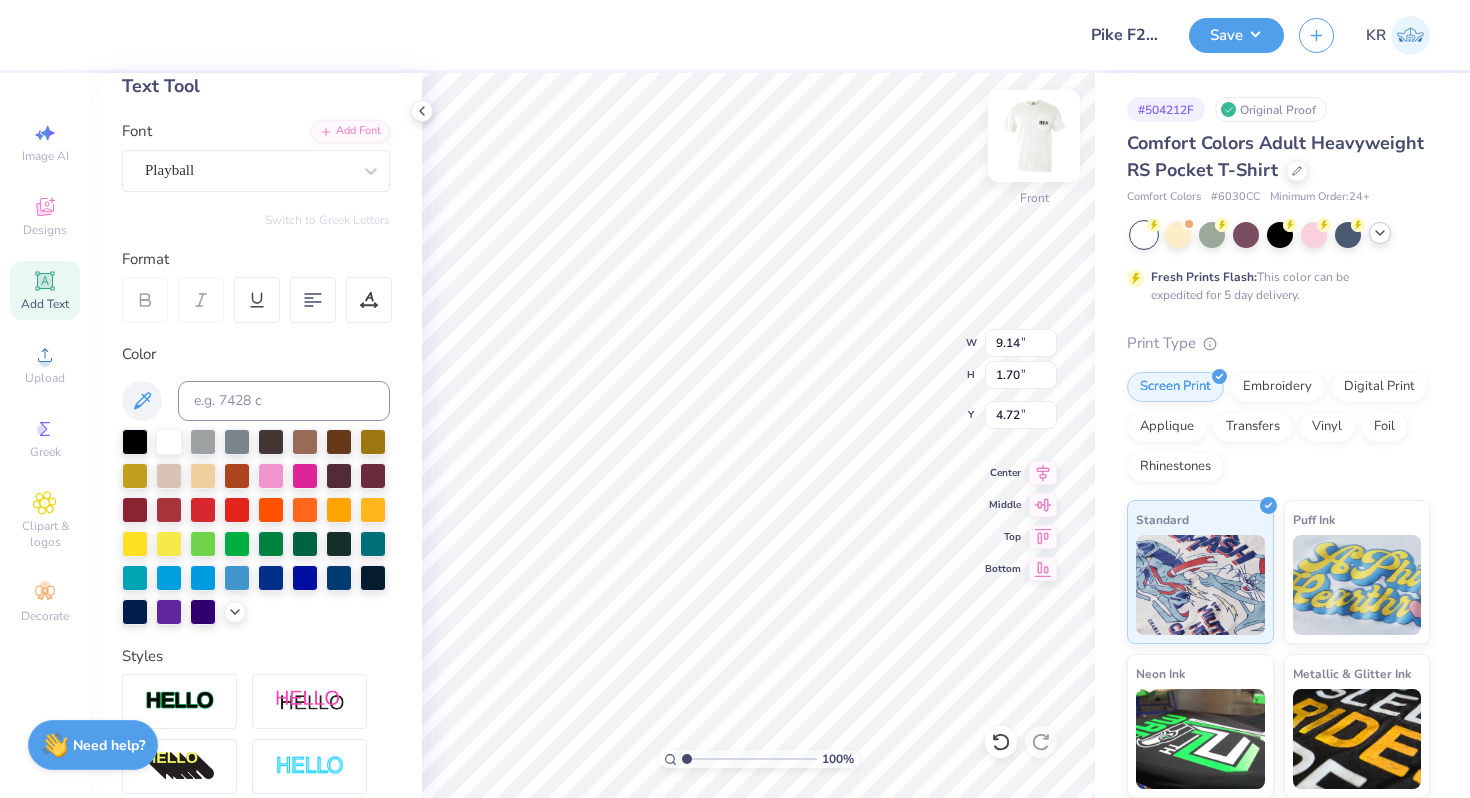 type on "4.72" 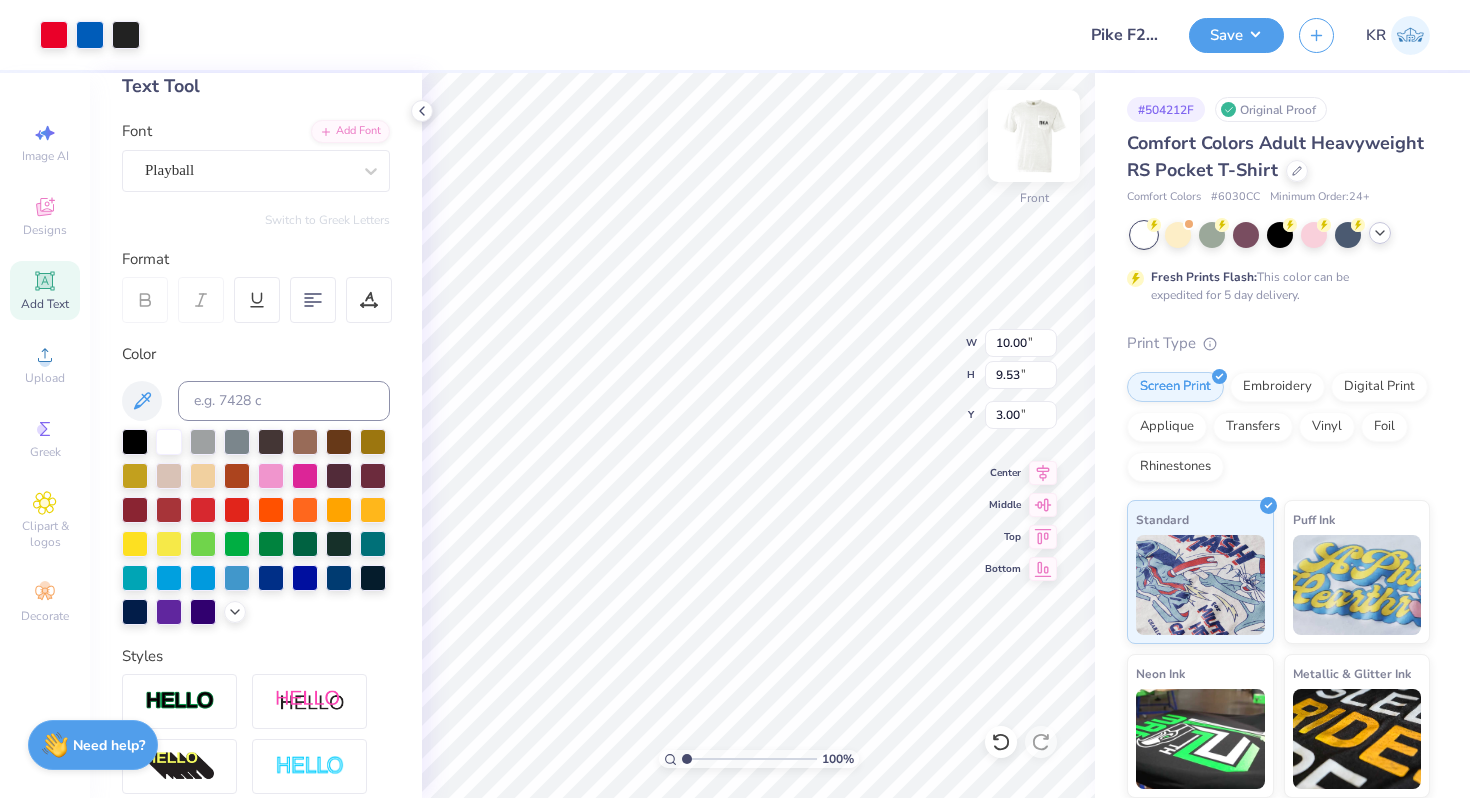 type on "3.00" 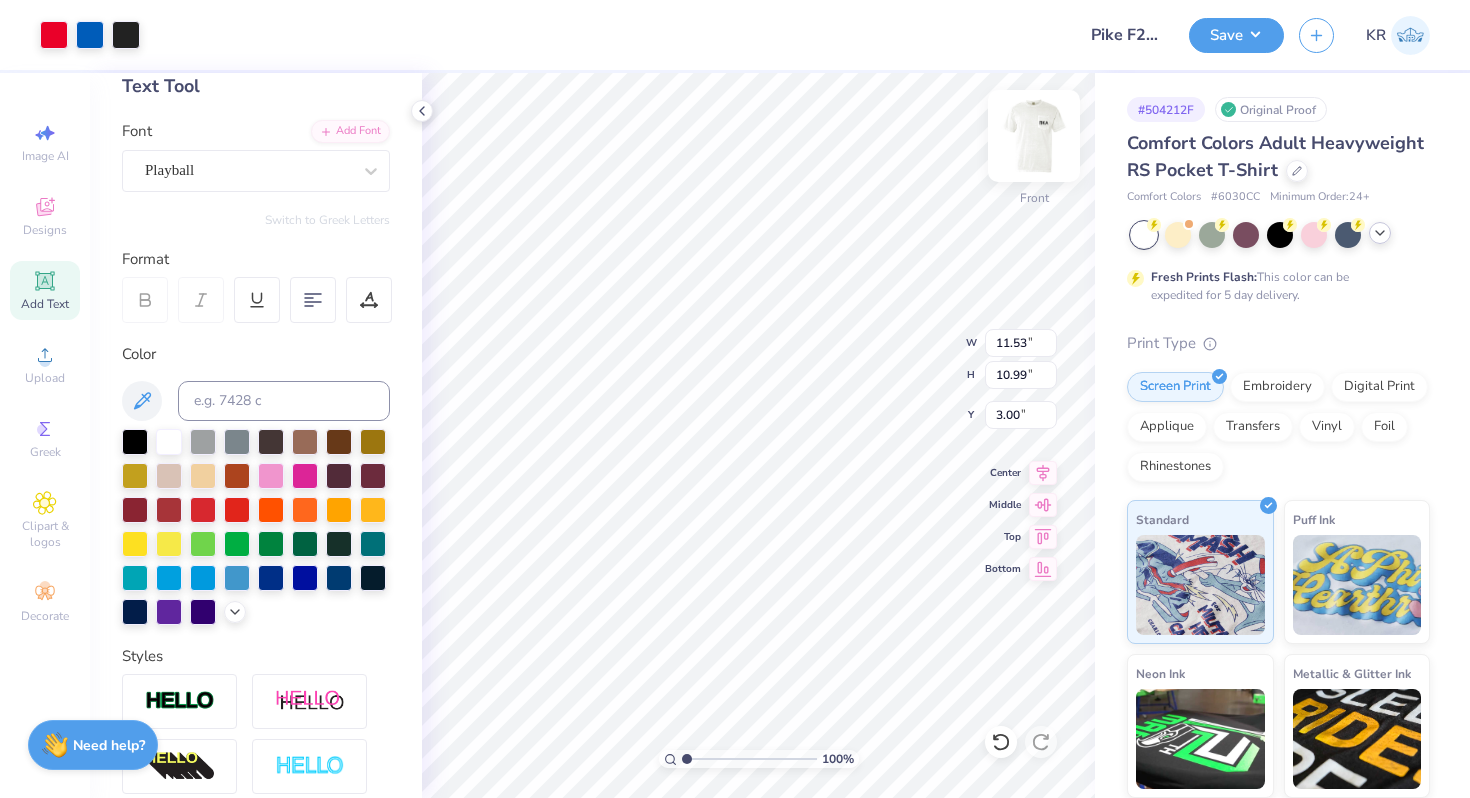 type on "11.53" 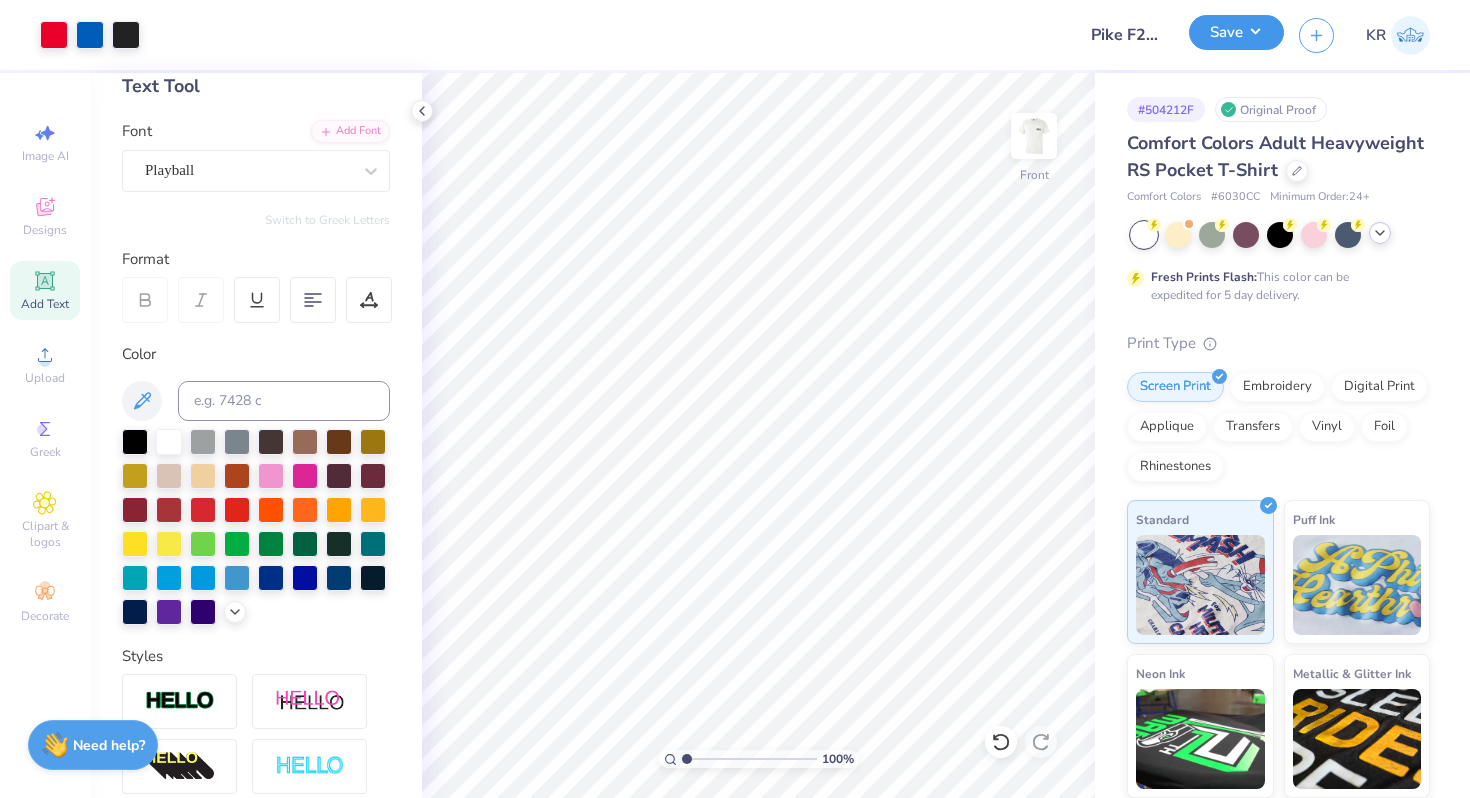 click on "Save" at bounding box center (1236, 32) 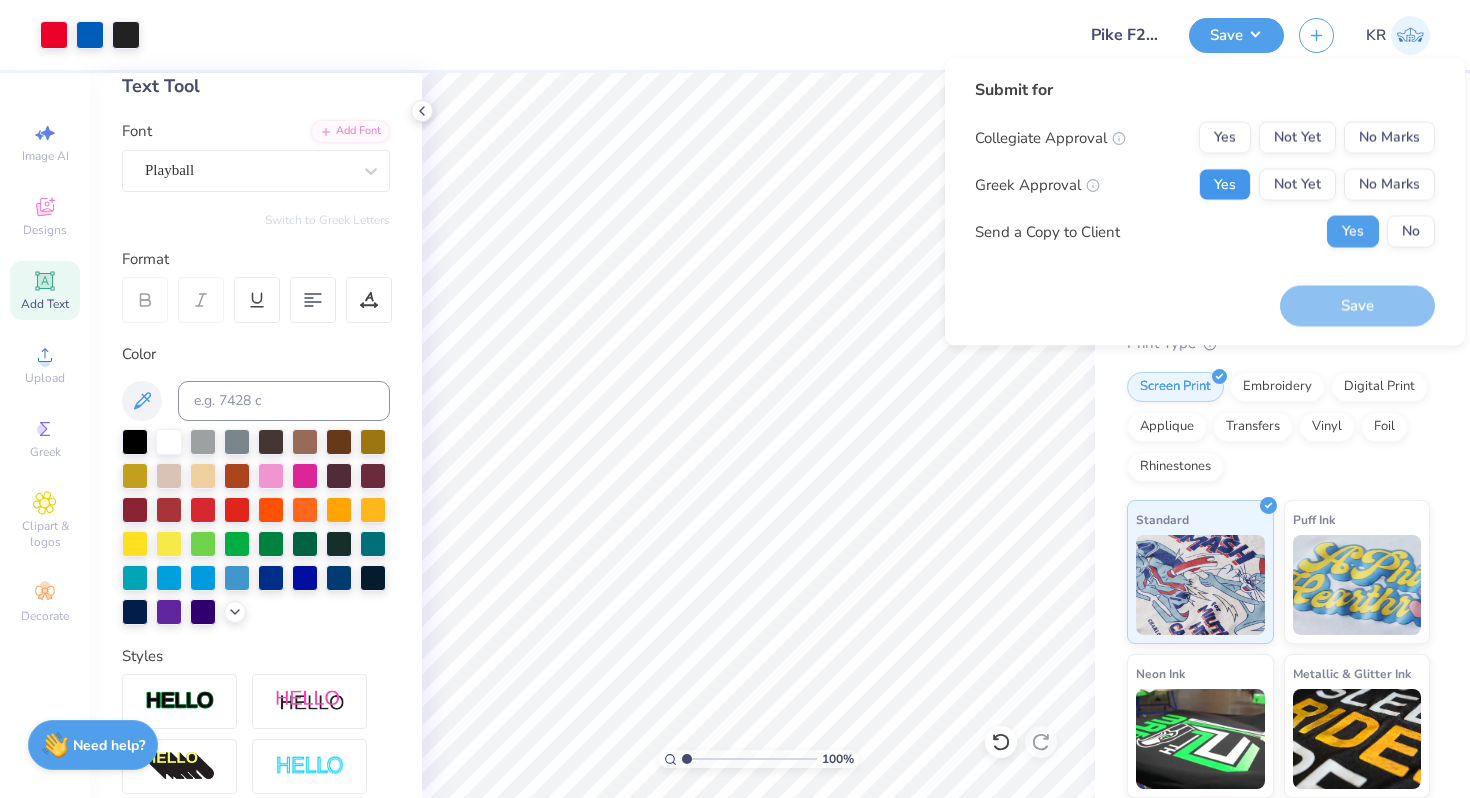 click on "Yes" at bounding box center (1225, 185) 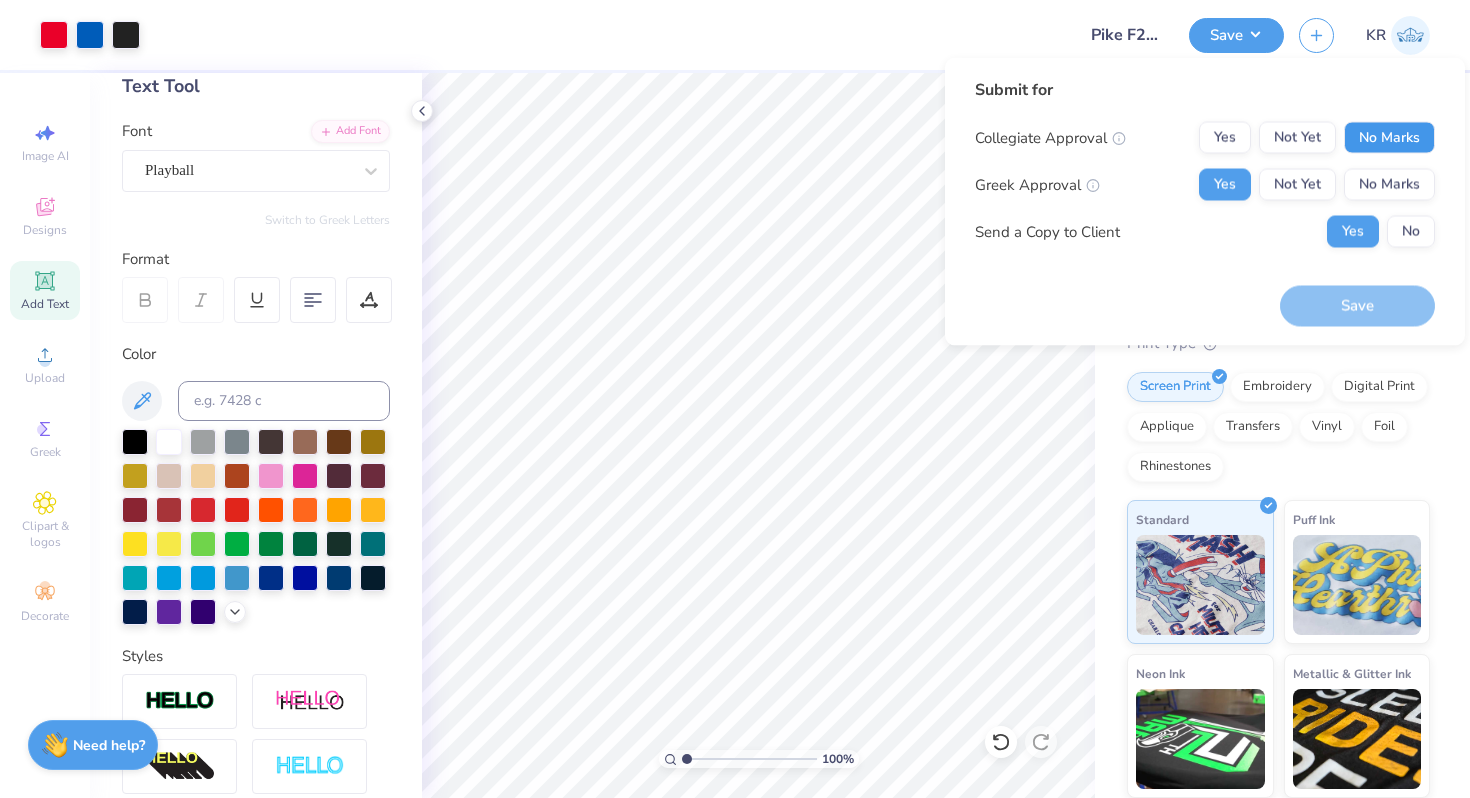 click on "No Marks" at bounding box center [1389, 138] 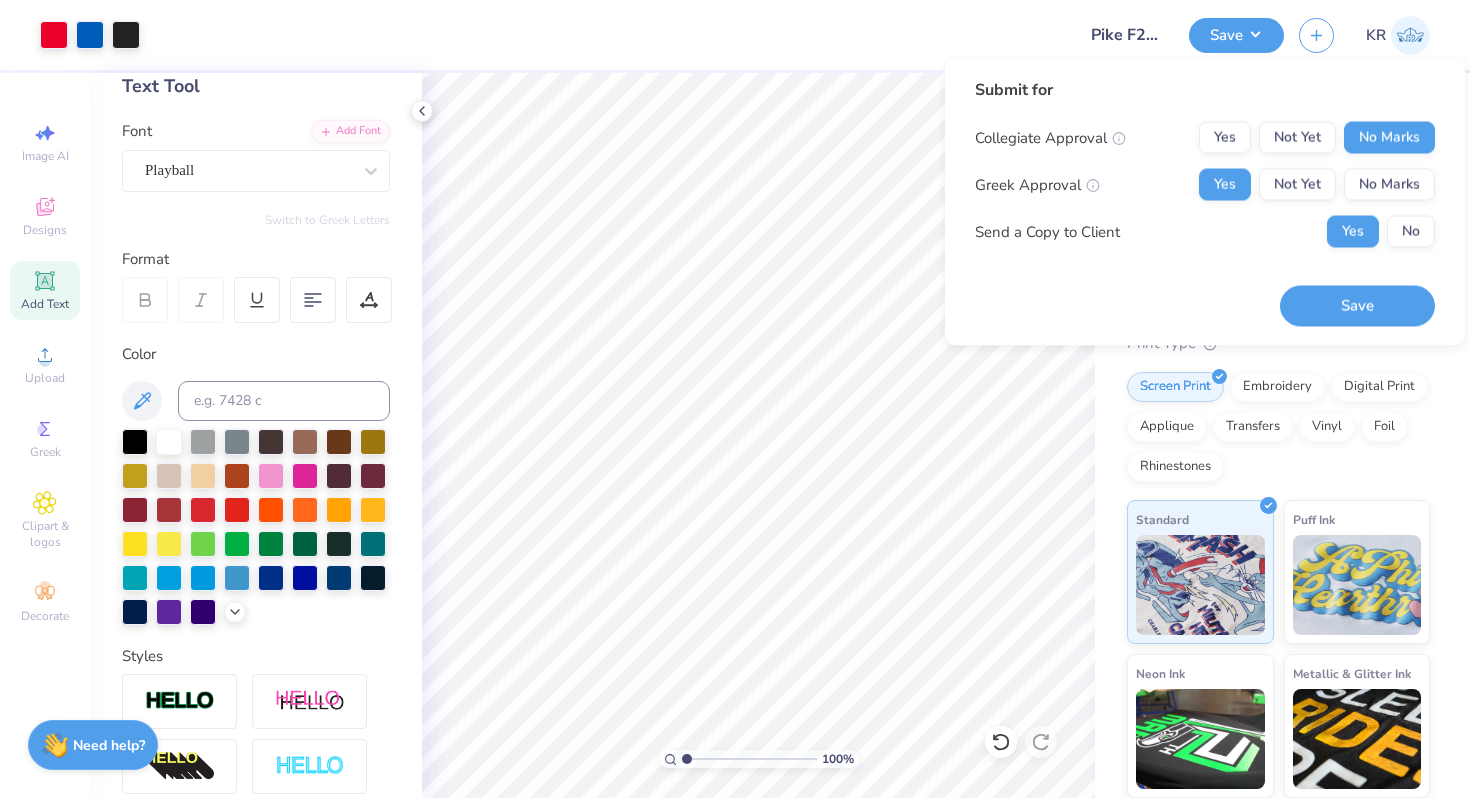 click on "Save" at bounding box center [1357, 305] 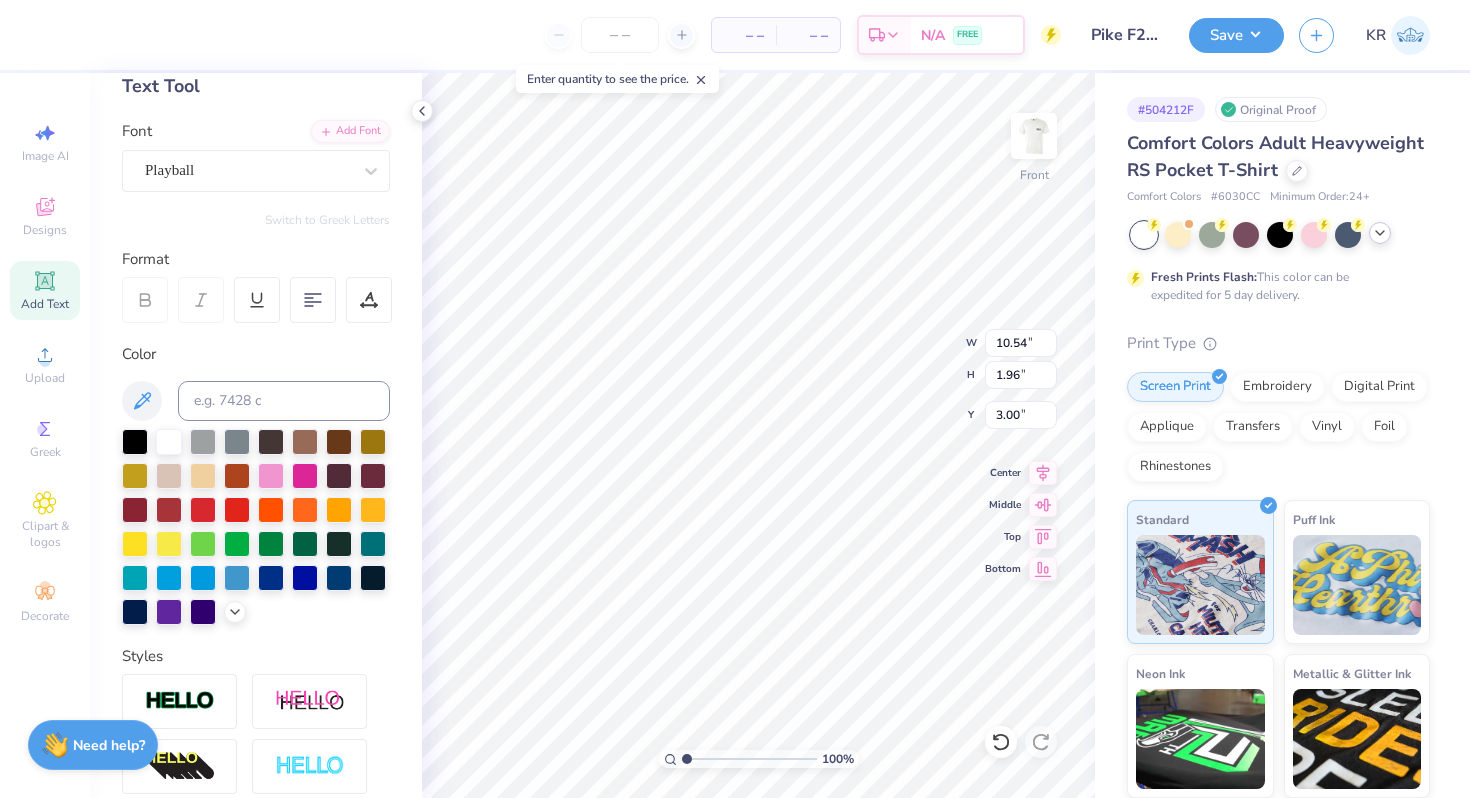scroll, scrollTop: 0, scrollLeft: 5, axis: horizontal 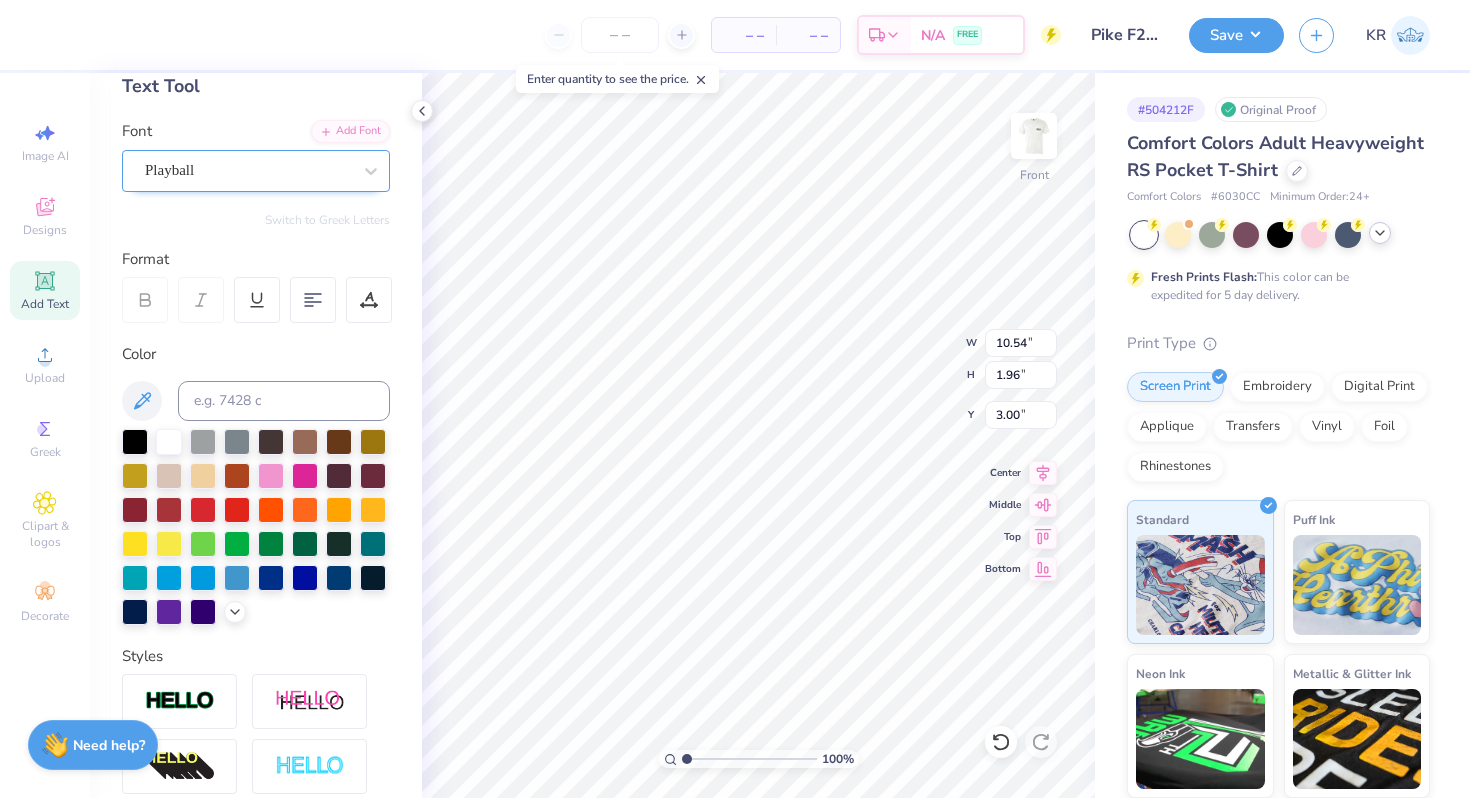 click on "Playball" at bounding box center [248, 170] 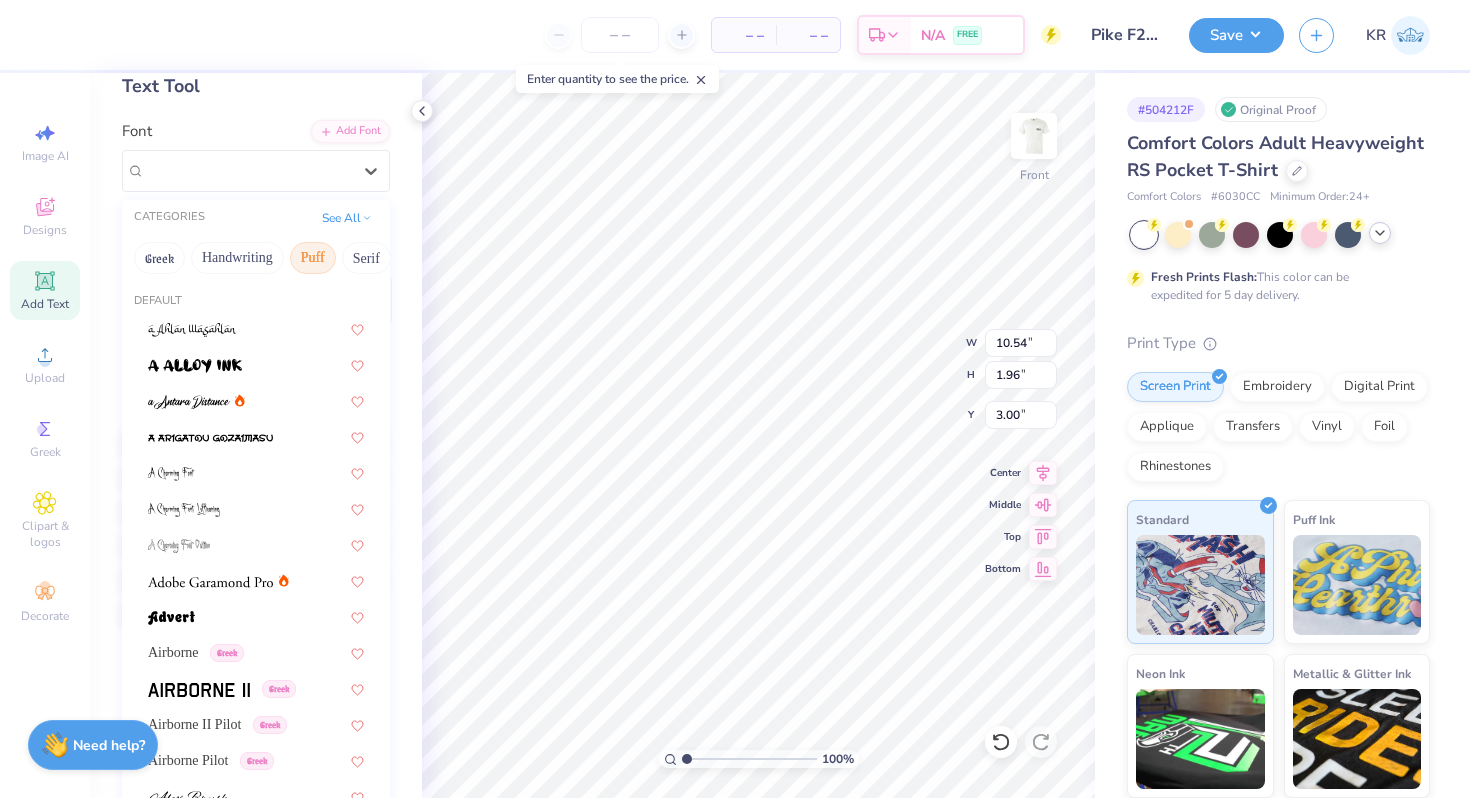 click on "Puff" at bounding box center (313, 258) 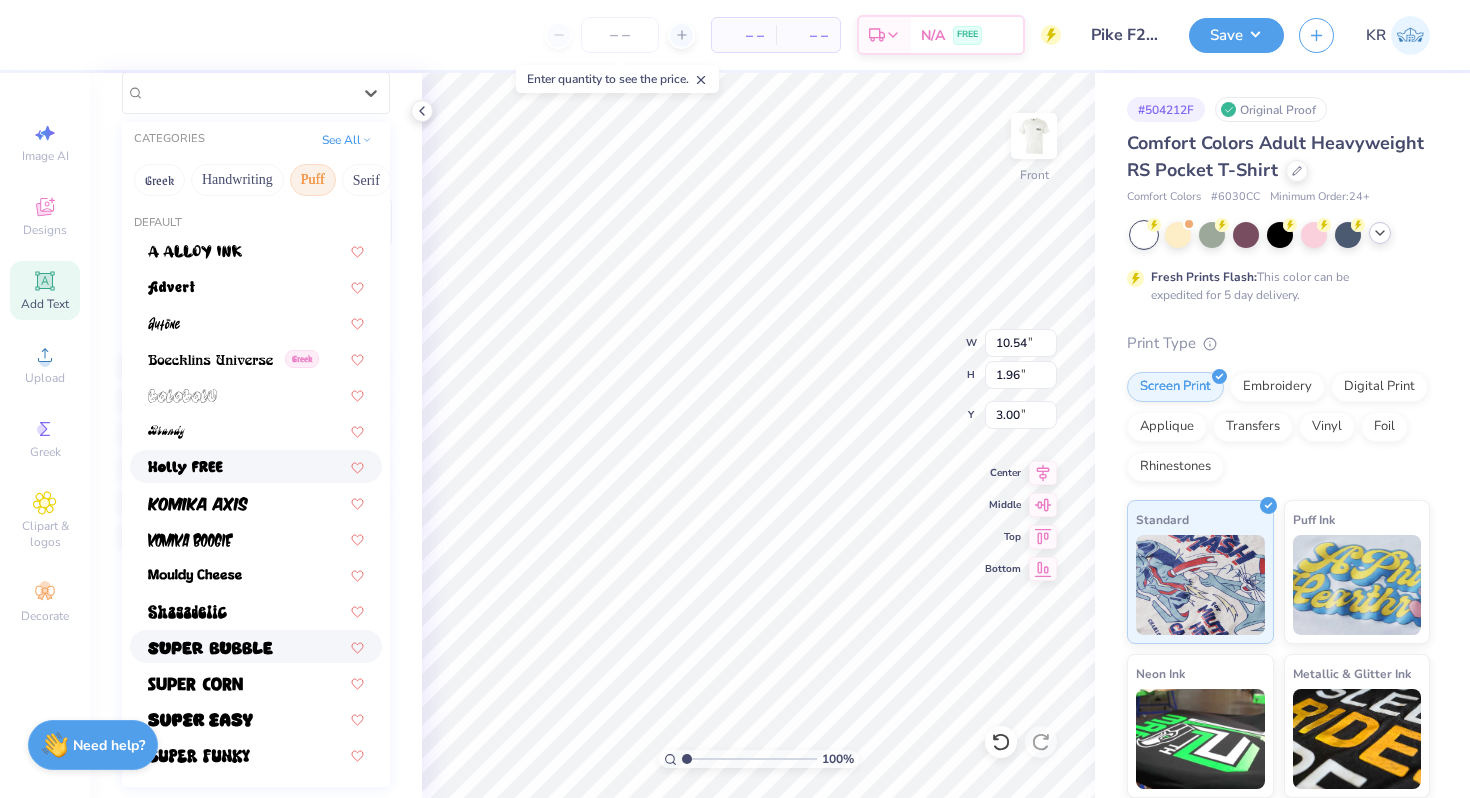 scroll, scrollTop: 0, scrollLeft: 0, axis: both 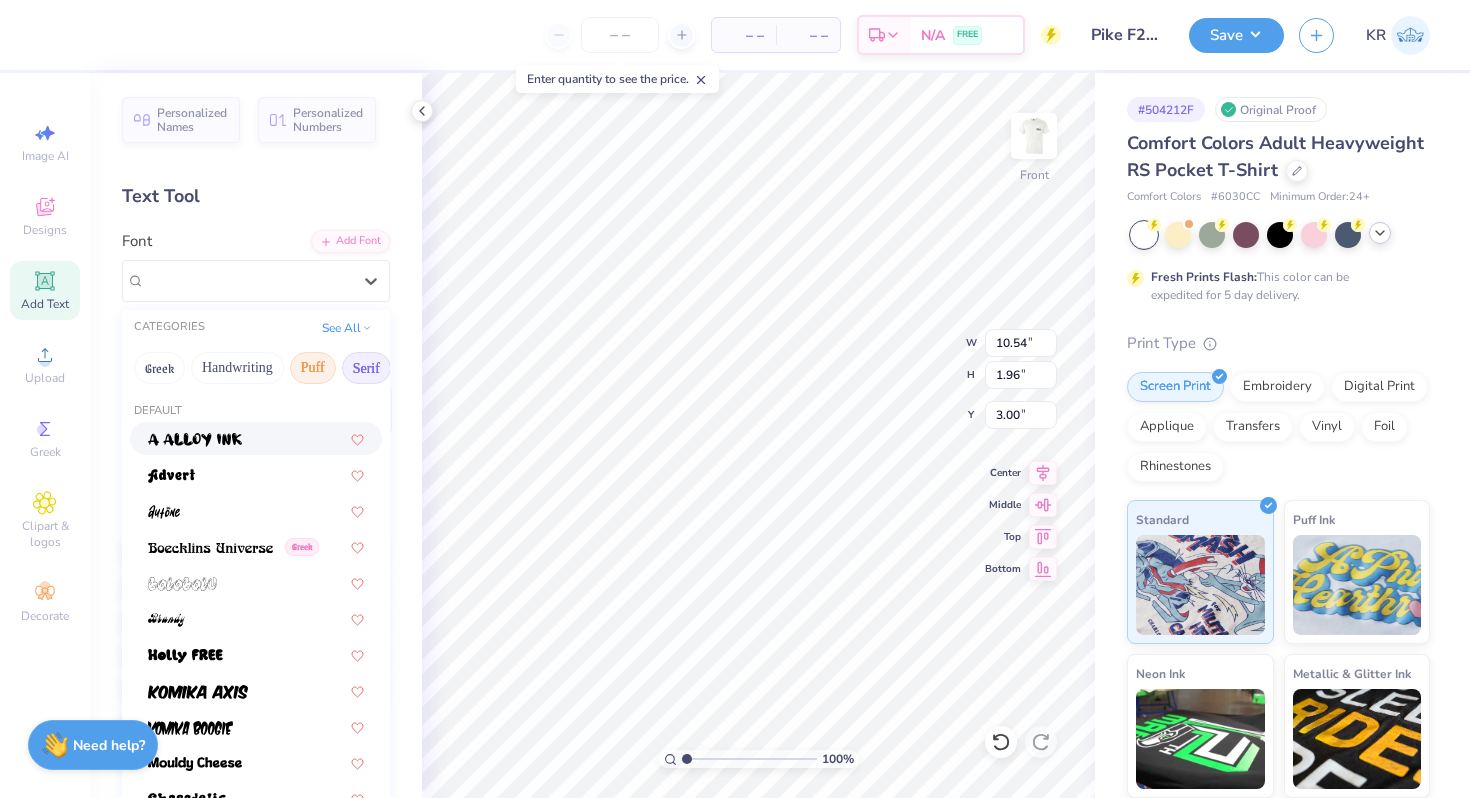 click on "Serif" at bounding box center [366, 368] 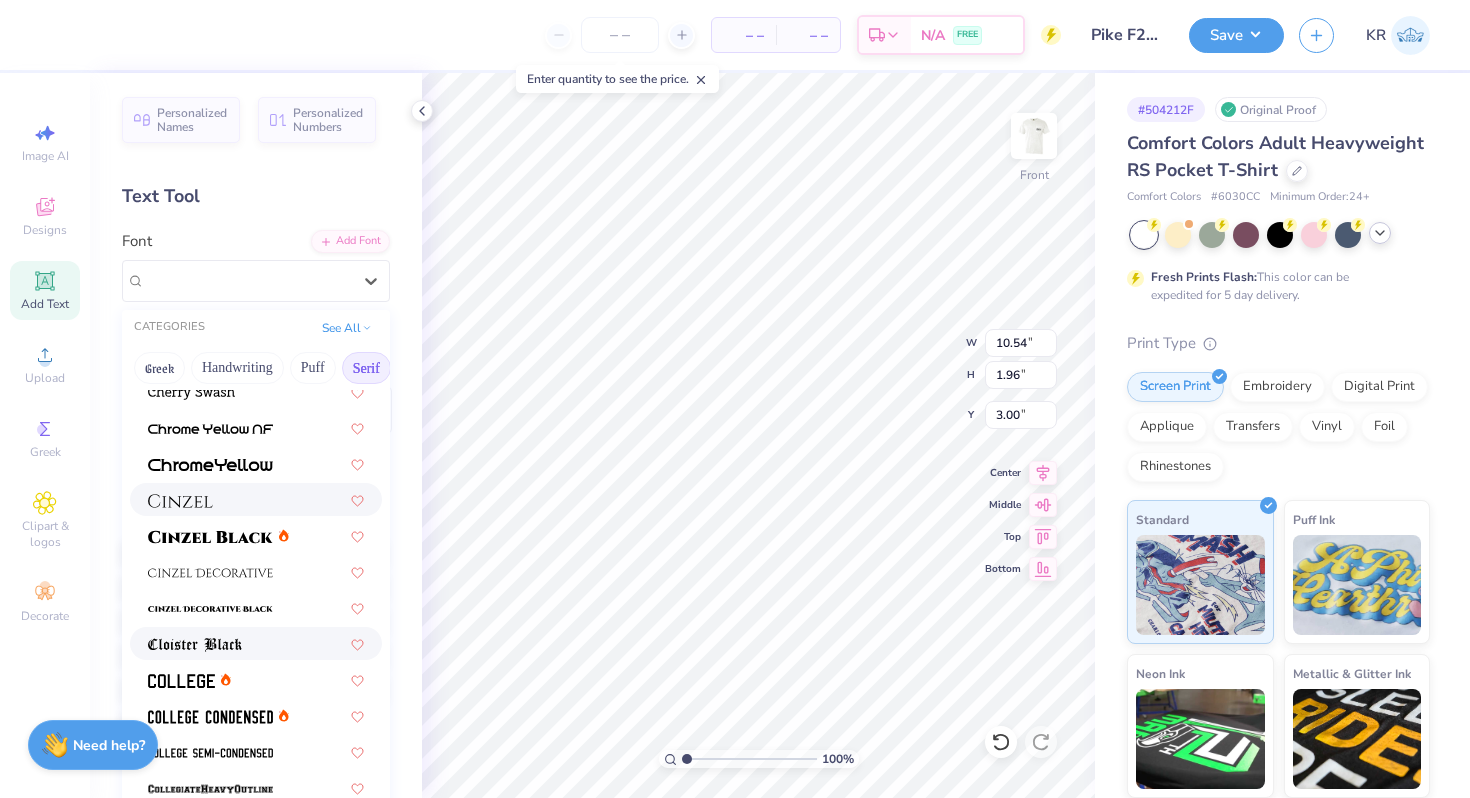 scroll, scrollTop: 332, scrollLeft: 0, axis: vertical 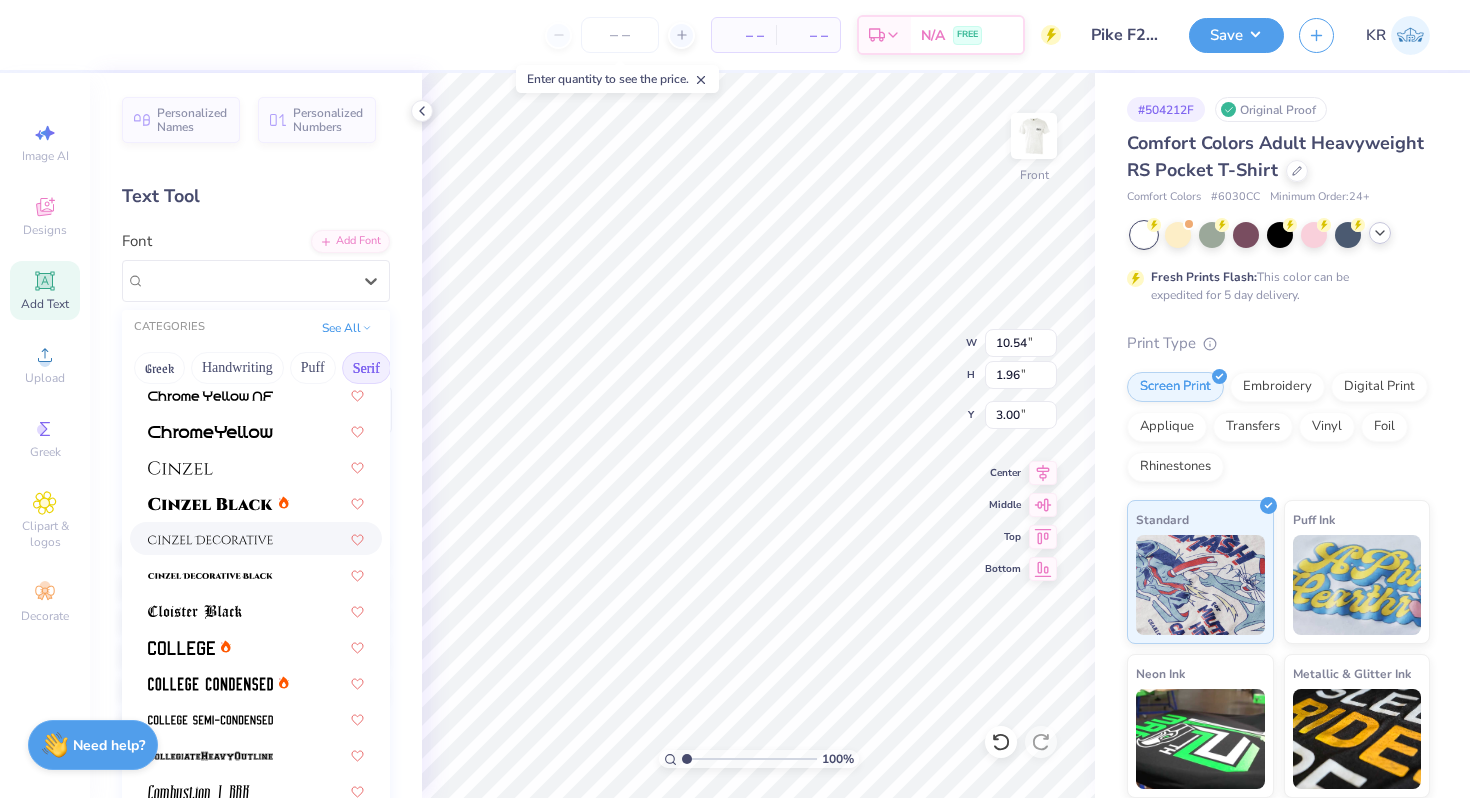 click at bounding box center (210, 540) 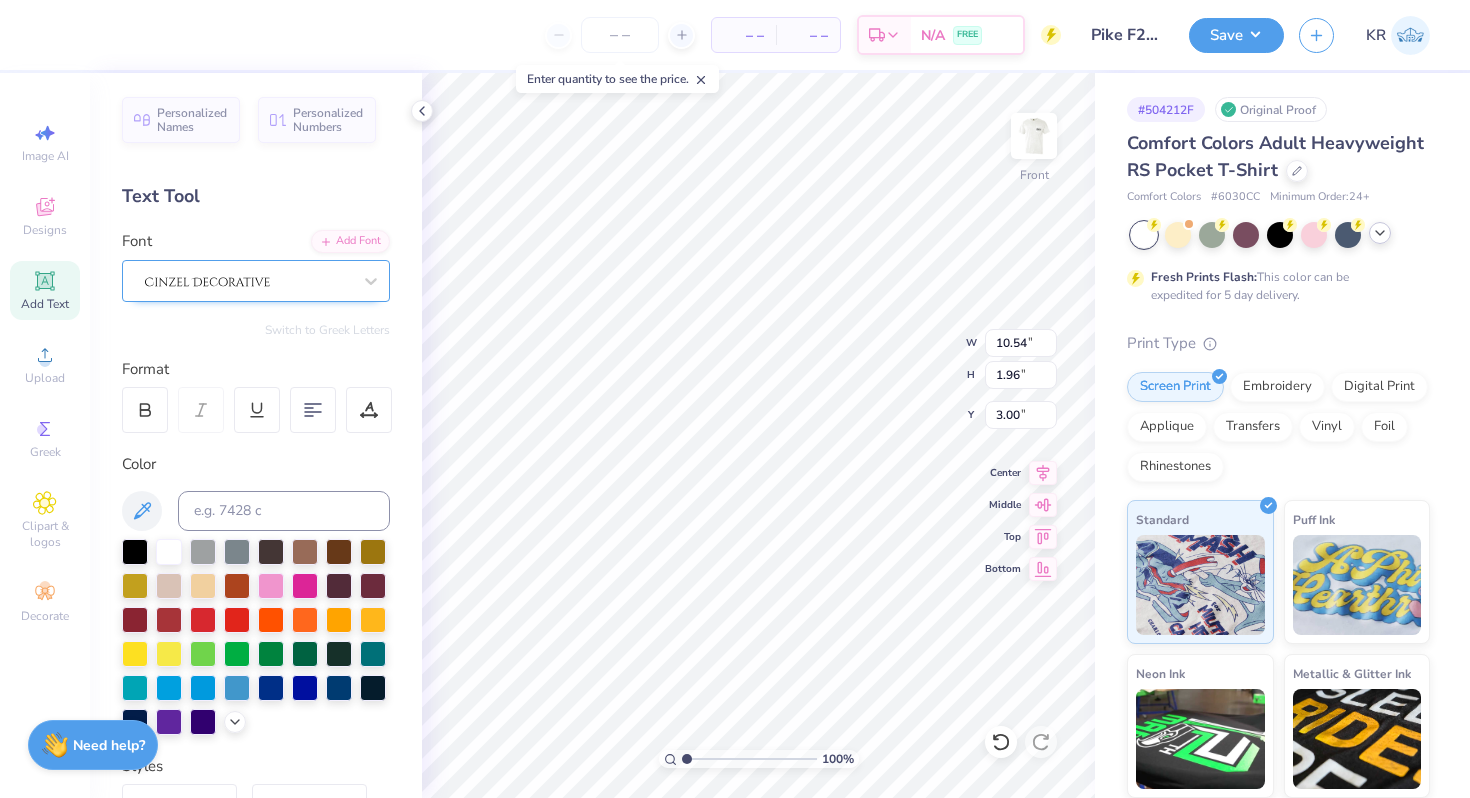 click at bounding box center (248, 280) 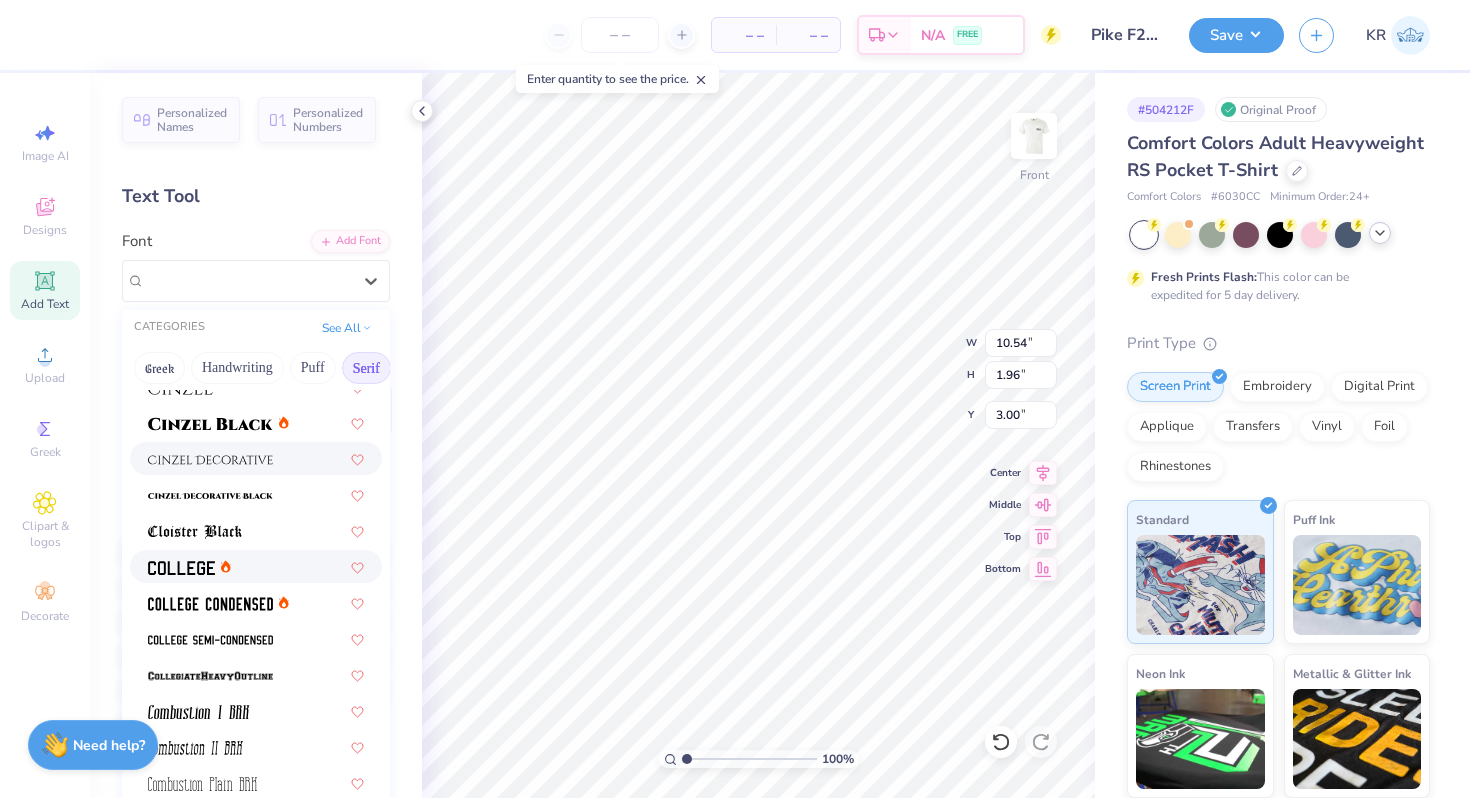 scroll, scrollTop: 513, scrollLeft: 0, axis: vertical 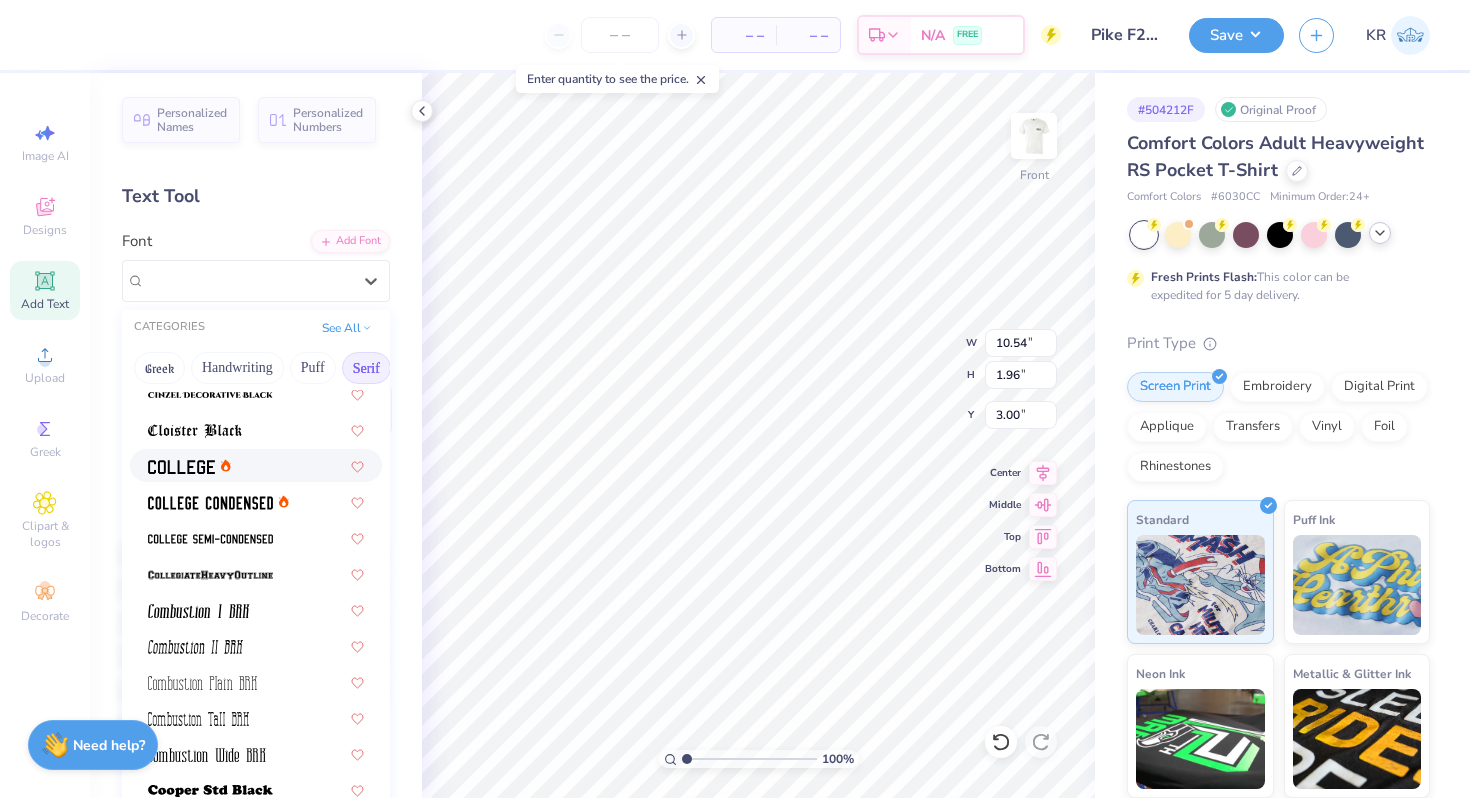 click at bounding box center (256, 465) 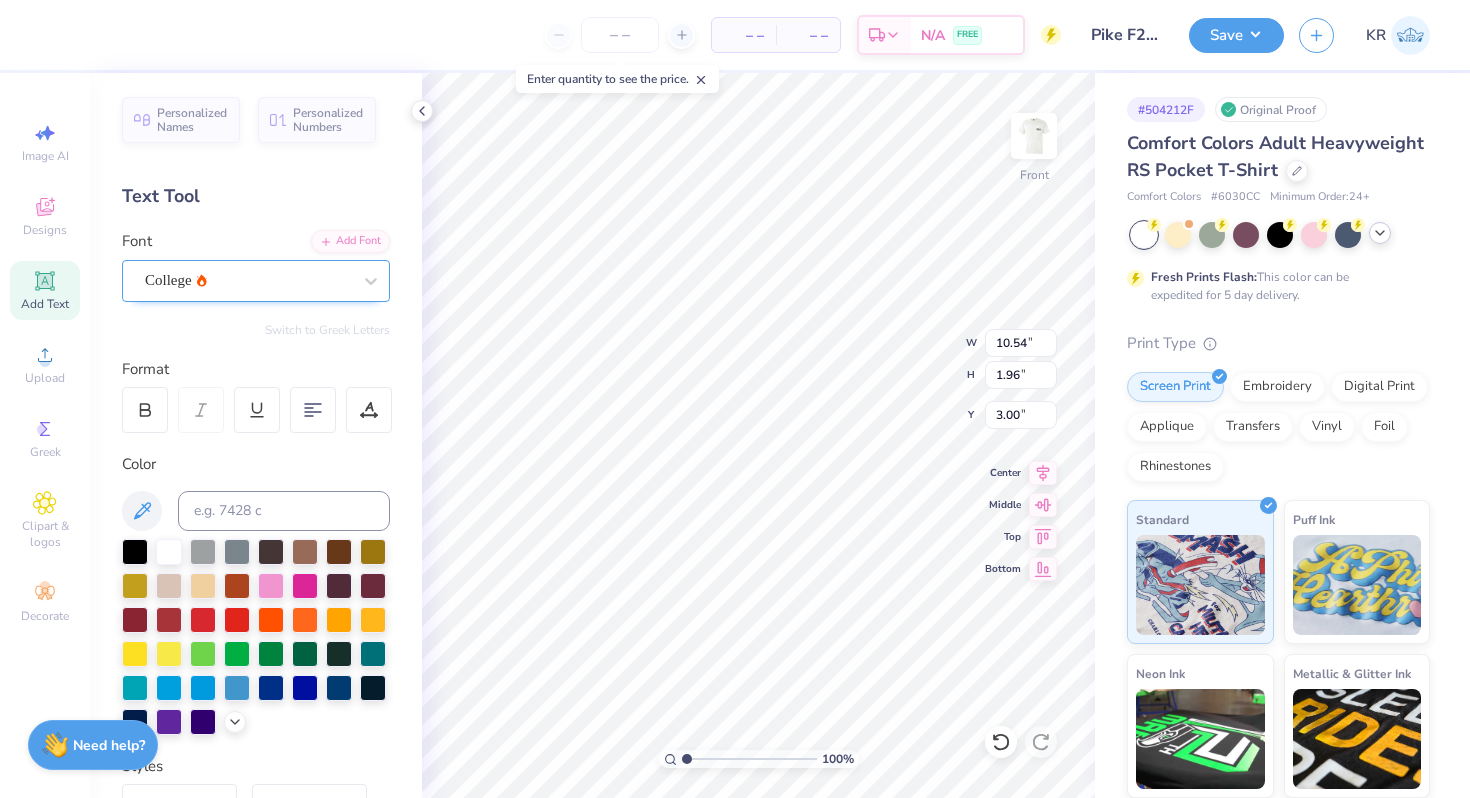 click on "College" at bounding box center (248, 280) 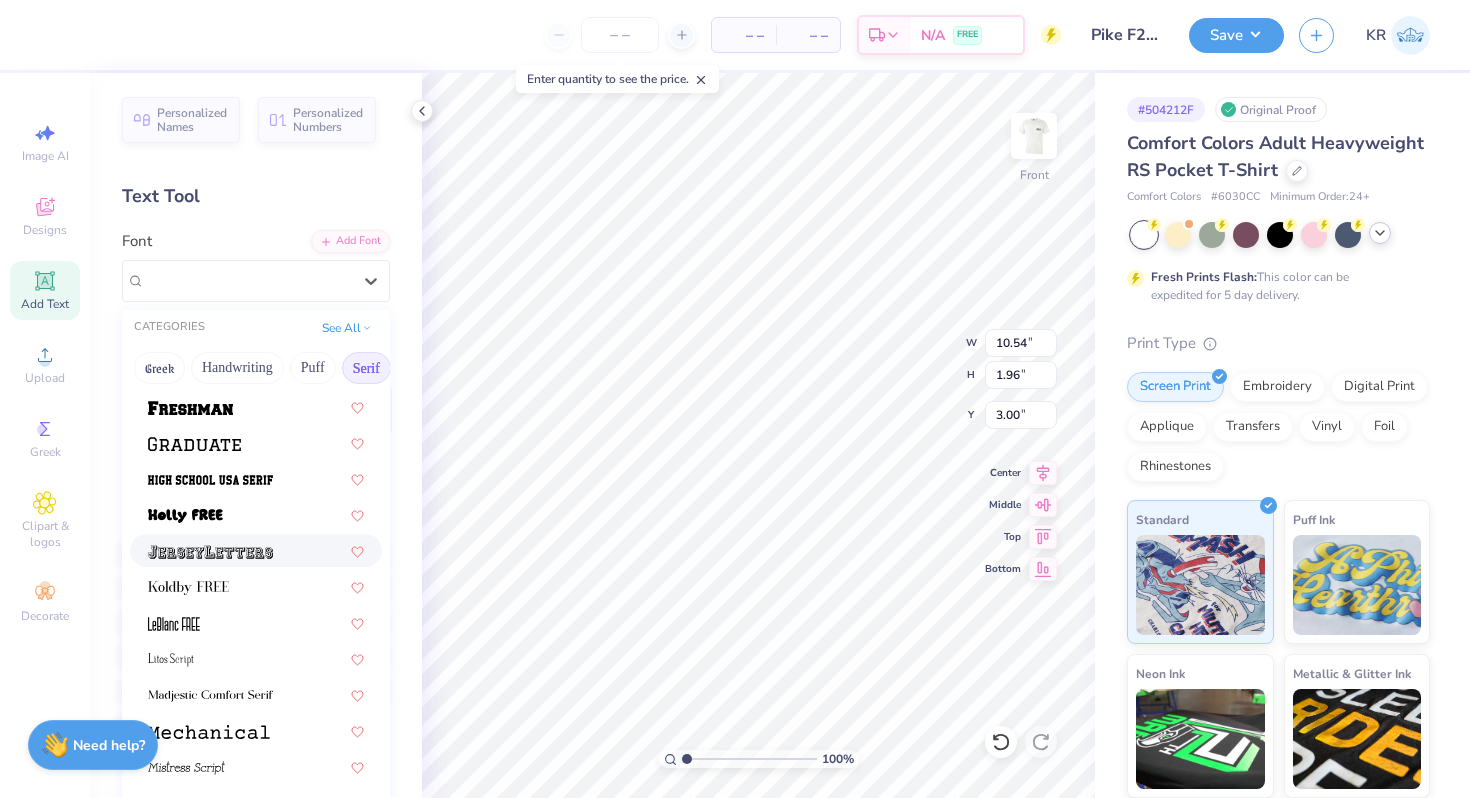 scroll, scrollTop: 1774, scrollLeft: 0, axis: vertical 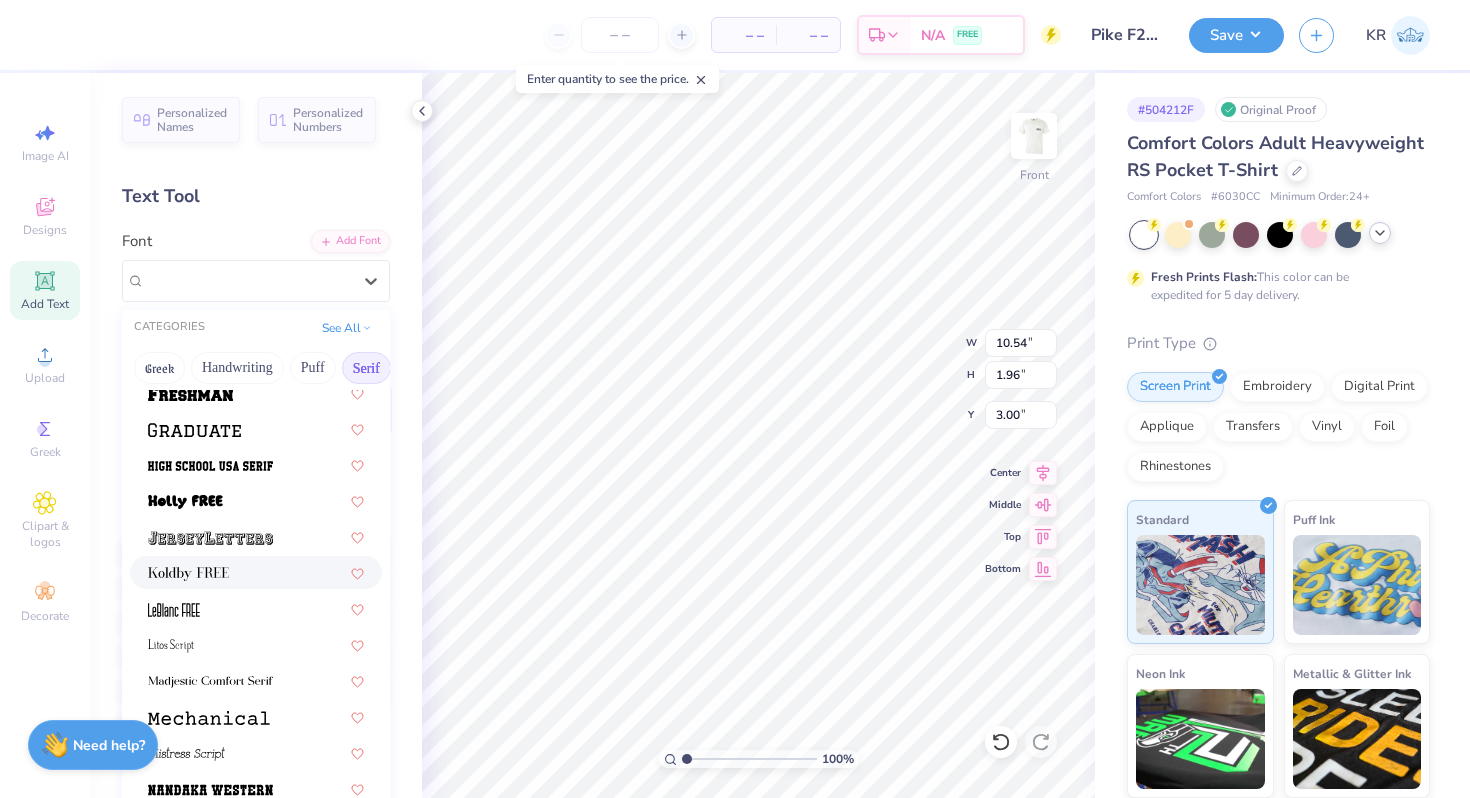 click at bounding box center [256, 572] 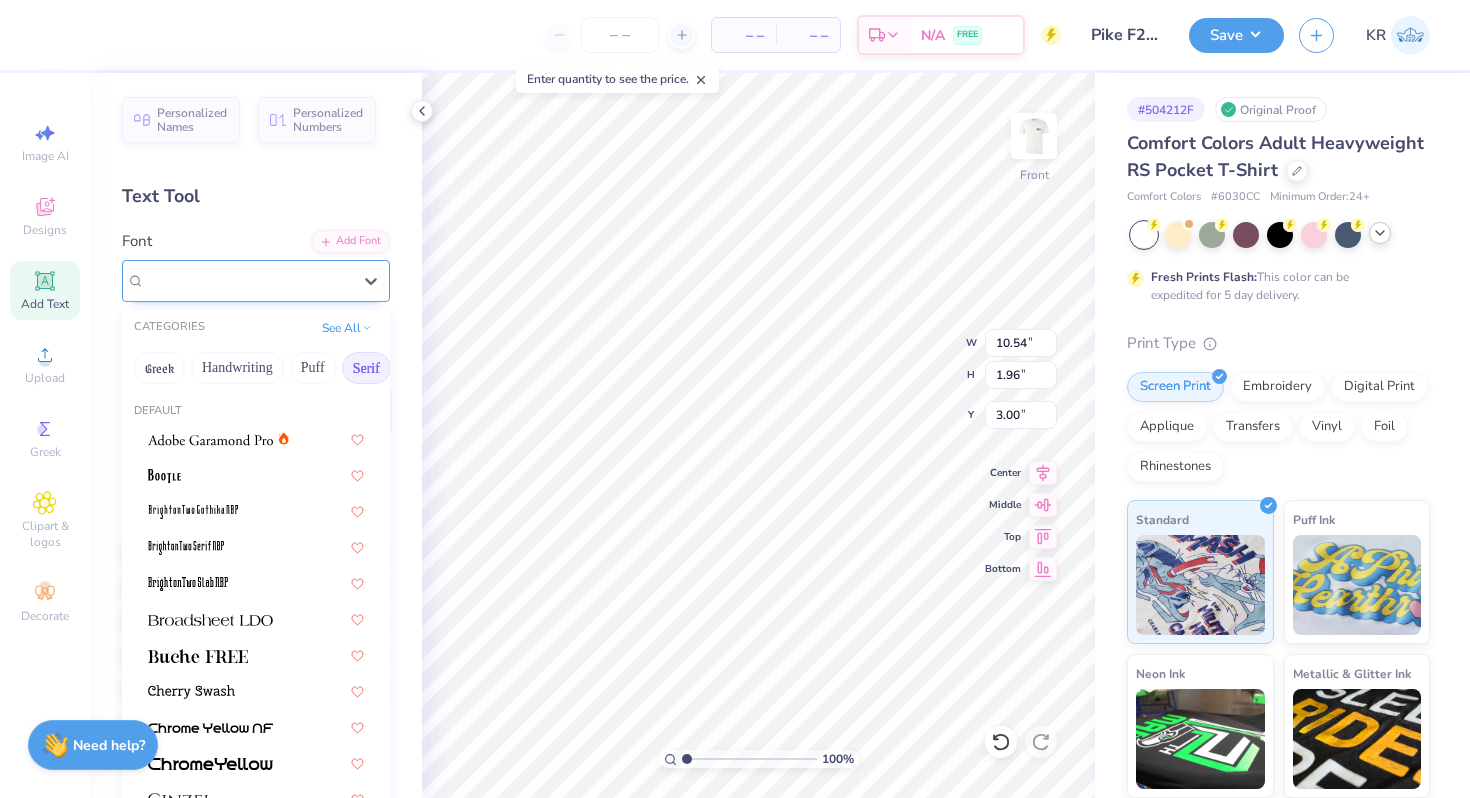 click on "Koldby FREE" at bounding box center (248, 280) 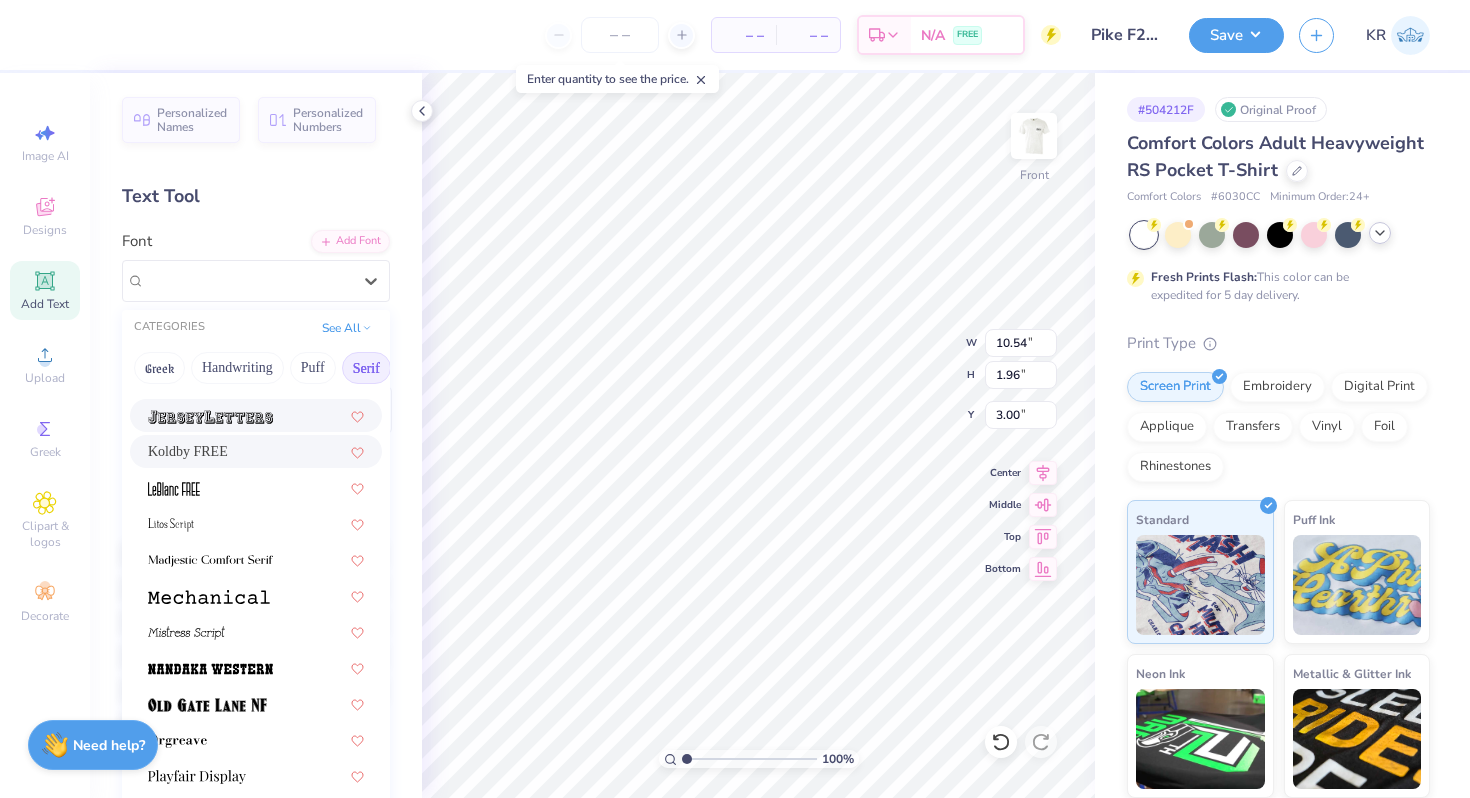 scroll, scrollTop: 1954, scrollLeft: 0, axis: vertical 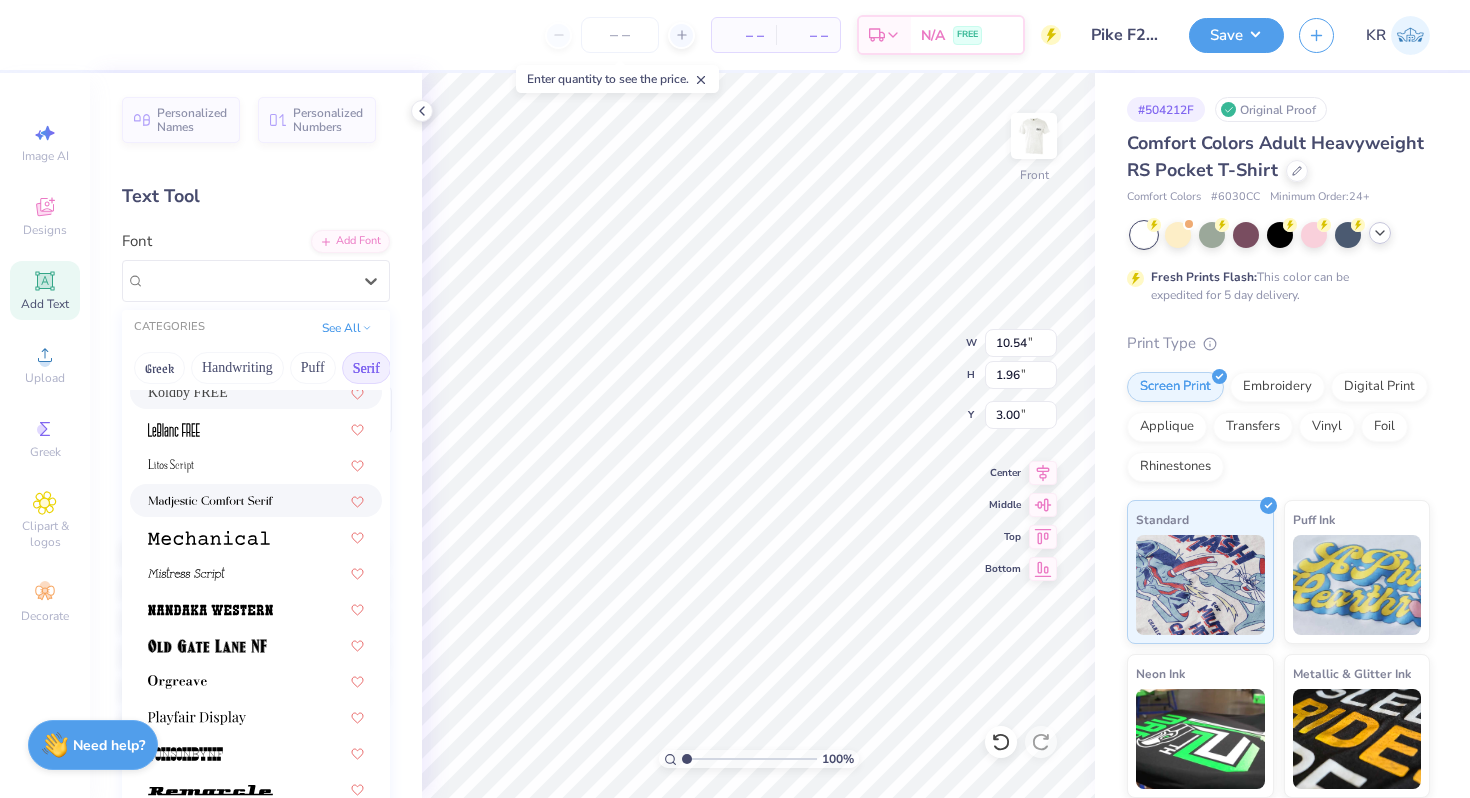 click at bounding box center [210, 502] 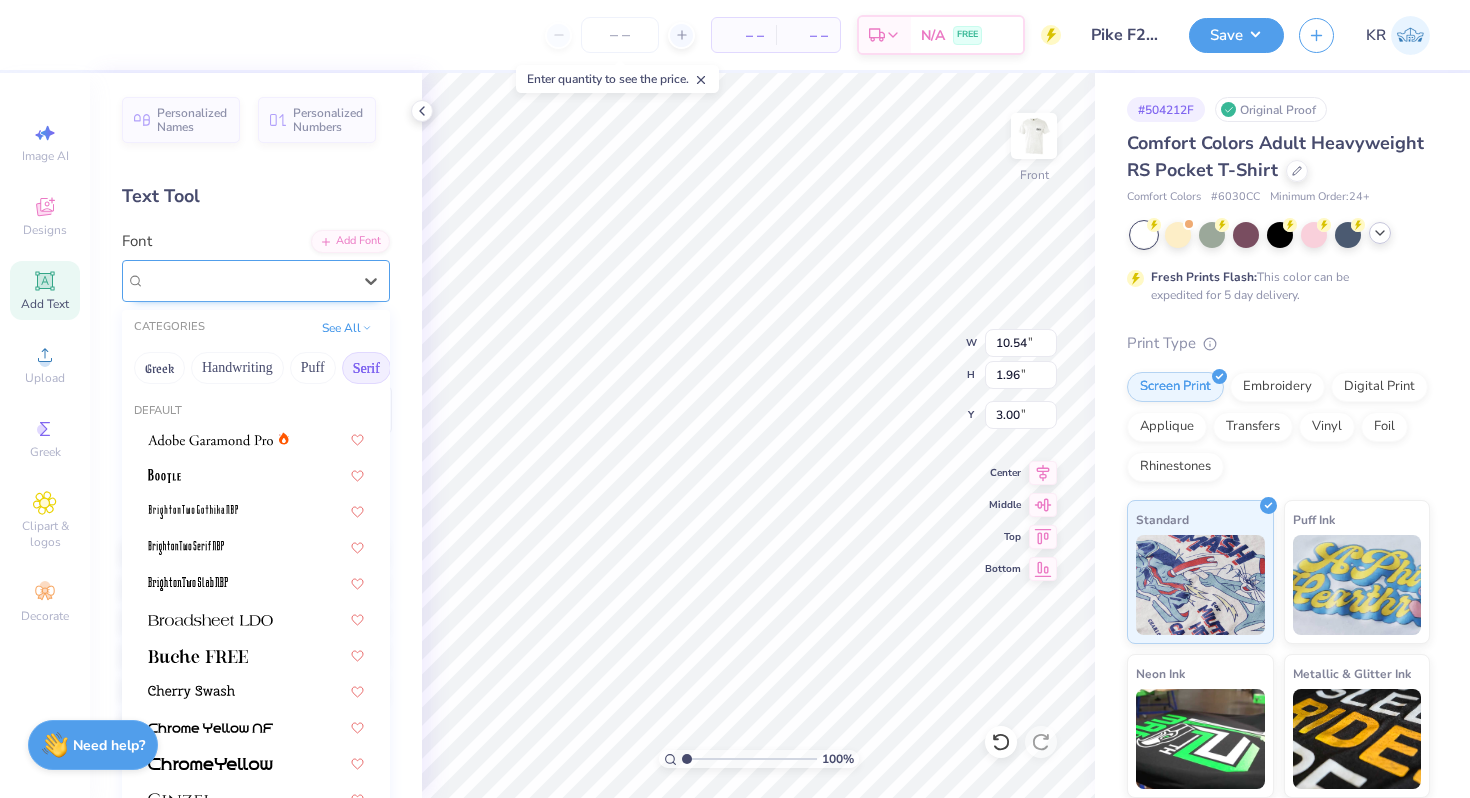 click on "Madjestic Comfort Serif" at bounding box center [248, 280] 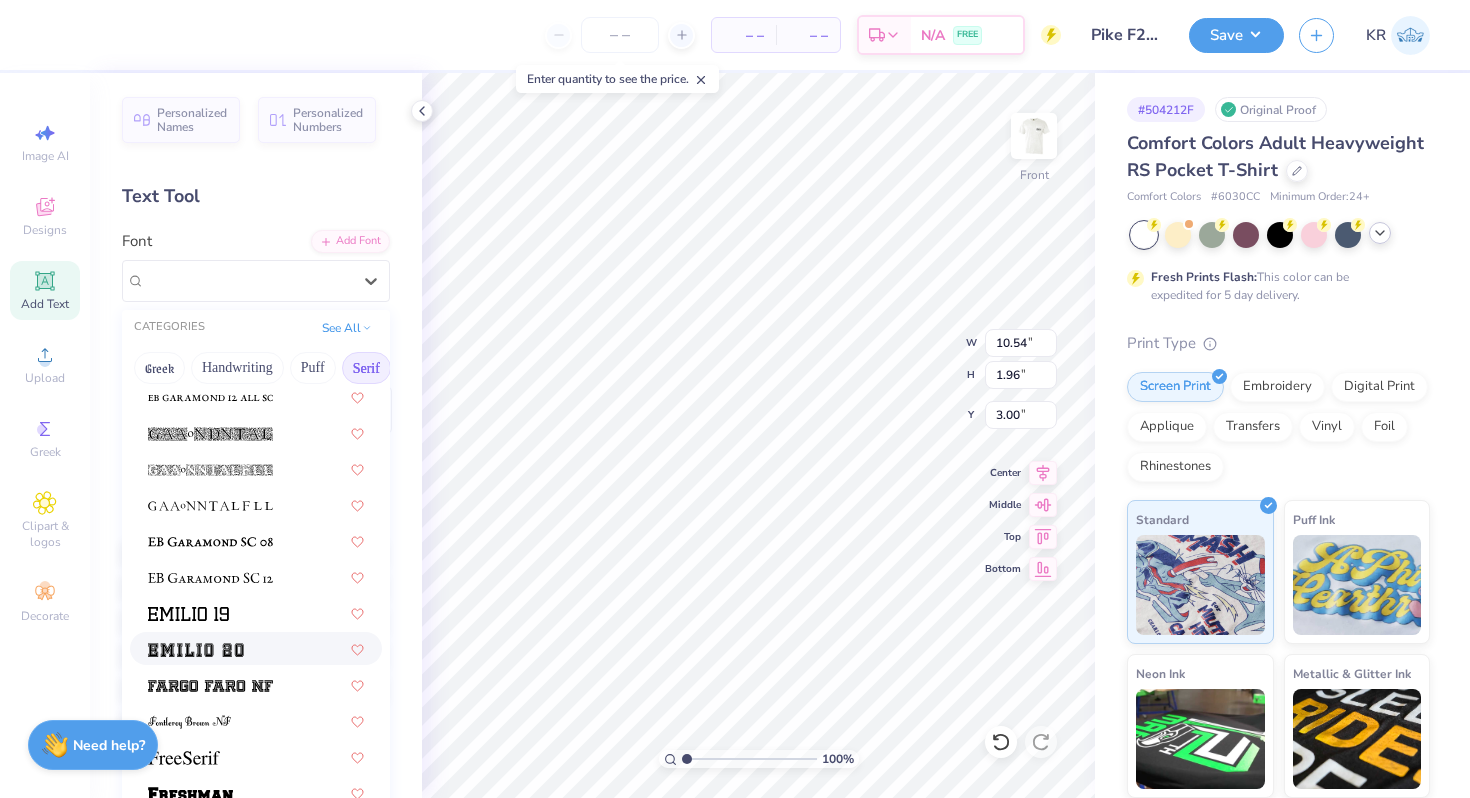 scroll, scrollTop: 2290, scrollLeft: 0, axis: vertical 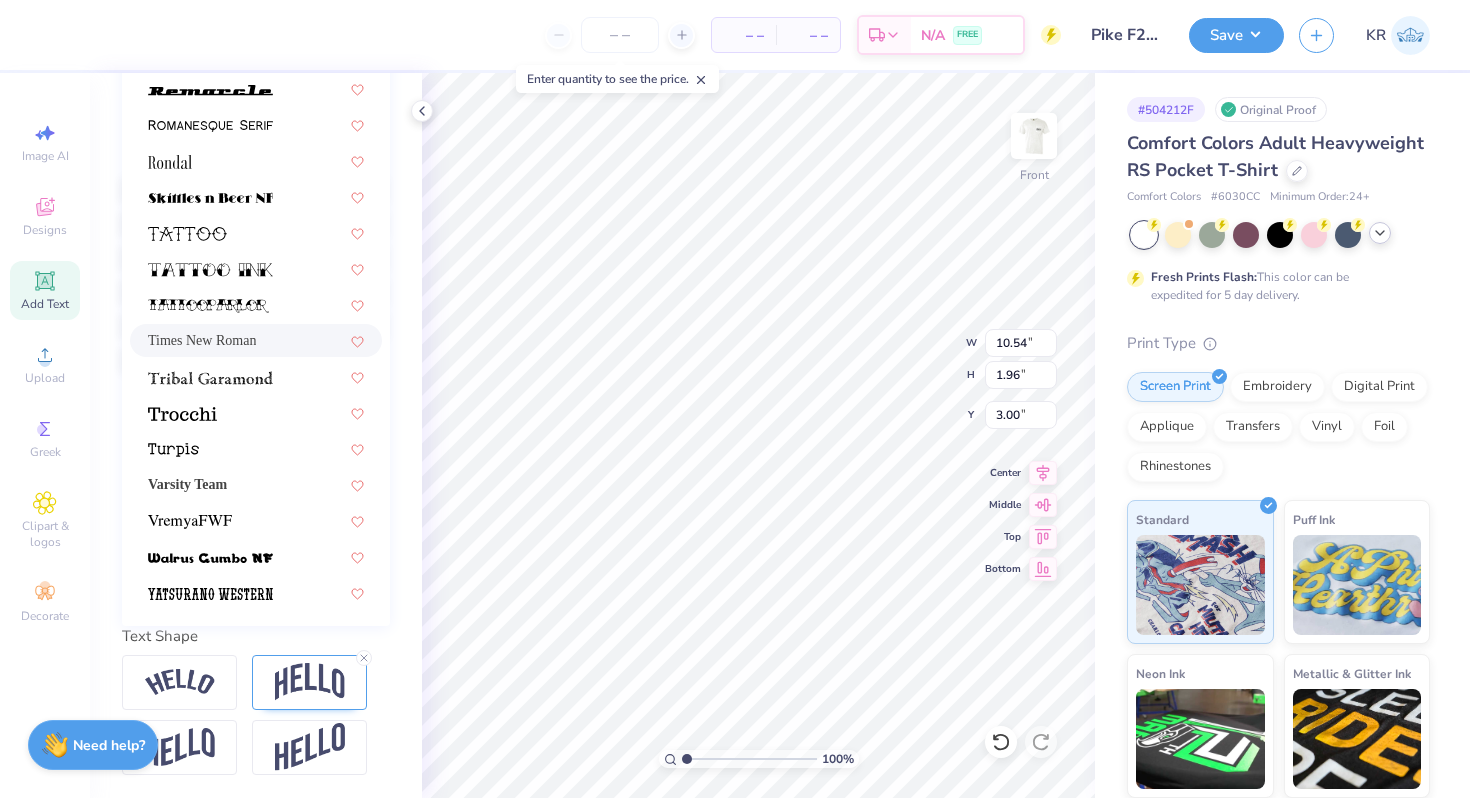 click on "Times New Roman" at bounding box center (202, 340) 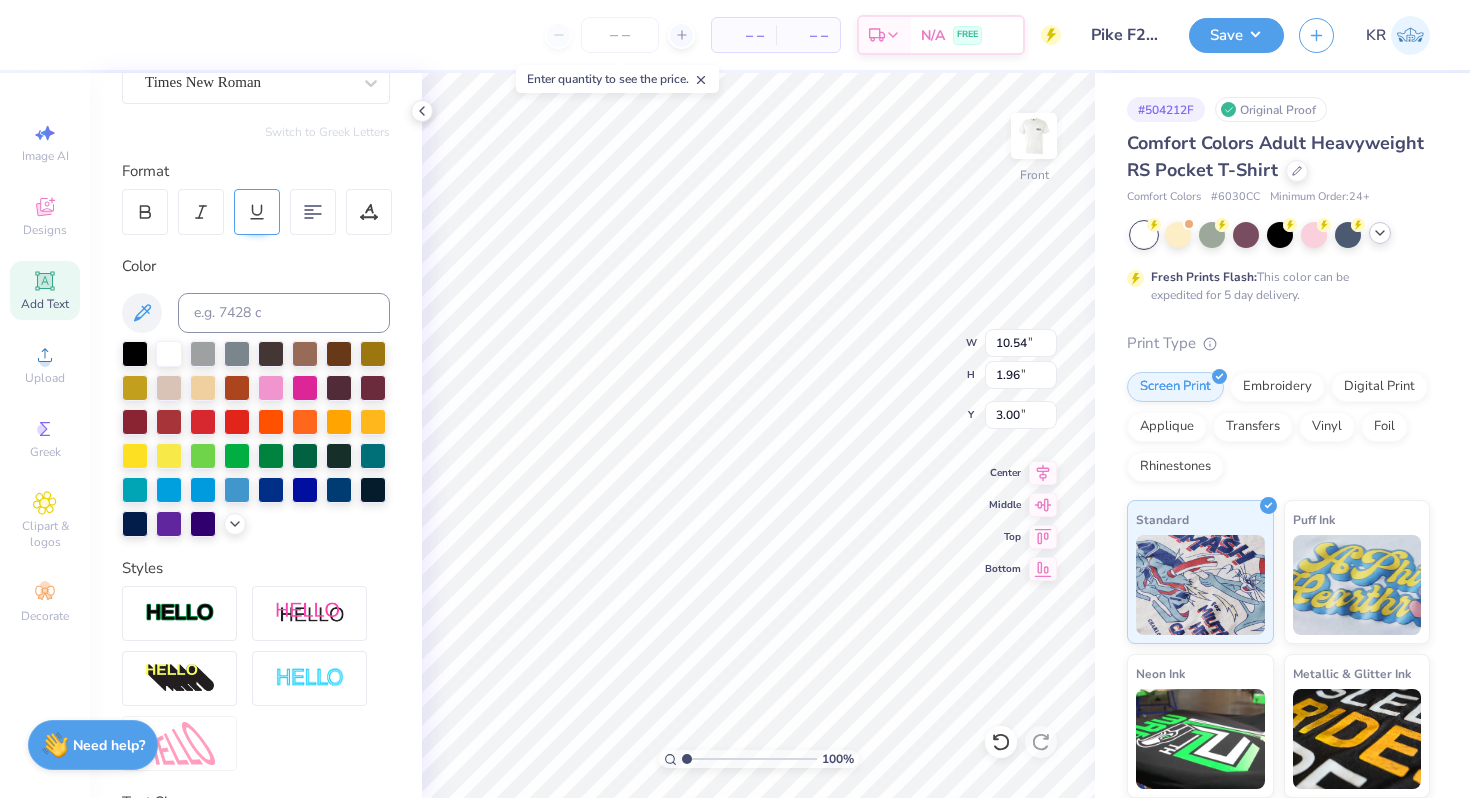 scroll, scrollTop: 112, scrollLeft: 0, axis: vertical 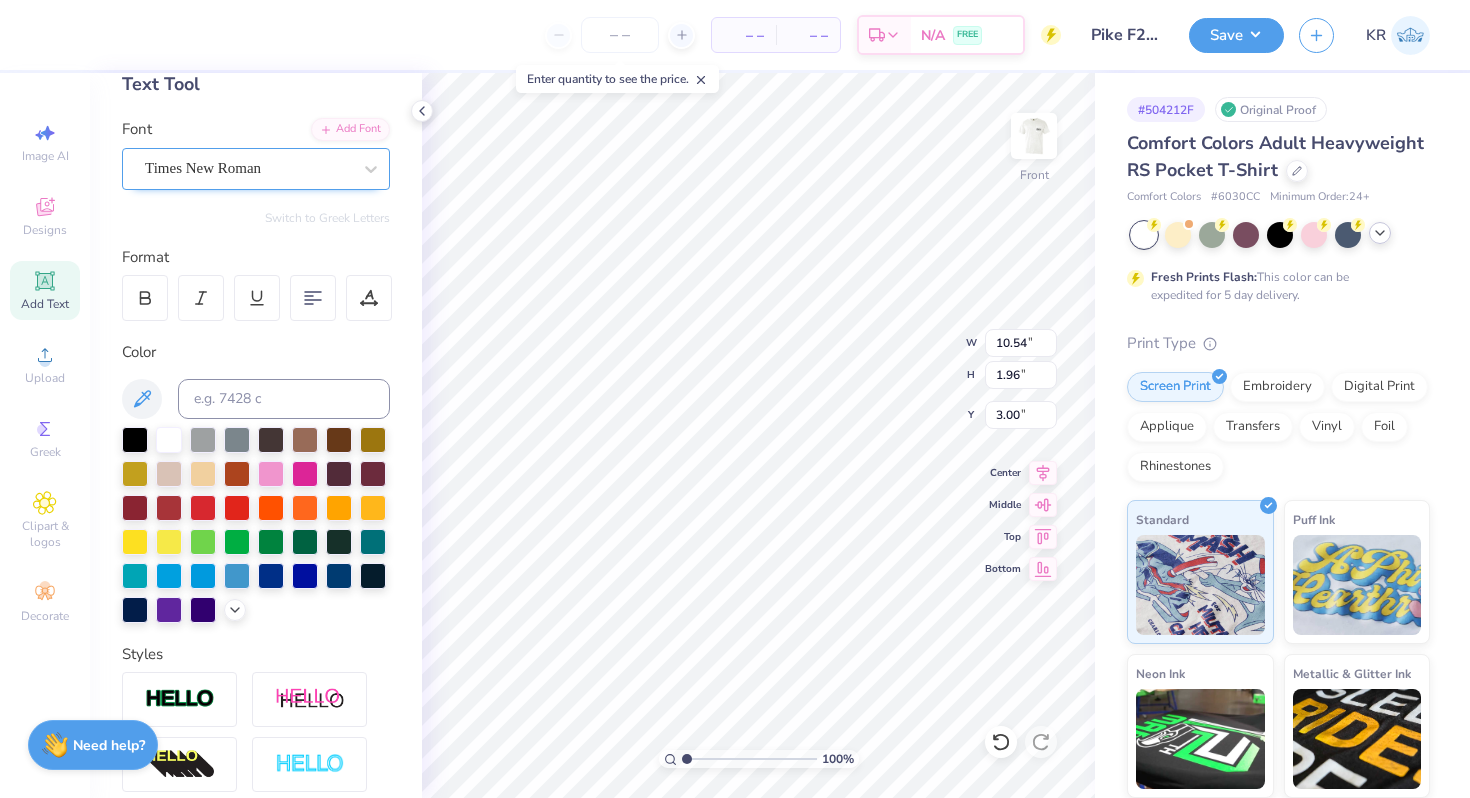 click on "Times New Roman" at bounding box center (248, 168) 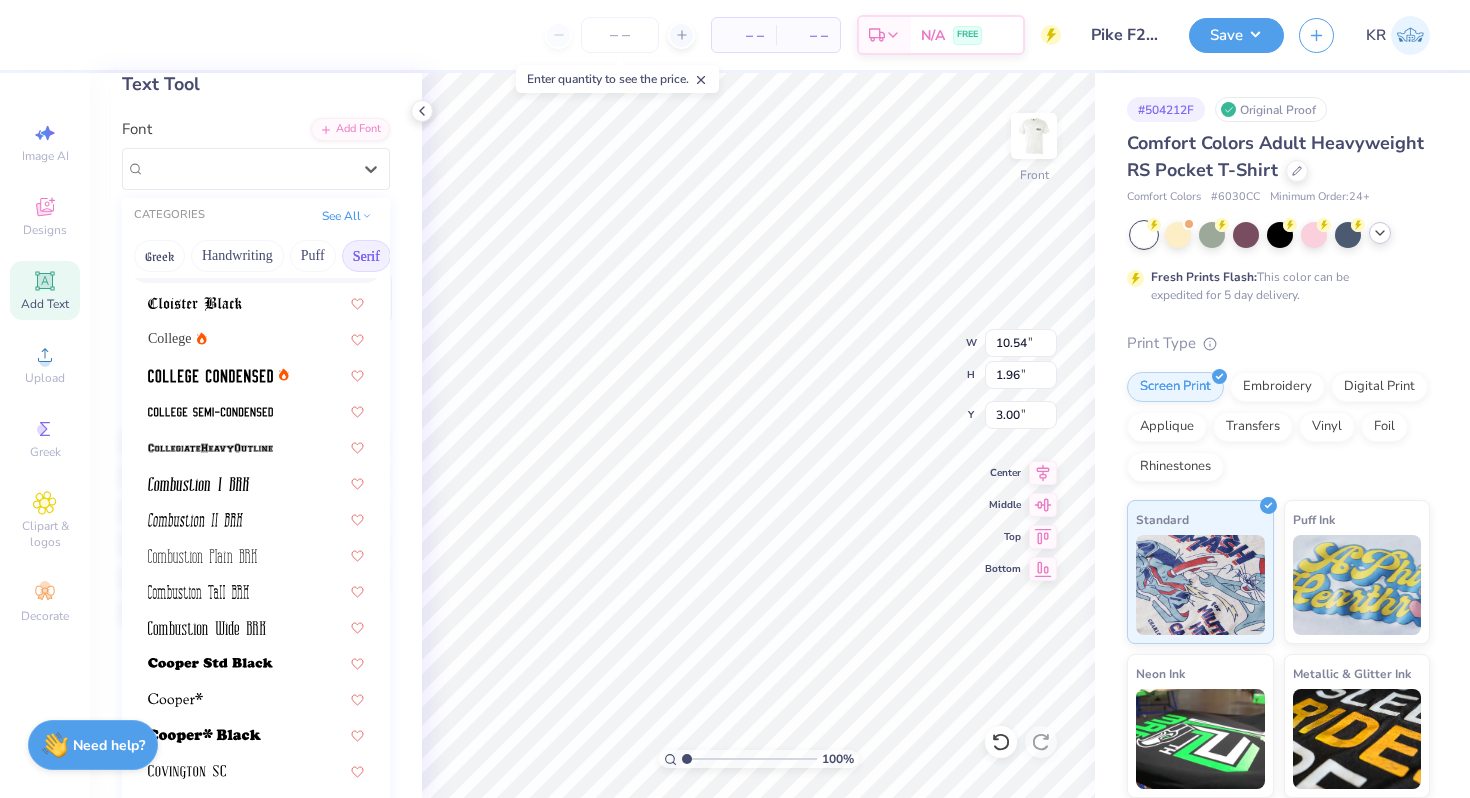 scroll, scrollTop: 531, scrollLeft: 0, axis: vertical 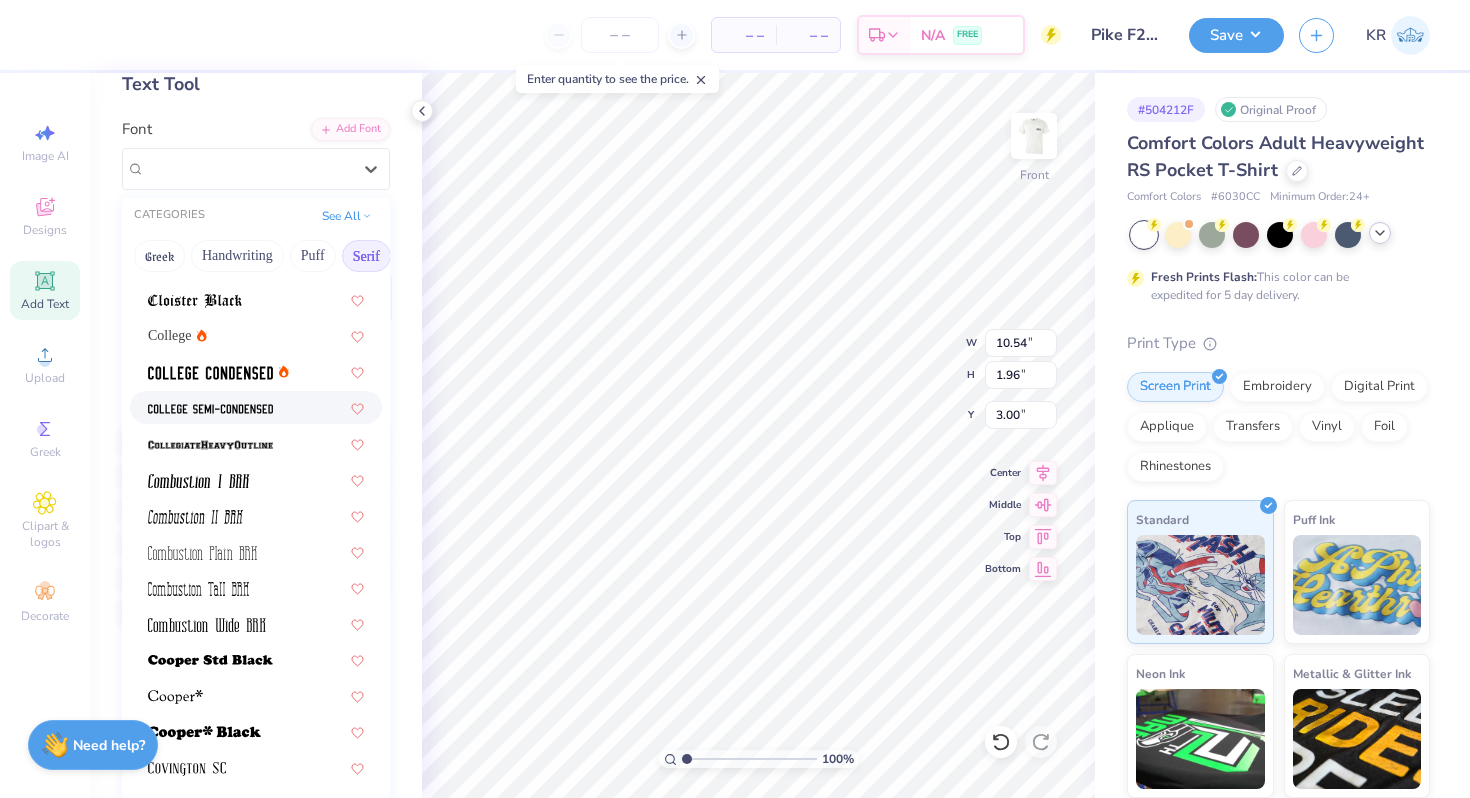click at bounding box center [256, 407] 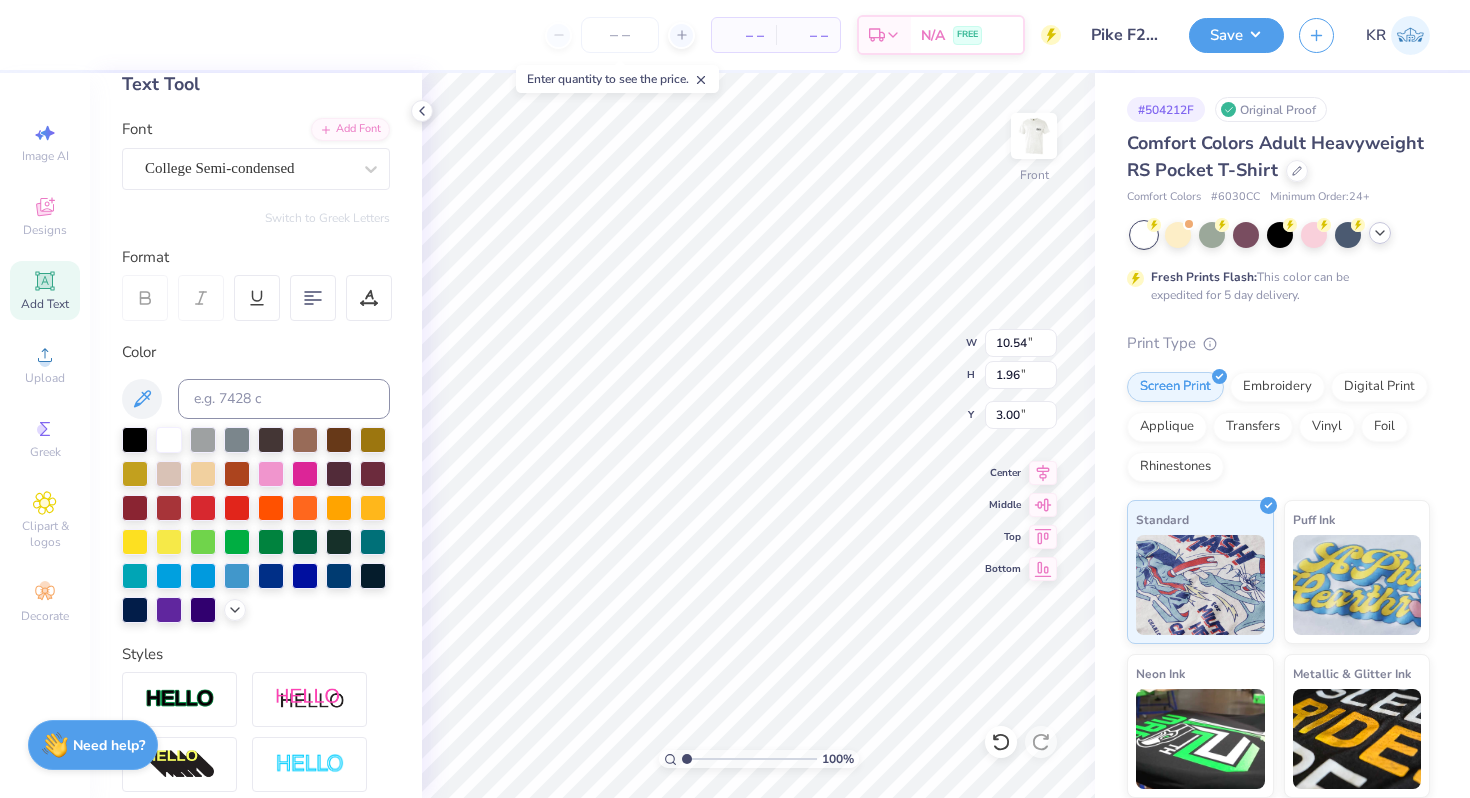 scroll, scrollTop: 0, scrollLeft: 5, axis: horizontal 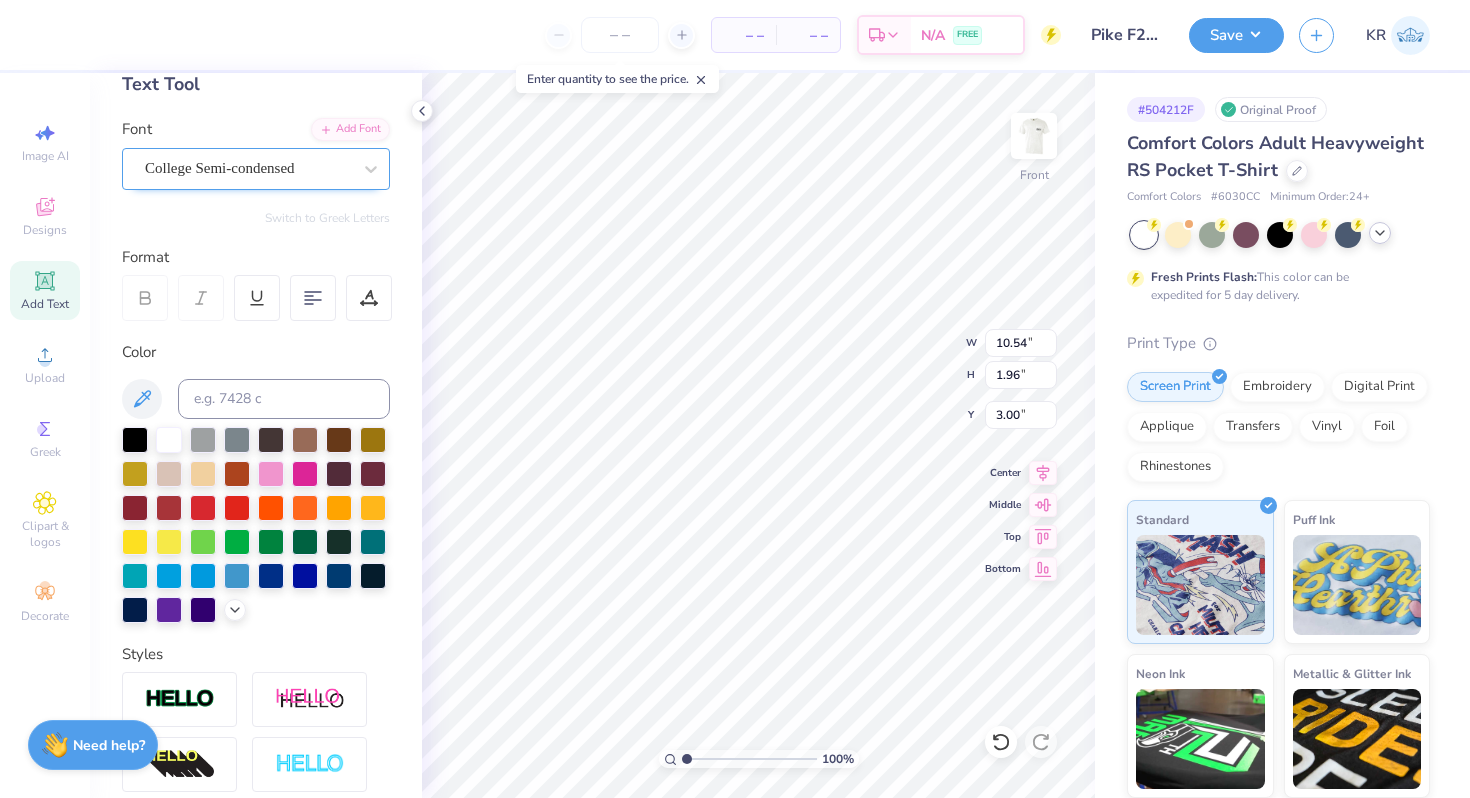 click on "College Semi-condensed" at bounding box center (248, 168) 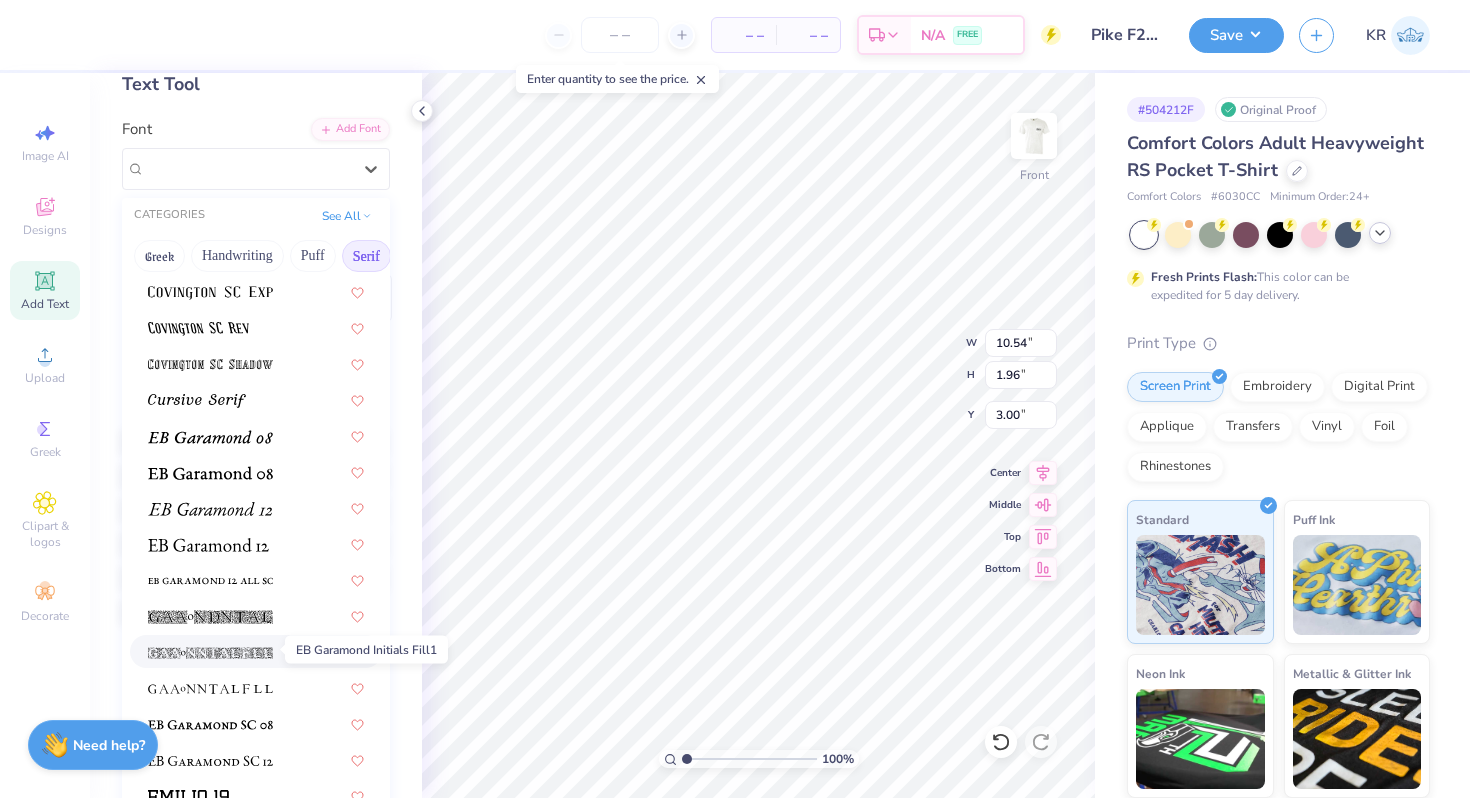 scroll, scrollTop: 1081, scrollLeft: 0, axis: vertical 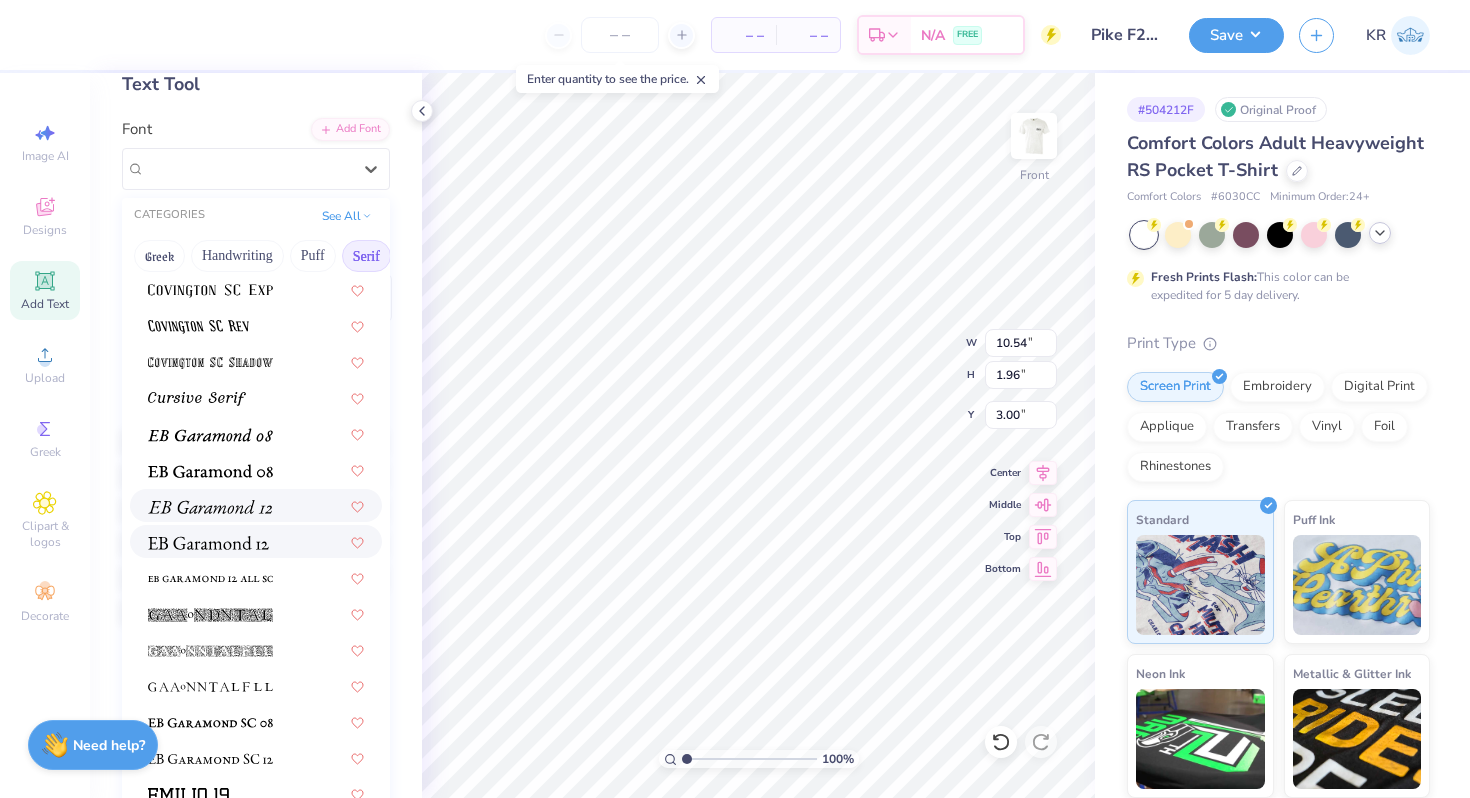 click at bounding box center (256, 541) 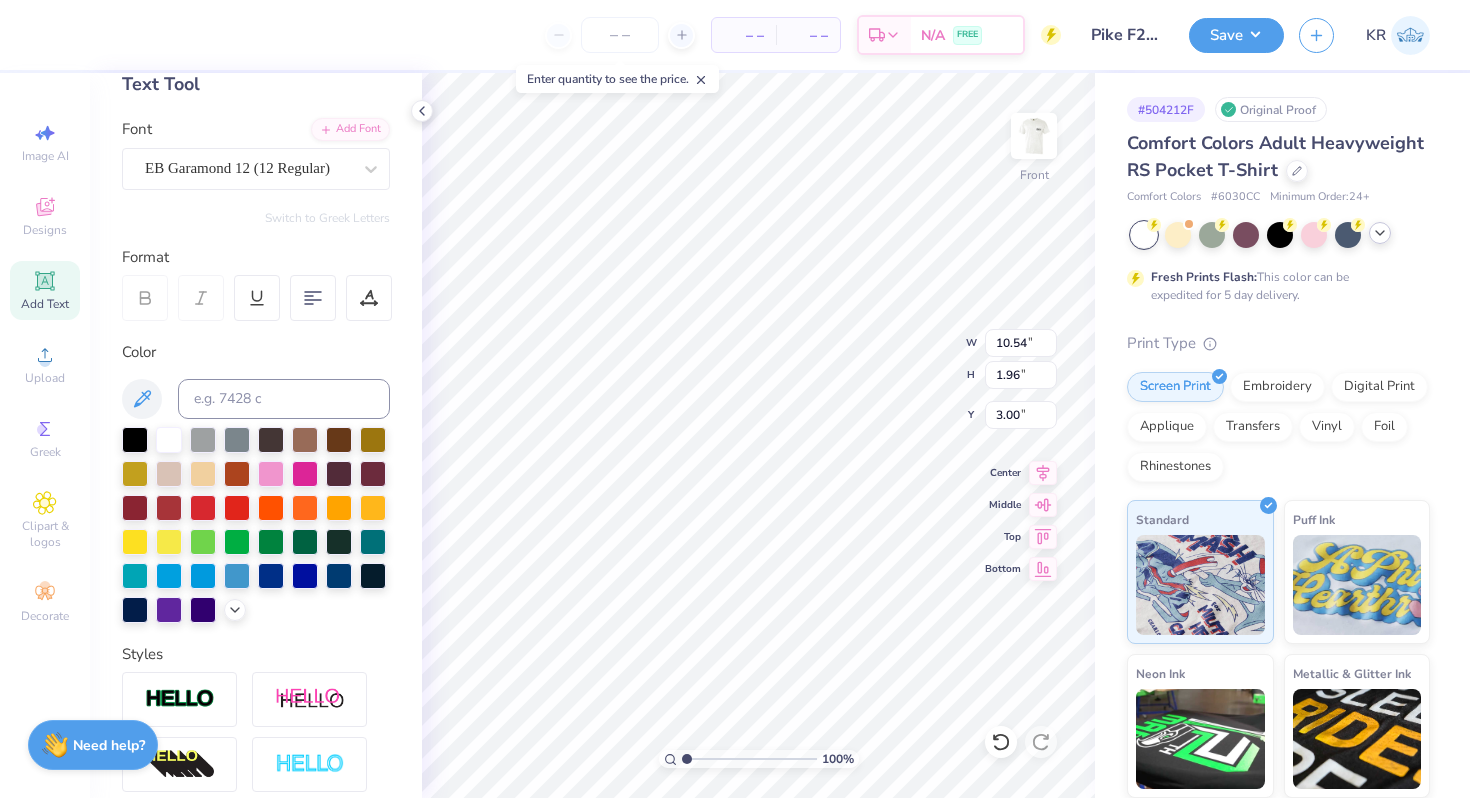scroll, scrollTop: 0, scrollLeft: 5, axis: horizontal 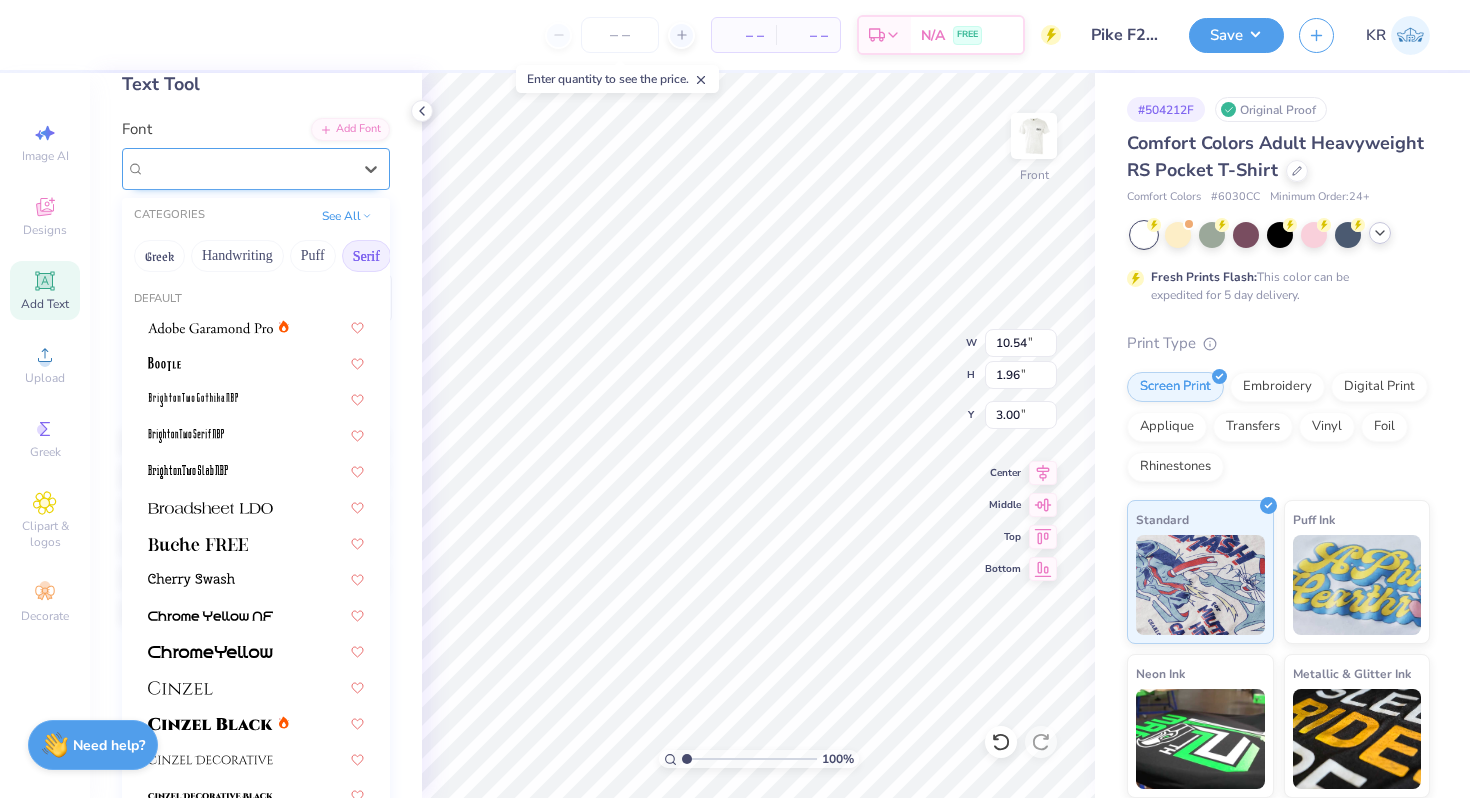 click at bounding box center [248, 168] 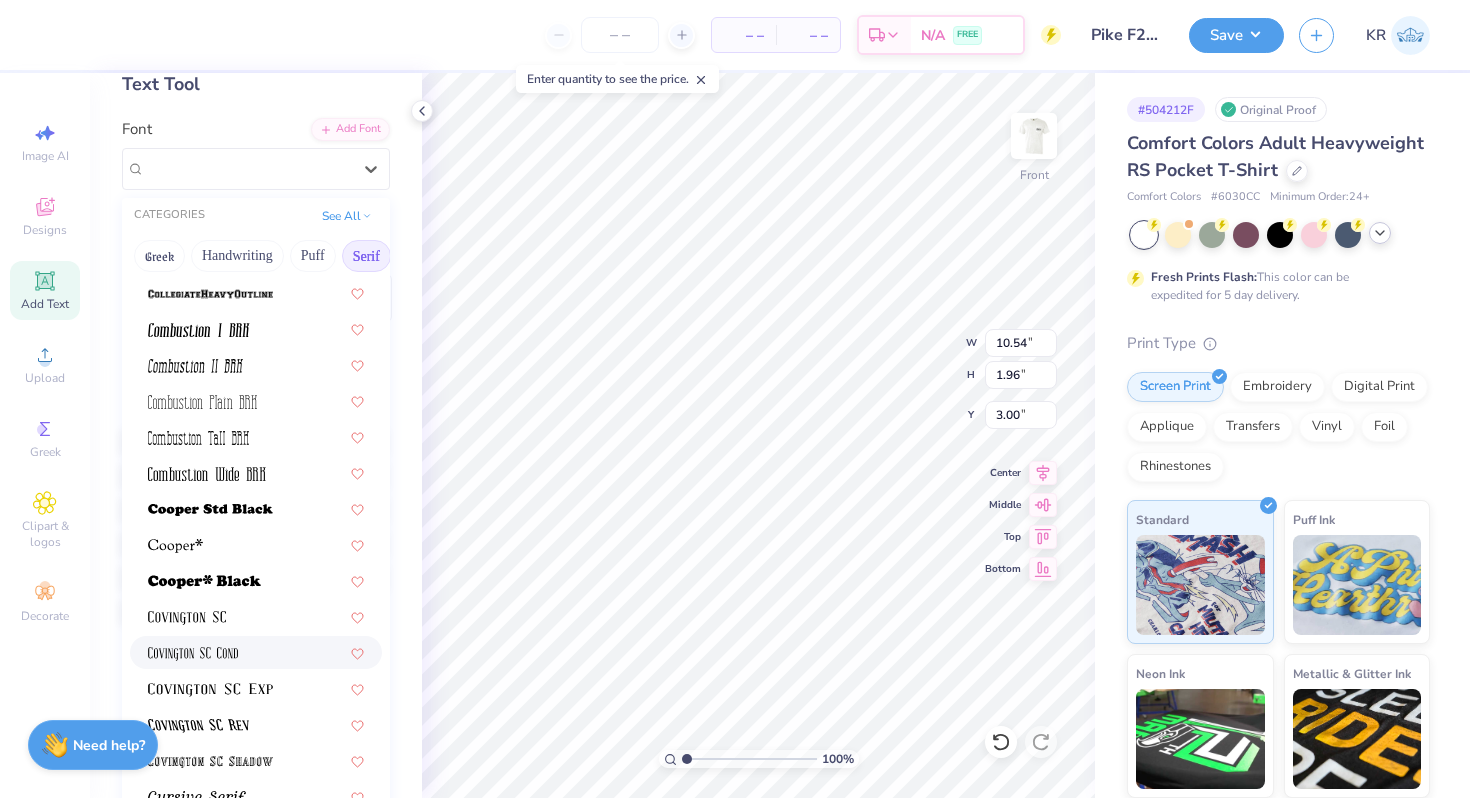 scroll, scrollTop: 776, scrollLeft: 0, axis: vertical 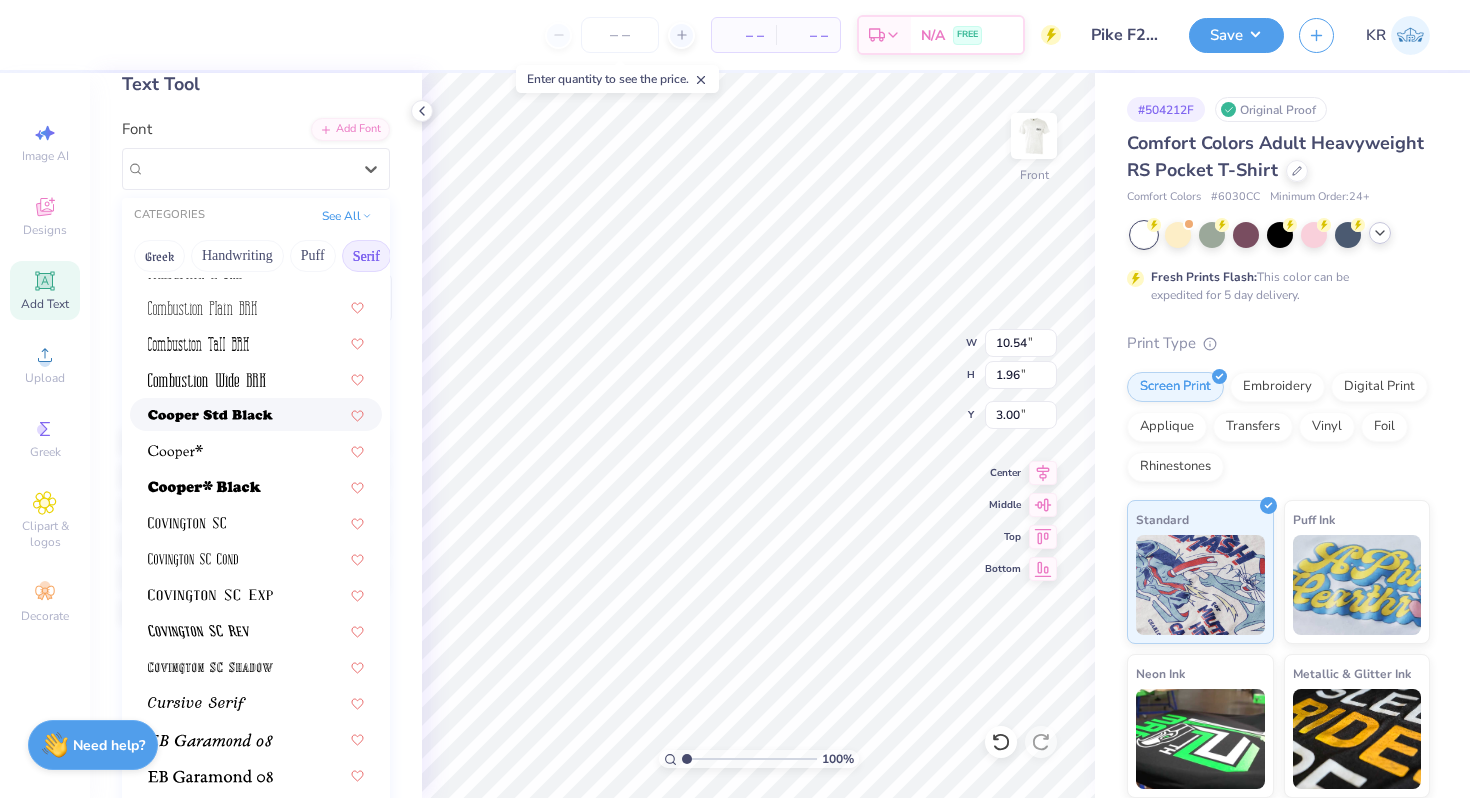 click at bounding box center (210, 416) 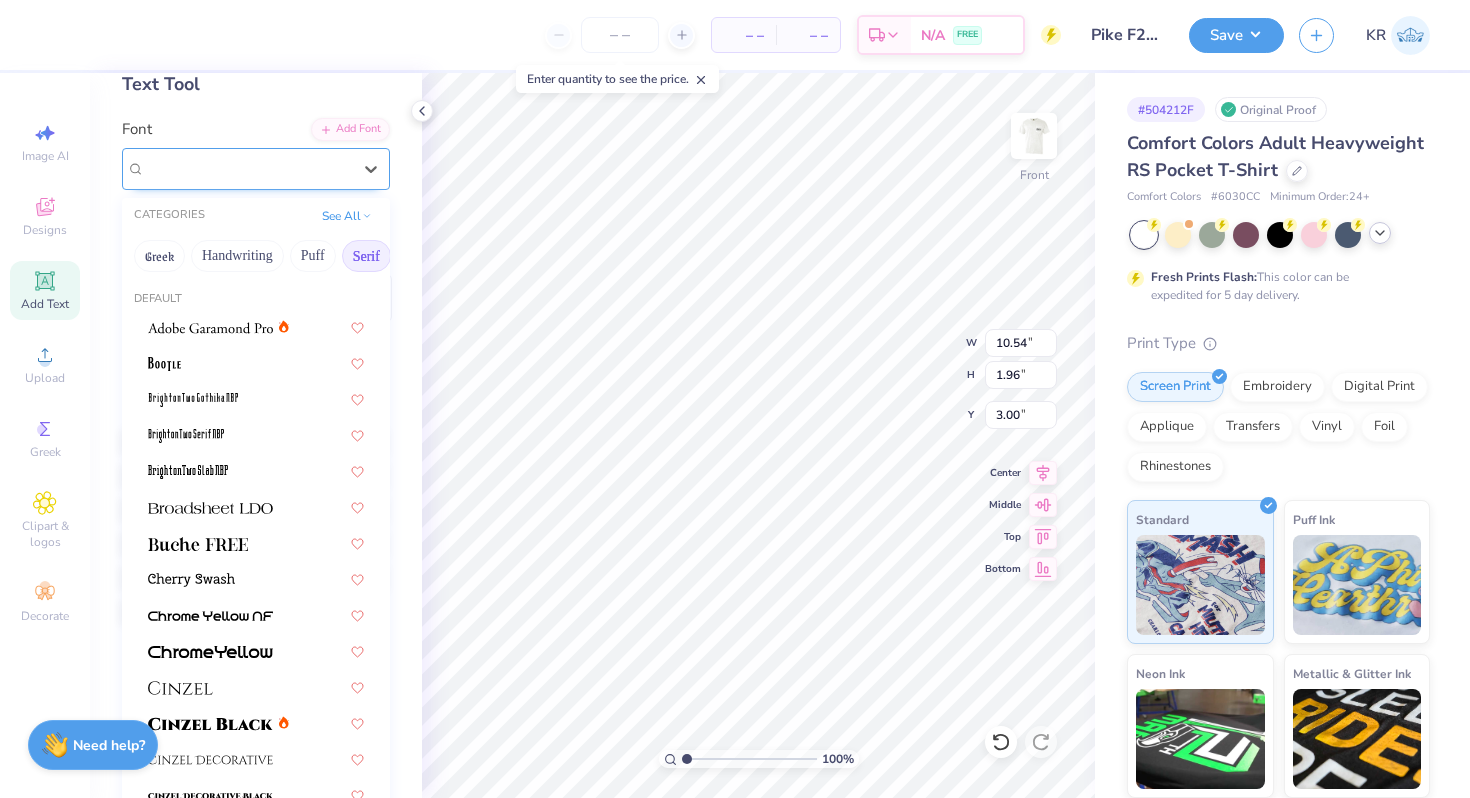click on "Cooper Std Black" at bounding box center (248, 168) 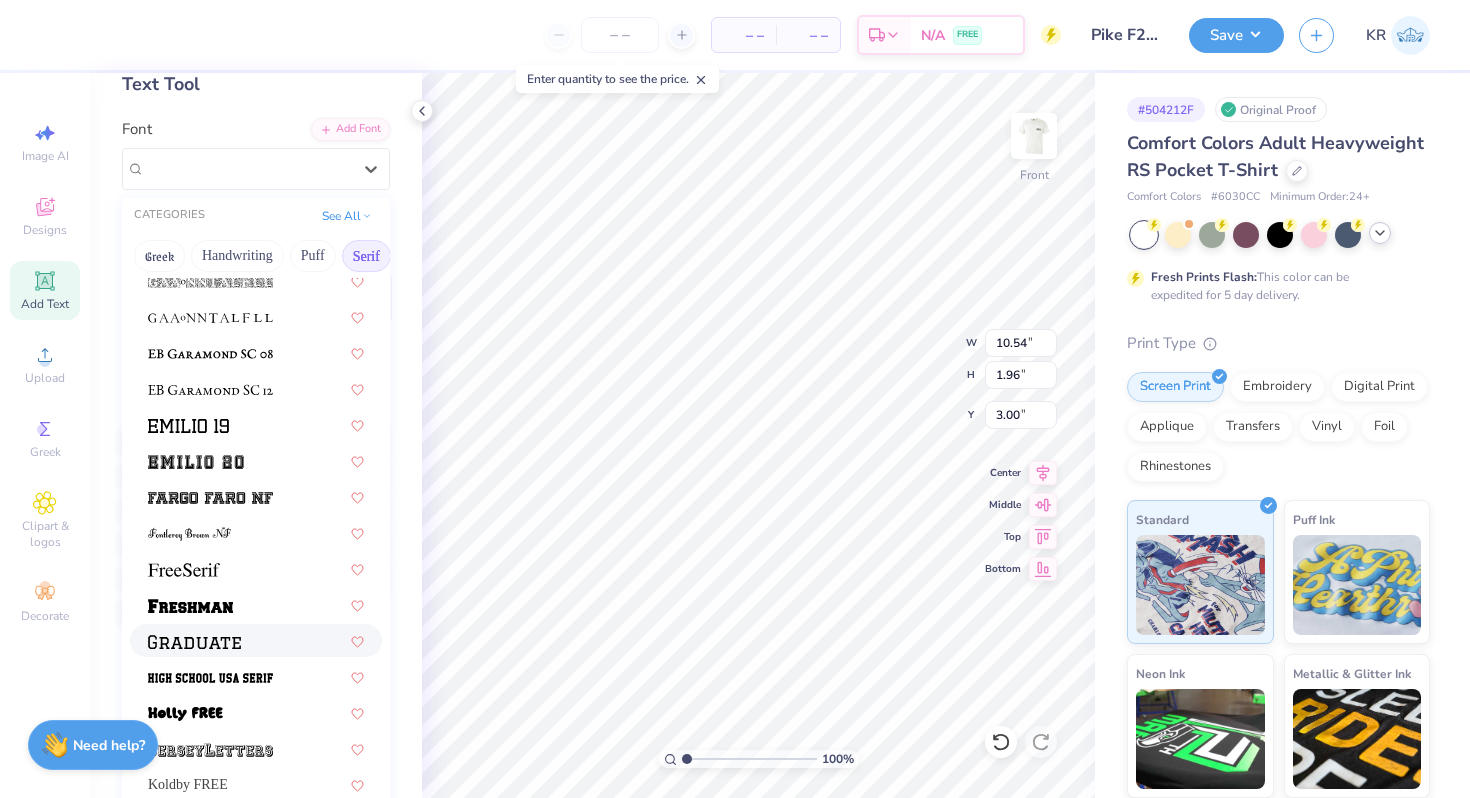 scroll, scrollTop: 1528, scrollLeft: 0, axis: vertical 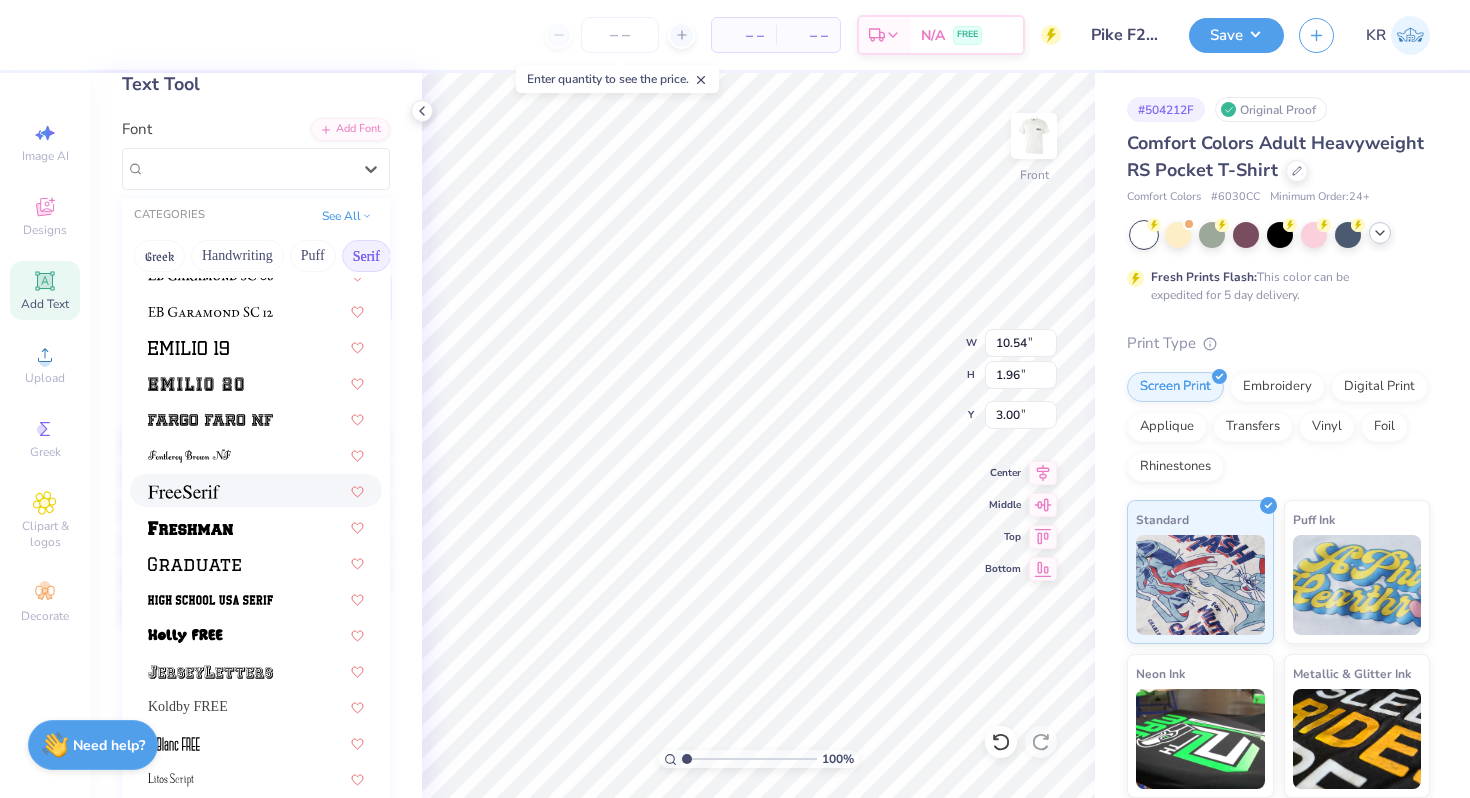 click at bounding box center [256, 490] 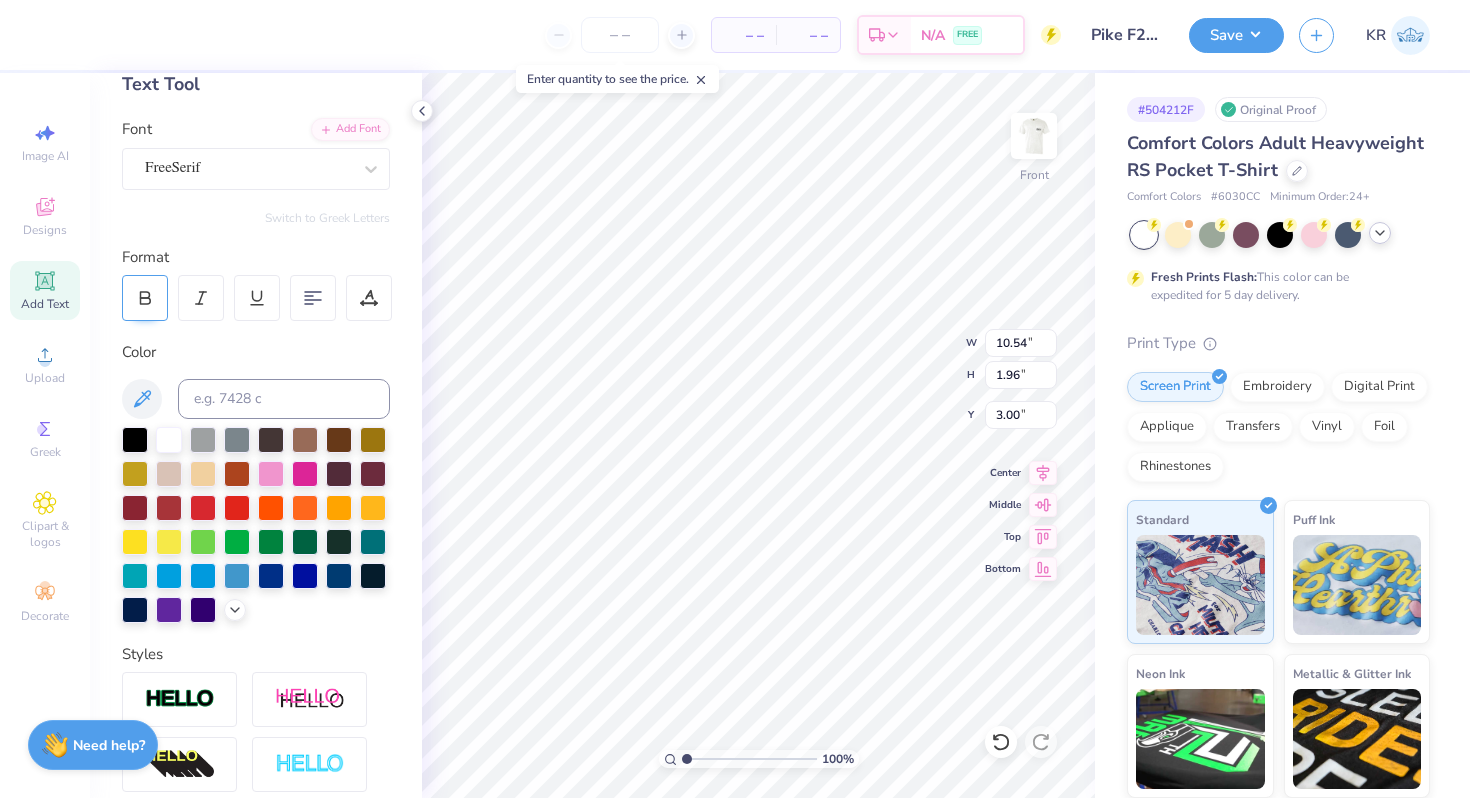 click at bounding box center (145, 298) 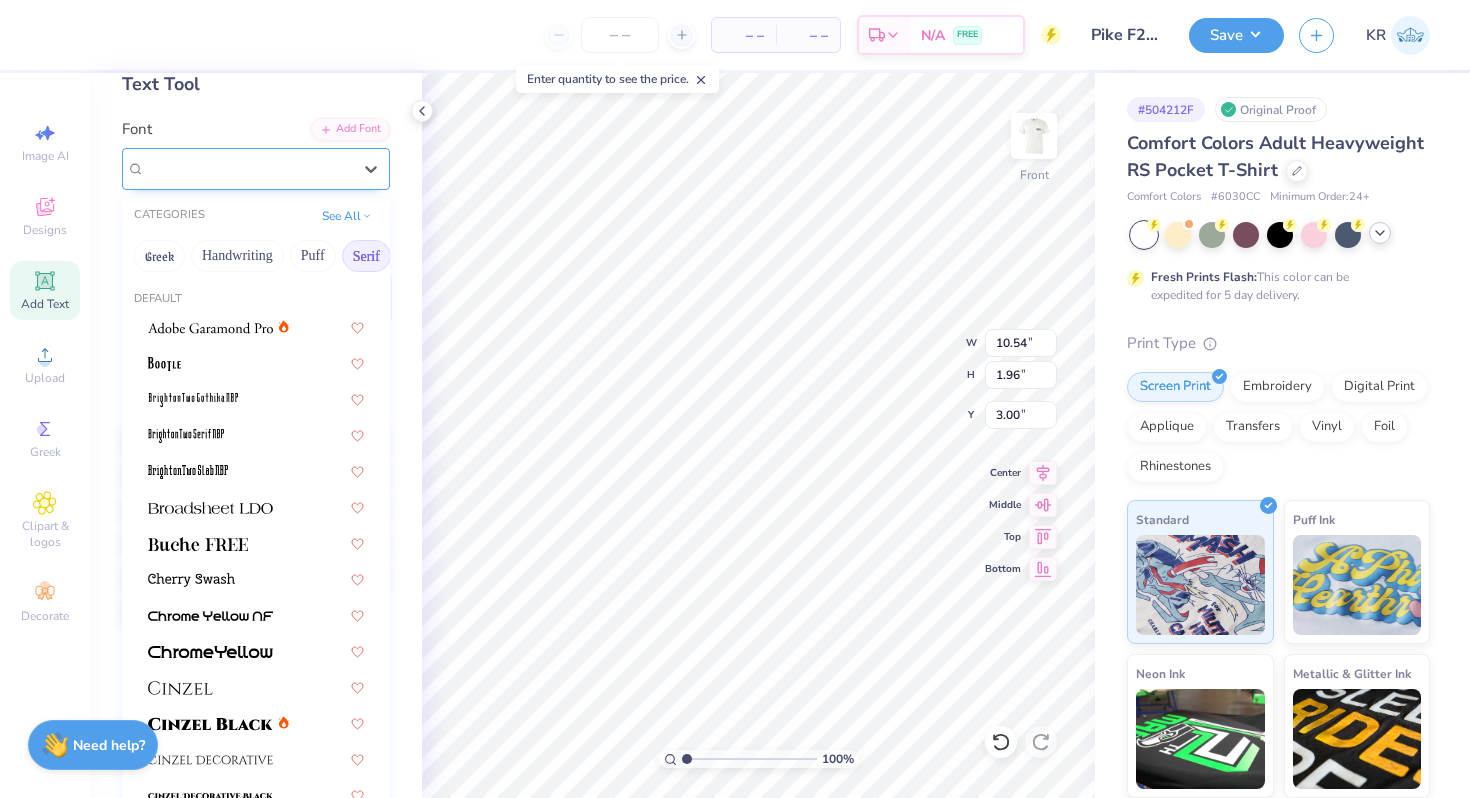 click on "FreeSerif" at bounding box center (248, 168) 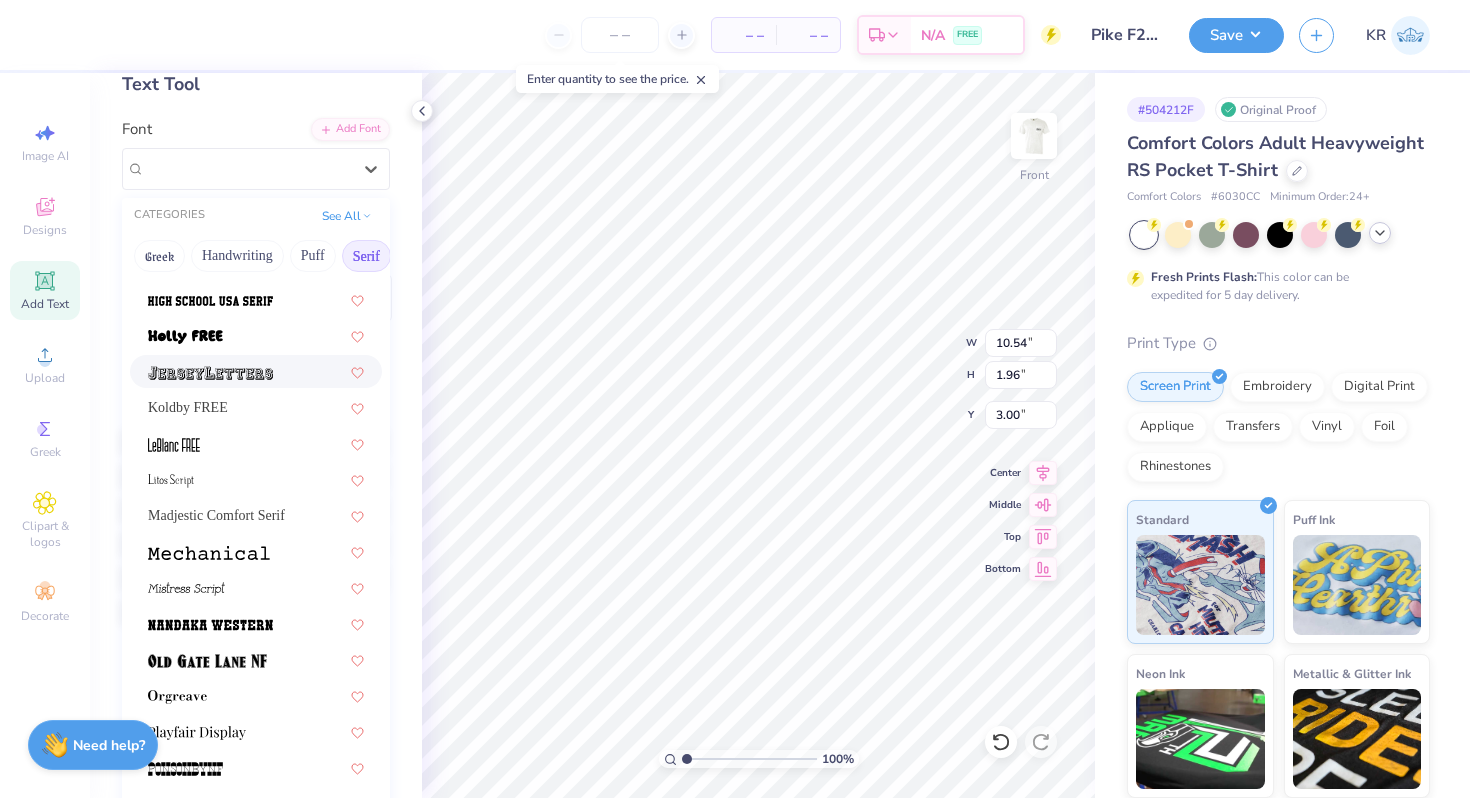 scroll, scrollTop: 1832, scrollLeft: 0, axis: vertical 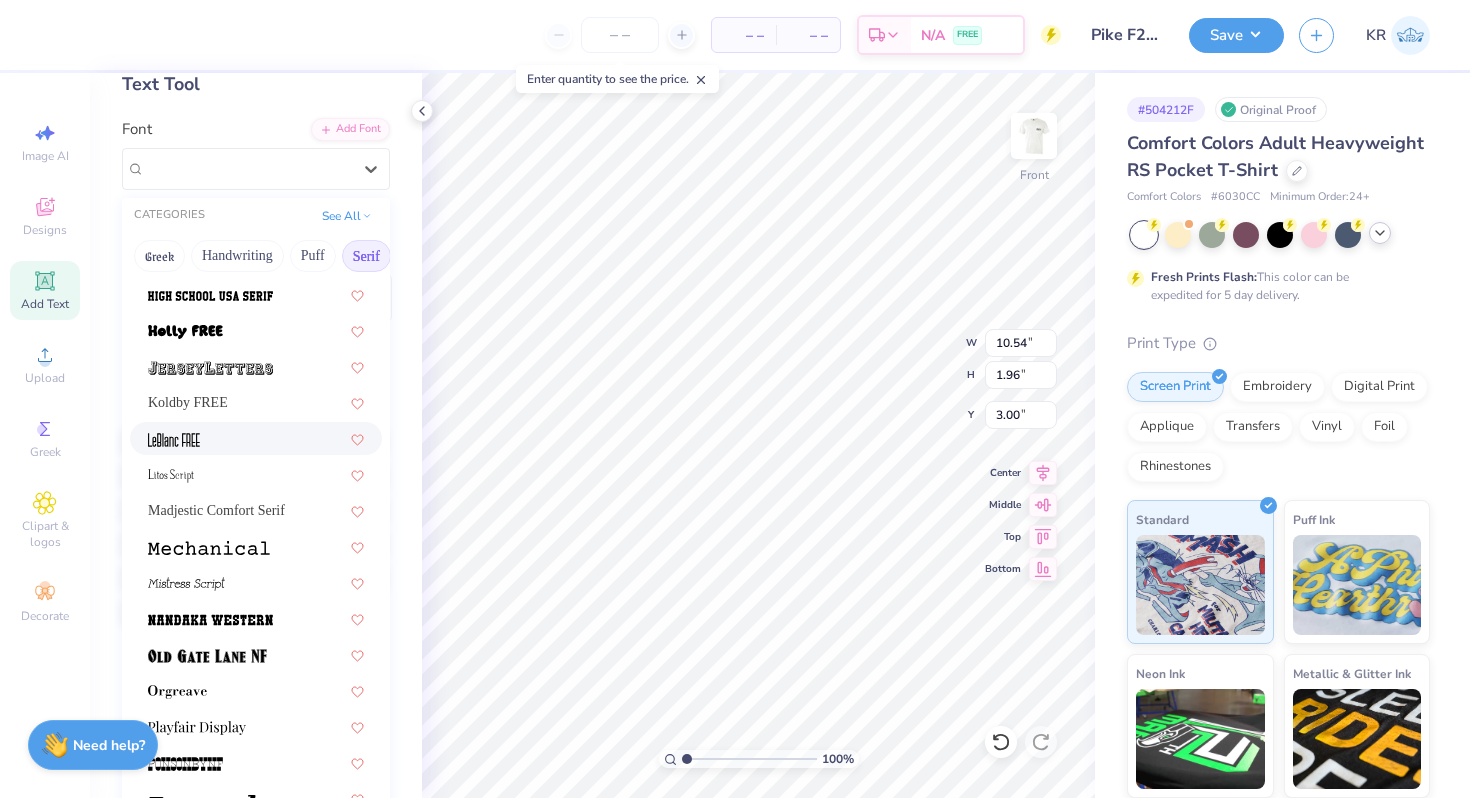 click at bounding box center (256, 438) 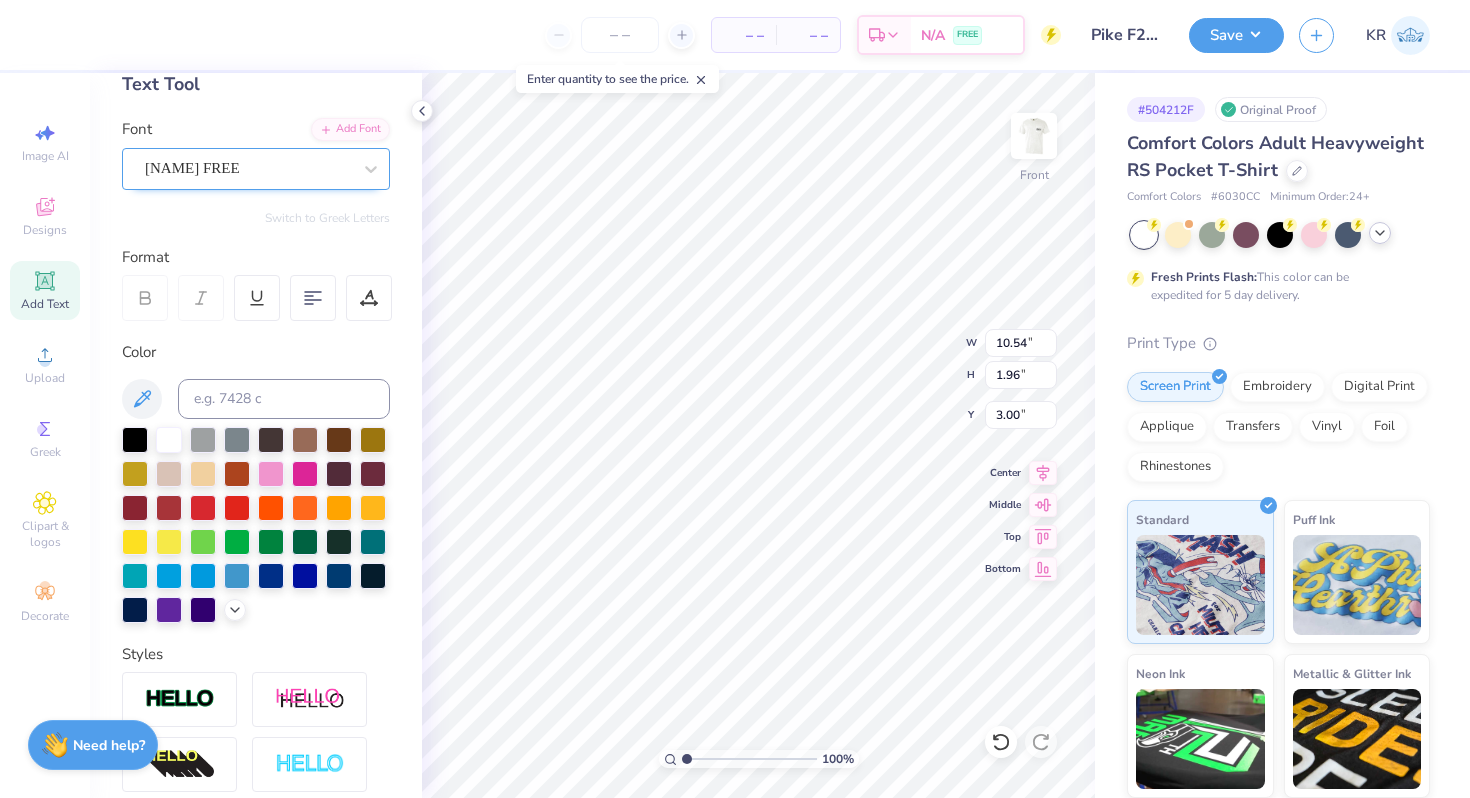 click at bounding box center [248, 168] 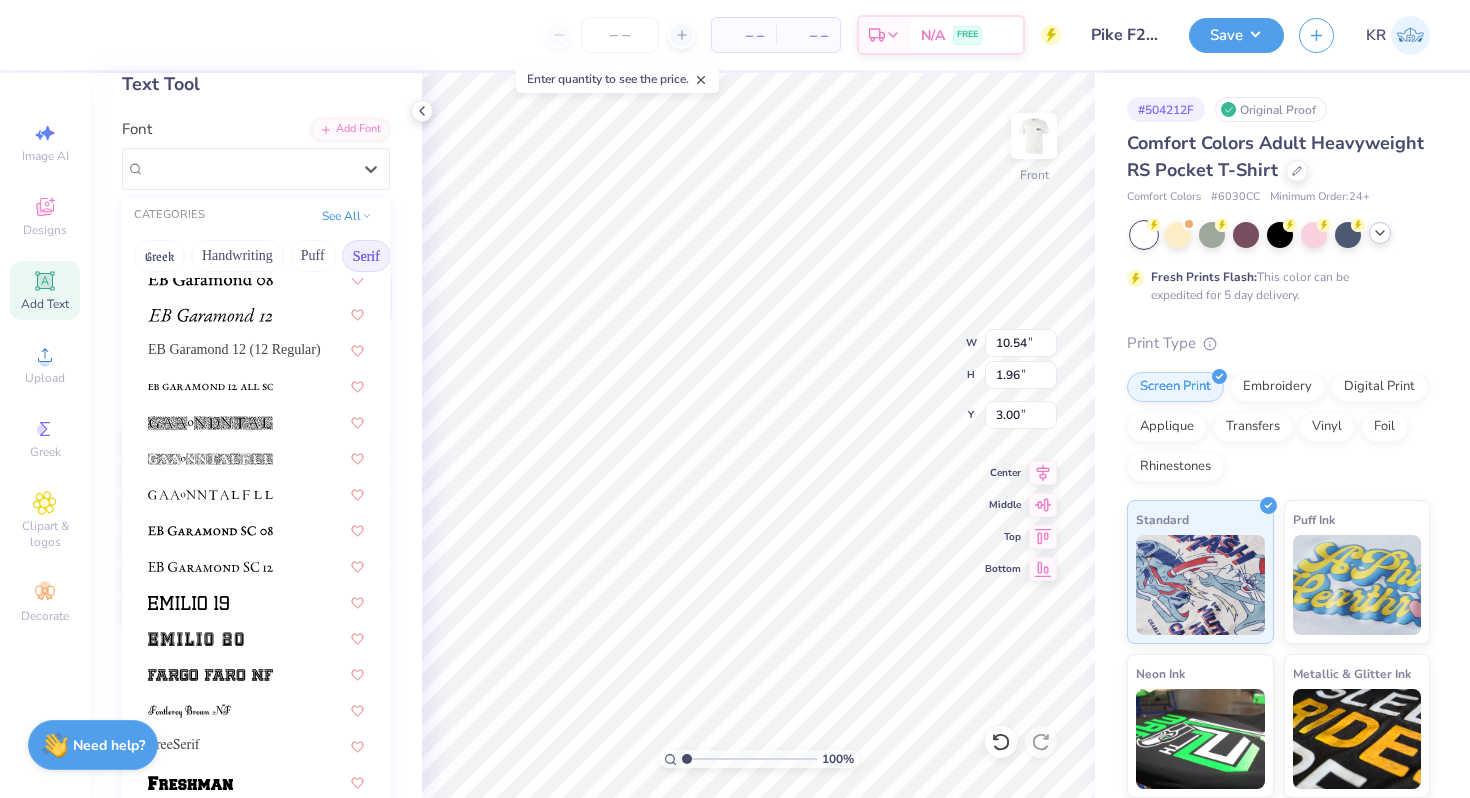 scroll, scrollTop: 2290, scrollLeft: 0, axis: vertical 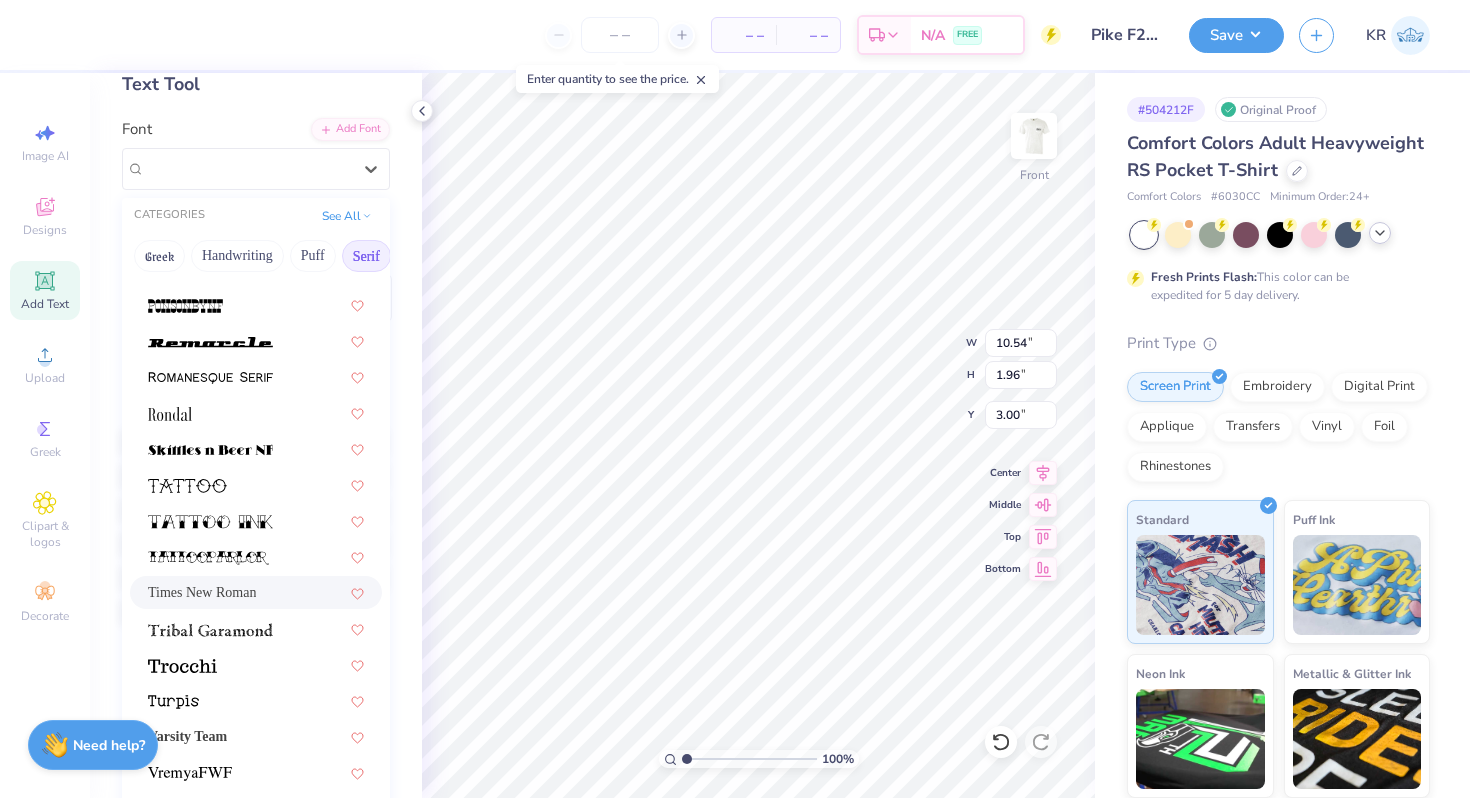 click on "Times New Roman" at bounding box center [256, 592] 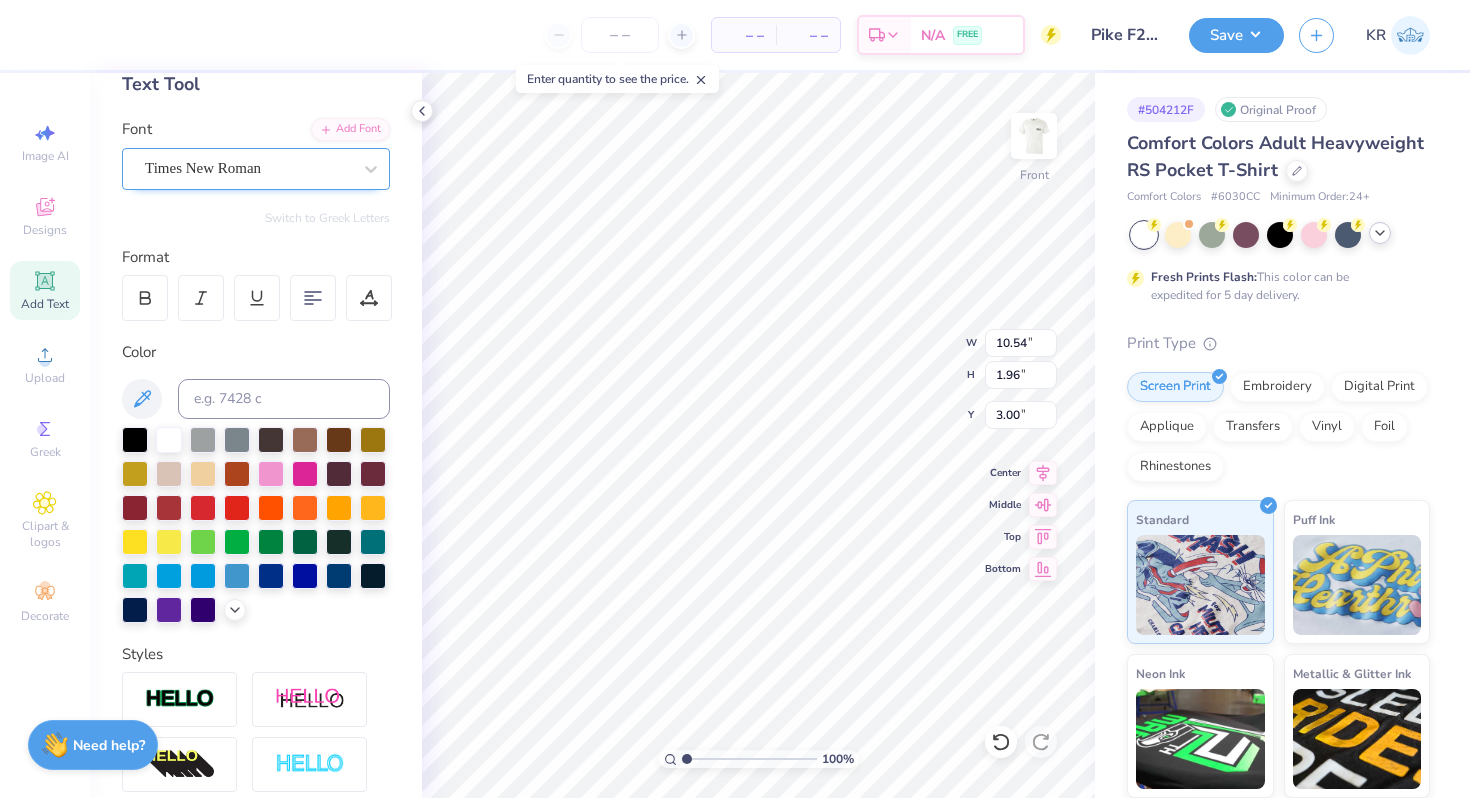 click on "Times New Roman" at bounding box center (248, 168) 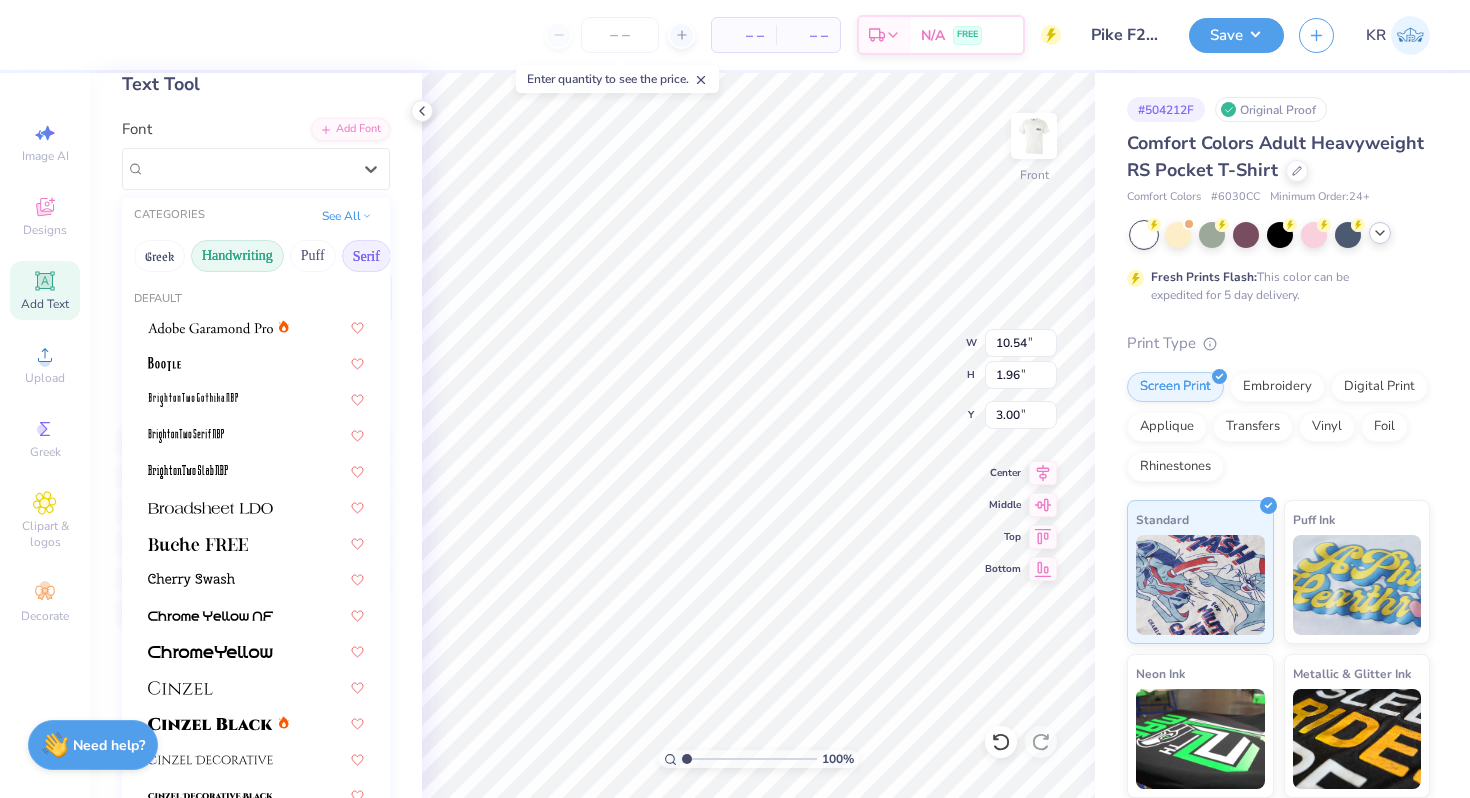 click on "Handwriting" at bounding box center [237, 256] 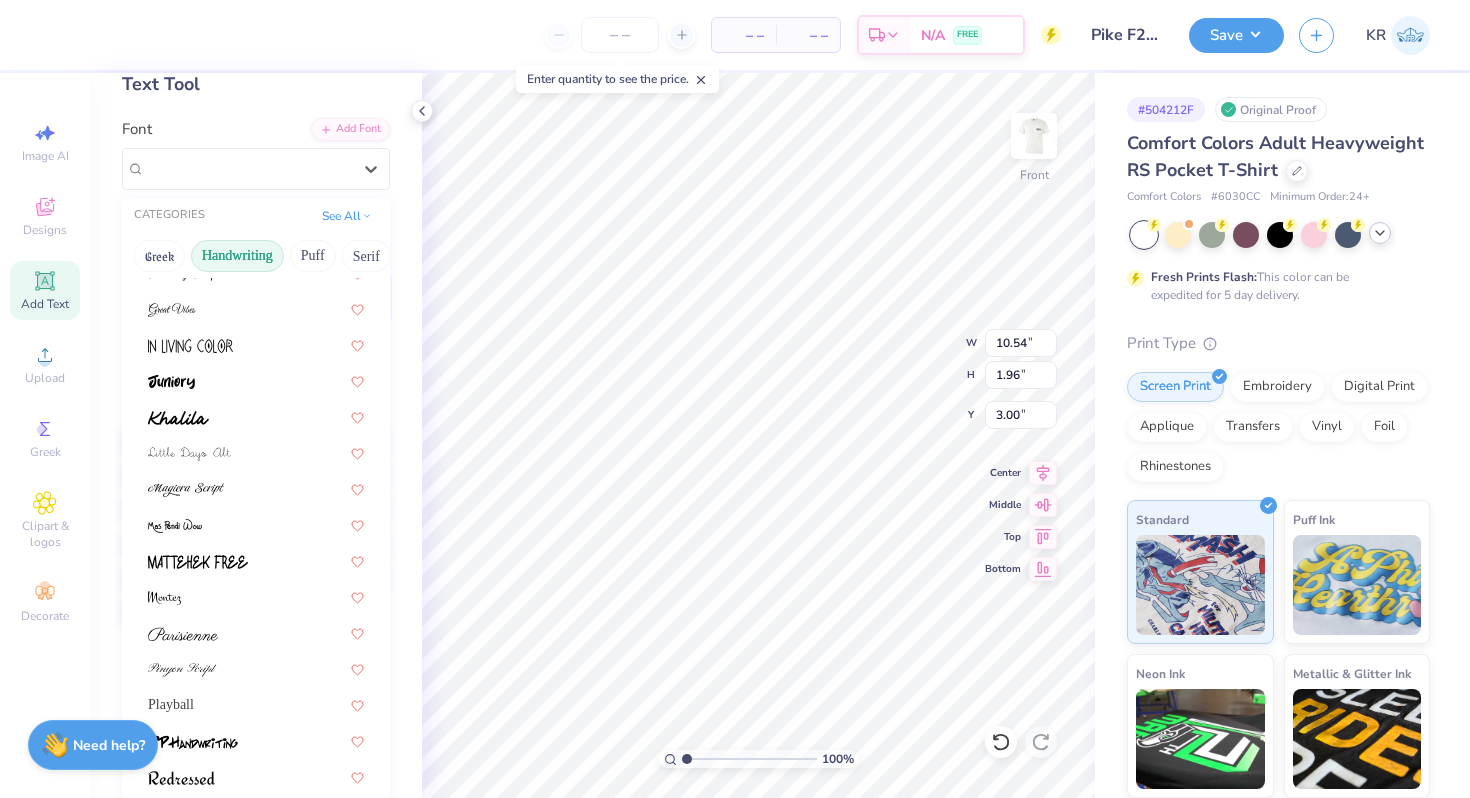 scroll, scrollTop: 454, scrollLeft: 0, axis: vertical 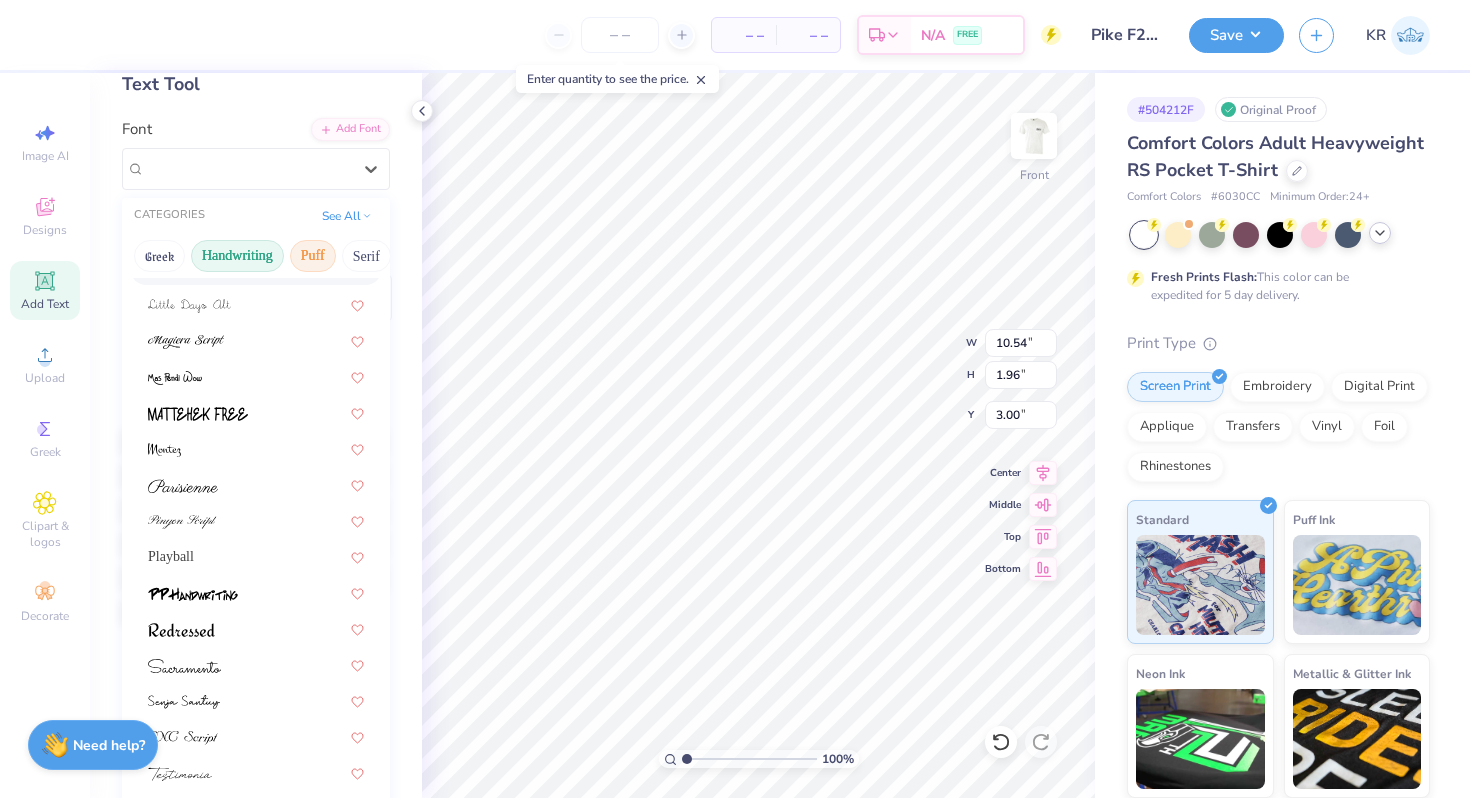 click on "Puff" at bounding box center [313, 256] 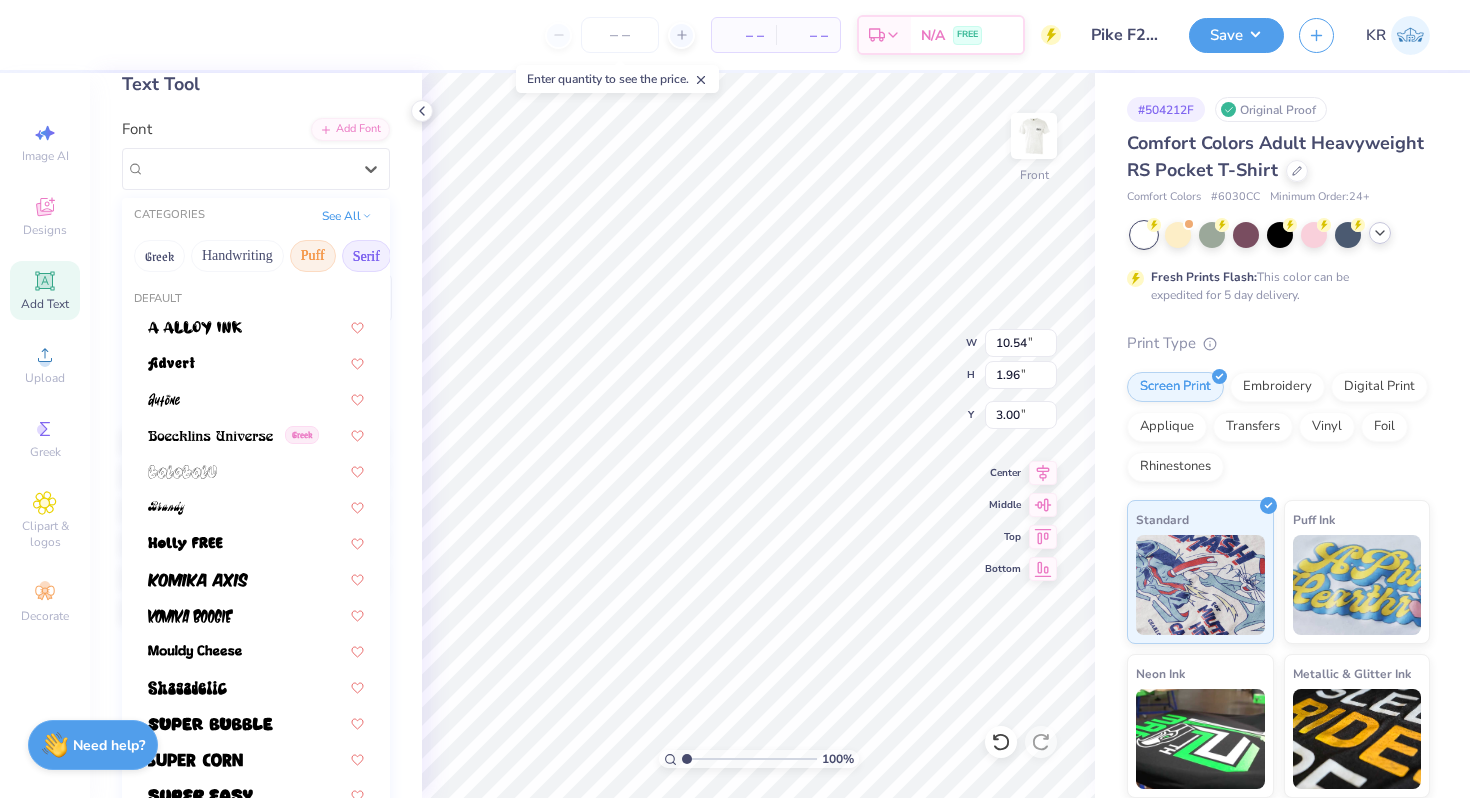 click on "Serif" at bounding box center [366, 256] 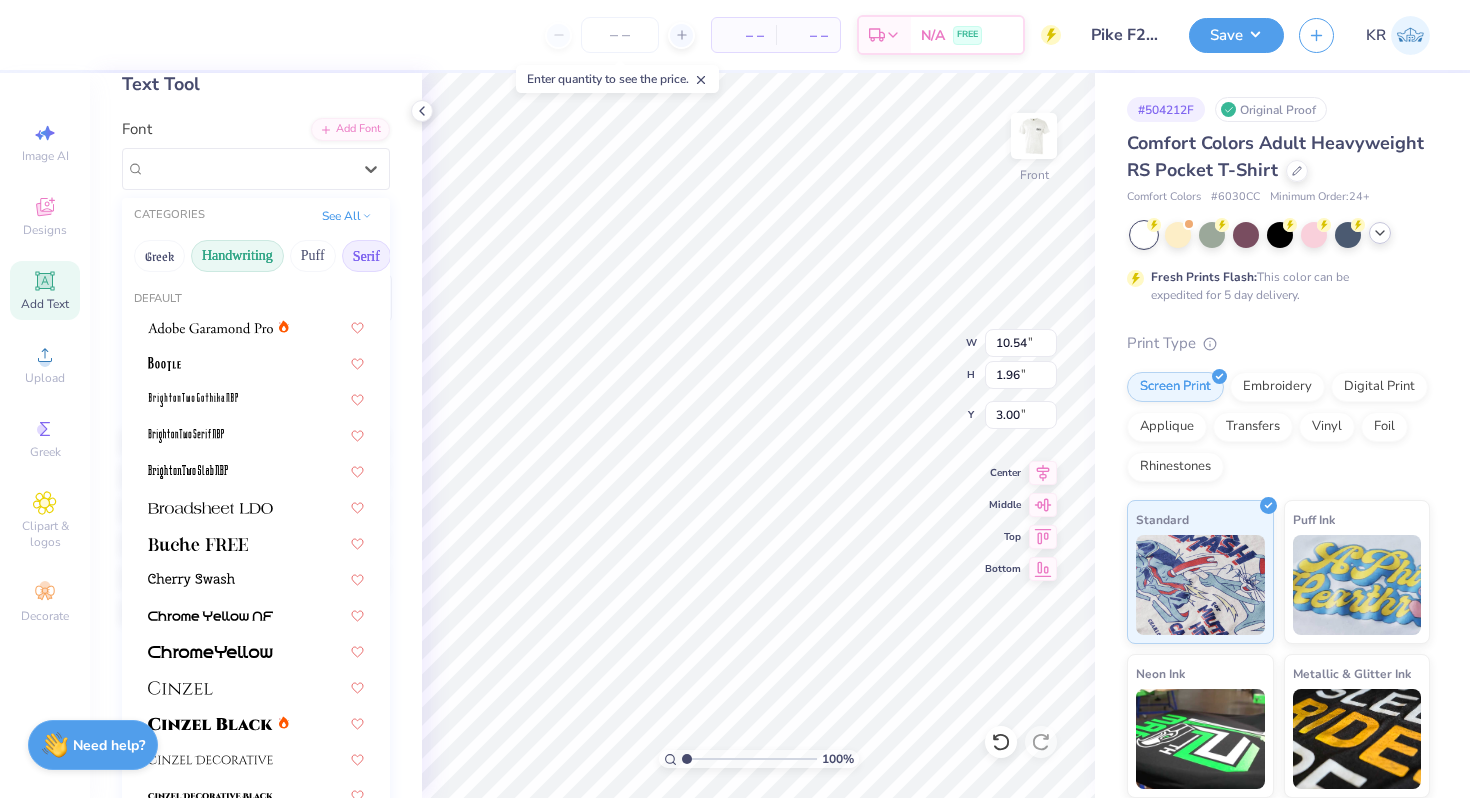 drag, startPoint x: 349, startPoint y: 252, endPoint x: 238, endPoint y: 252, distance: 111 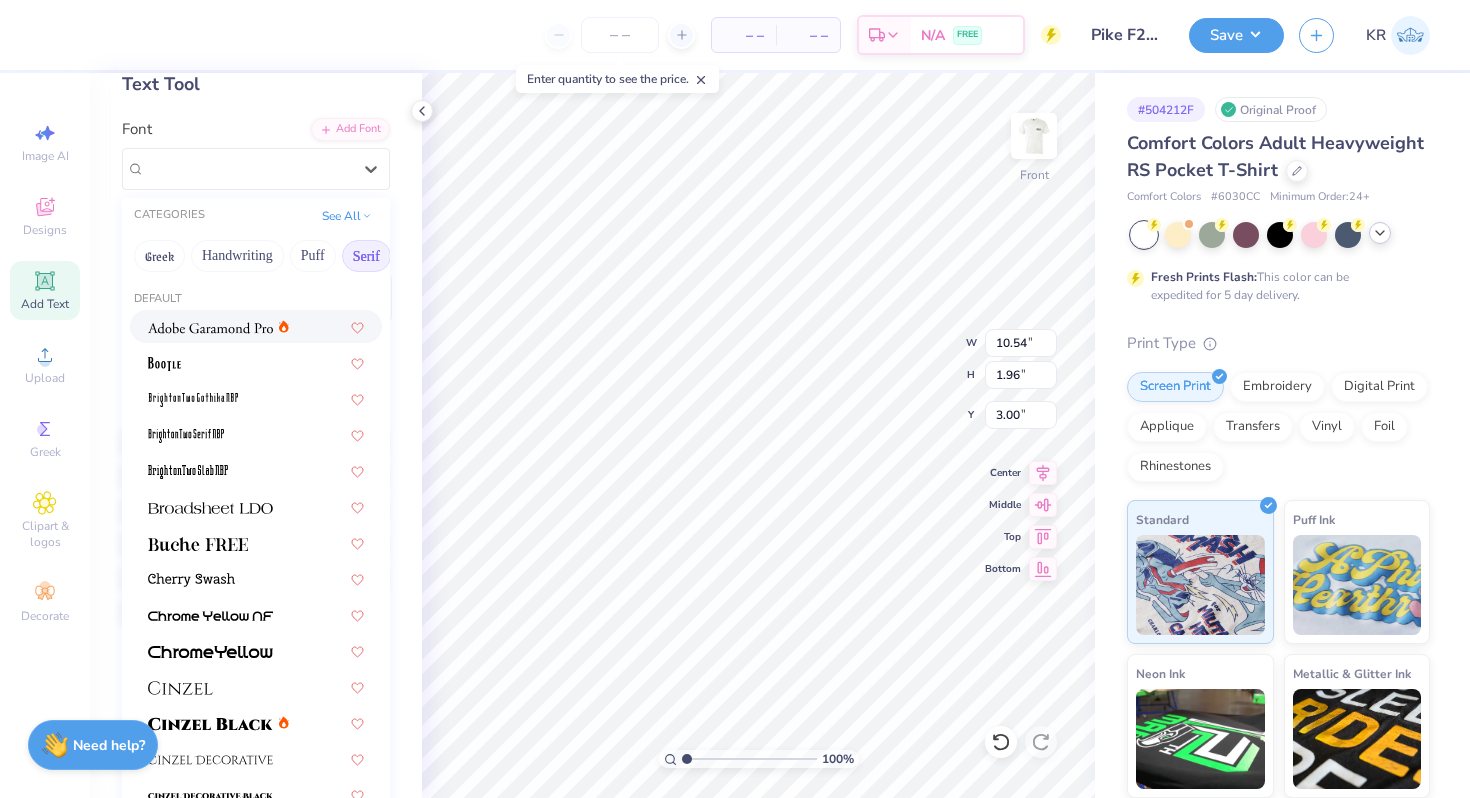 click at bounding box center (210, 328) 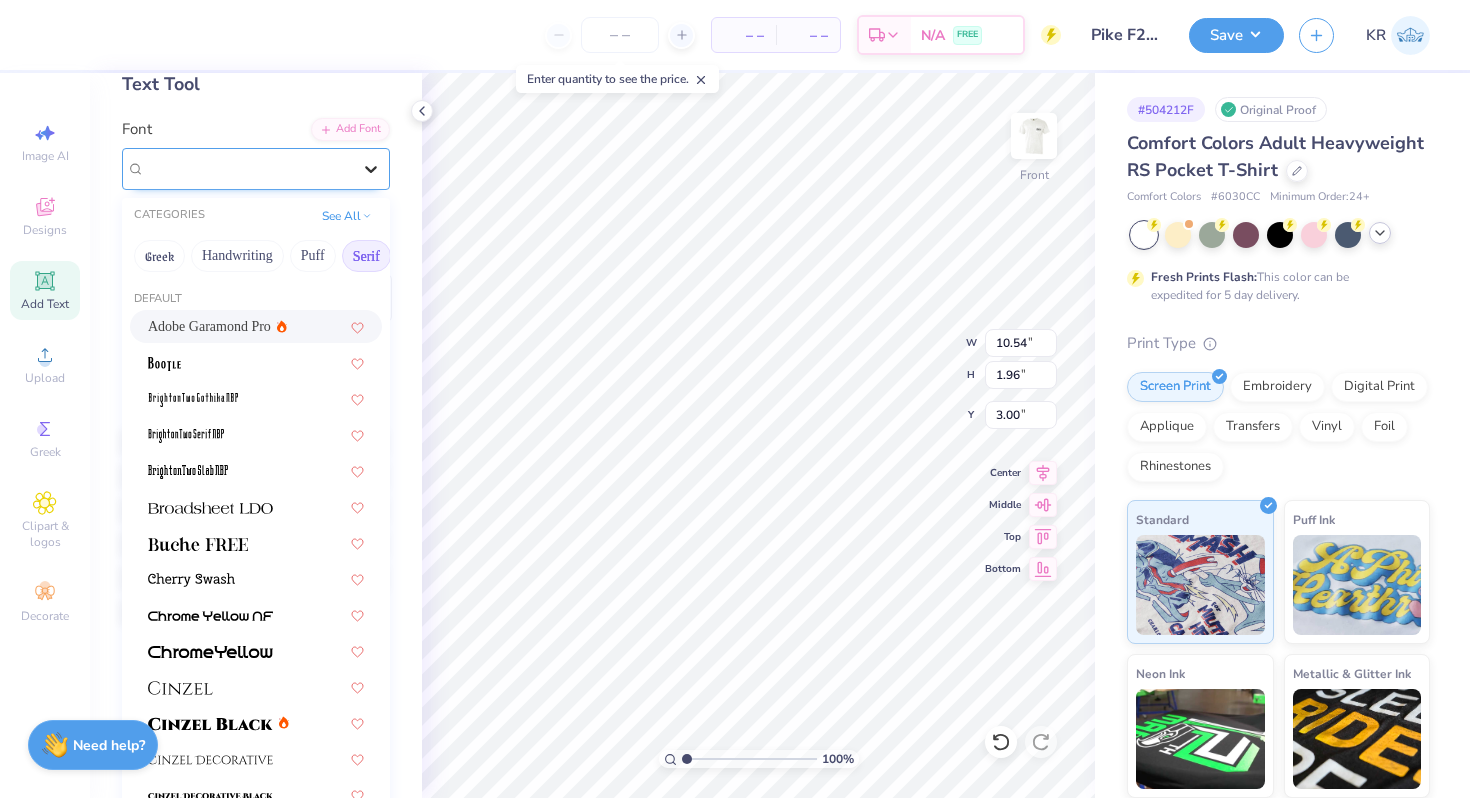 click 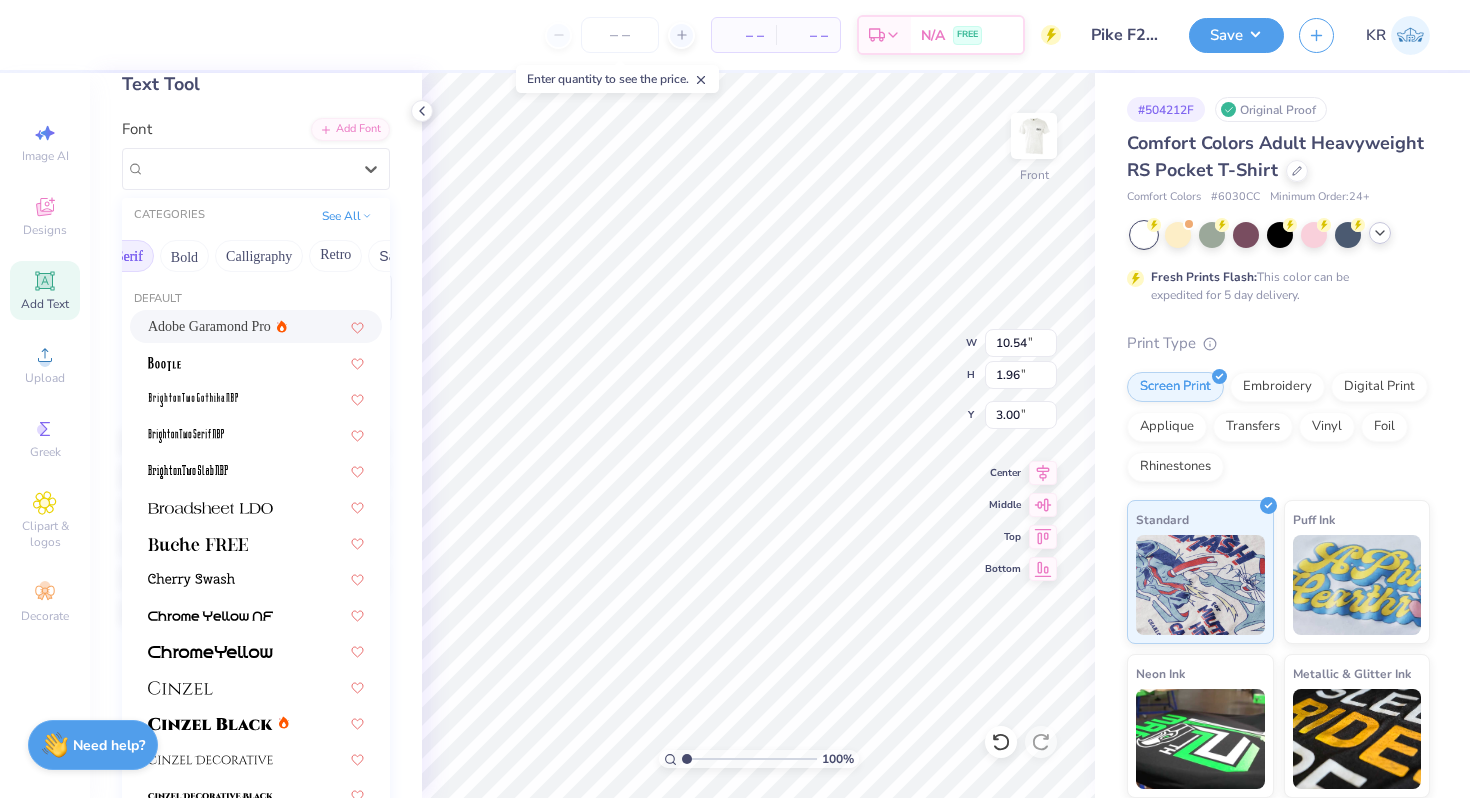 scroll, scrollTop: 0, scrollLeft: 255, axis: horizontal 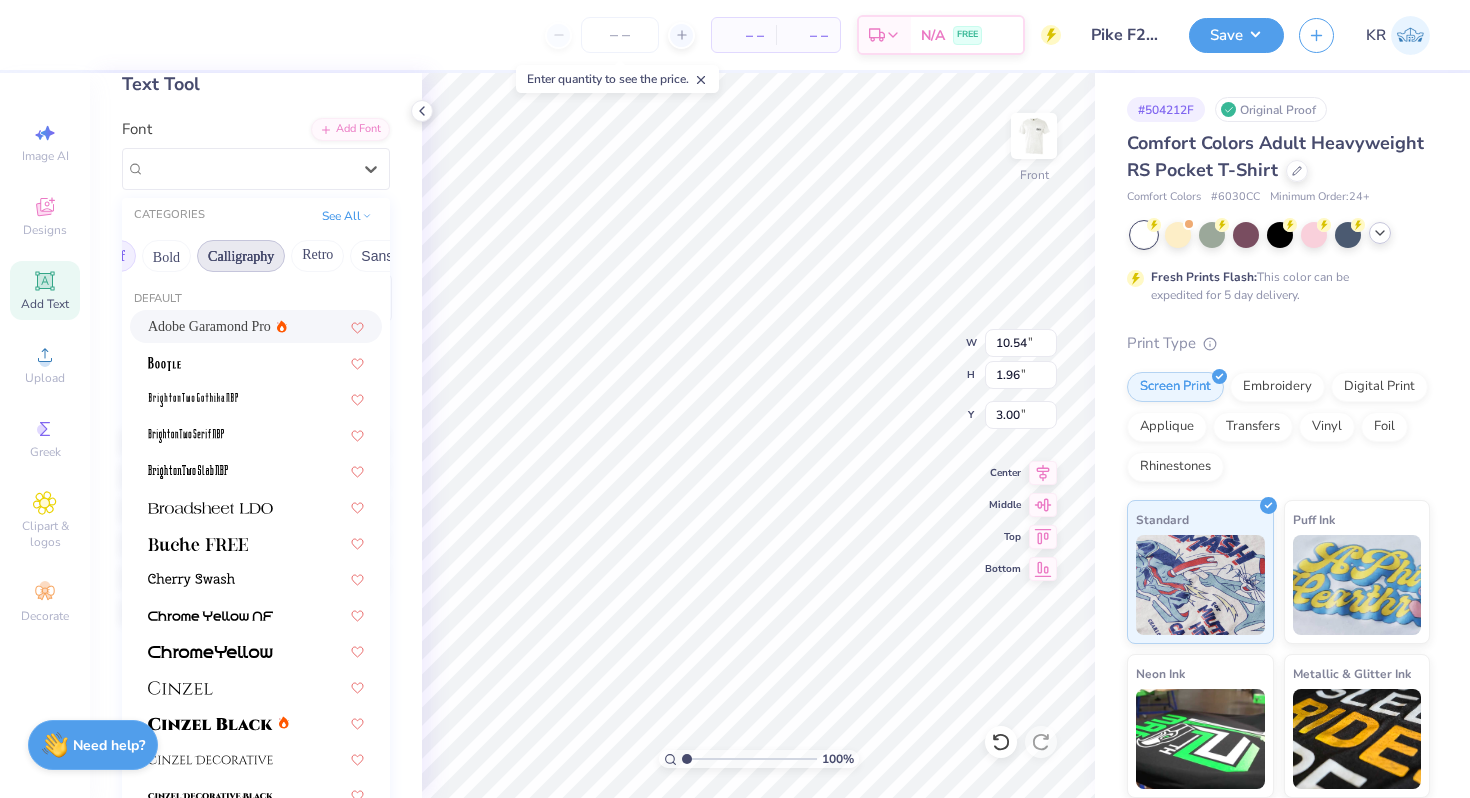 click on "Calligraphy" at bounding box center (241, 256) 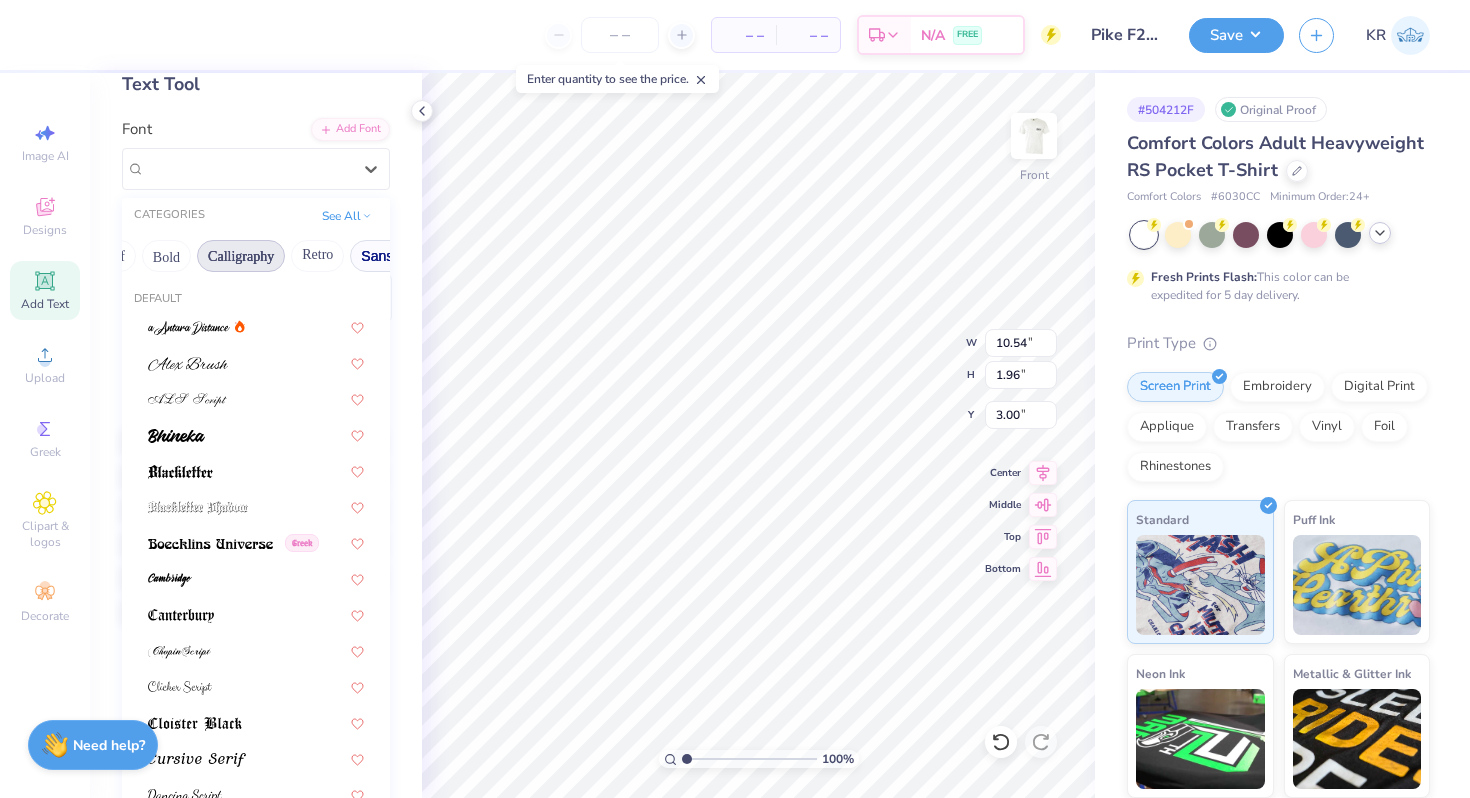 click on "Sans Serif" at bounding box center [393, 256] 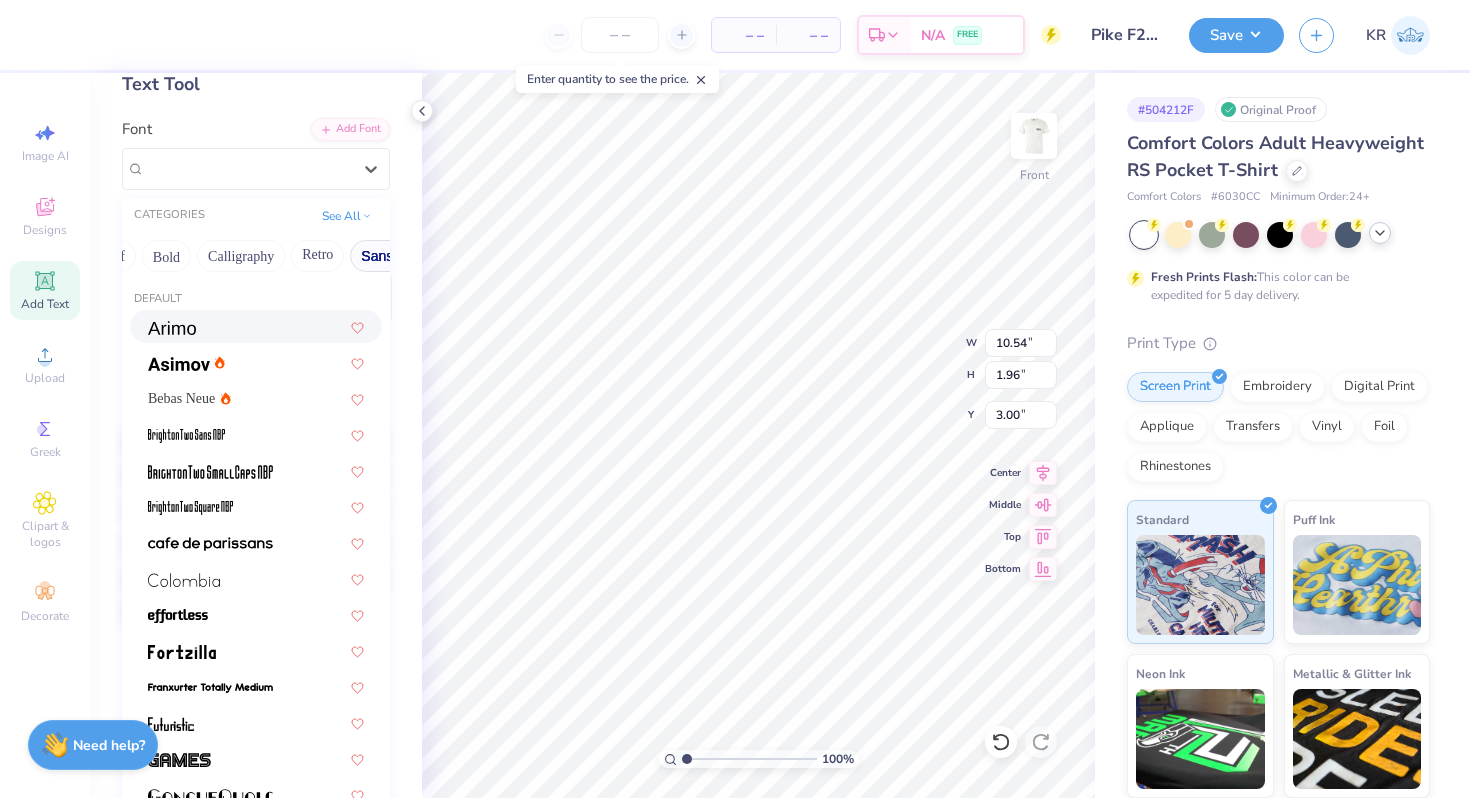 click at bounding box center [256, 326] 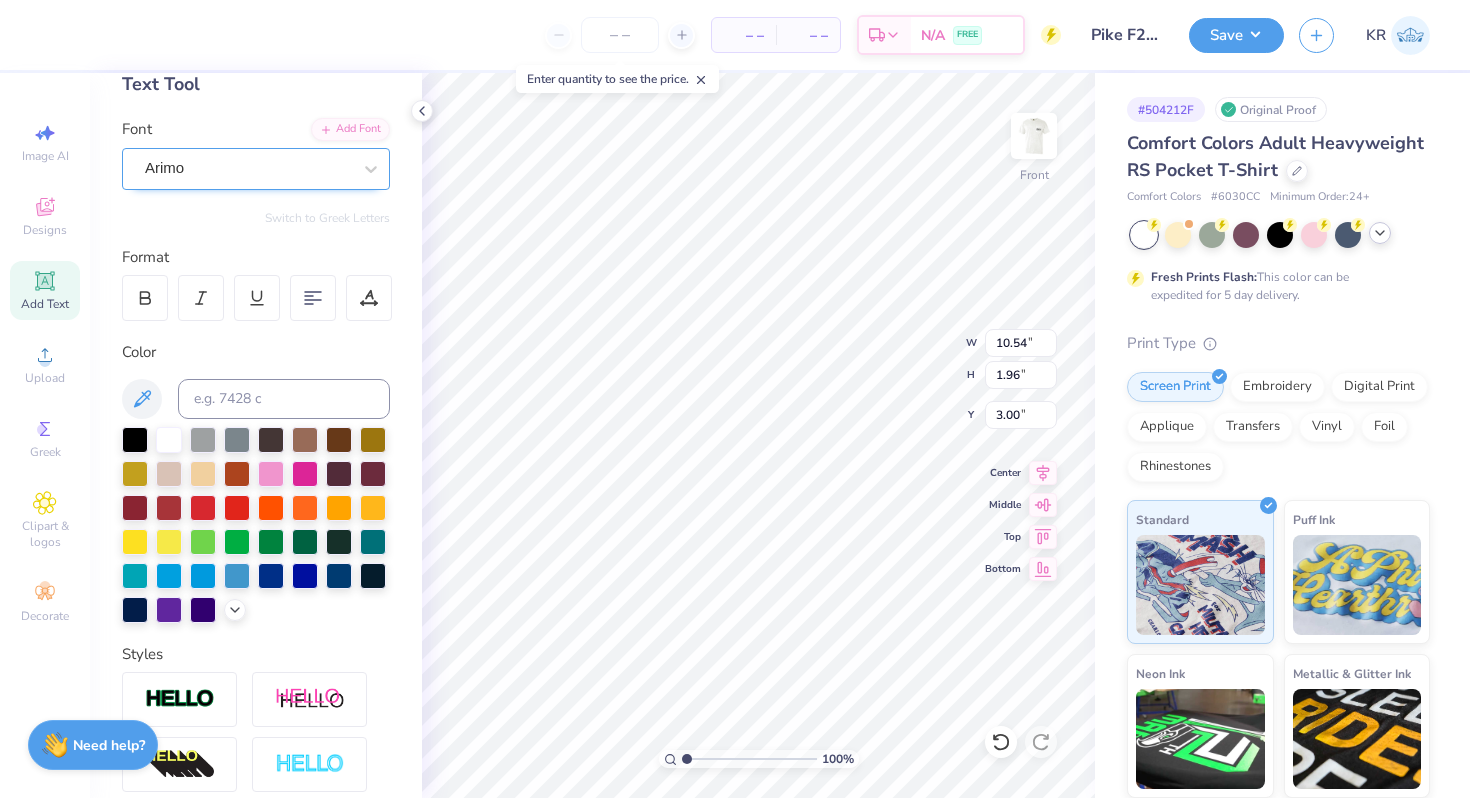 click on "Arimo" at bounding box center (248, 168) 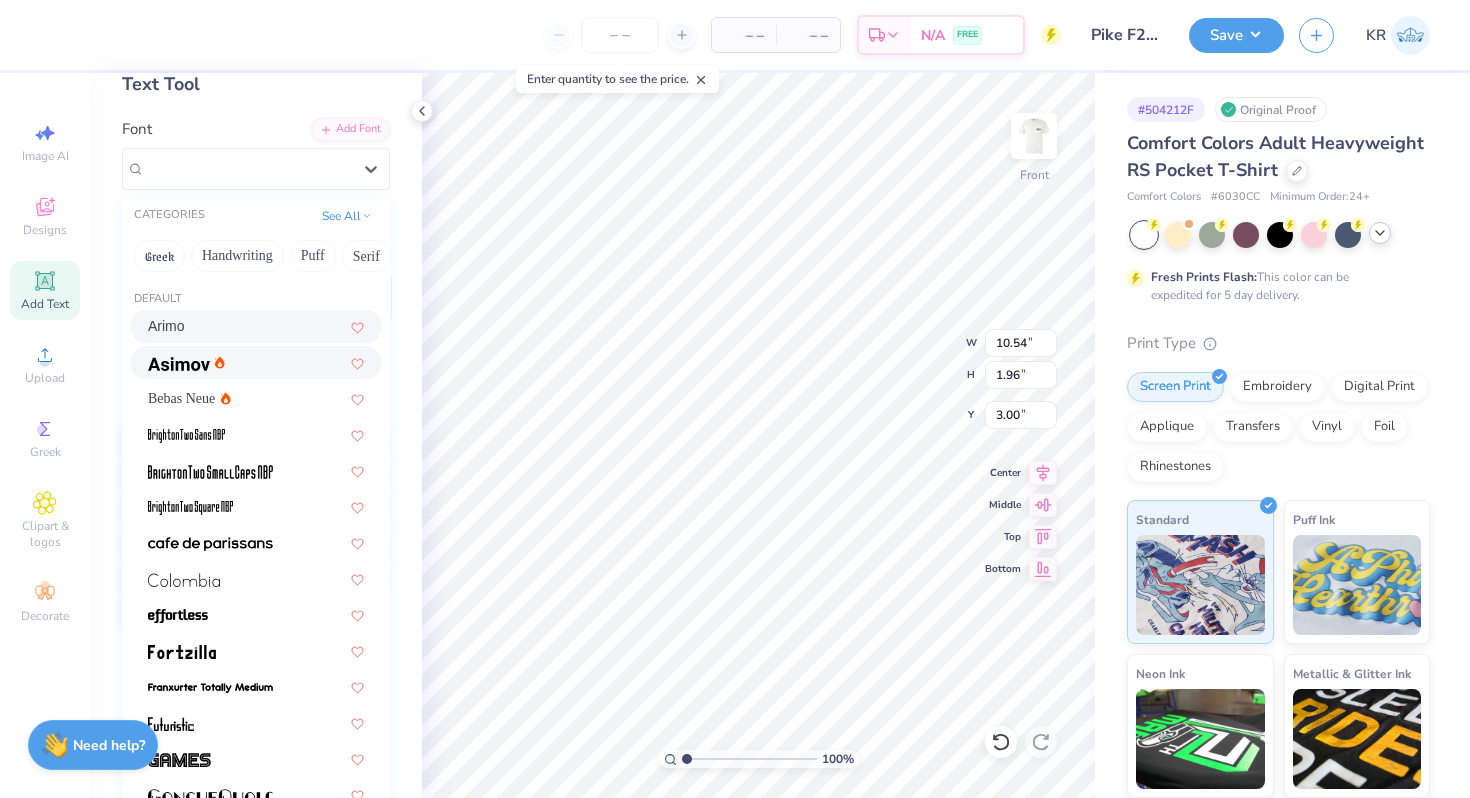 click at bounding box center [256, 362] 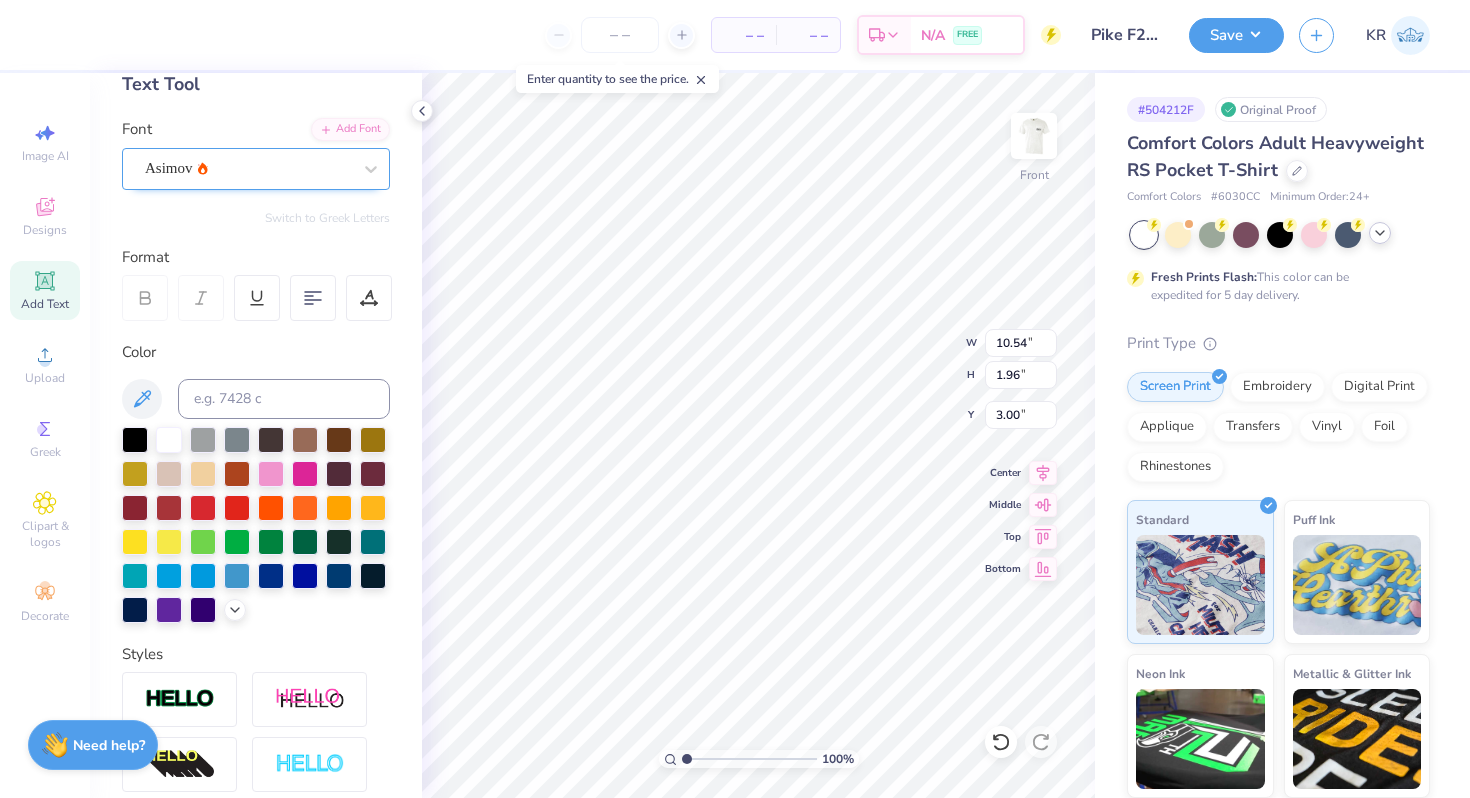 click on "Asimov" at bounding box center [256, 169] 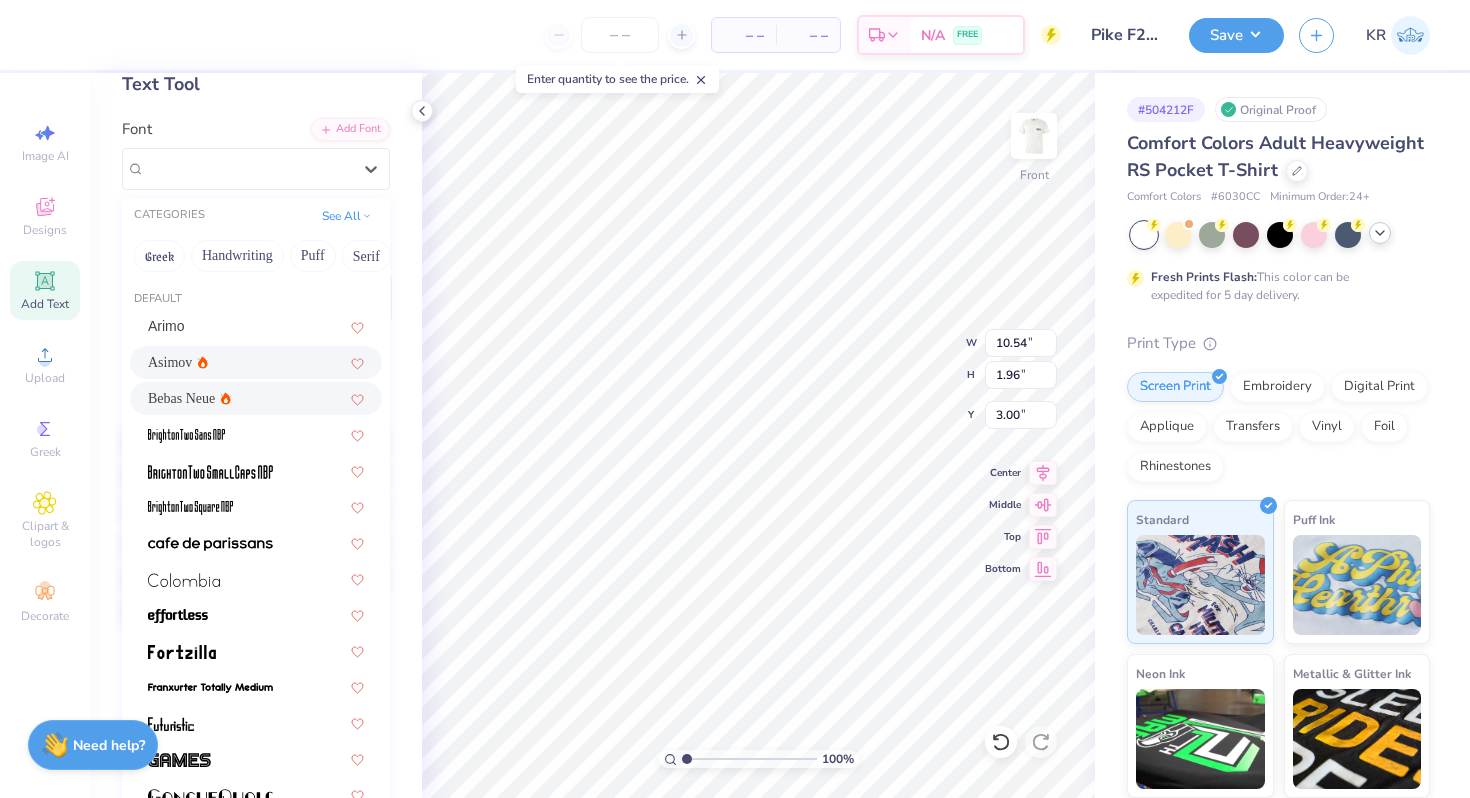 click on "Bebas Neue" at bounding box center (256, 398) 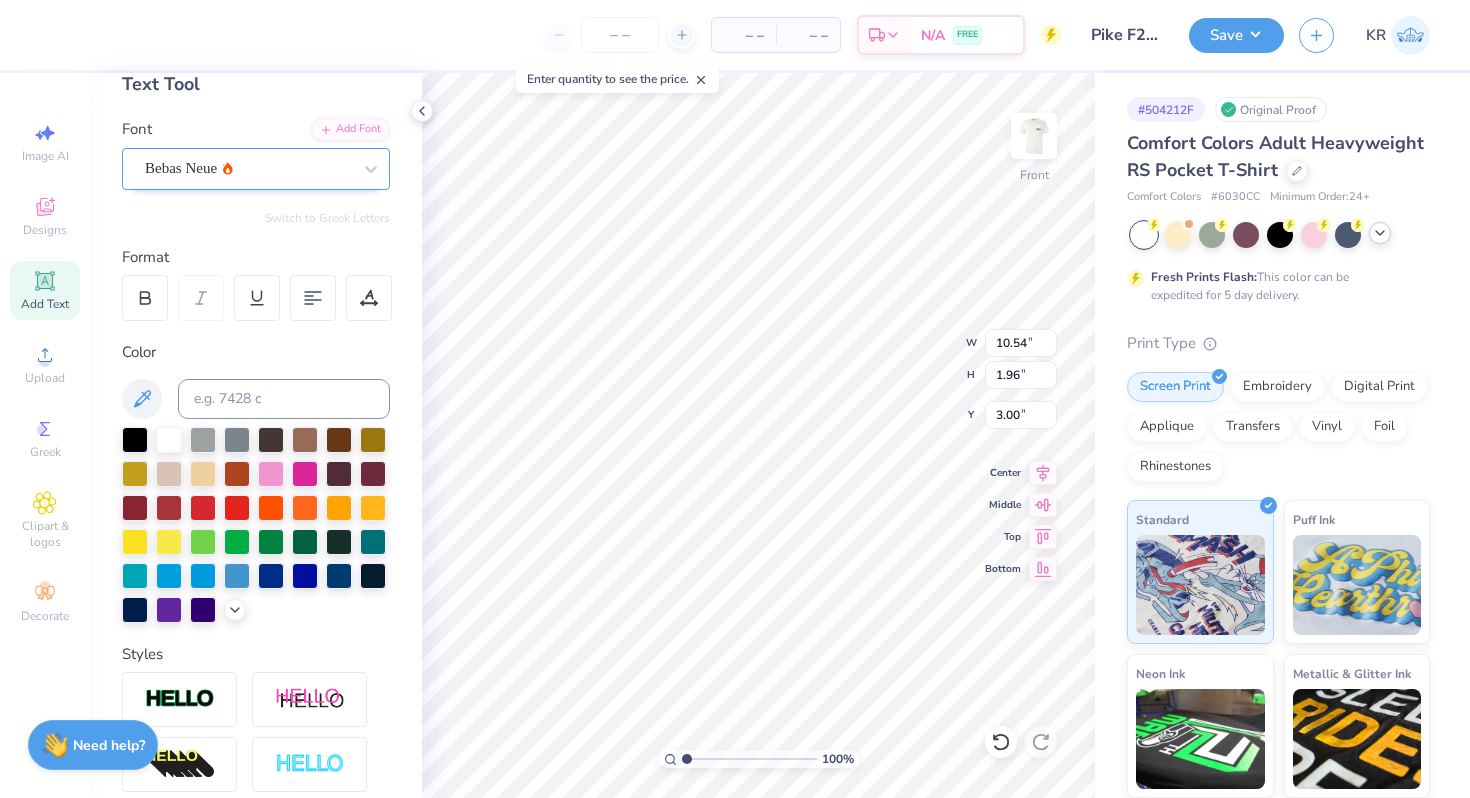 click on "Bebas Neue" at bounding box center (248, 168) 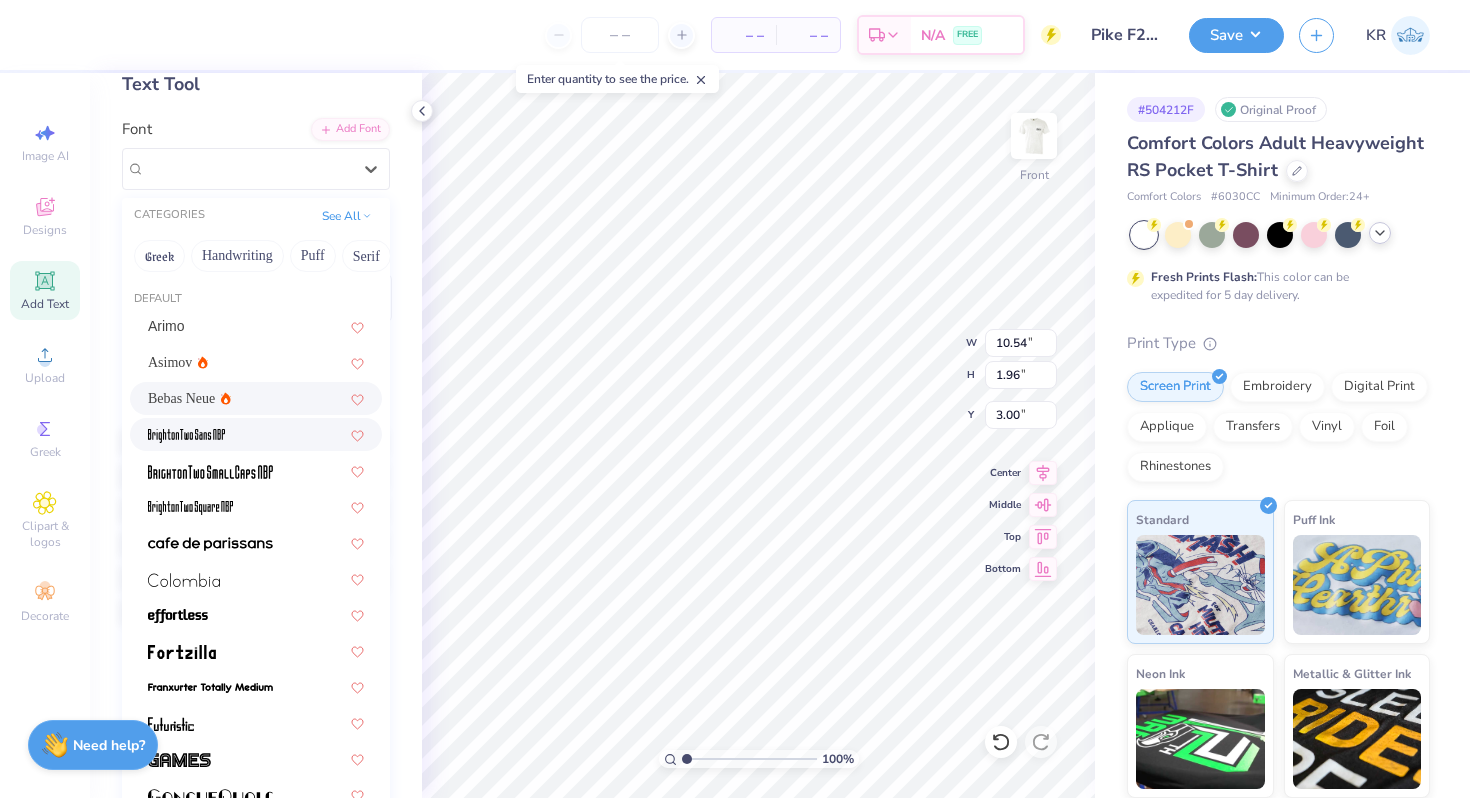 click at bounding box center [256, 434] 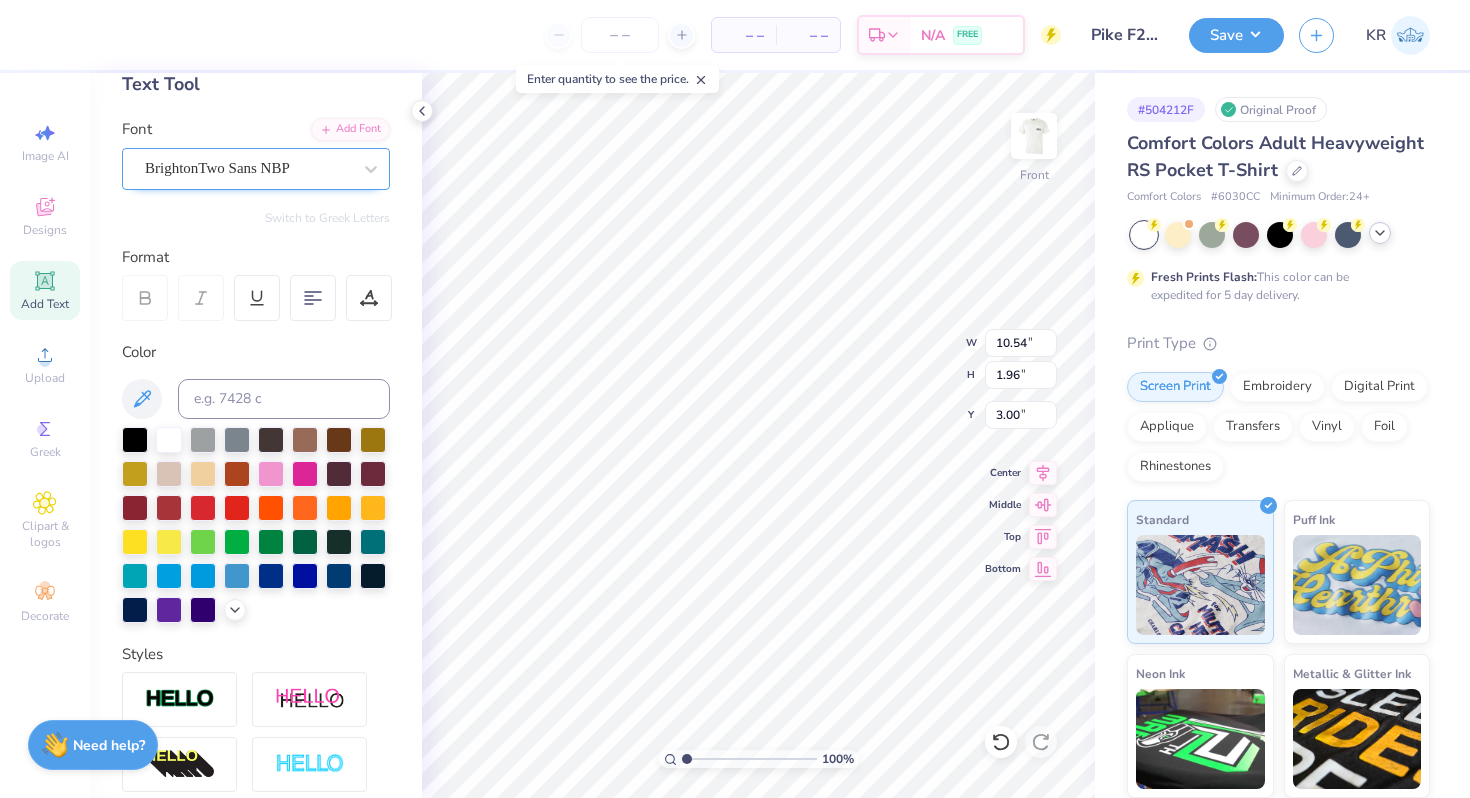 click on "BrightonTwo Sans NBP" at bounding box center [248, 168] 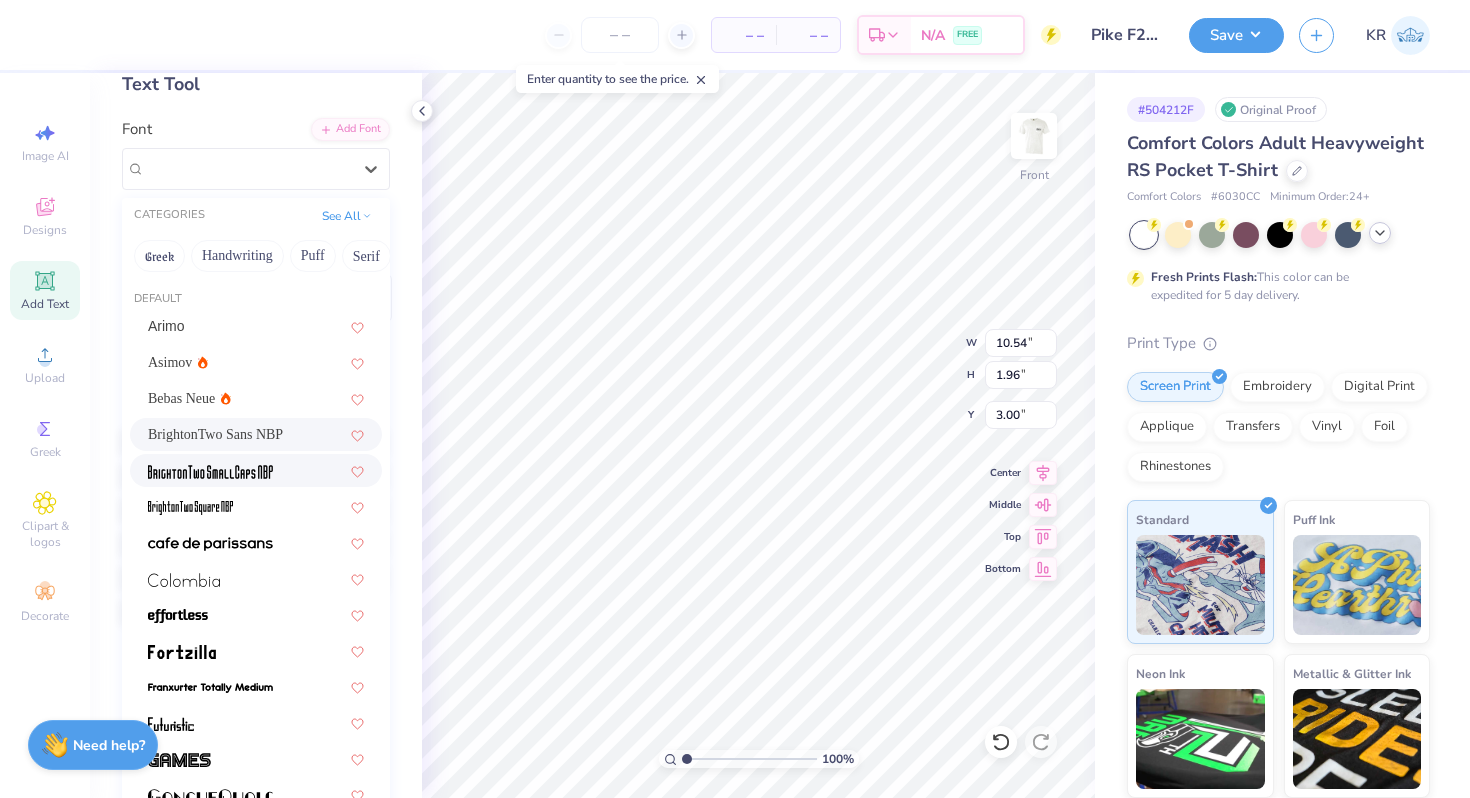 click at bounding box center [256, 470] 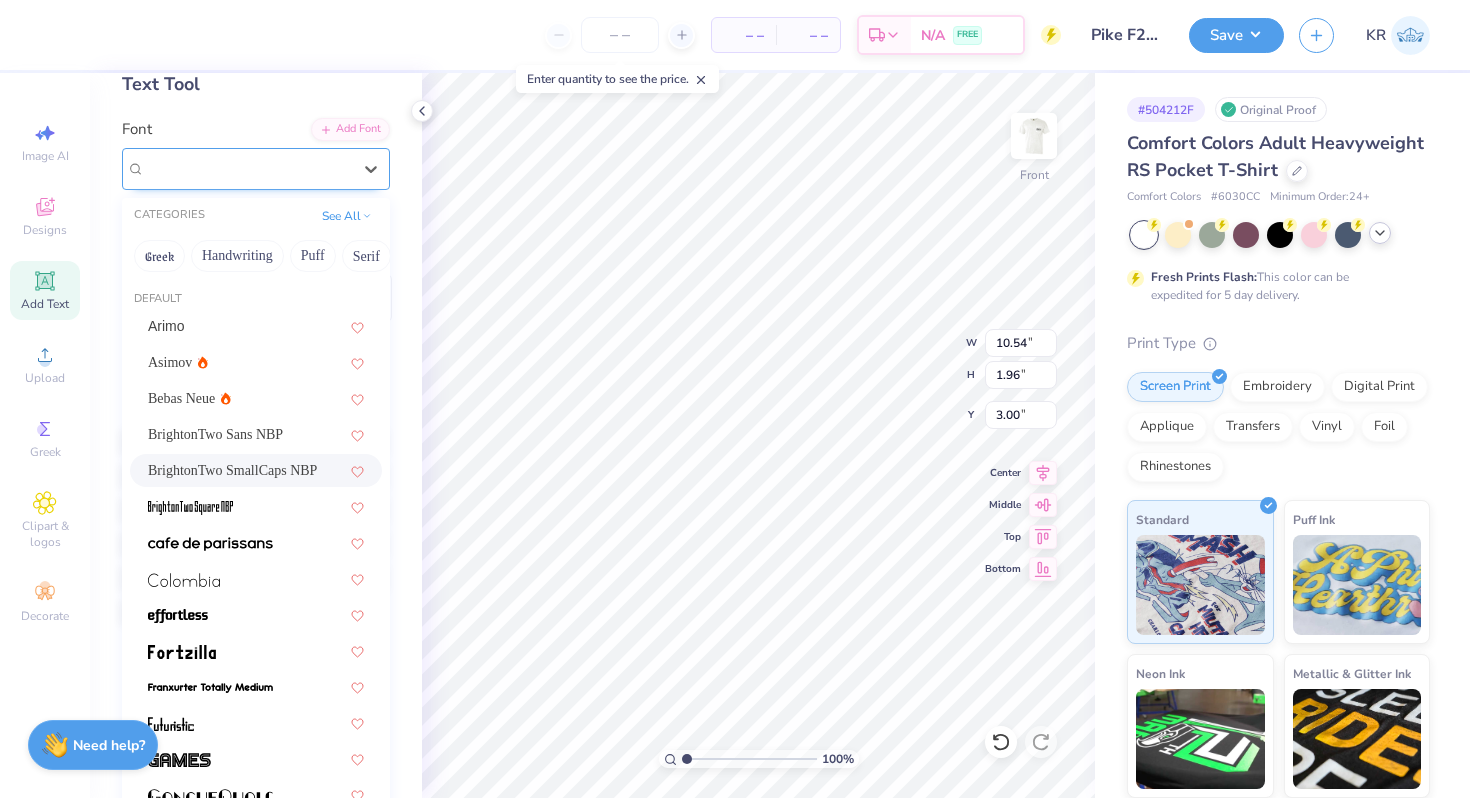 click on "BrightonTwo SmallCaps NBP" at bounding box center [248, 168] 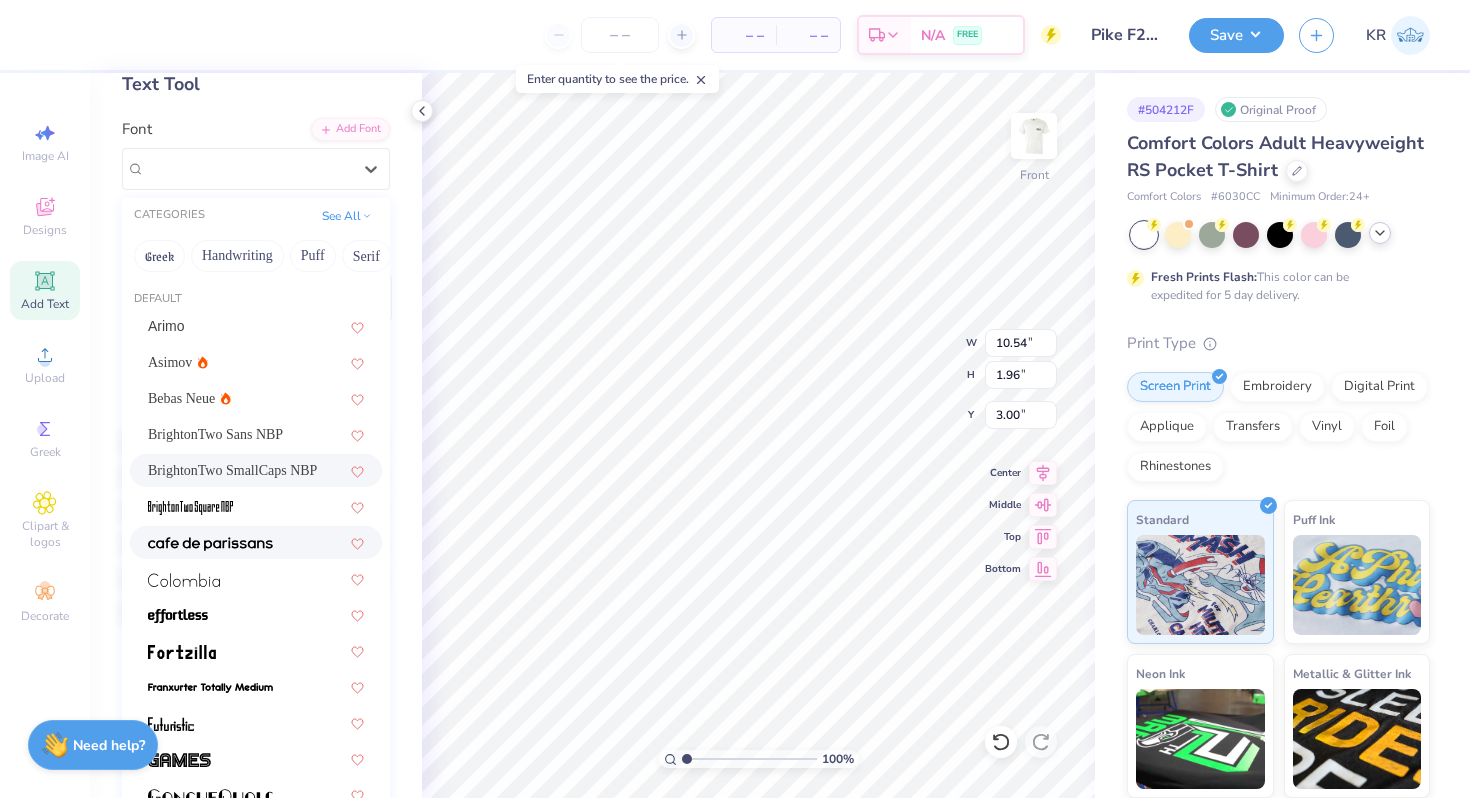 click at bounding box center [210, 544] 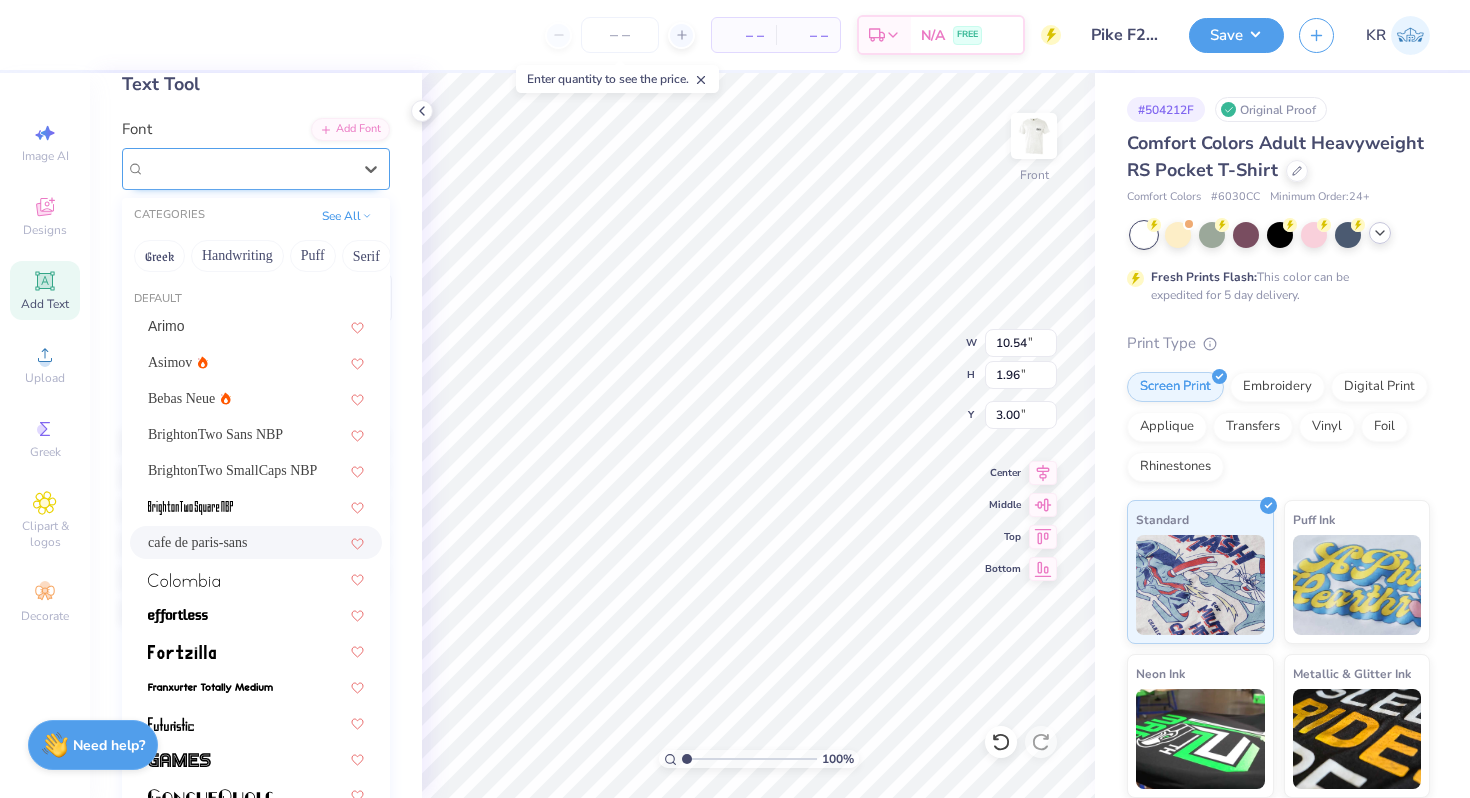 click on "cafe de paris-sans" at bounding box center (248, 168) 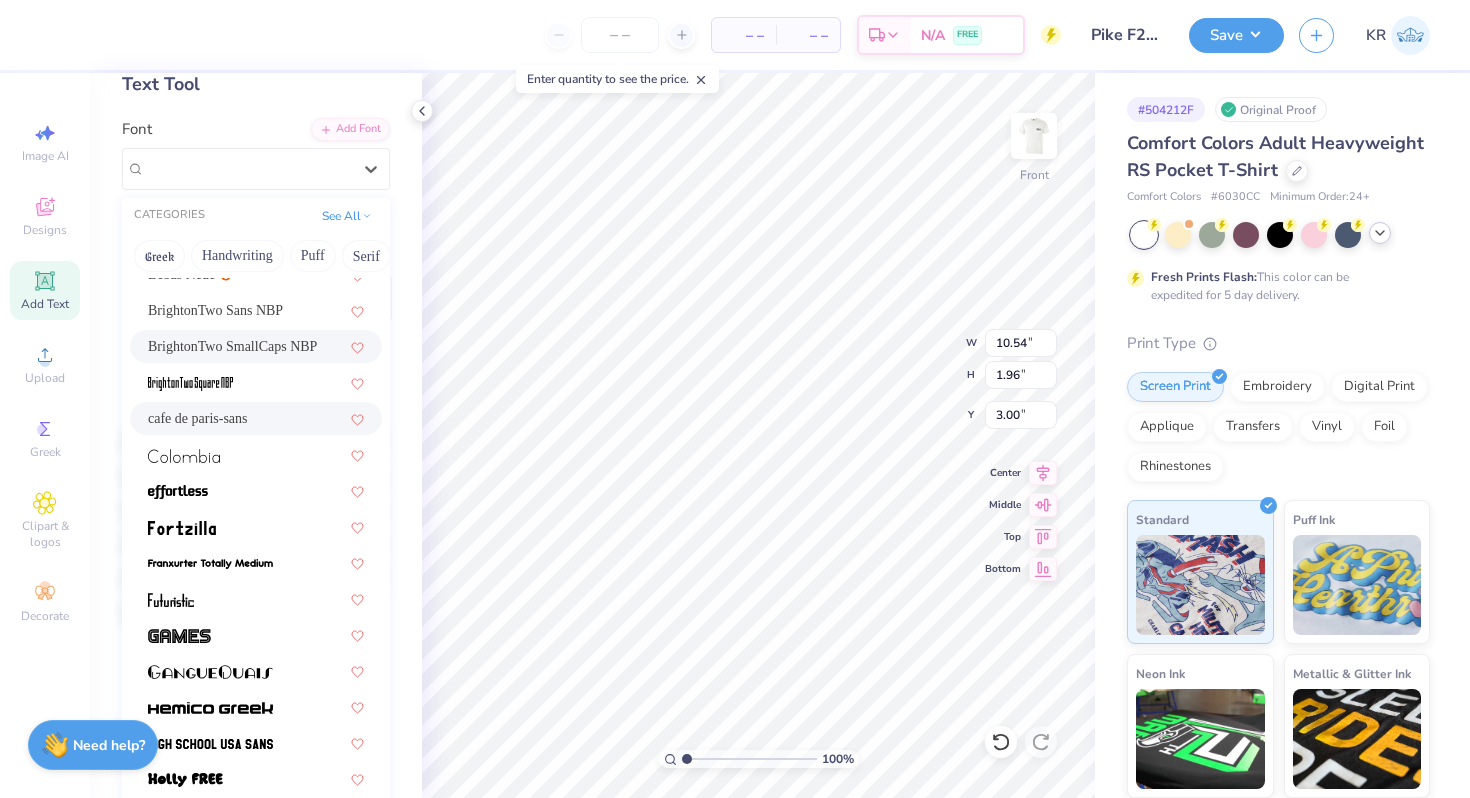 scroll, scrollTop: 182, scrollLeft: 0, axis: vertical 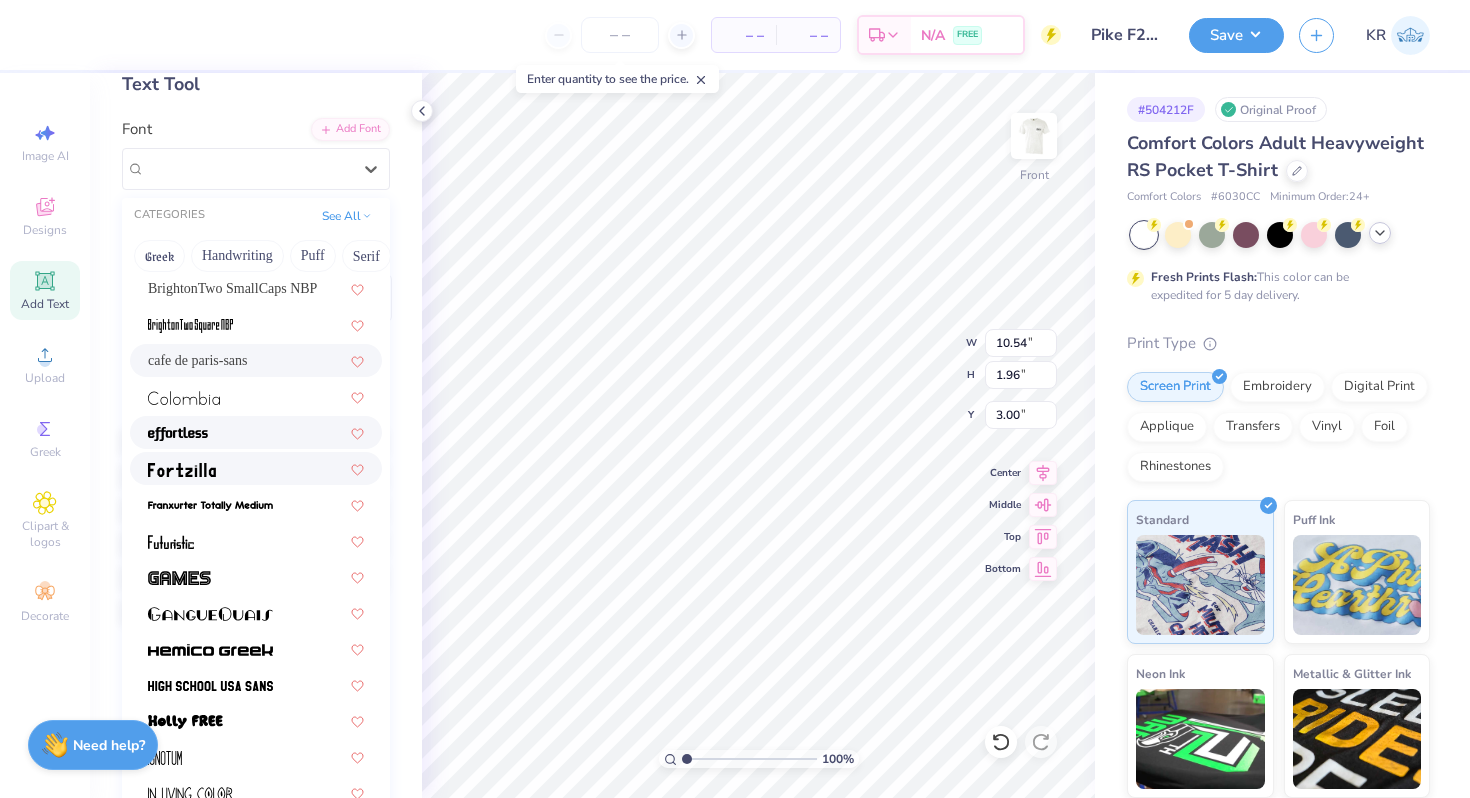 click at bounding box center [256, 432] 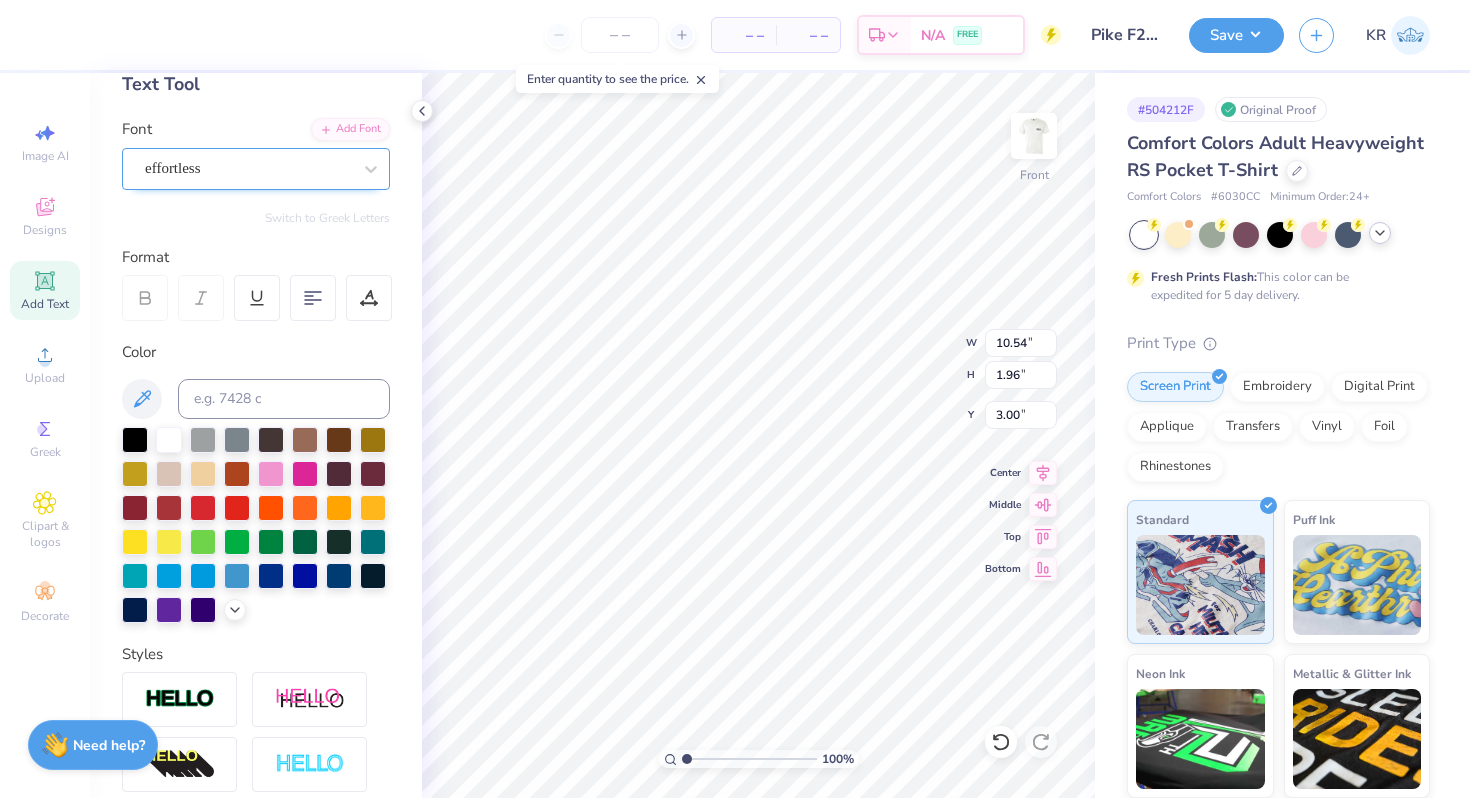 click at bounding box center (248, 168) 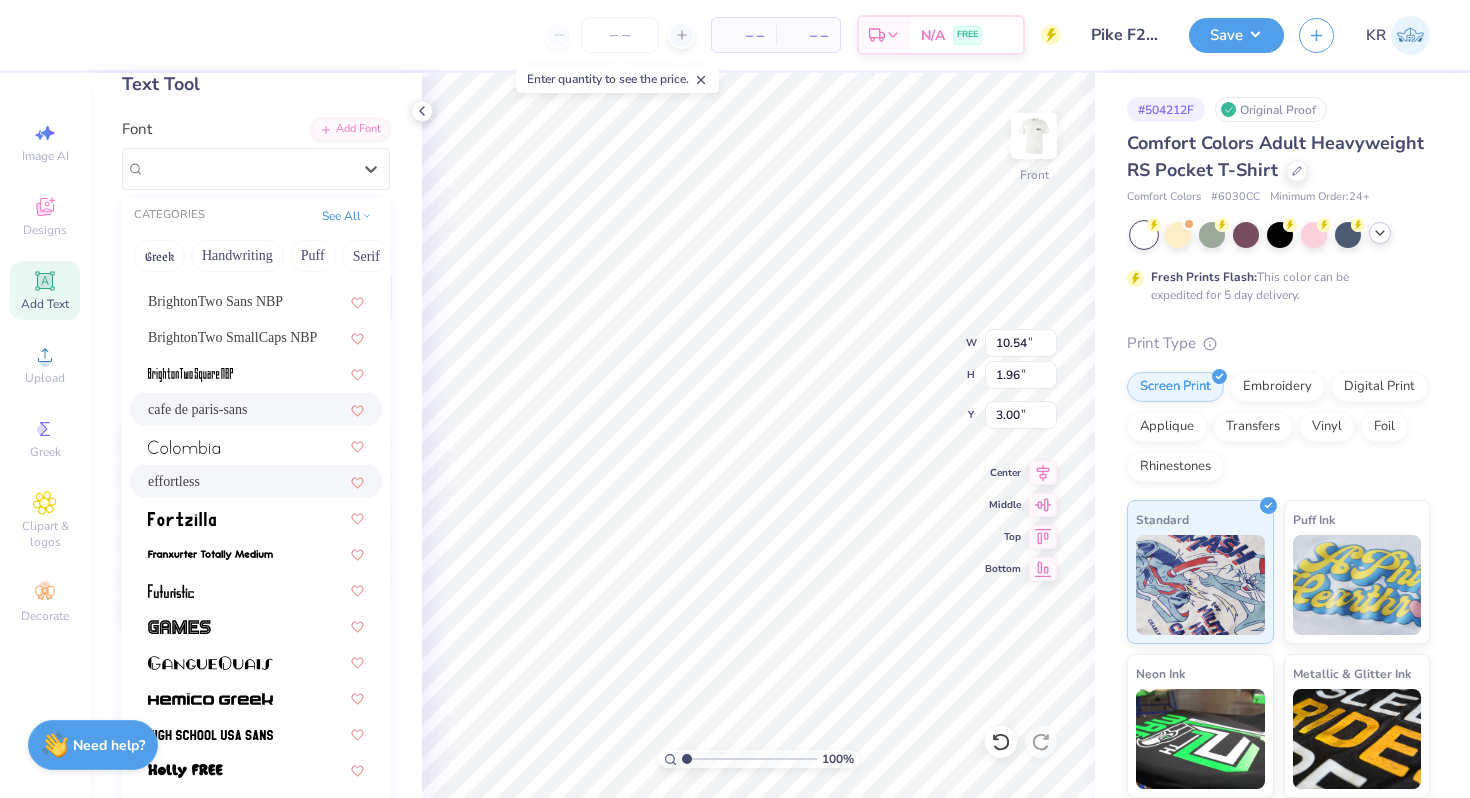 scroll, scrollTop: 152, scrollLeft: 0, axis: vertical 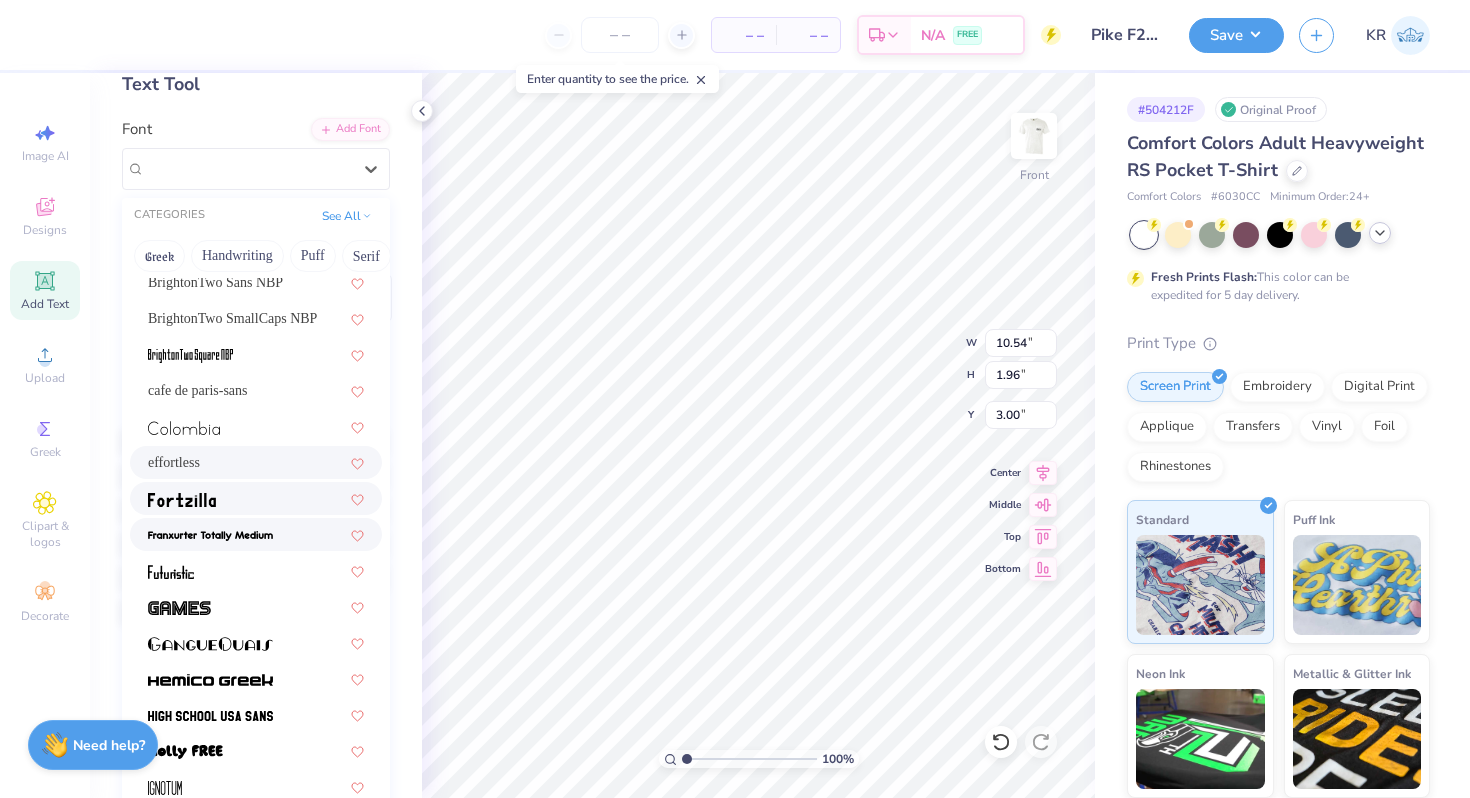 click at bounding box center [256, 498] 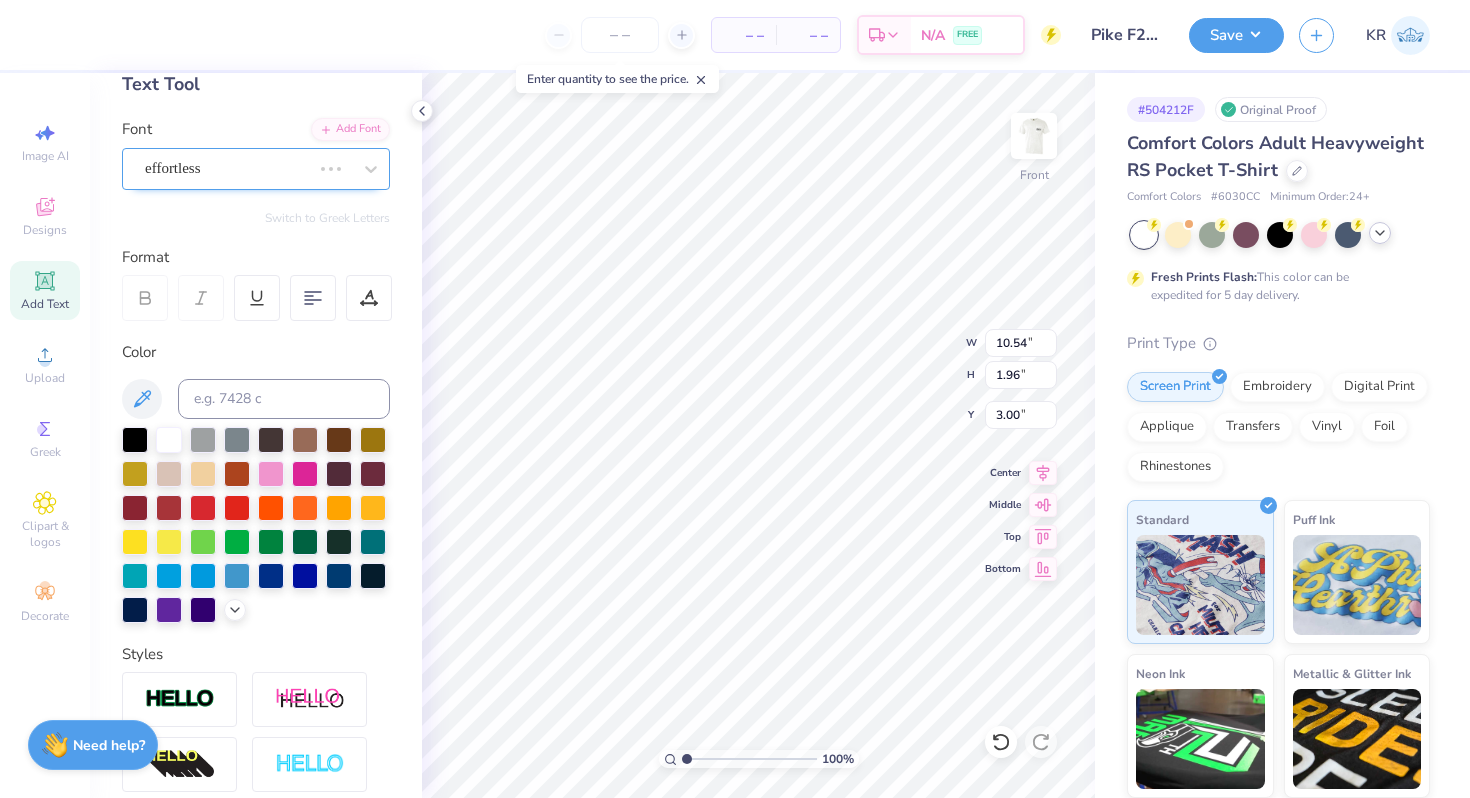 click on "effortless" at bounding box center [228, 168] 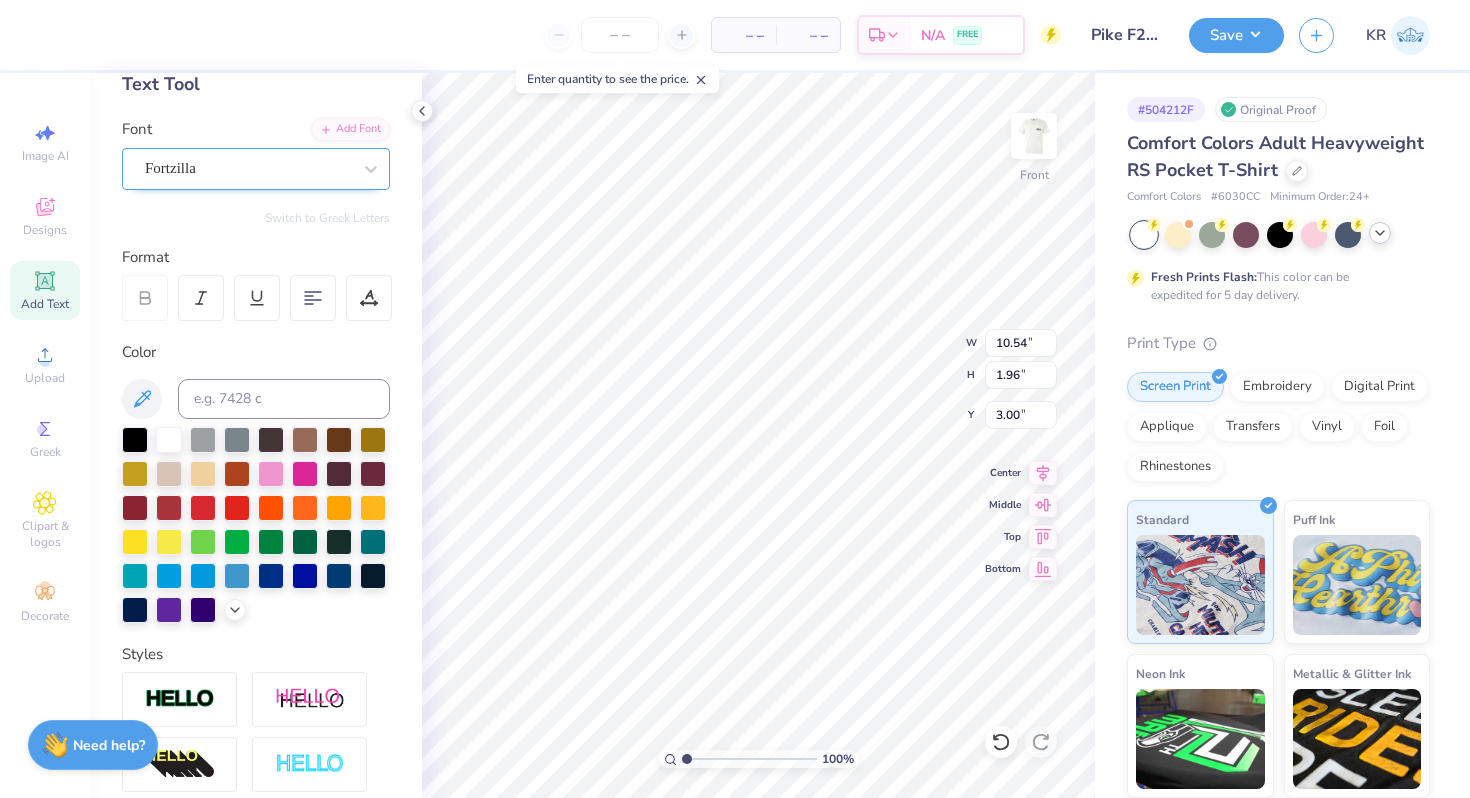 click on "Fortzilla" at bounding box center [248, 168] 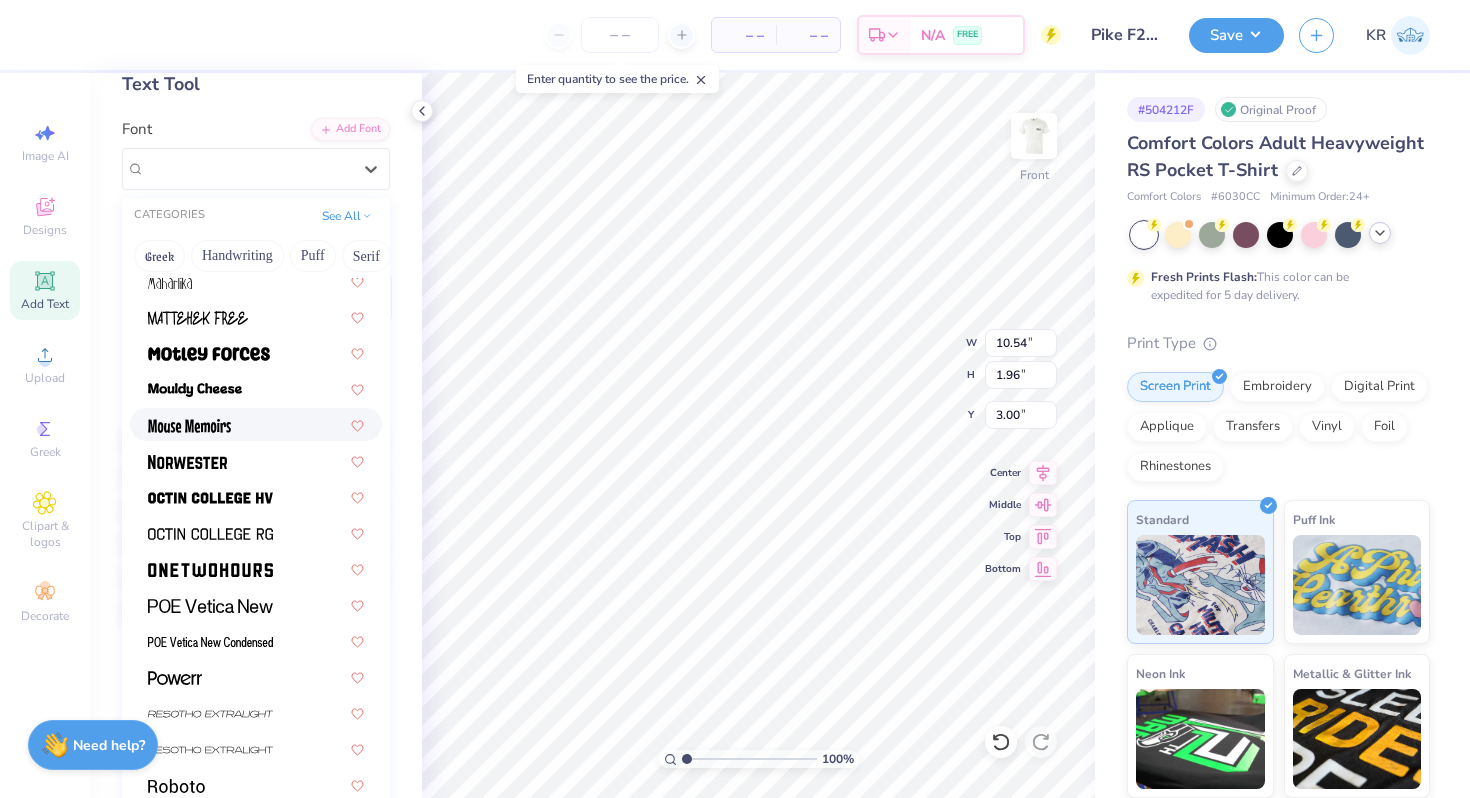 scroll, scrollTop: 1669, scrollLeft: 0, axis: vertical 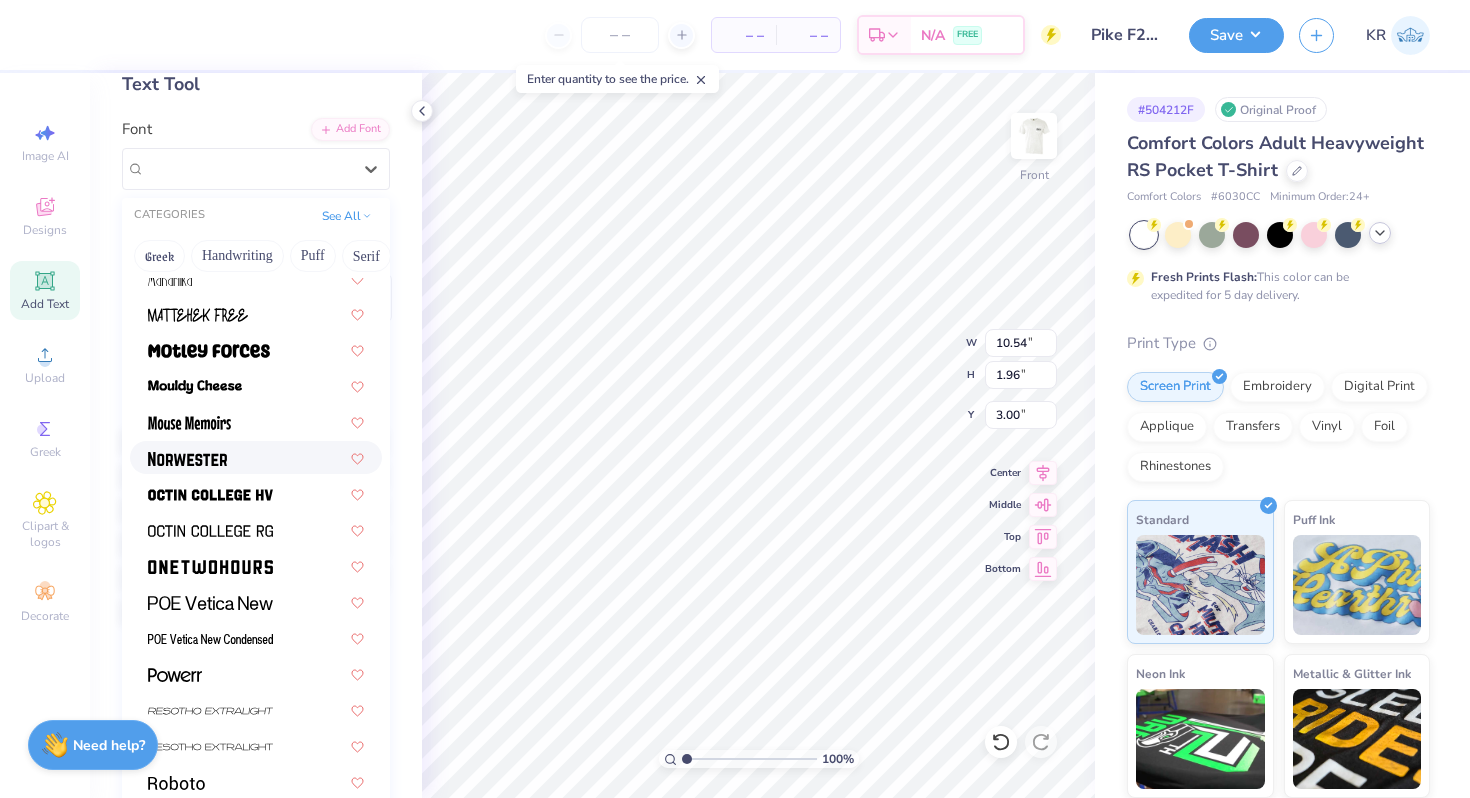 click at bounding box center (256, 457) 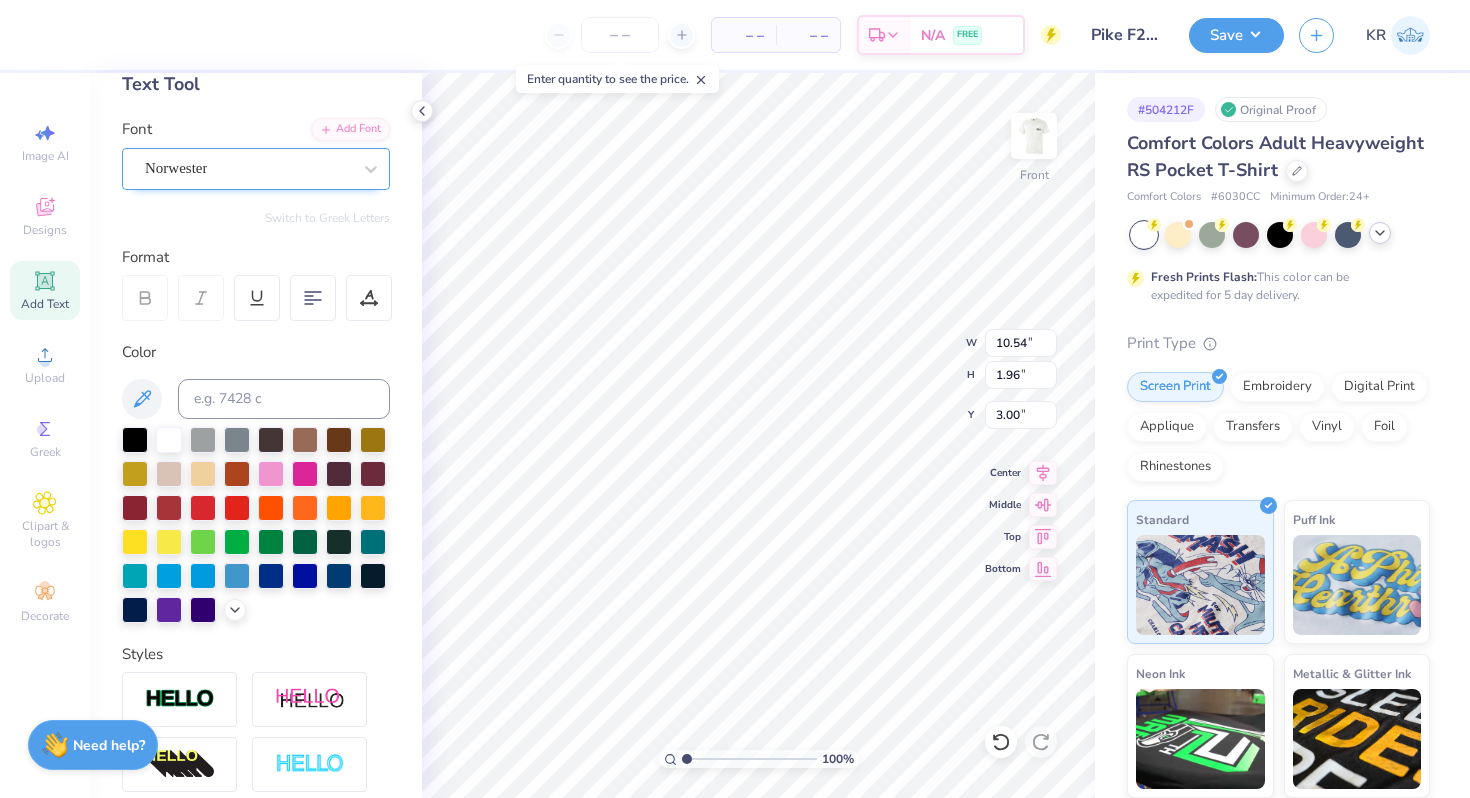 click on "Norwester" at bounding box center [248, 168] 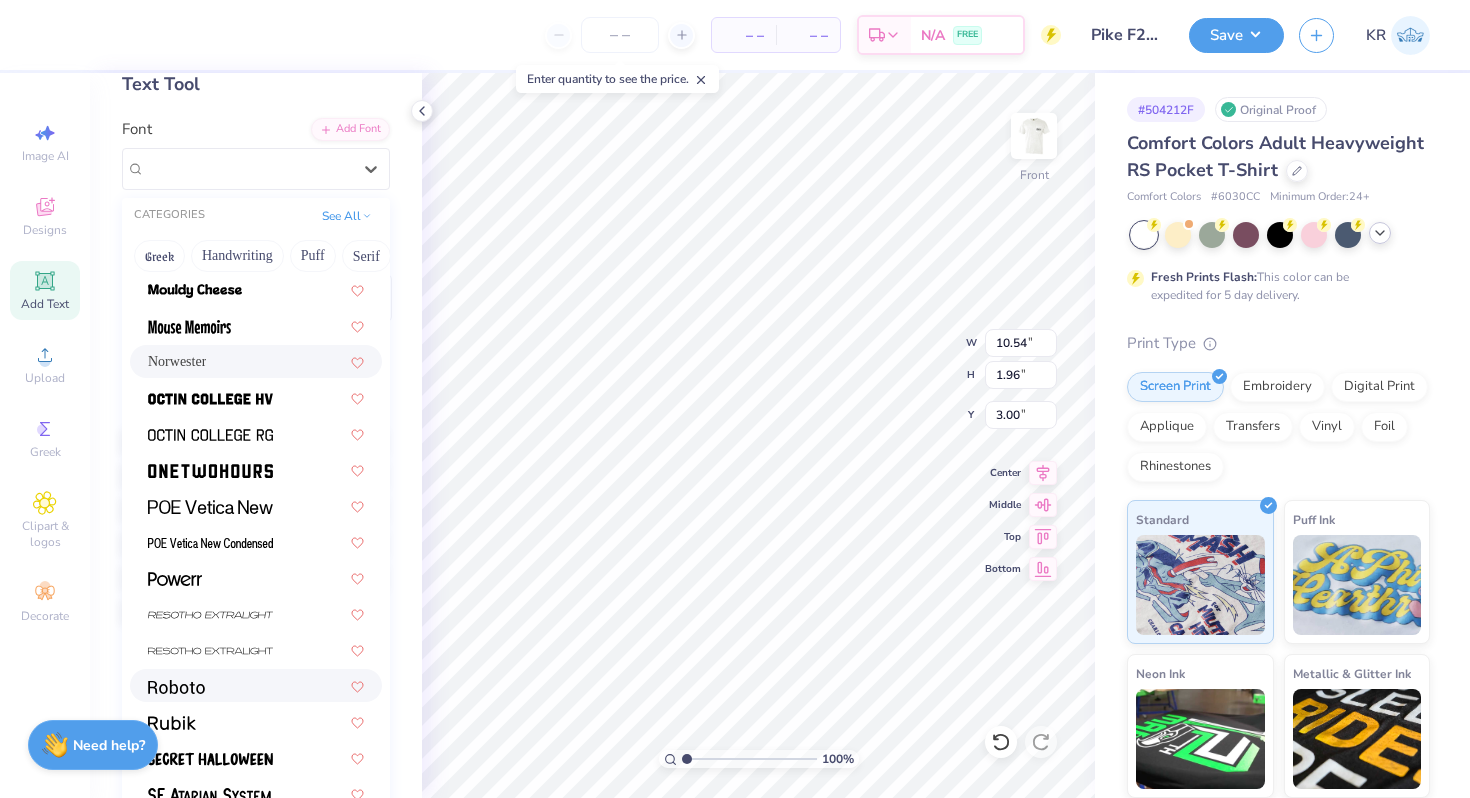 scroll, scrollTop: 1763, scrollLeft: 0, axis: vertical 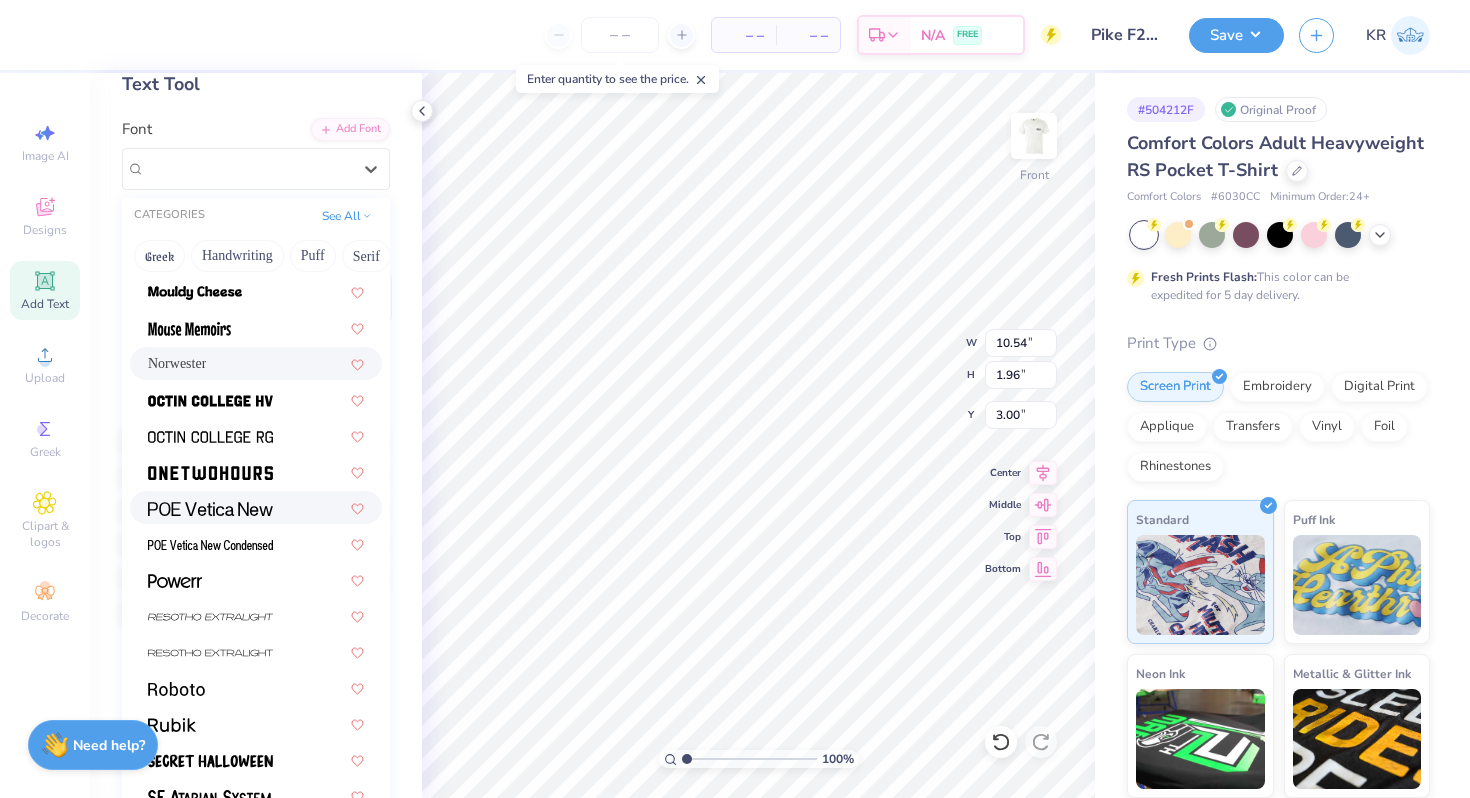 click at bounding box center (210, 509) 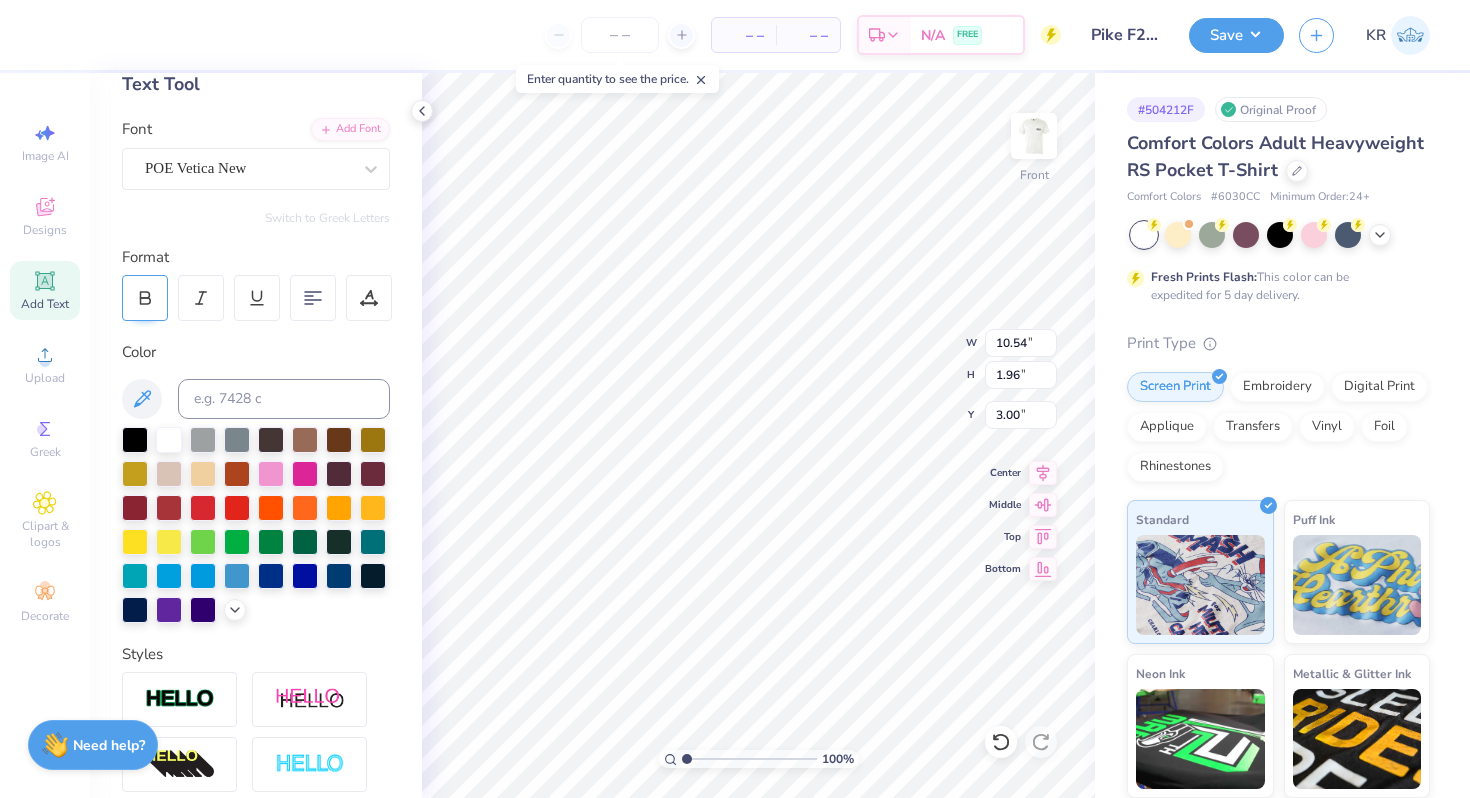 click at bounding box center (145, 298) 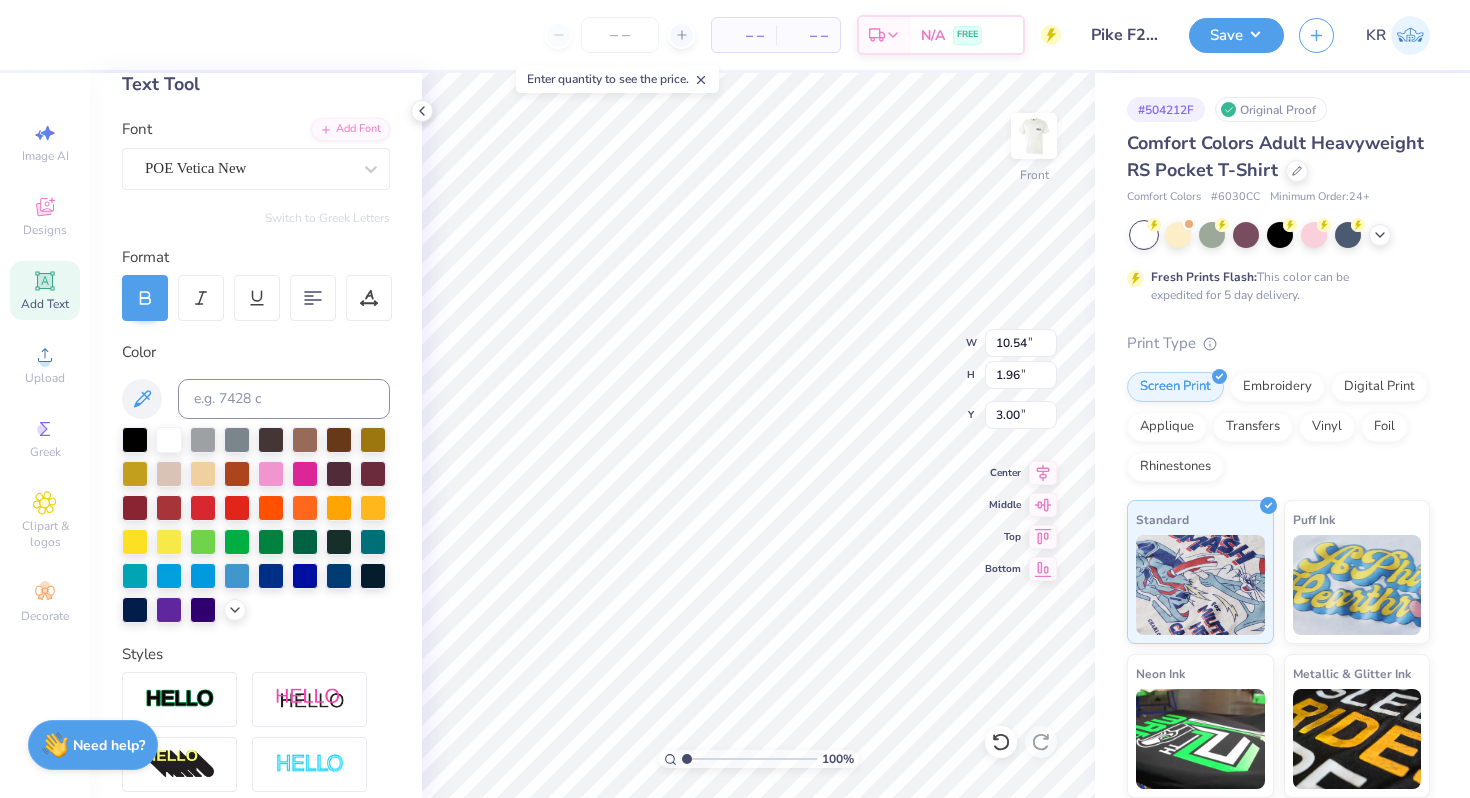 scroll, scrollTop: 0, scrollLeft: 4, axis: horizontal 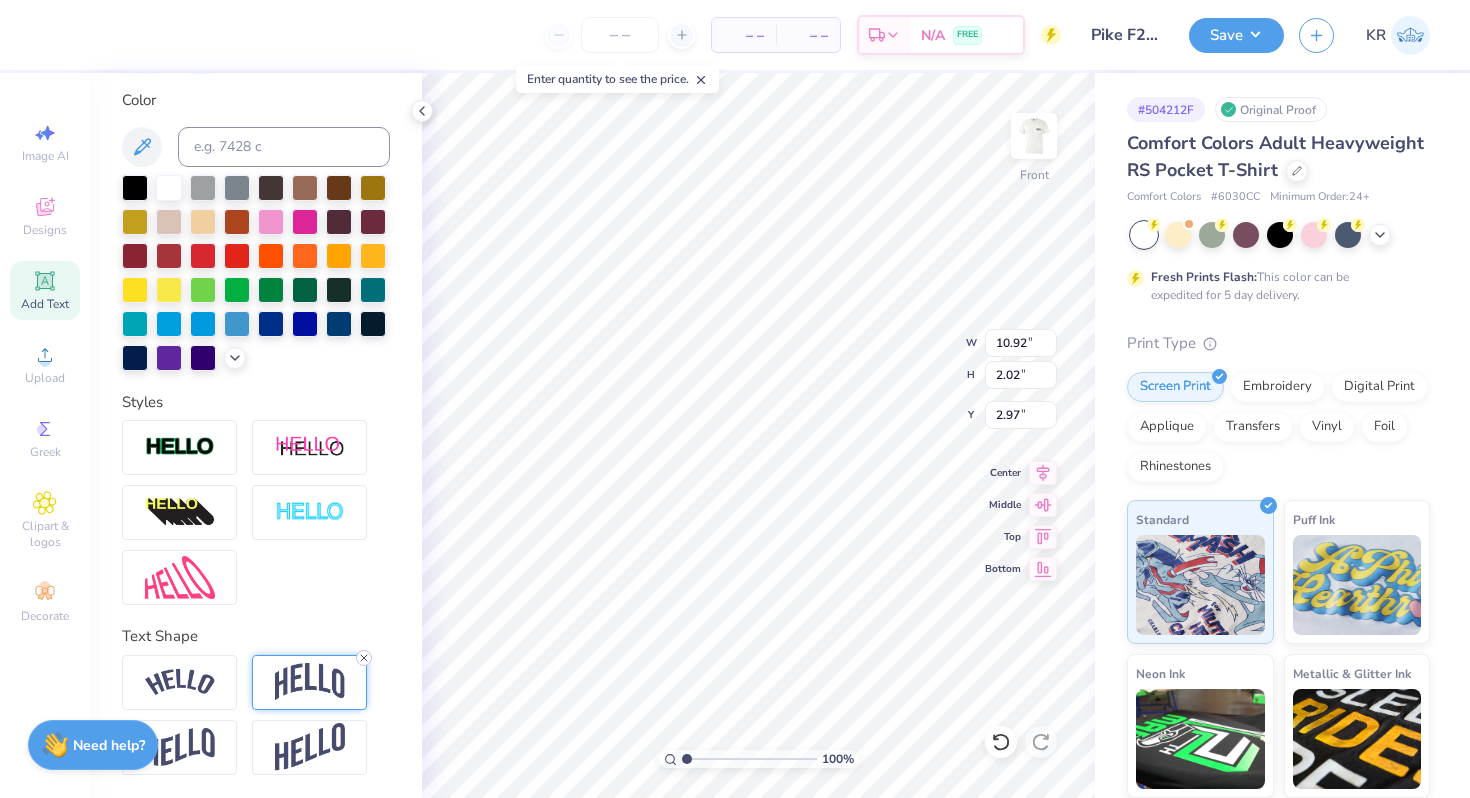 click 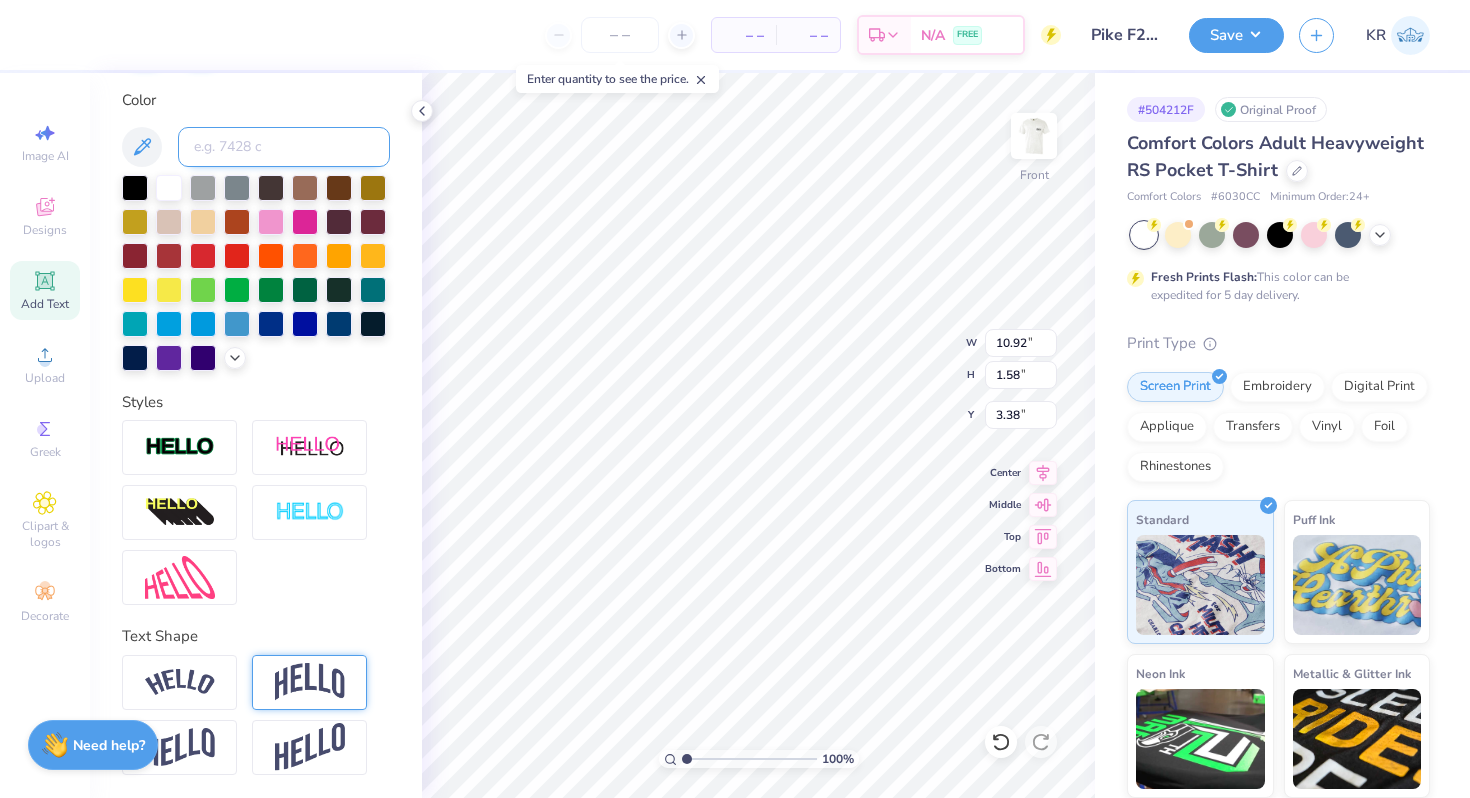 click at bounding box center (284, 147) 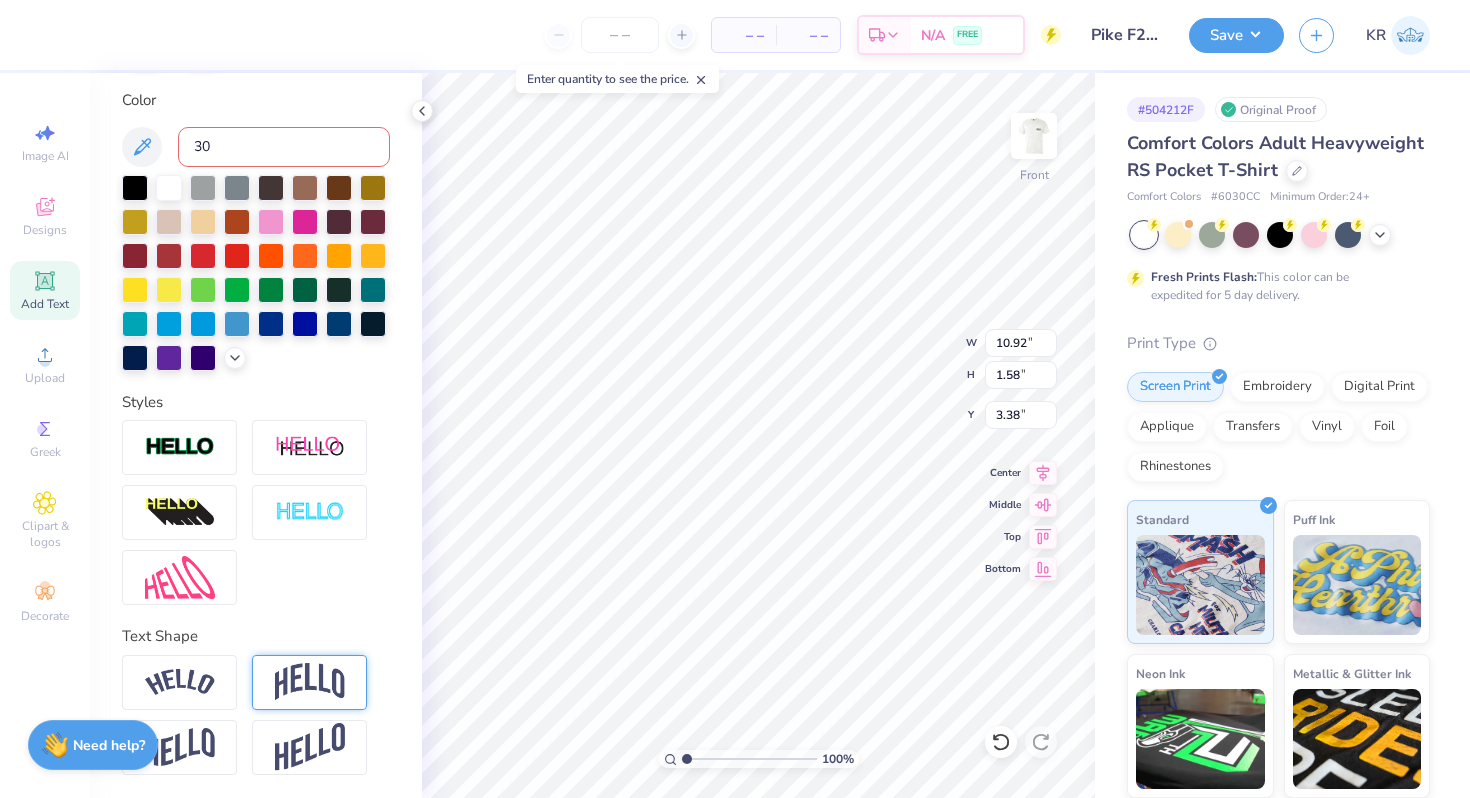 type on "300" 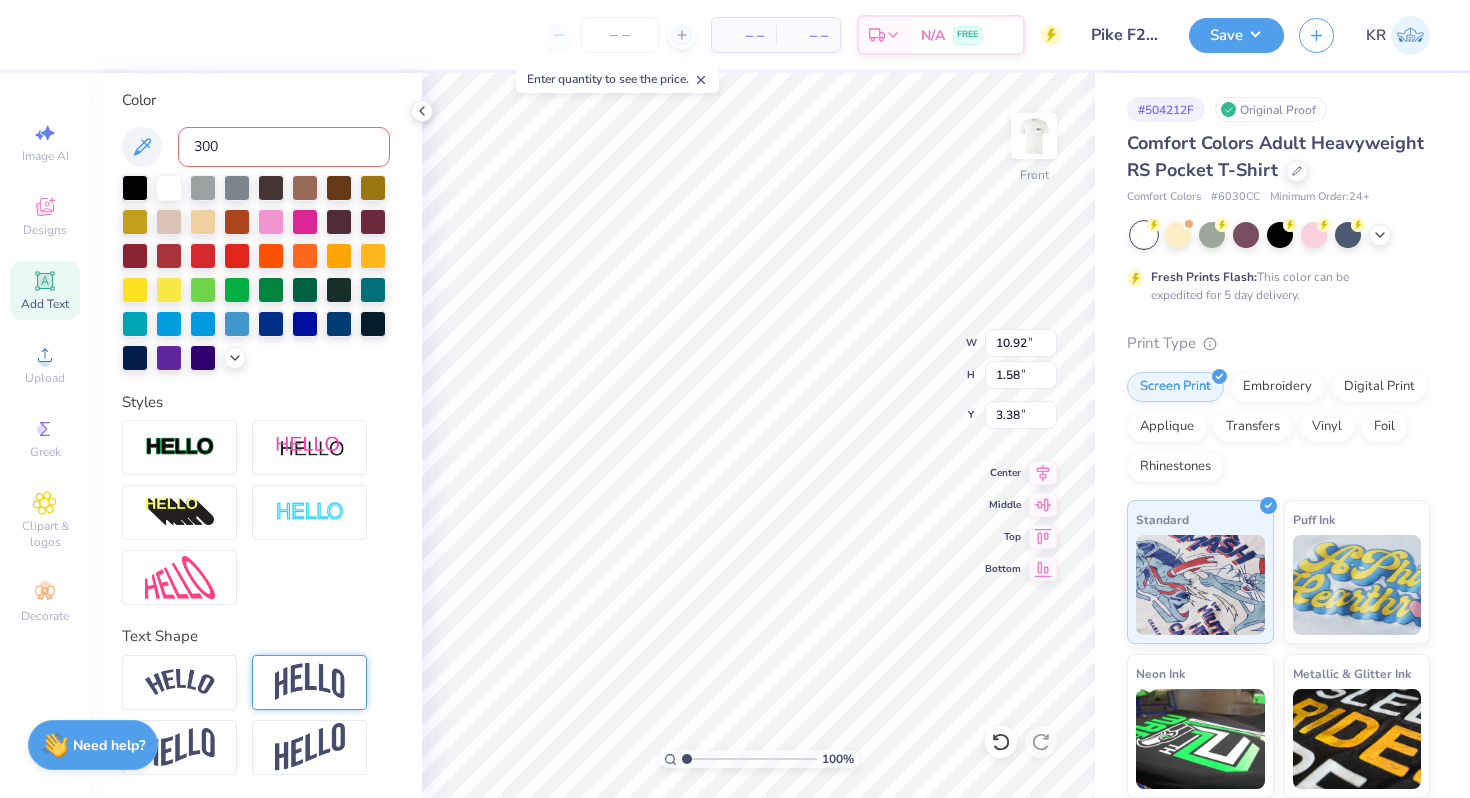 type 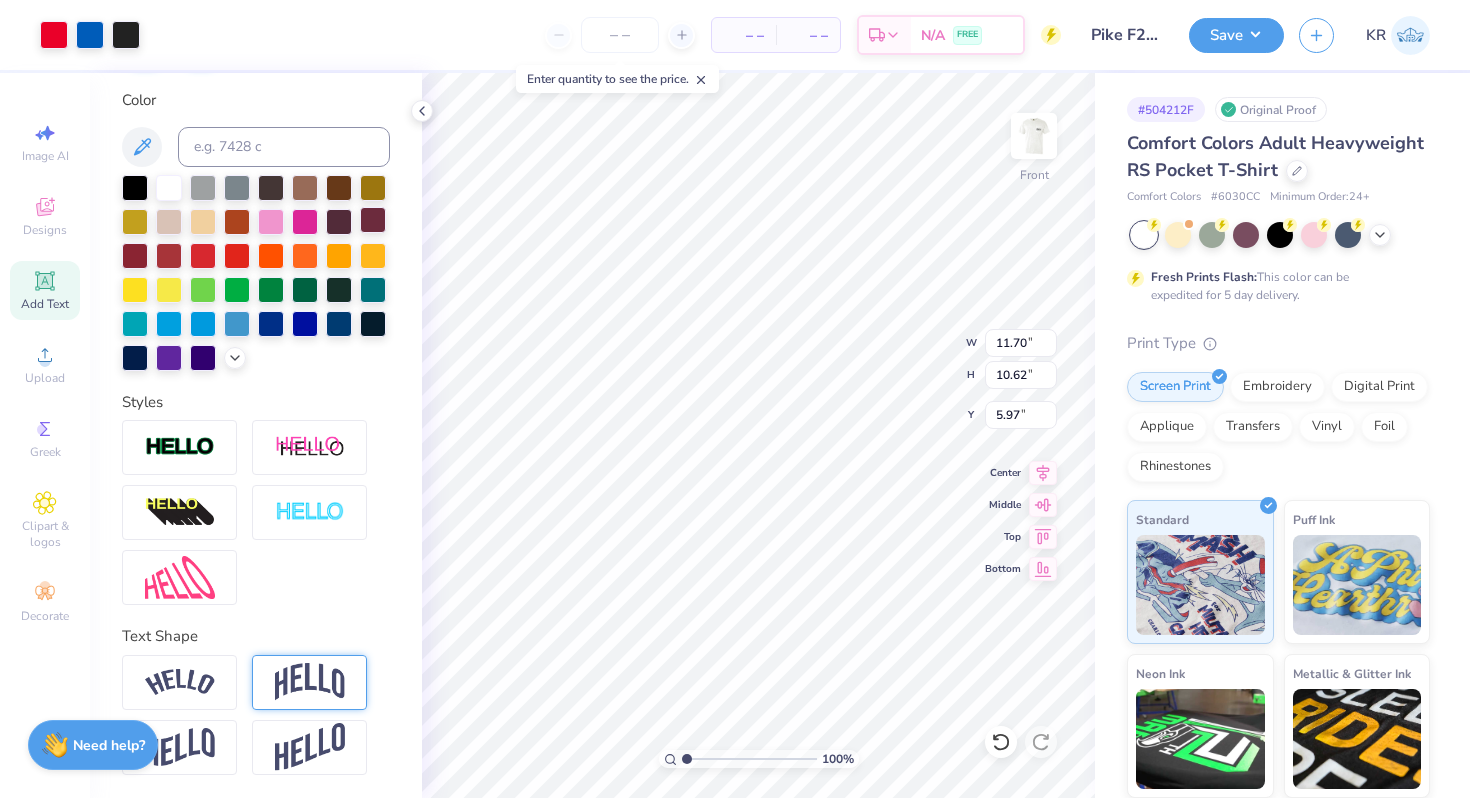 type on "5.98" 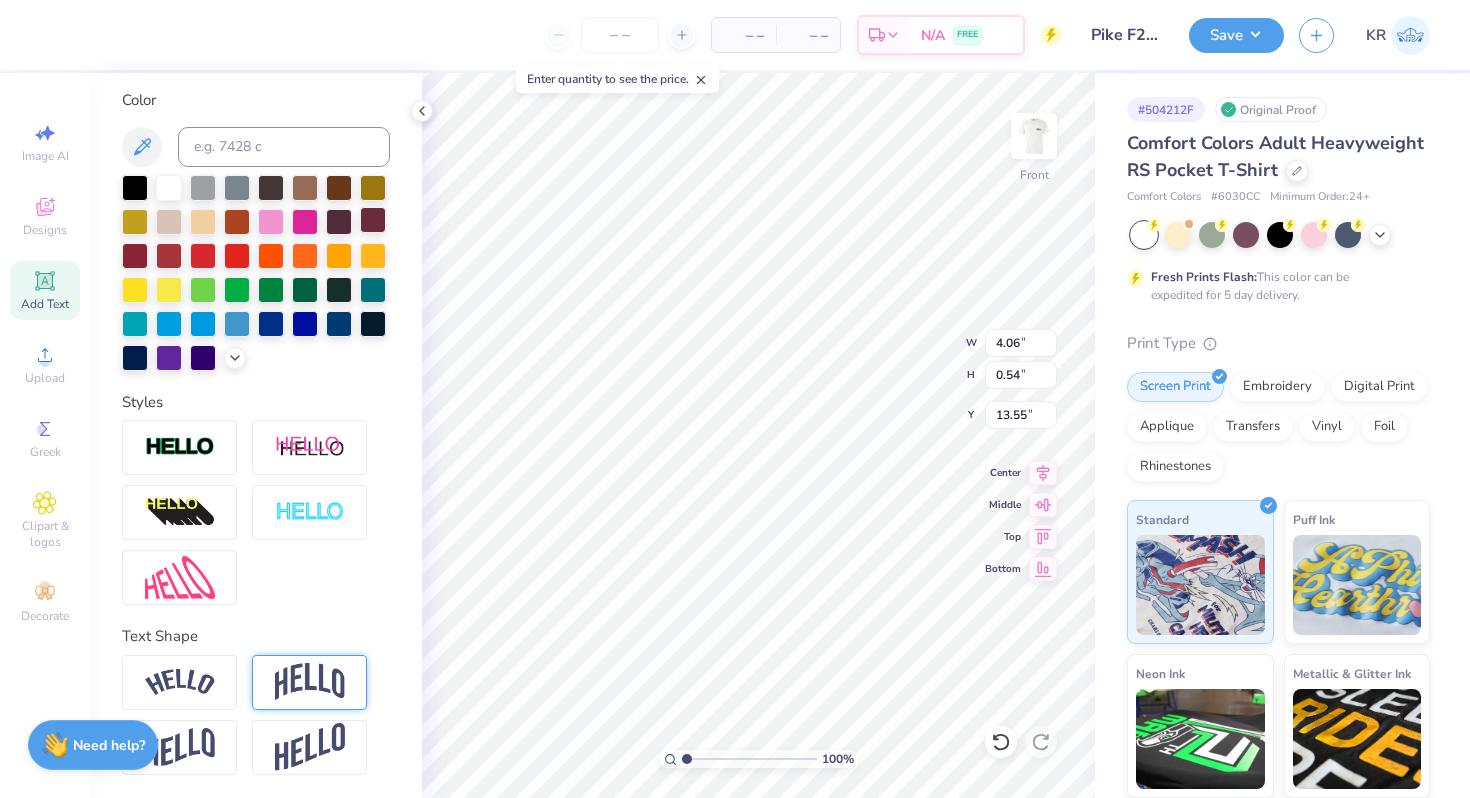 type on "19.92" 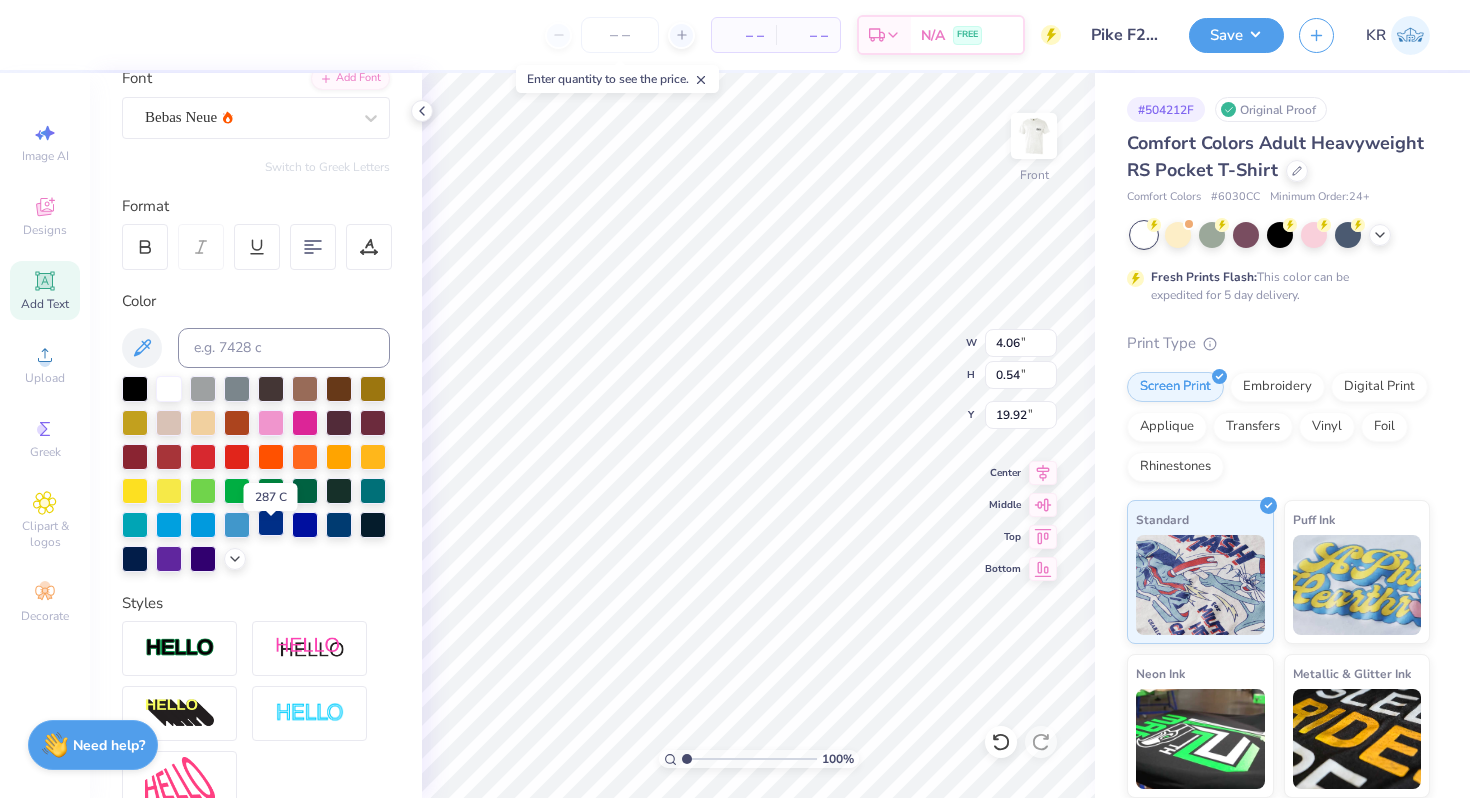 scroll, scrollTop: 48, scrollLeft: 0, axis: vertical 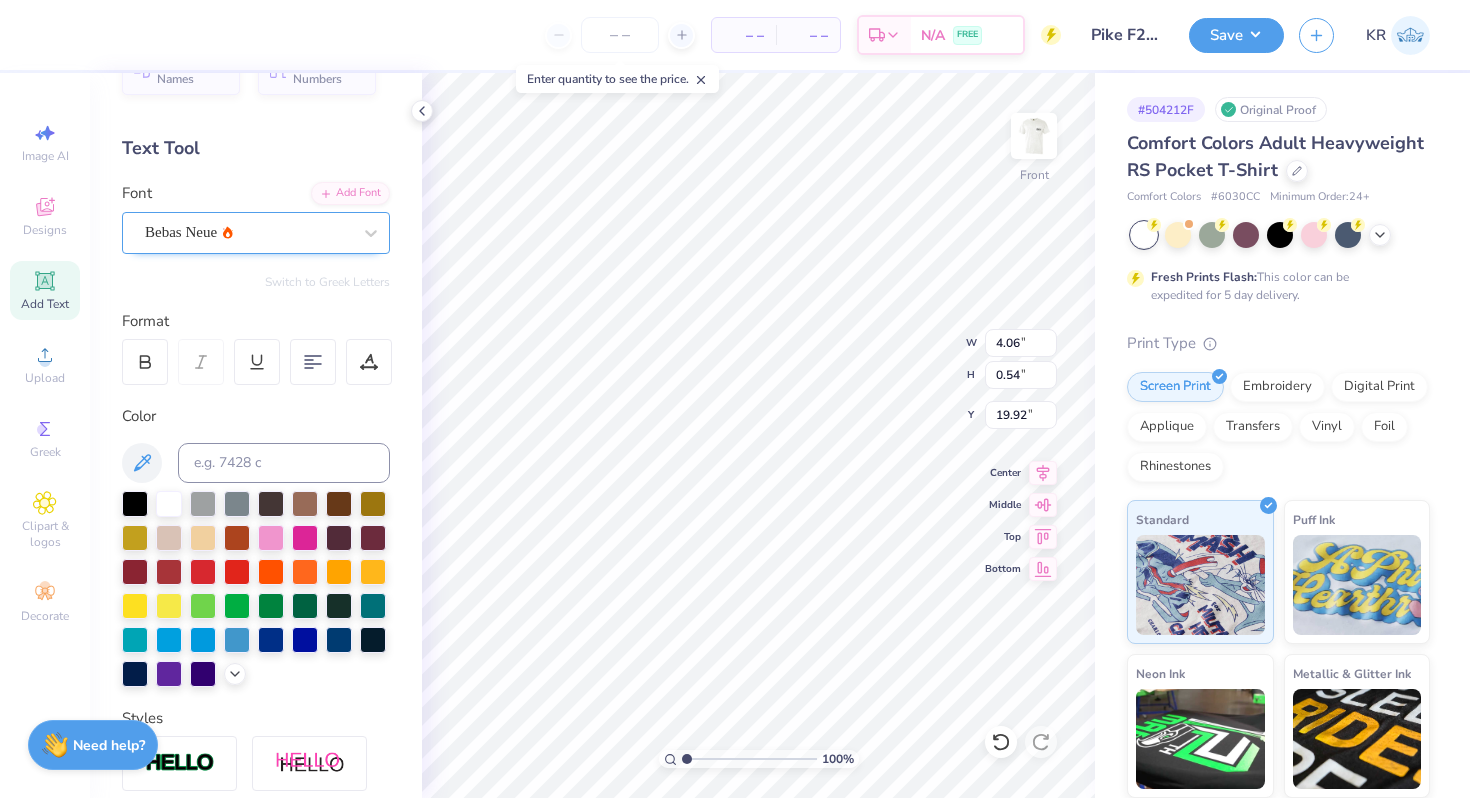 click on "Bebas Neue" at bounding box center [256, 233] 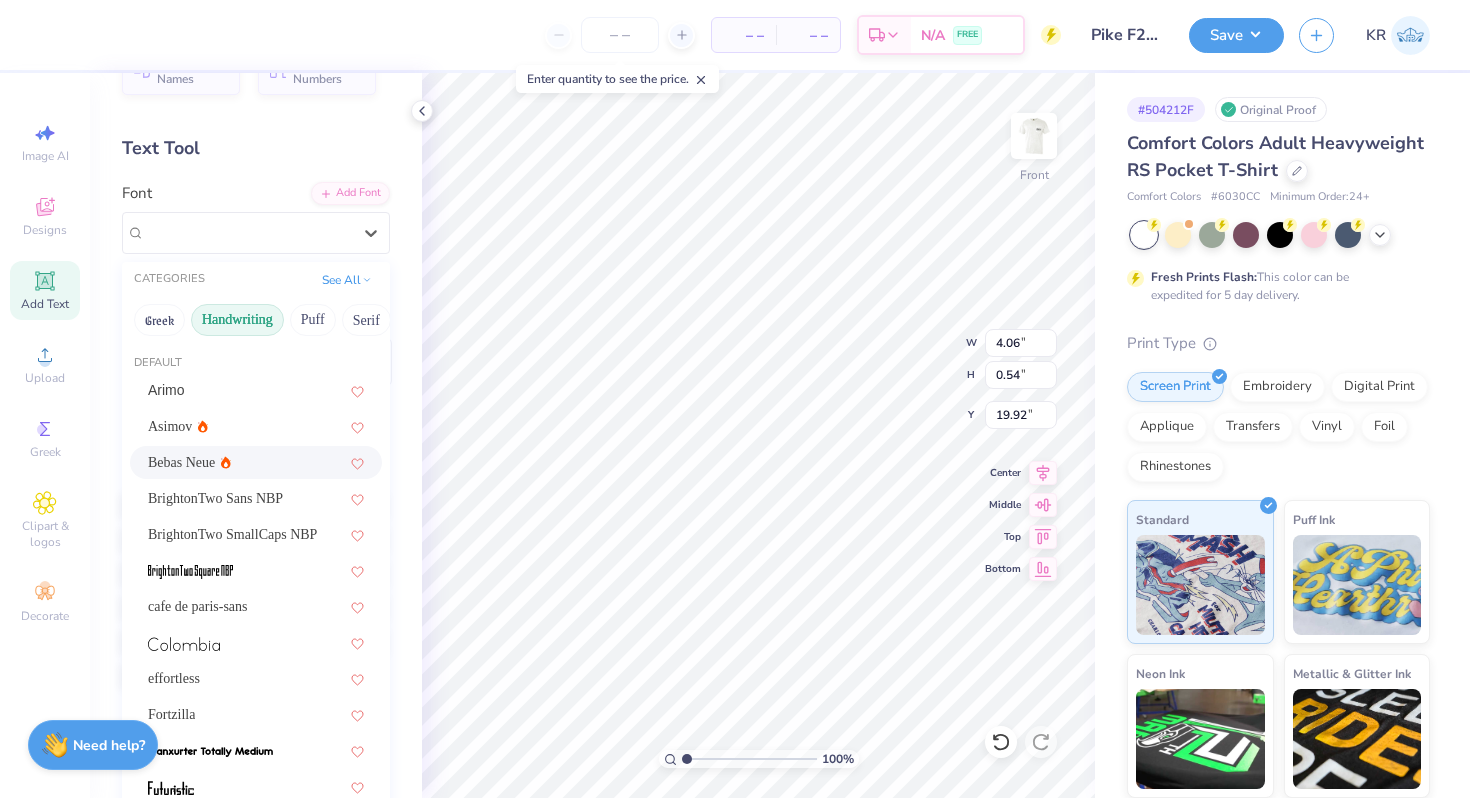 click on "Handwriting" at bounding box center [237, 320] 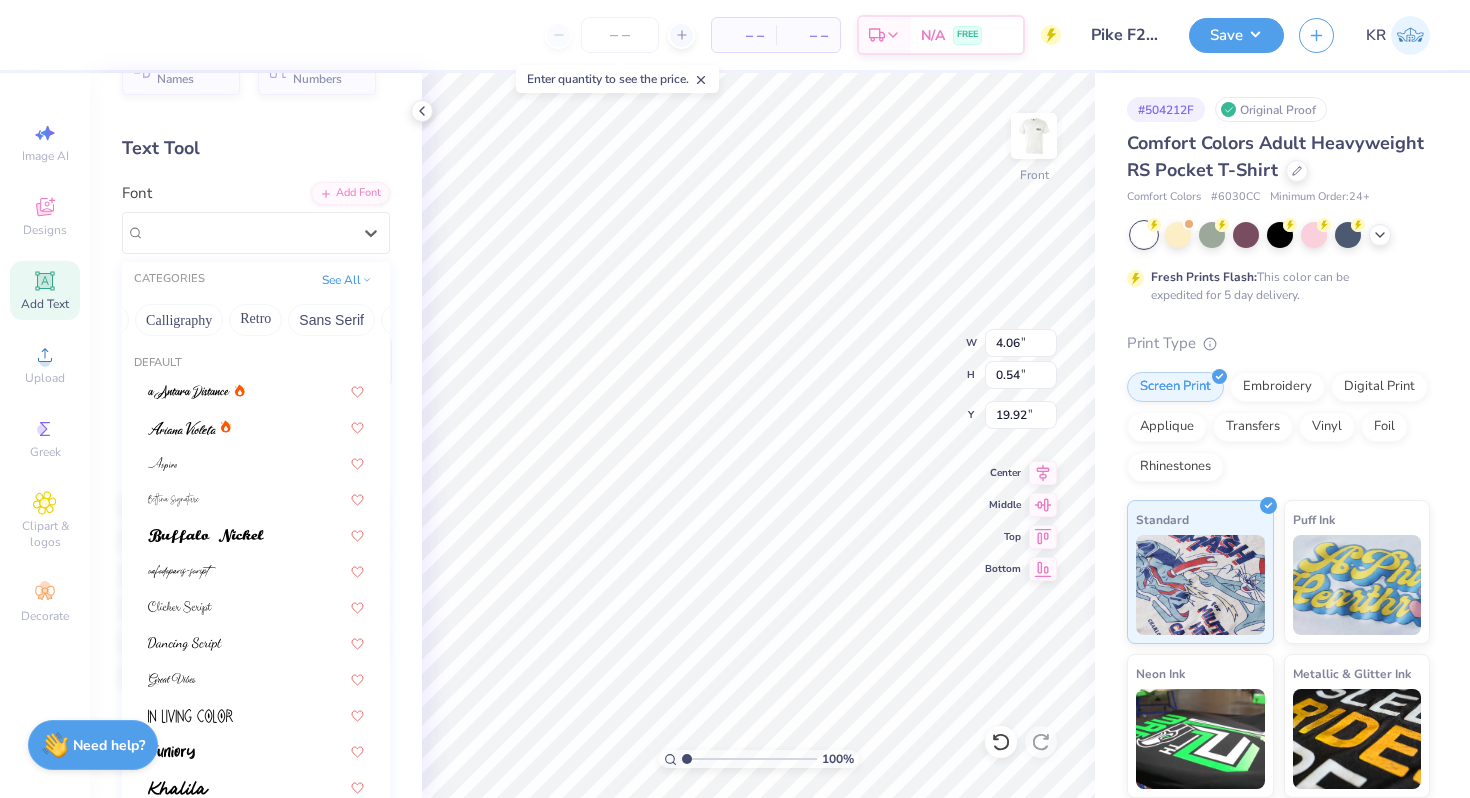 scroll, scrollTop: 0, scrollLeft: 362, axis: horizontal 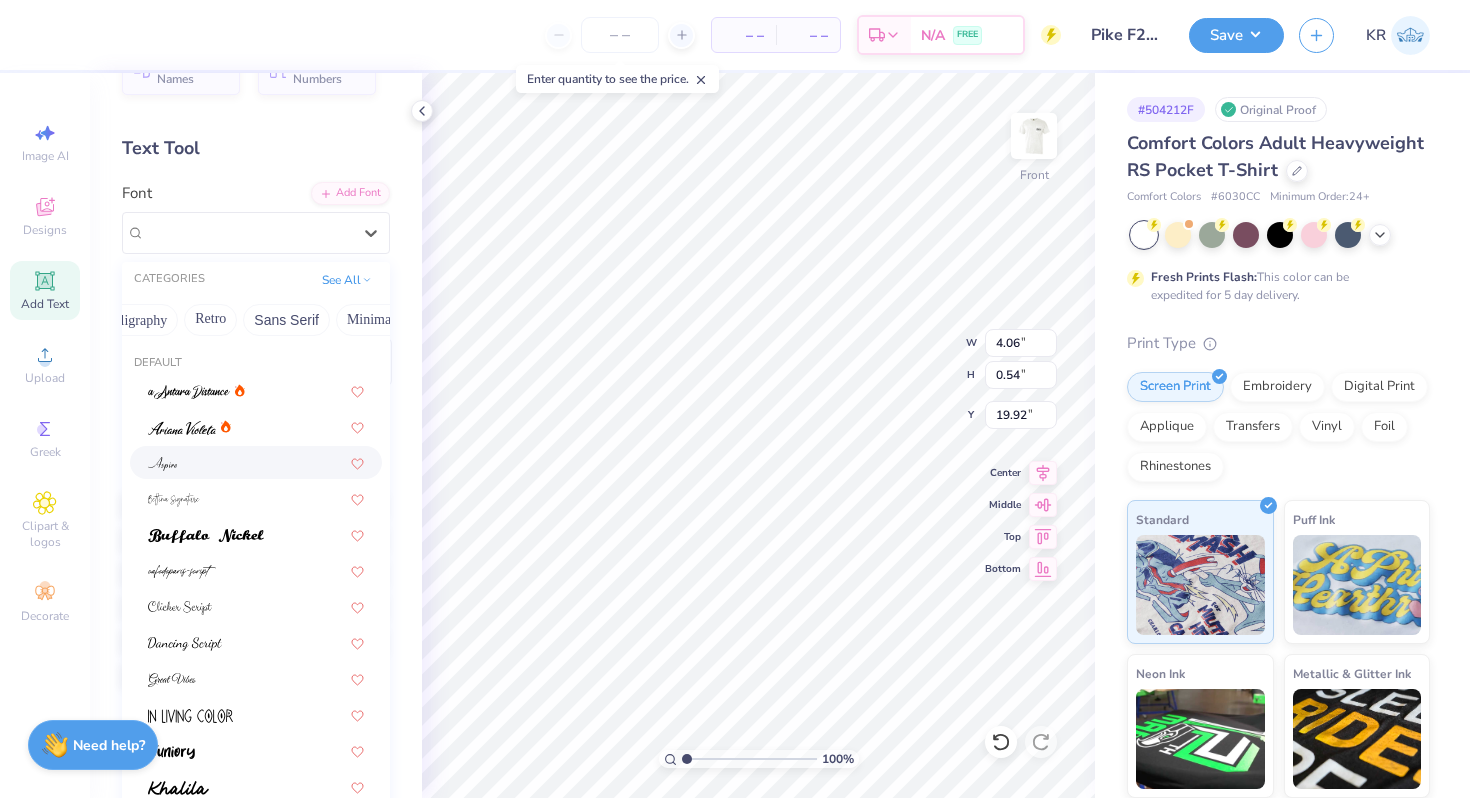 click at bounding box center [256, 462] 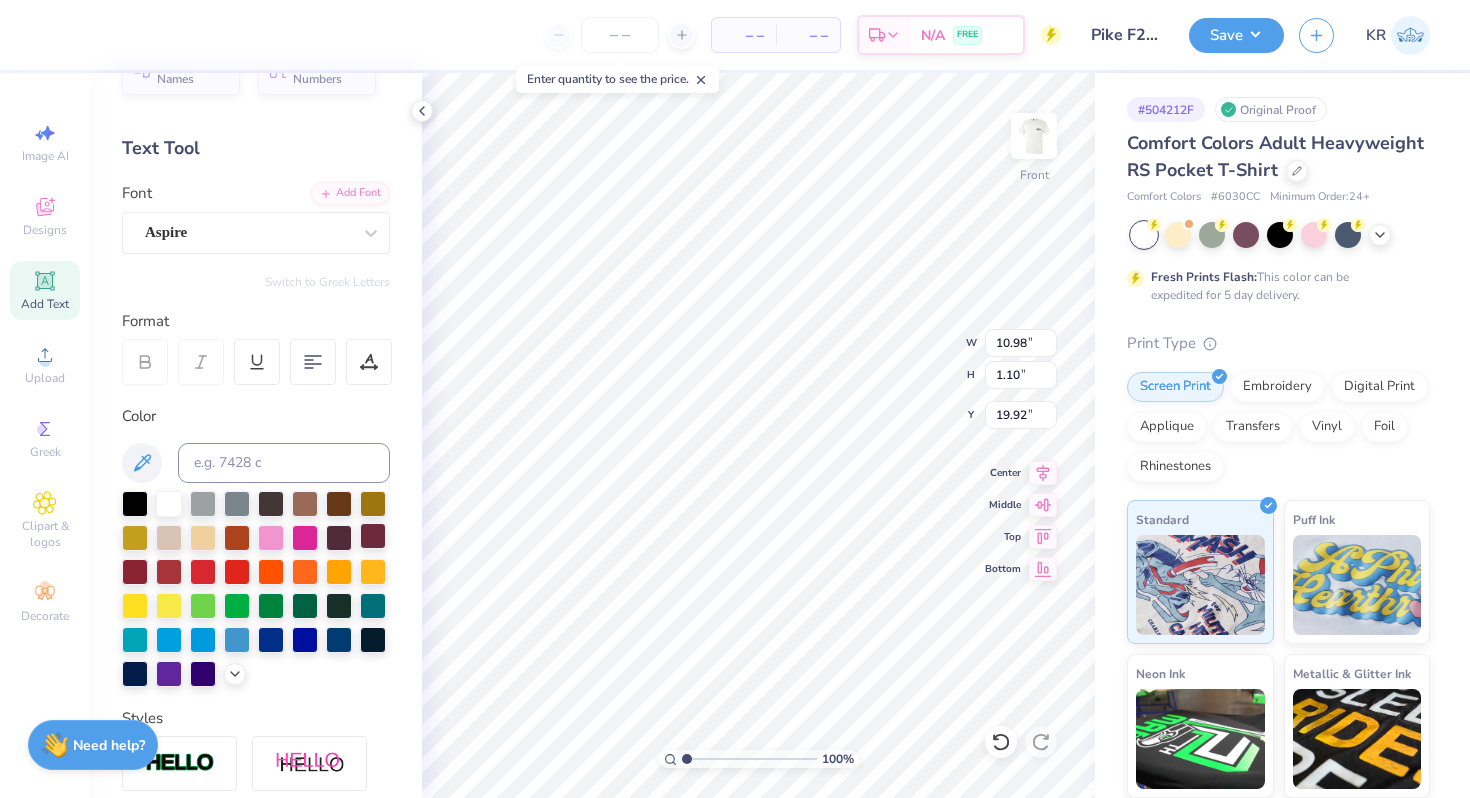 type on "10.98" 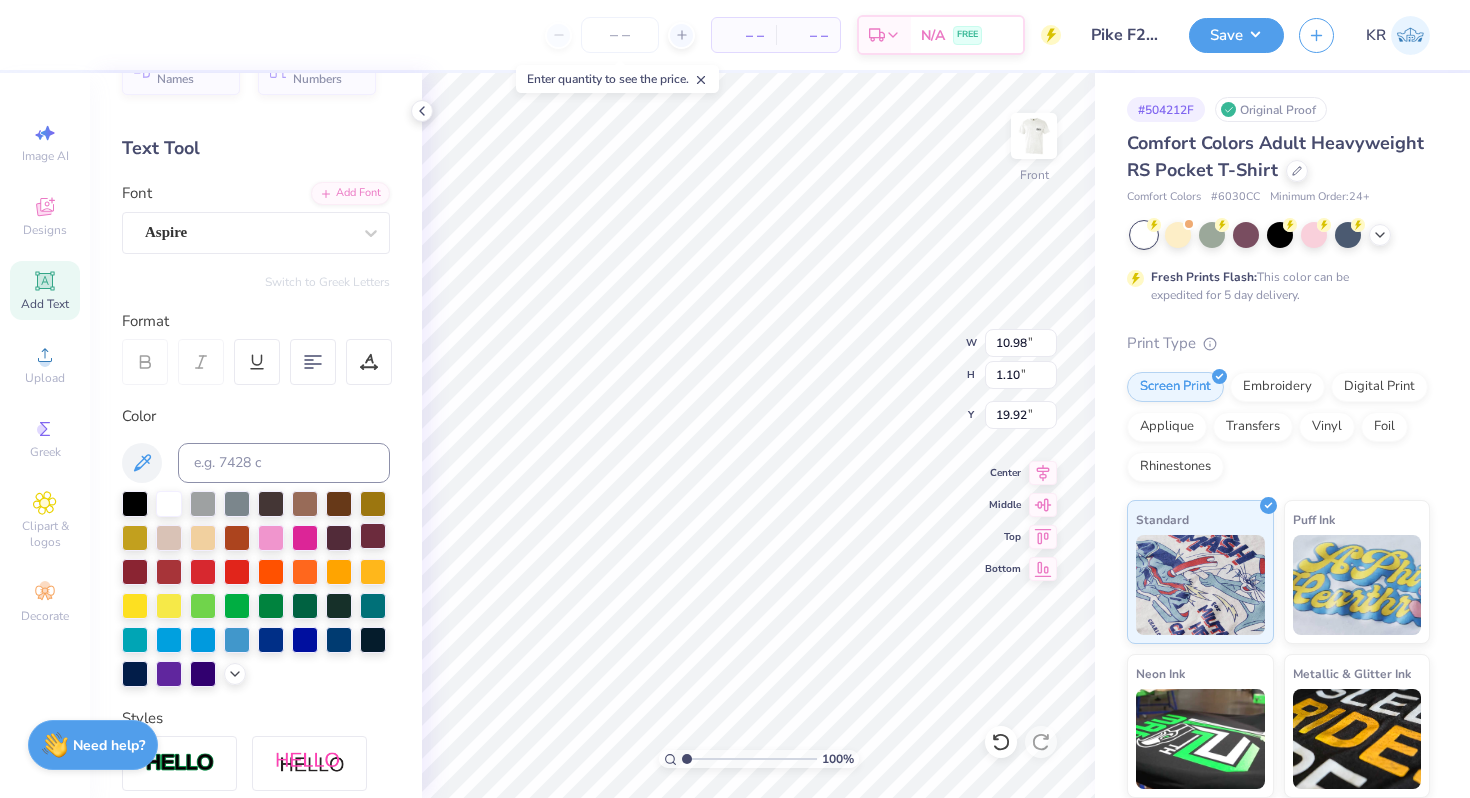 scroll, scrollTop: 0, scrollLeft: 2, axis: horizontal 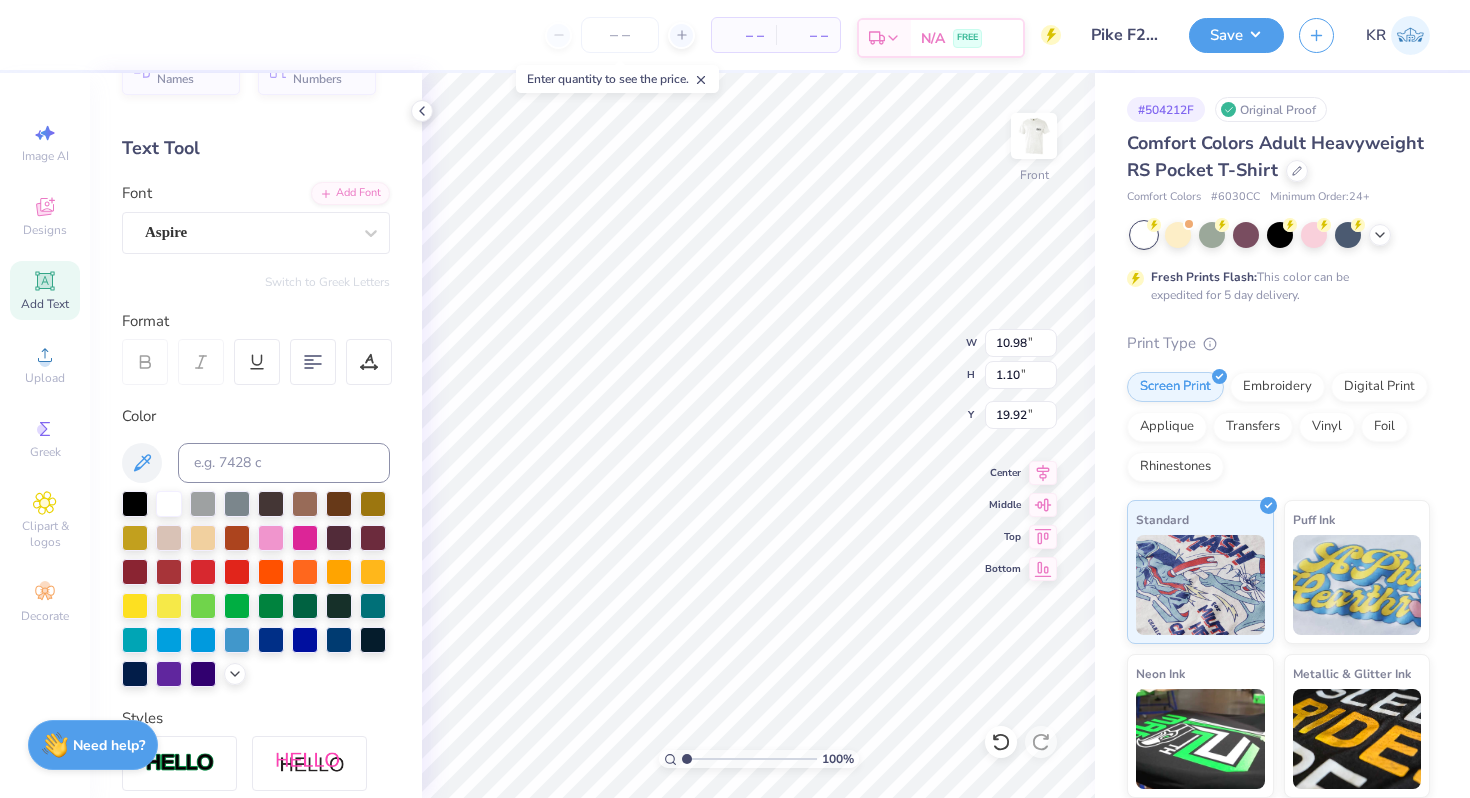 type on "Fall Rush 2025" 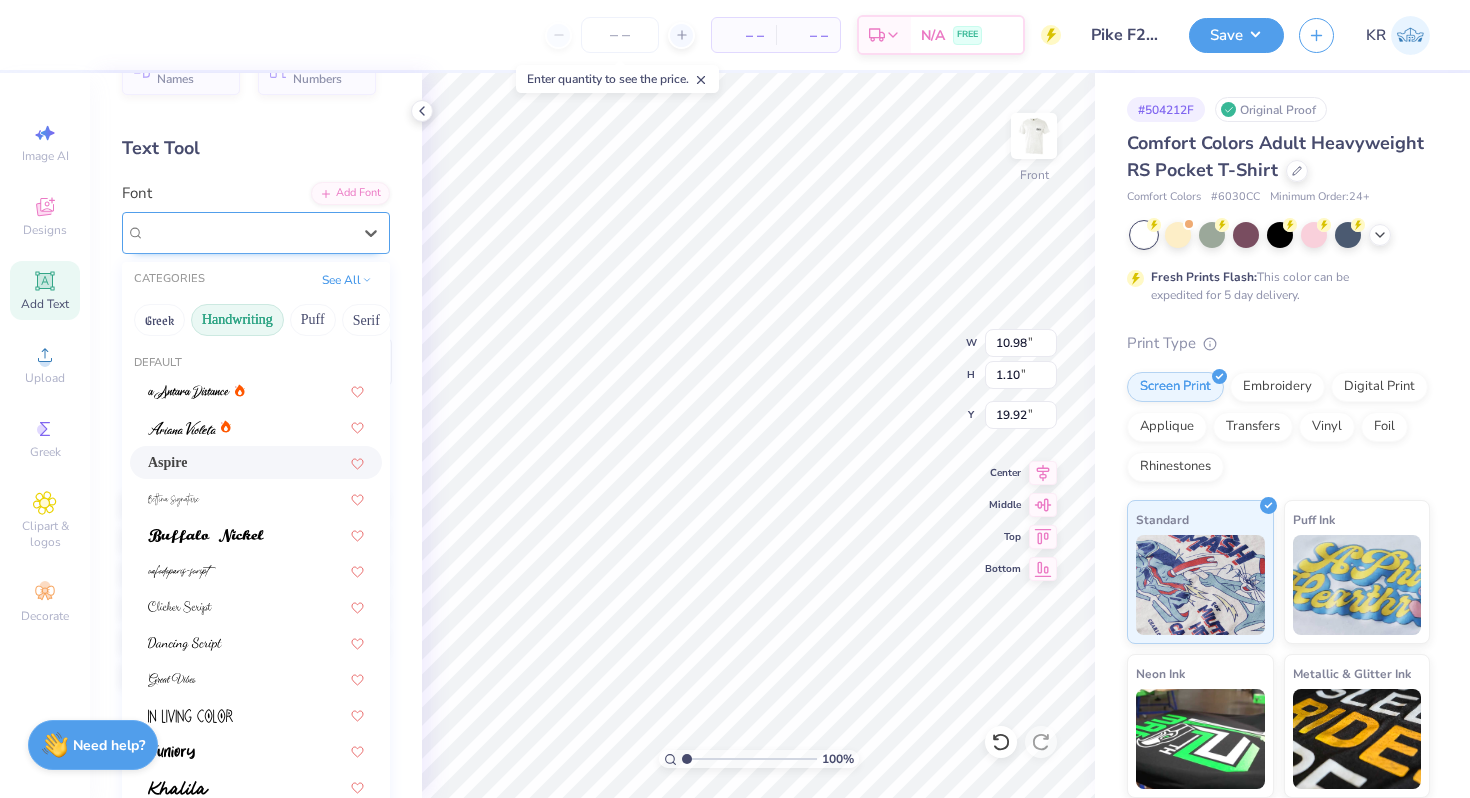 click on "Aspire" at bounding box center (248, 232) 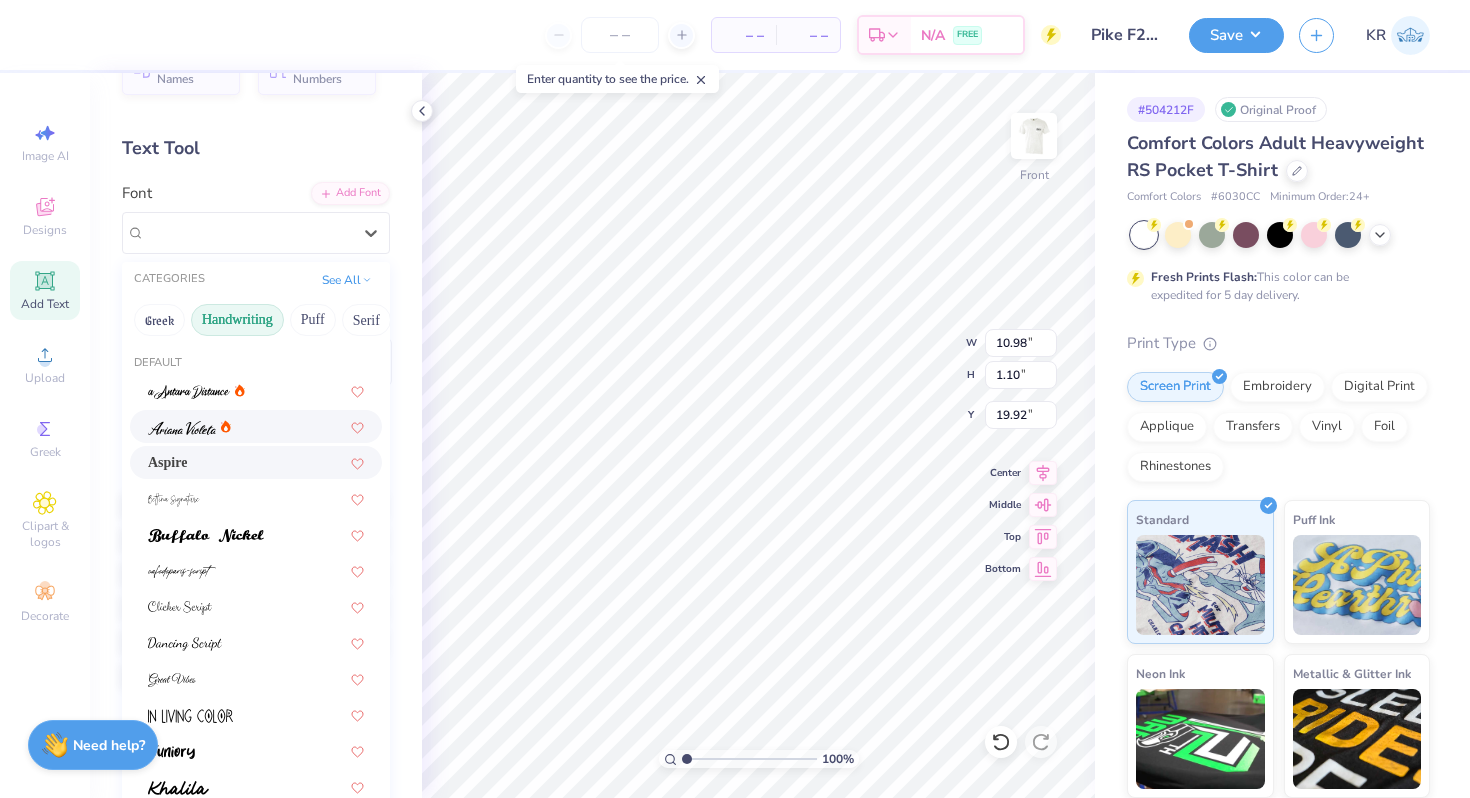 click at bounding box center (256, 426) 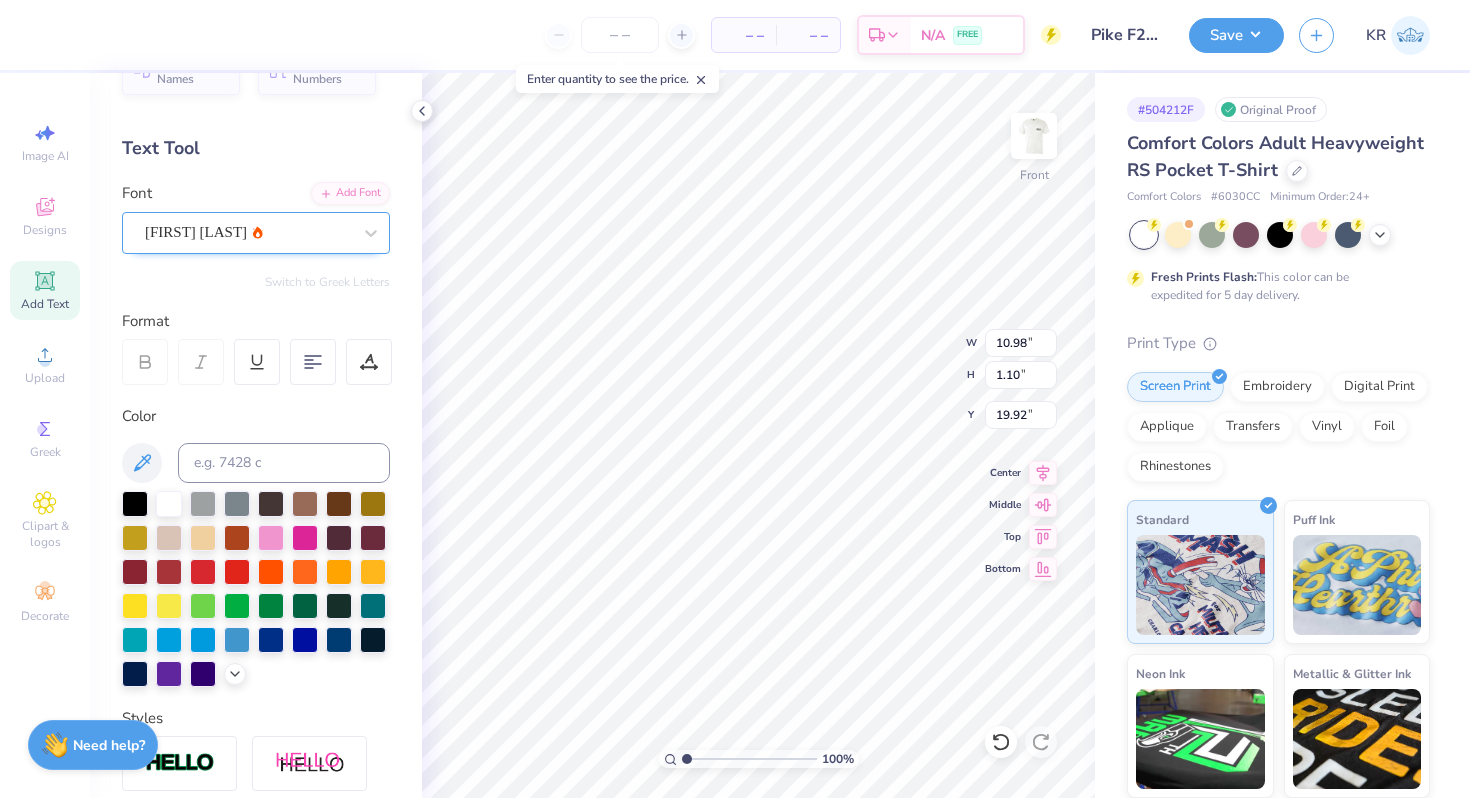 click on "Ariana Violeta" at bounding box center [248, 232] 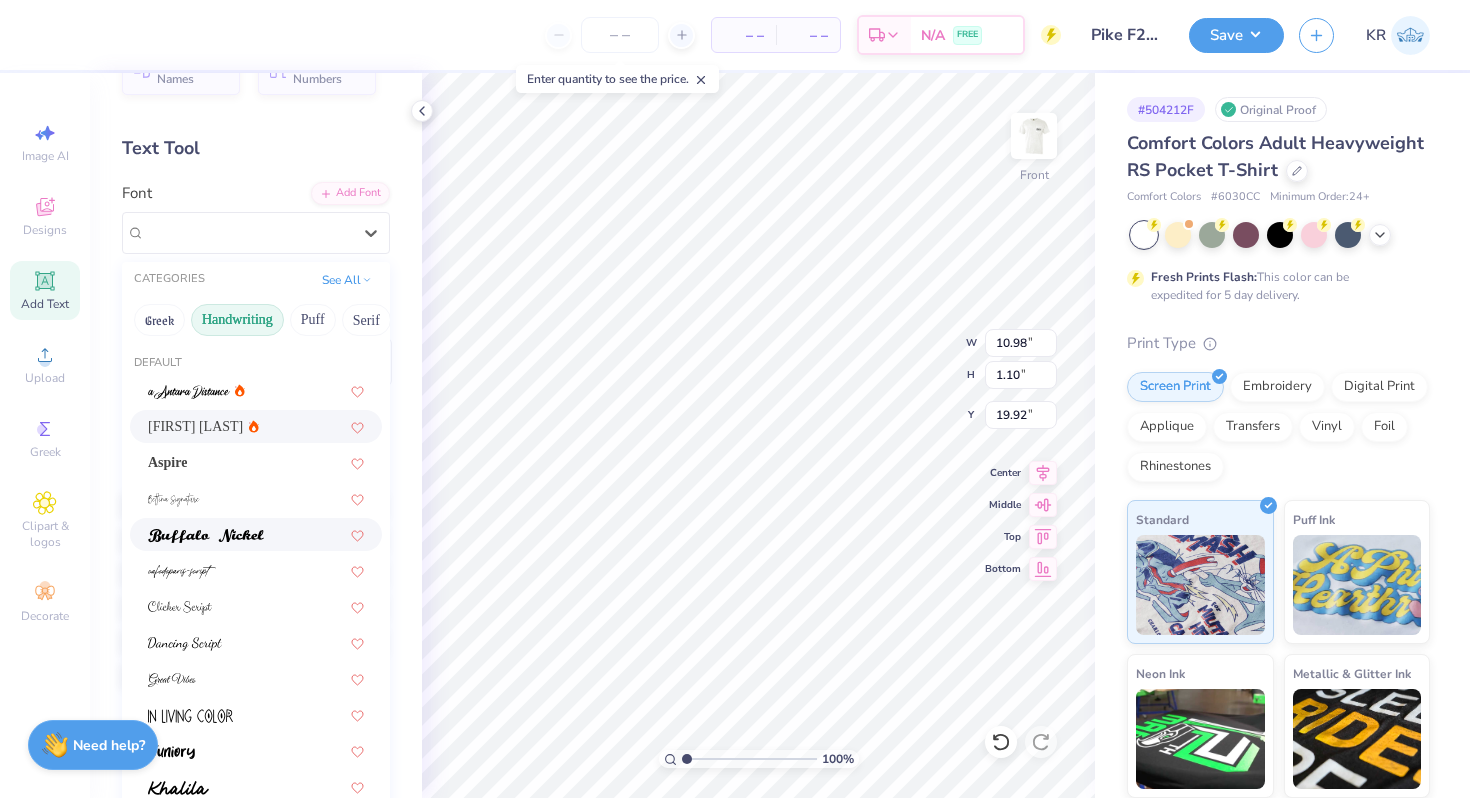 scroll, scrollTop: 101, scrollLeft: 0, axis: vertical 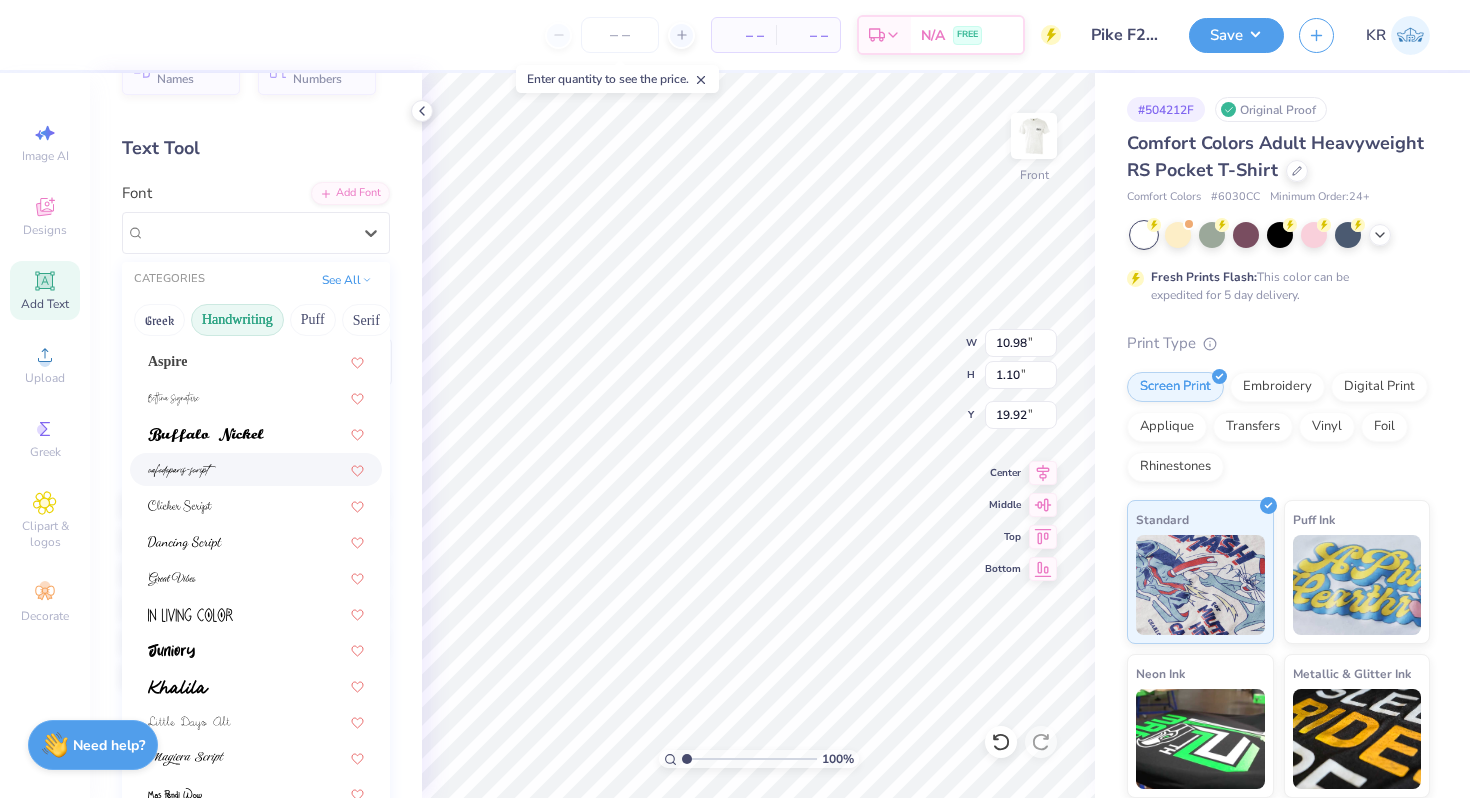 click at bounding box center (256, 469) 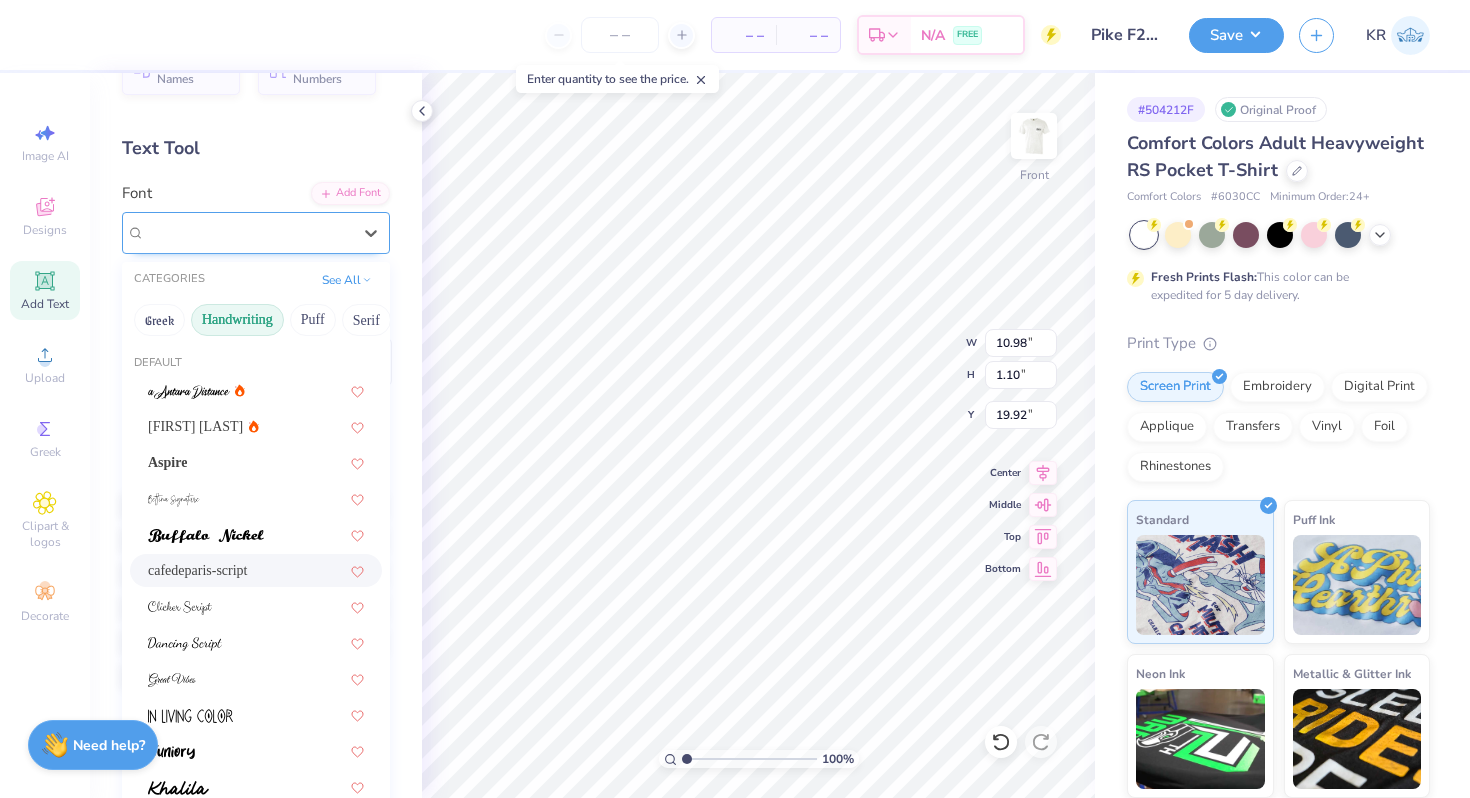 click on "cafedeparis-script" at bounding box center (248, 232) 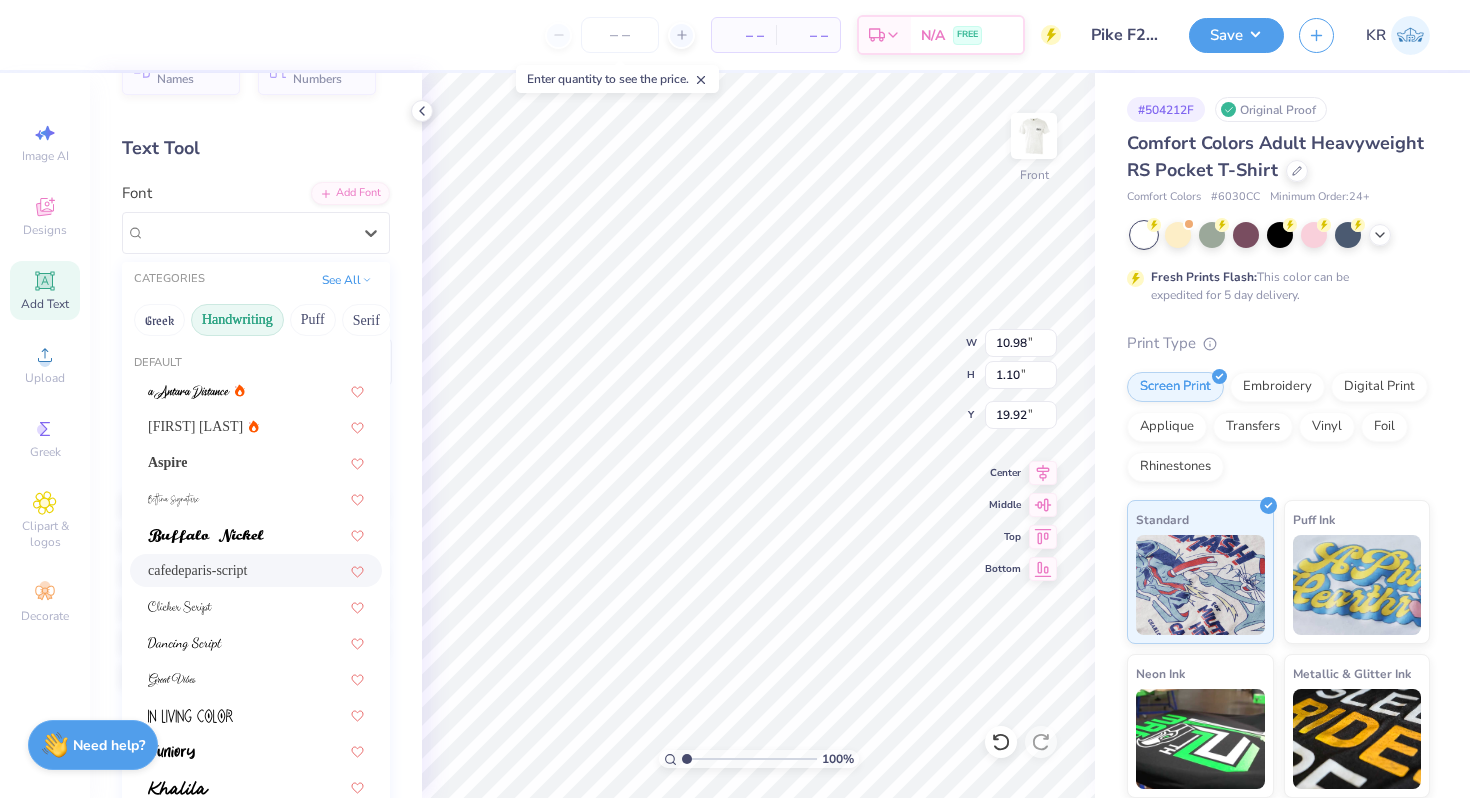 scroll, scrollTop: 96, scrollLeft: 0, axis: vertical 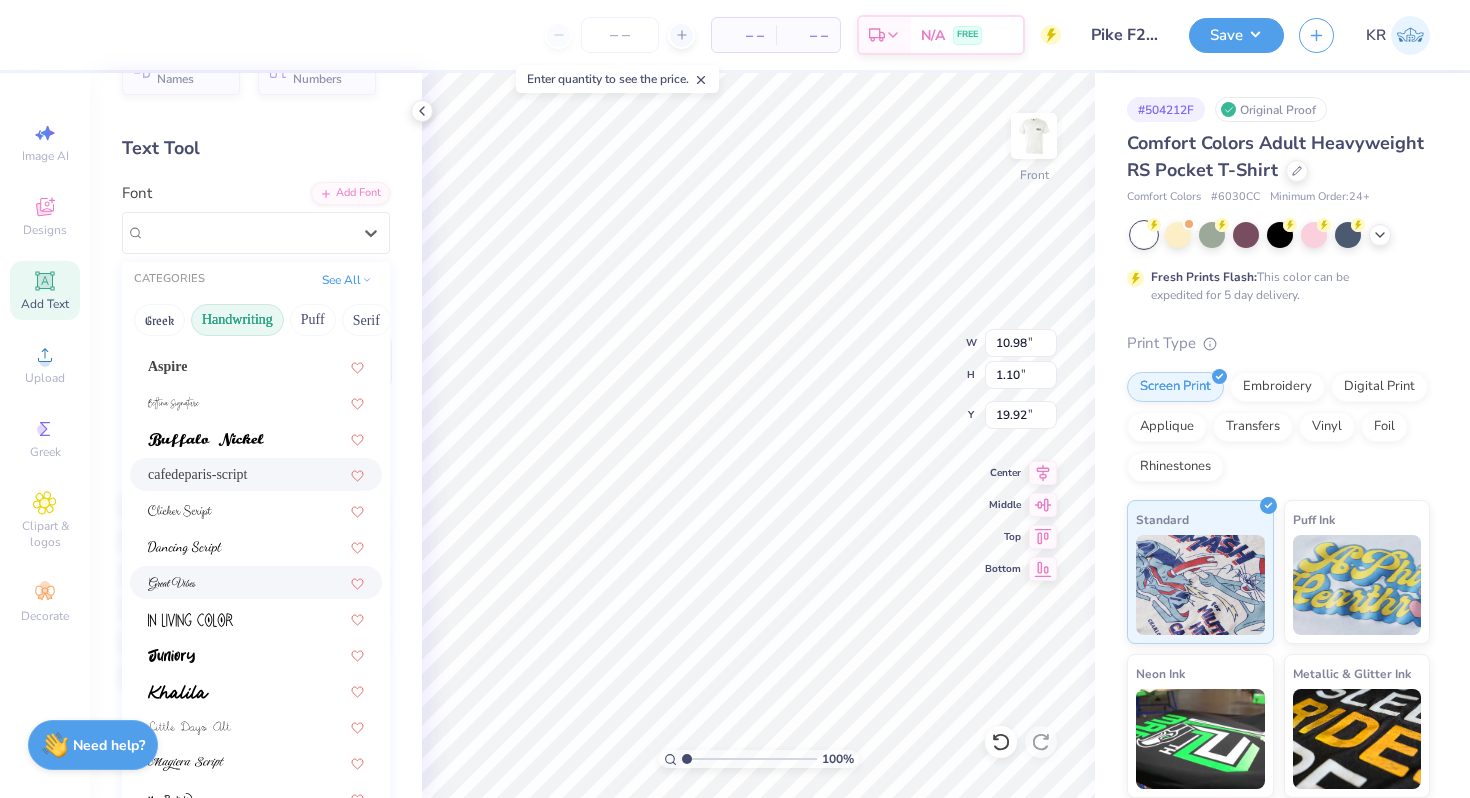 click at bounding box center (256, 582) 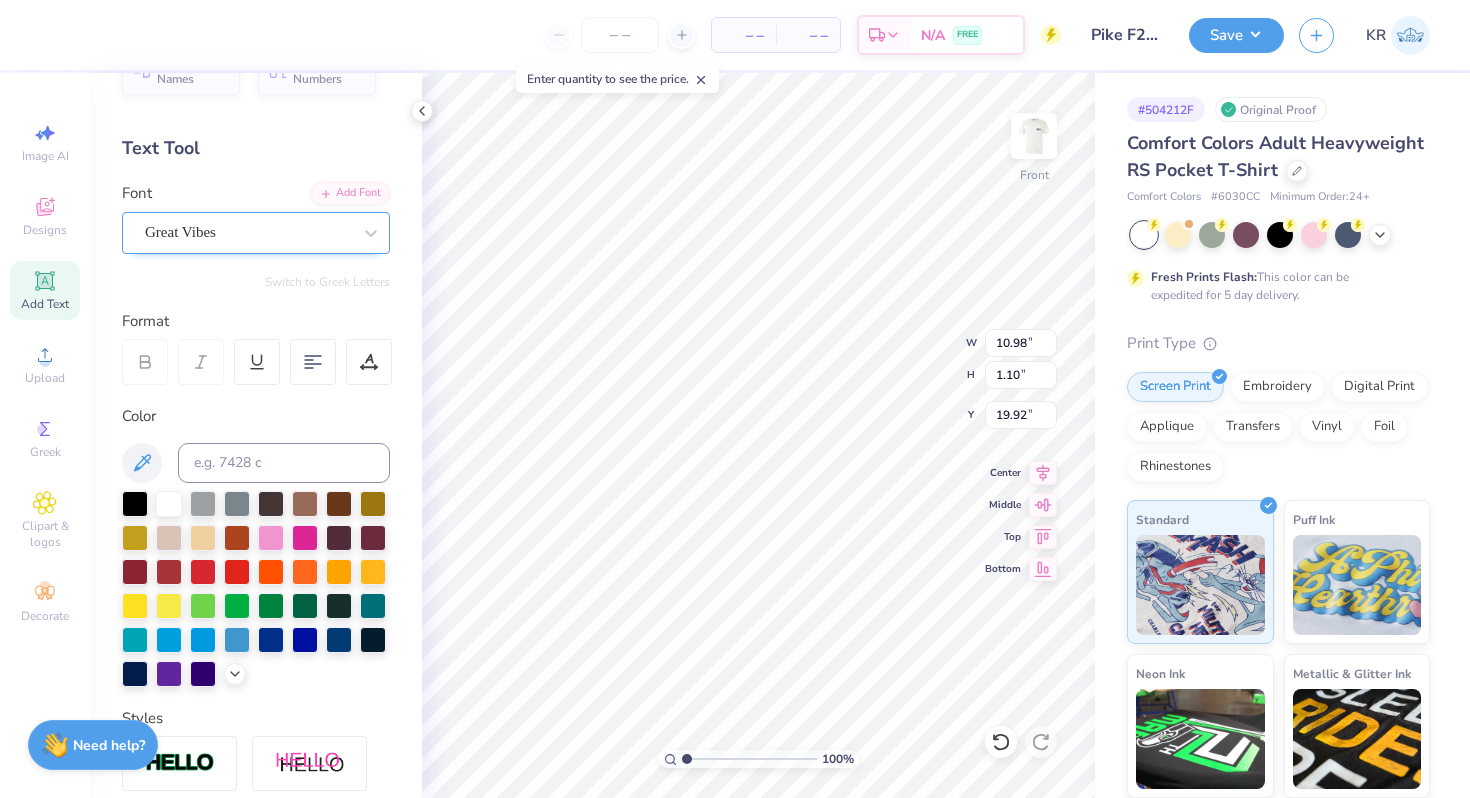 click at bounding box center (248, 232) 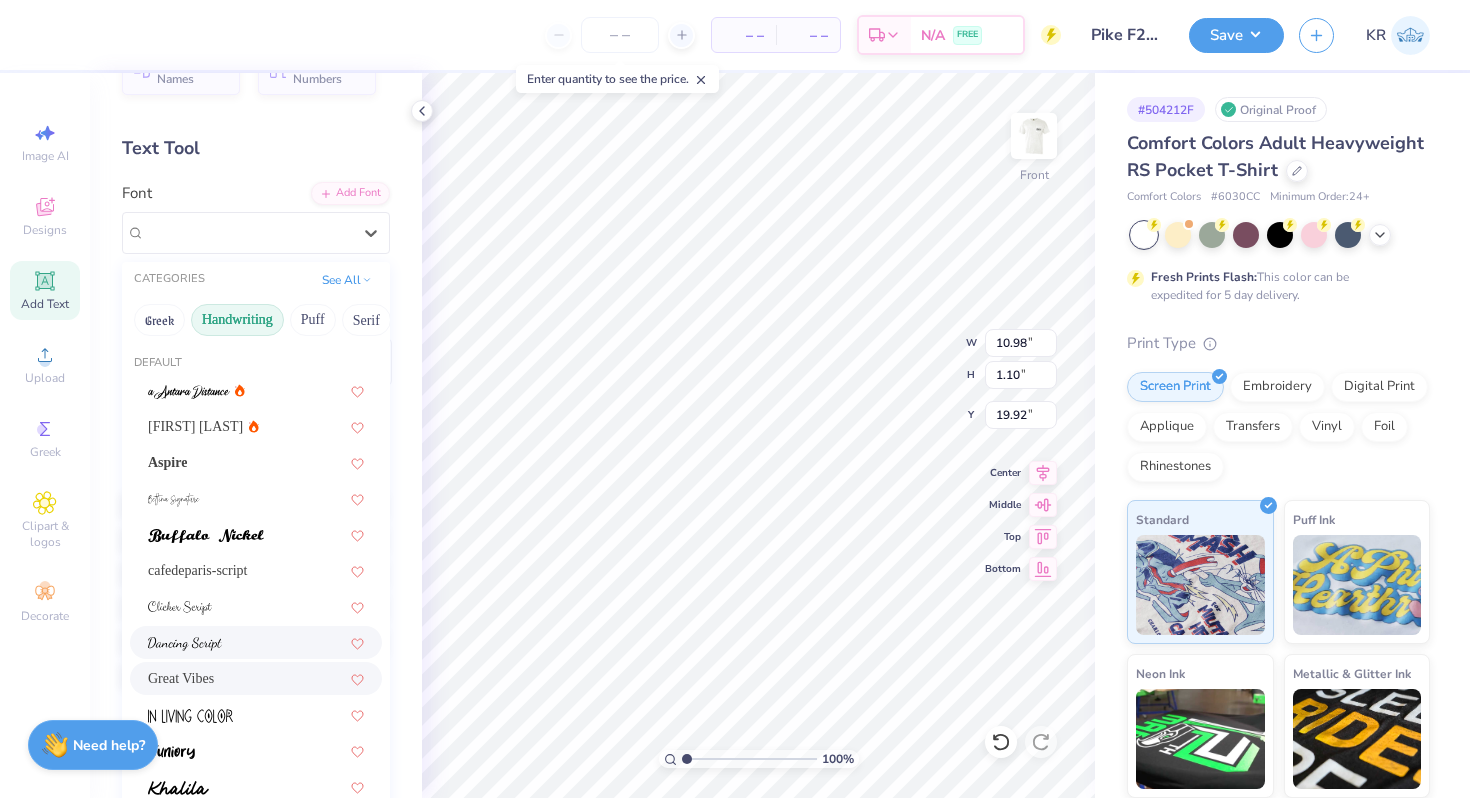 click at bounding box center (185, 644) 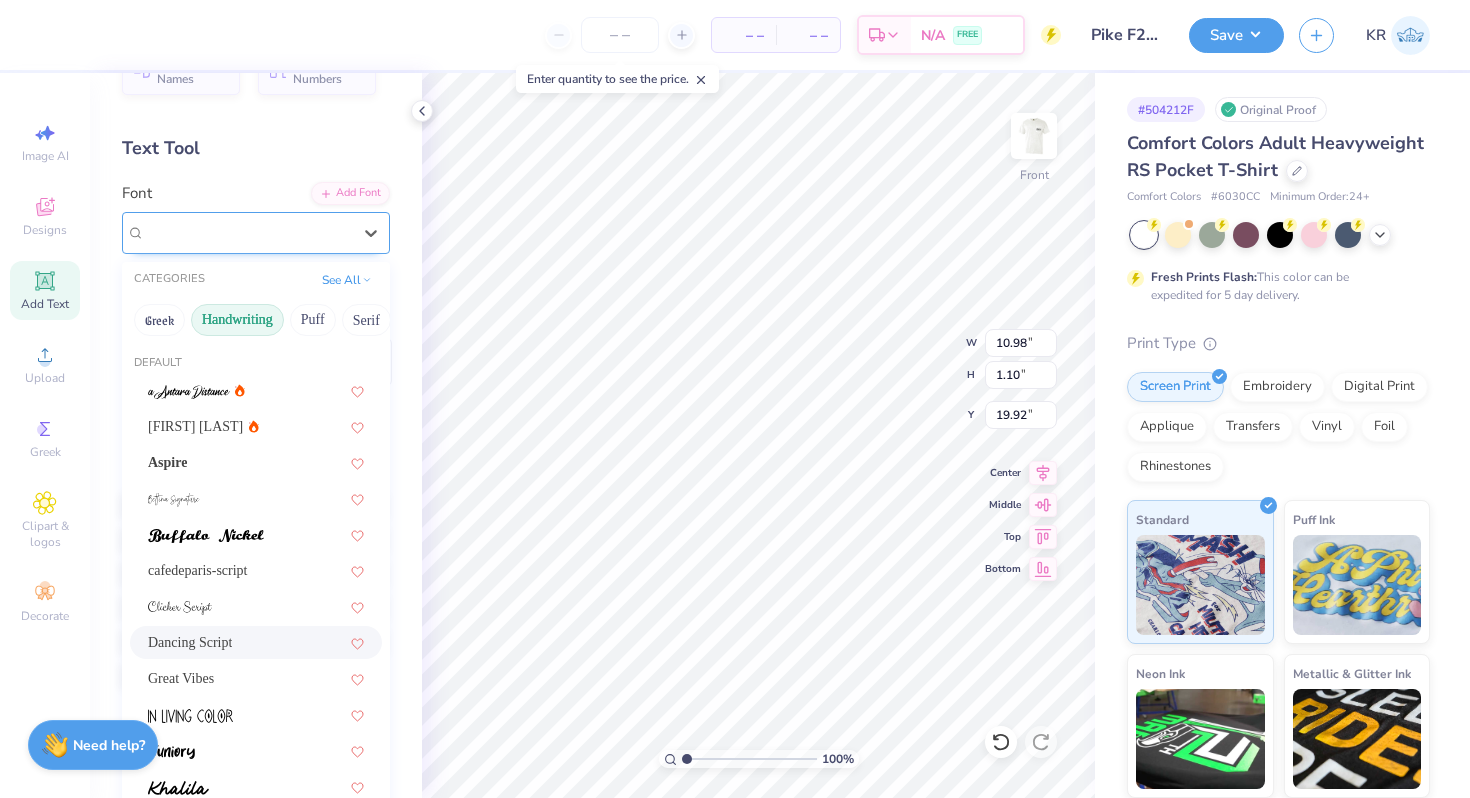 click on "Dancing Script" at bounding box center (256, 233) 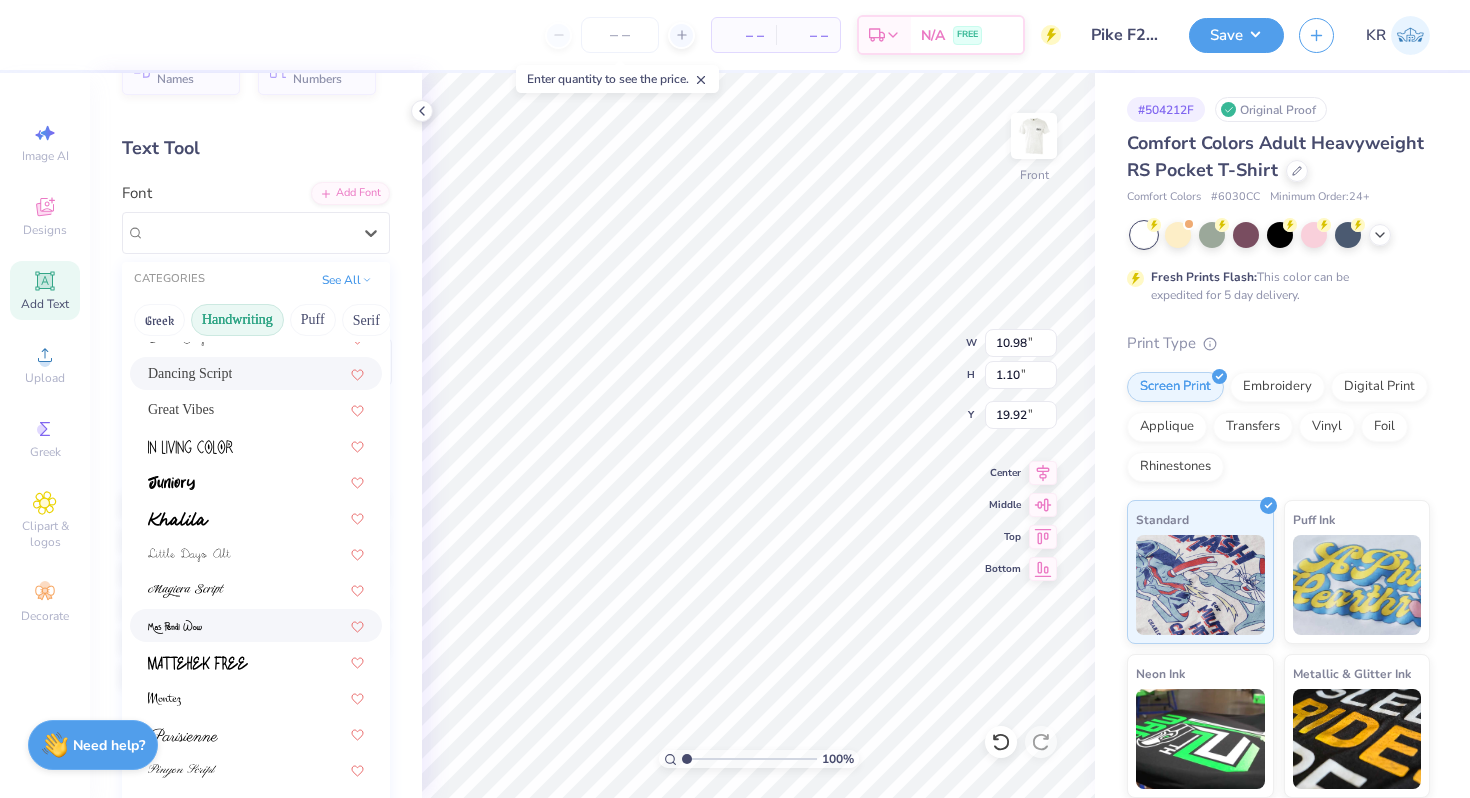 scroll, scrollTop: 332, scrollLeft: 0, axis: vertical 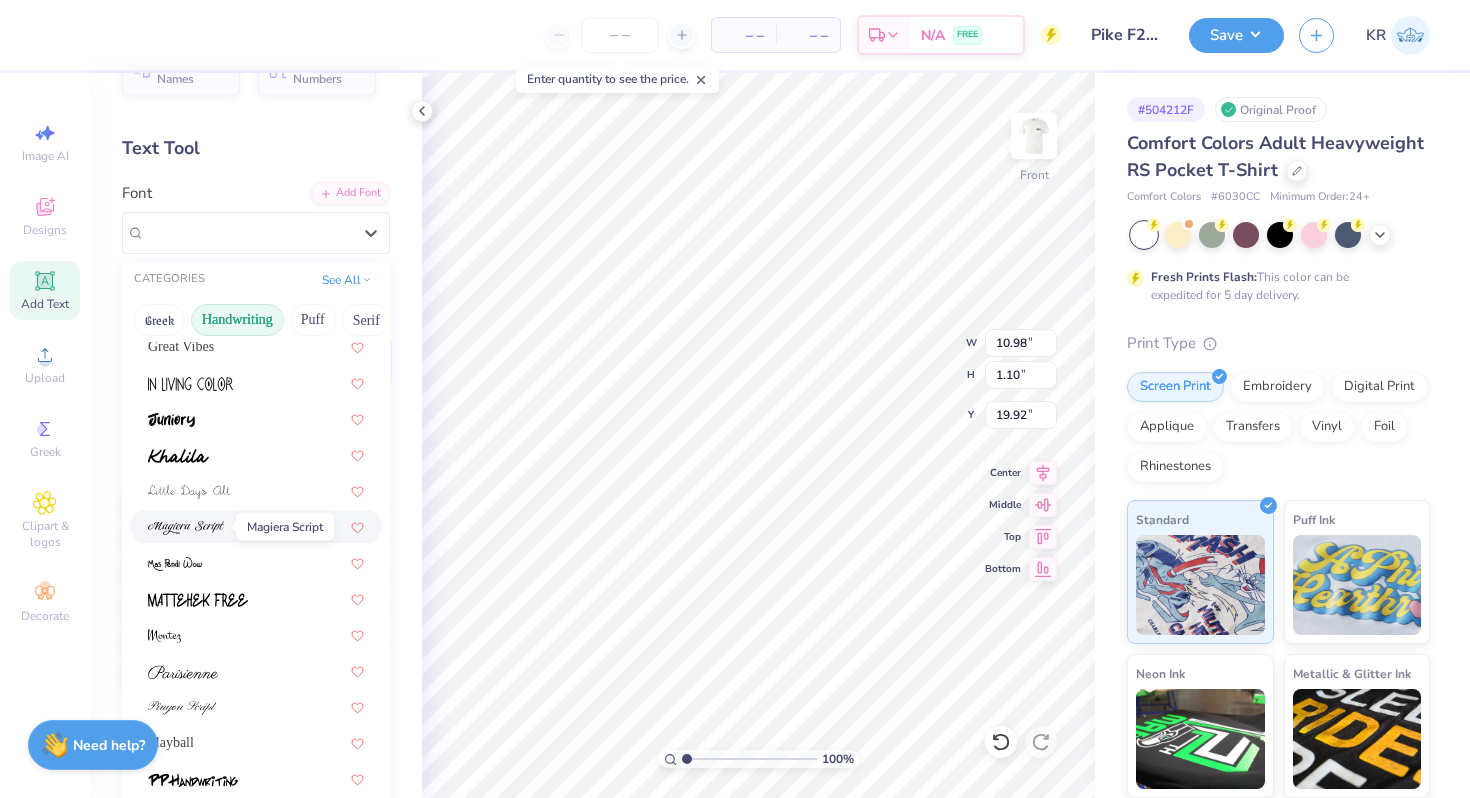 click at bounding box center [186, 528] 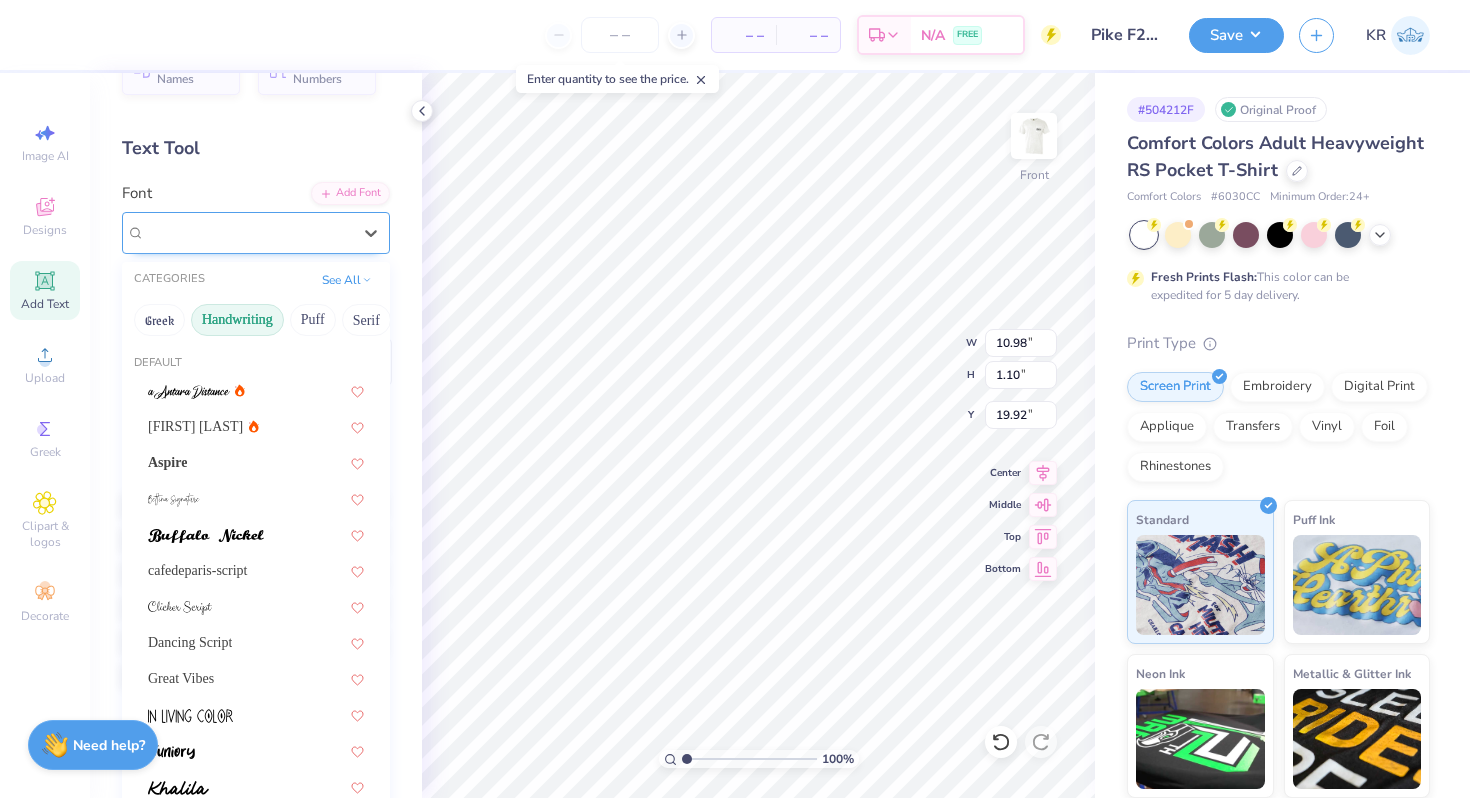 click on "Magiera Script" at bounding box center [248, 232] 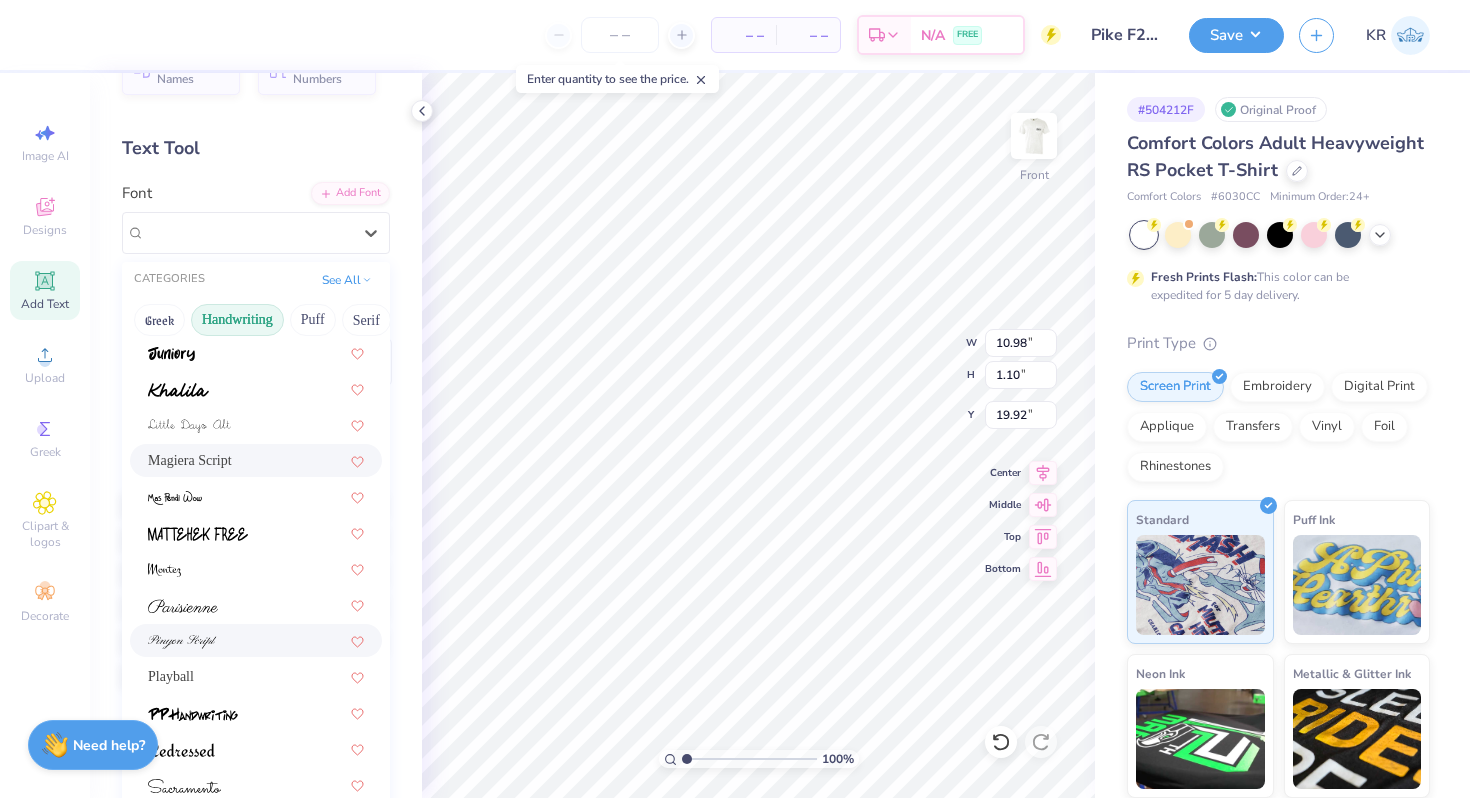 scroll, scrollTop: 454, scrollLeft: 0, axis: vertical 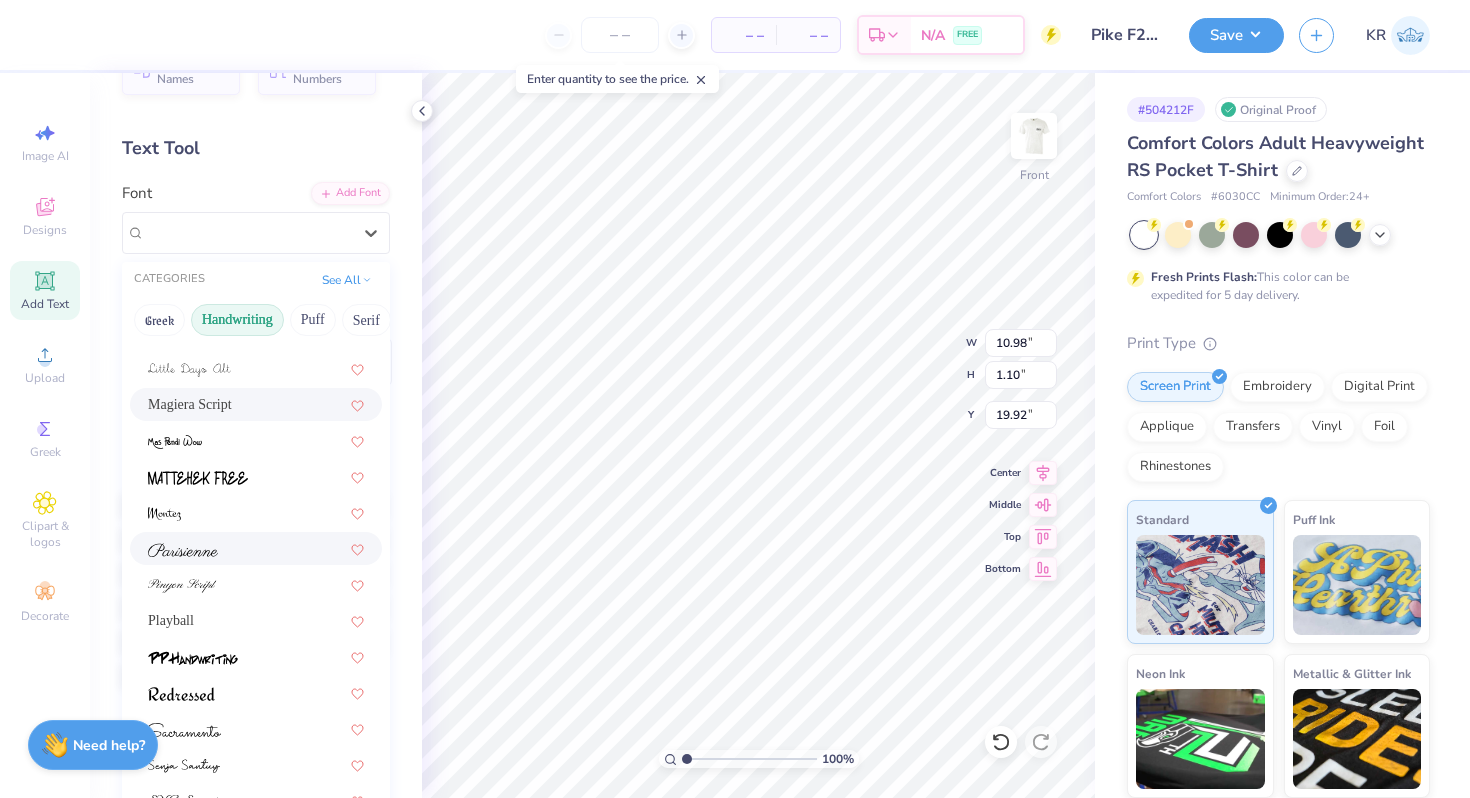 click at bounding box center [256, 548] 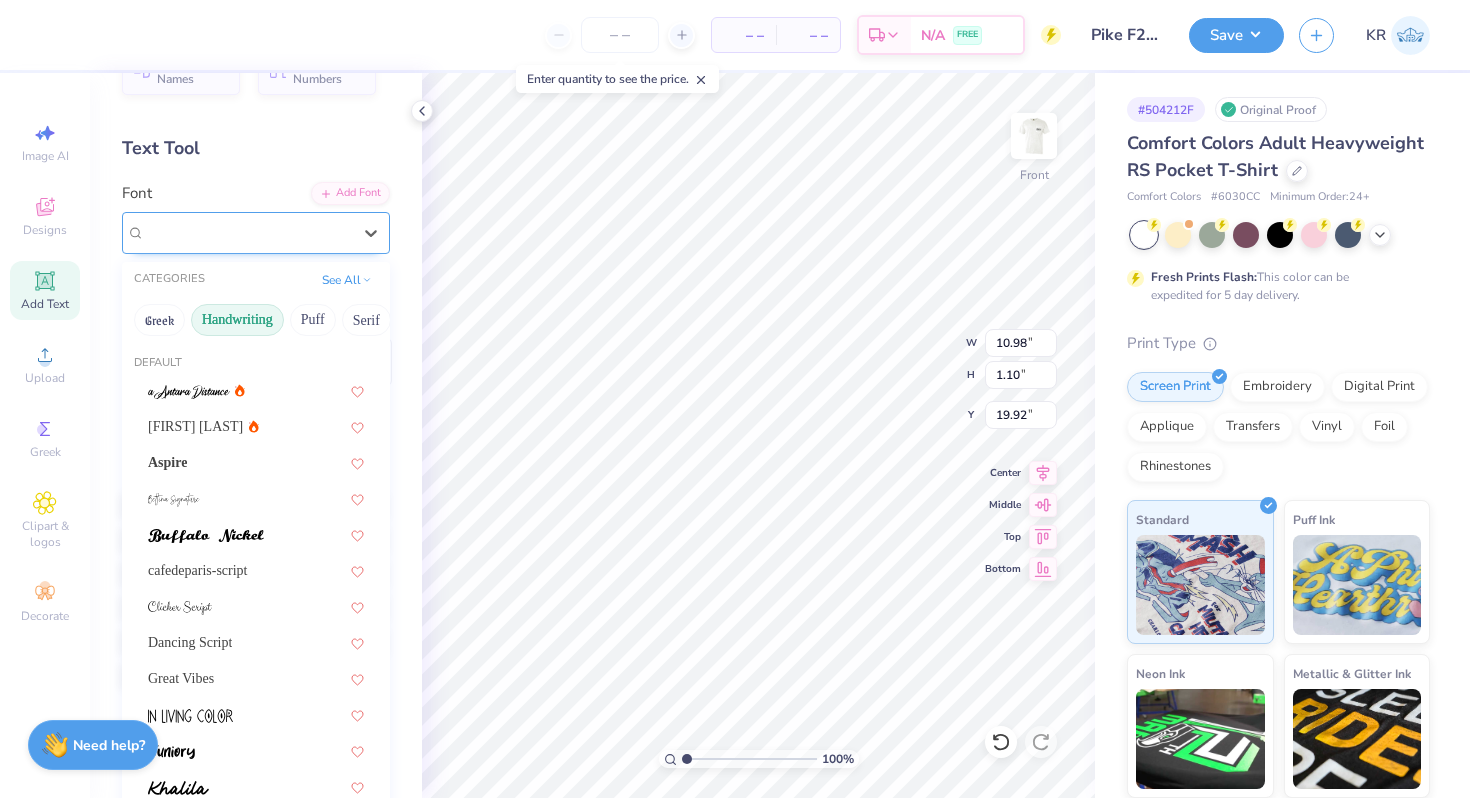 click on "Parisienne" at bounding box center [248, 232] 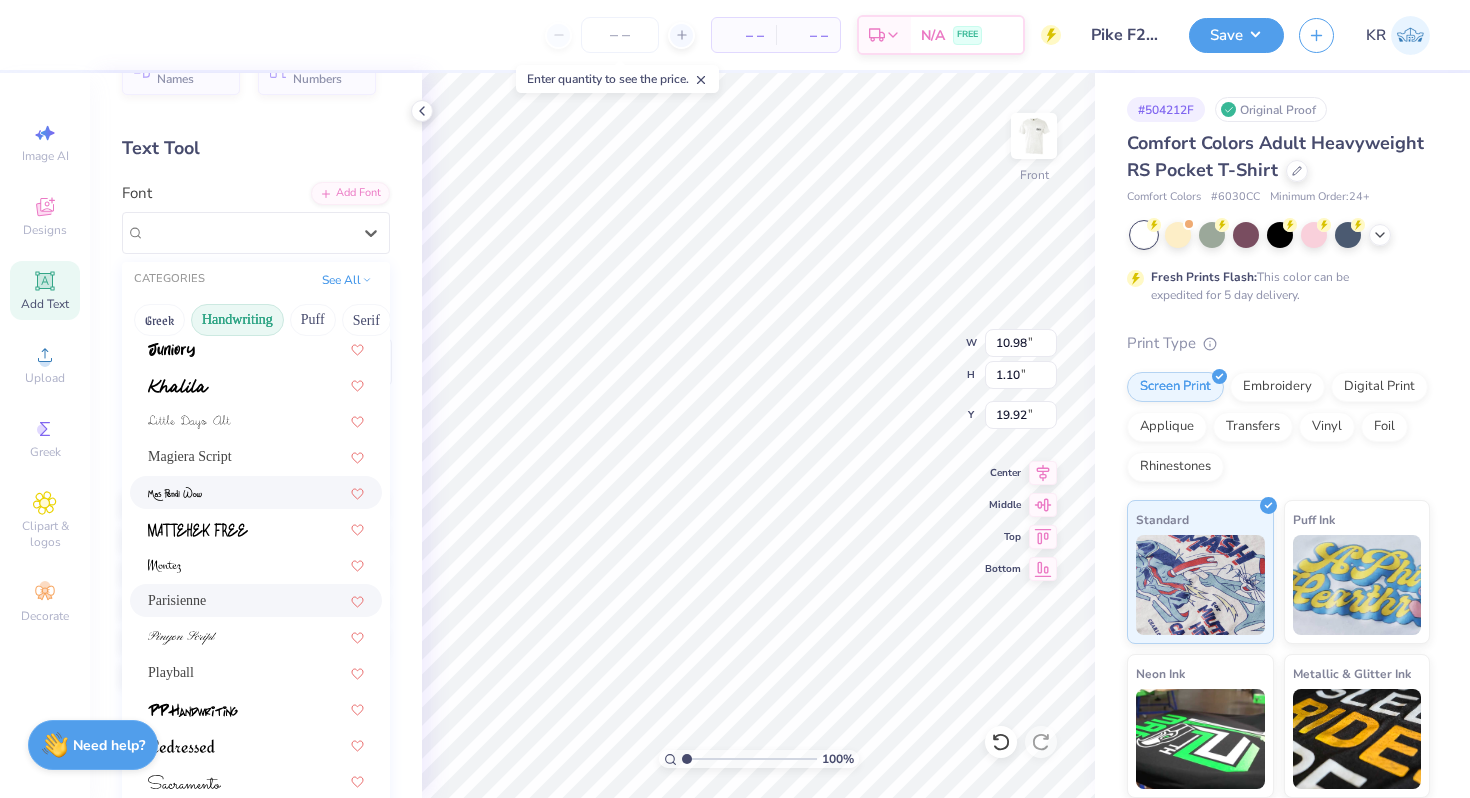 scroll, scrollTop: 408, scrollLeft: 0, axis: vertical 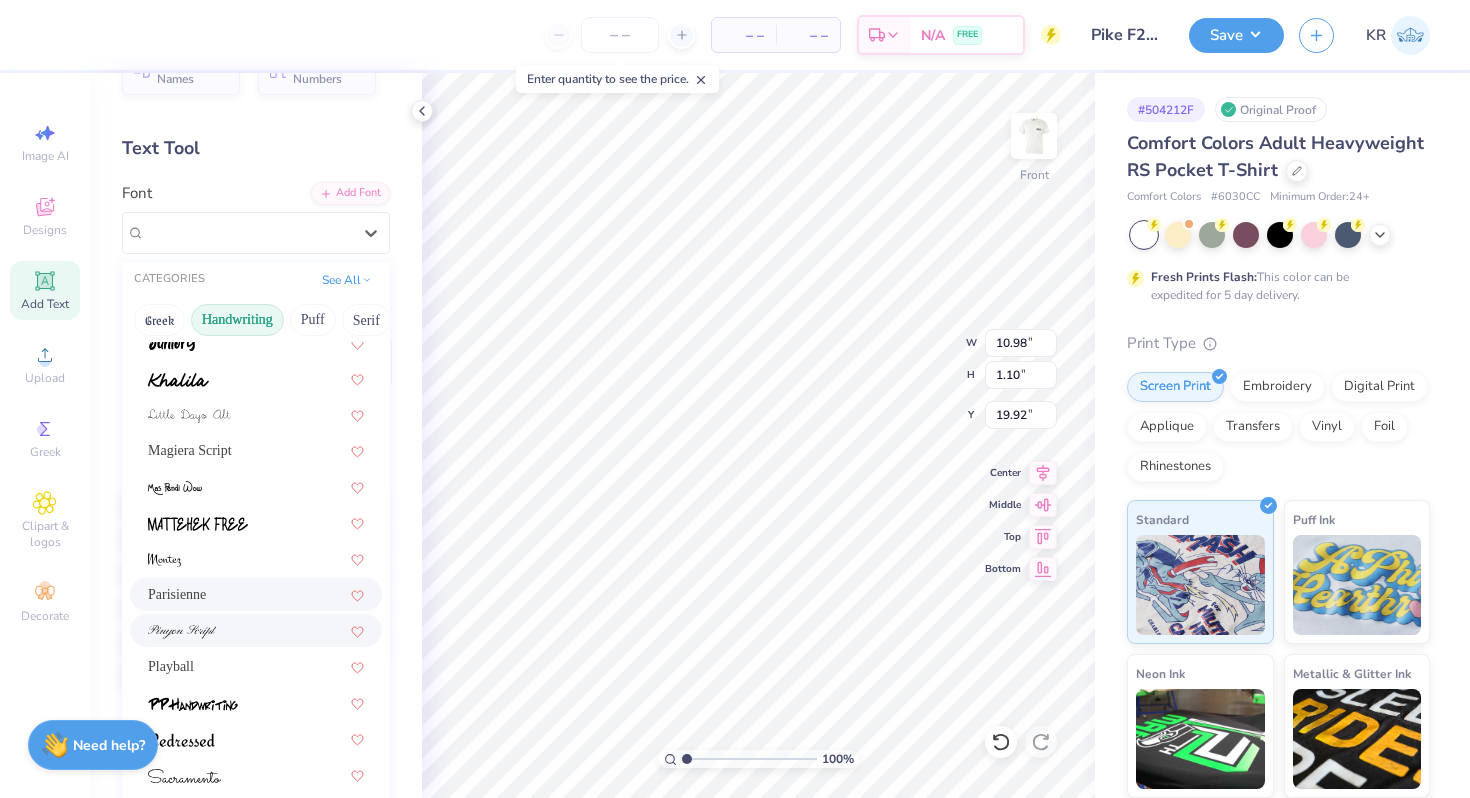 click at bounding box center [256, 630] 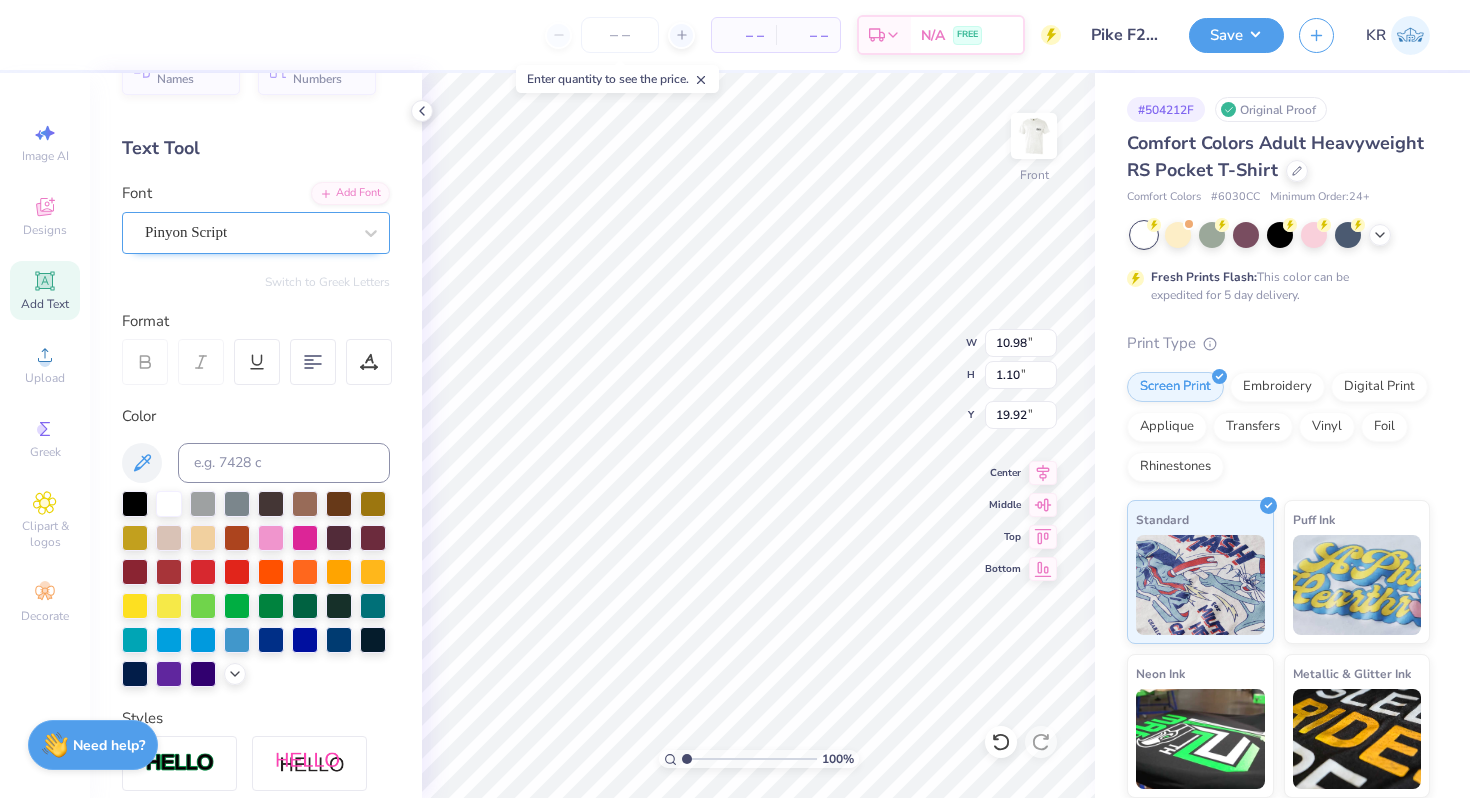 click on "Pinyon Script" at bounding box center [248, 232] 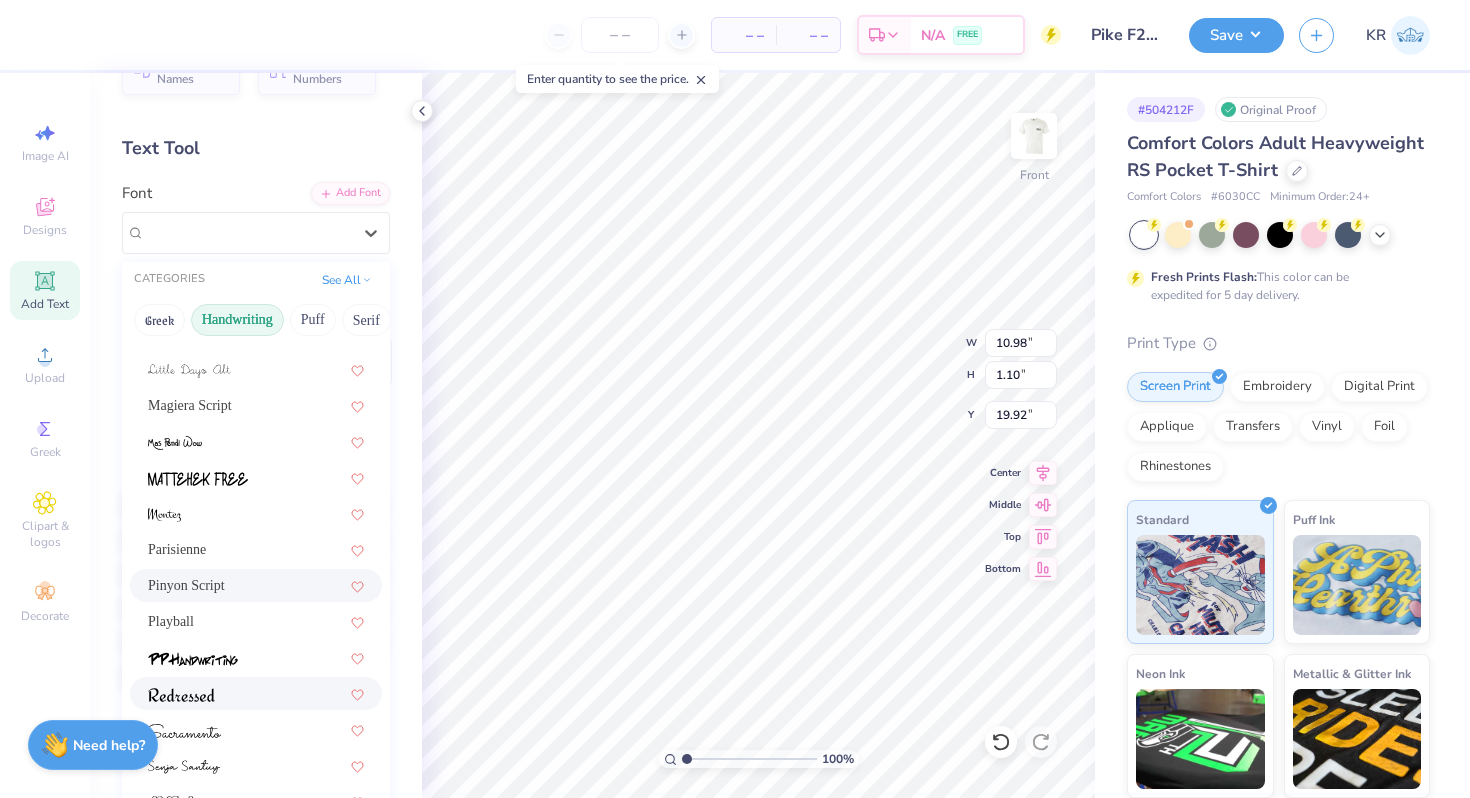 scroll, scrollTop: 454, scrollLeft: 0, axis: vertical 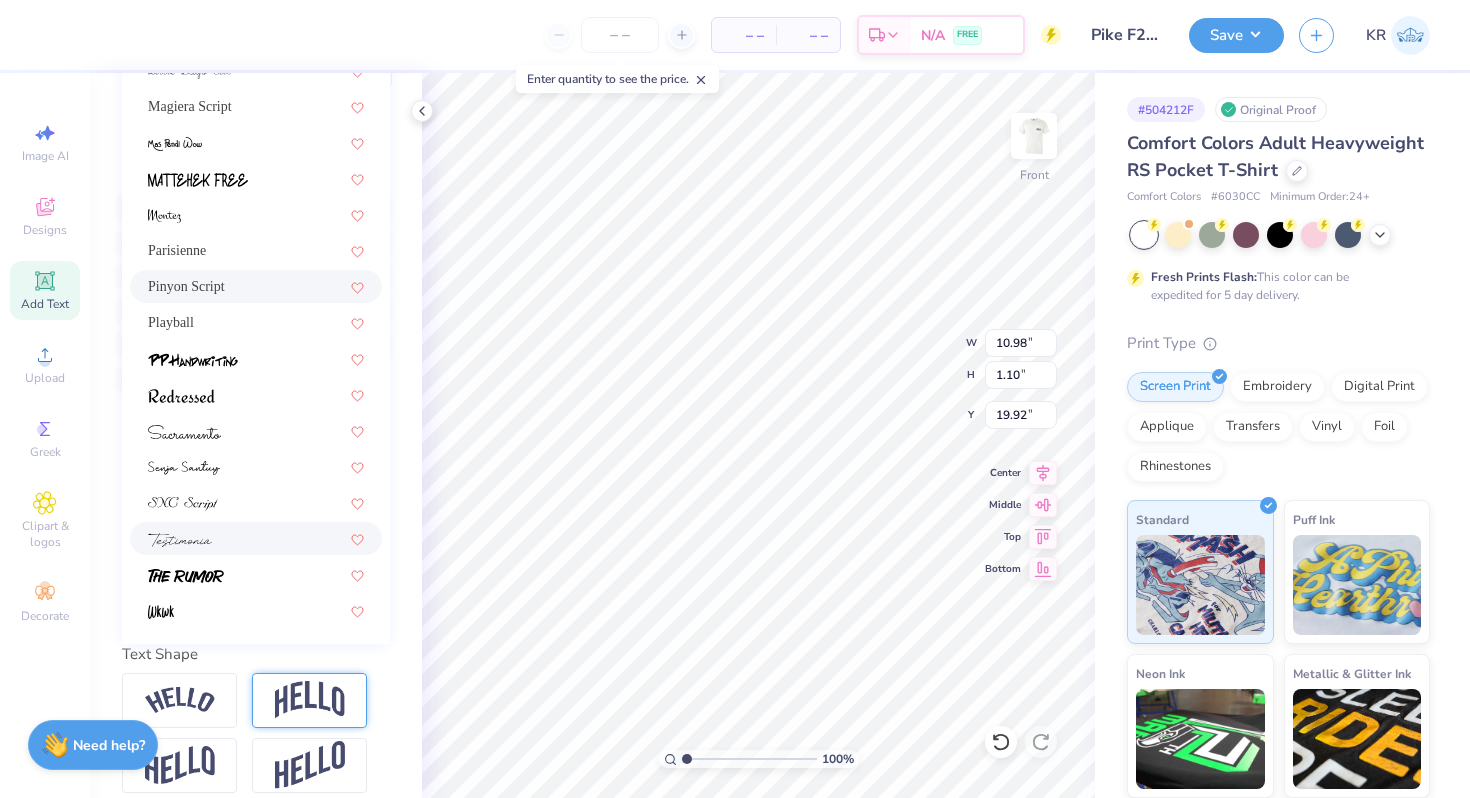 click at bounding box center (256, 538) 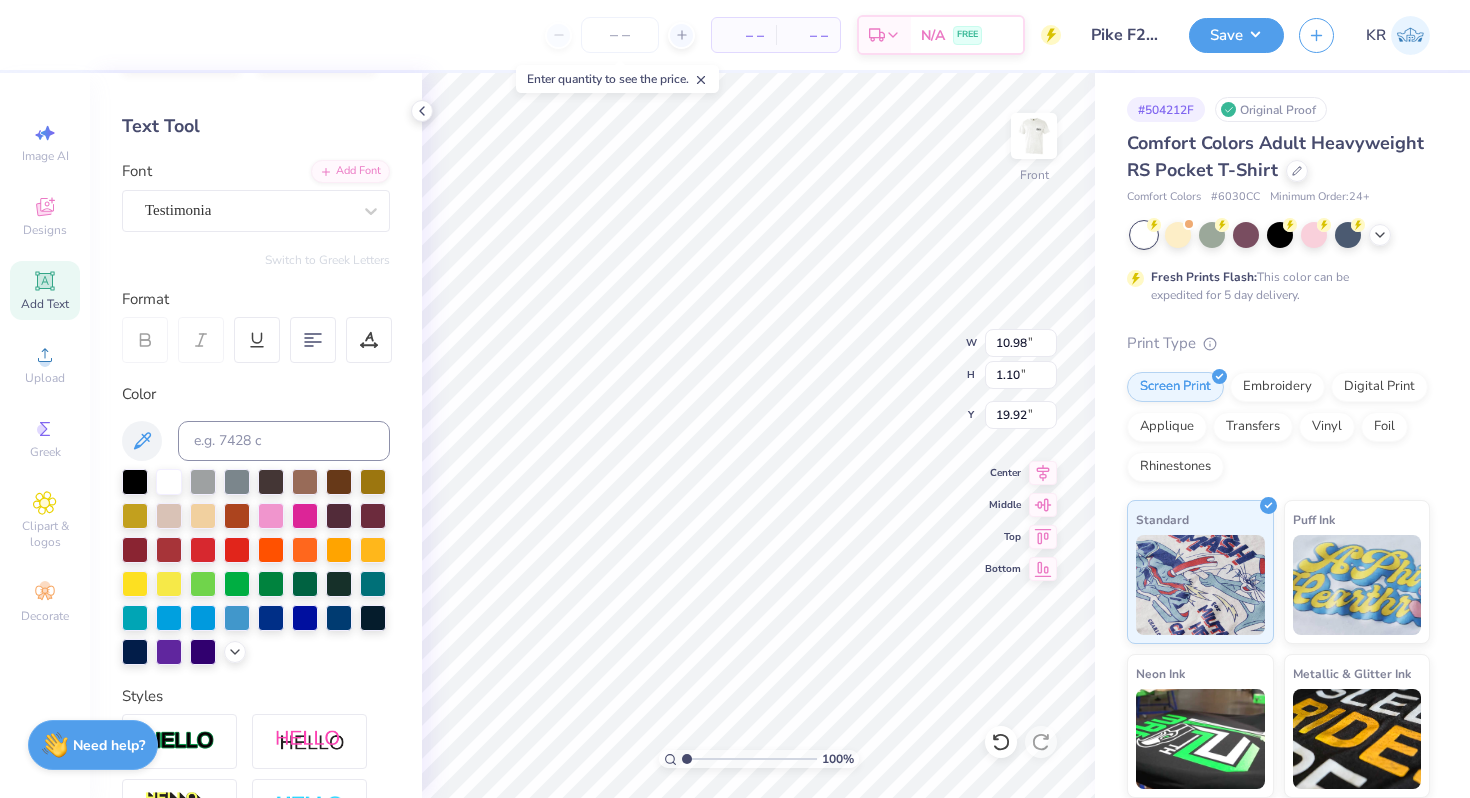scroll, scrollTop: 0, scrollLeft: 0, axis: both 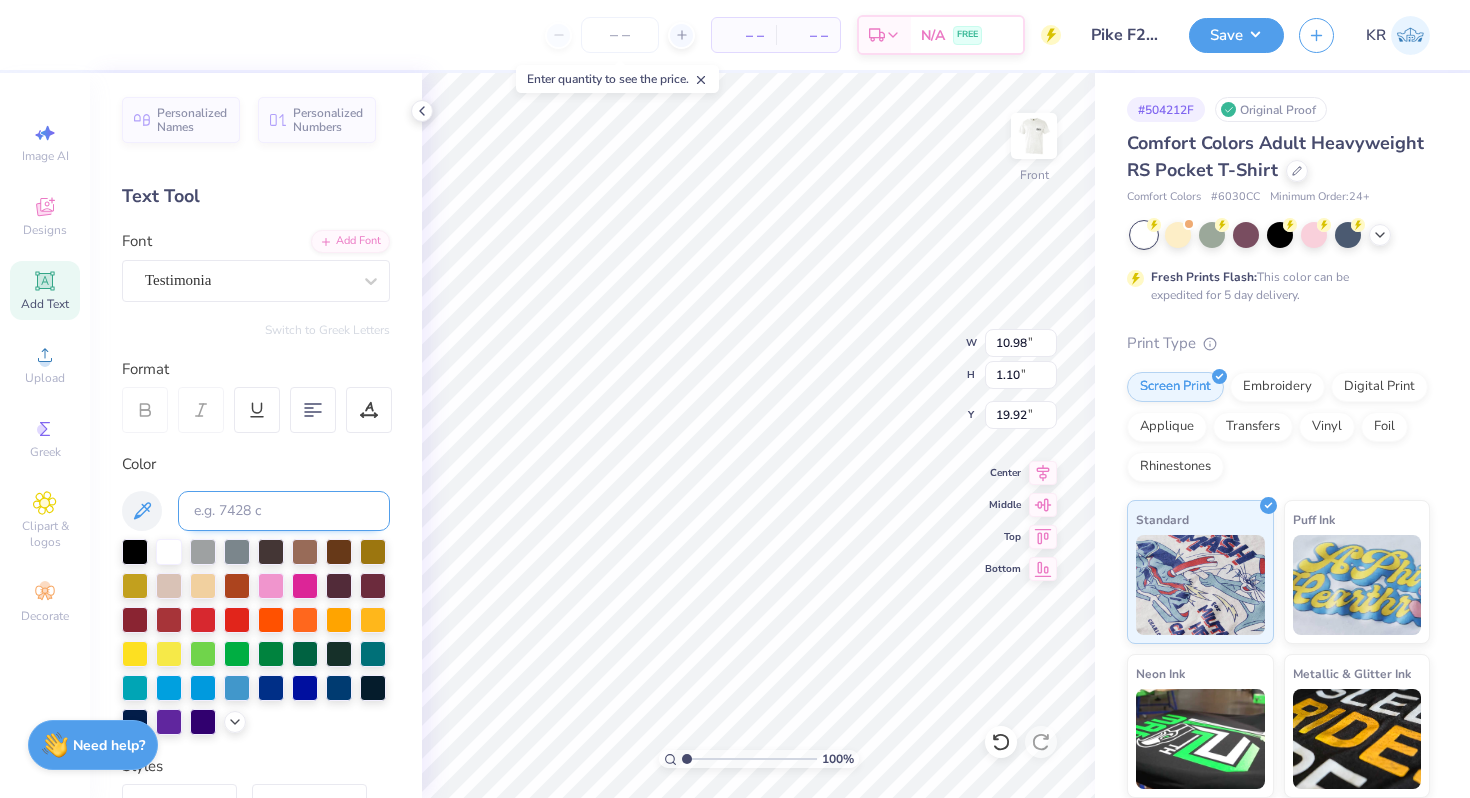 click at bounding box center [284, 511] 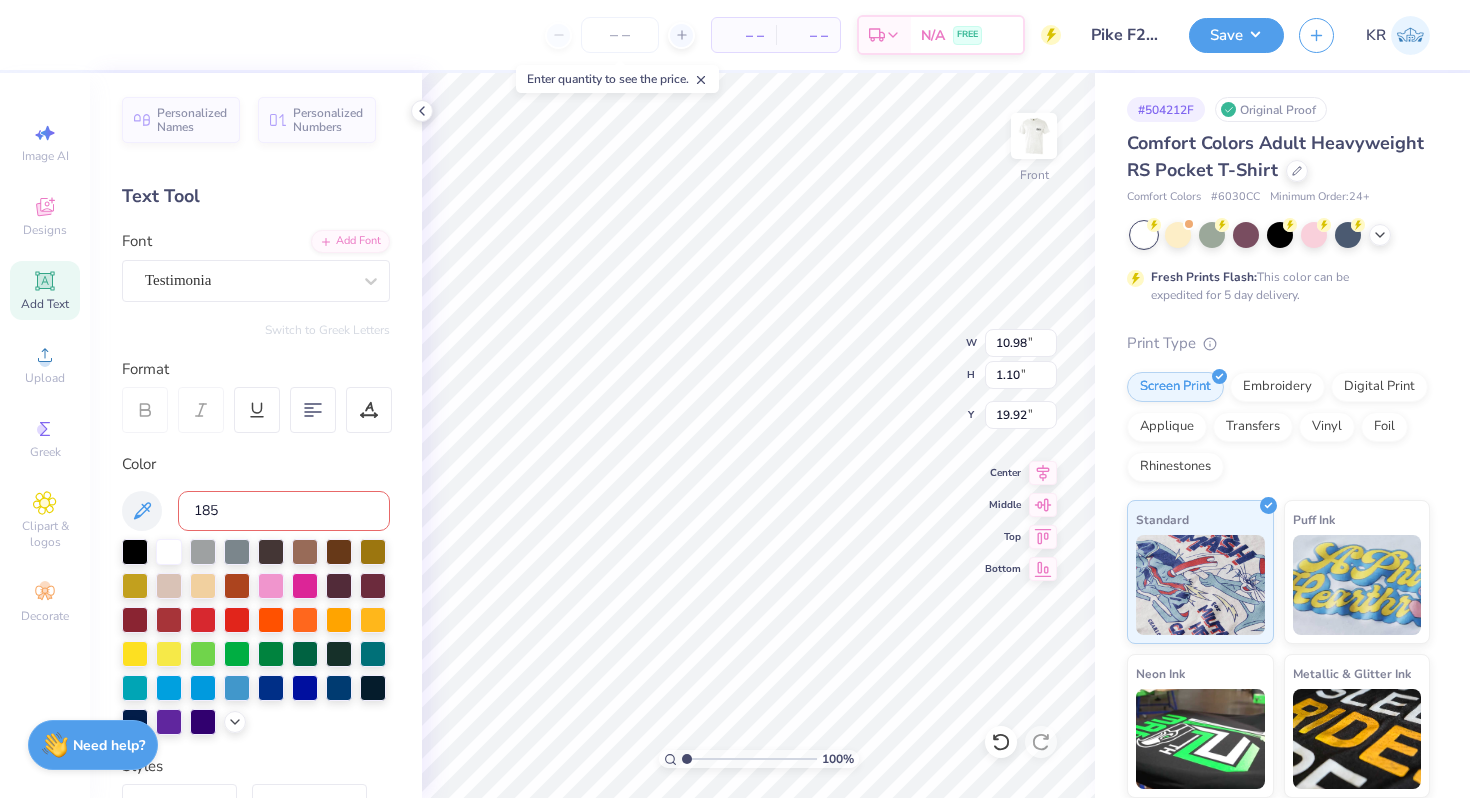 type on "185c" 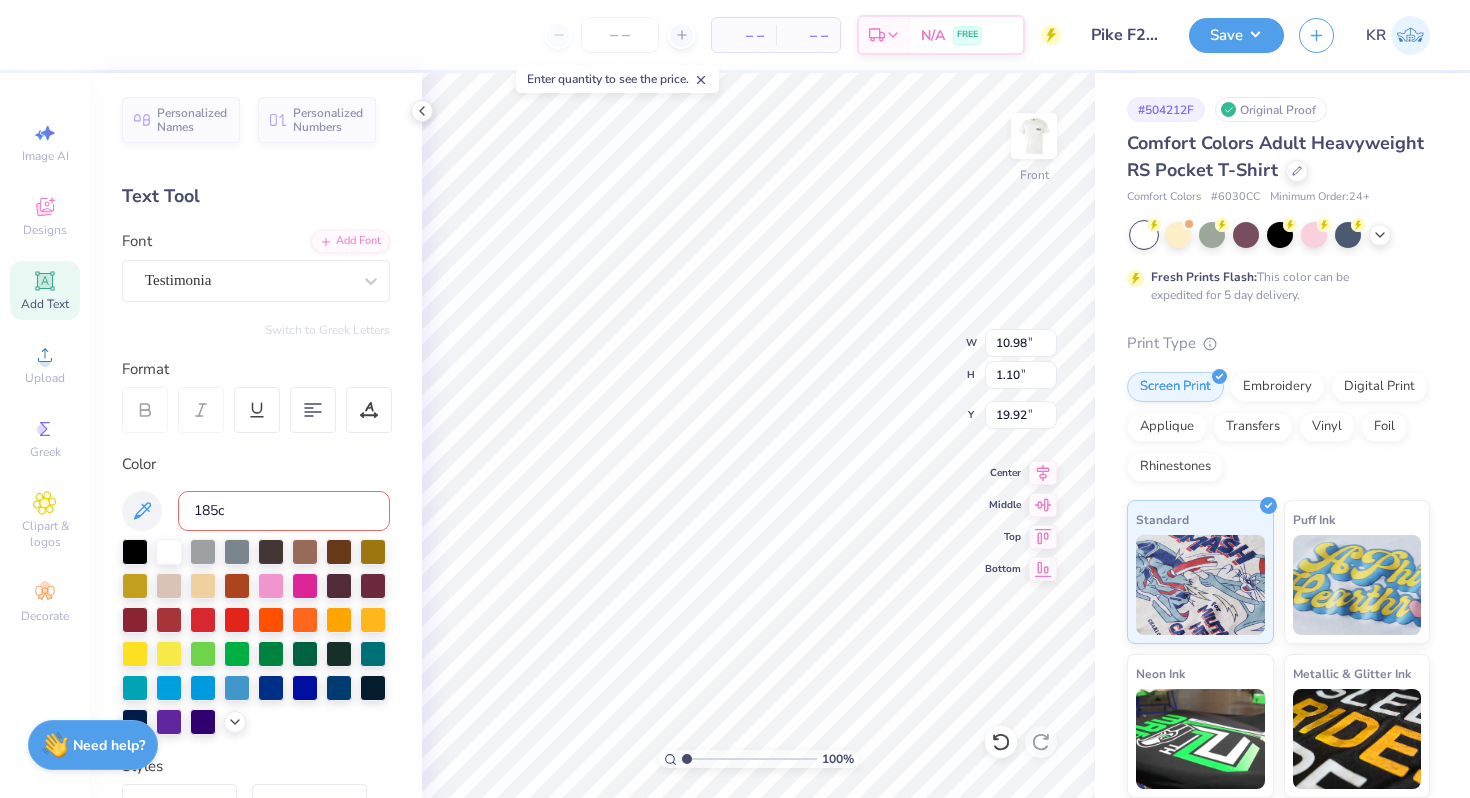 type 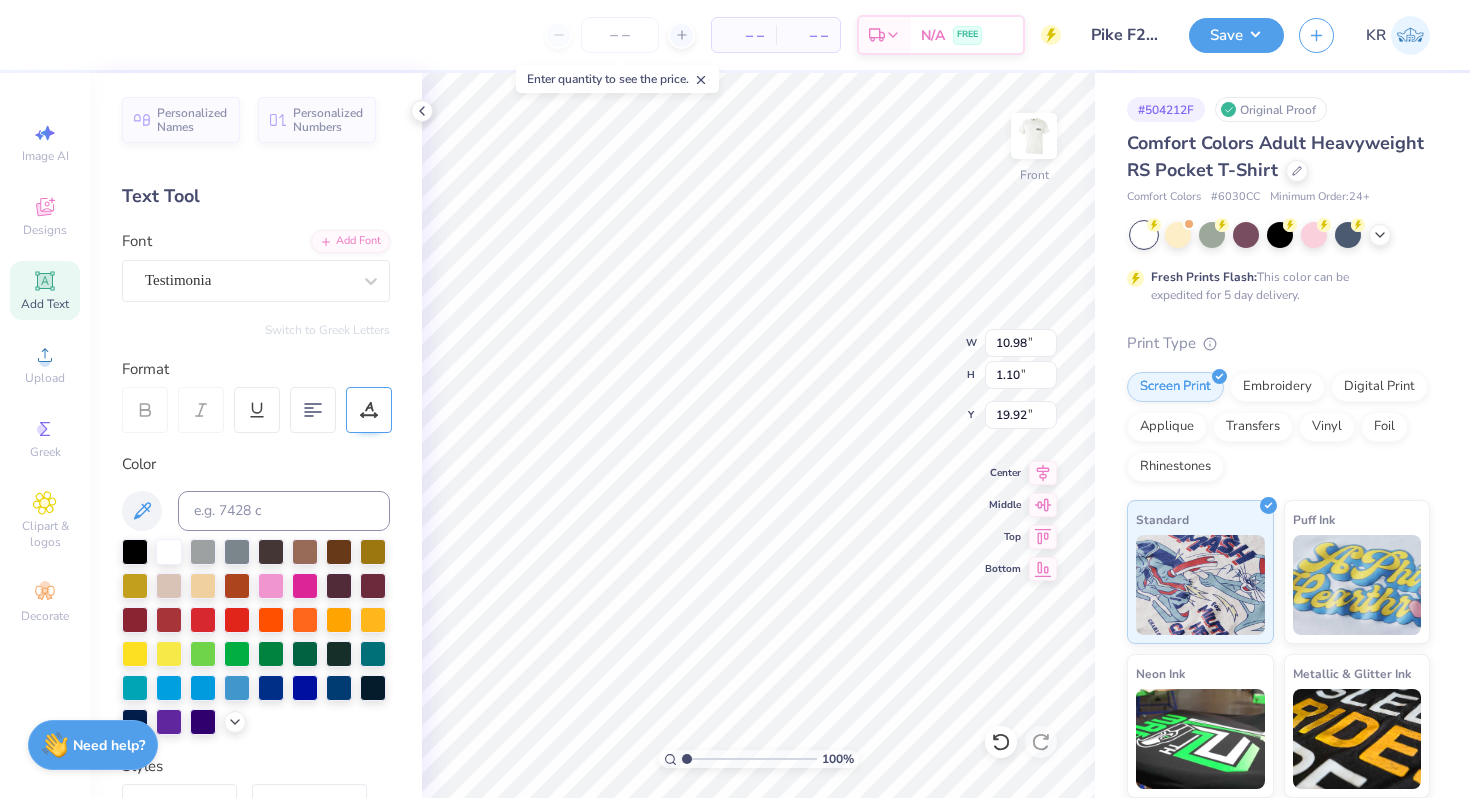 click 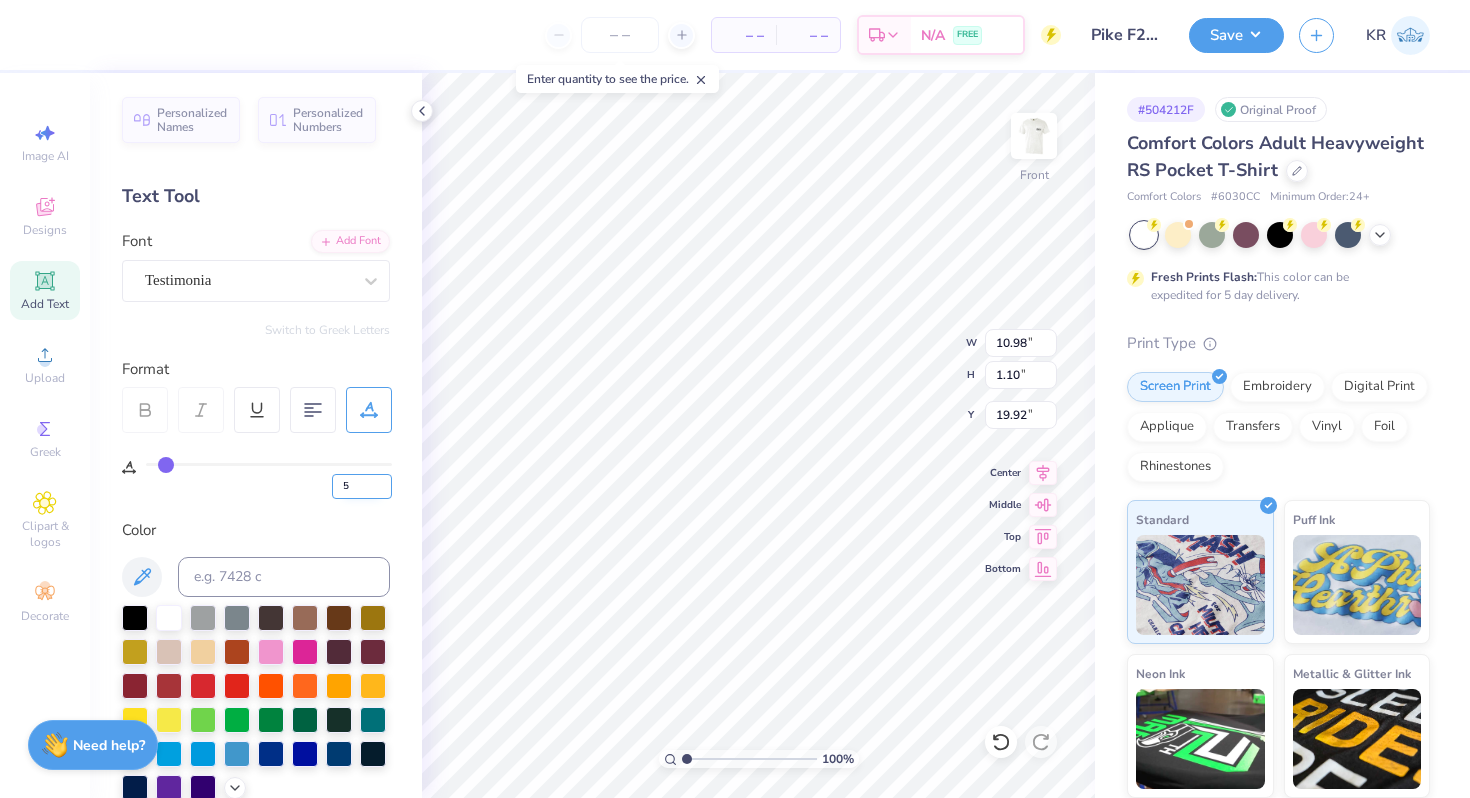 click on "5" at bounding box center [362, 486] 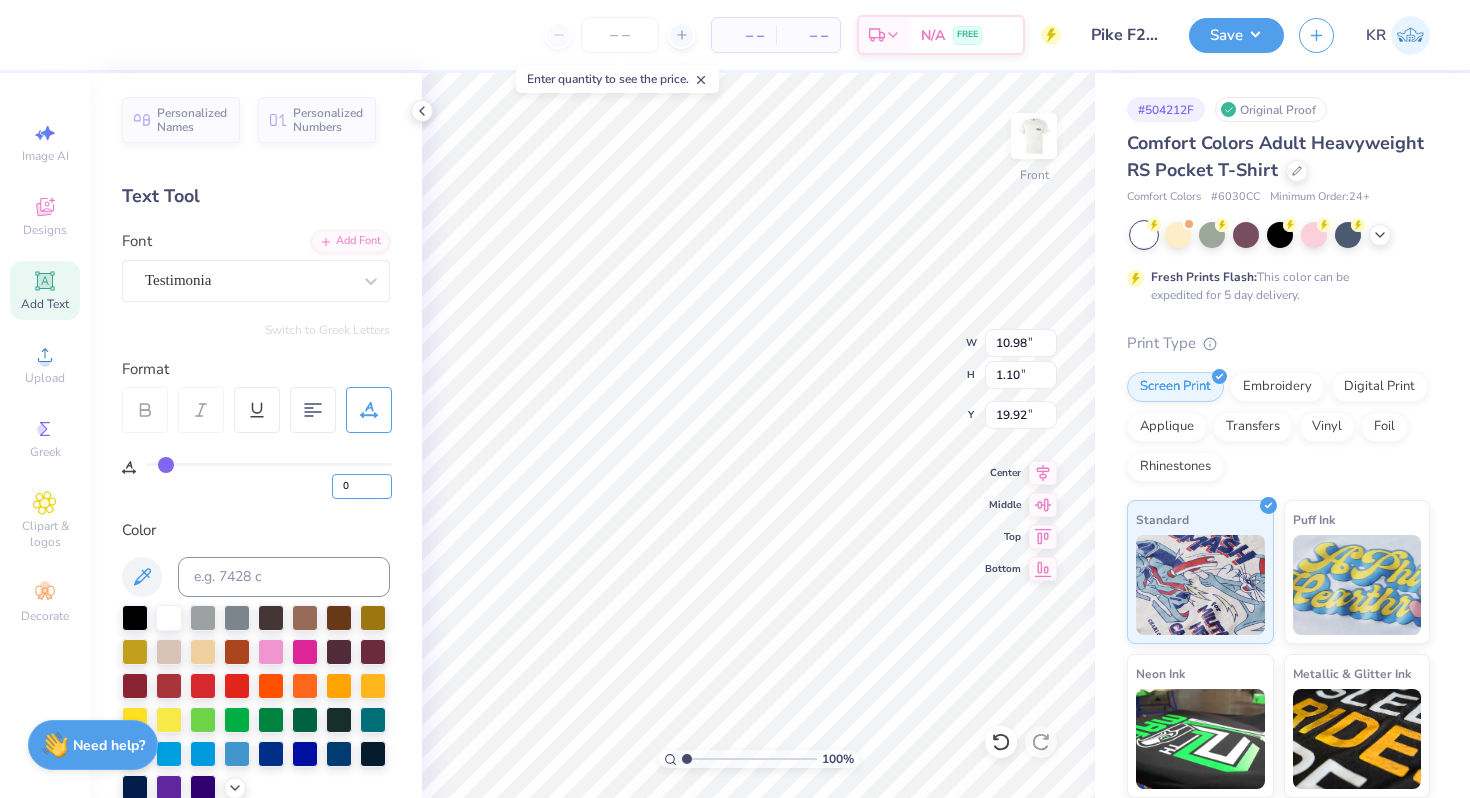 type on "0" 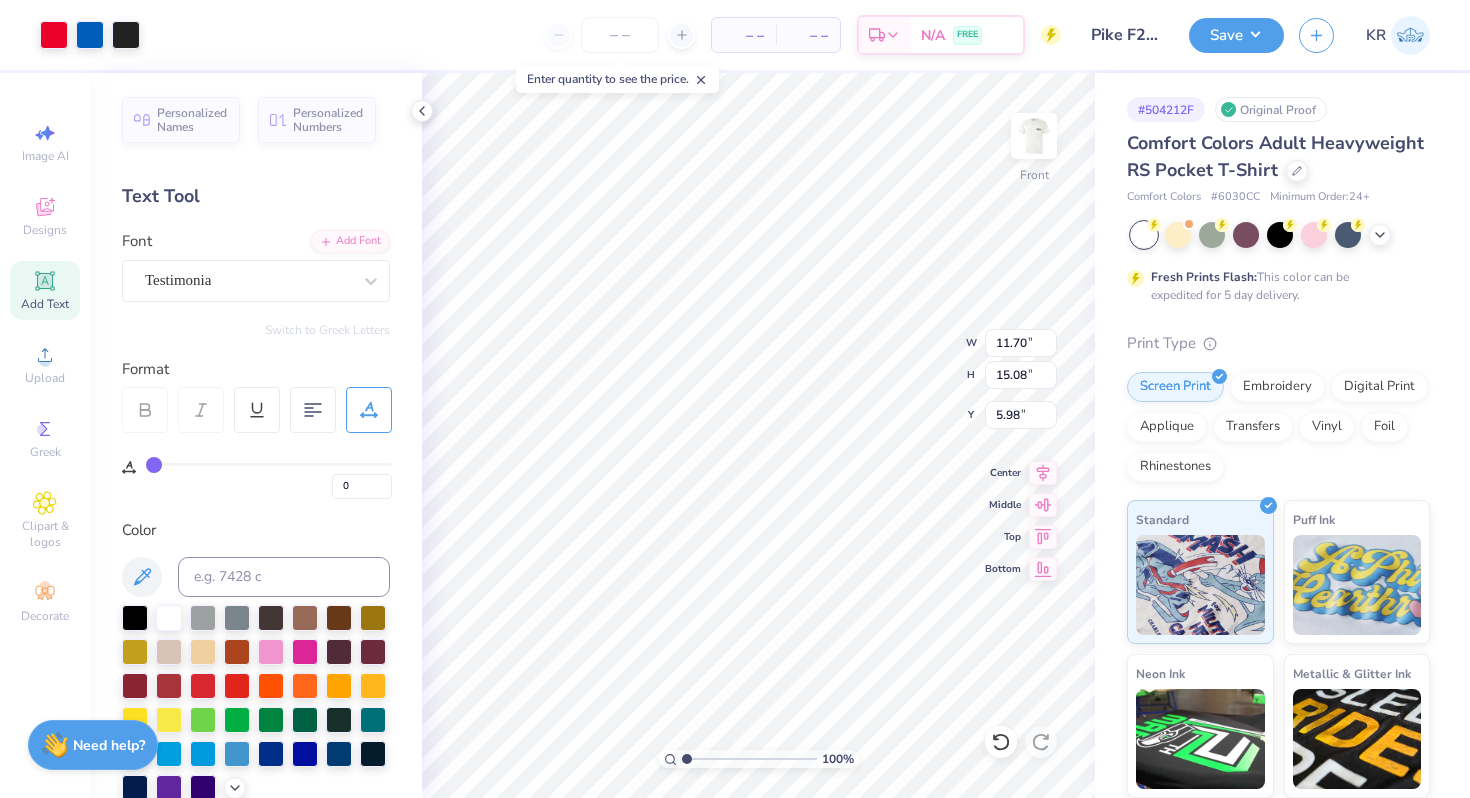 type on "3.00" 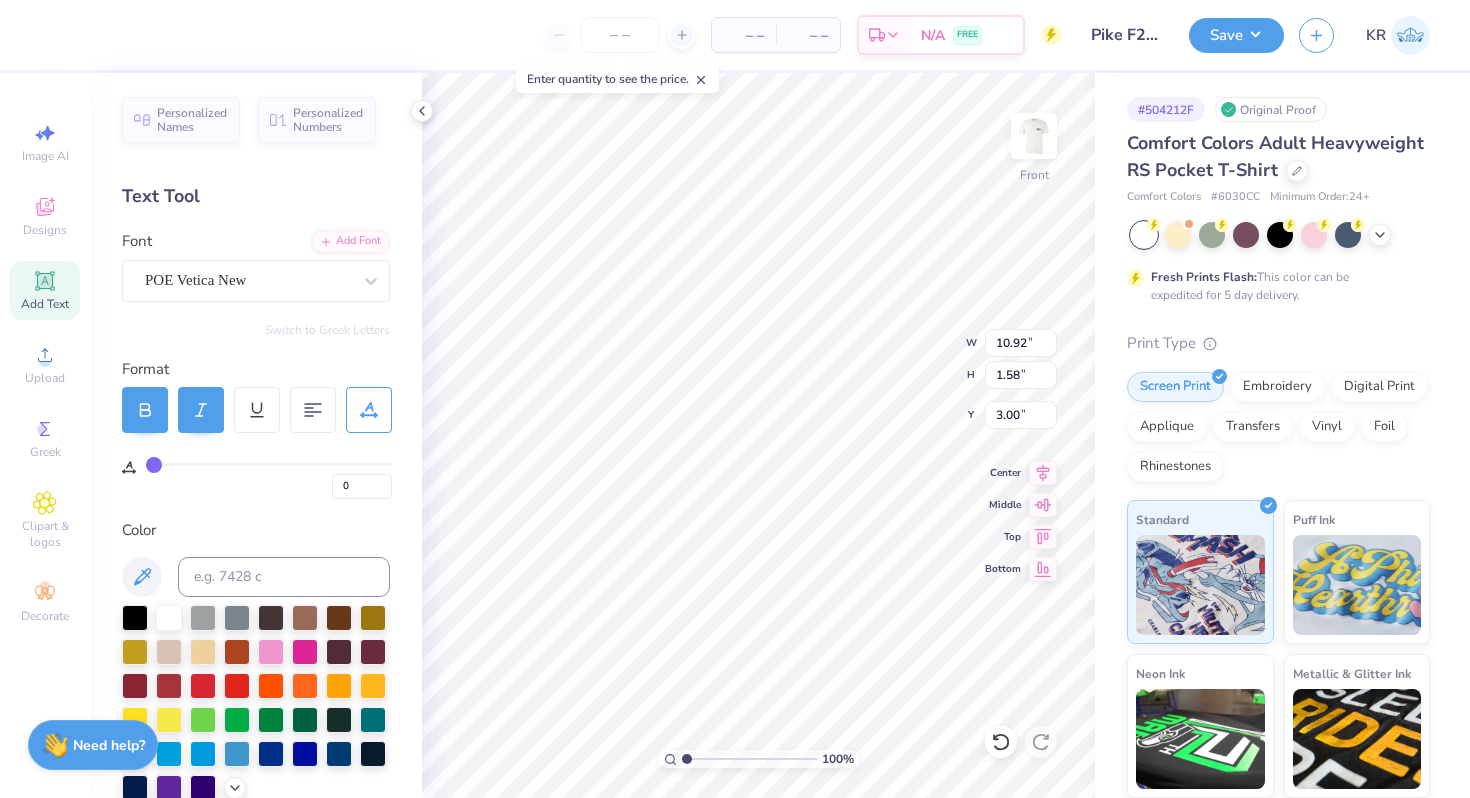 type on "1.84" 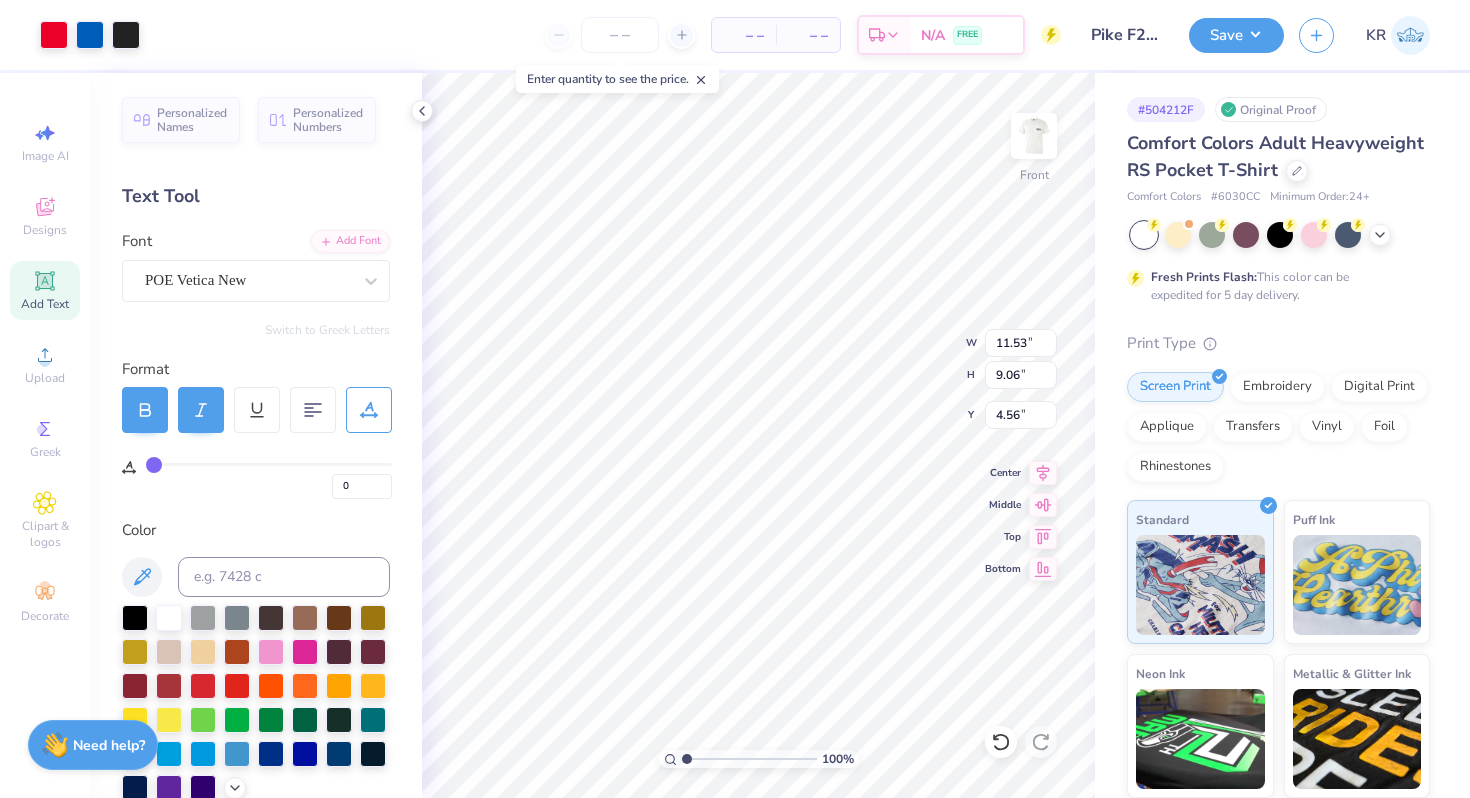 type on "6.25" 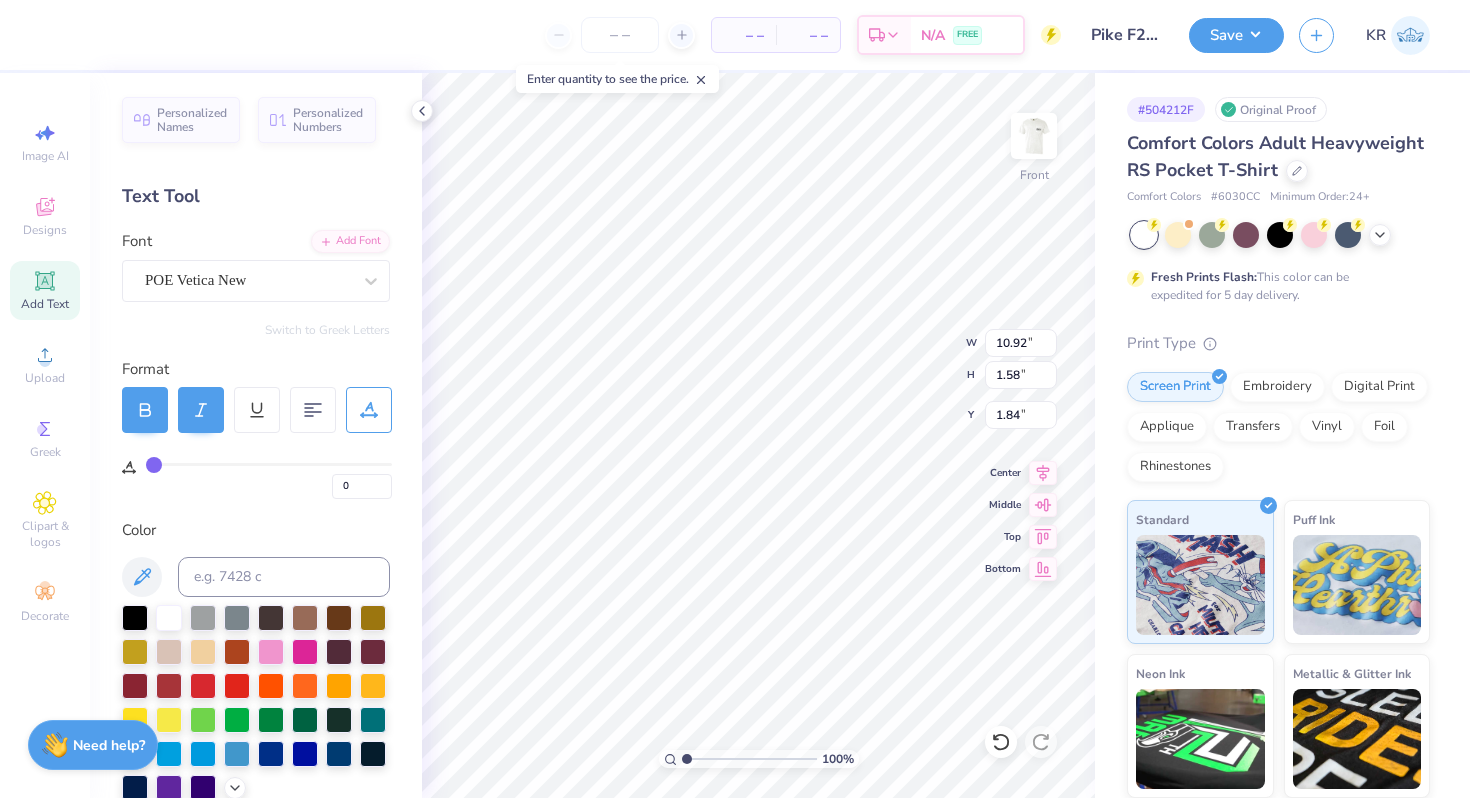 type on "3.00" 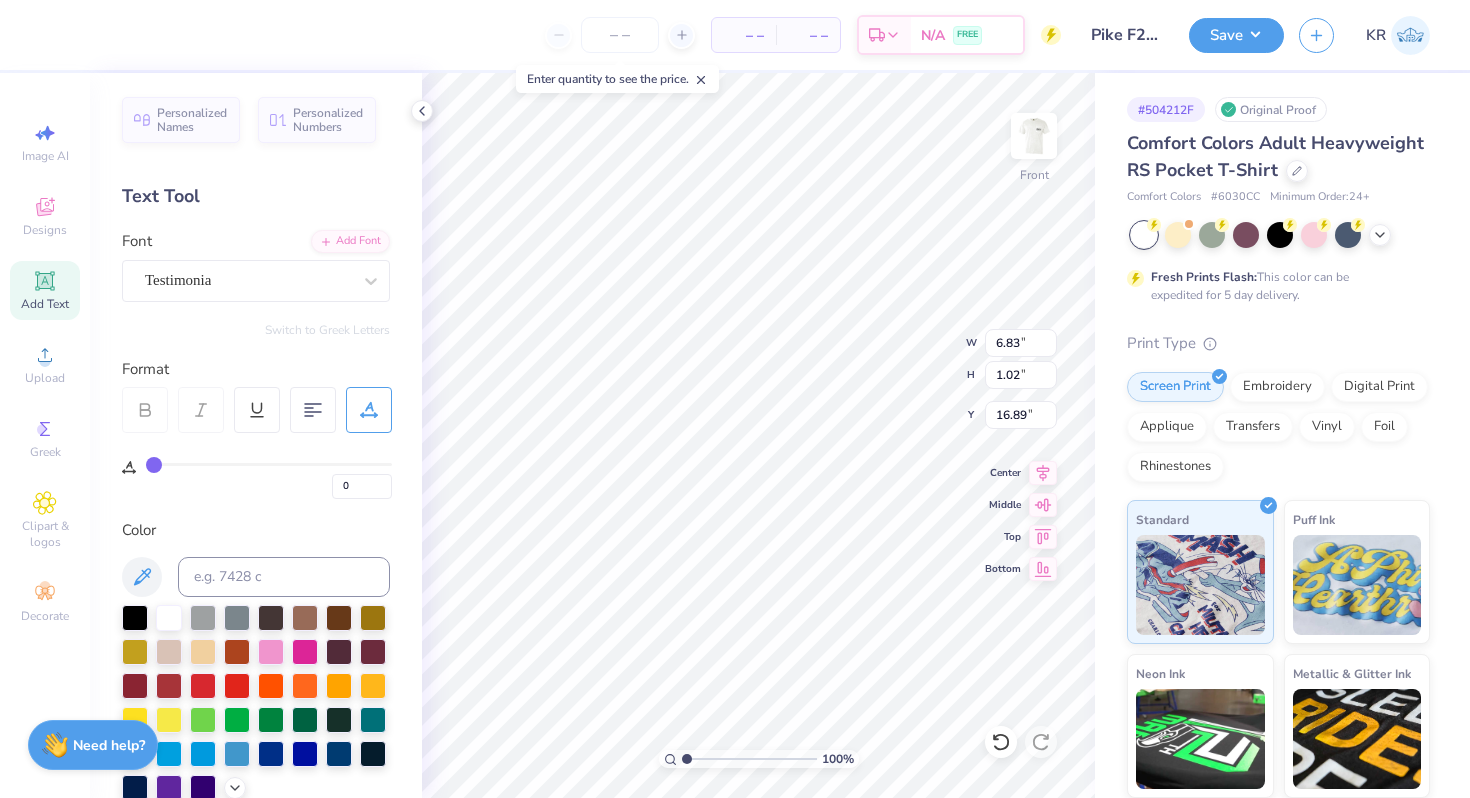type on "6.83" 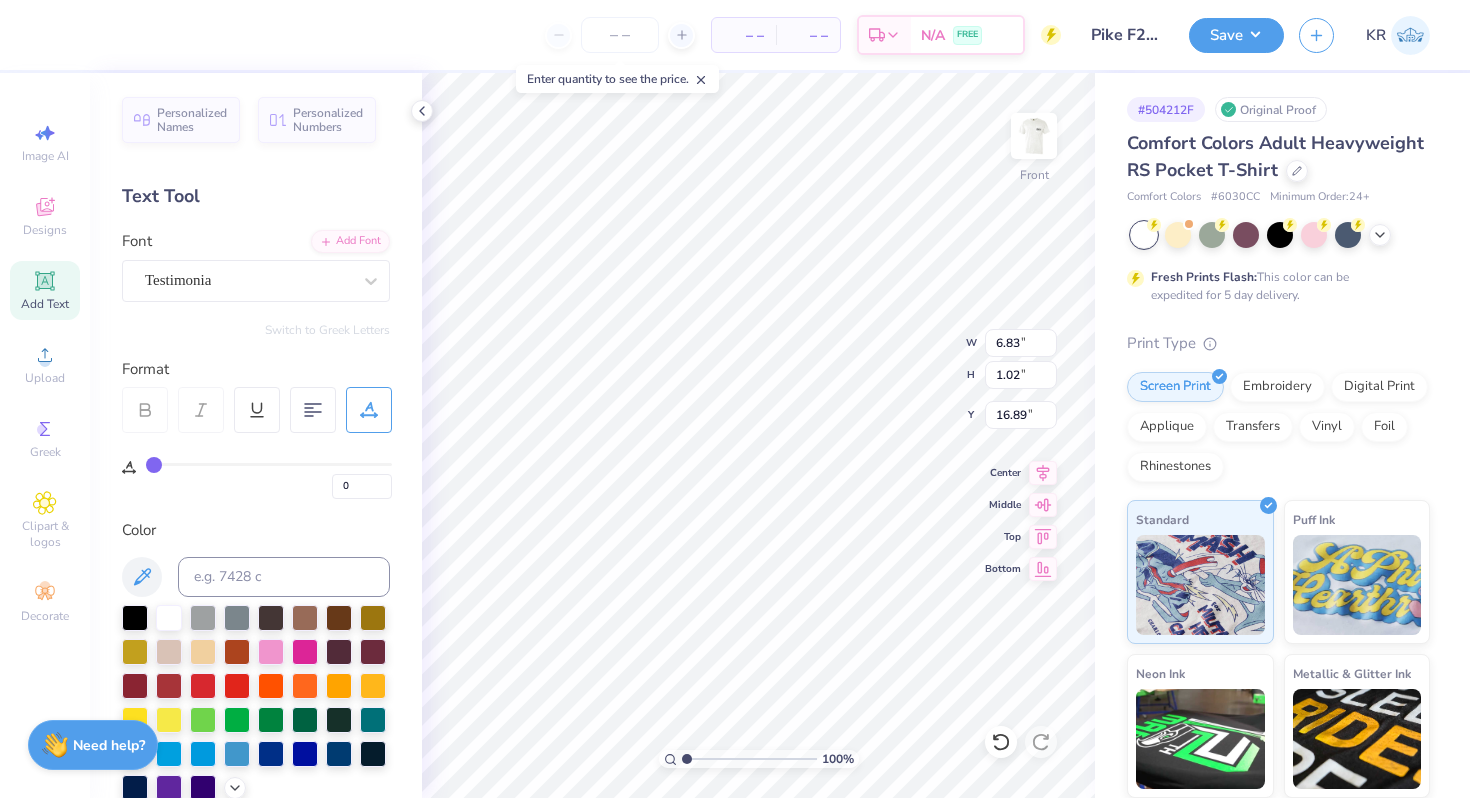type on "24.84" 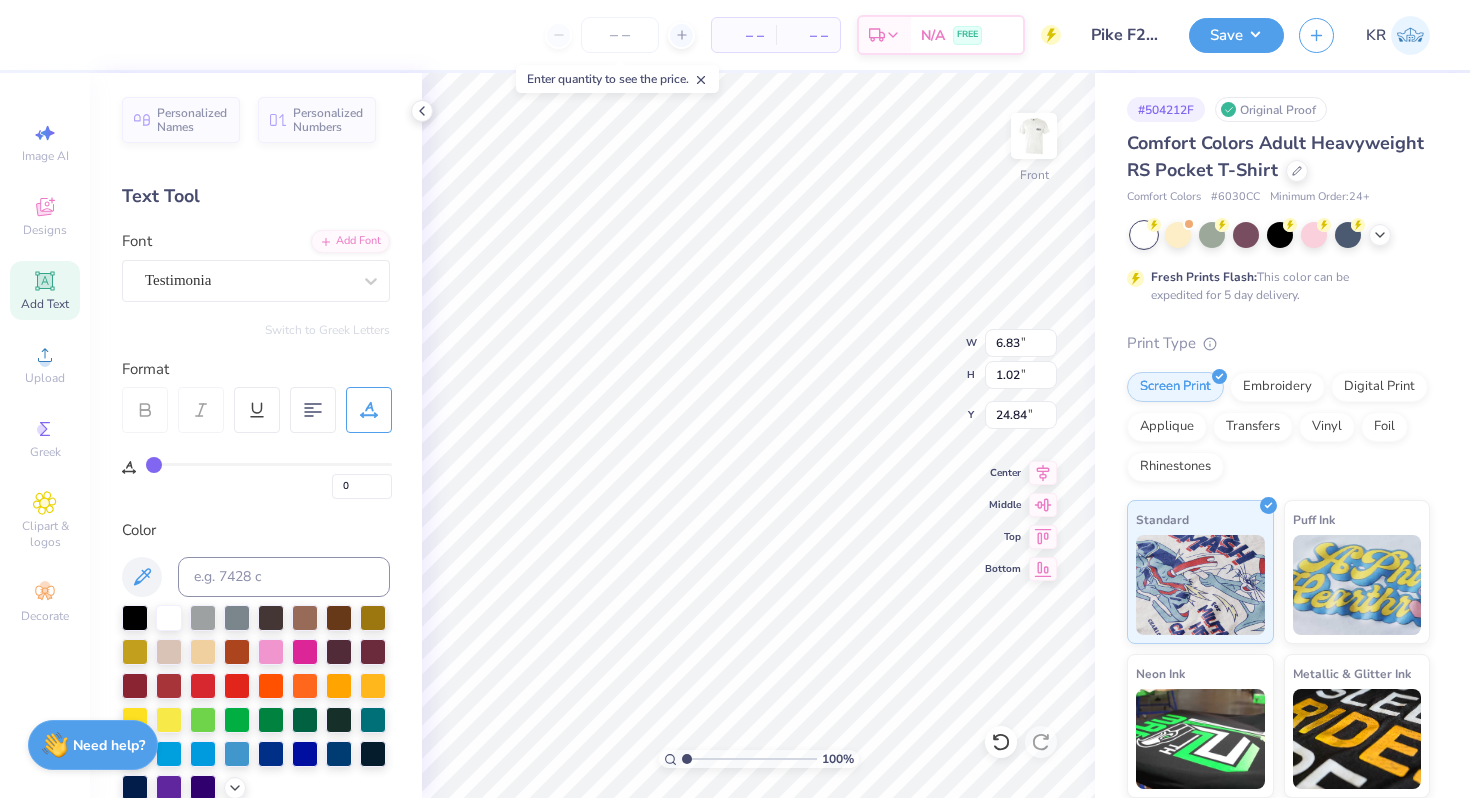 type on "5.55" 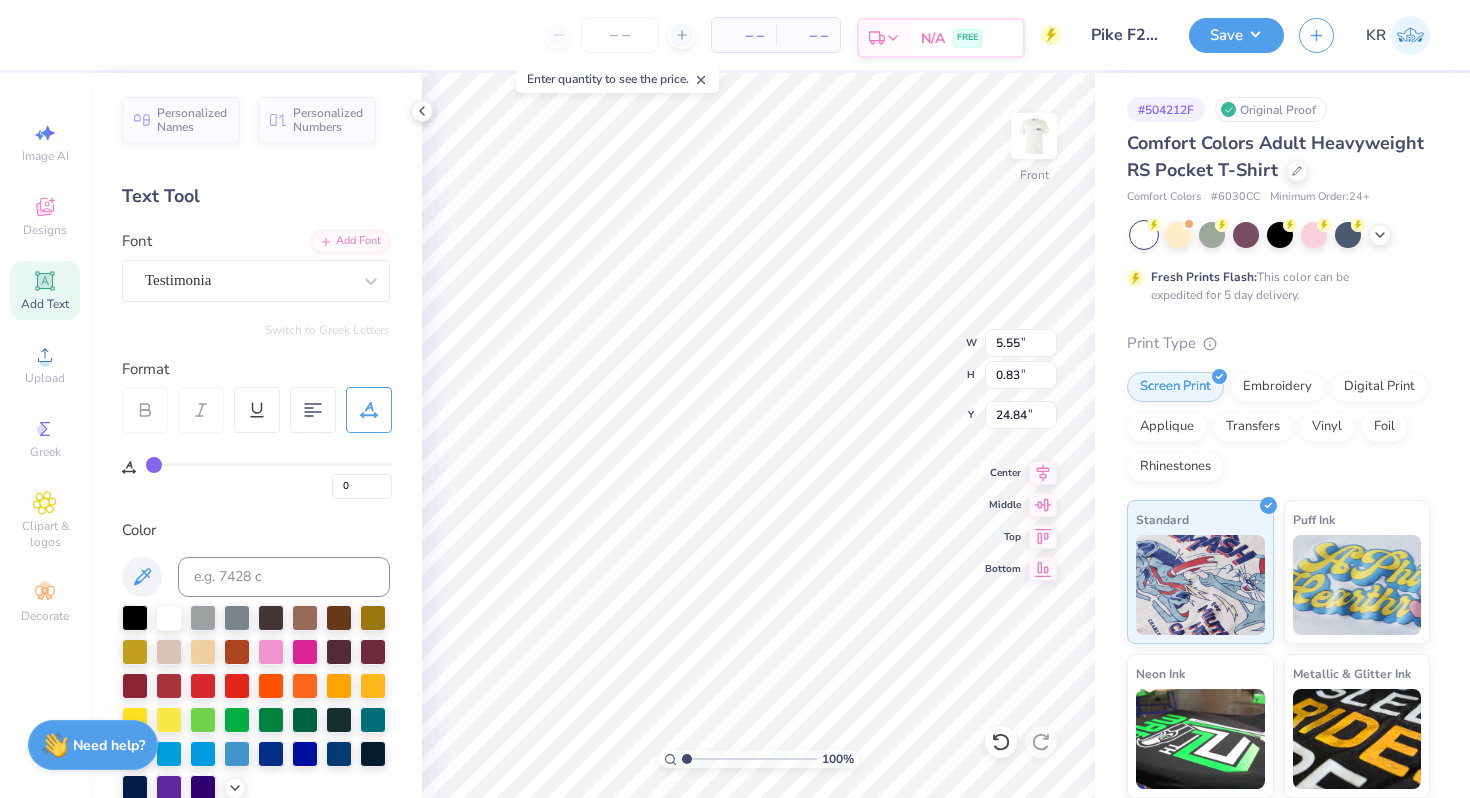 type on "21.95" 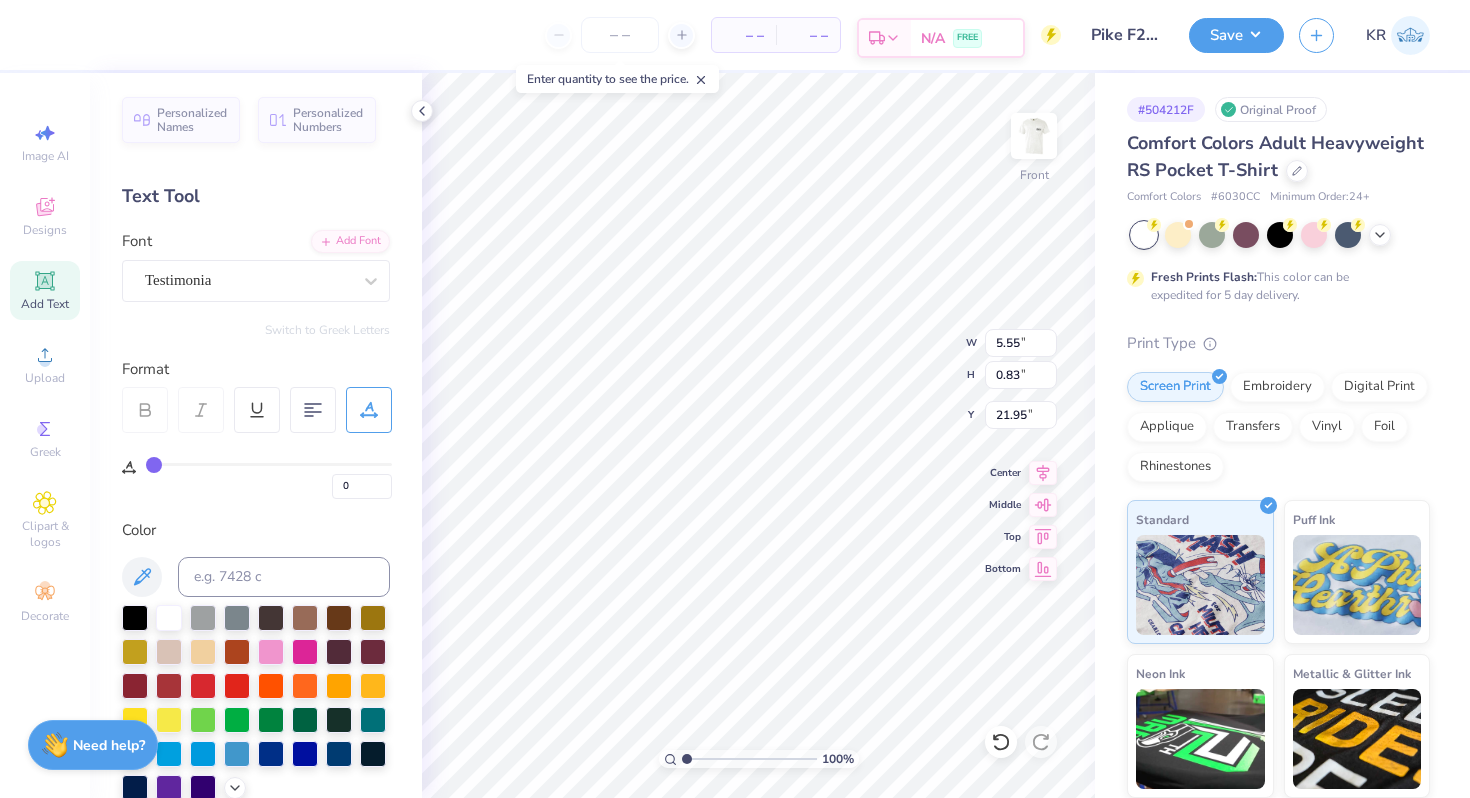 type on "5.17" 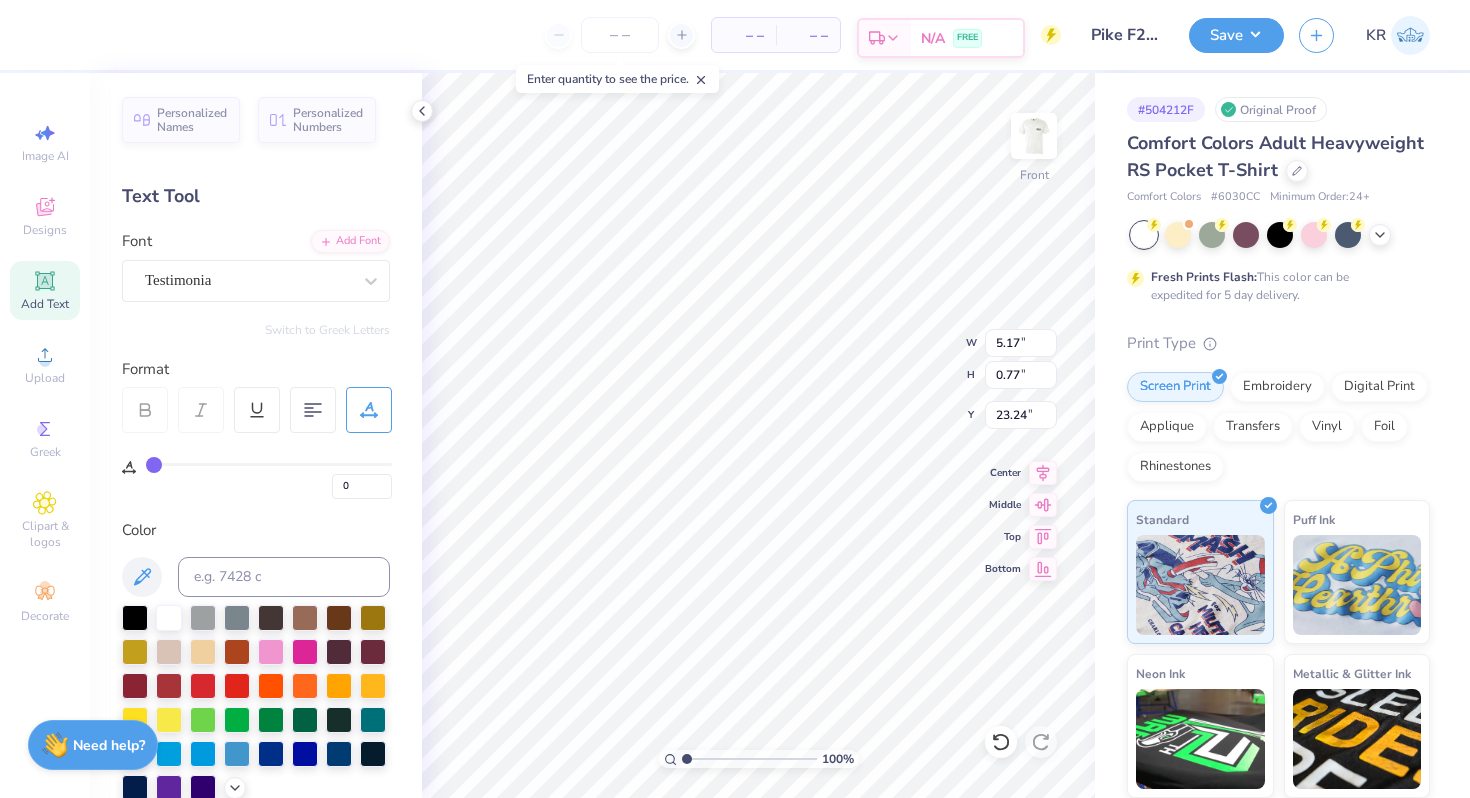 type on "23.09" 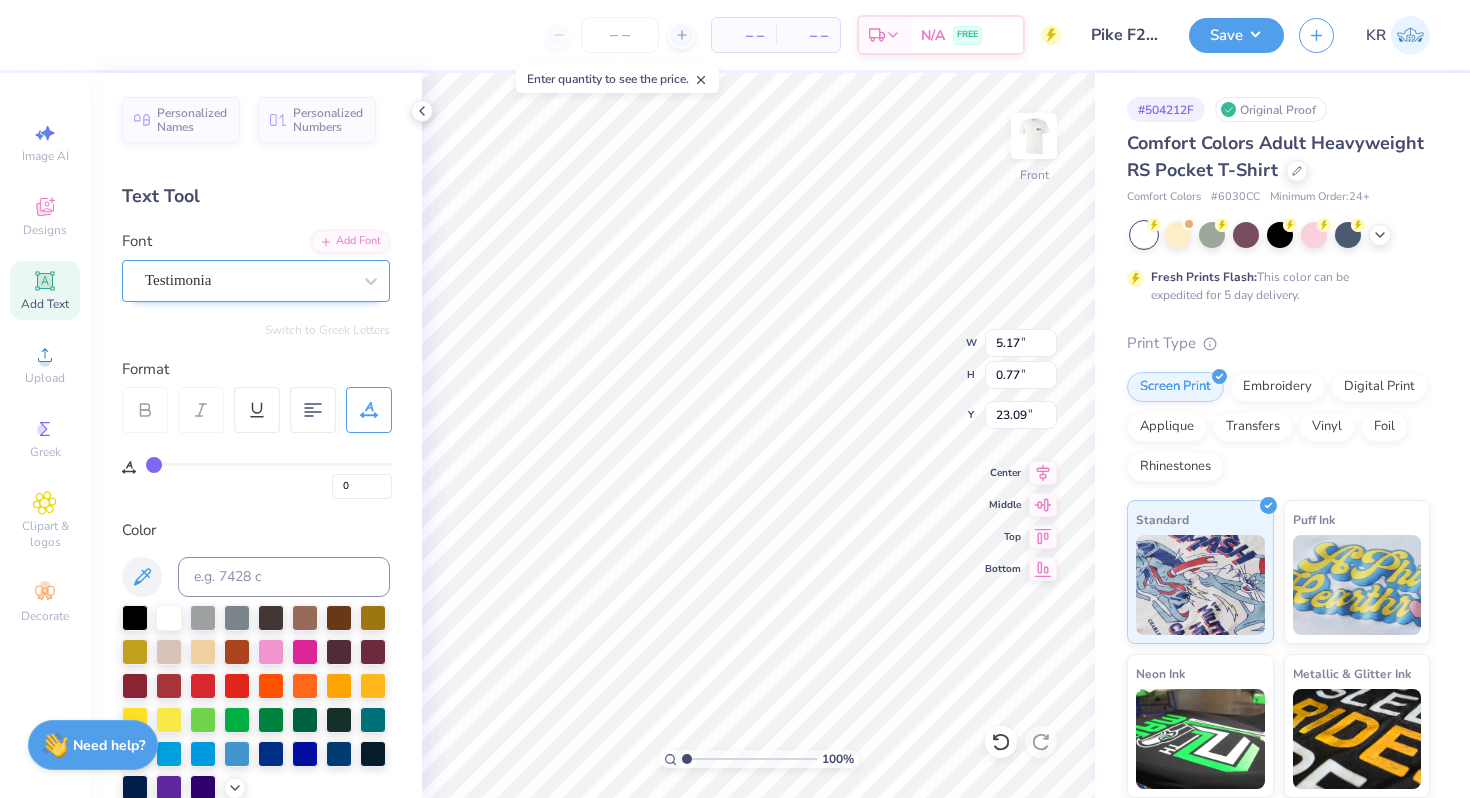 click on "Testimonia" at bounding box center [248, 280] 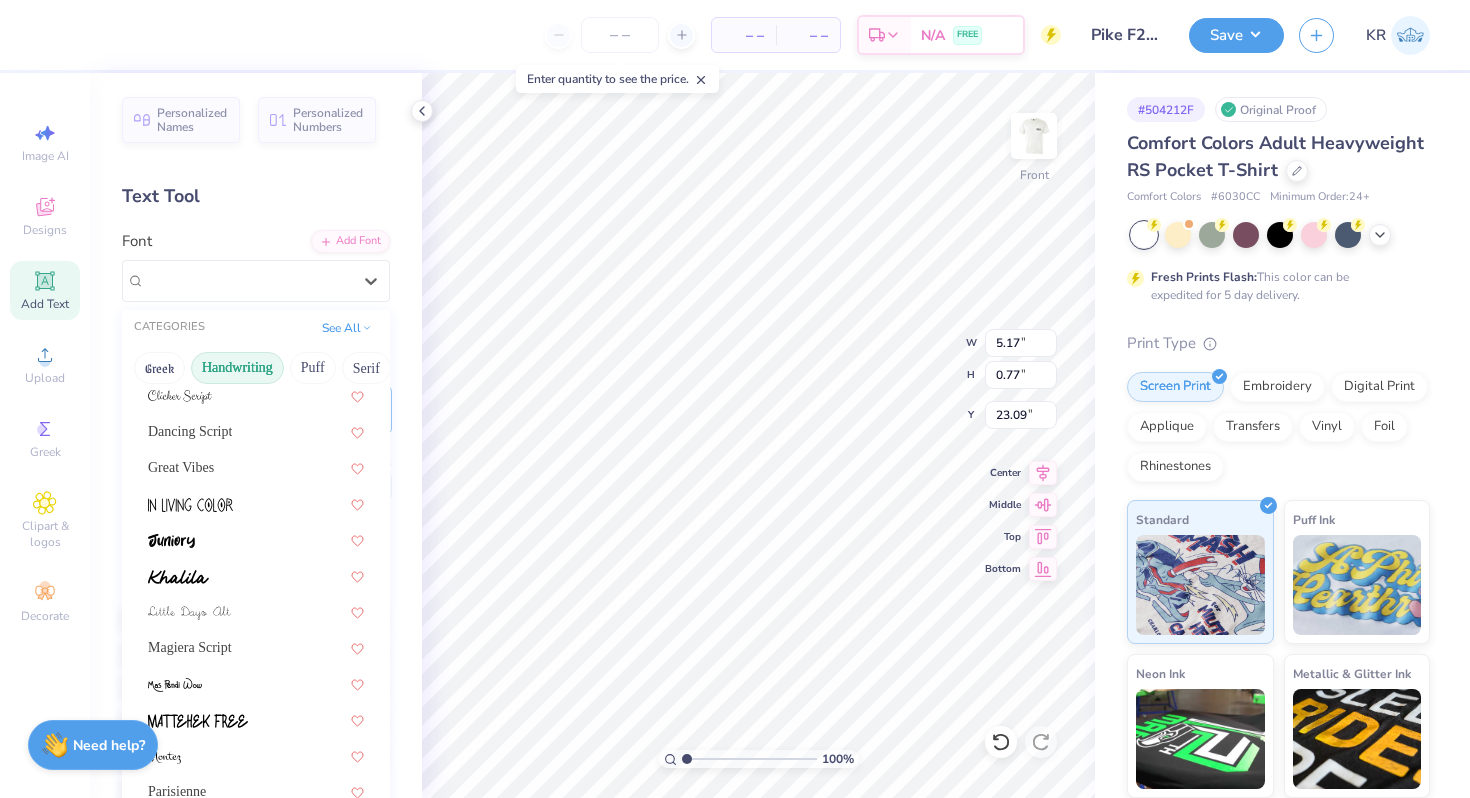 scroll, scrollTop: 454, scrollLeft: 0, axis: vertical 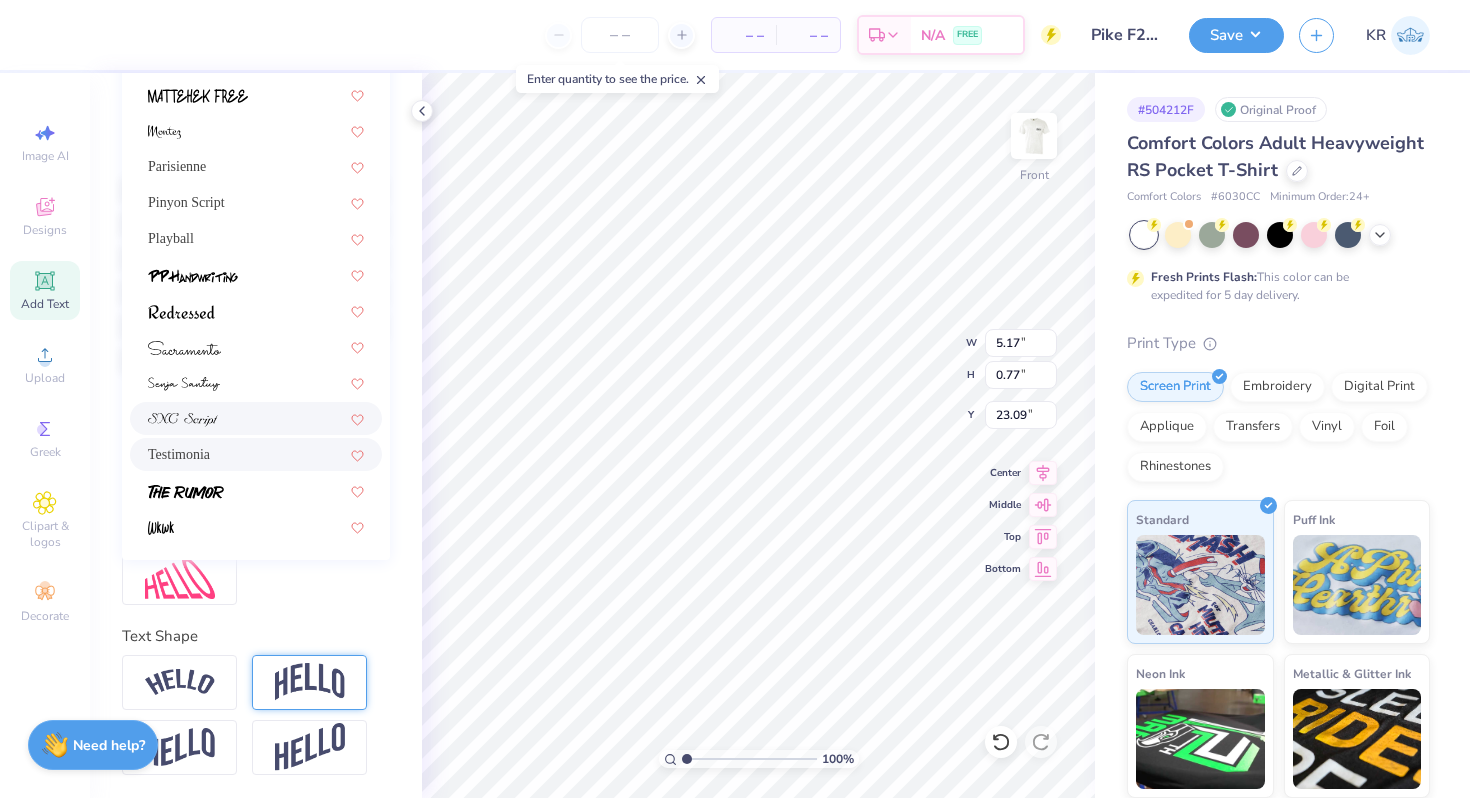 click at bounding box center (256, 418) 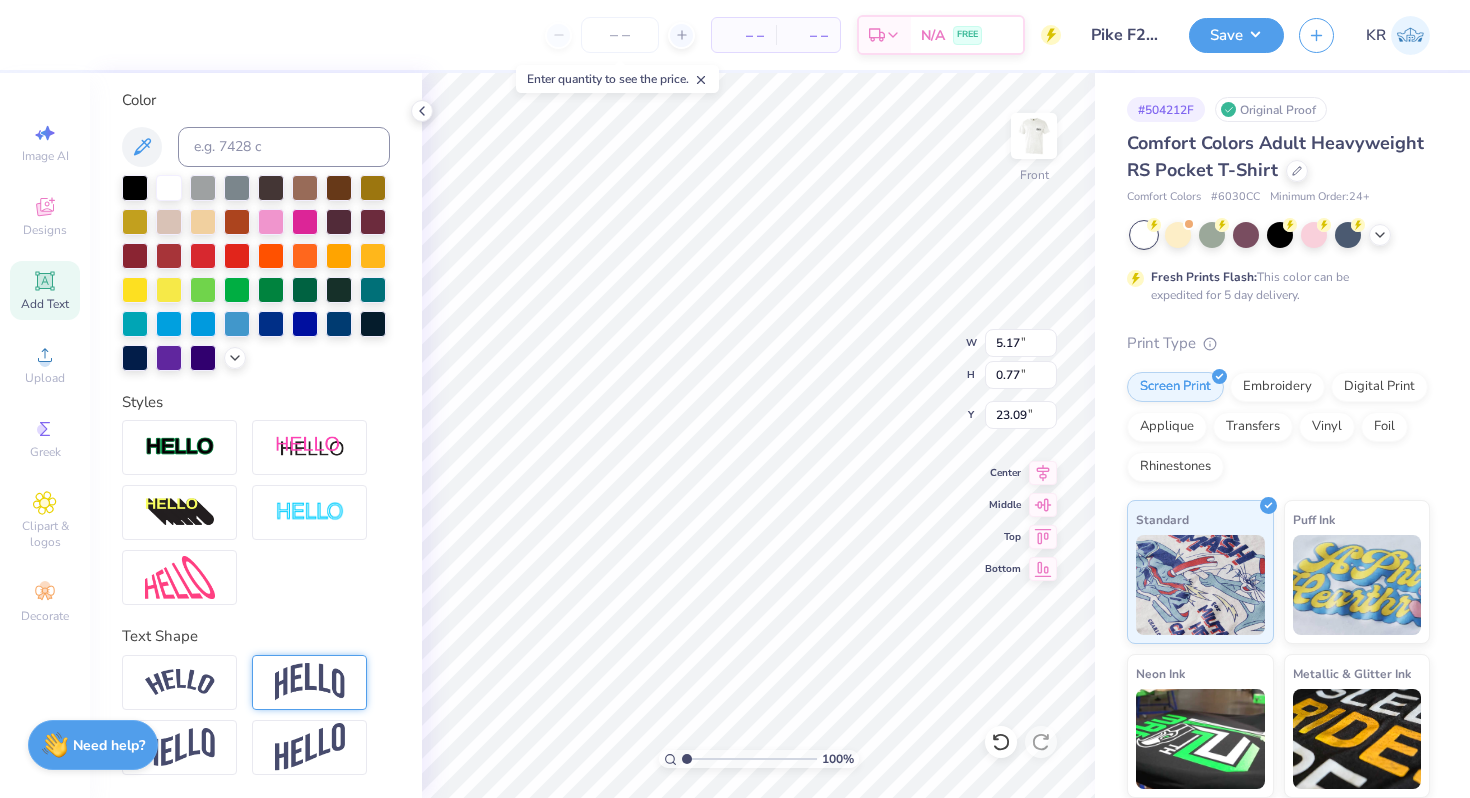 type on "4.99" 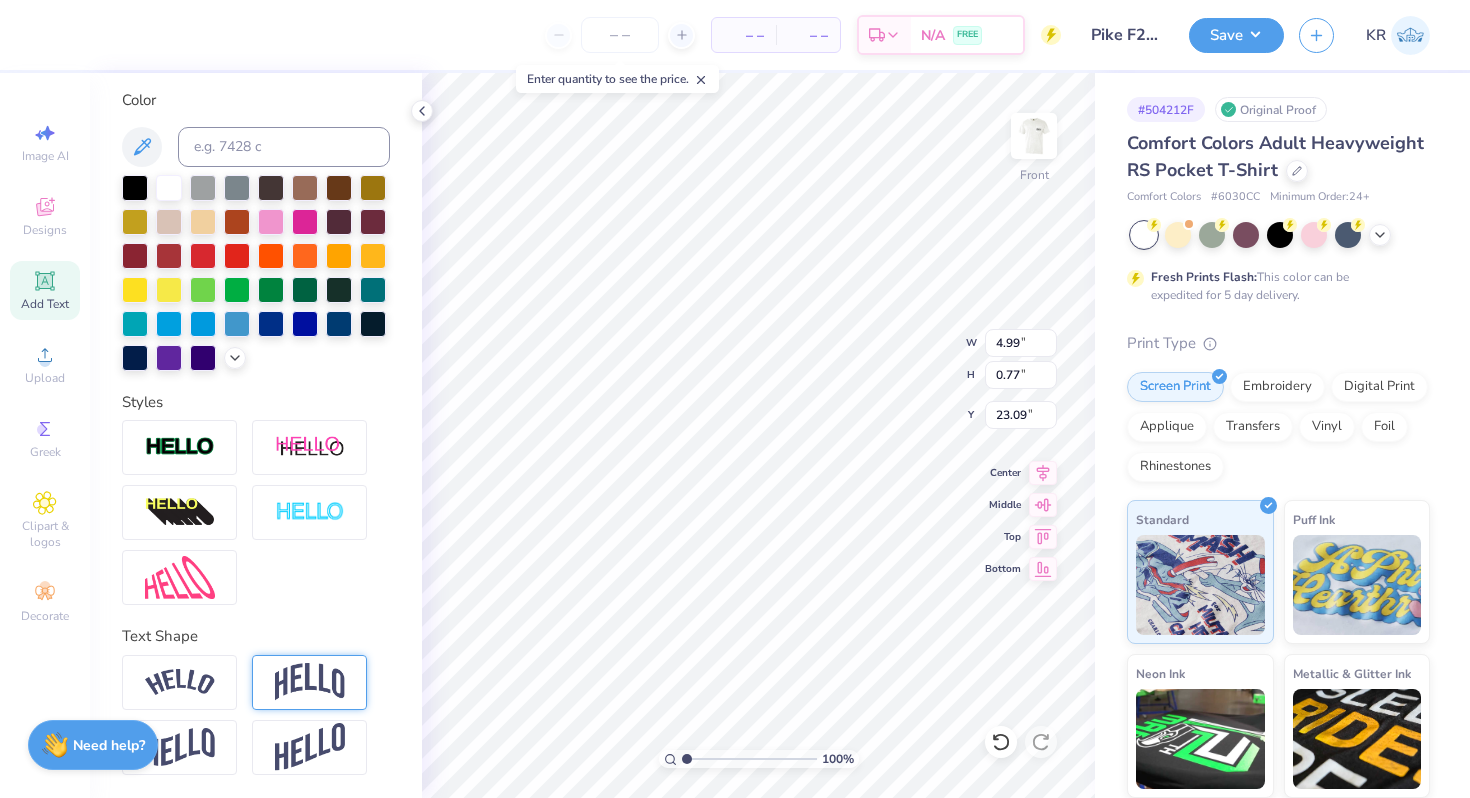 type on "0.59" 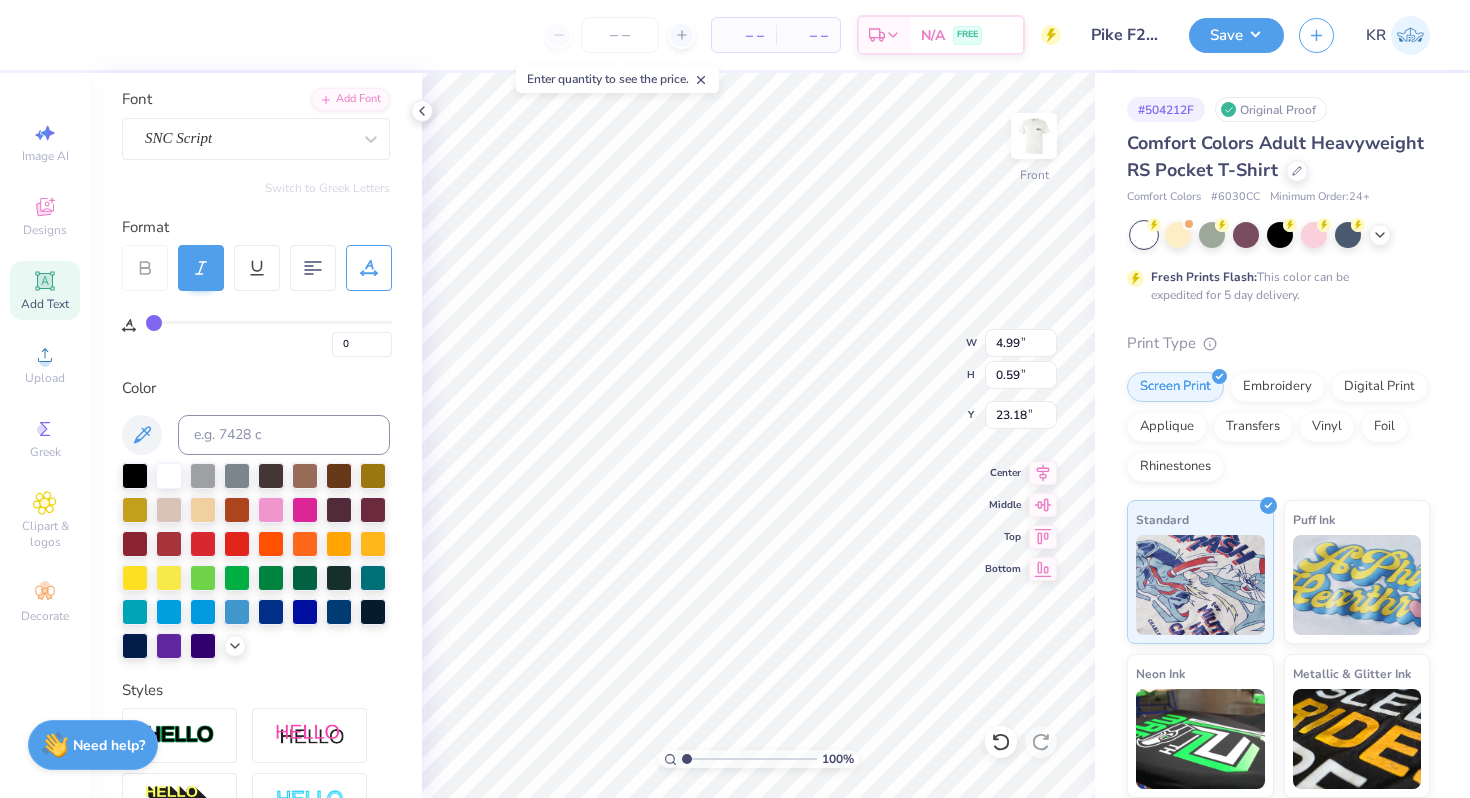 scroll, scrollTop: 118, scrollLeft: 0, axis: vertical 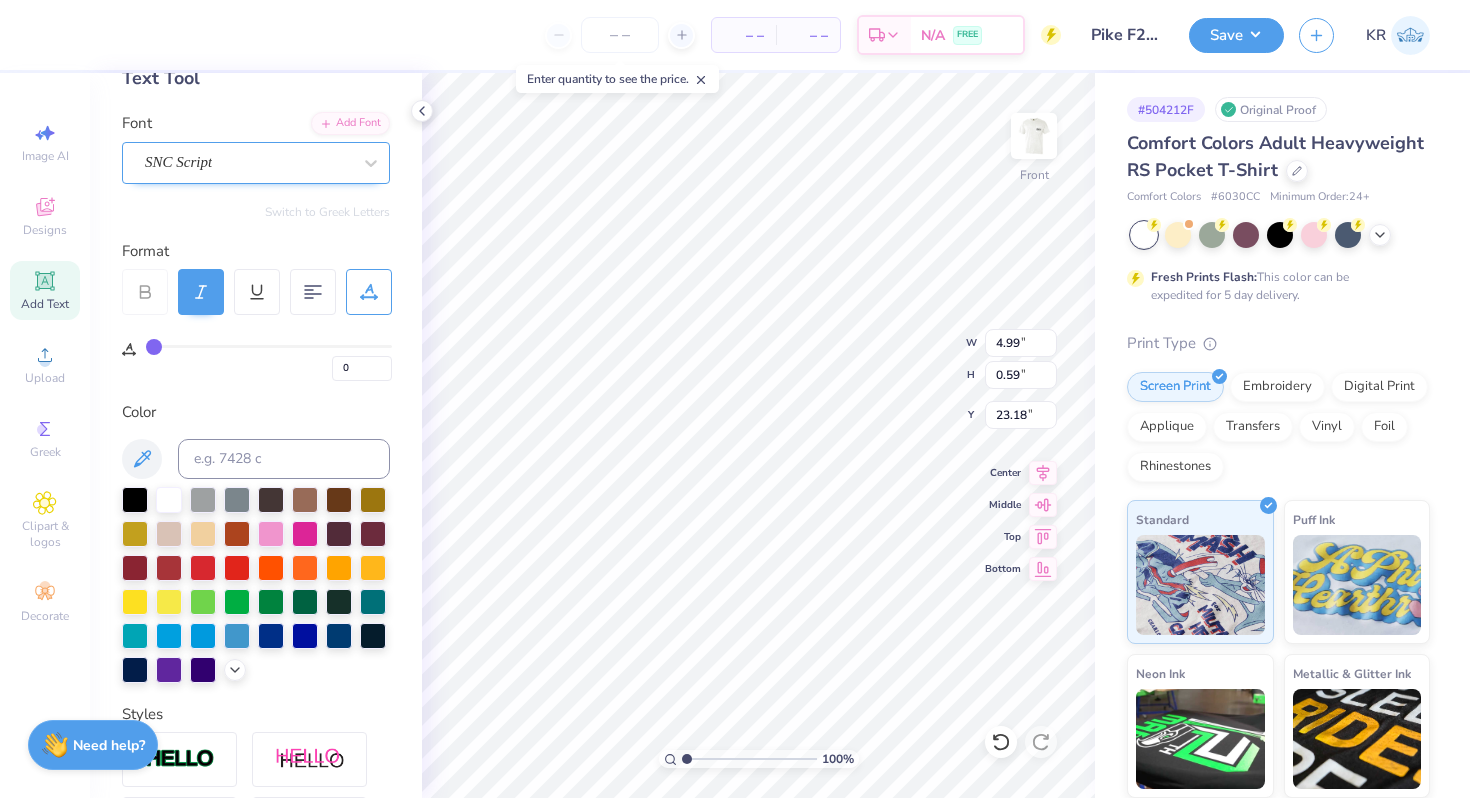 click on "SNC Script" at bounding box center [256, 163] 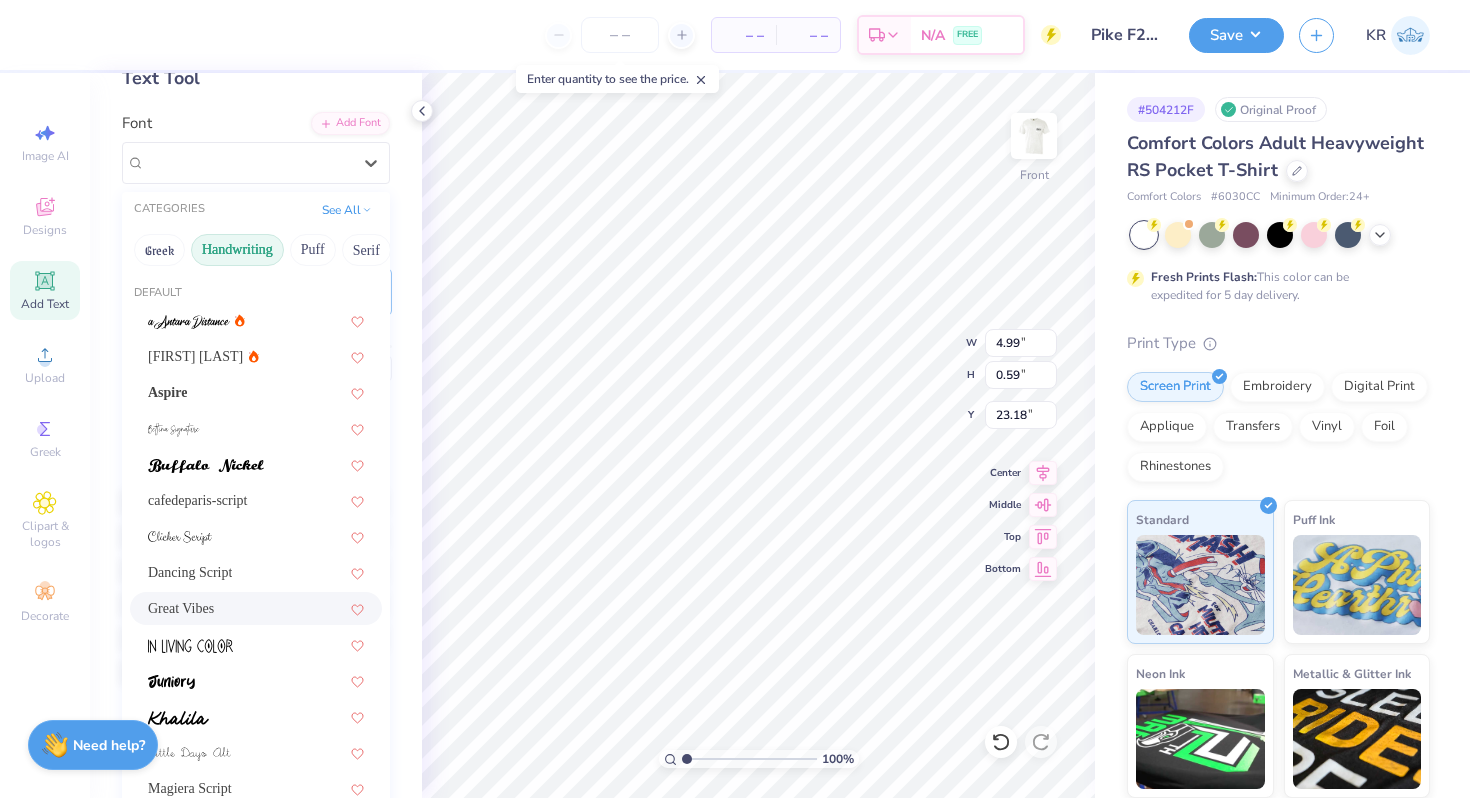 scroll, scrollTop: 454, scrollLeft: 0, axis: vertical 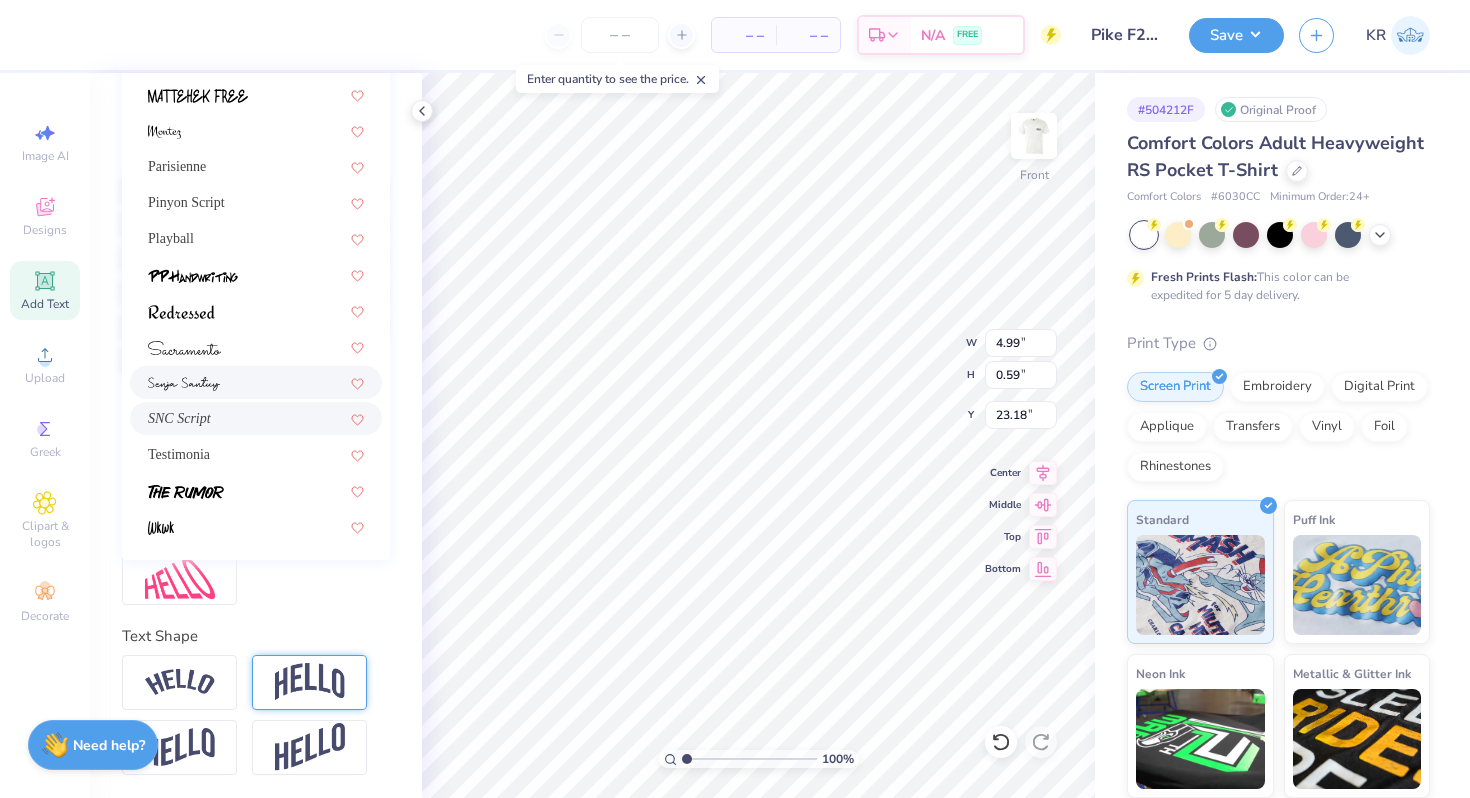 click at bounding box center [184, 384] 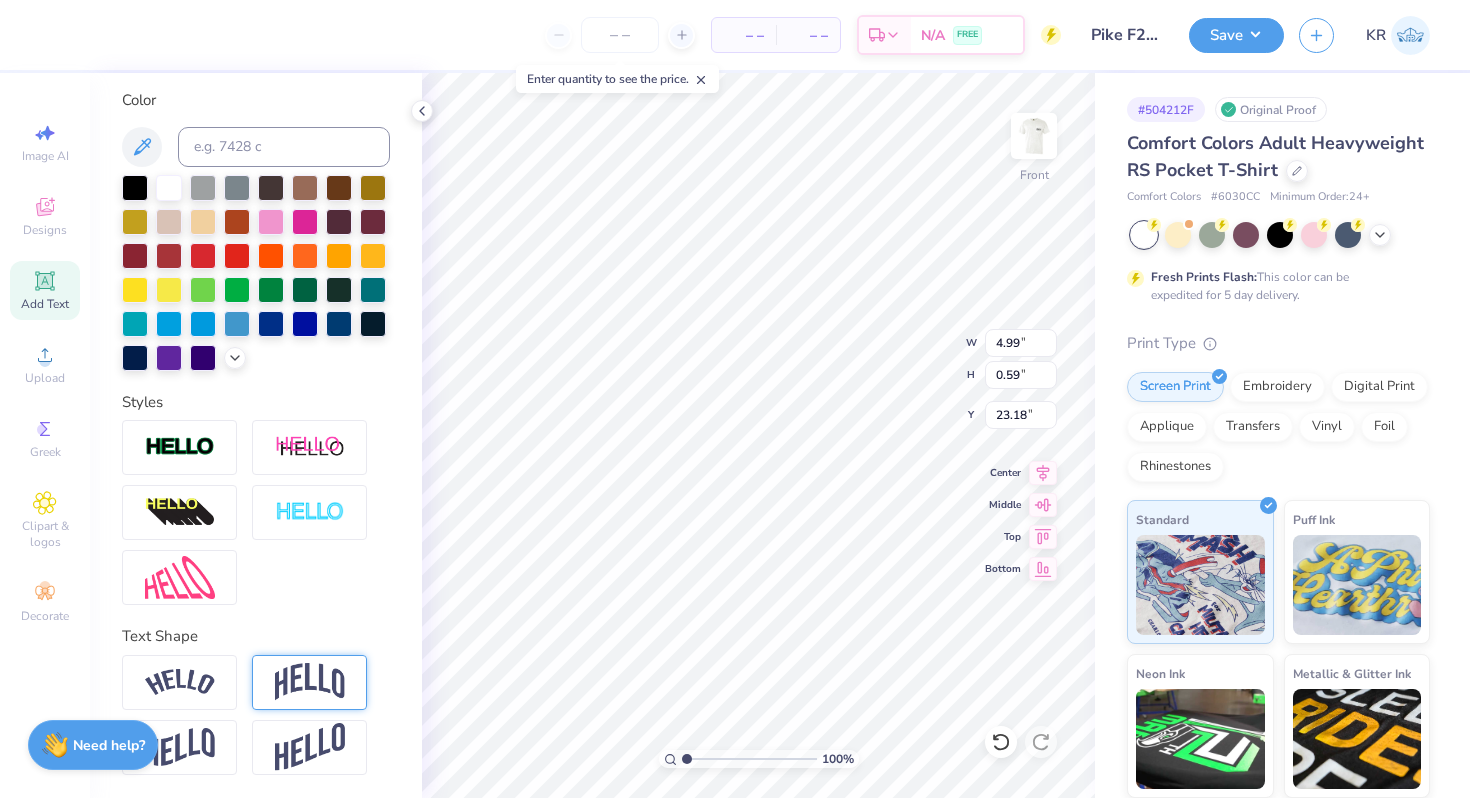 type on "5.53" 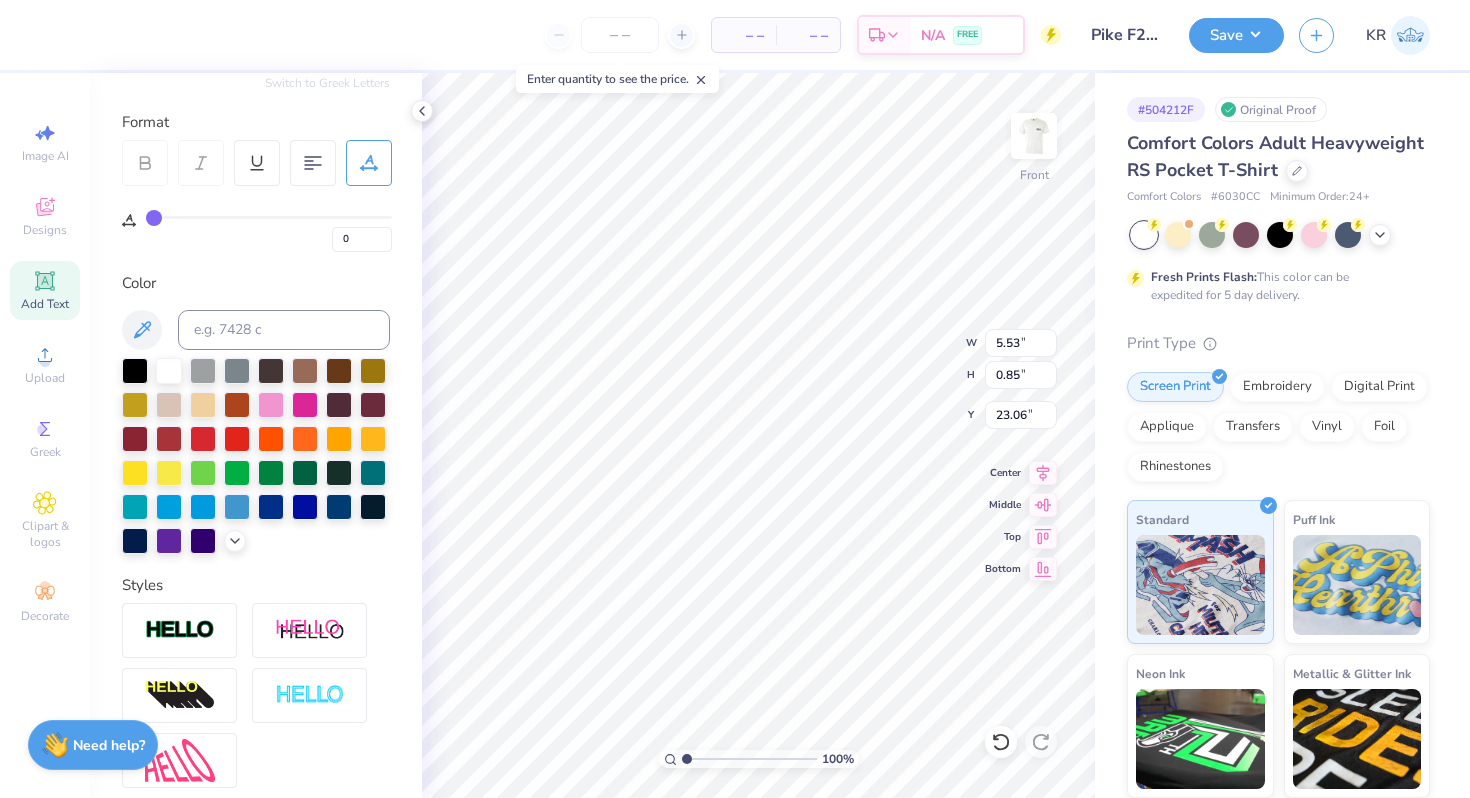 scroll, scrollTop: 183, scrollLeft: 0, axis: vertical 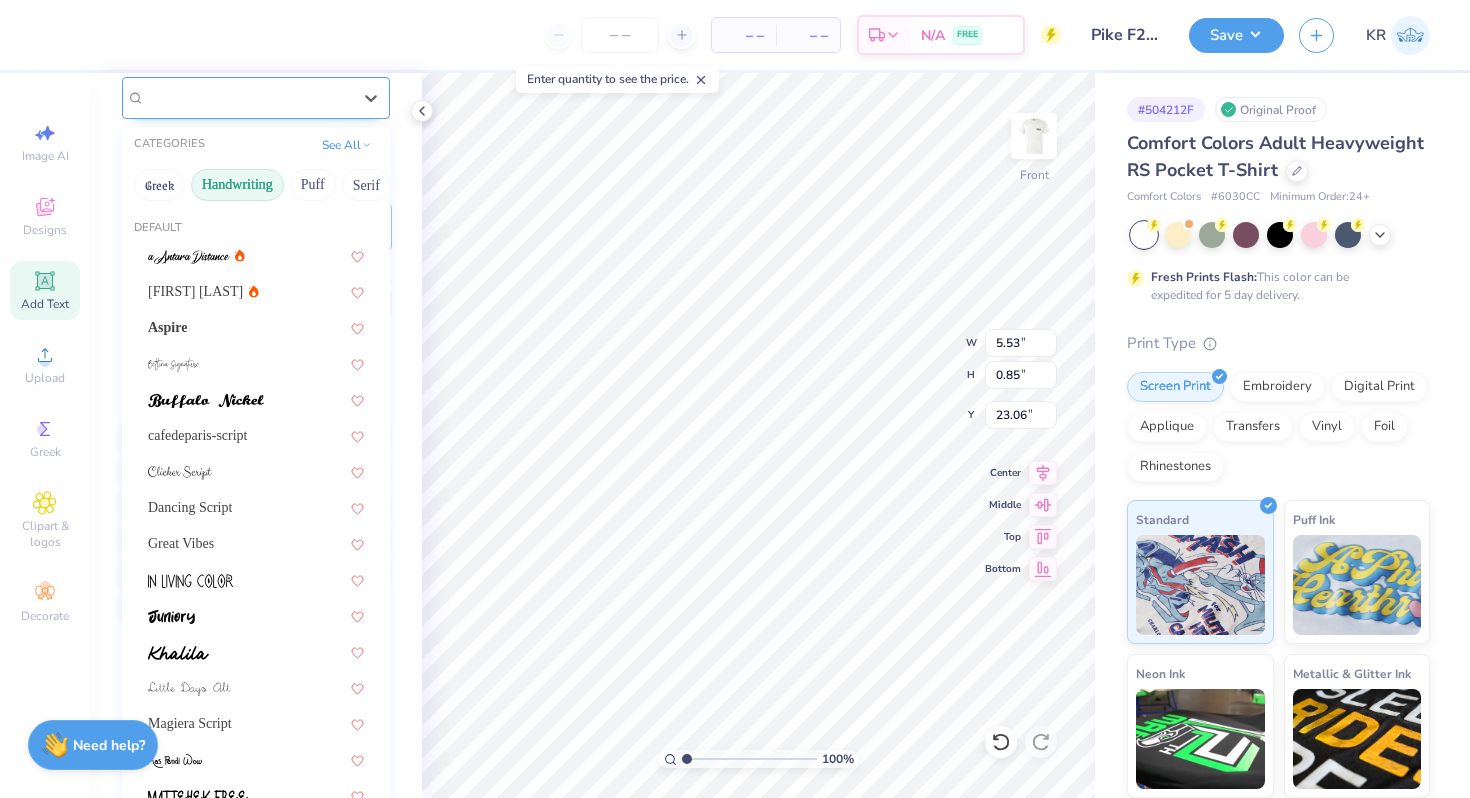 click on "Senja Santuy" at bounding box center (256, 98) 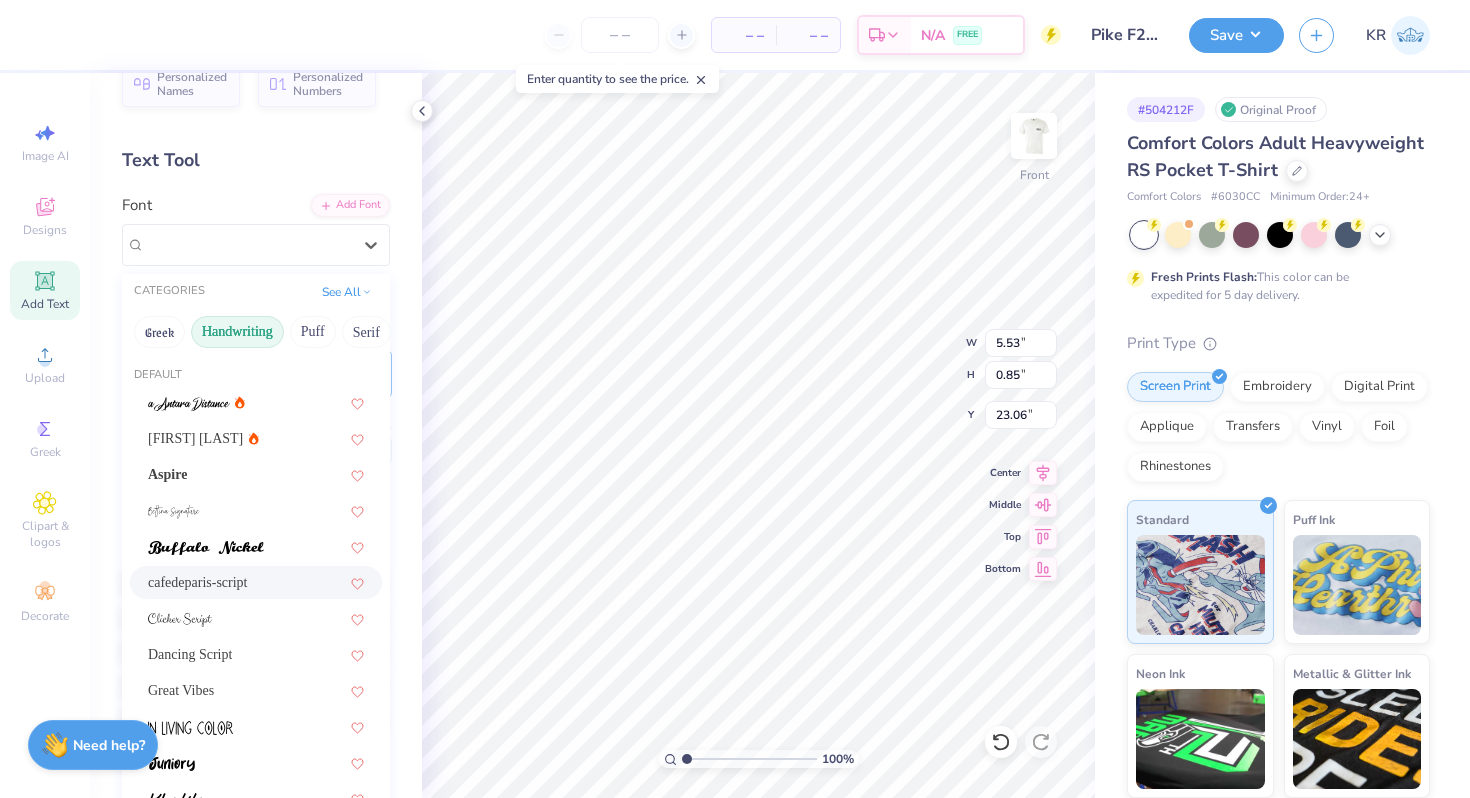 scroll, scrollTop: 0, scrollLeft: 0, axis: both 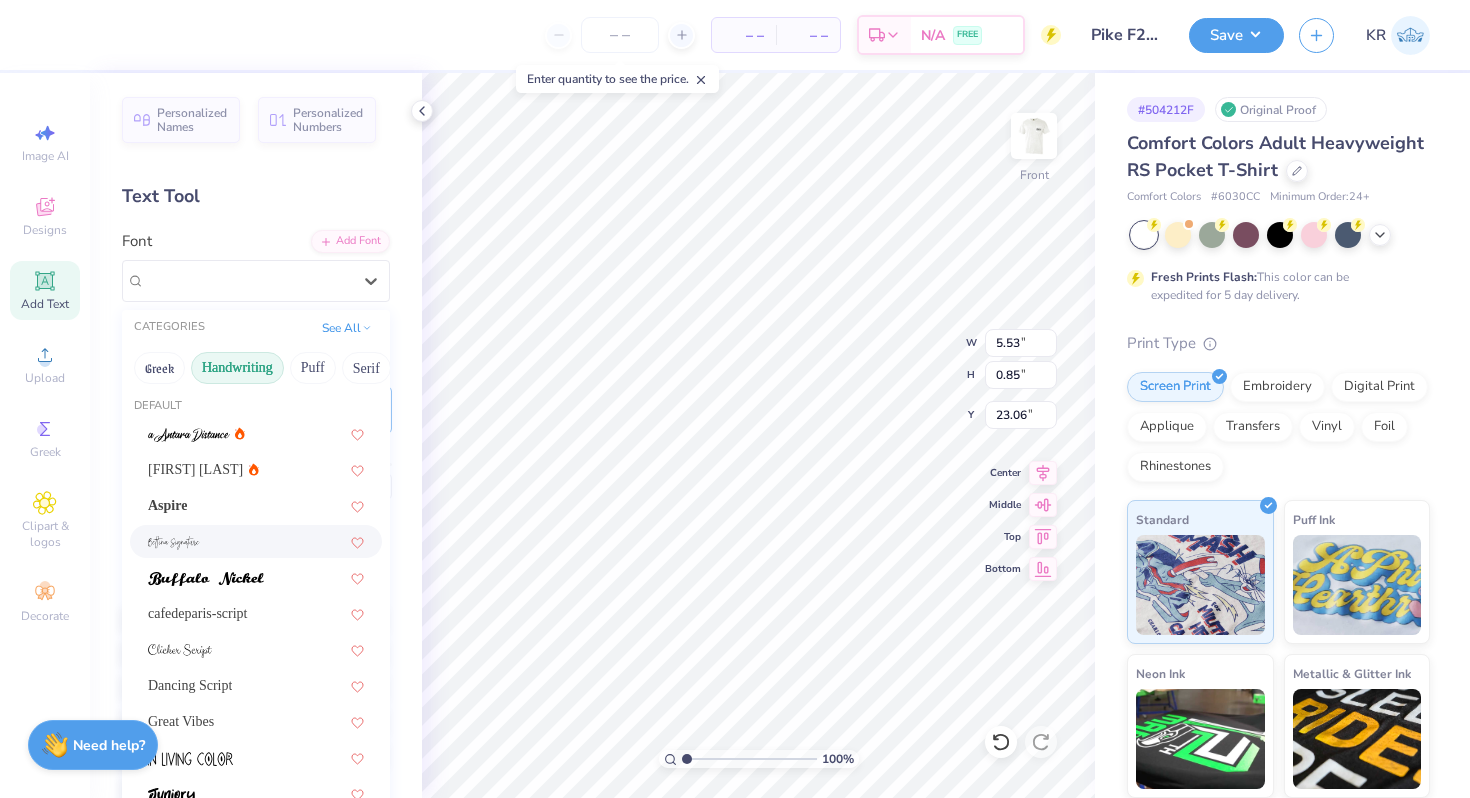click at bounding box center (256, 541) 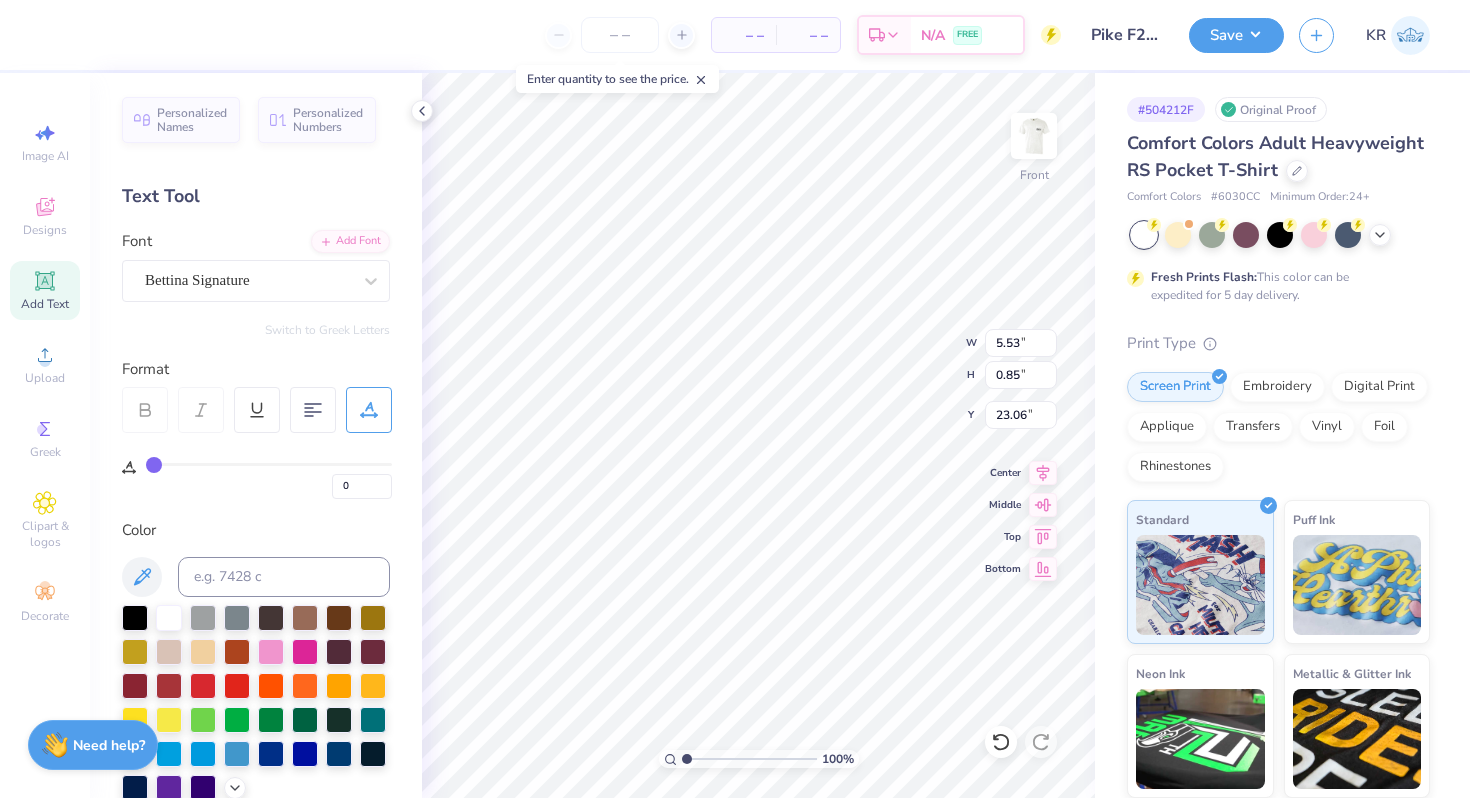 type on "9.76" 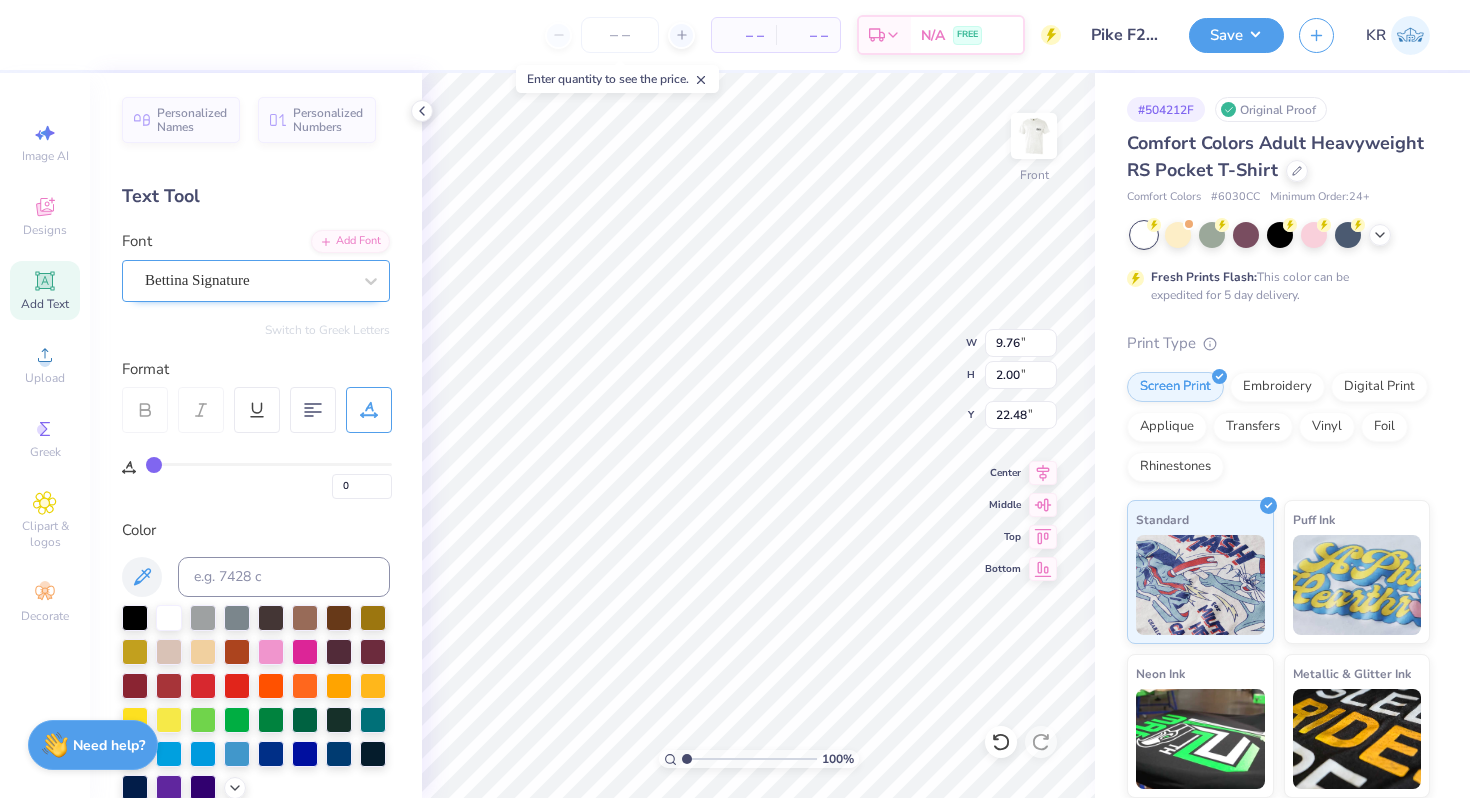 click at bounding box center (248, 280) 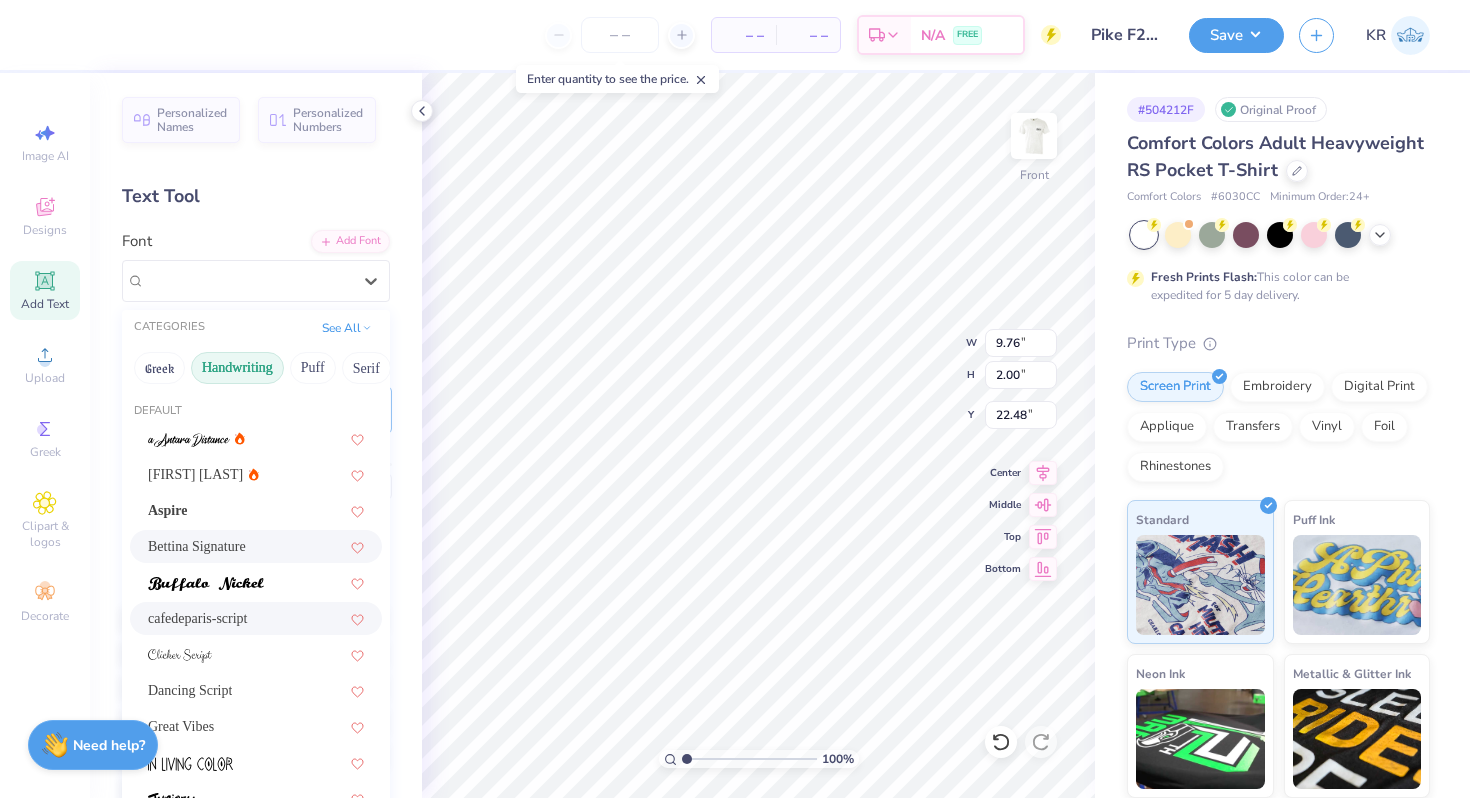 click on "cafedeparis-script" at bounding box center (256, 618) 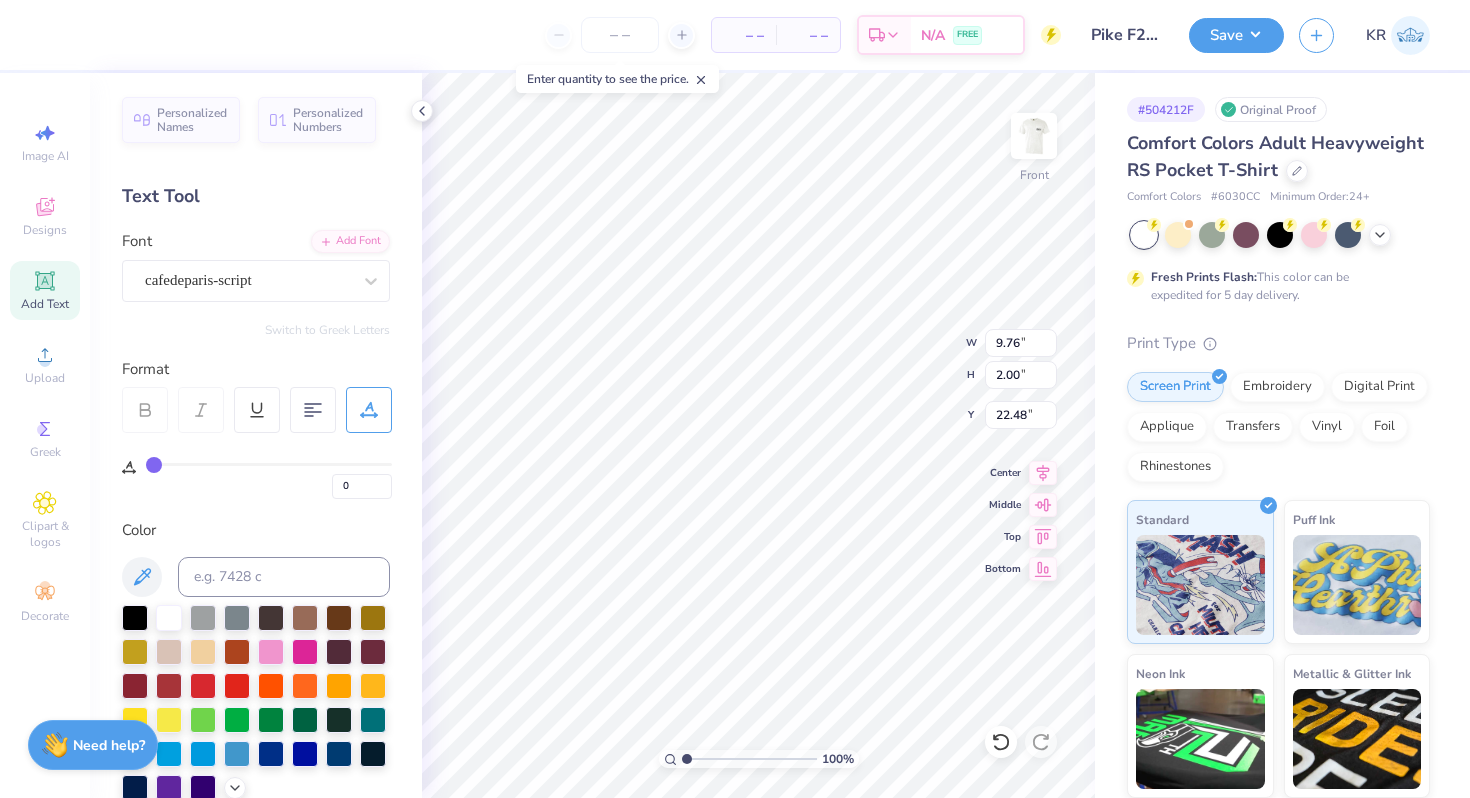 type on "3.29" 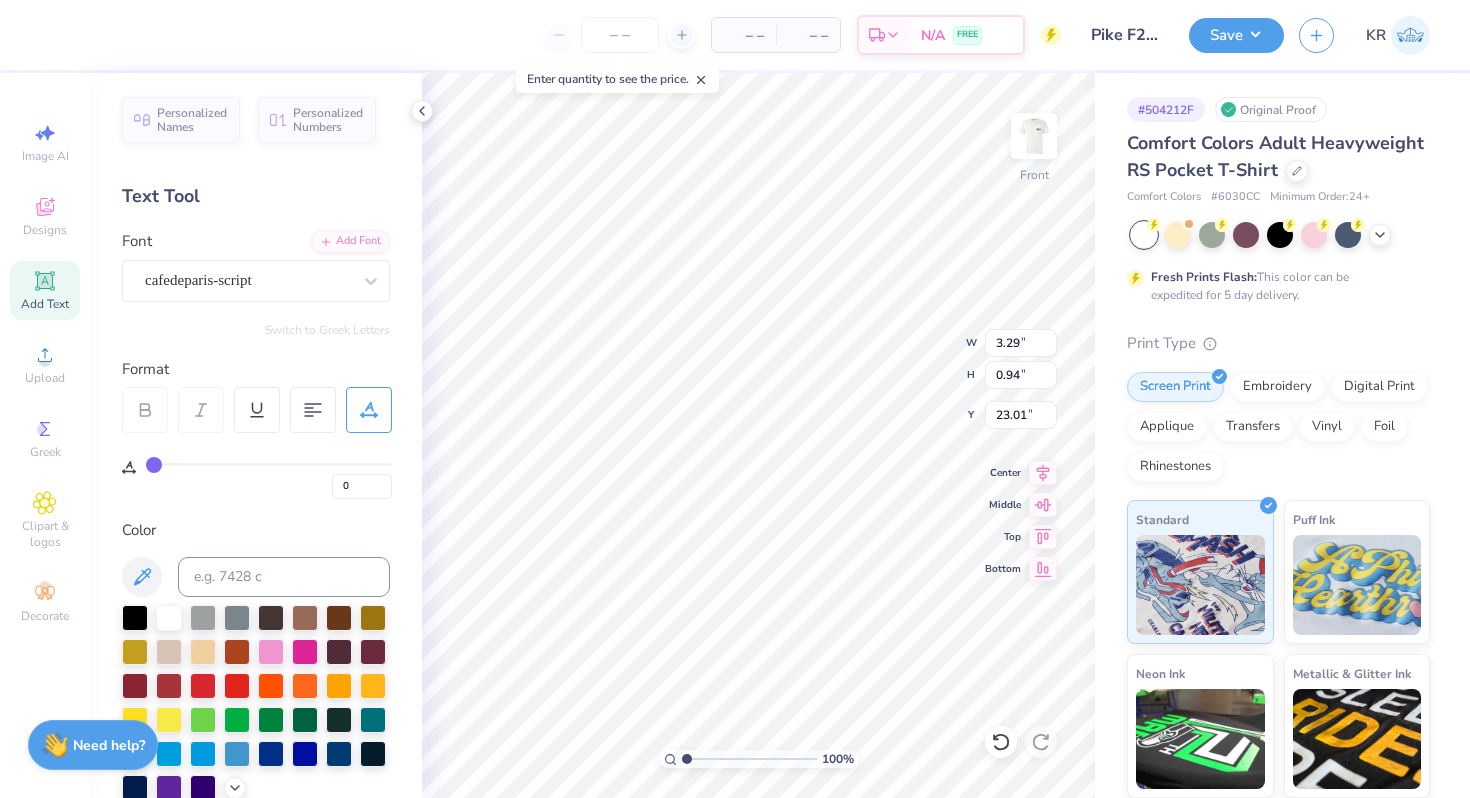 type on "4.35" 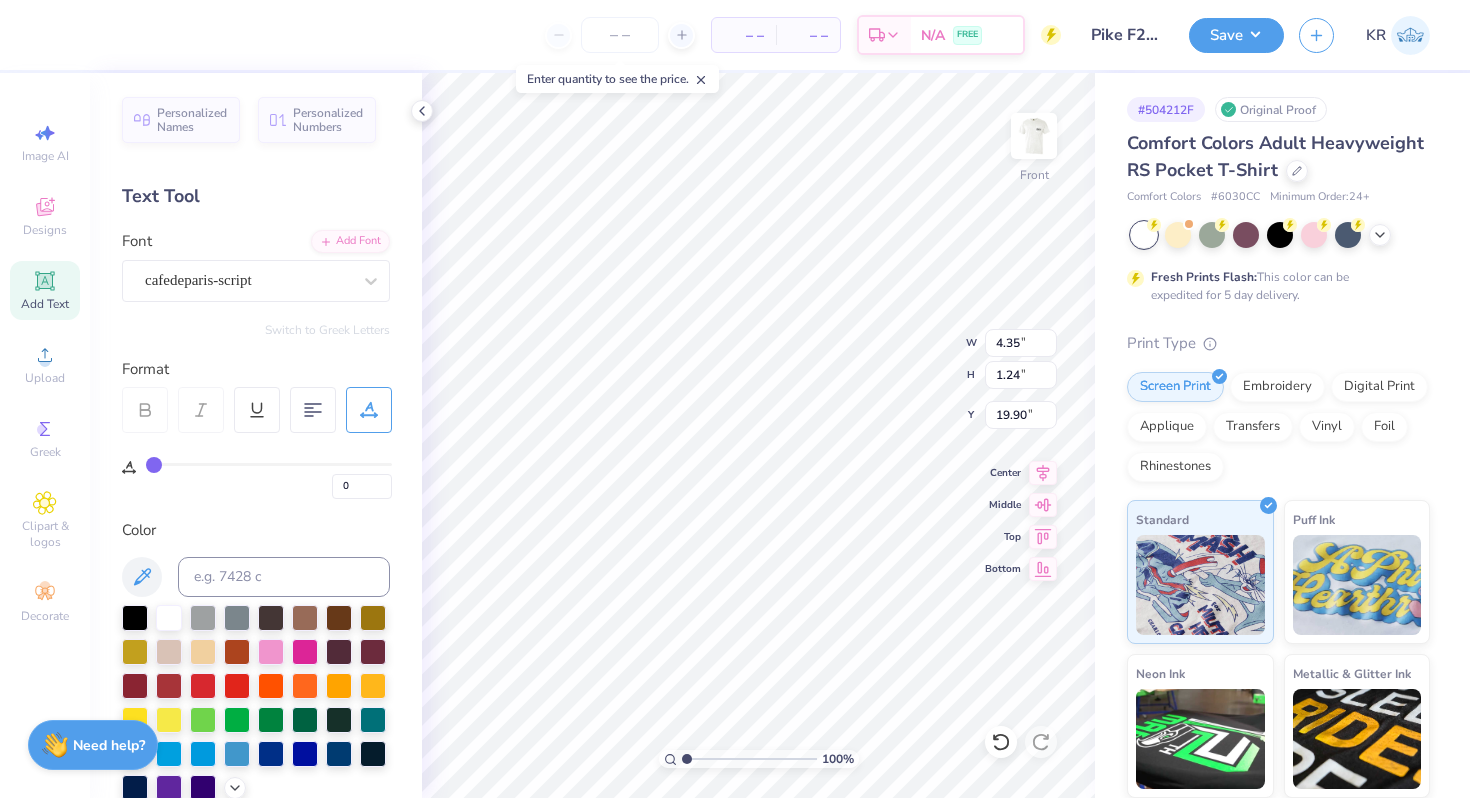 type on "19.90" 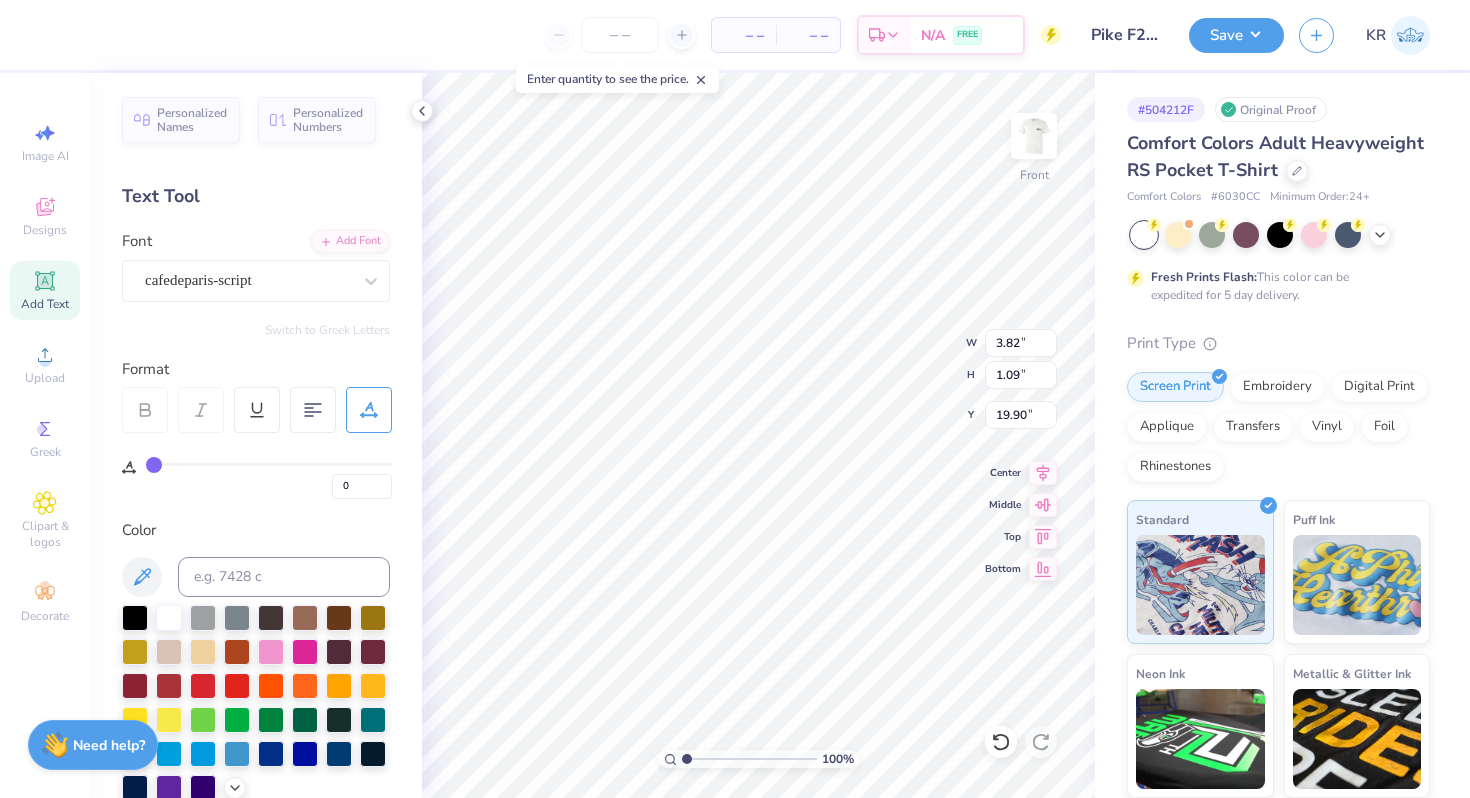 scroll, scrollTop: 0, scrollLeft: 5, axis: horizontal 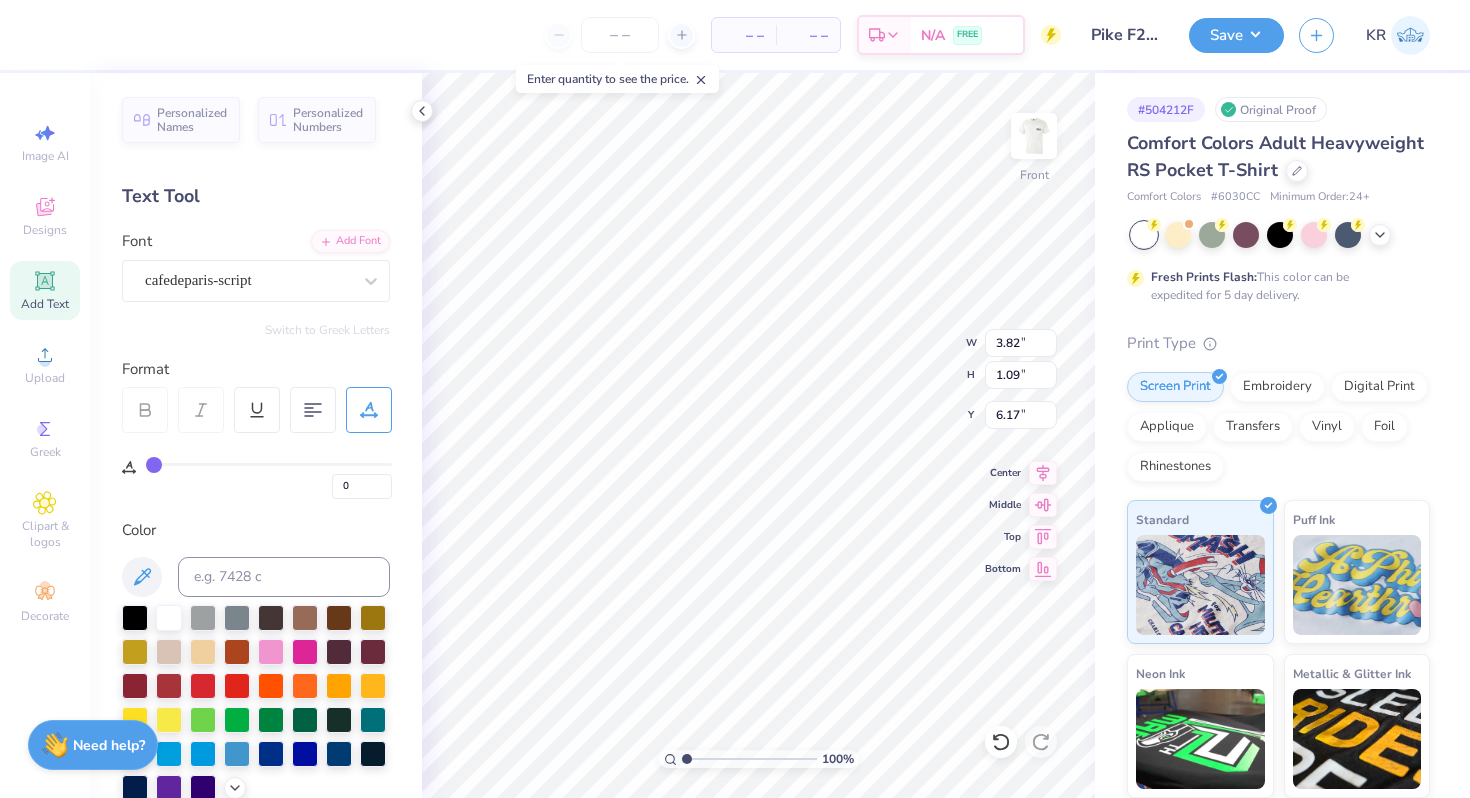 type on "6.17" 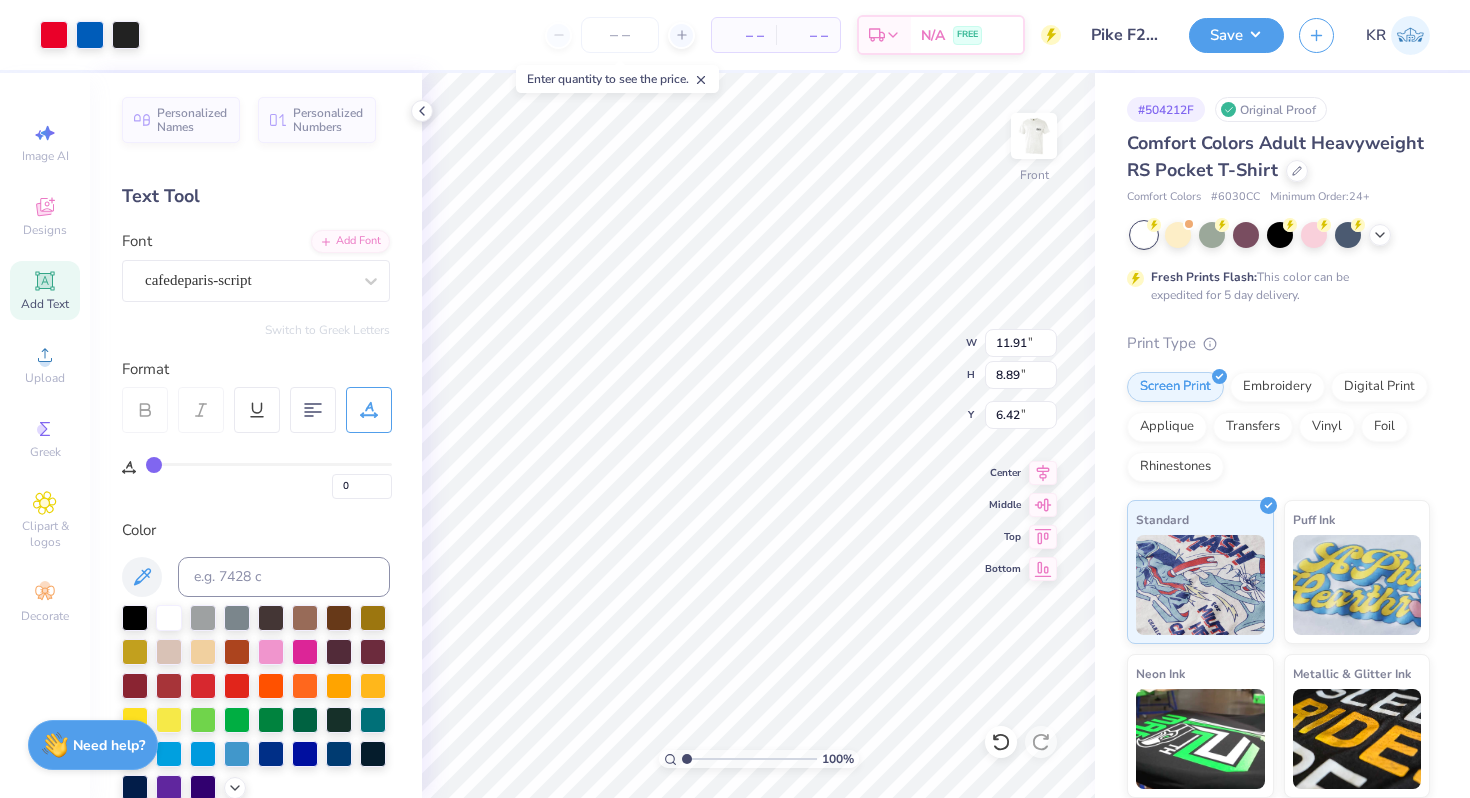 type on "11.91" 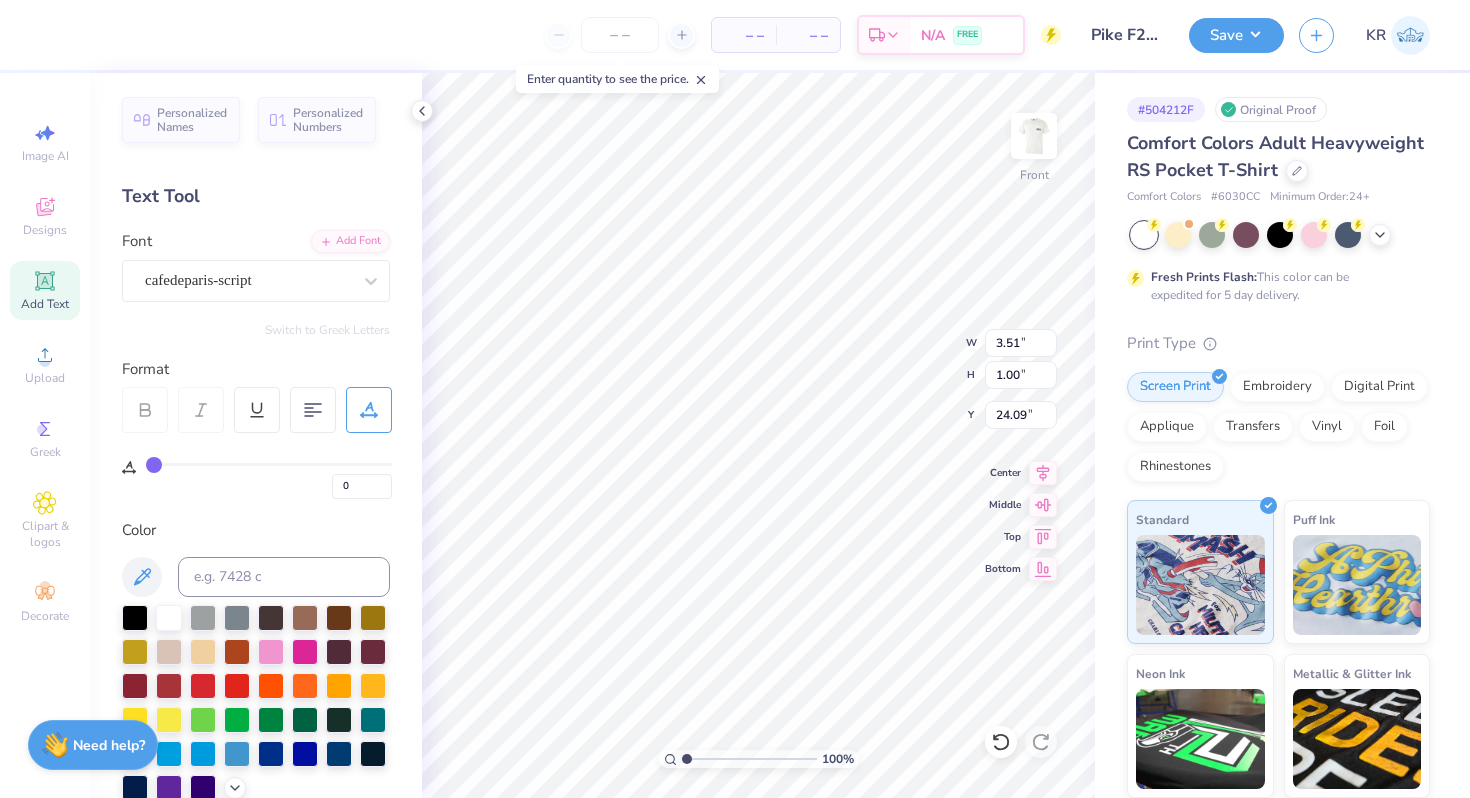 type on "24.09" 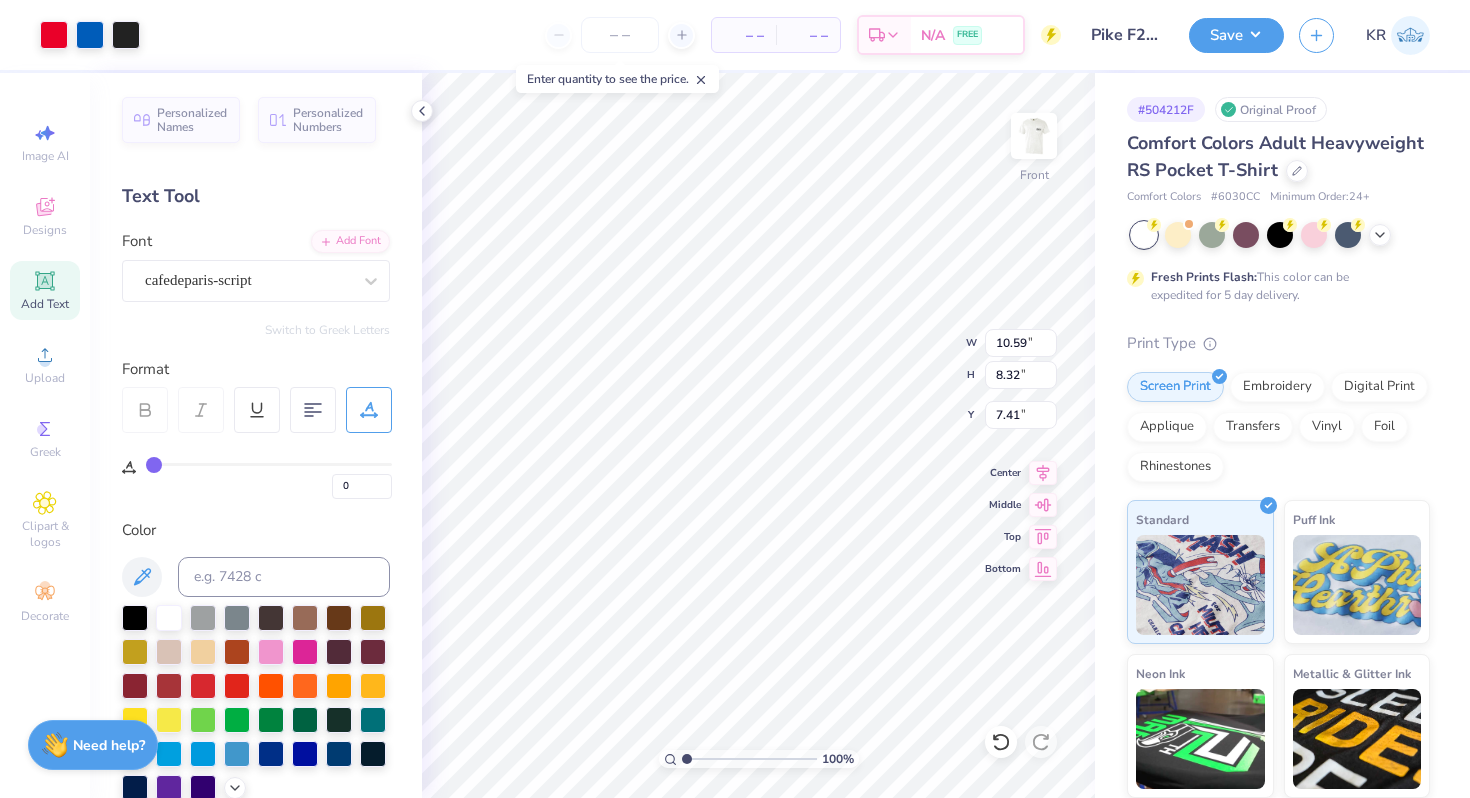 type on "6.93" 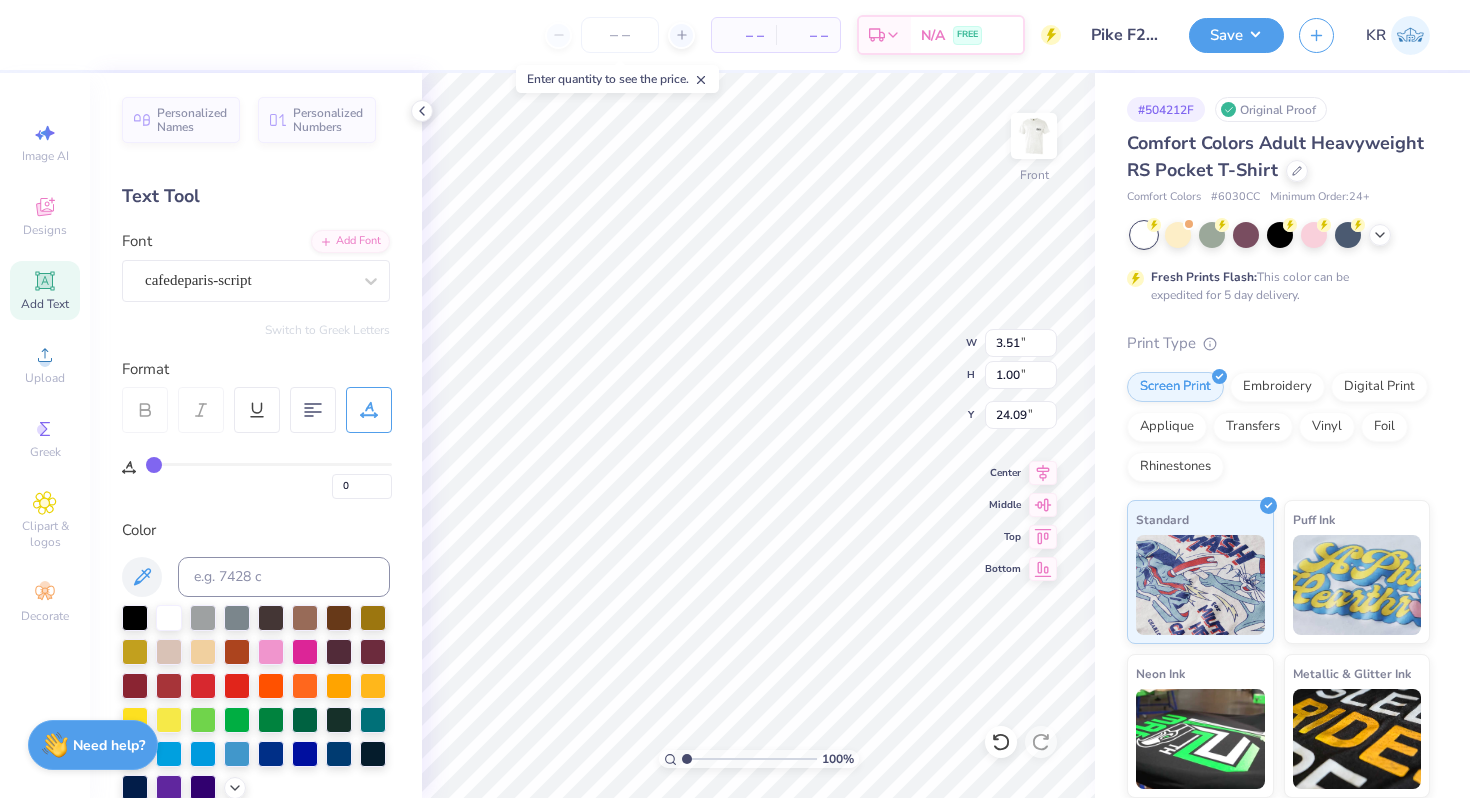 type on "6.36" 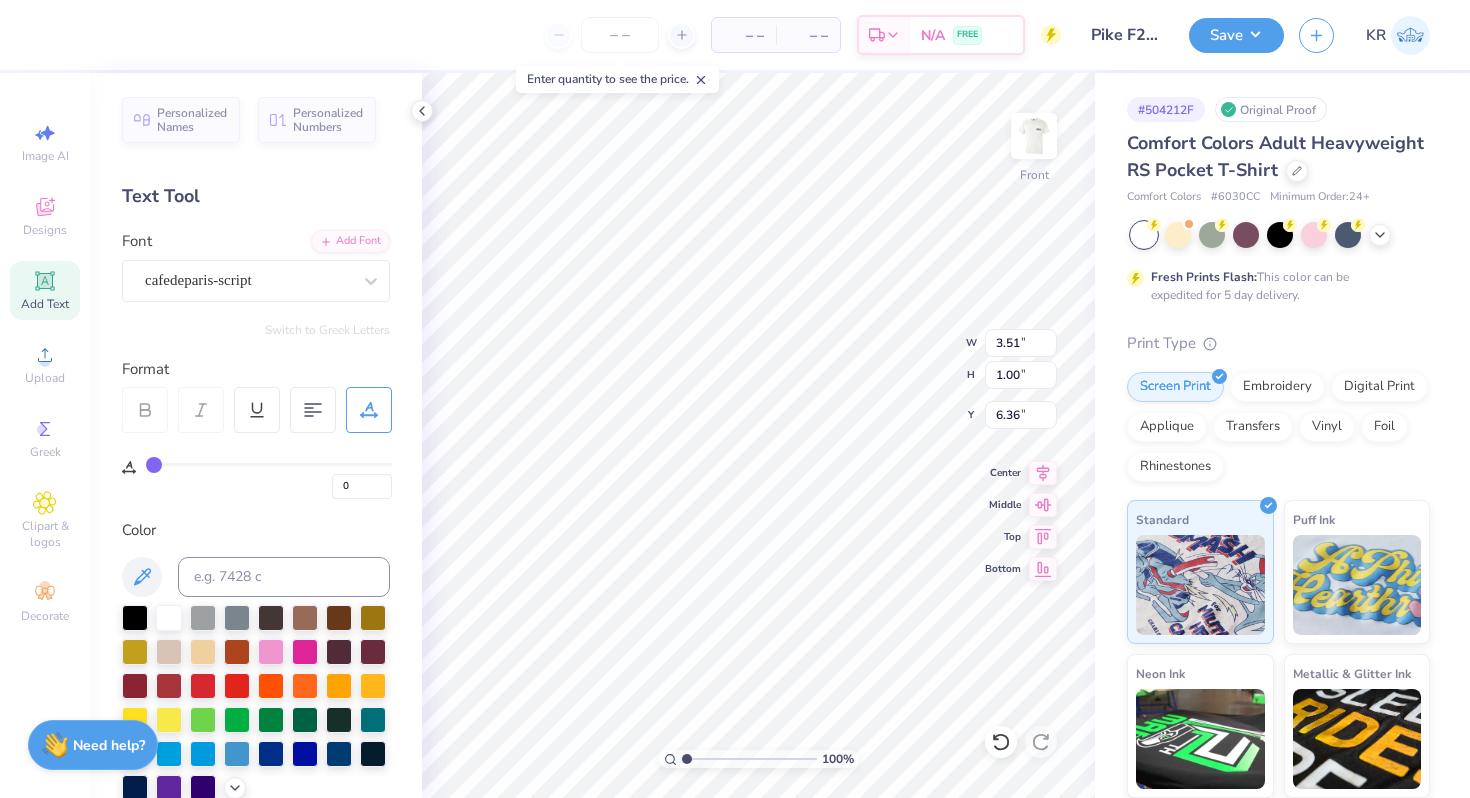 type on "10.92" 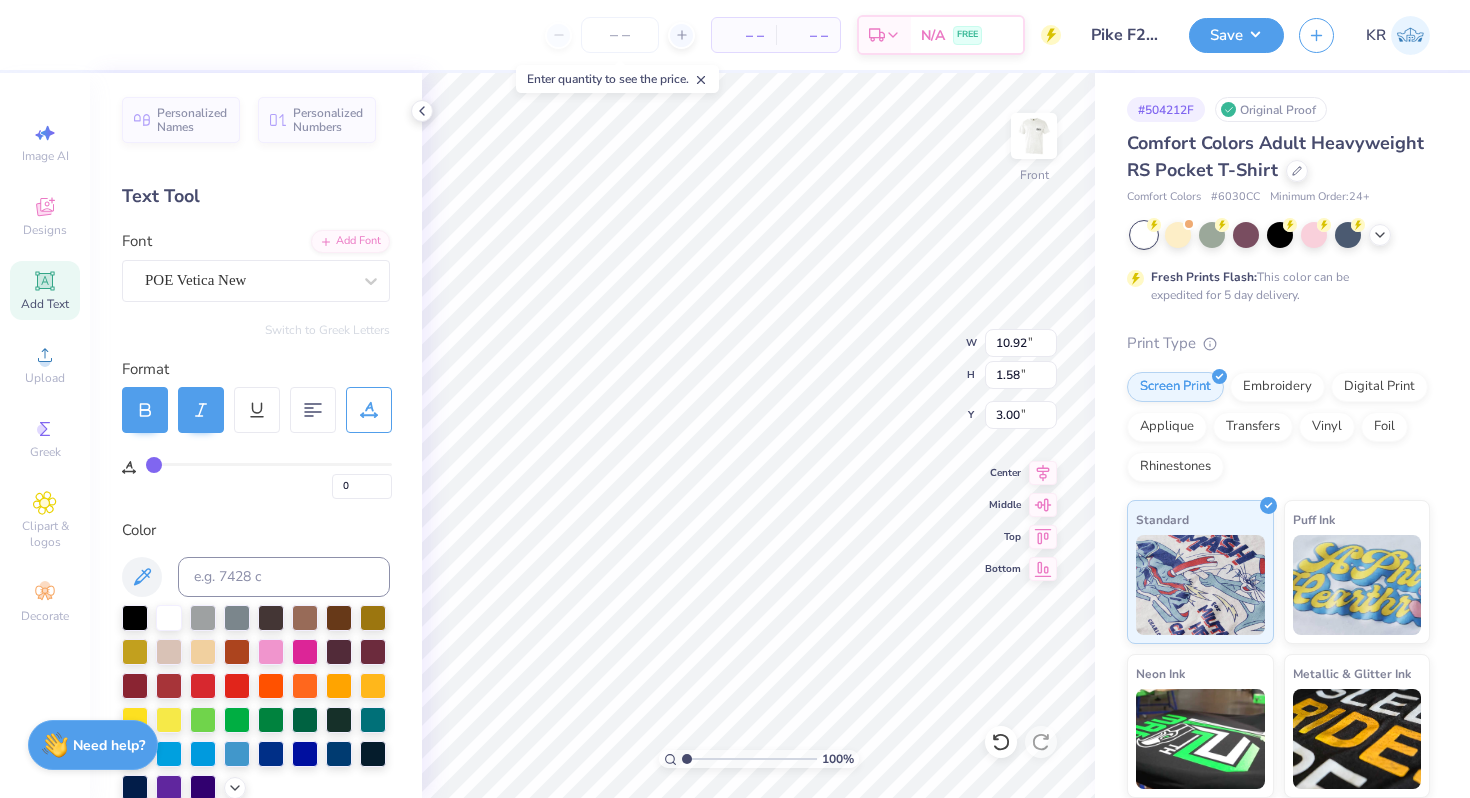 type on "4.78" 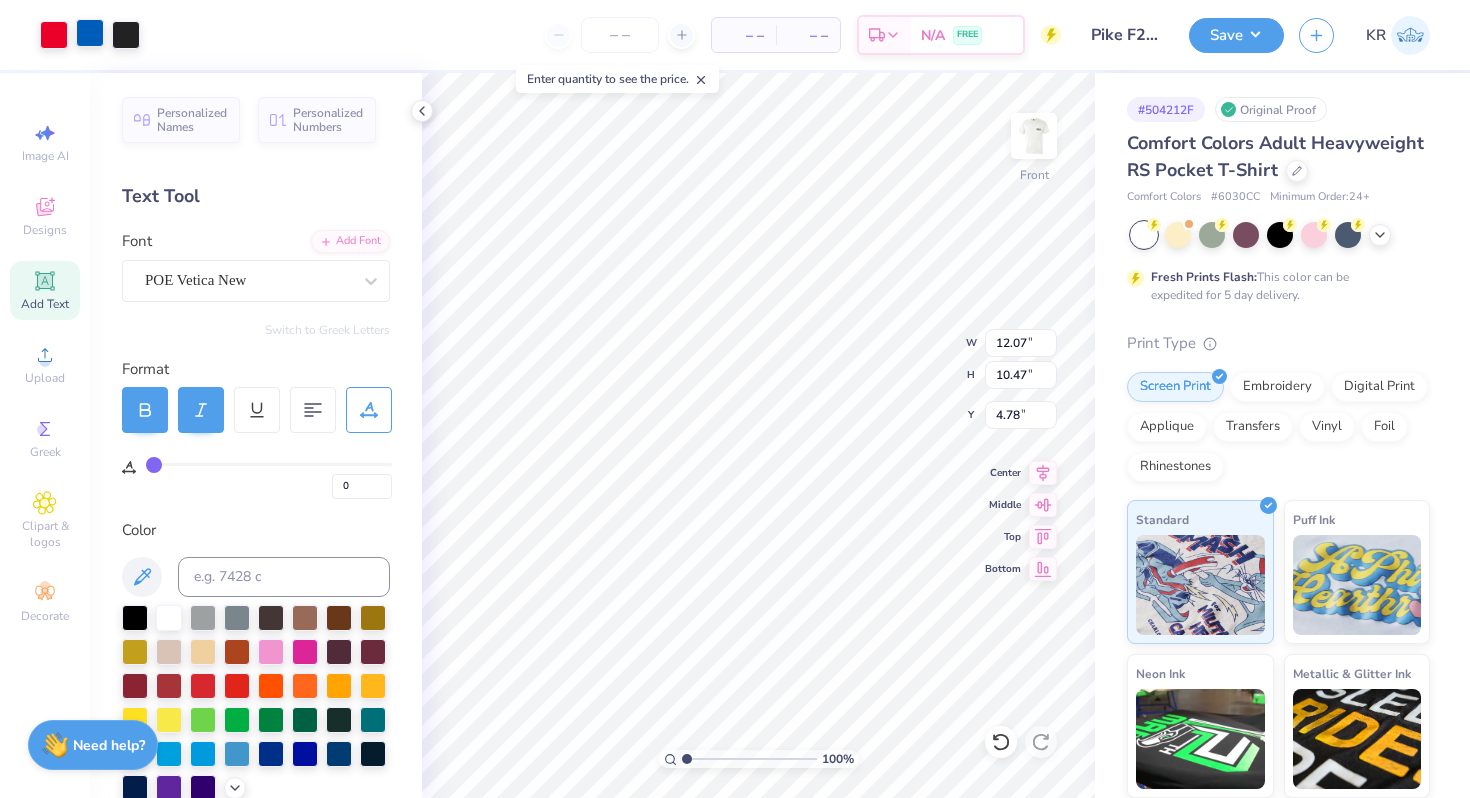 click at bounding box center [90, 33] 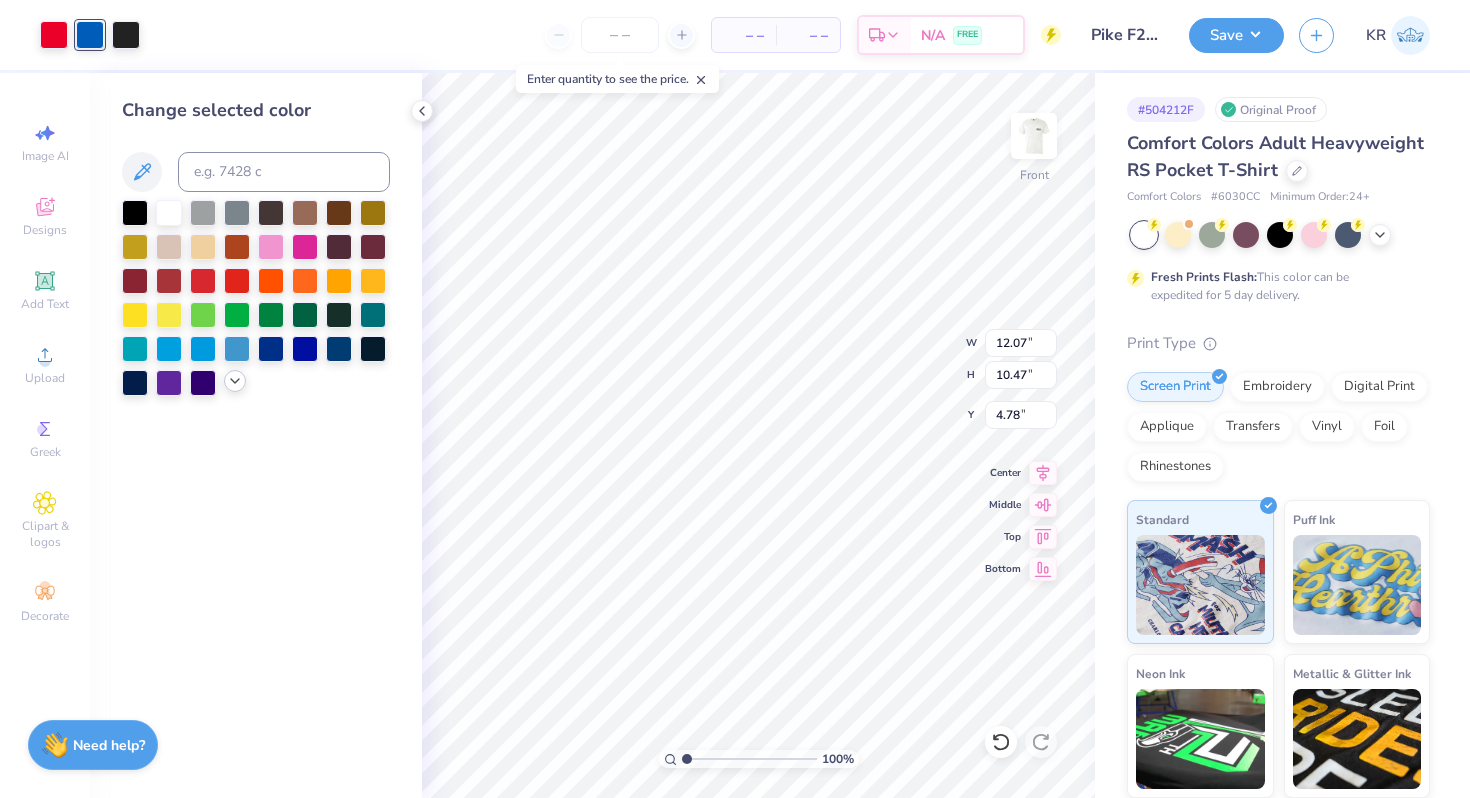 click 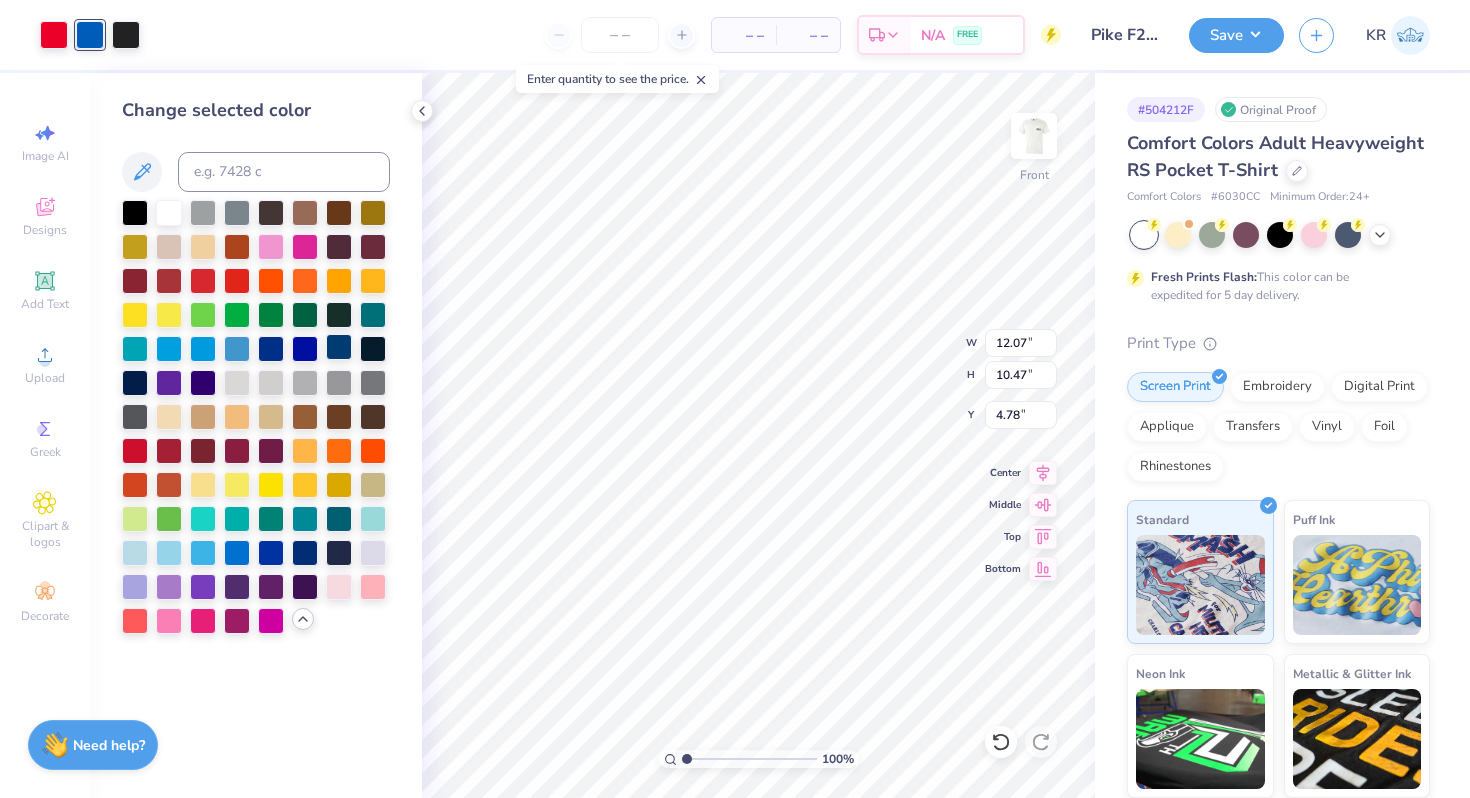 click at bounding box center [339, 347] 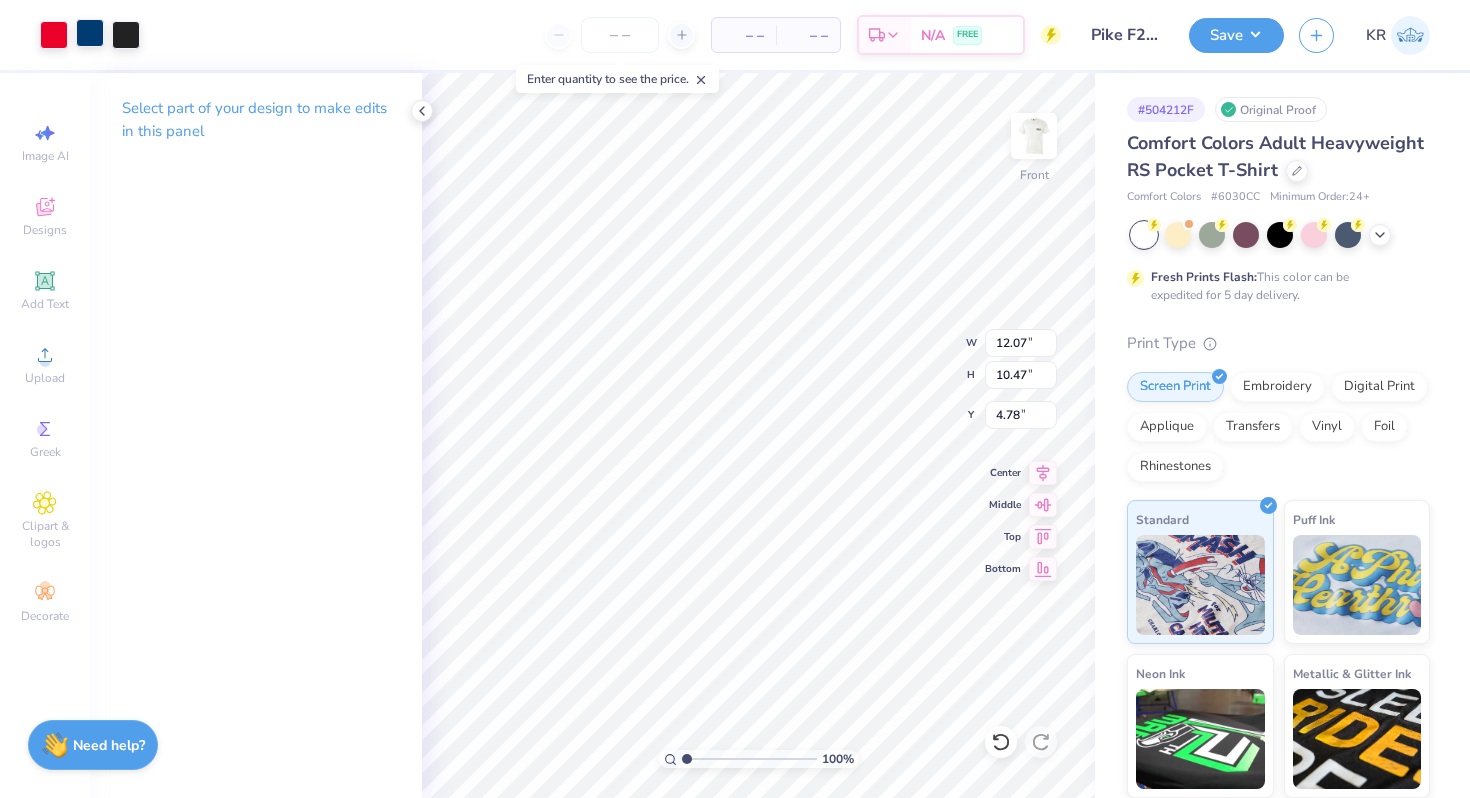 click at bounding box center (90, 33) 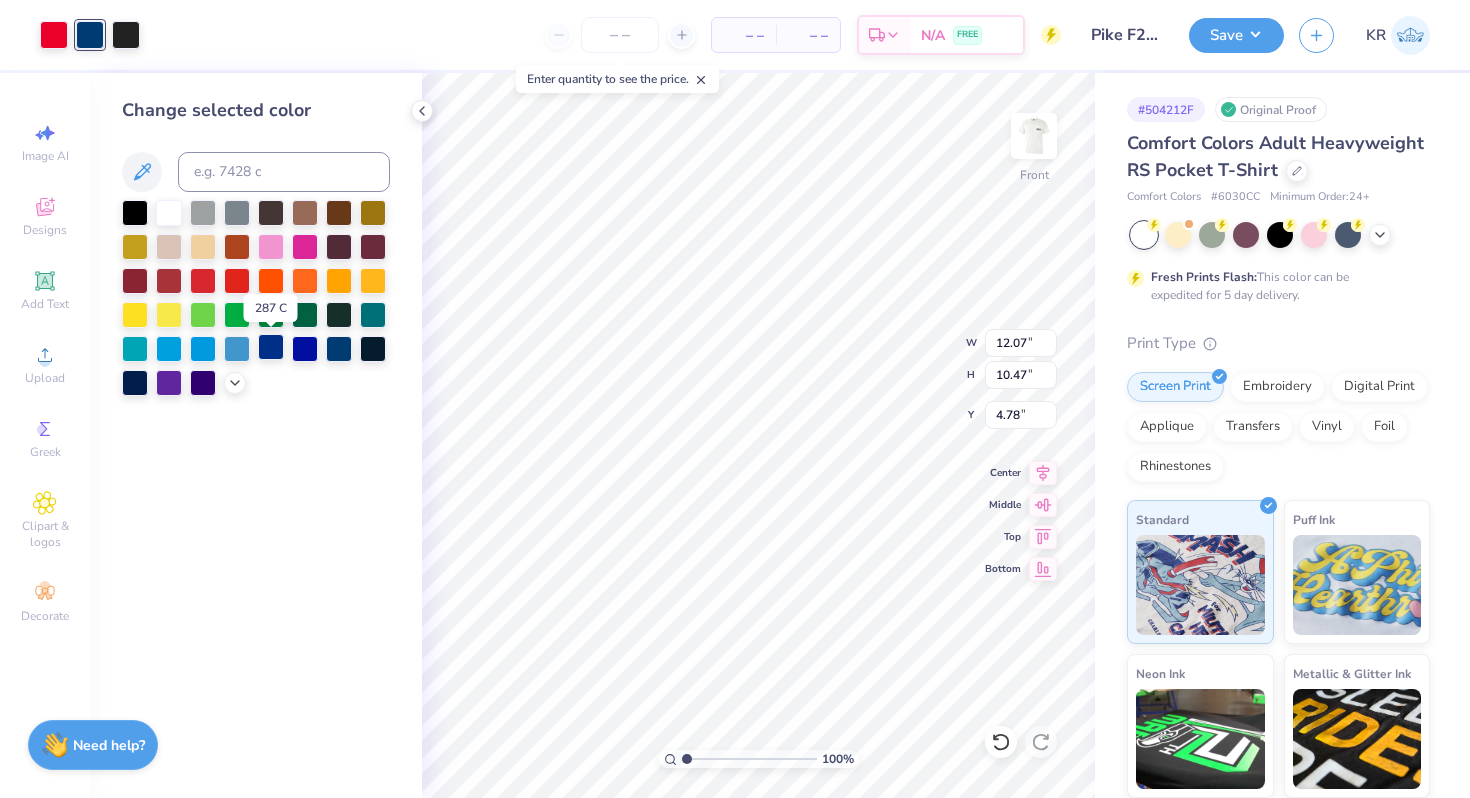 click at bounding box center (271, 347) 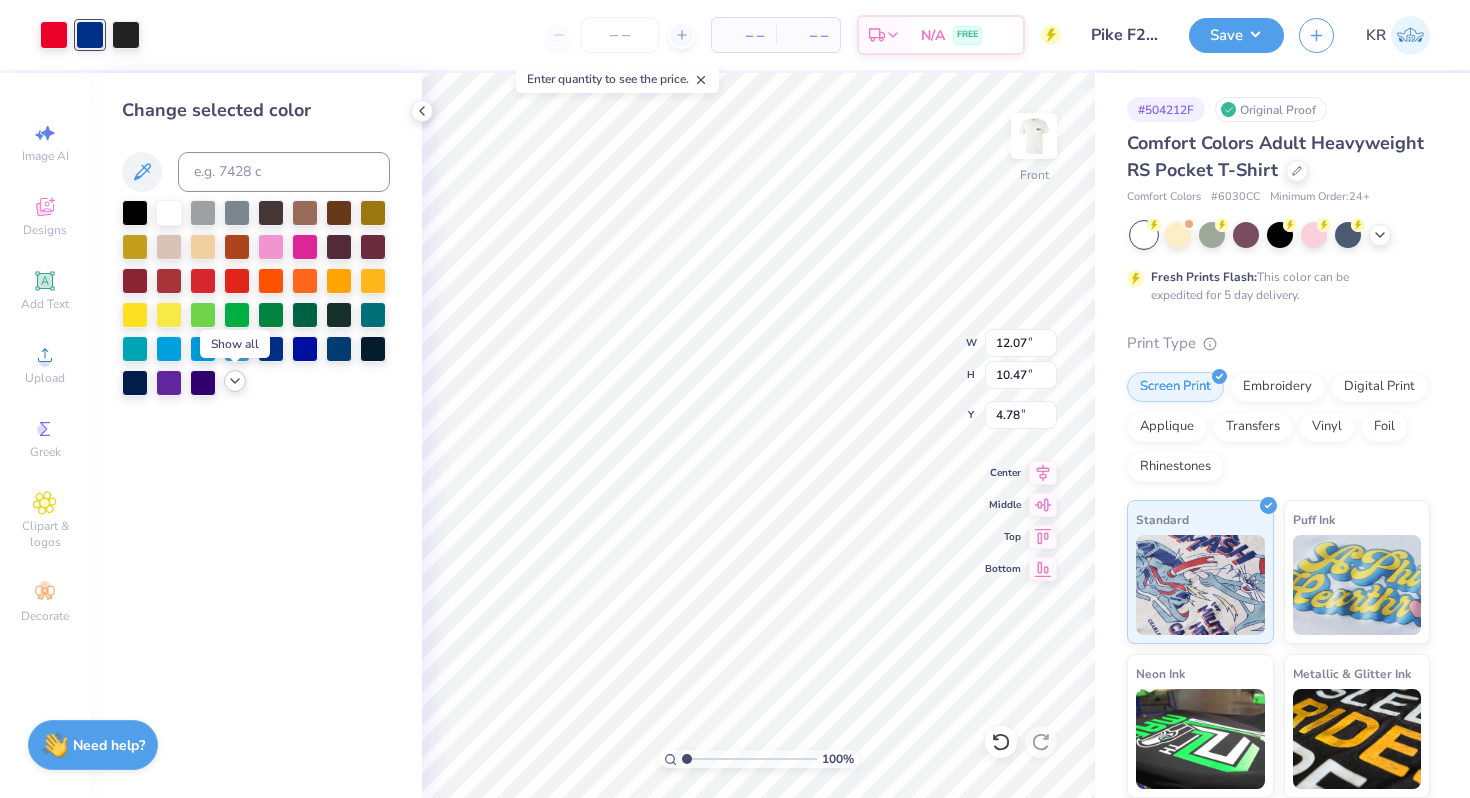 click 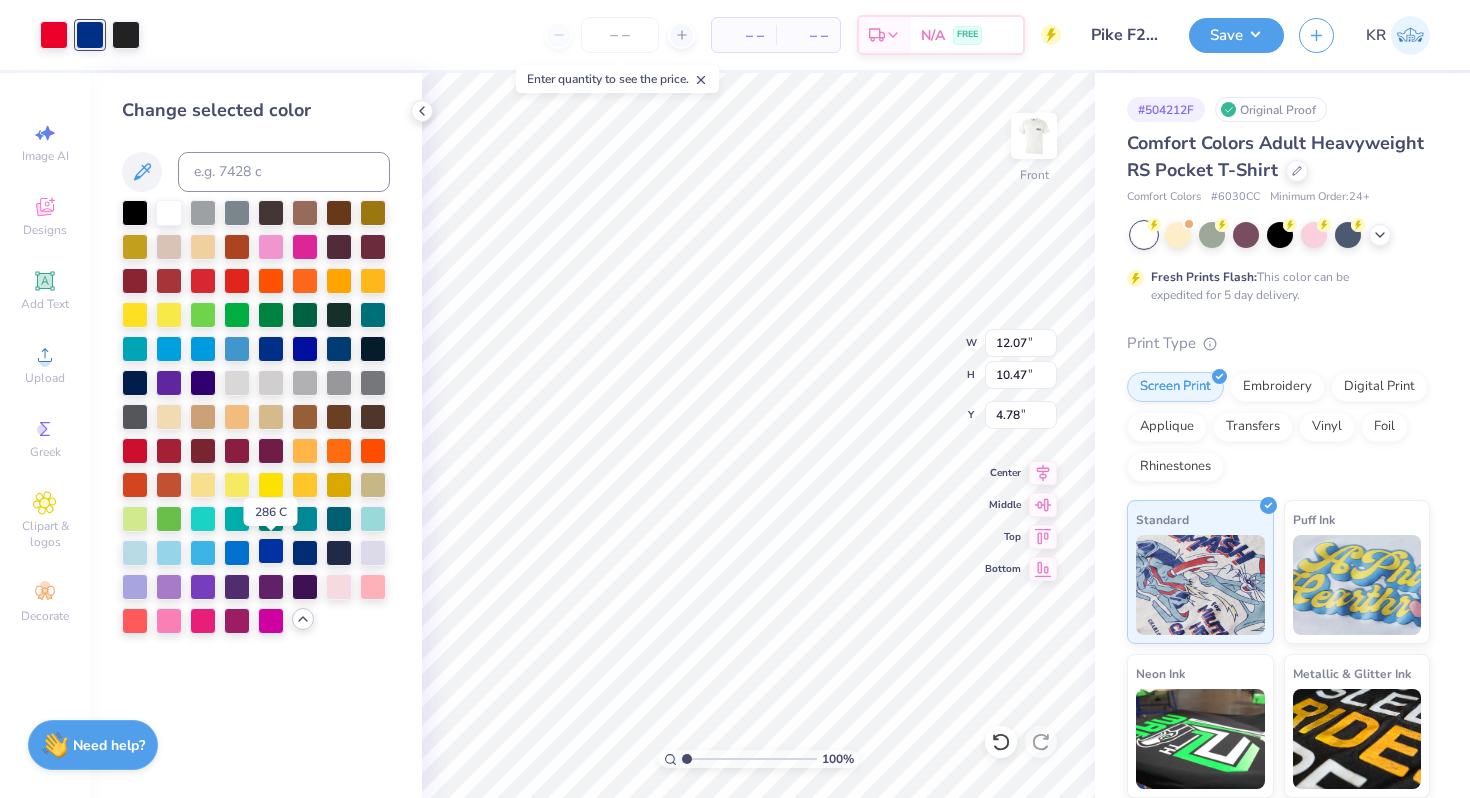 click at bounding box center [271, 551] 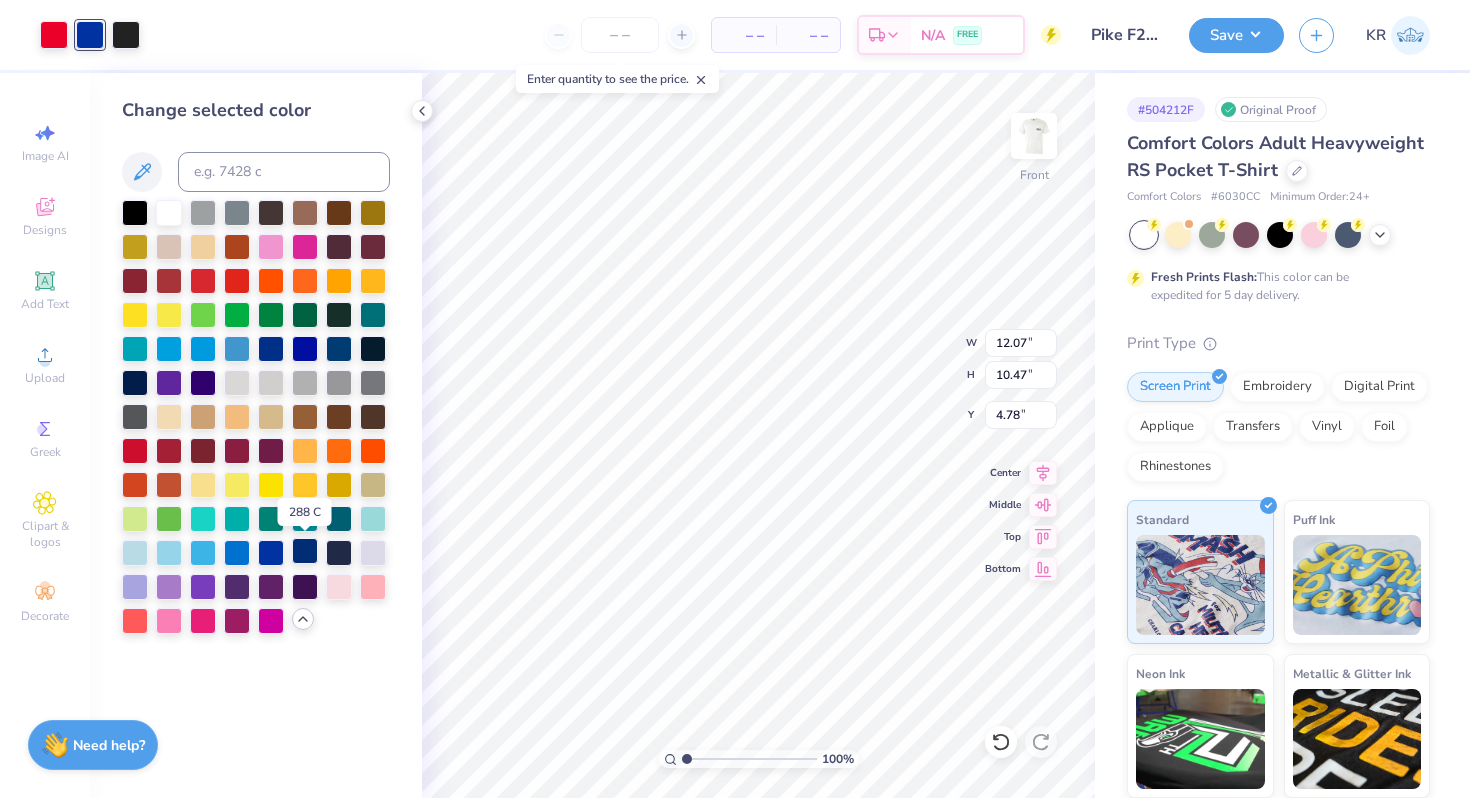 click at bounding box center [305, 551] 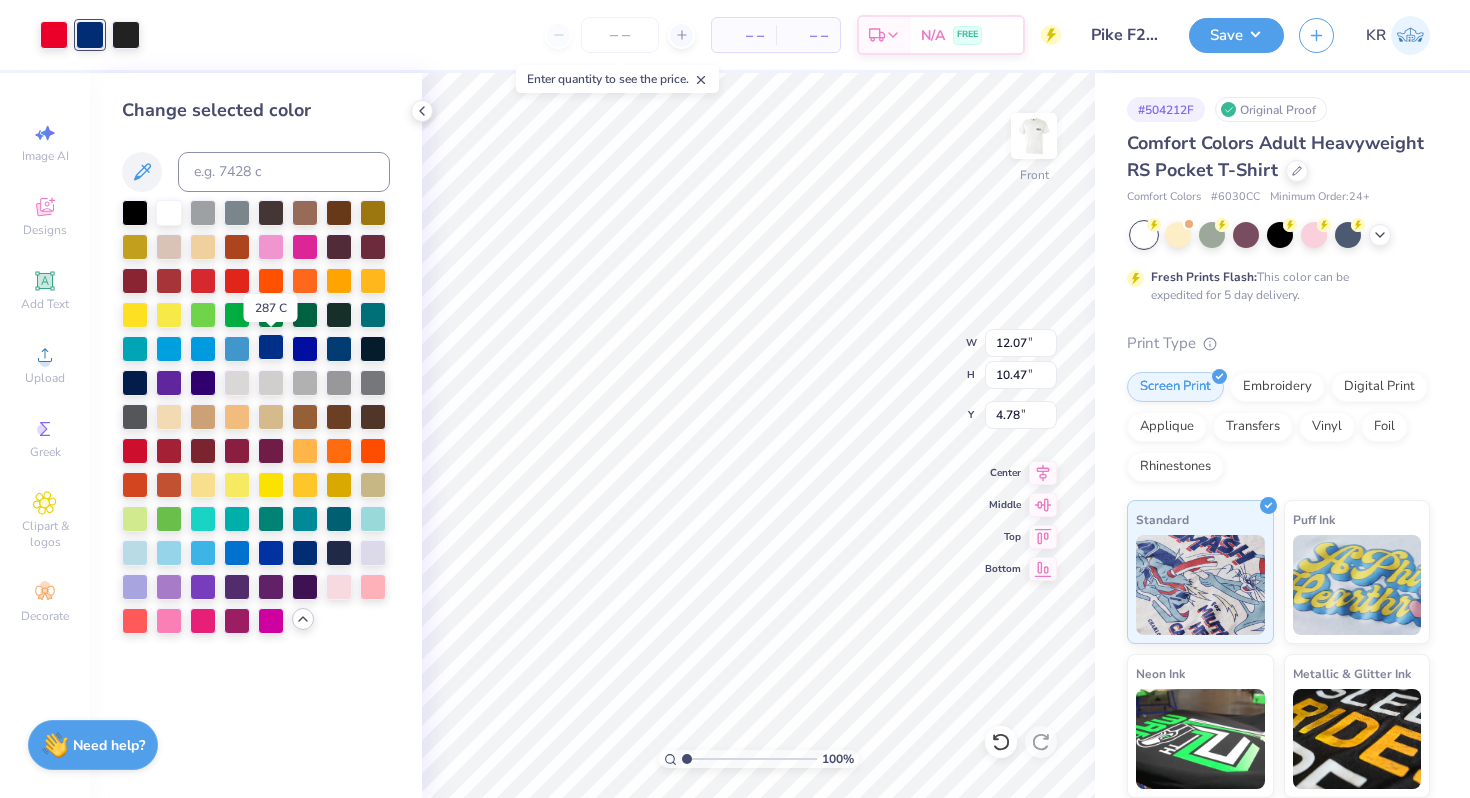 click at bounding box center (271, 347) 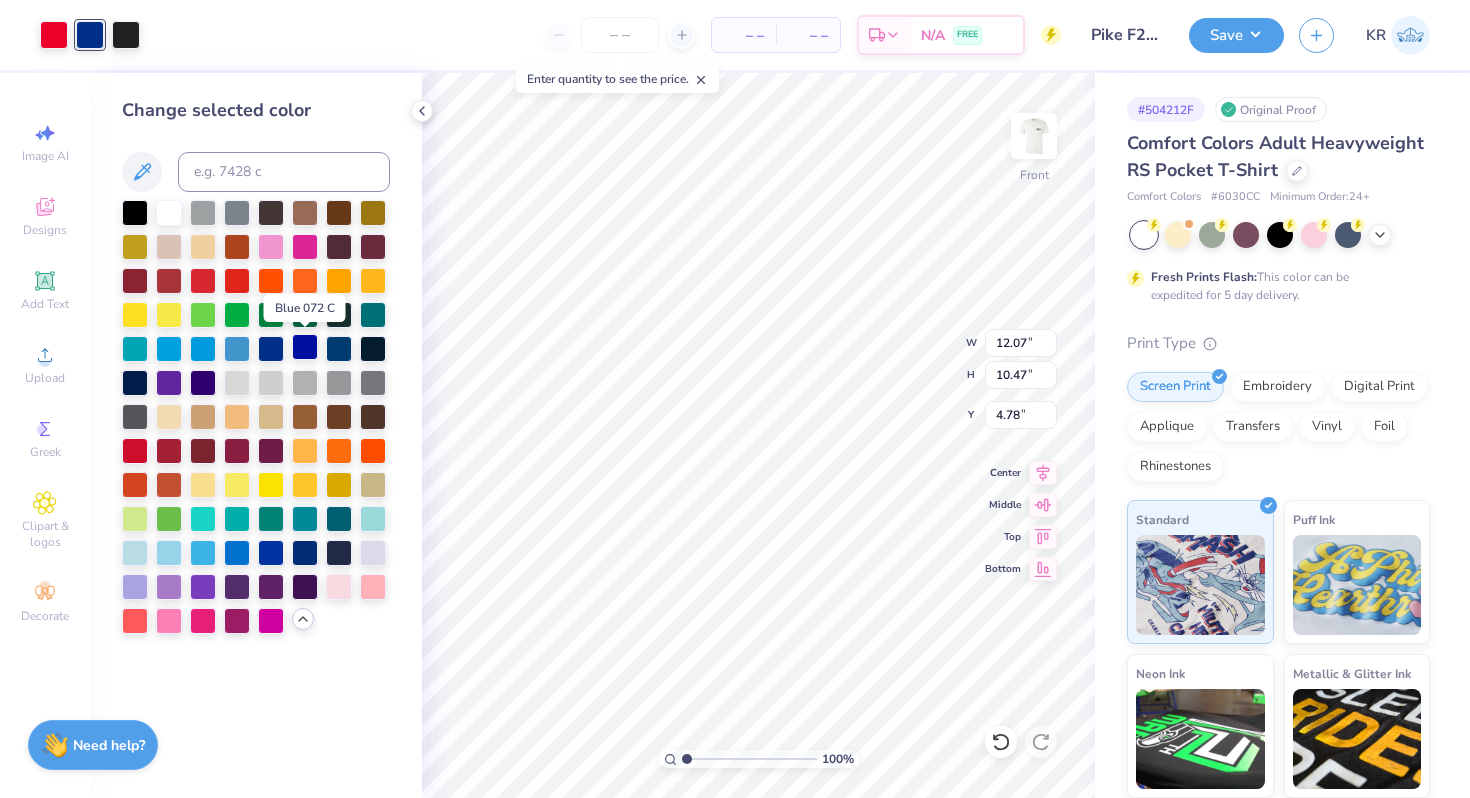 click at bounding box center [305, 347] 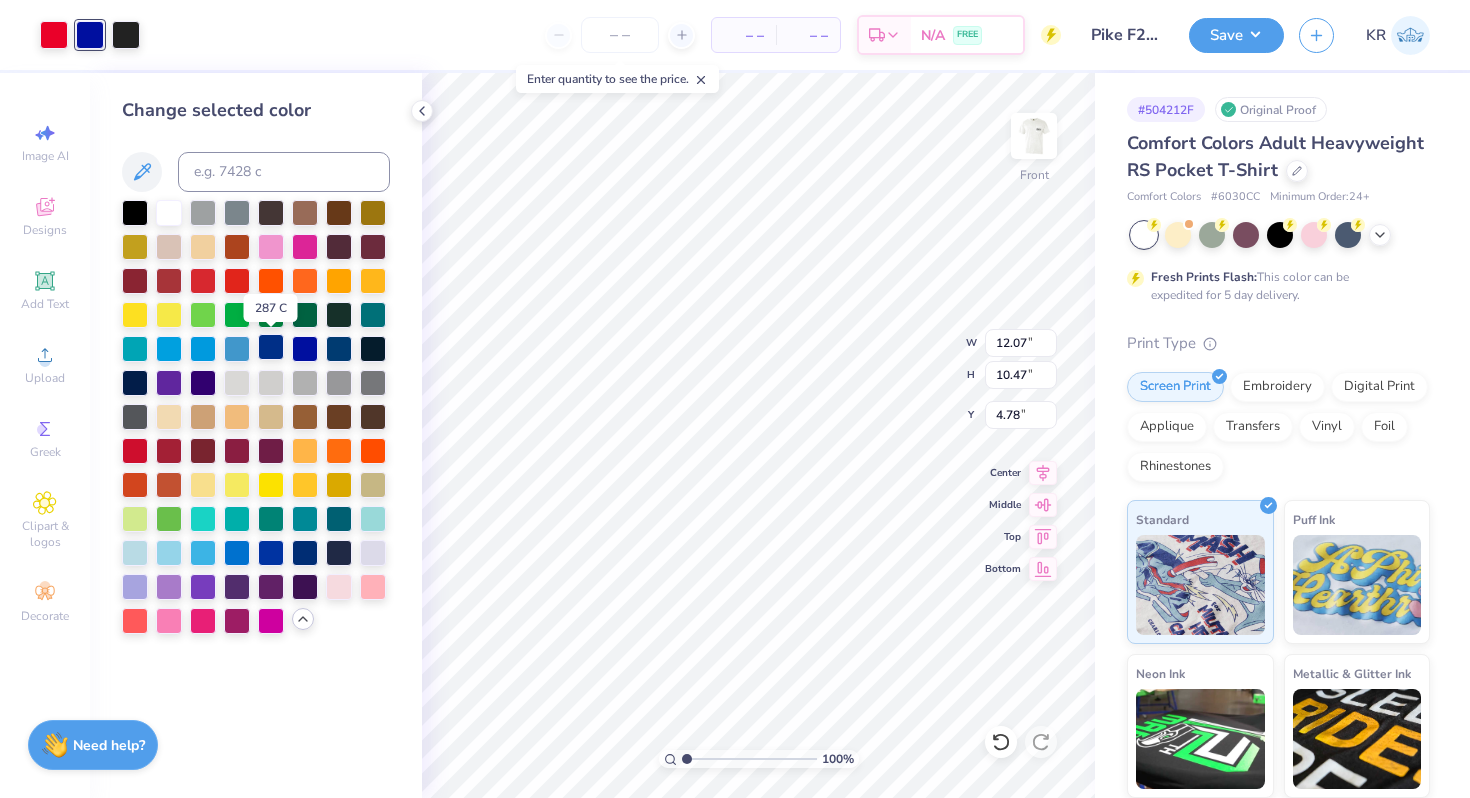 click at bounding box center (271, 347) 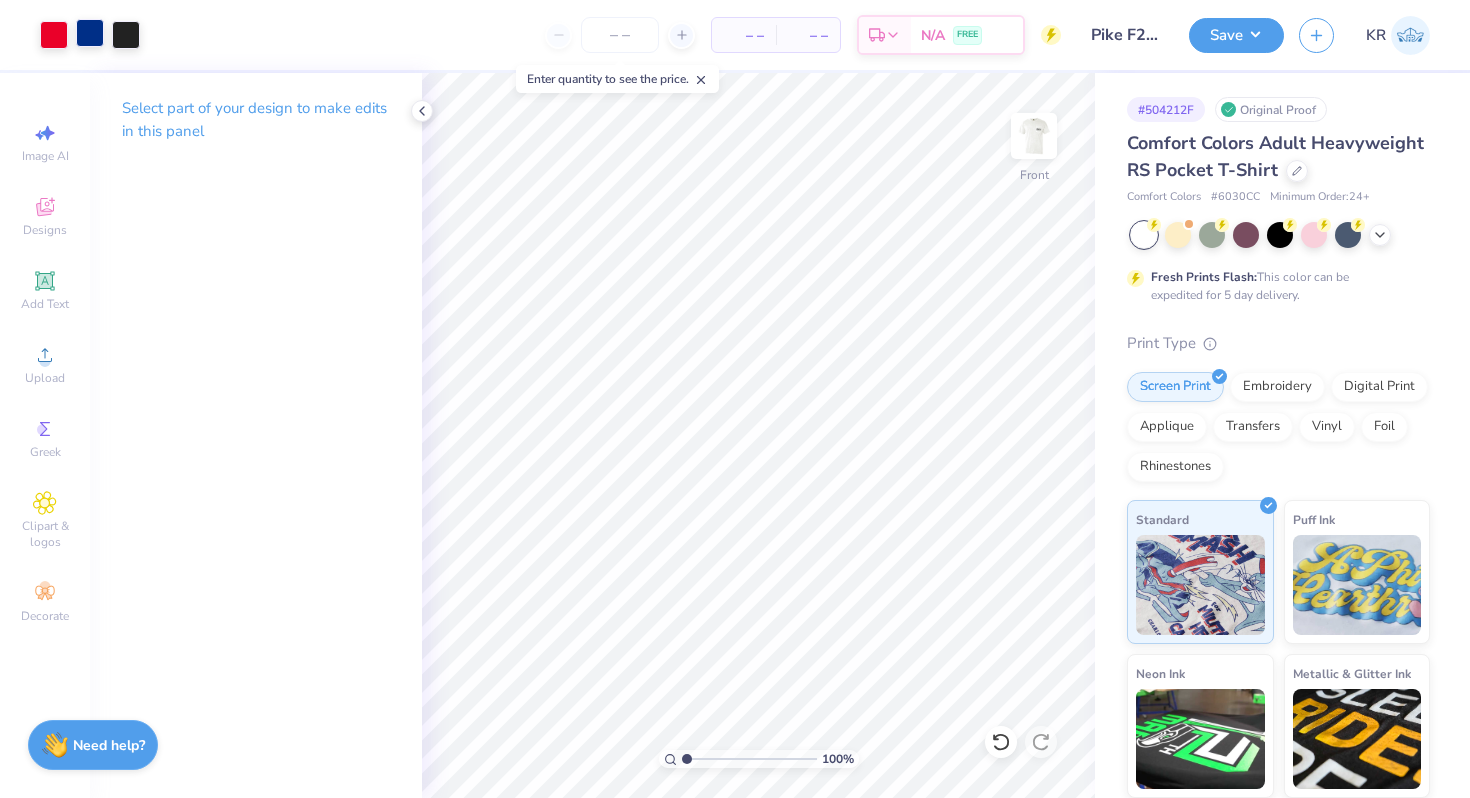 click at bounding box center (90, 33) 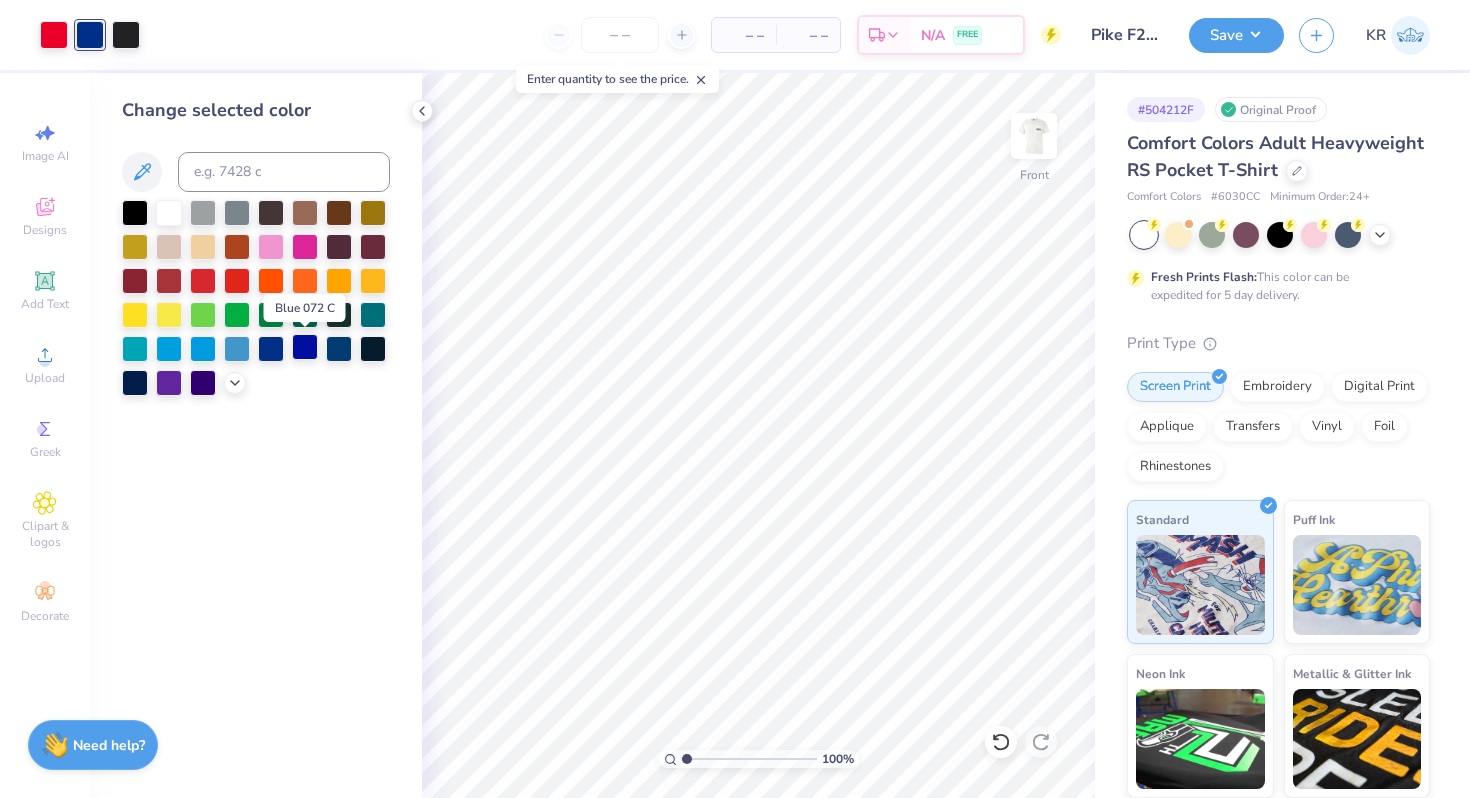 click at bounding box center (305, 347) 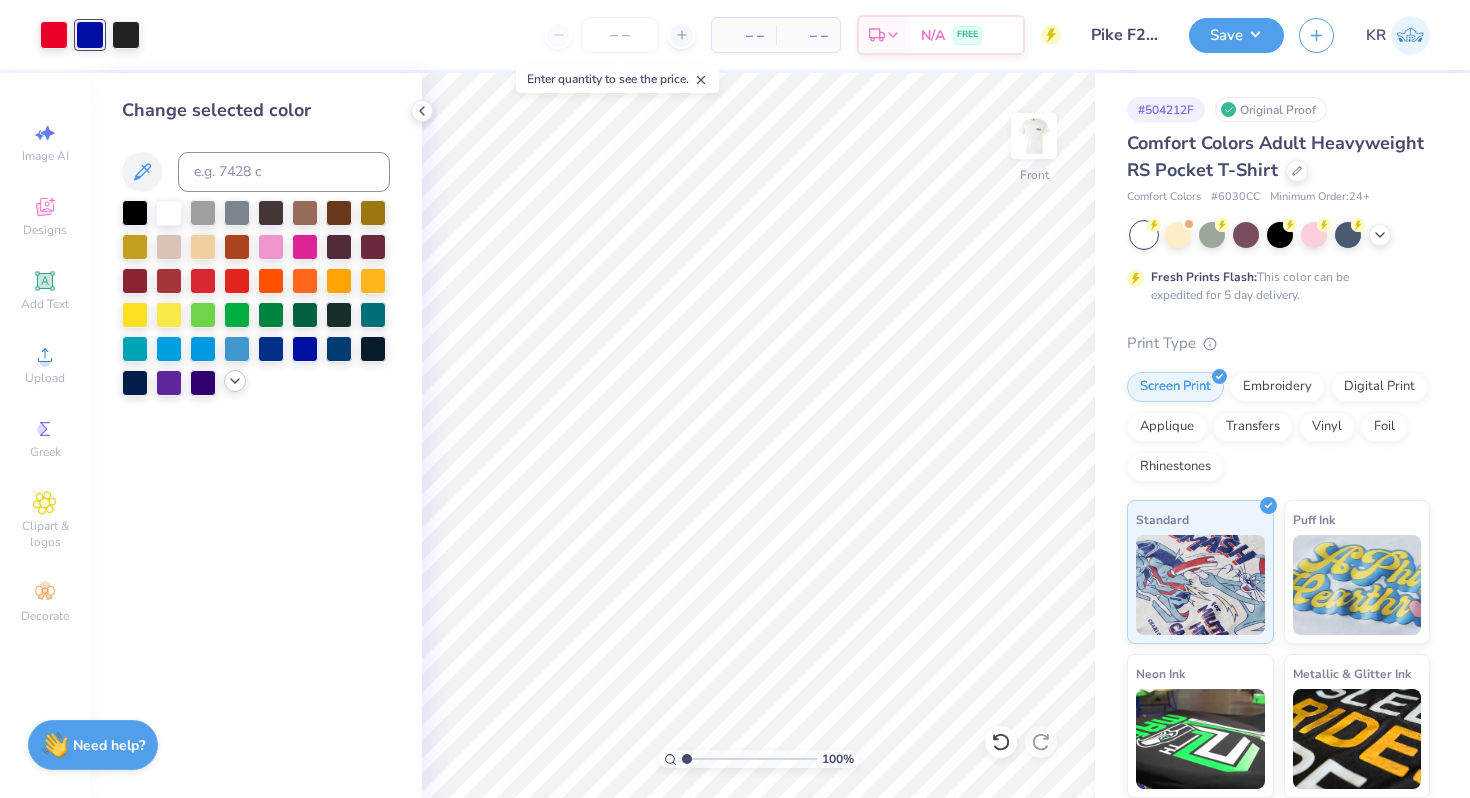 click 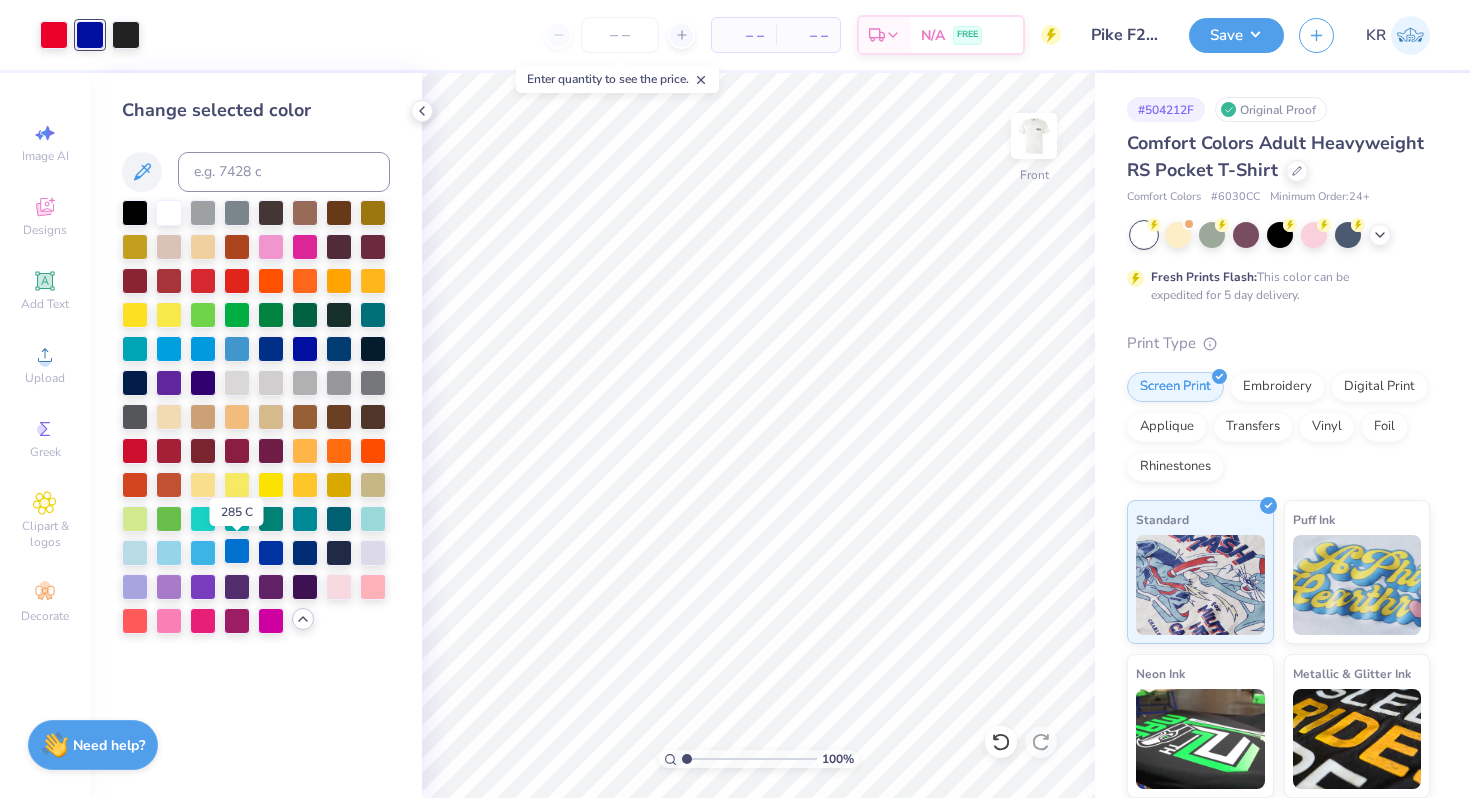 click at bounding box center (237, 551) 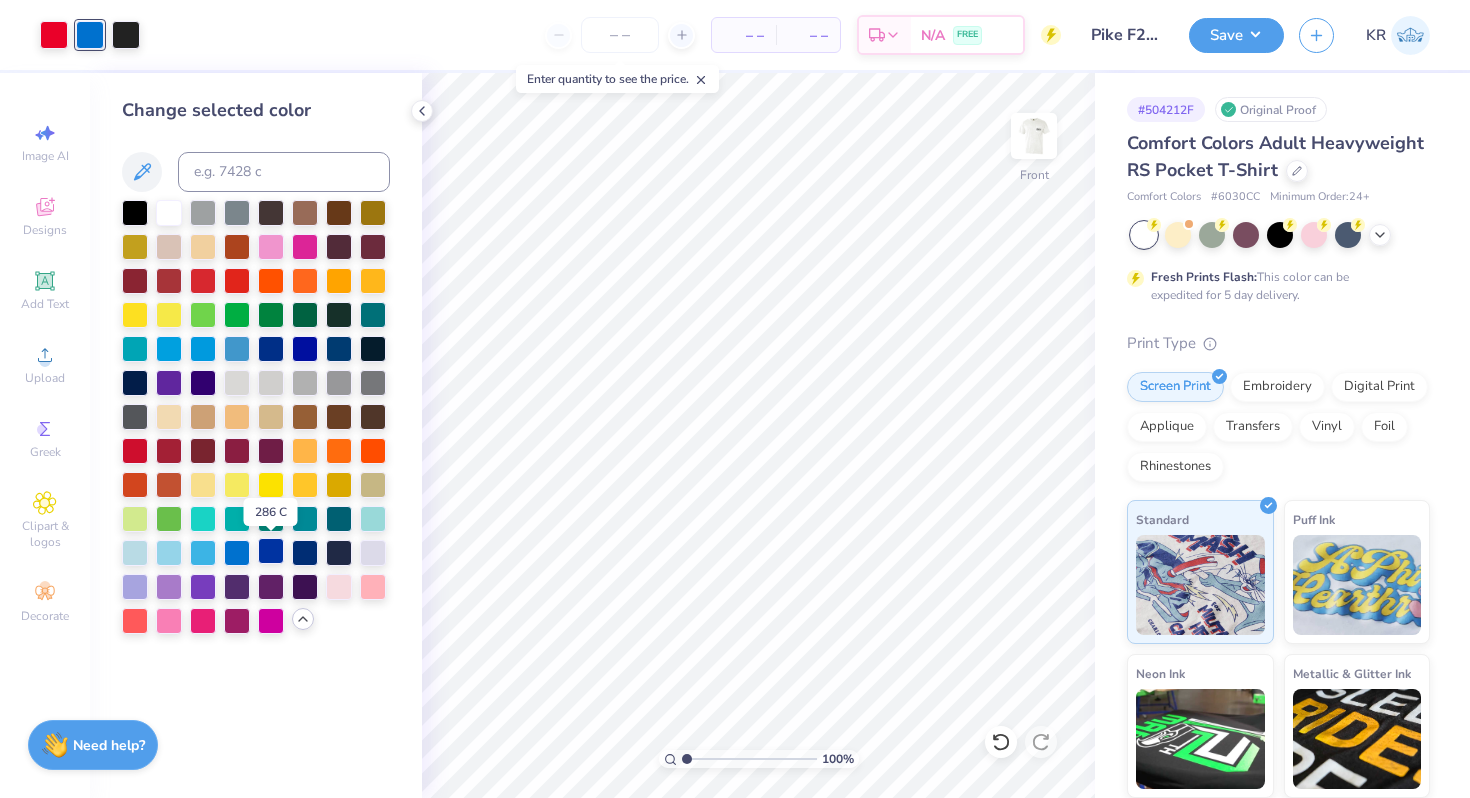 click at bounding box center [271, 551] 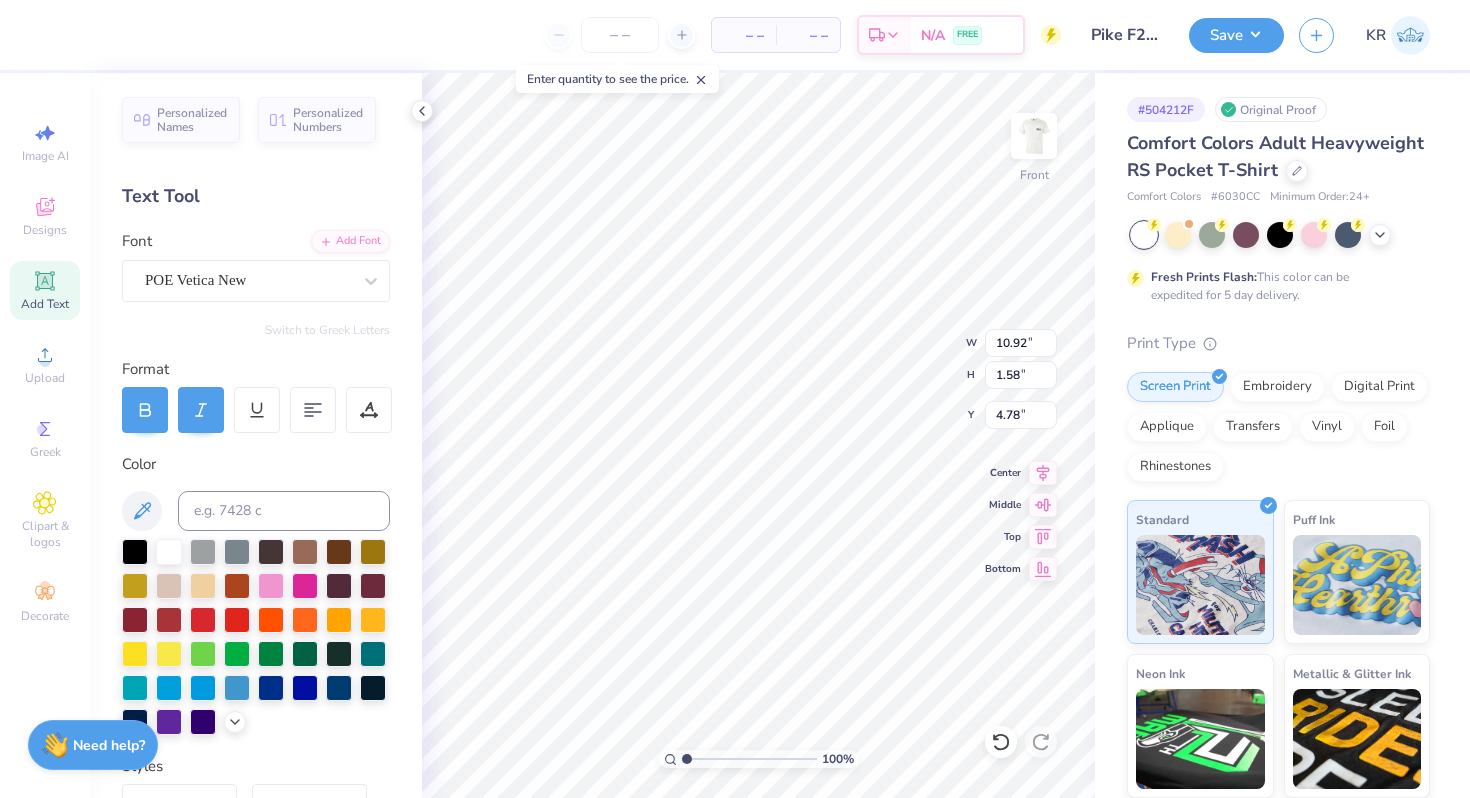 type on "11.07" 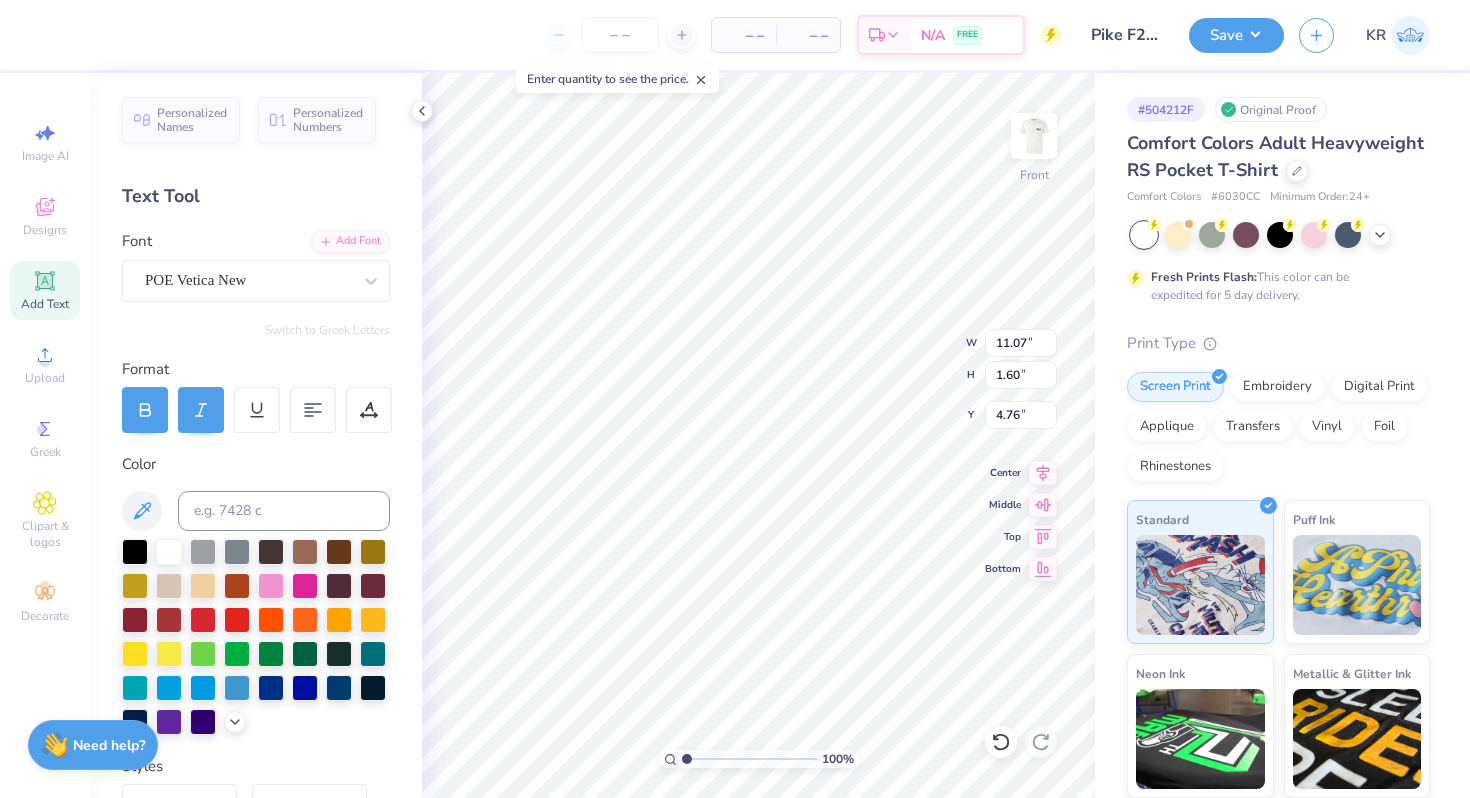 type on "11.61" 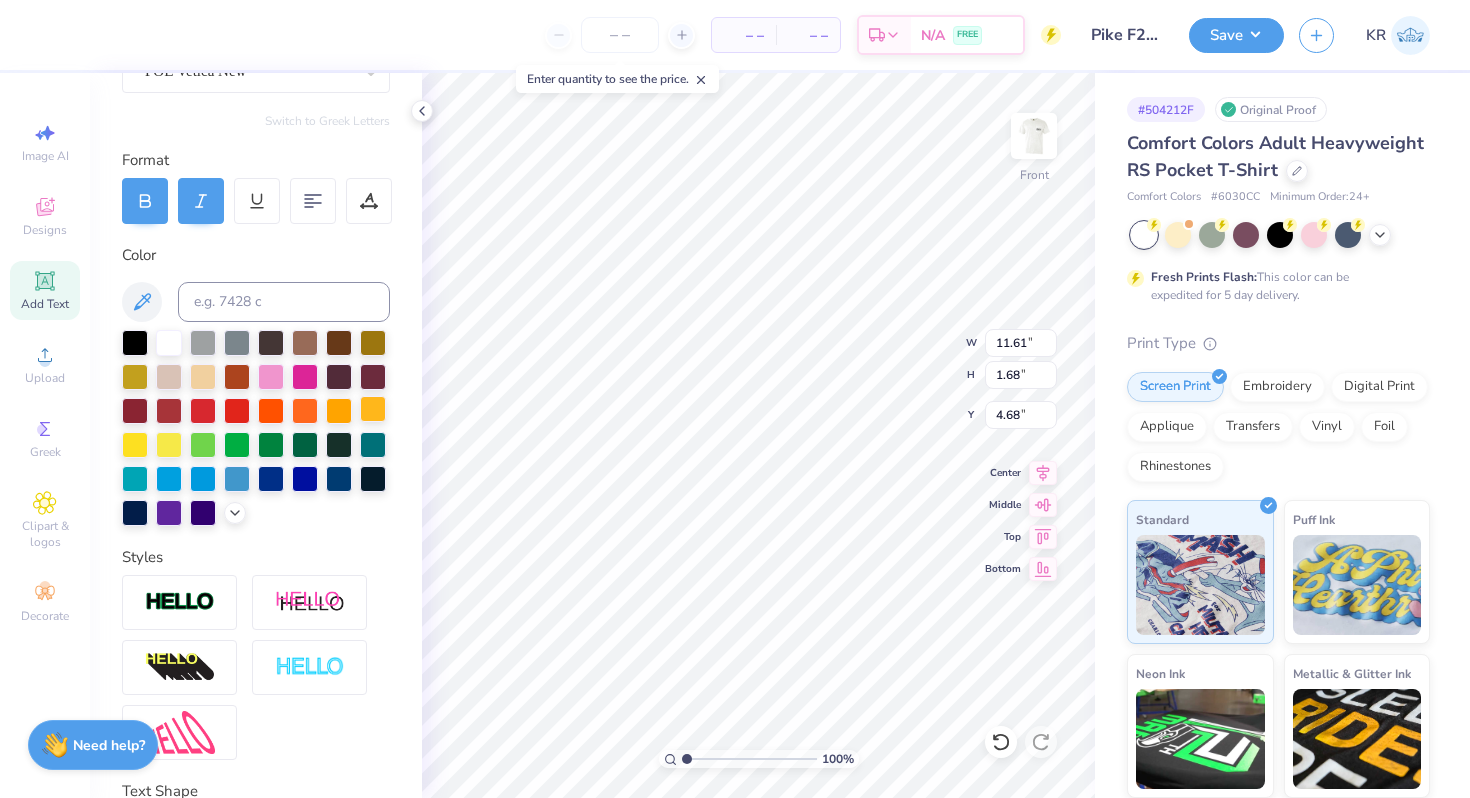 scroll, scrollTop: 294, scrollLeft: 0, axis: vertical 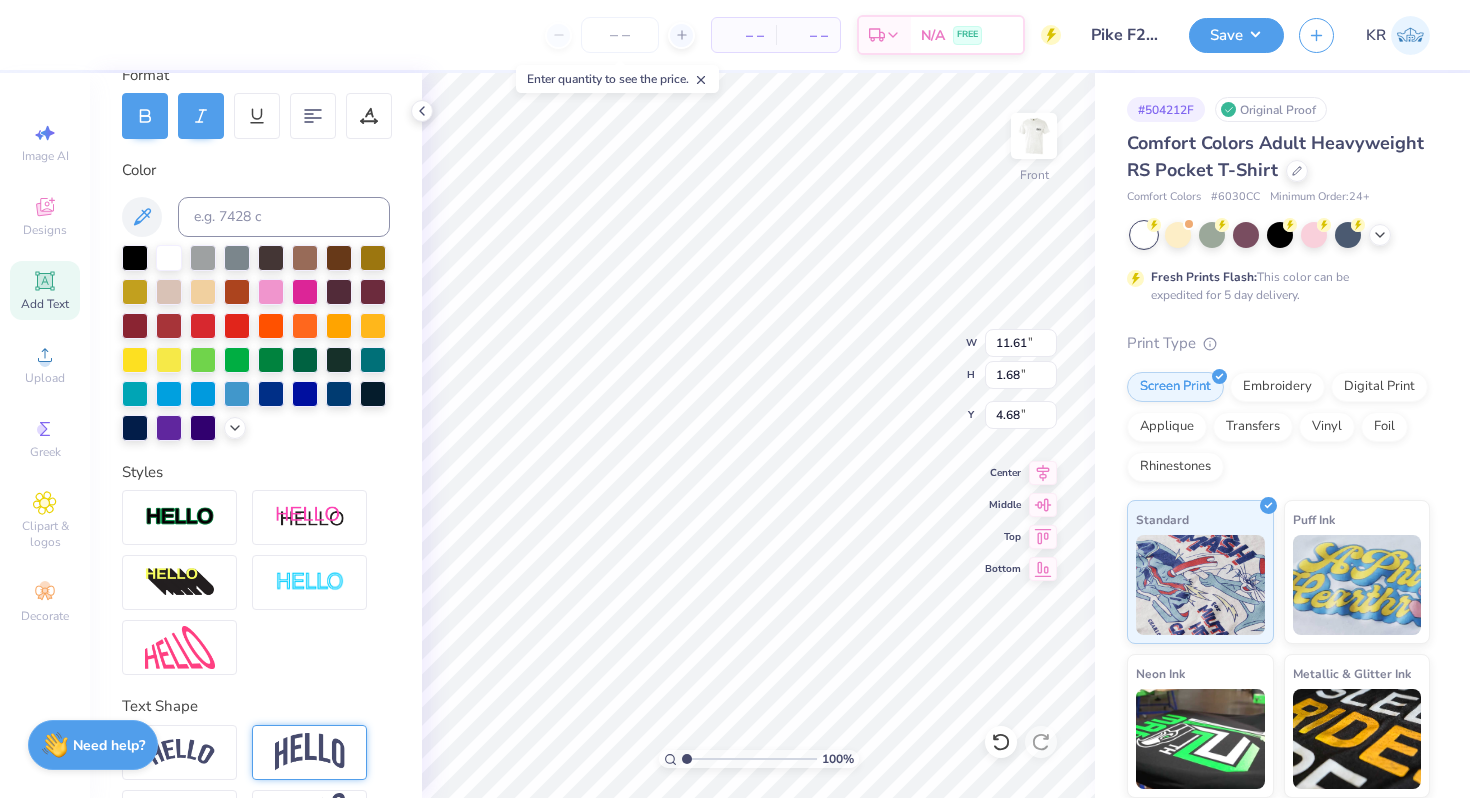 click at bounding box center (310, 752) 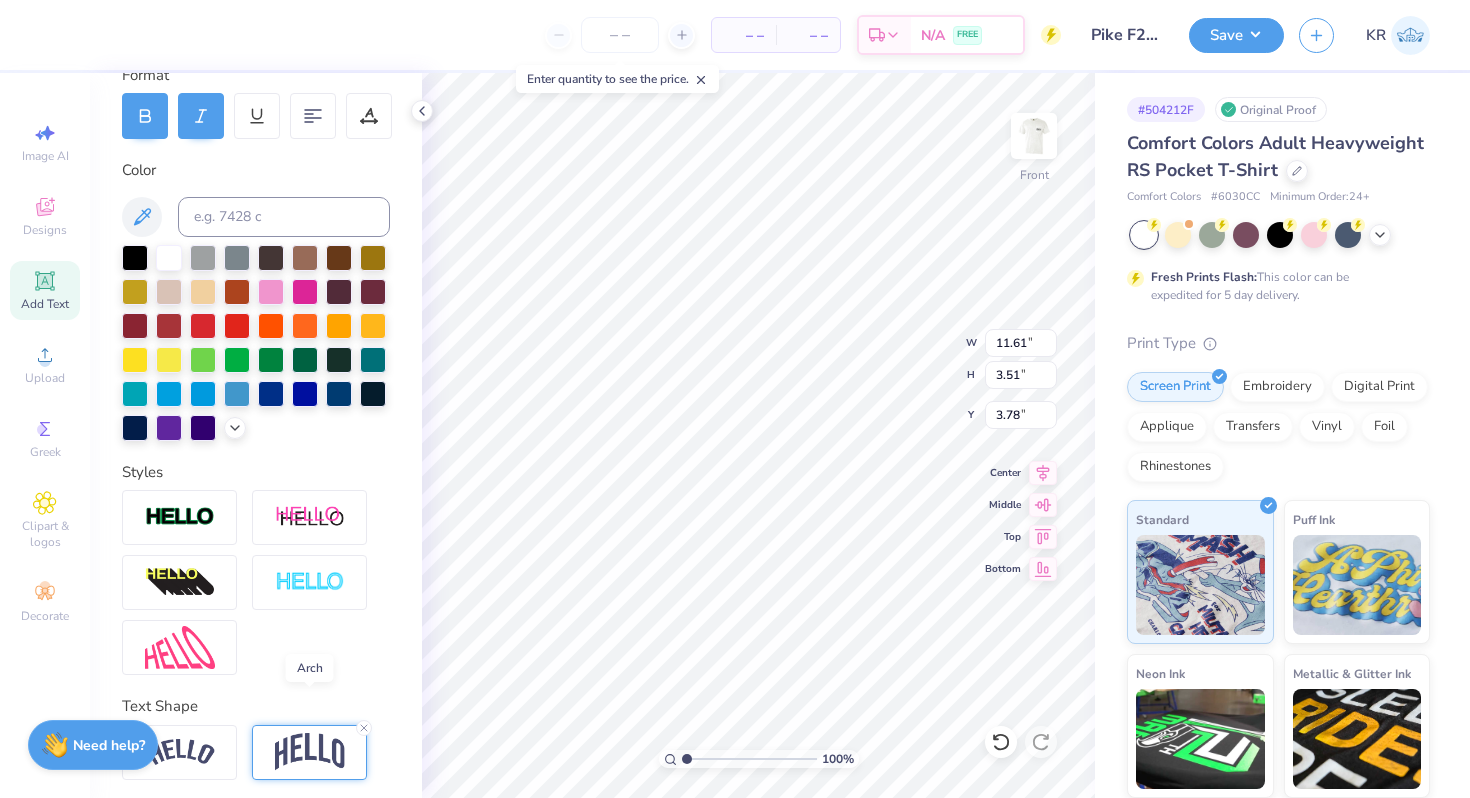 scroll, scrollTop: 481, scrollLeft: 0, axis: vertical 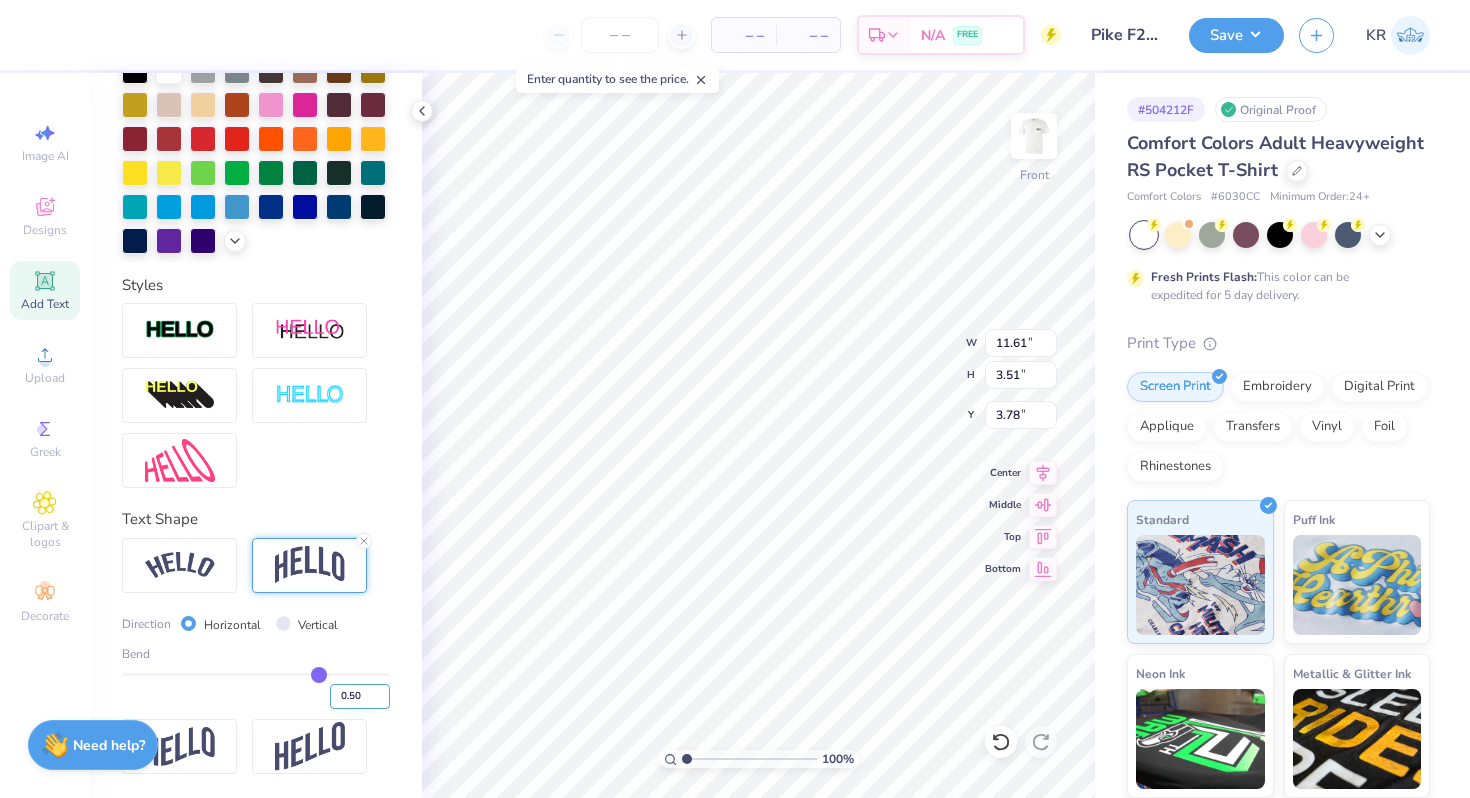 click on "0.50" at bounding box center [360, 696] 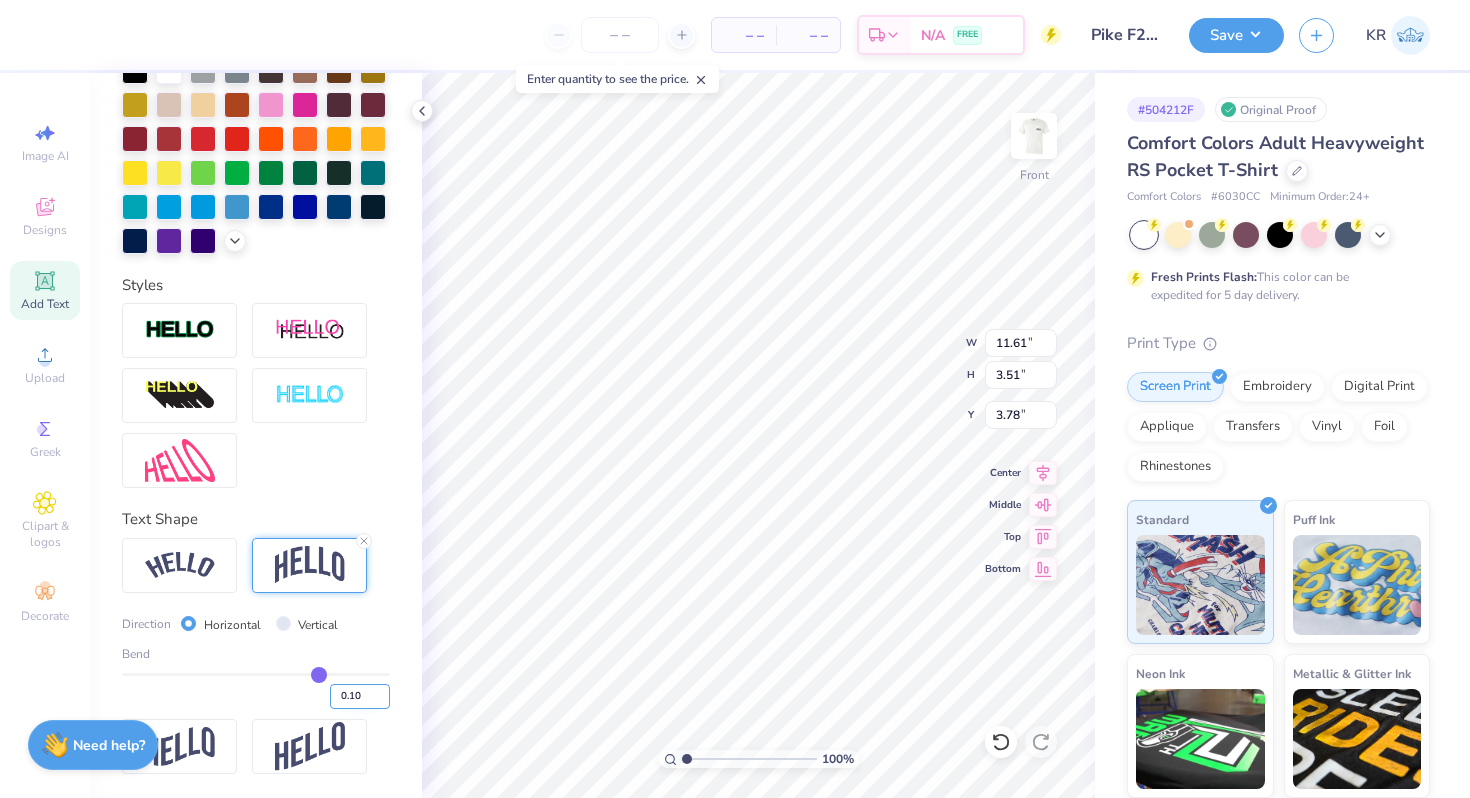 type on "0.10" 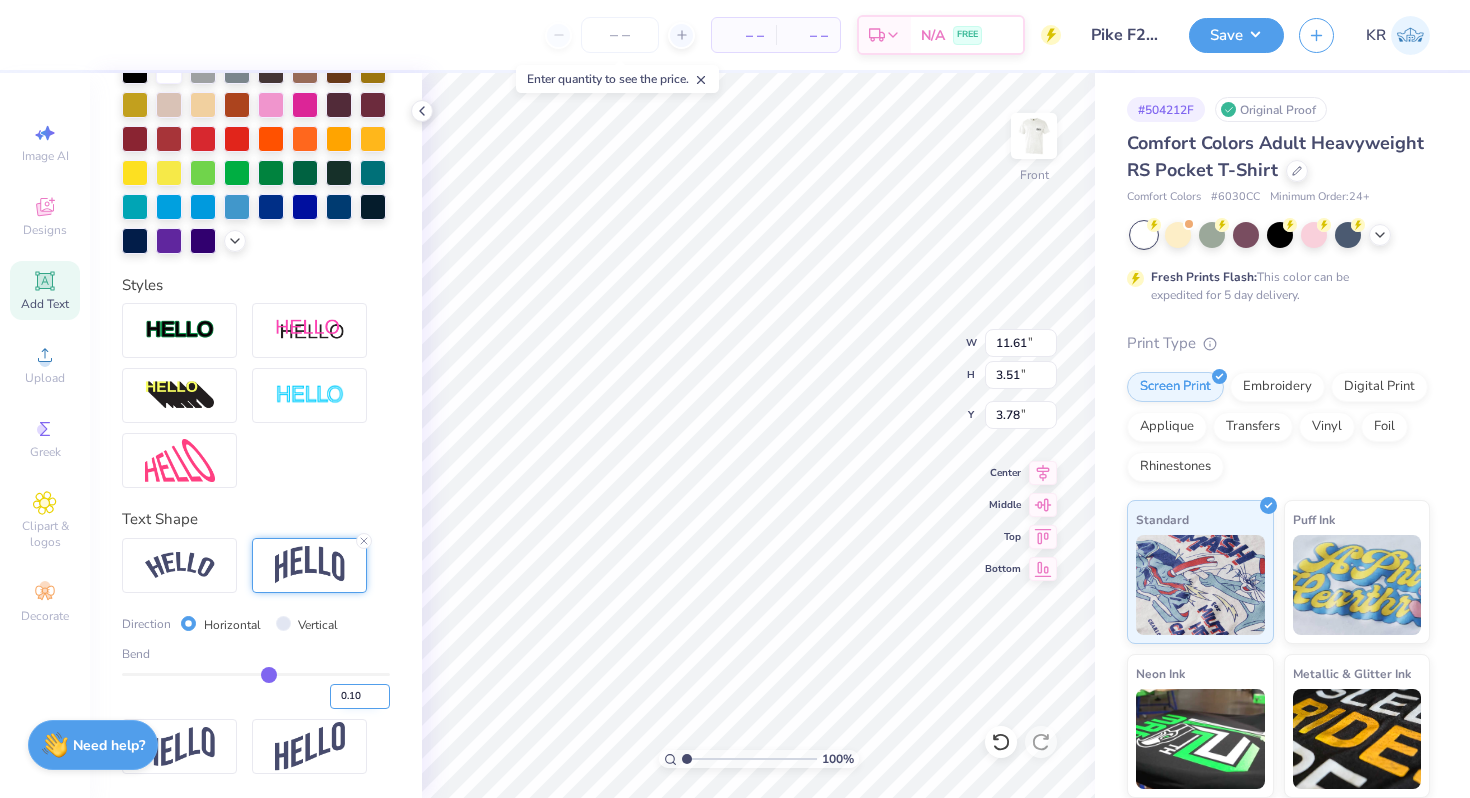 type on "1.75" 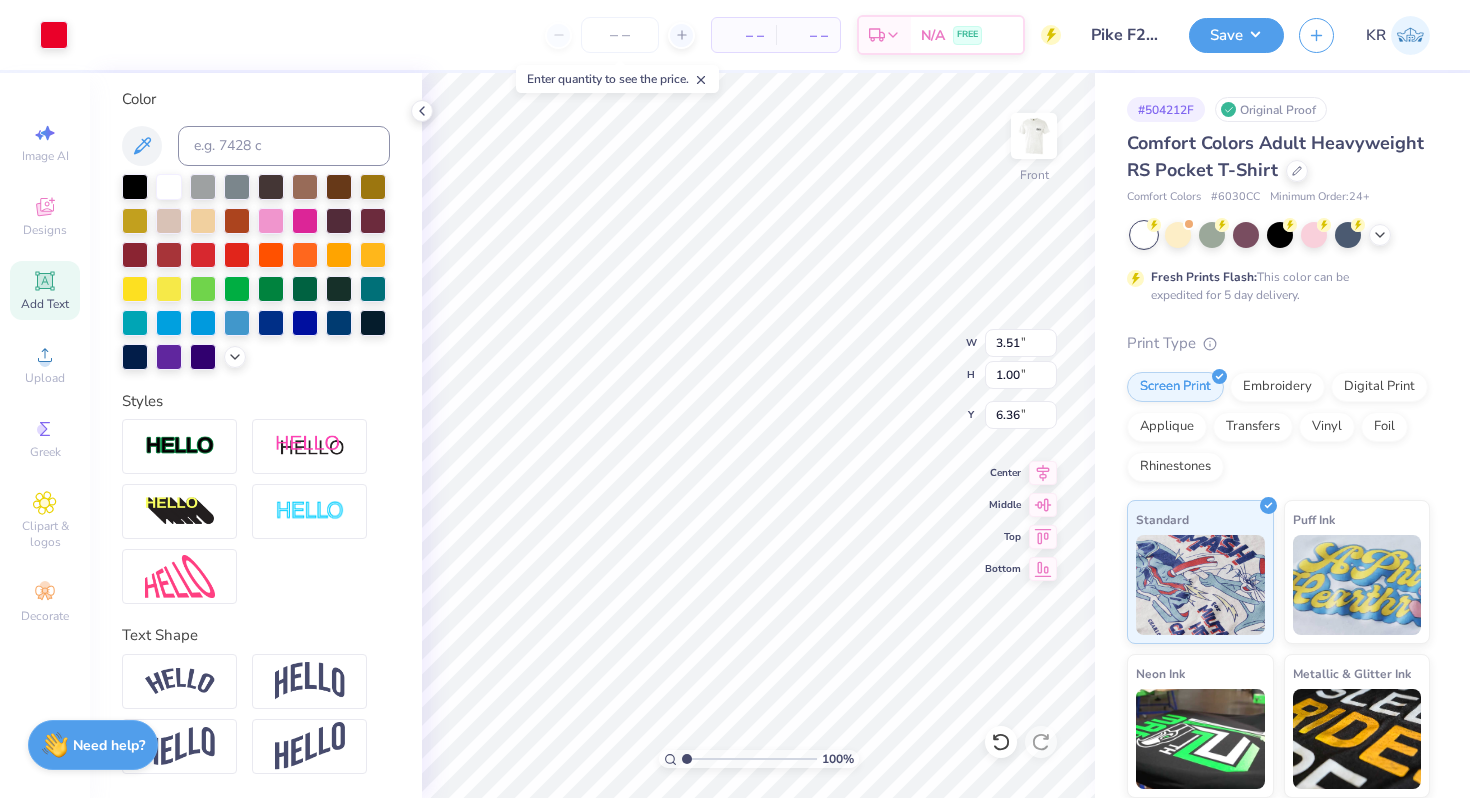 scroll, scrollTop: 364, scrollLeft: 0, axis: vertical 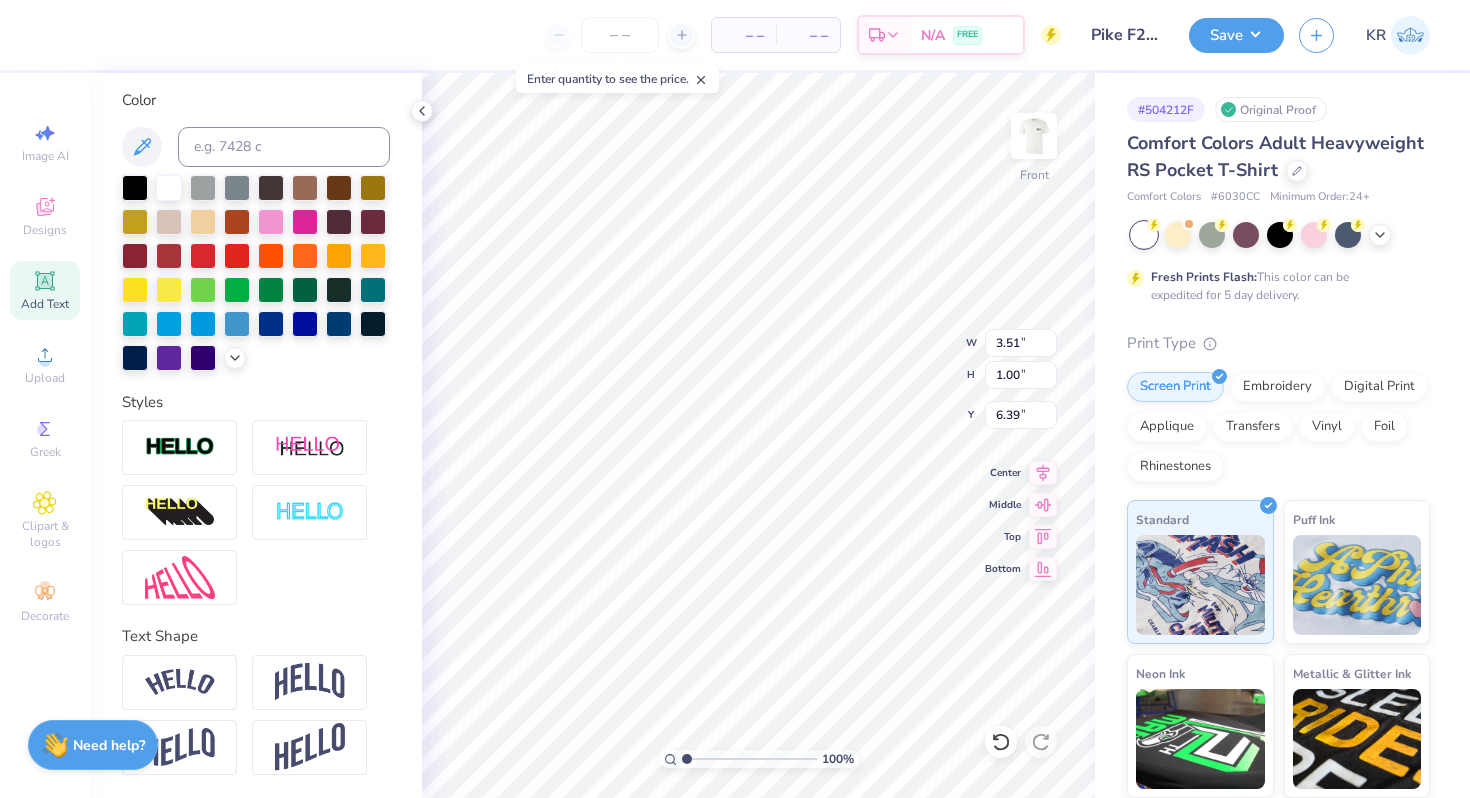 type on "6.49" 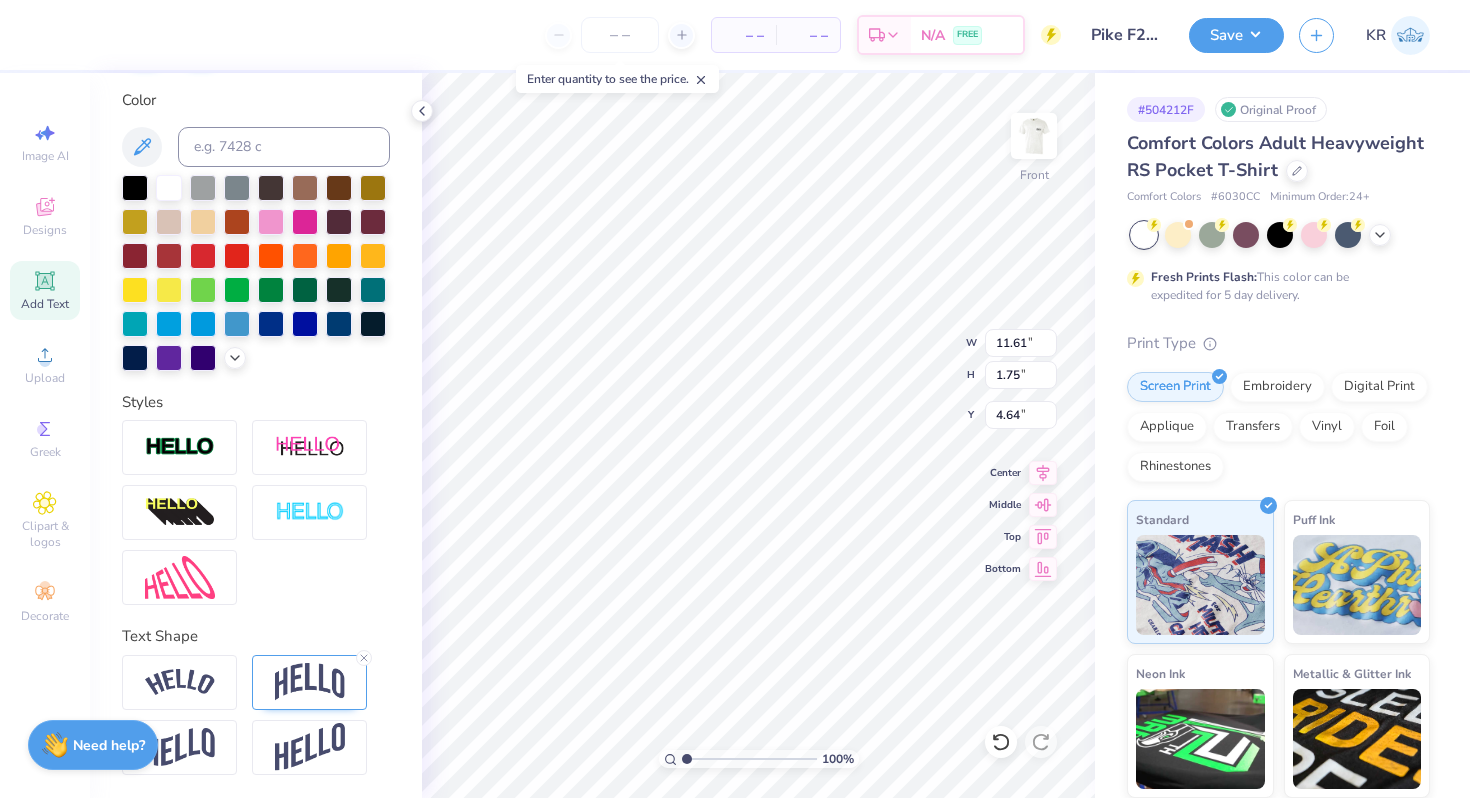type on "11.01" 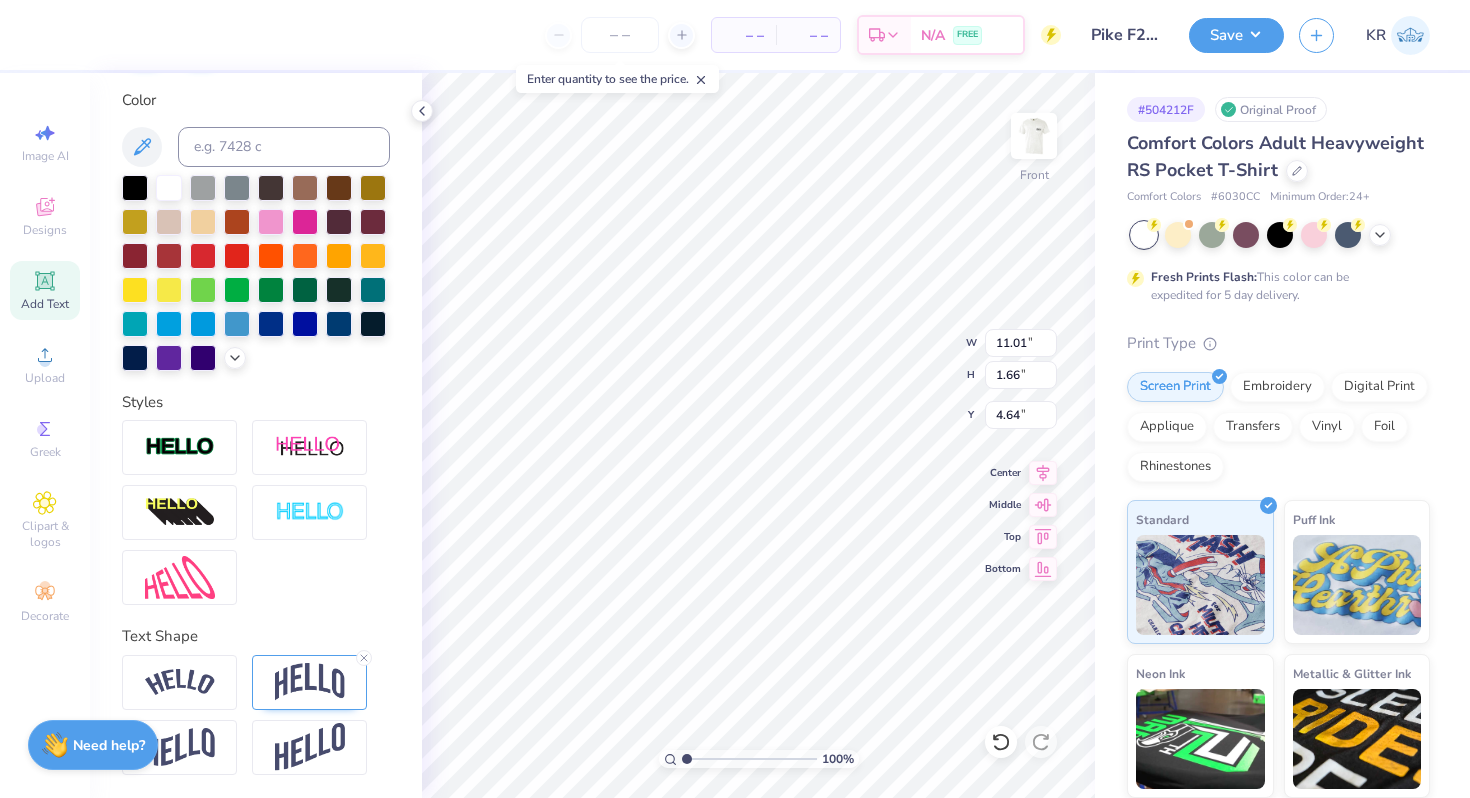 type on "4.83" 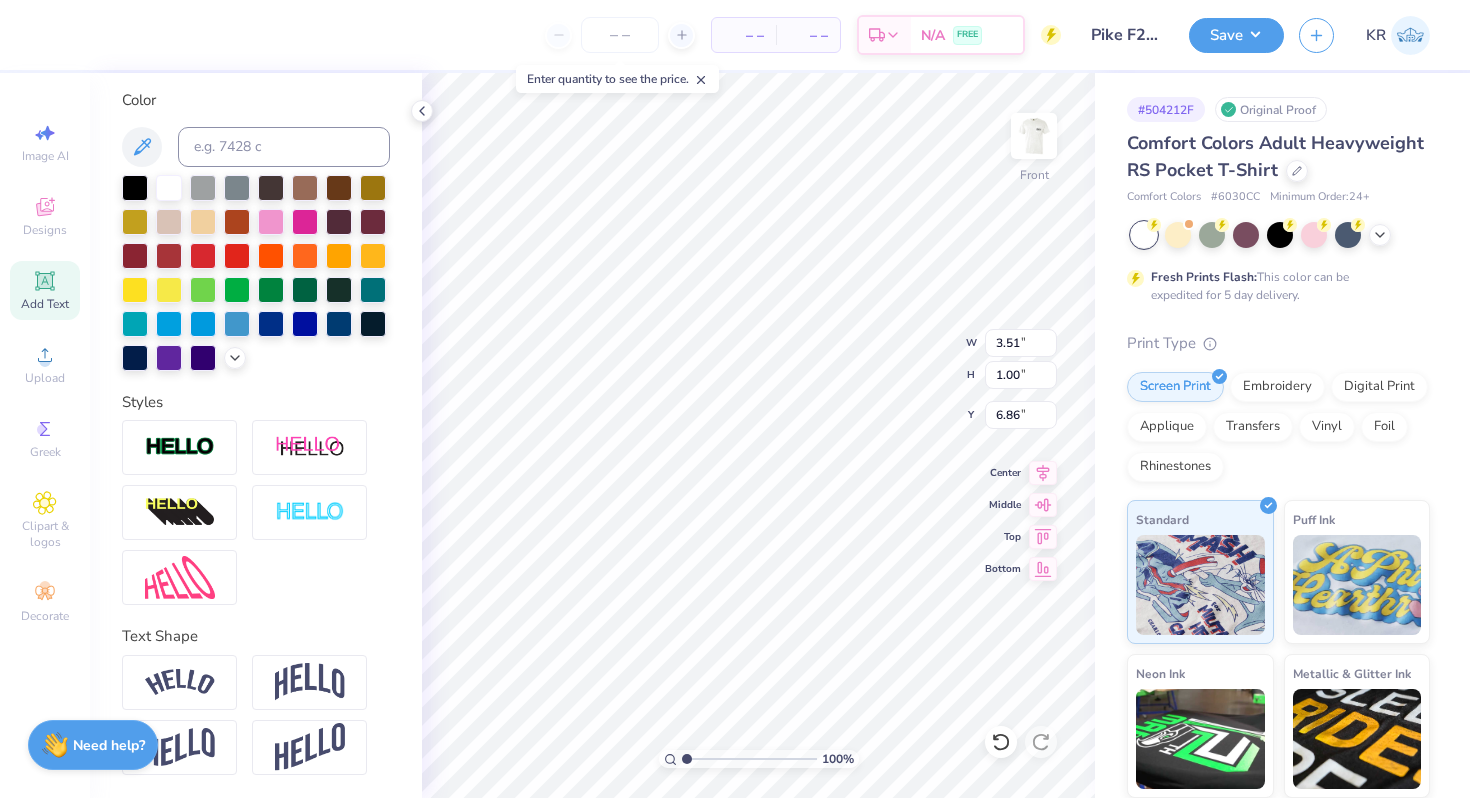 type on "6.86" 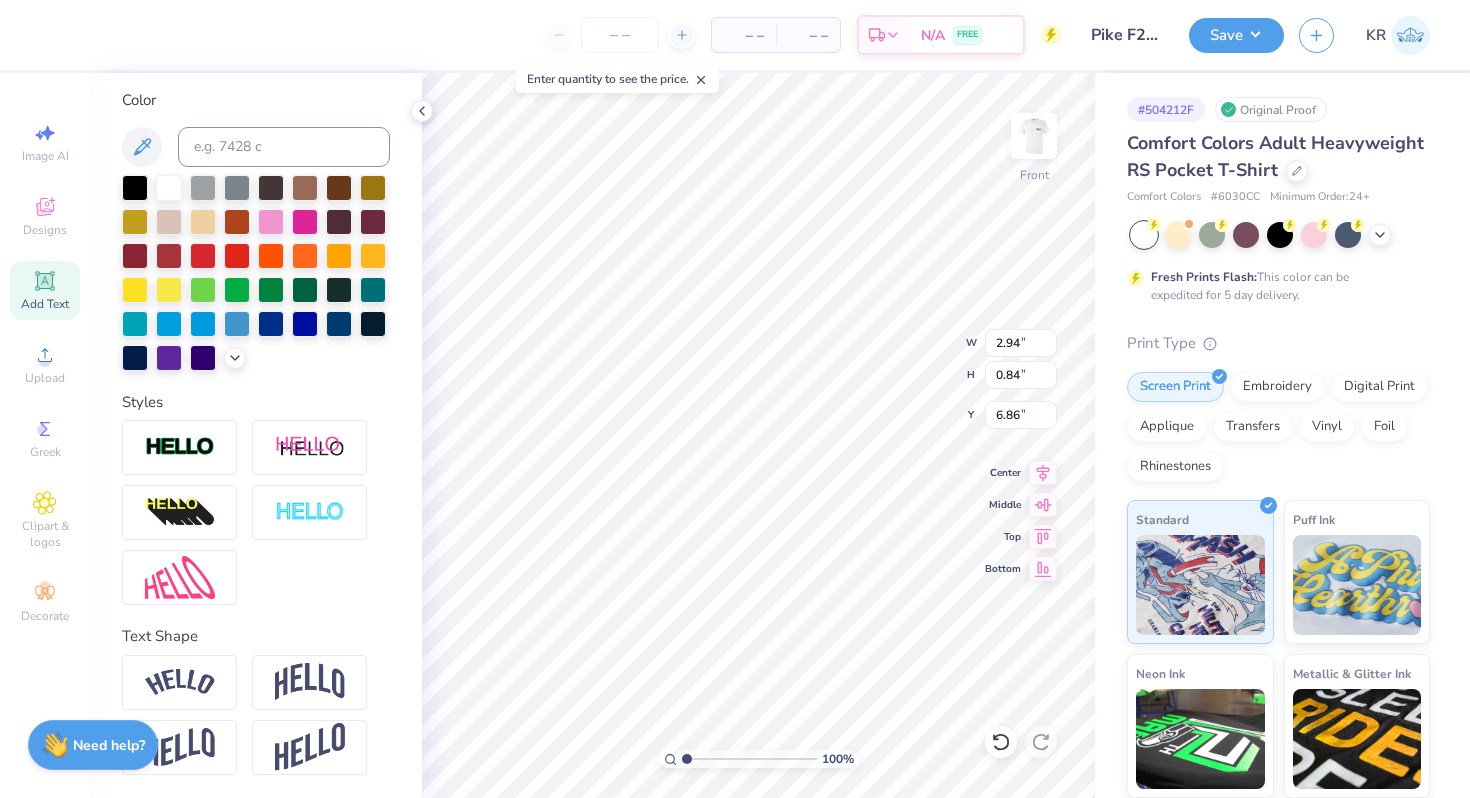 type on "6.49" 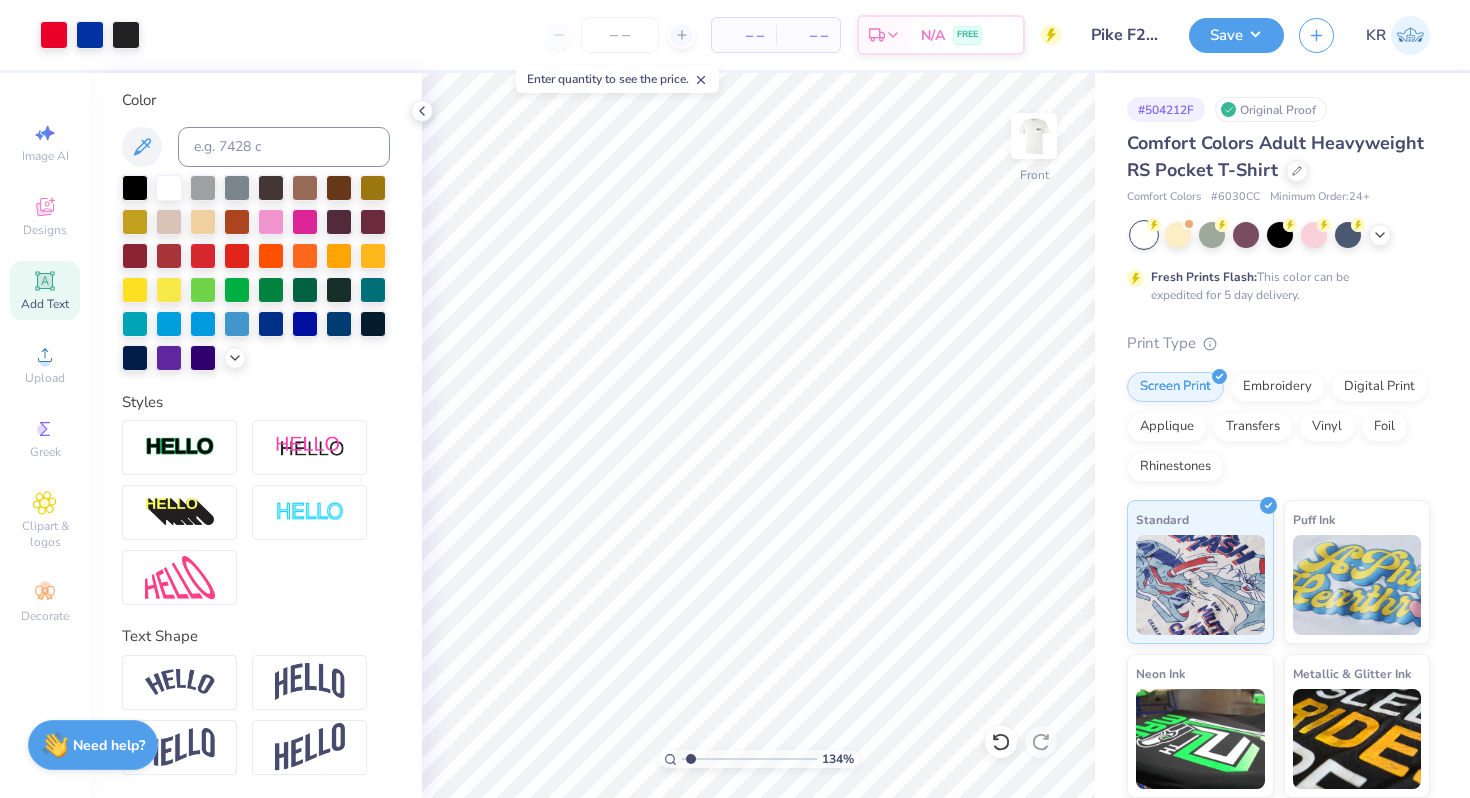 type on "1.34" 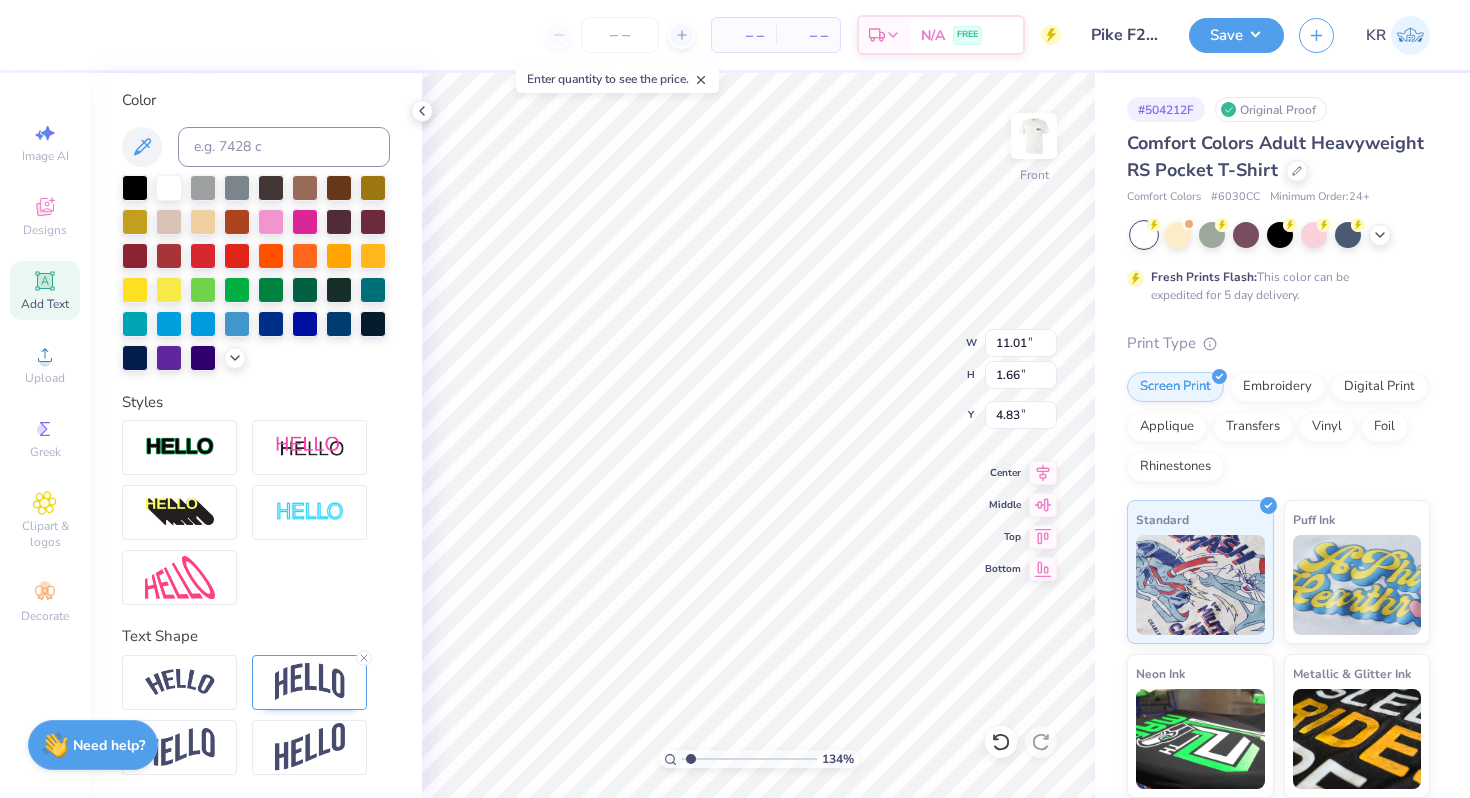type on "11.48" 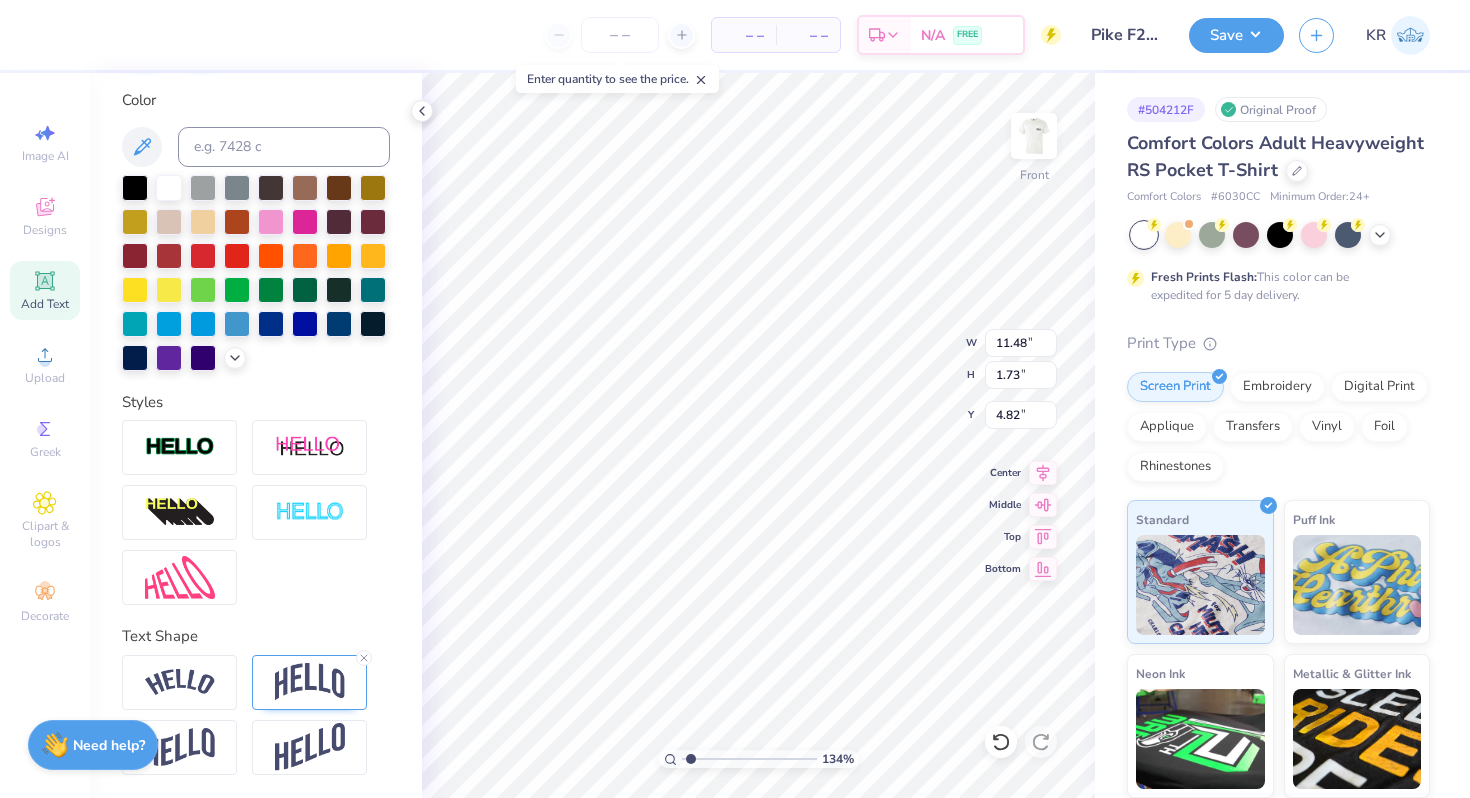 type on "4.75" 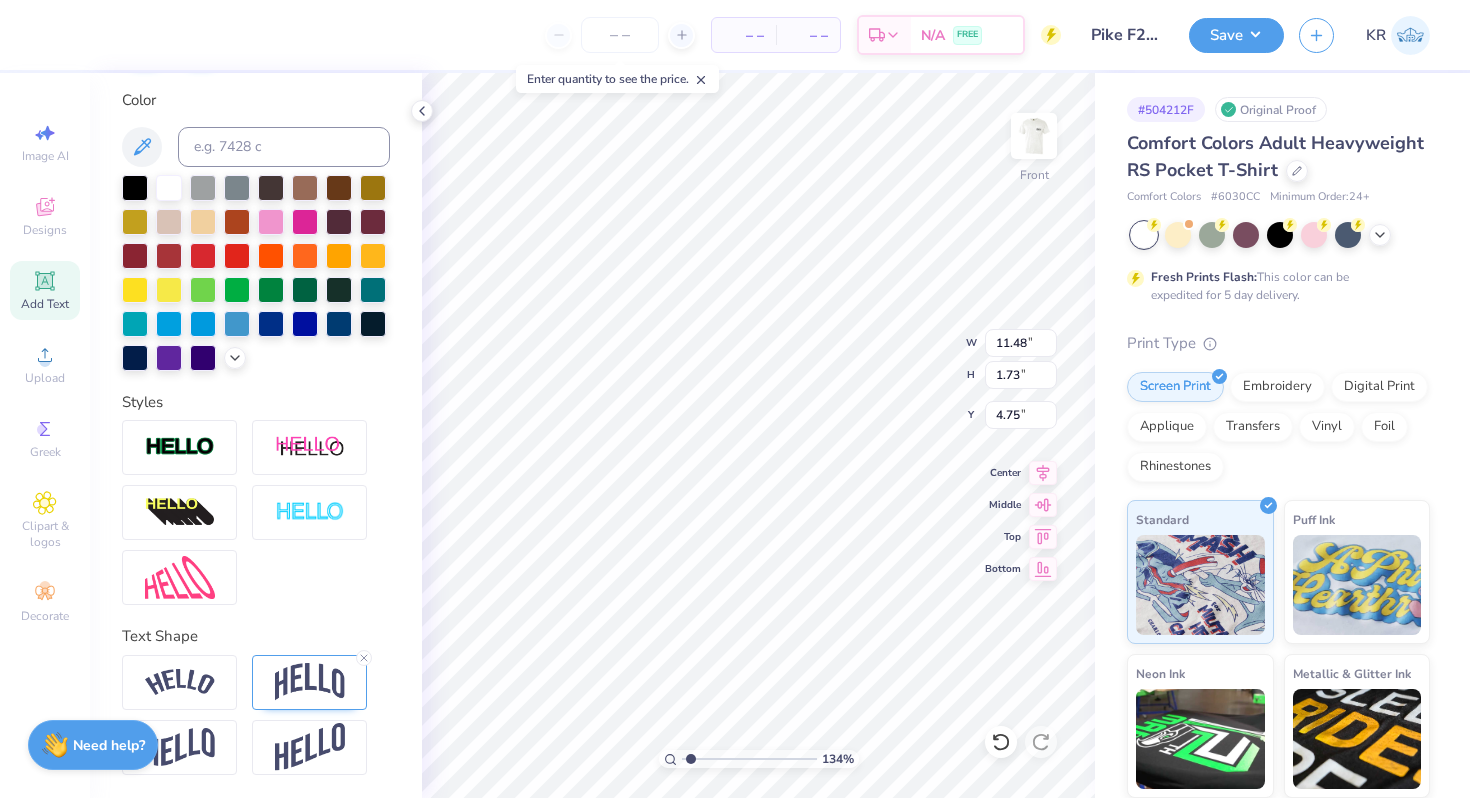 type on "2.94" 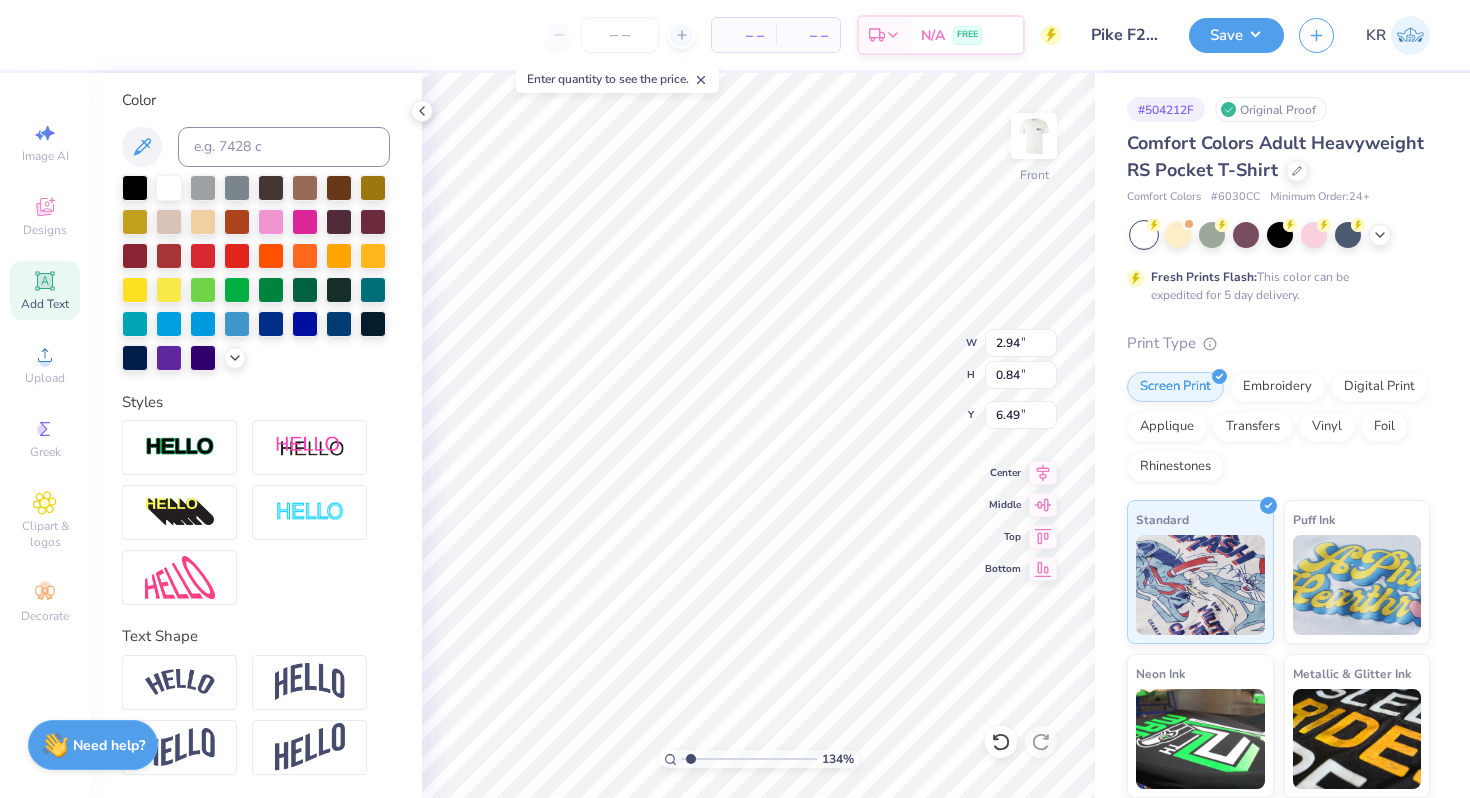 type on "6.65" 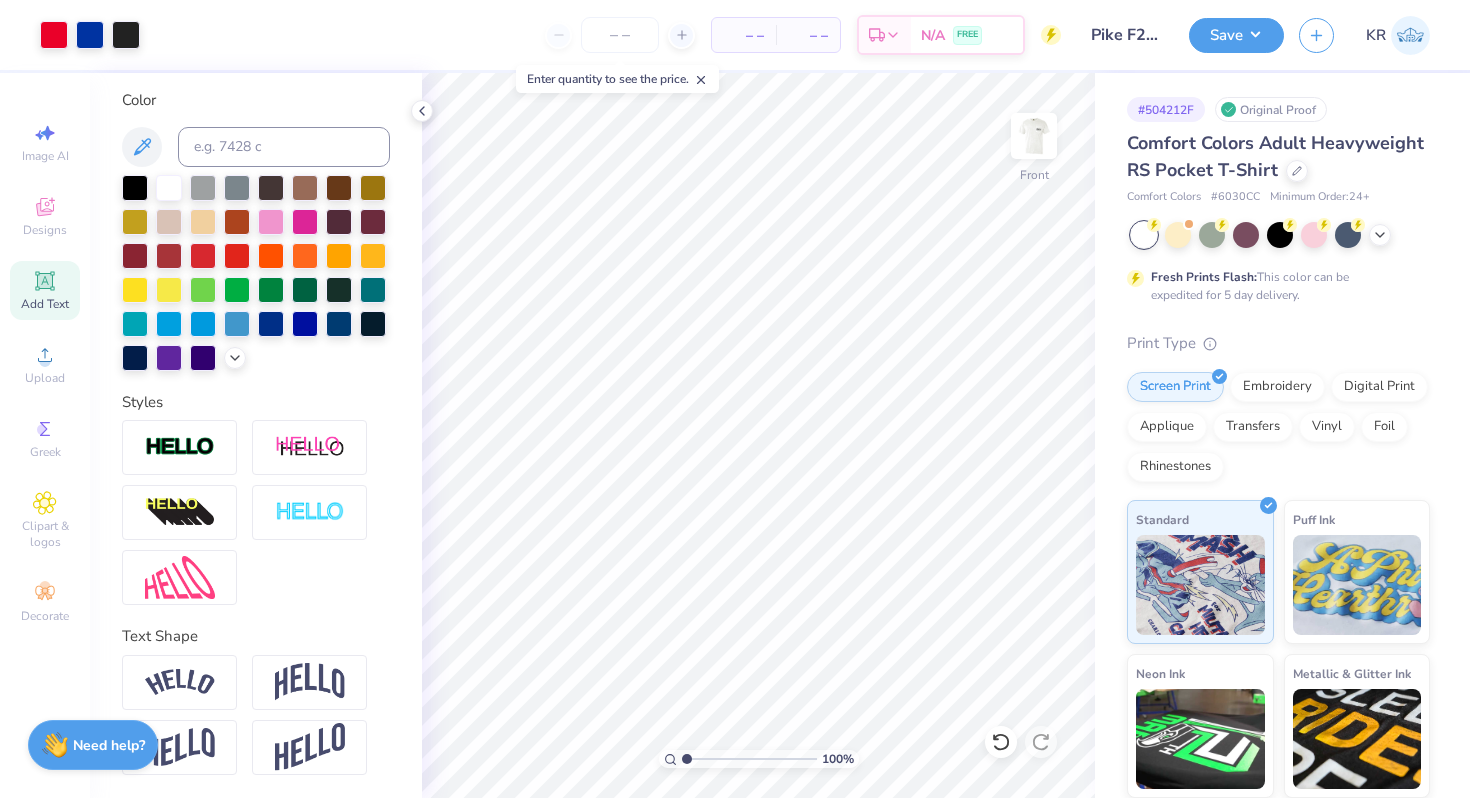 drag, startPoint x: 692, startPoint y: 760, endPoint x: 681, endPoint y: 766, distance: 12.529964 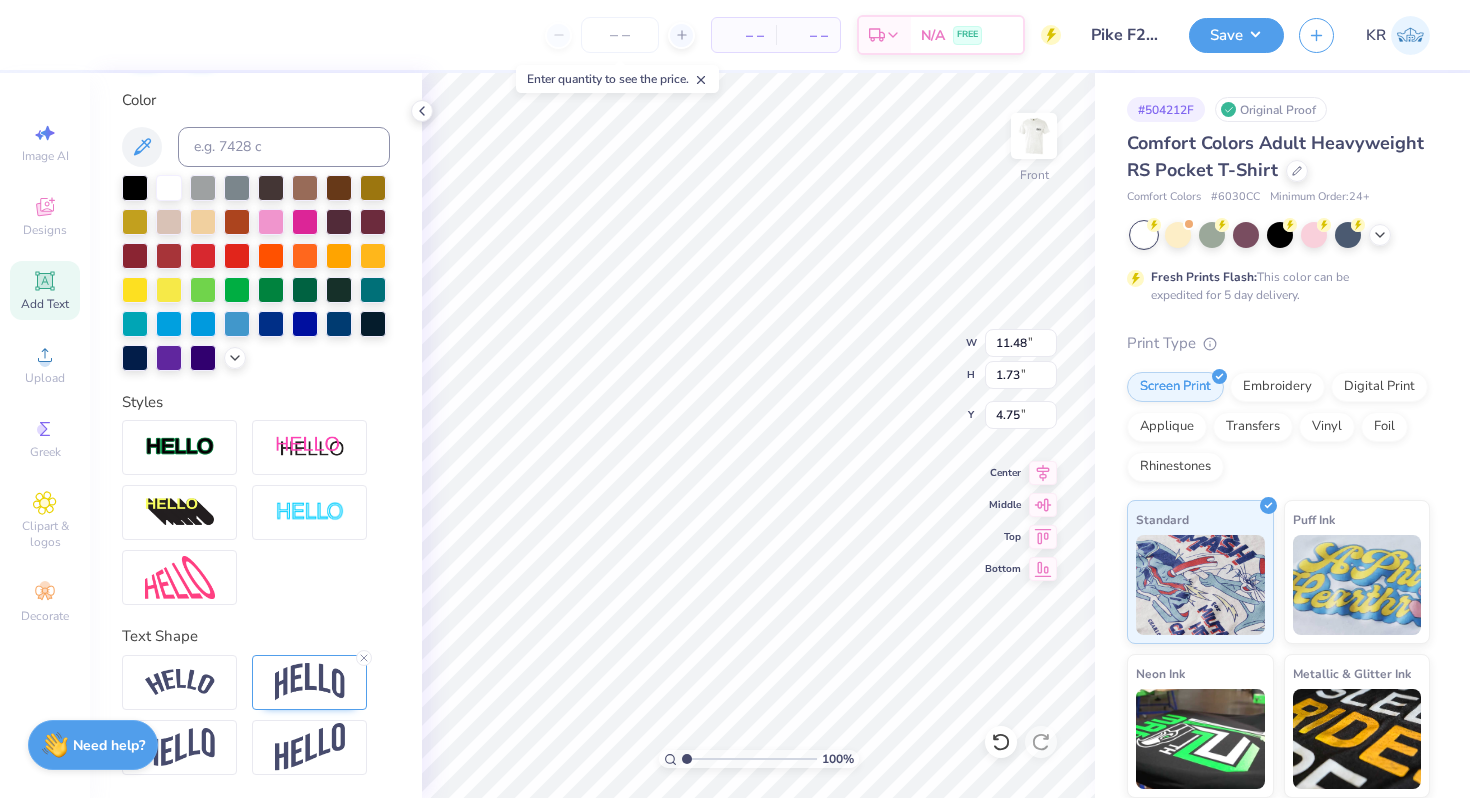type on "4.91" 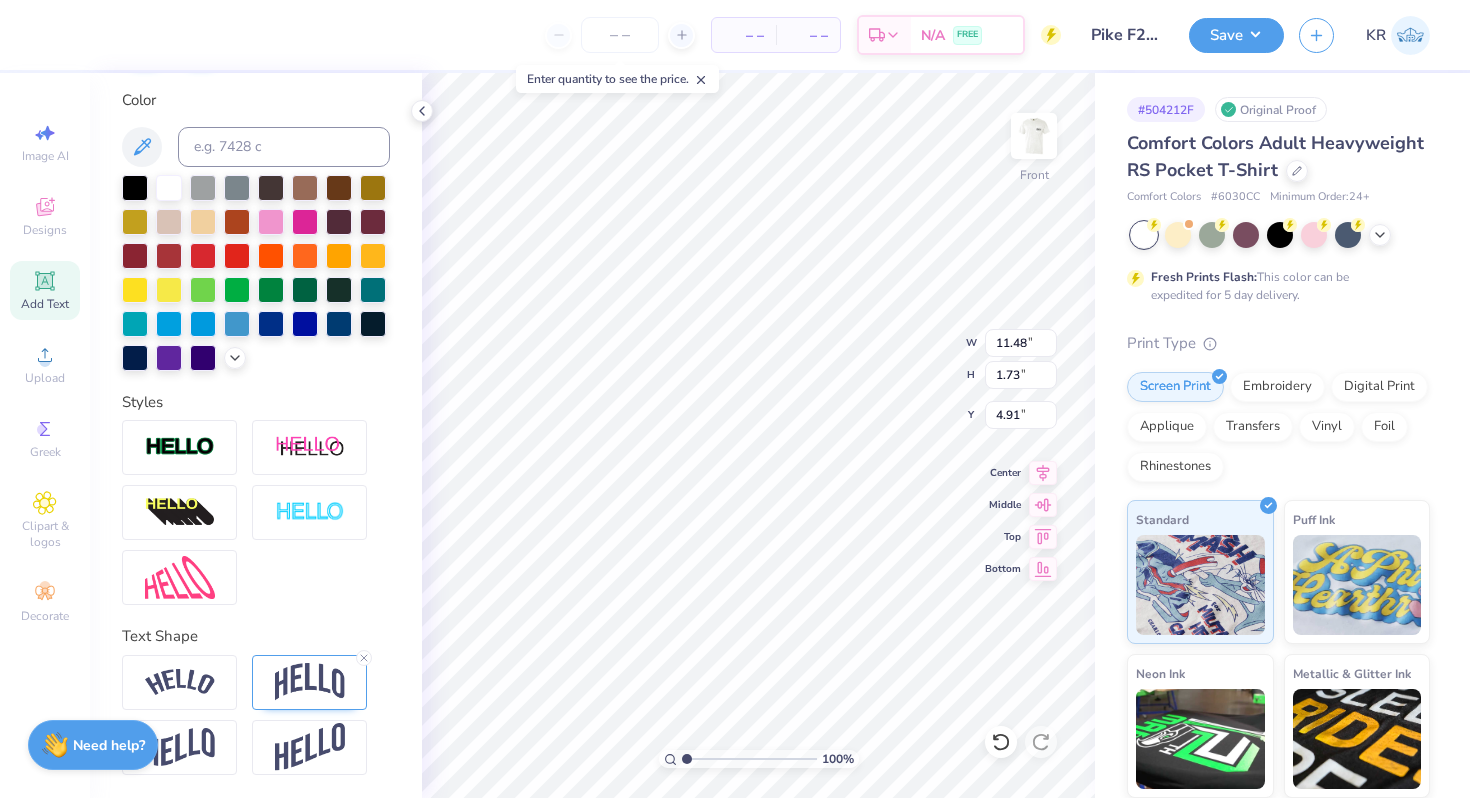type on "12.05" 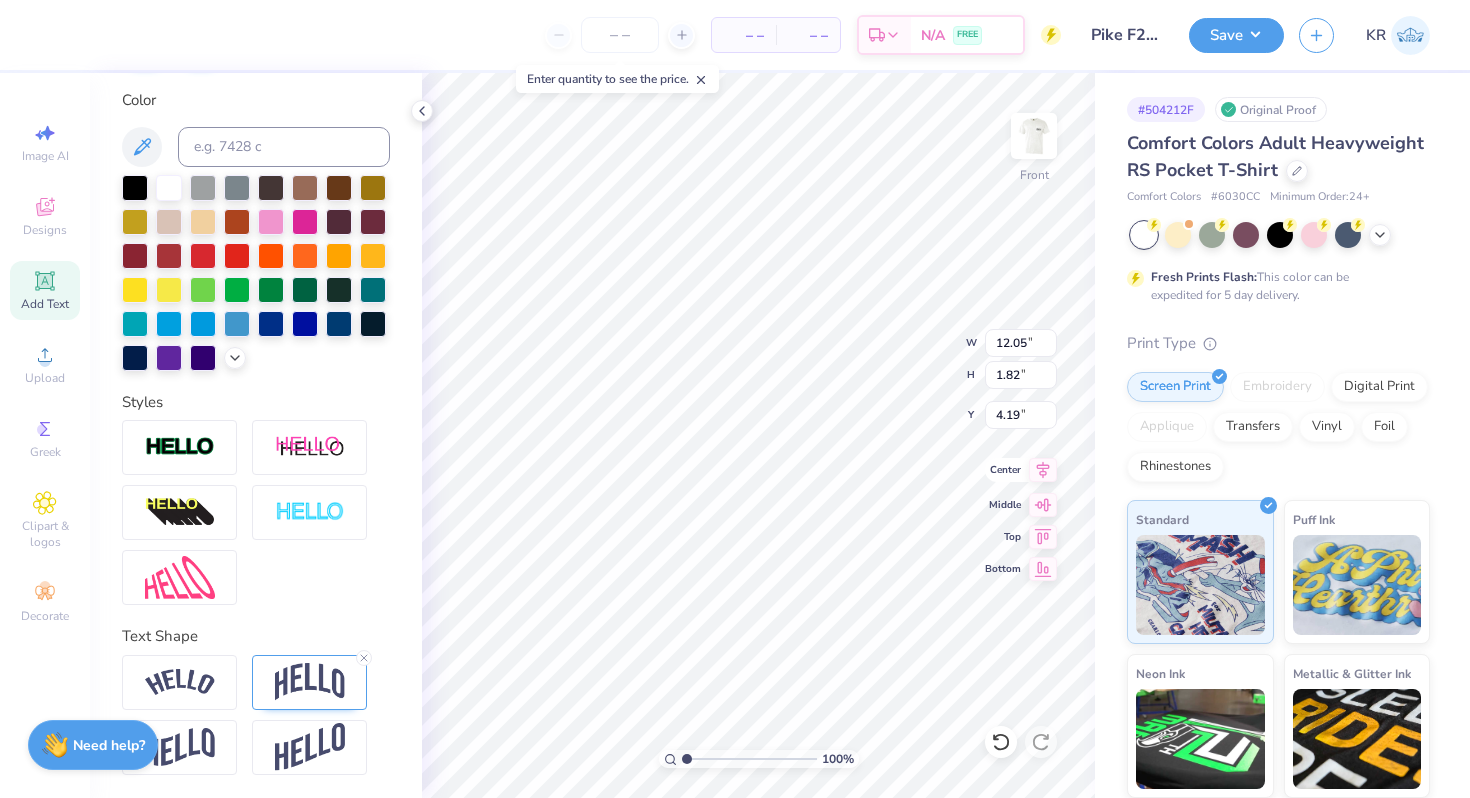 click 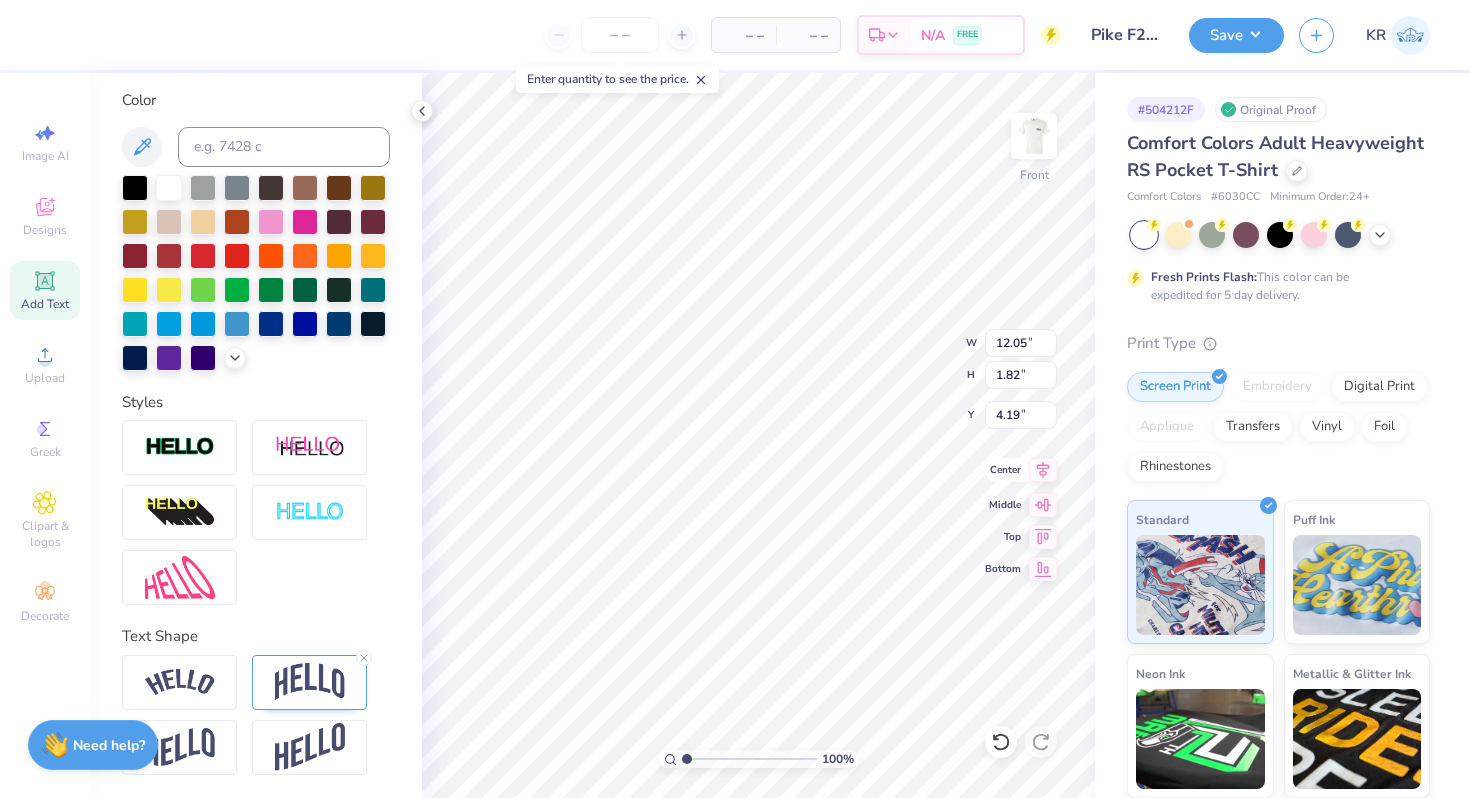 type on "4.20" 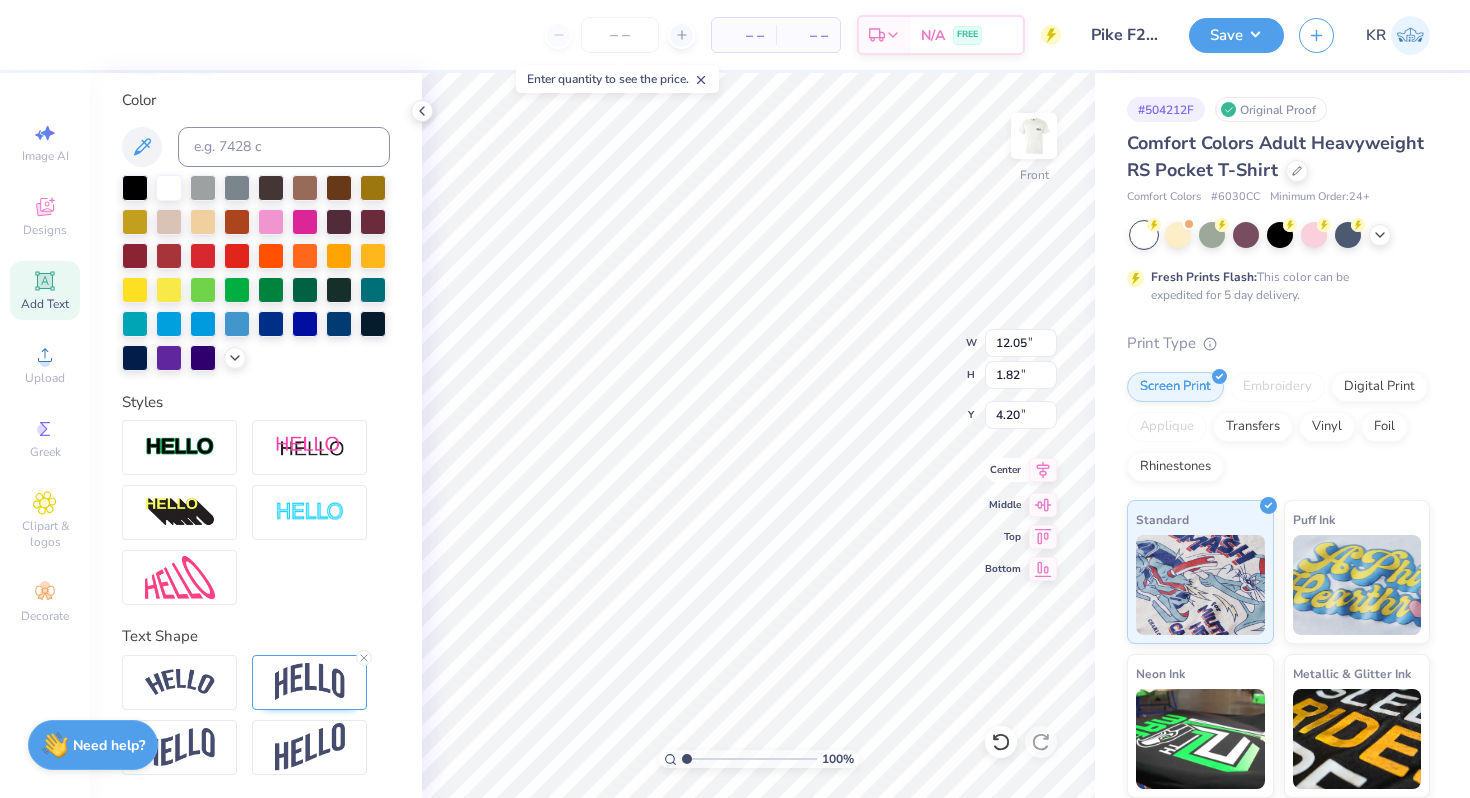 click 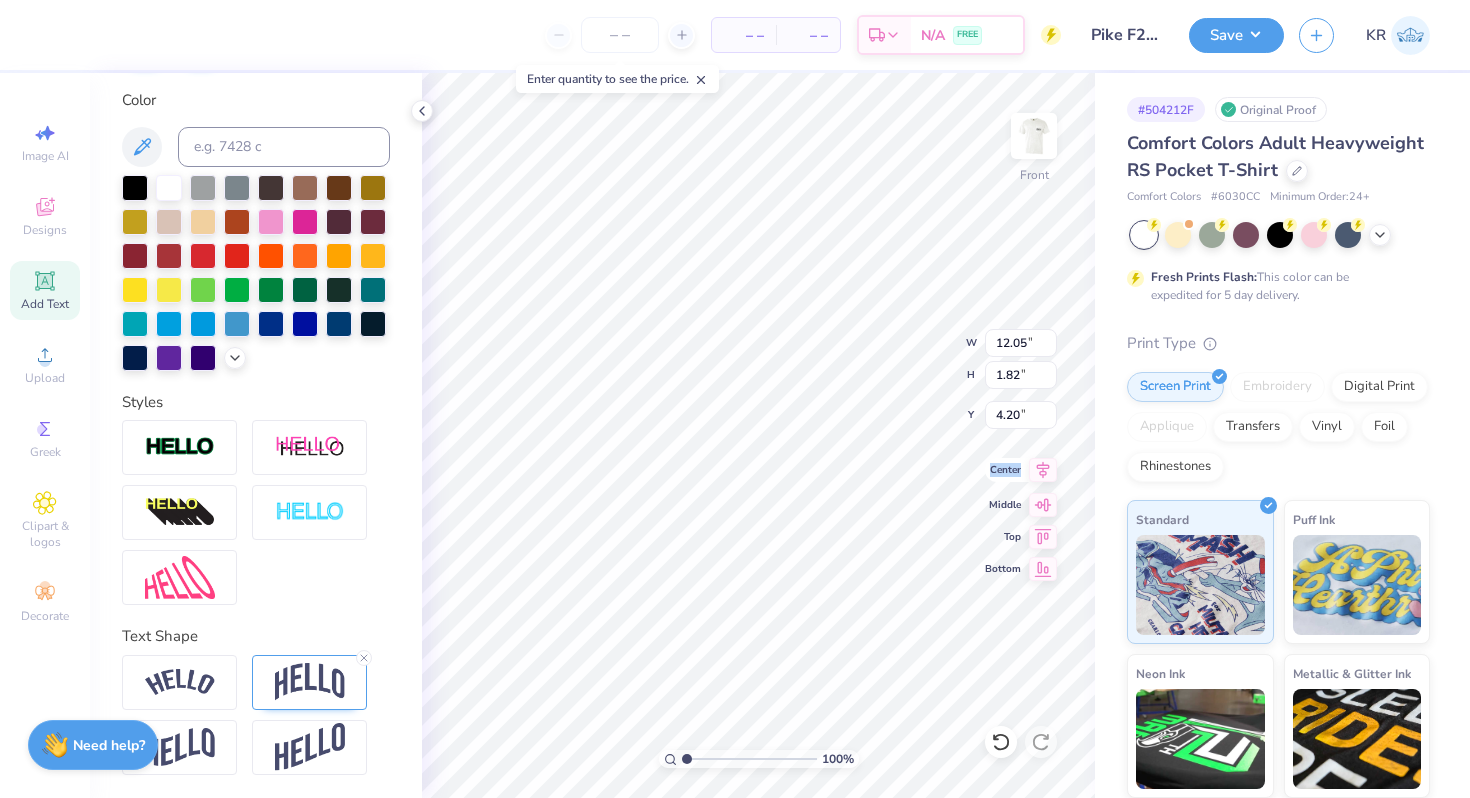click 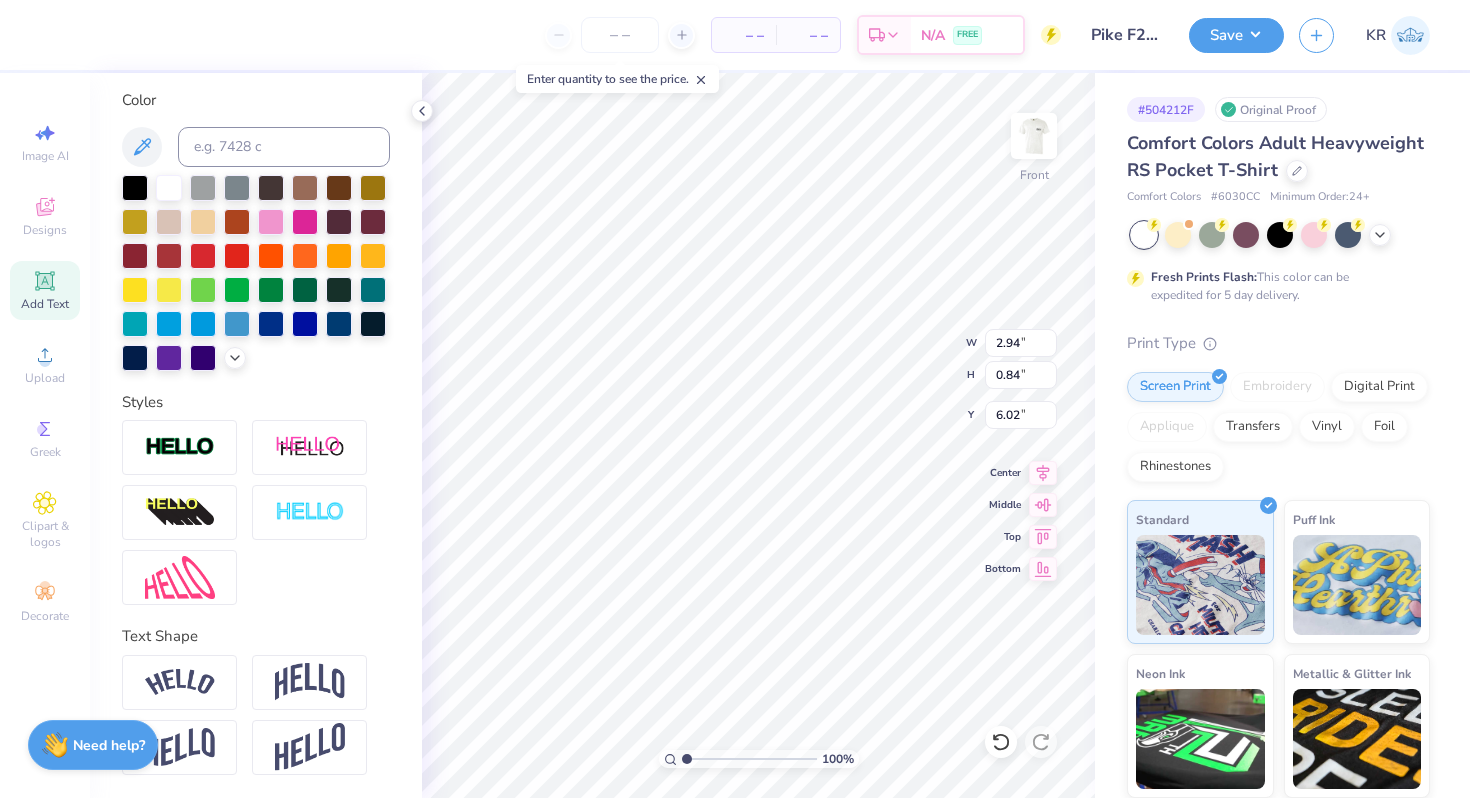 type on "6.02" 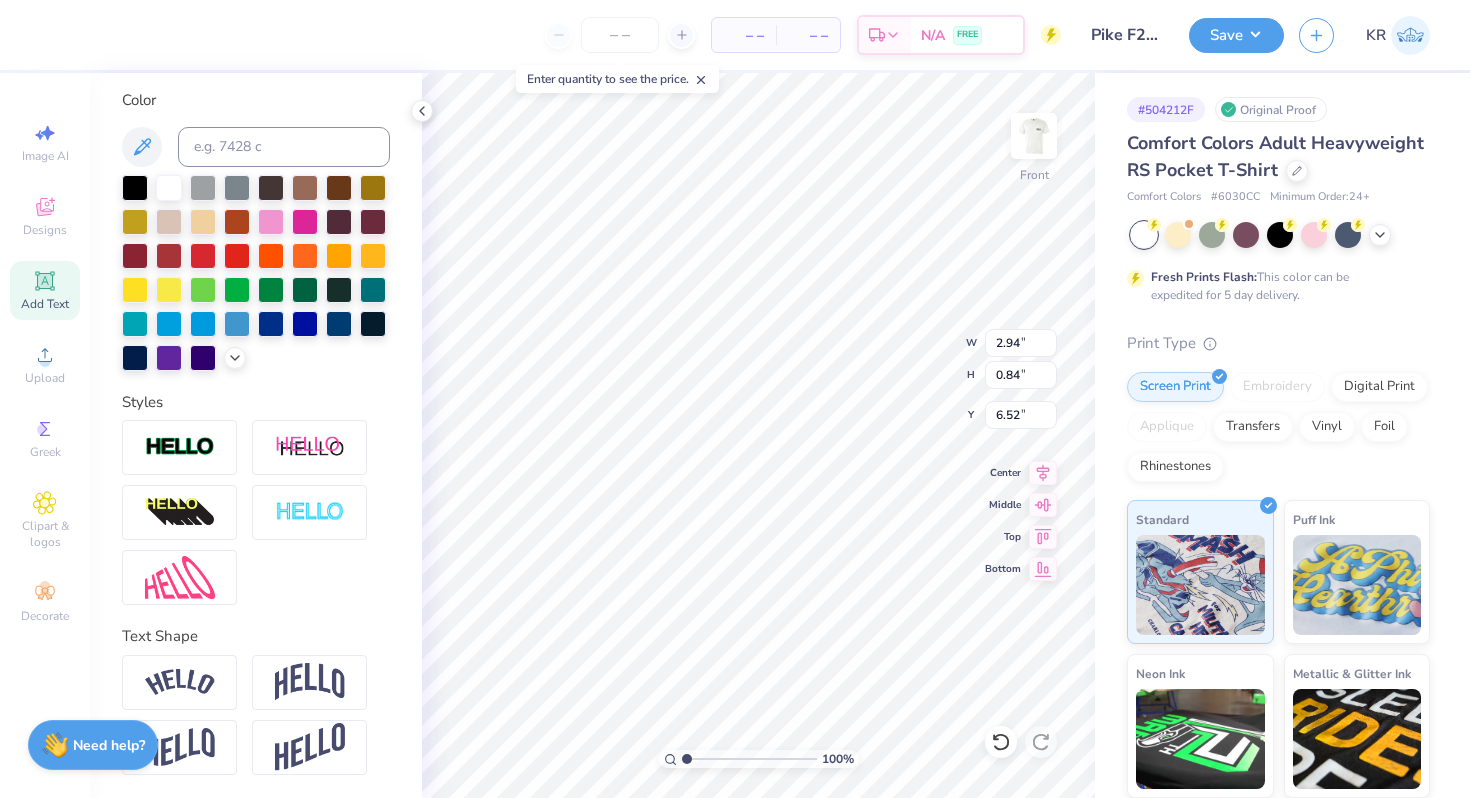 type on "6.52" 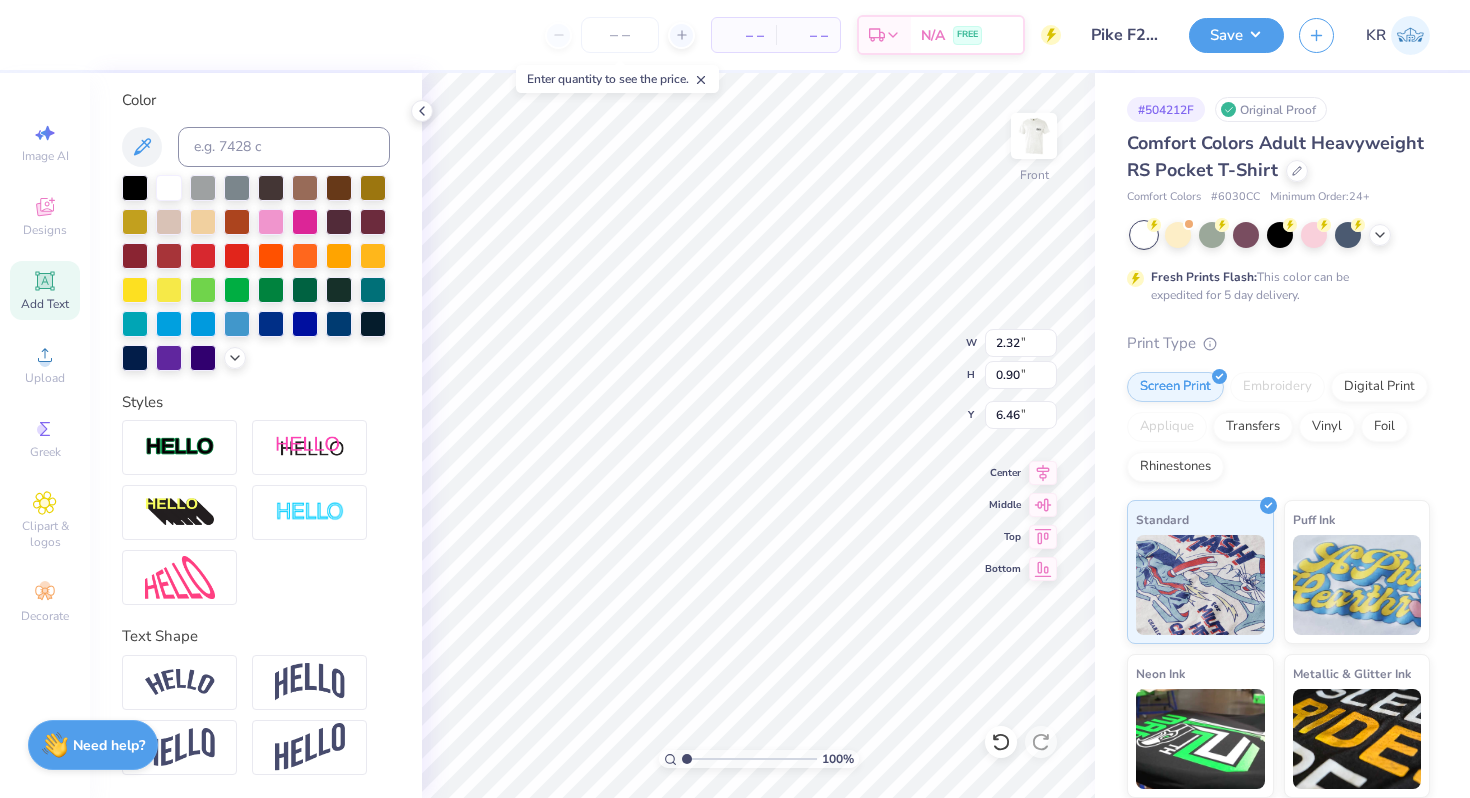 type on "2.32" 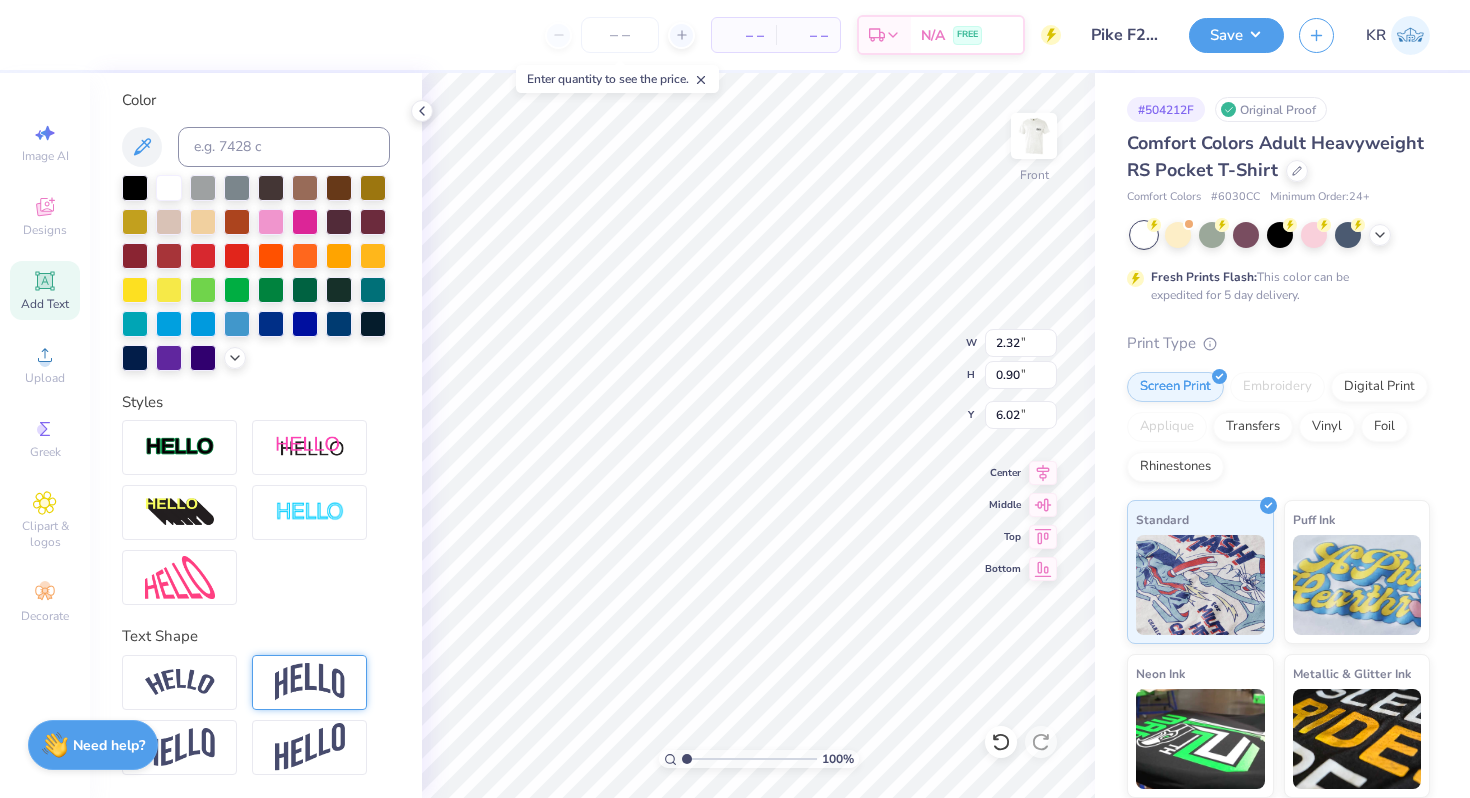 click at bounding box center (310, 682) 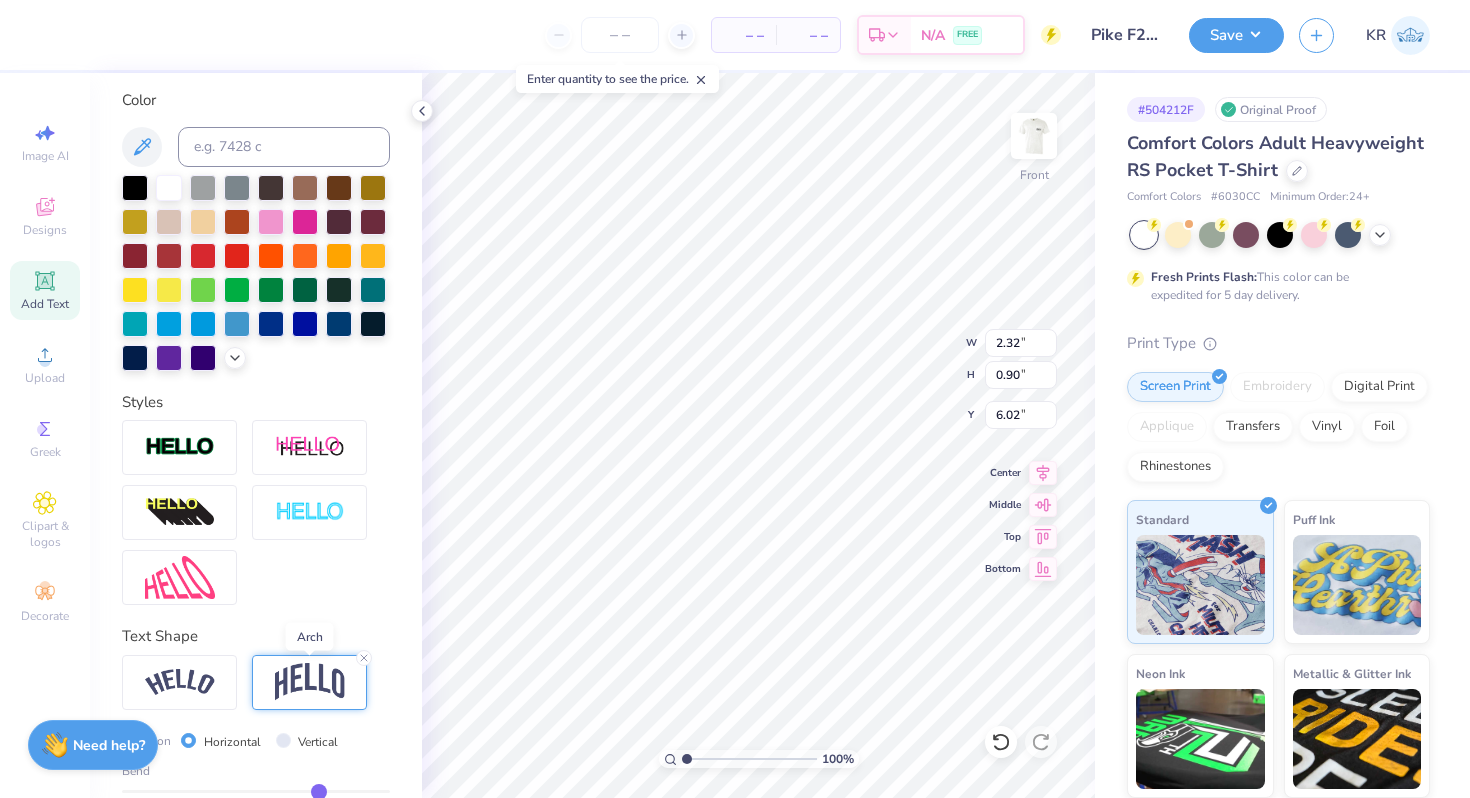 type on "1.33" 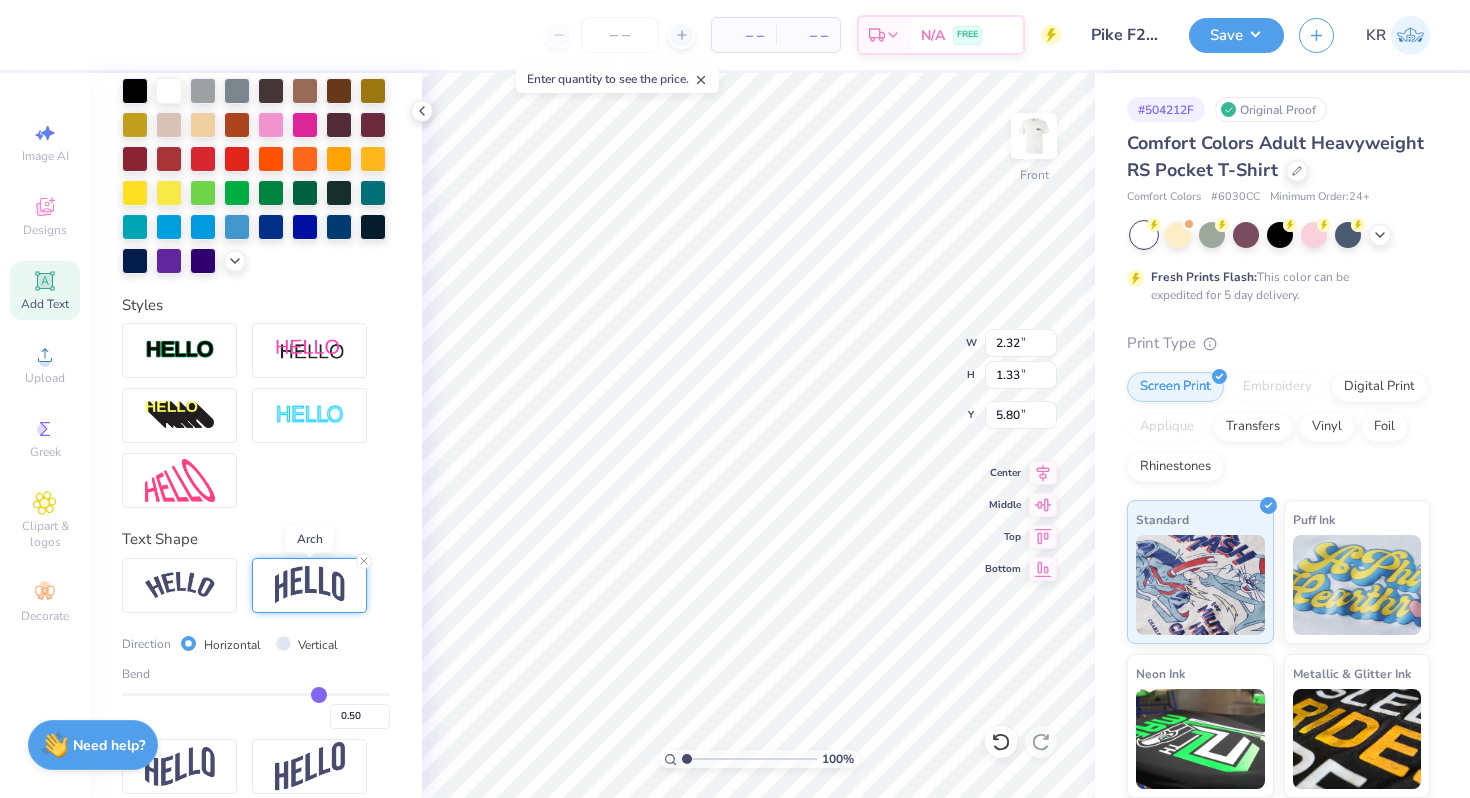 scroll, scrollTop: 464, scrollLeft: 0, axis: vertical 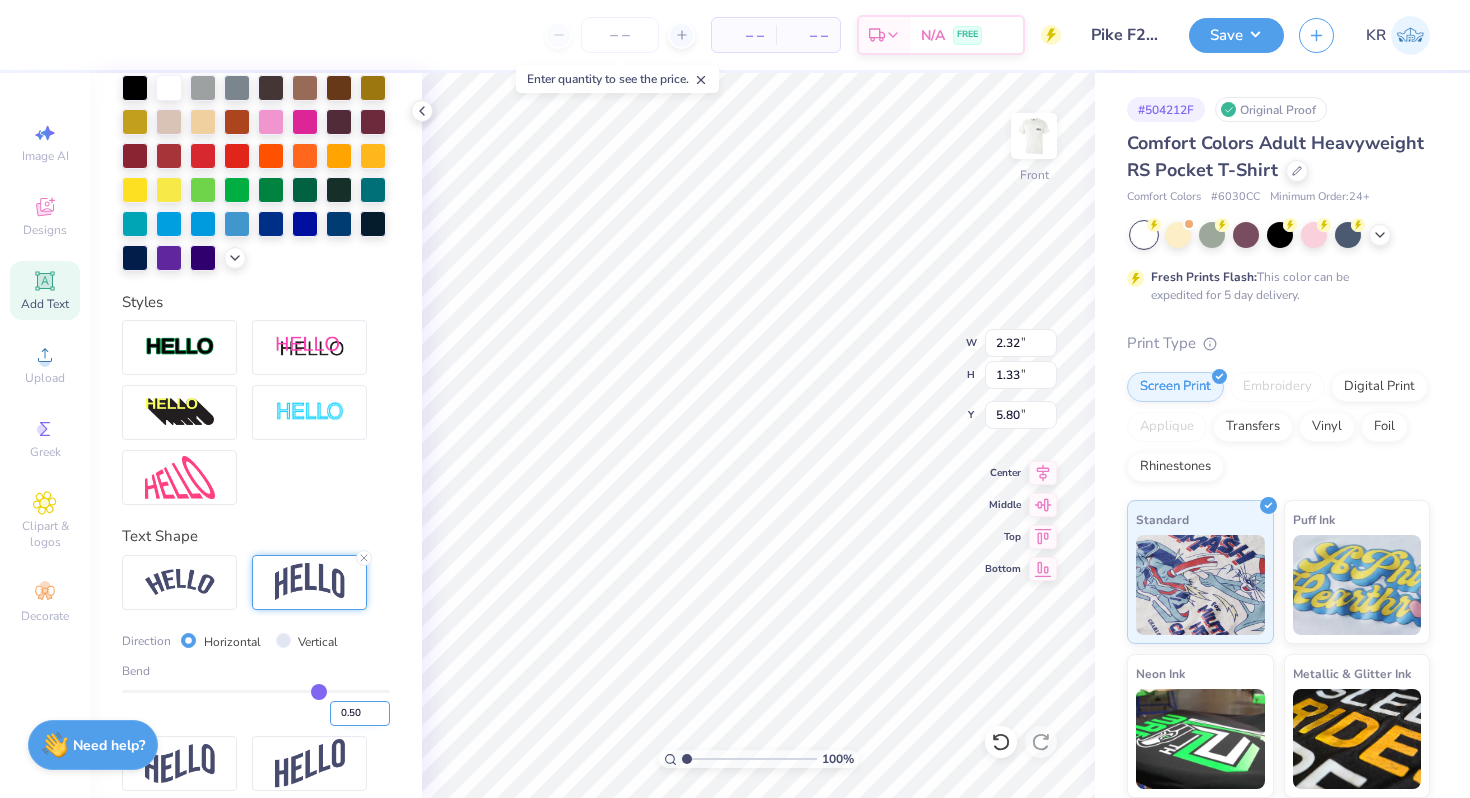 click on "0.50" at bounding box center (360, 713) 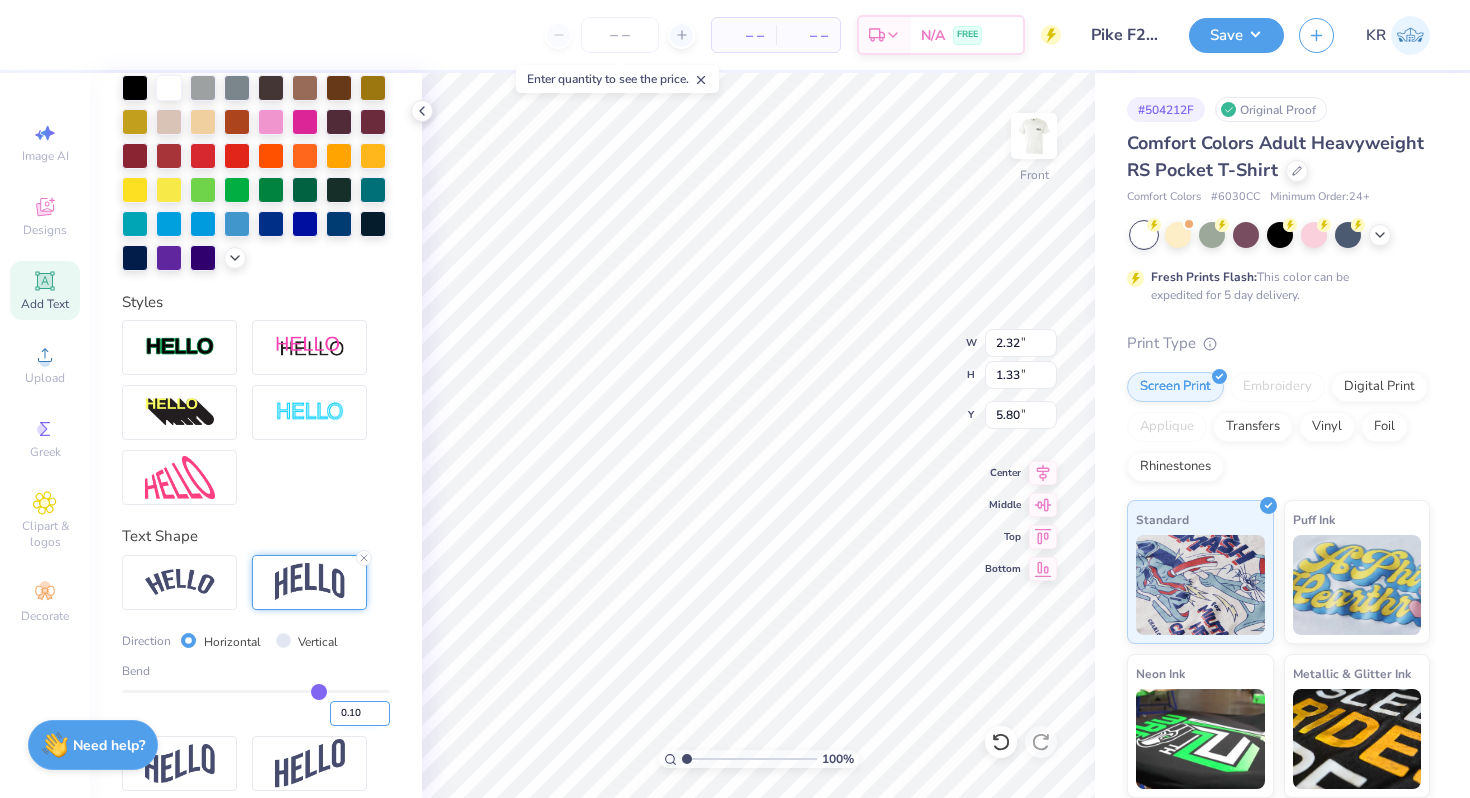 type on "0.10" 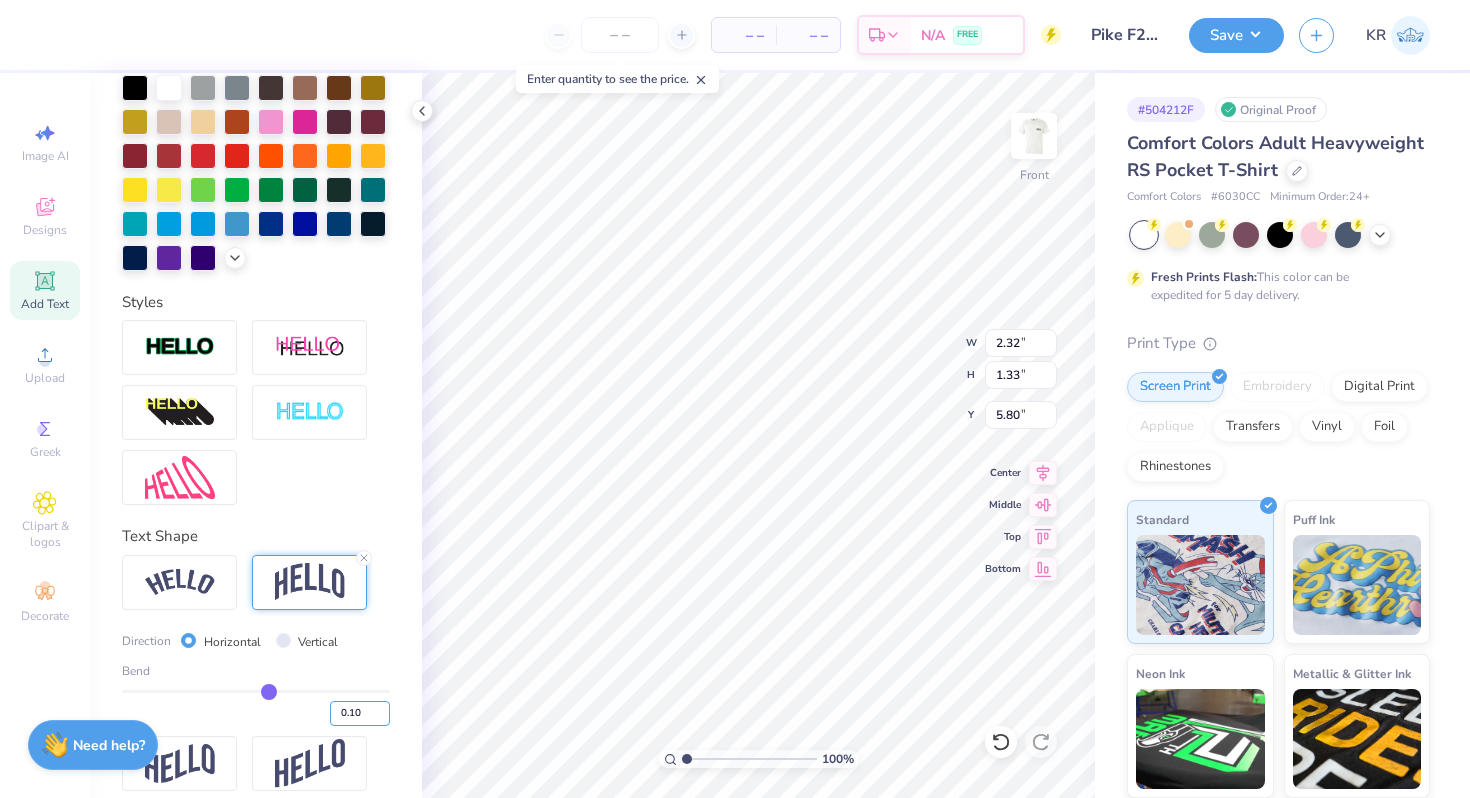type on "0.98" 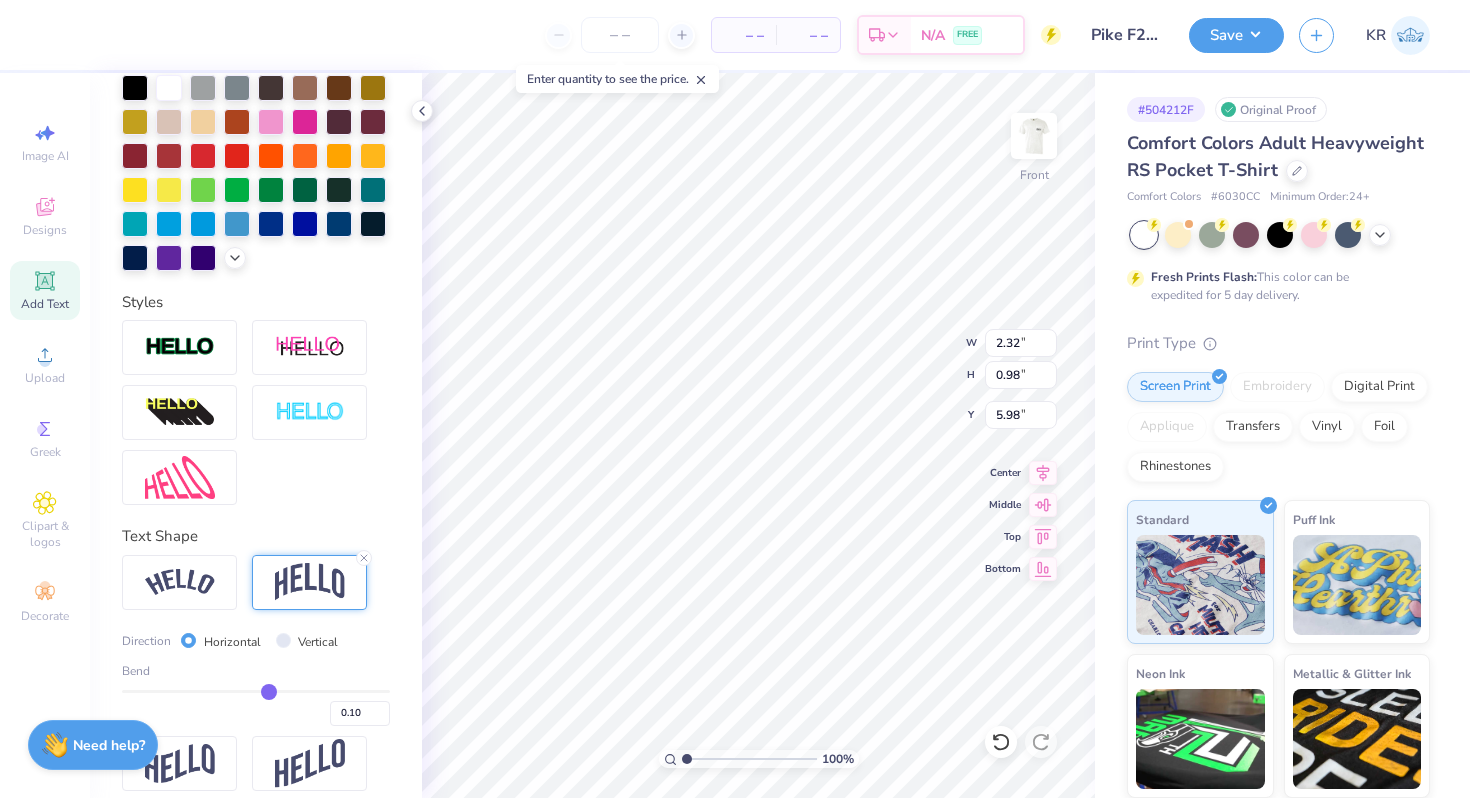 type on "6.02" 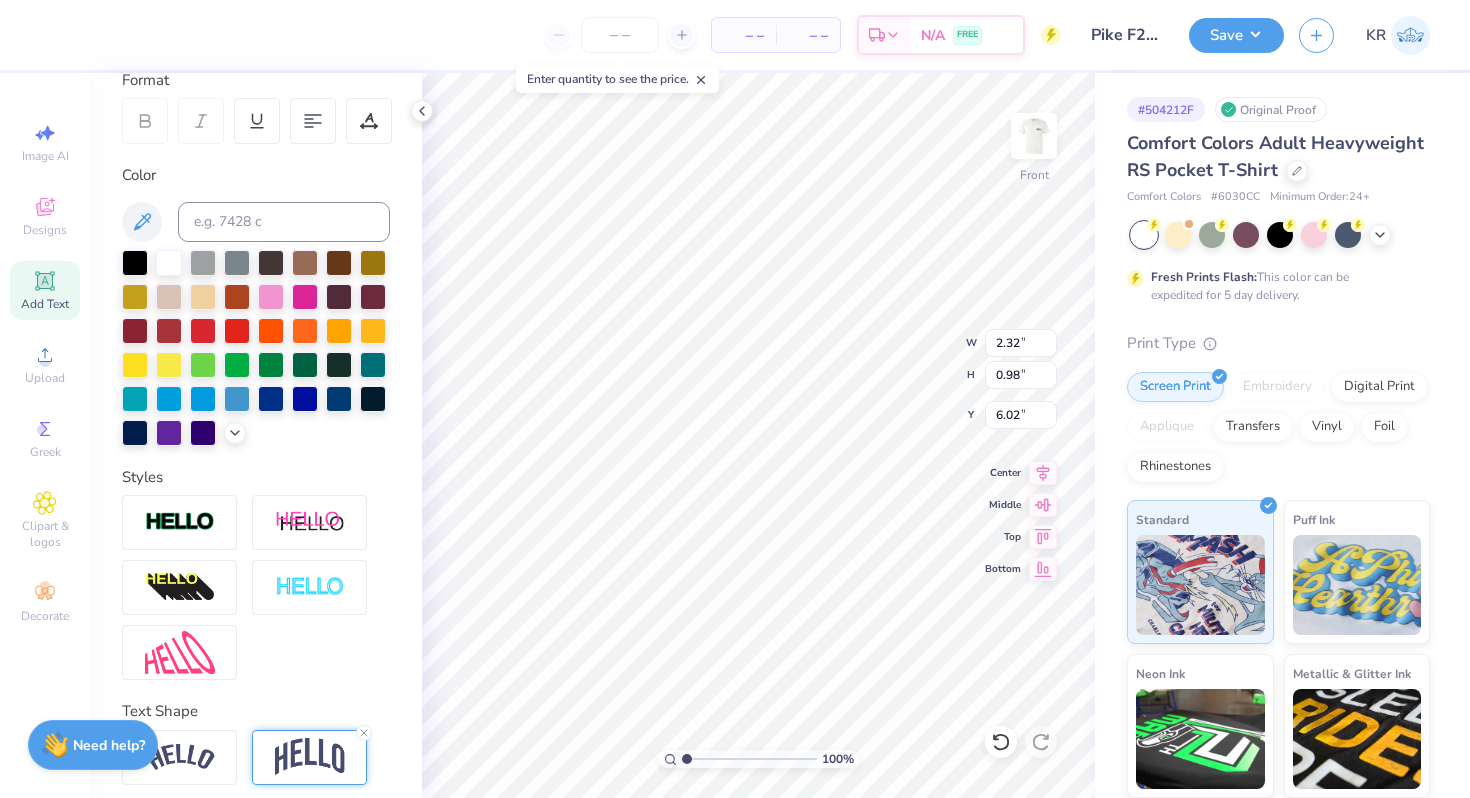 scroll, scrollTop: 156, scrollLeft: 0, axis: vertical 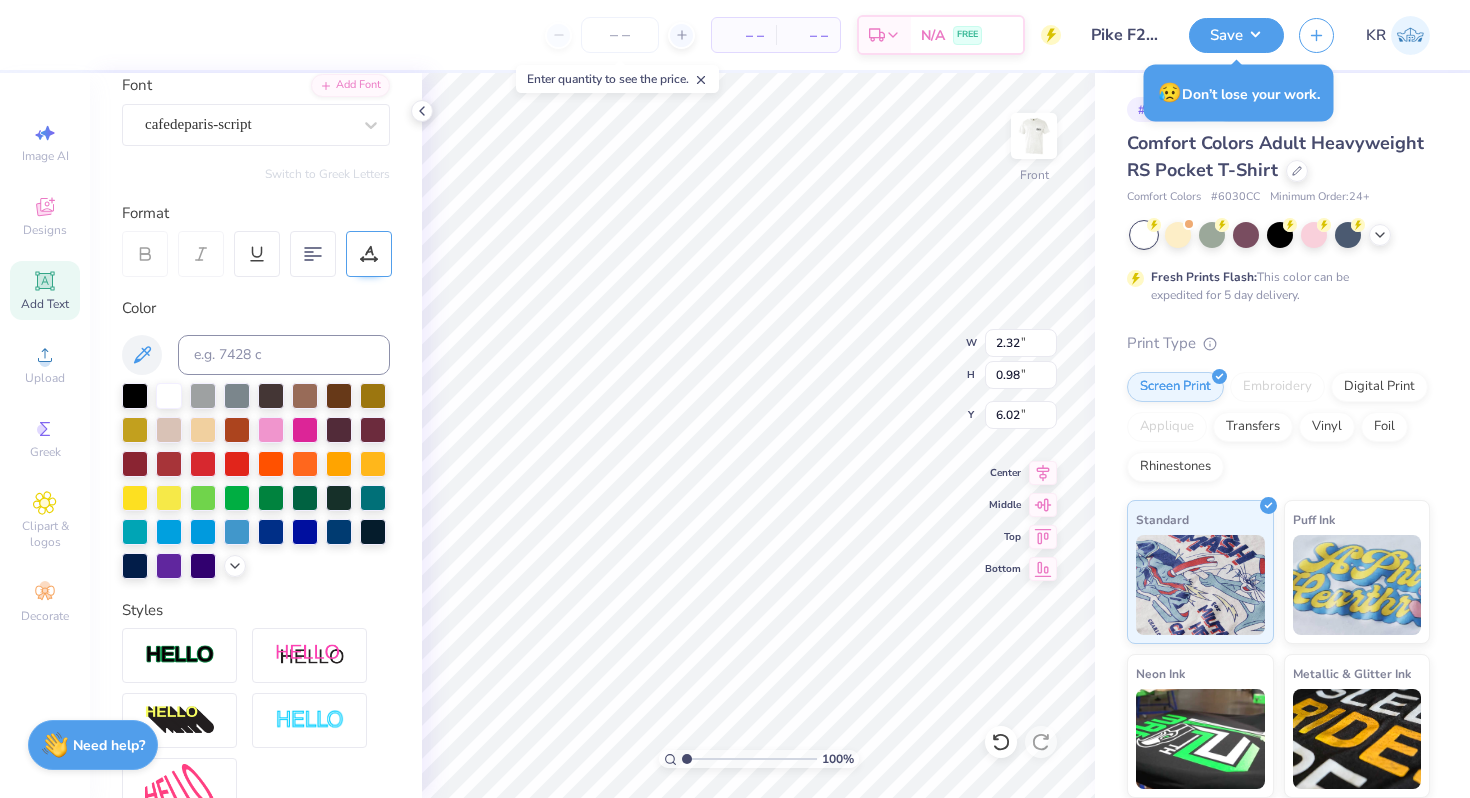 click 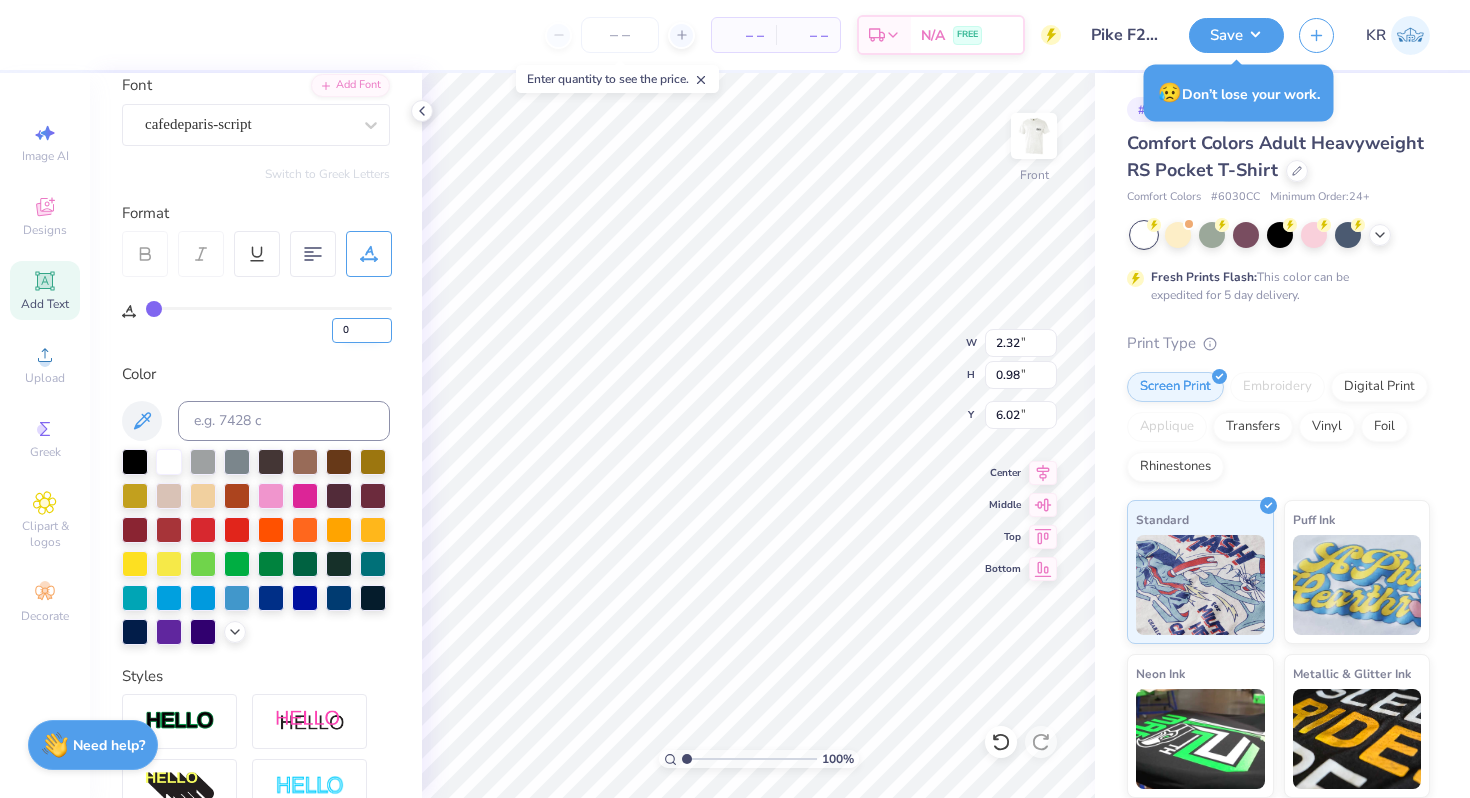 click on "0" at bounding box center [362, 330] 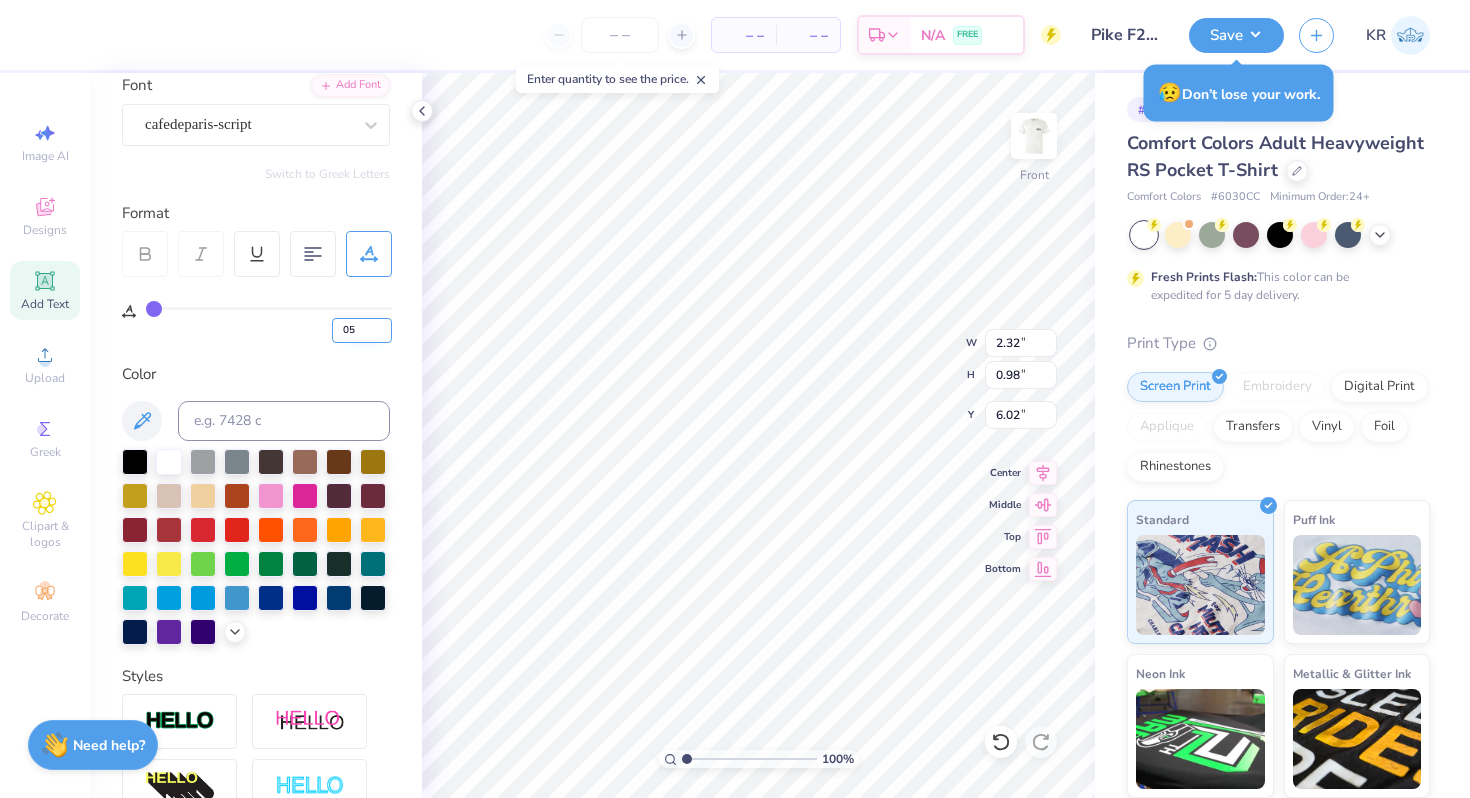 type on "05" 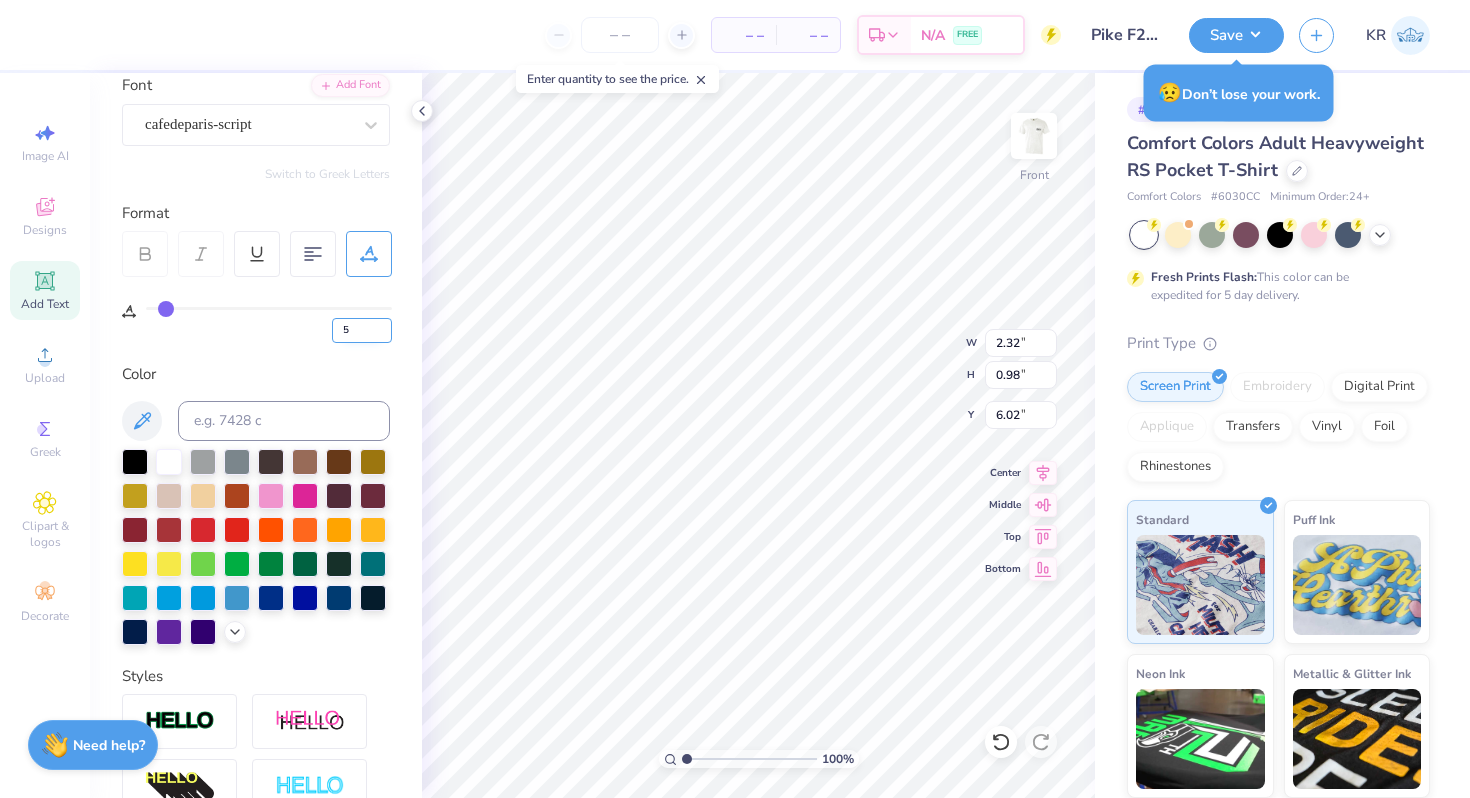 type on "2.70" 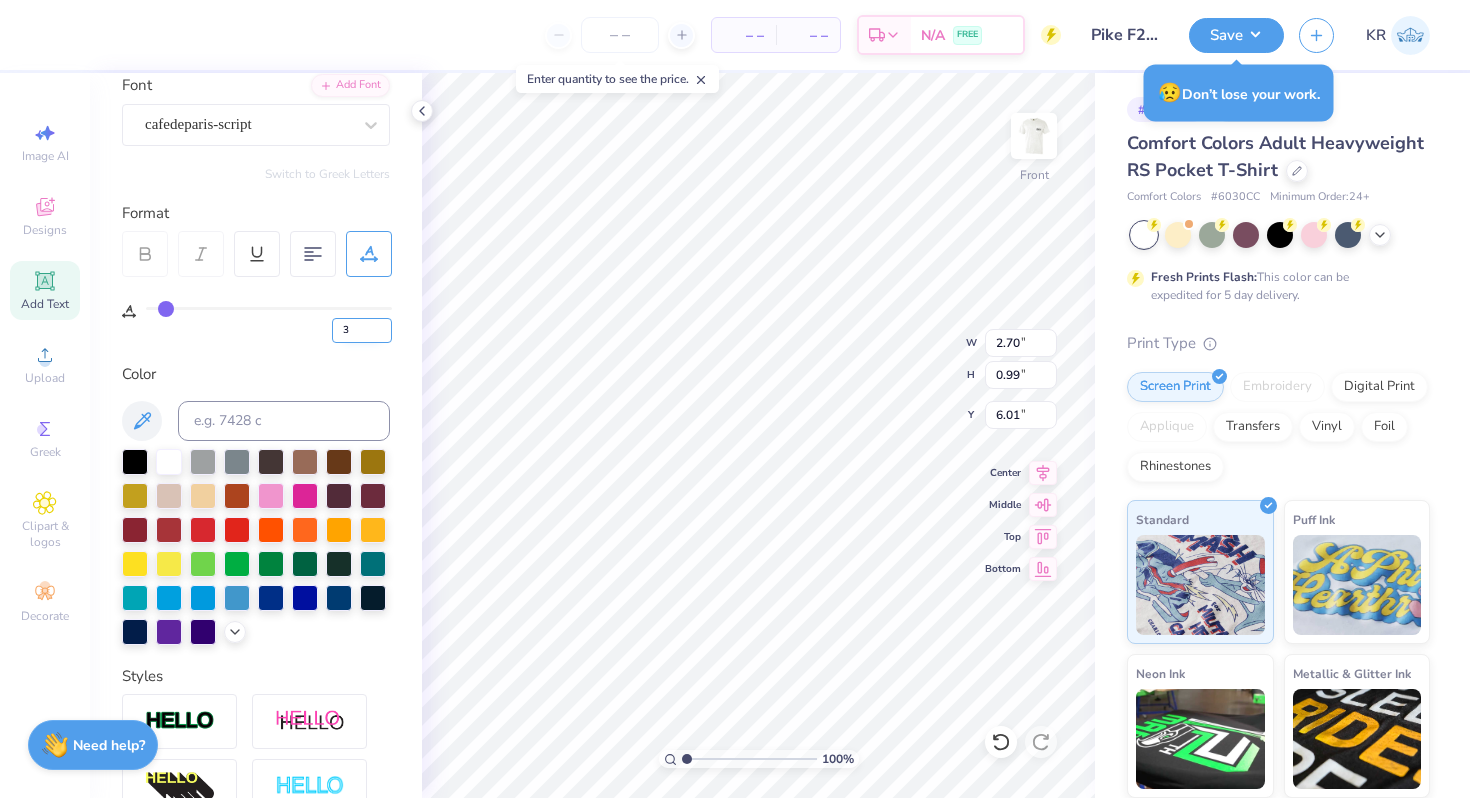 type on "3" 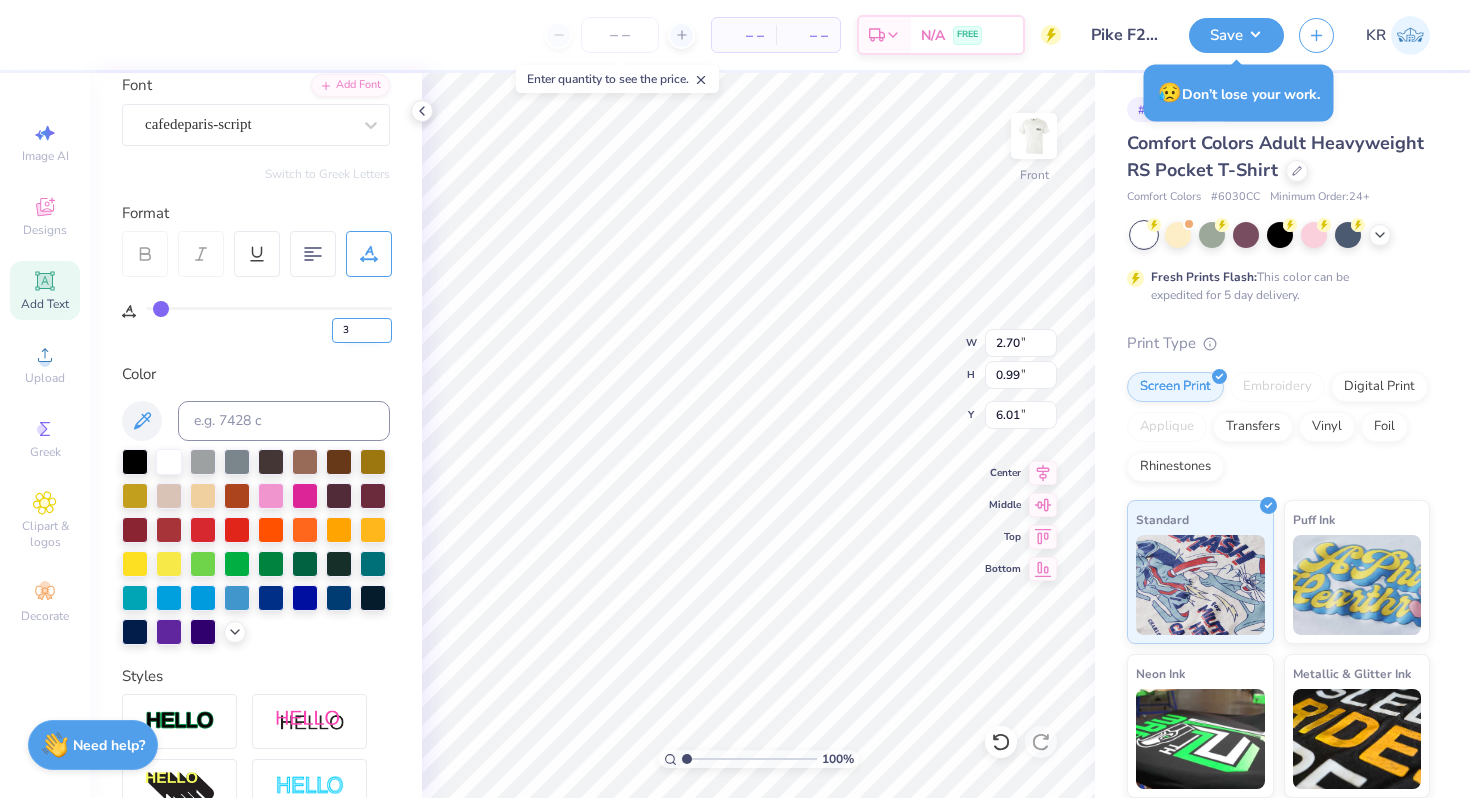type on "2.55" 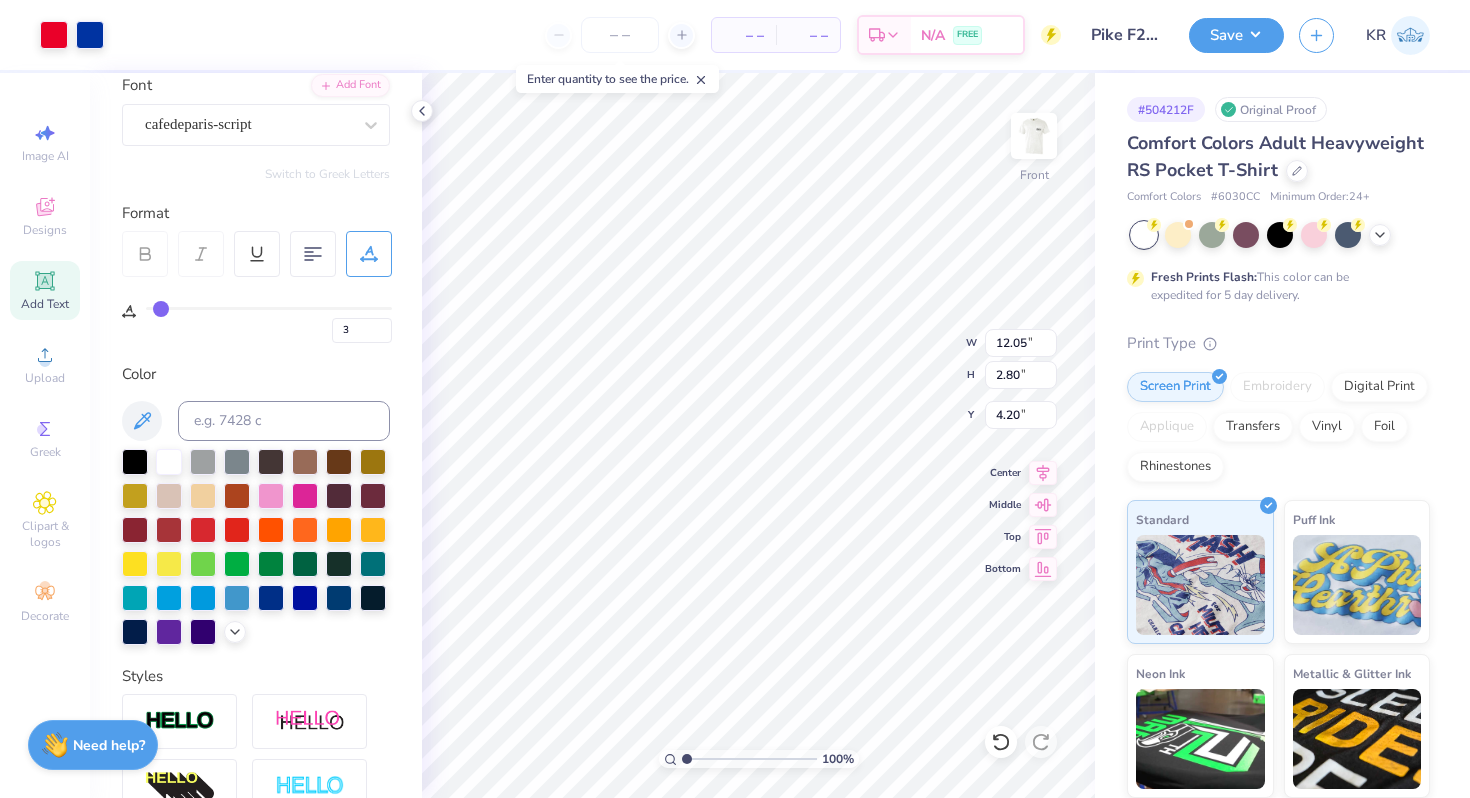 type on "4.69" 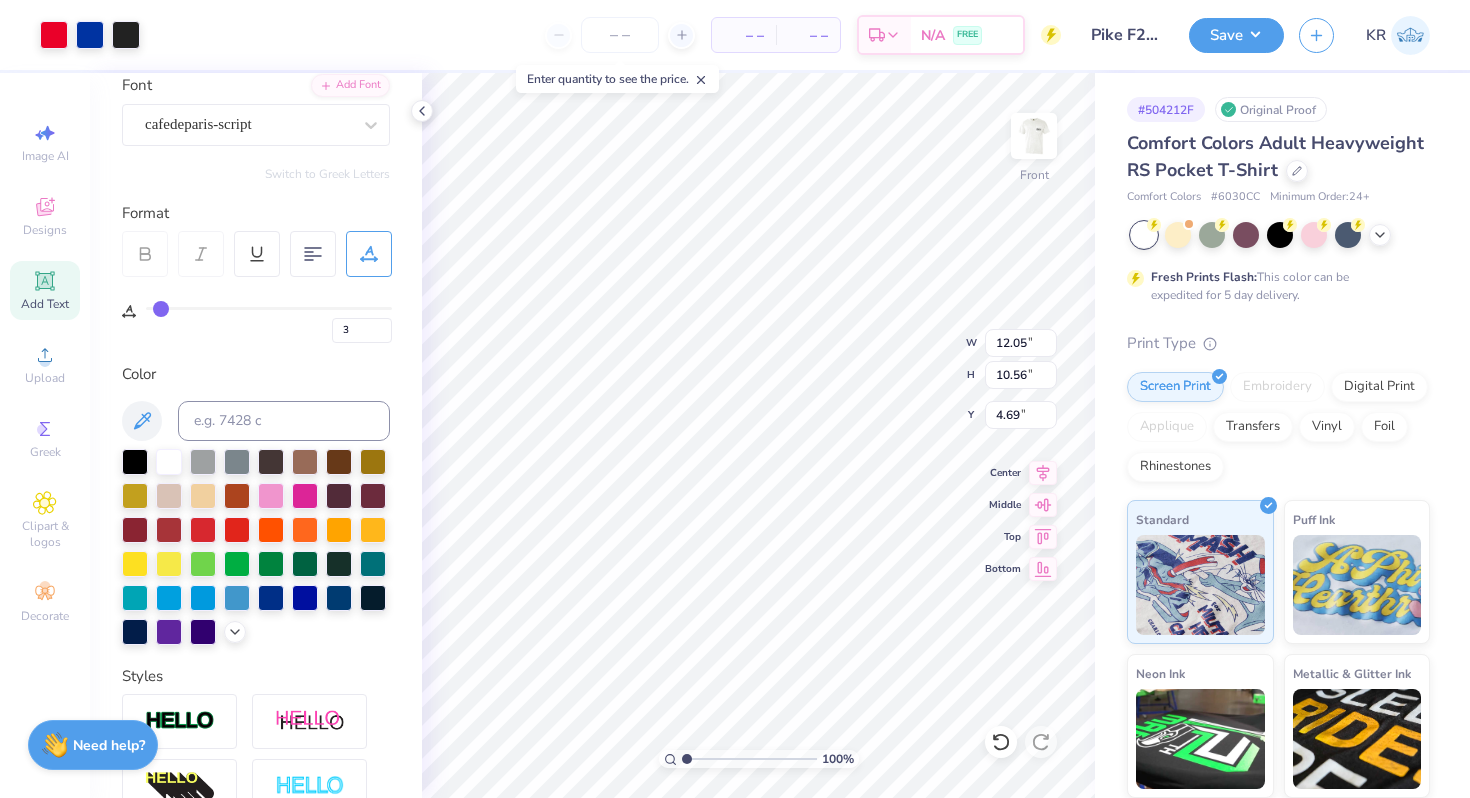 type on "3.00" 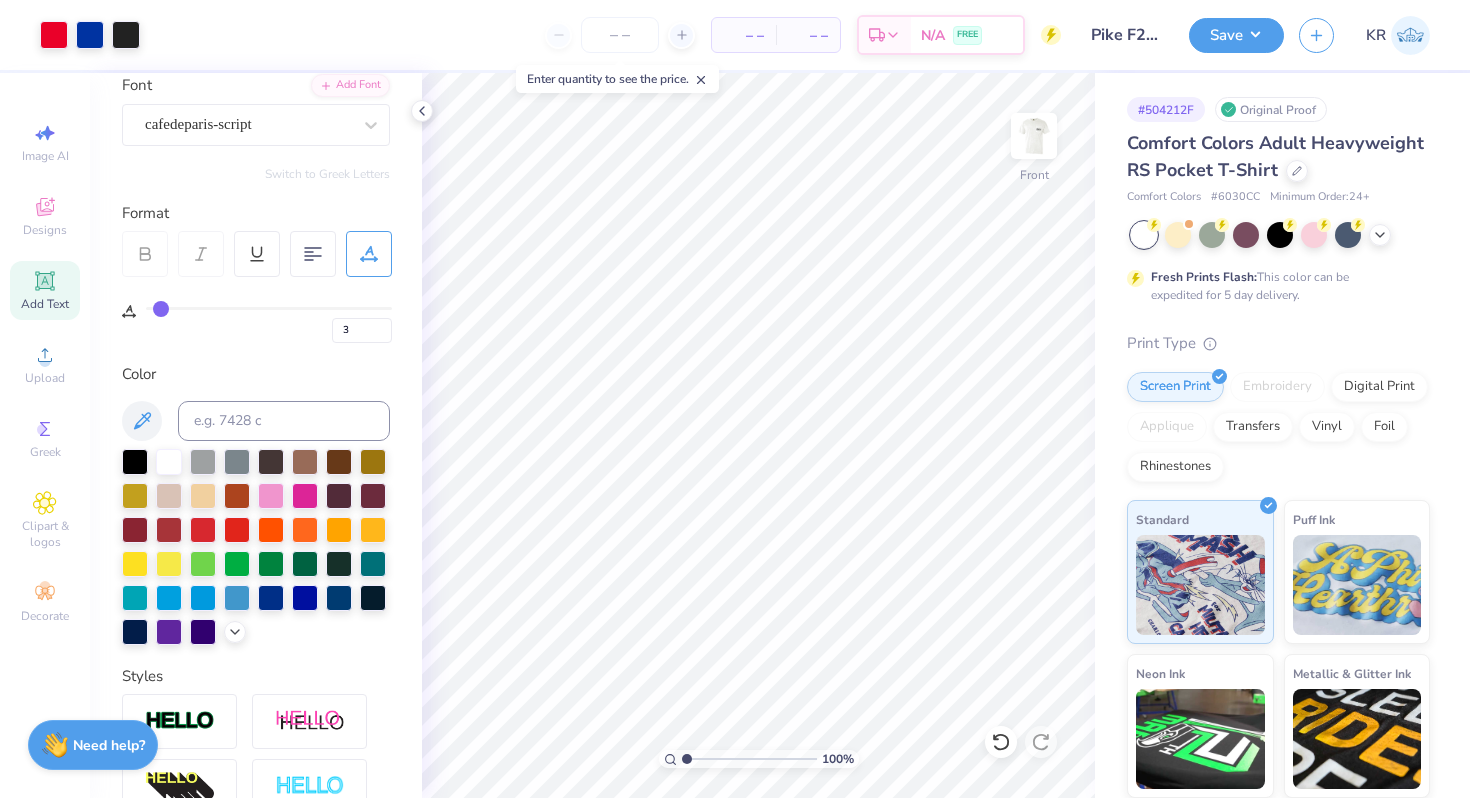 type on "0" 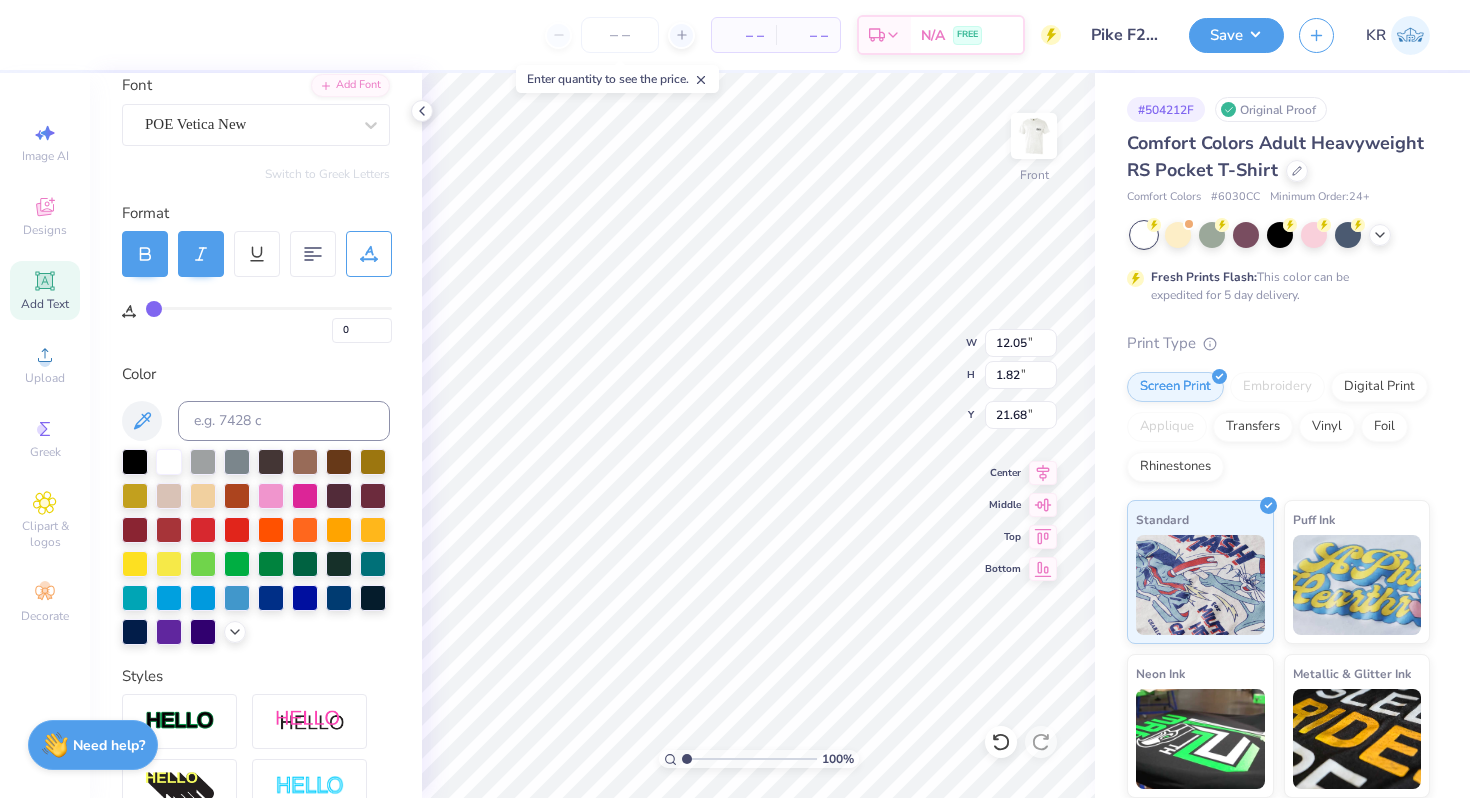 type on "21.68" 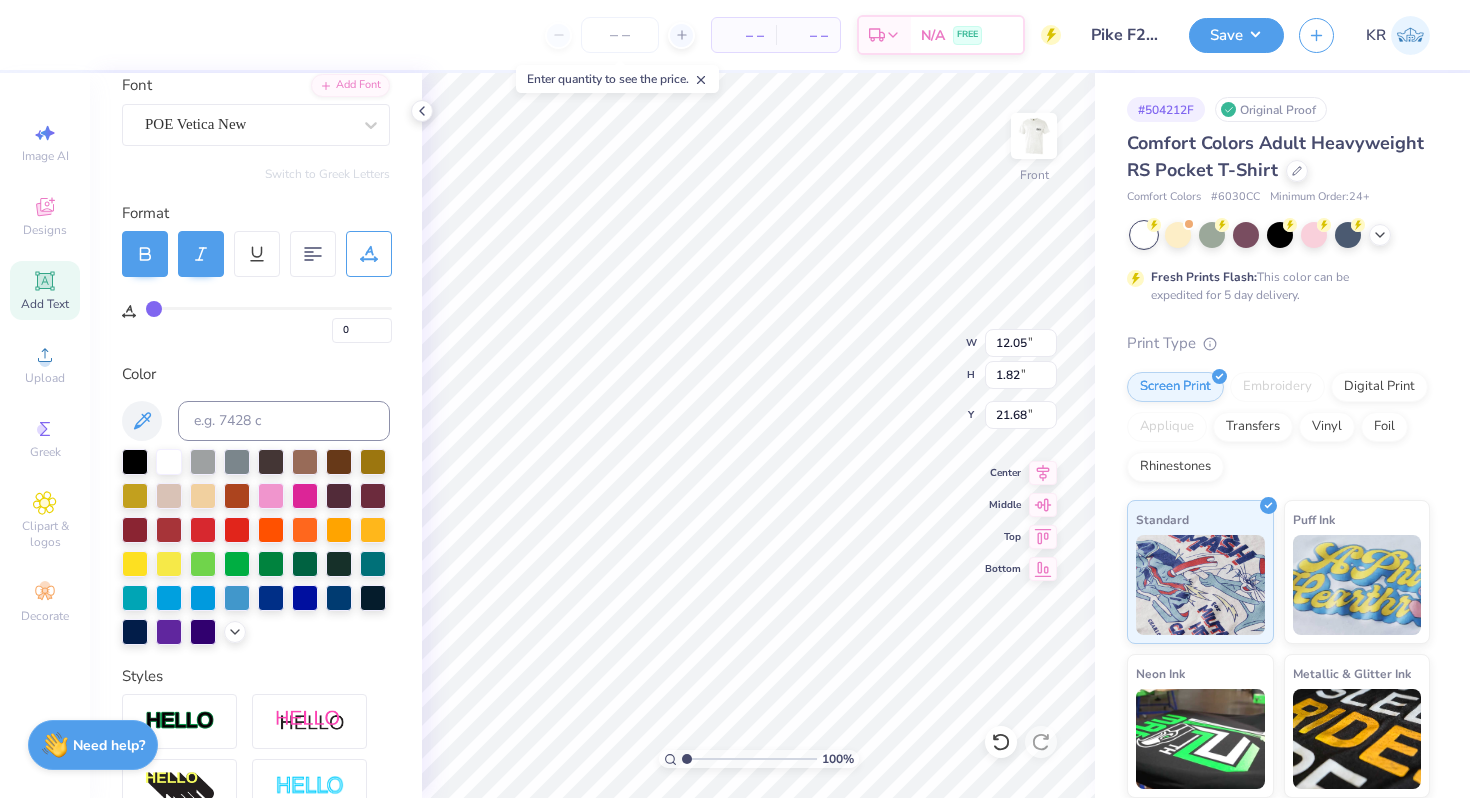 scroll, scrollTop: 0, scrollLeft: 0, axis: both 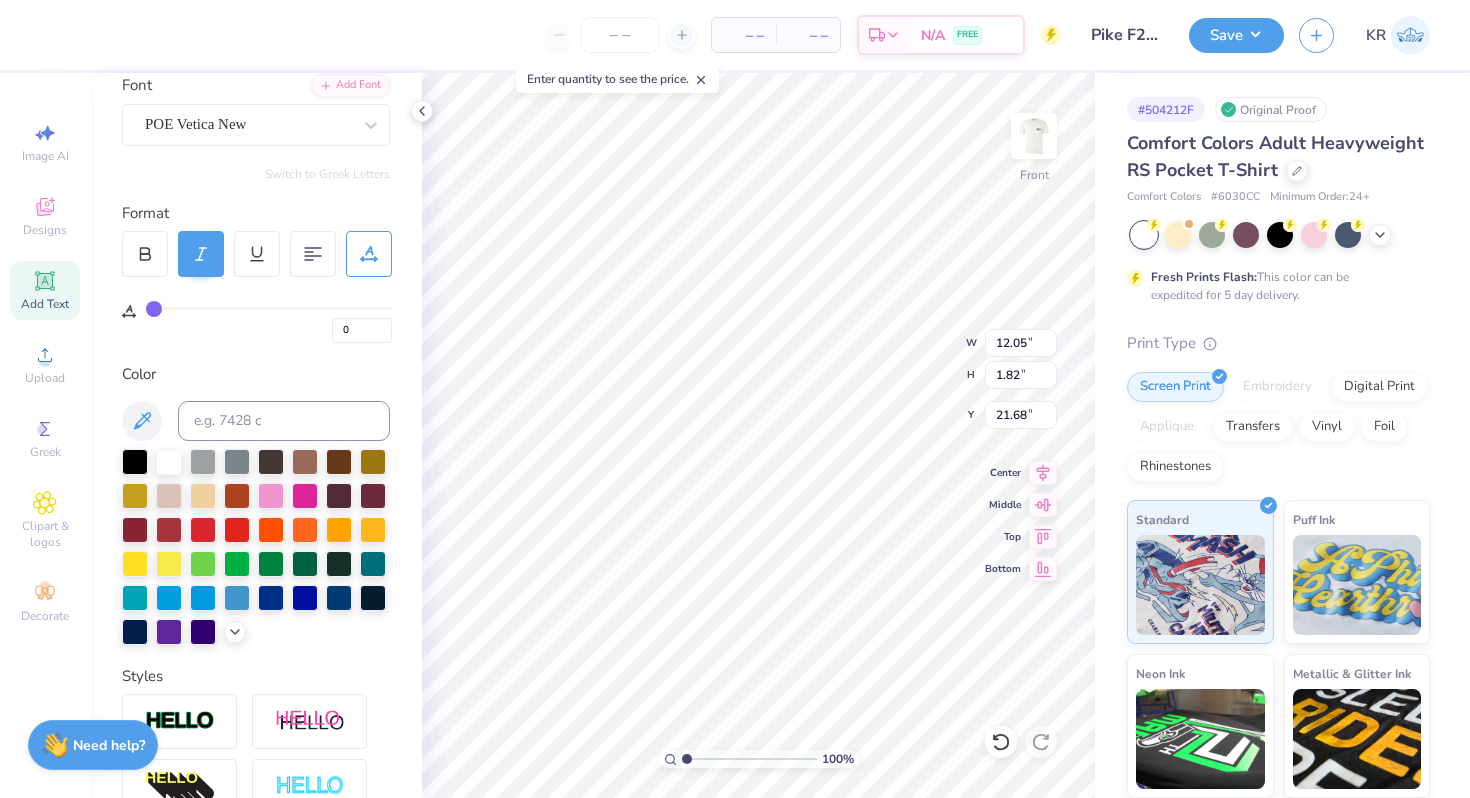 click 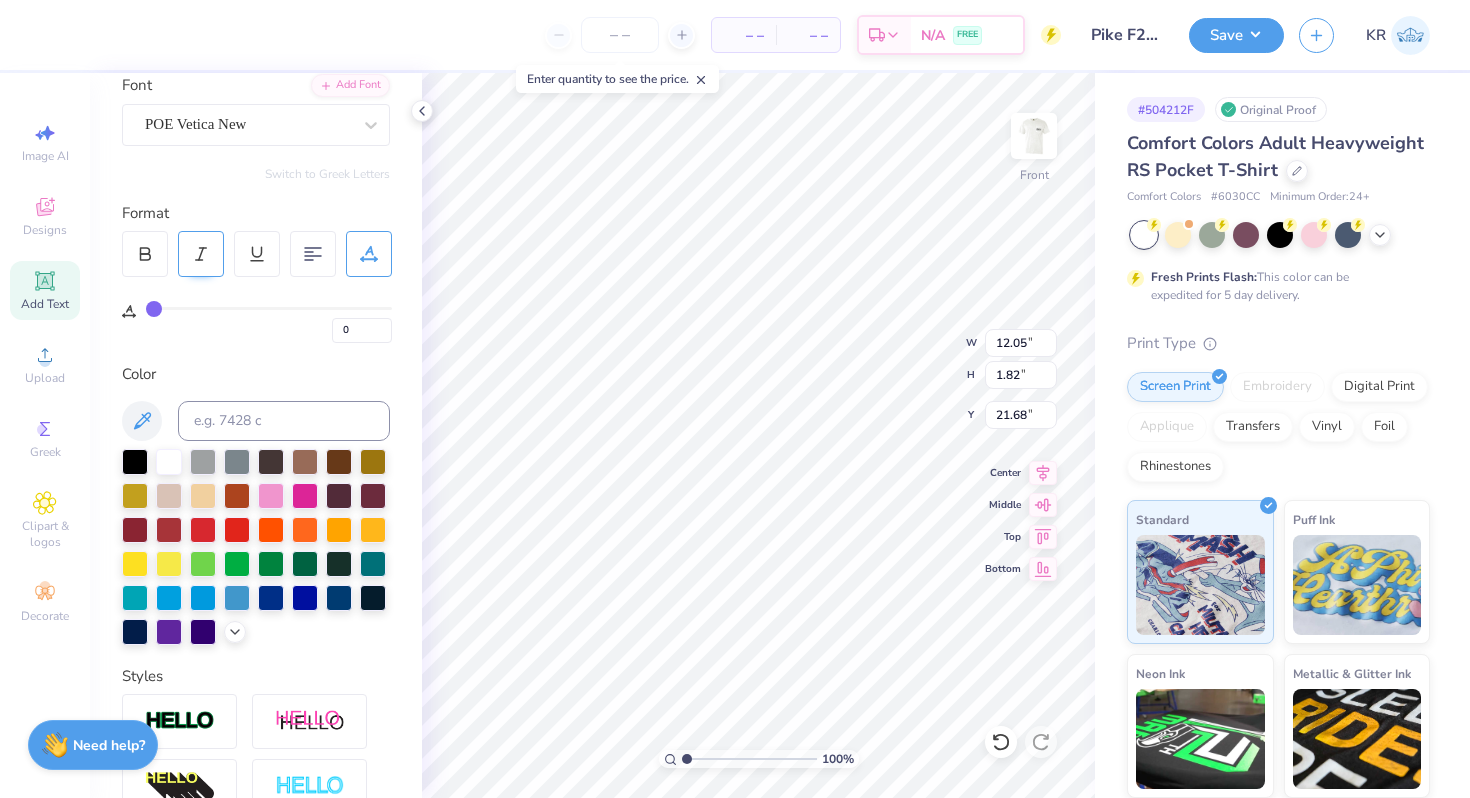 click 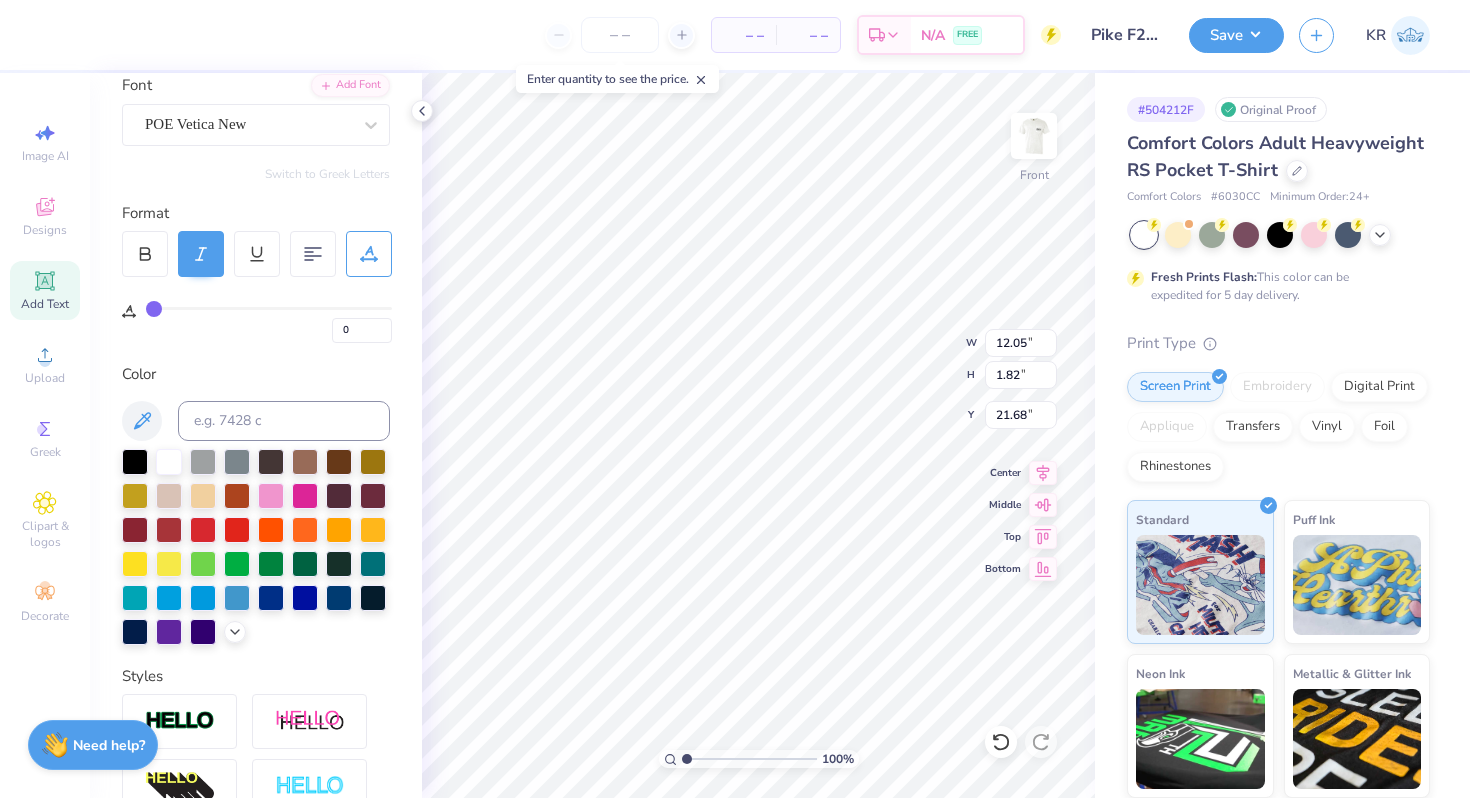 click 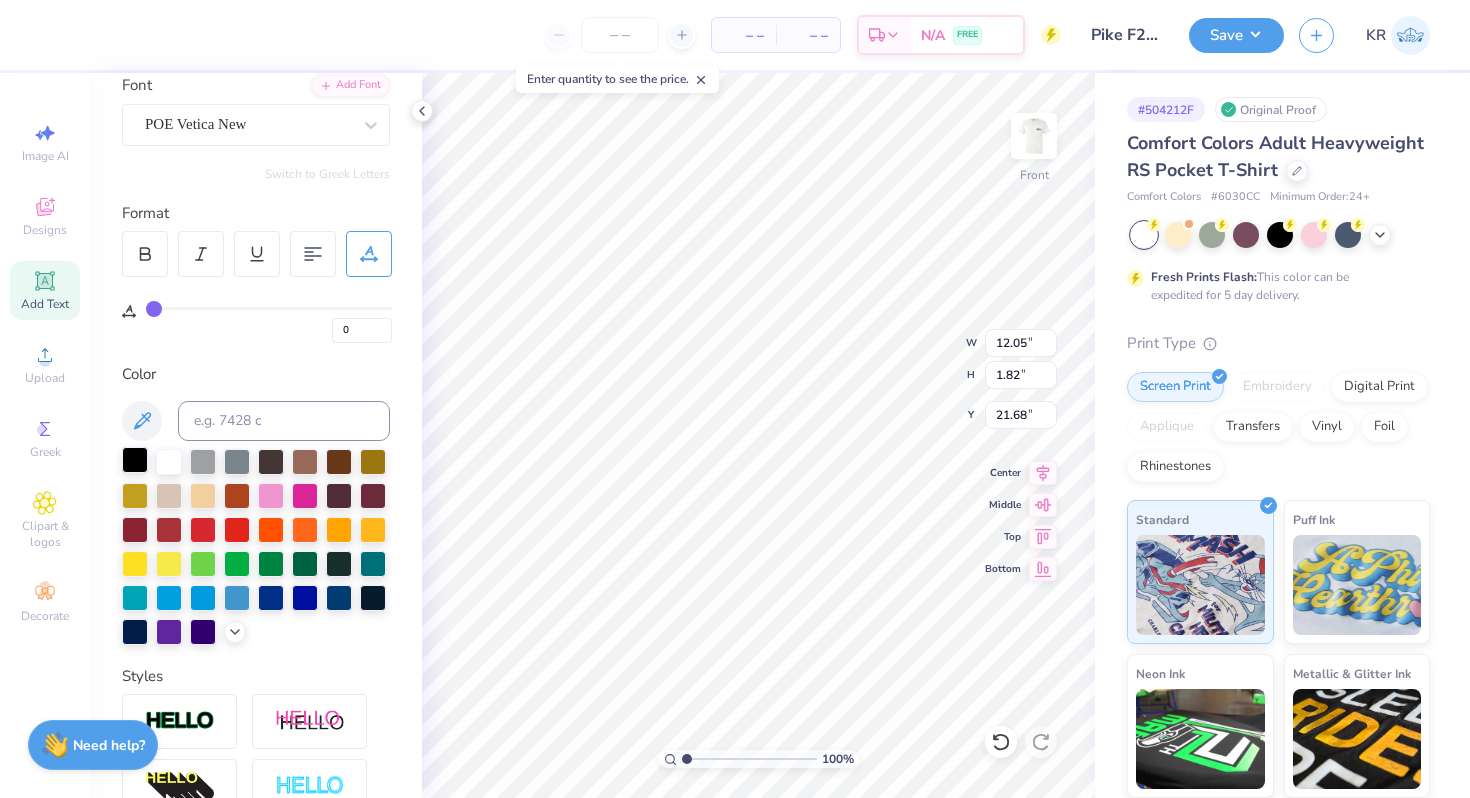 click at bounding box center [135, 460] 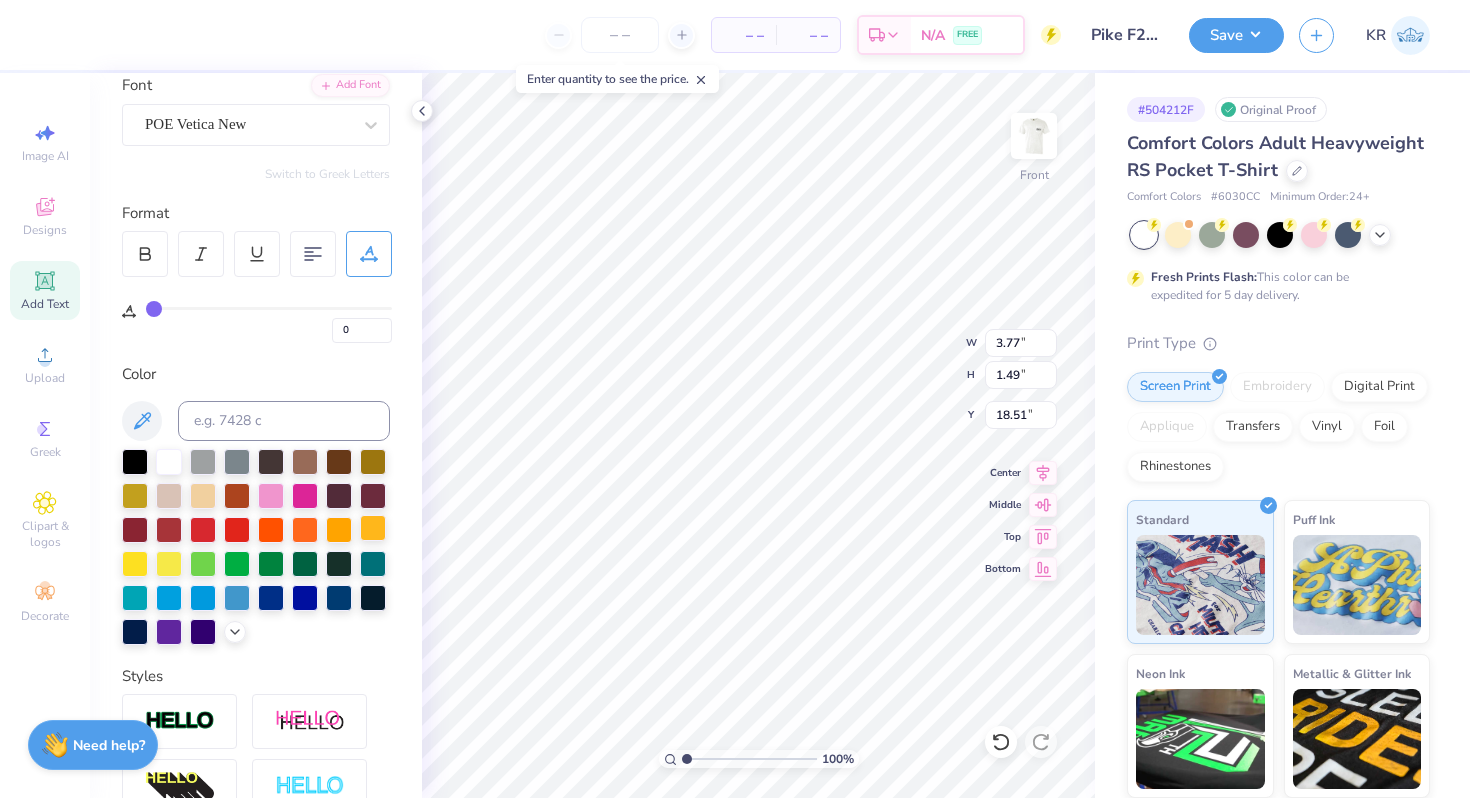 type on "18.51" 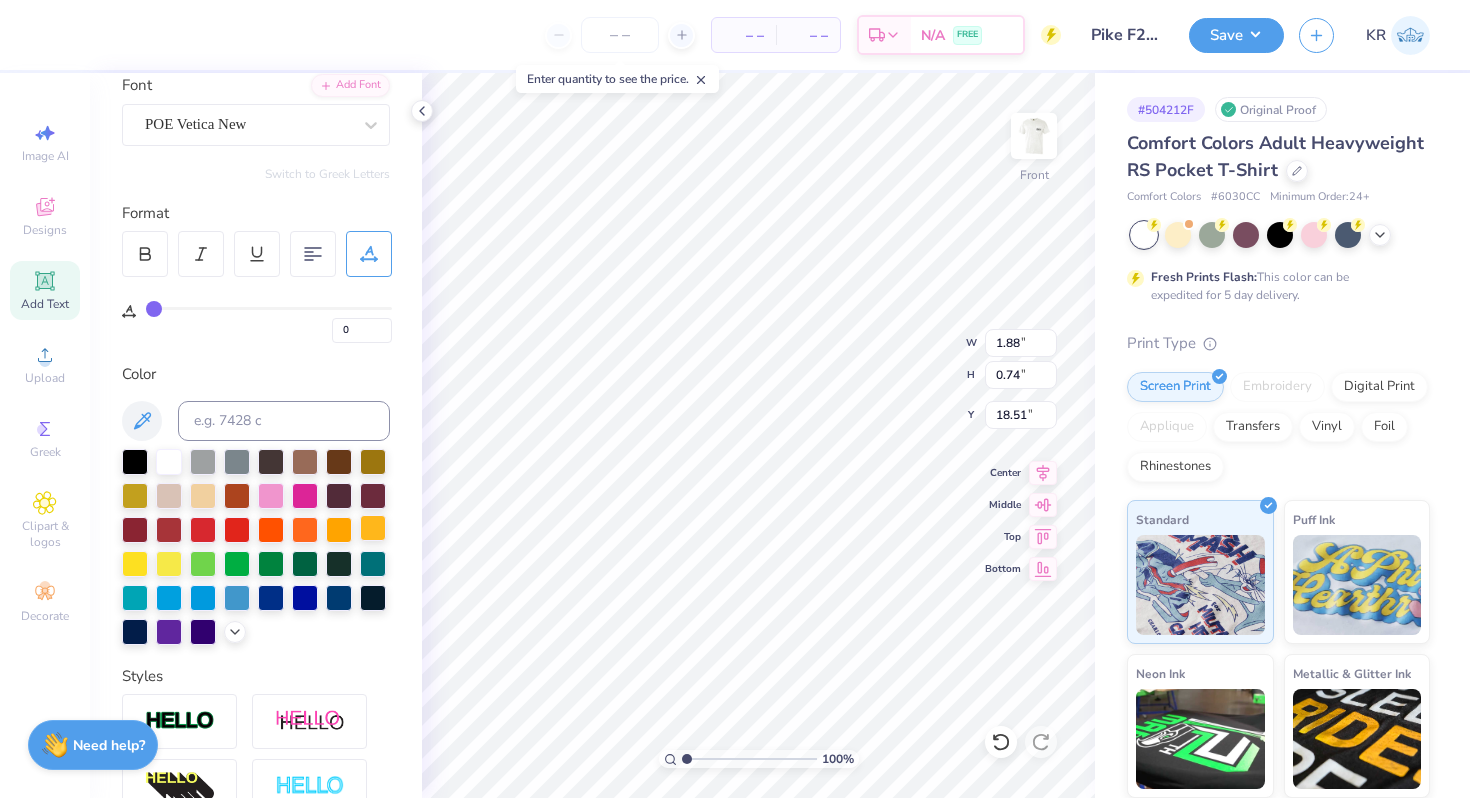 type on "18.10" 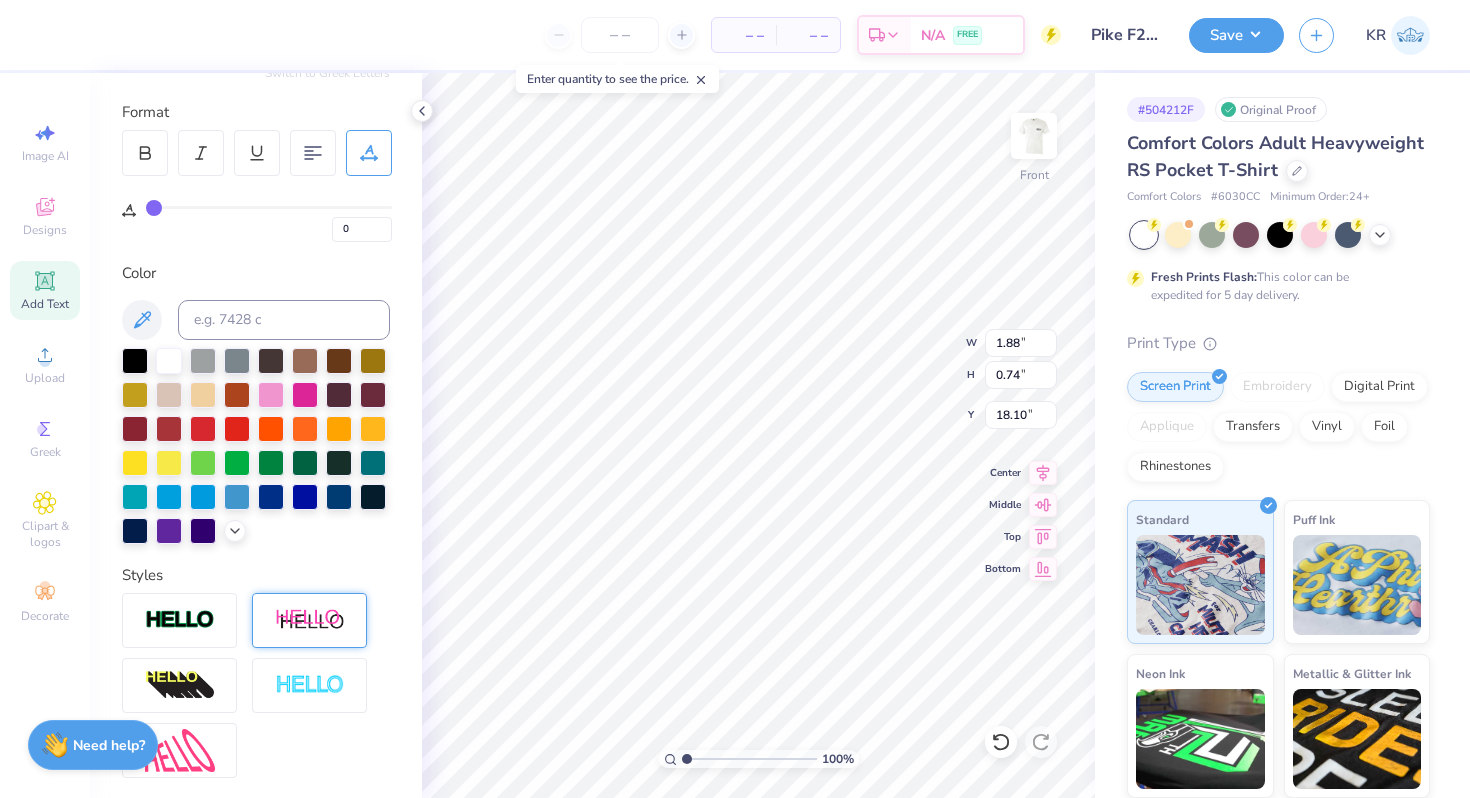 scroll, scrollTop: 430, scrollLeft: 0, axis: vertical 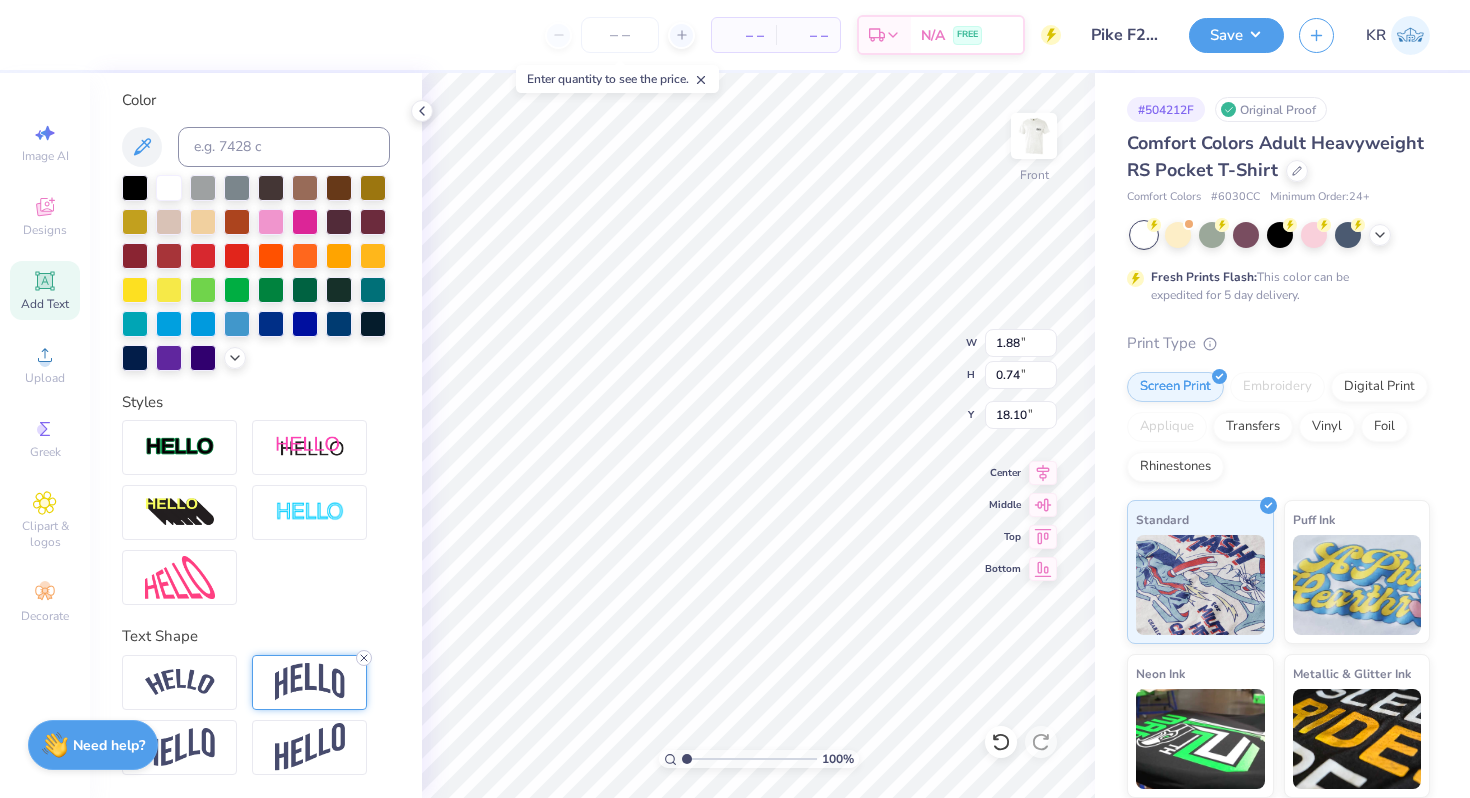 click 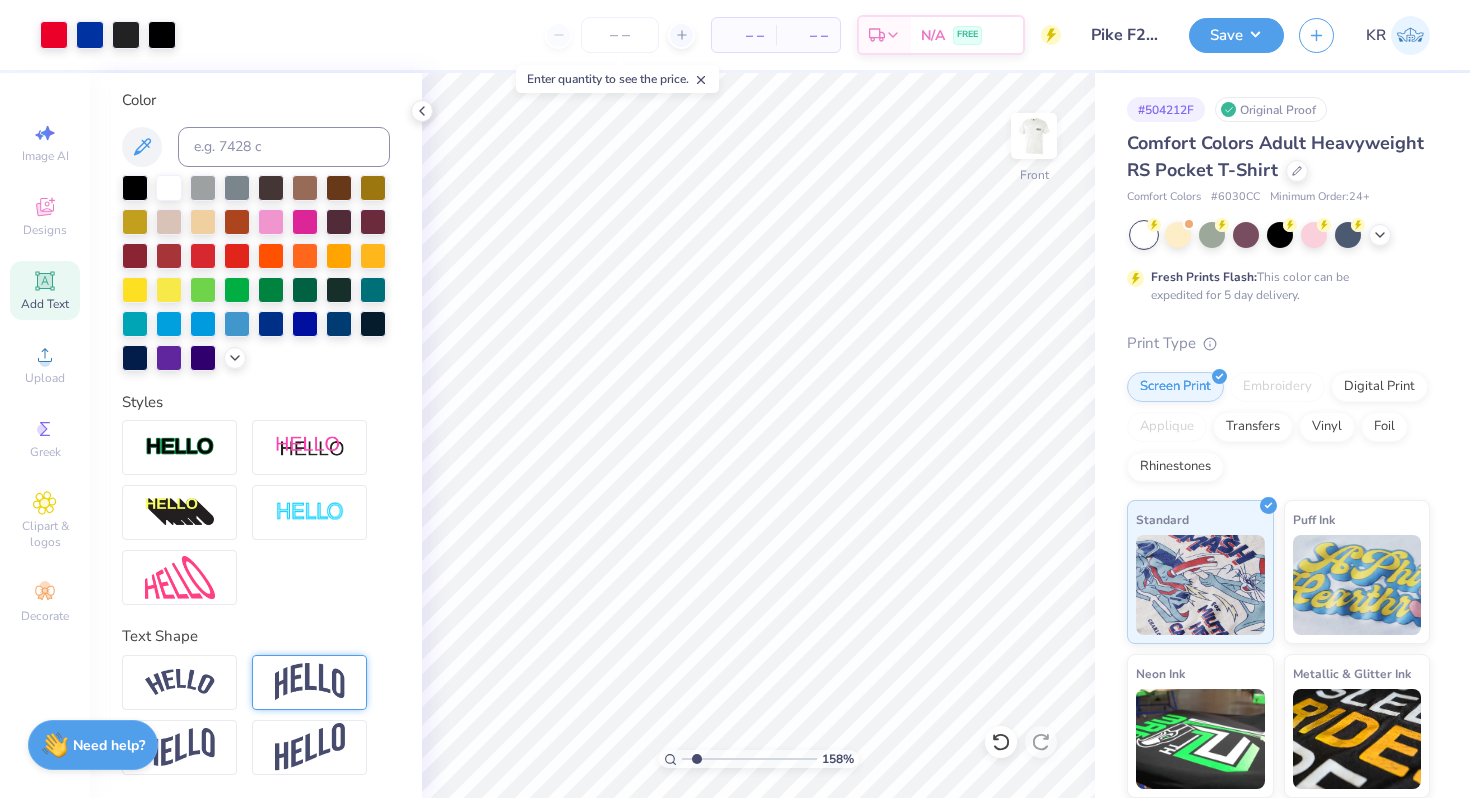 type on "1.75" 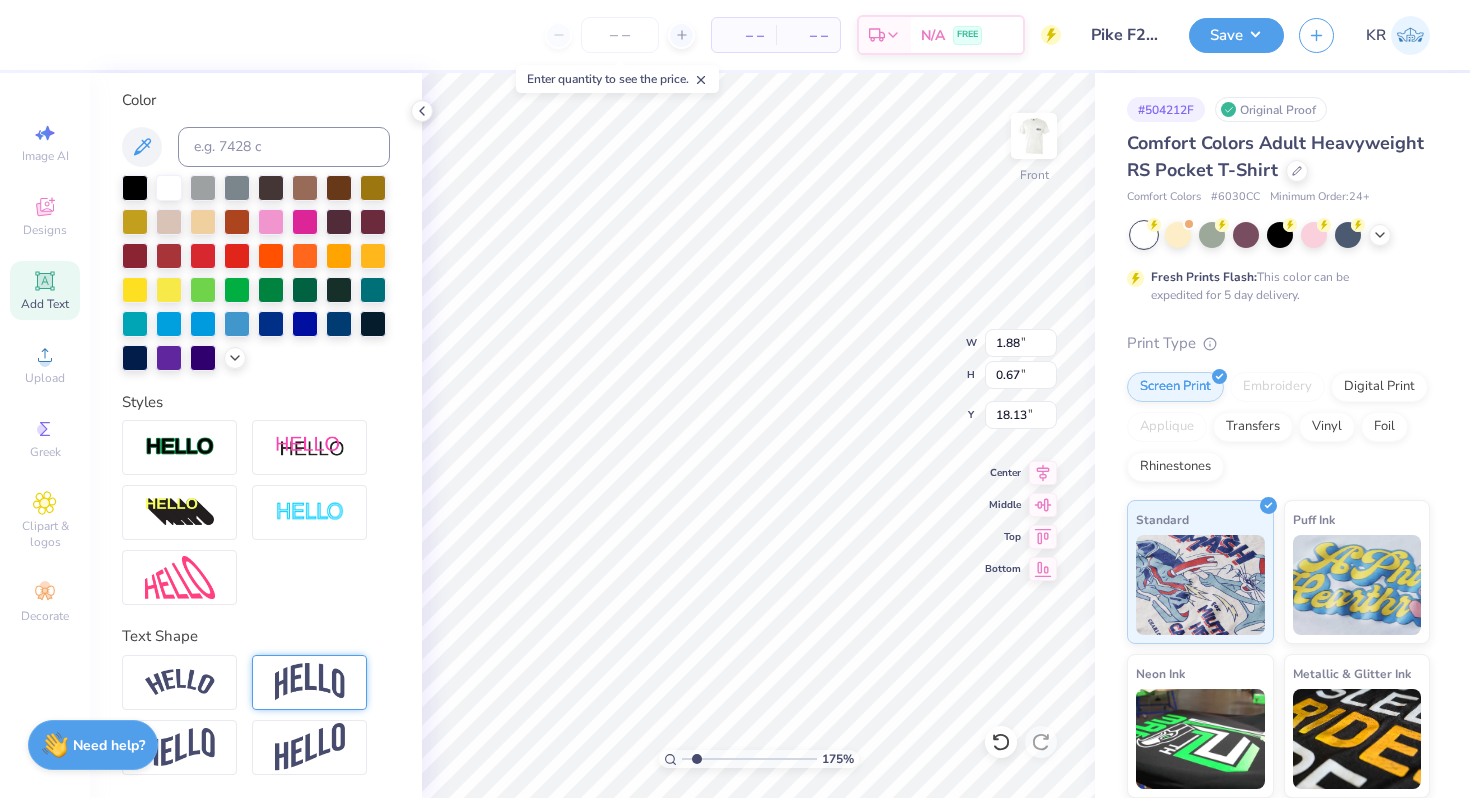 type on "1.05" 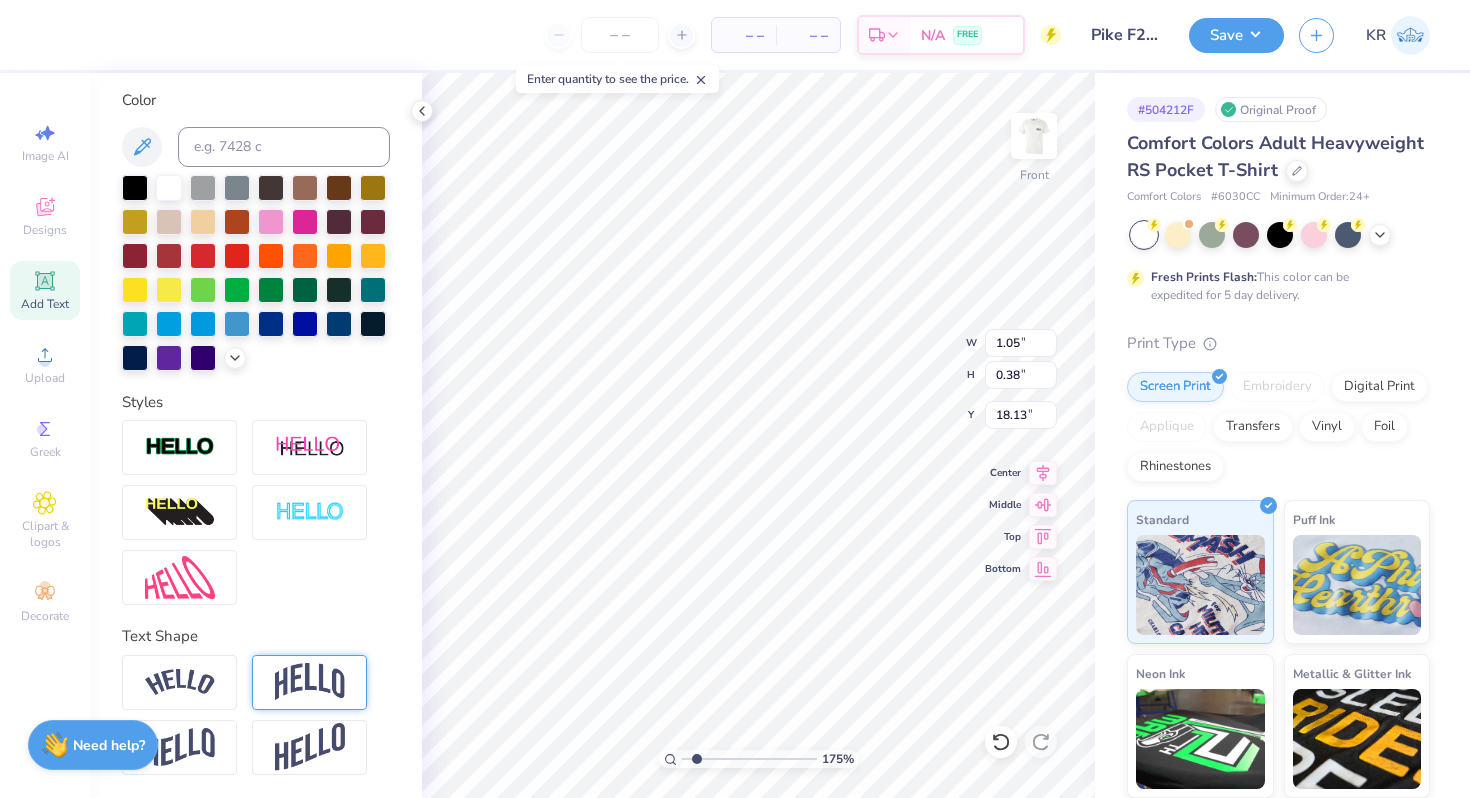 type on "10.83" 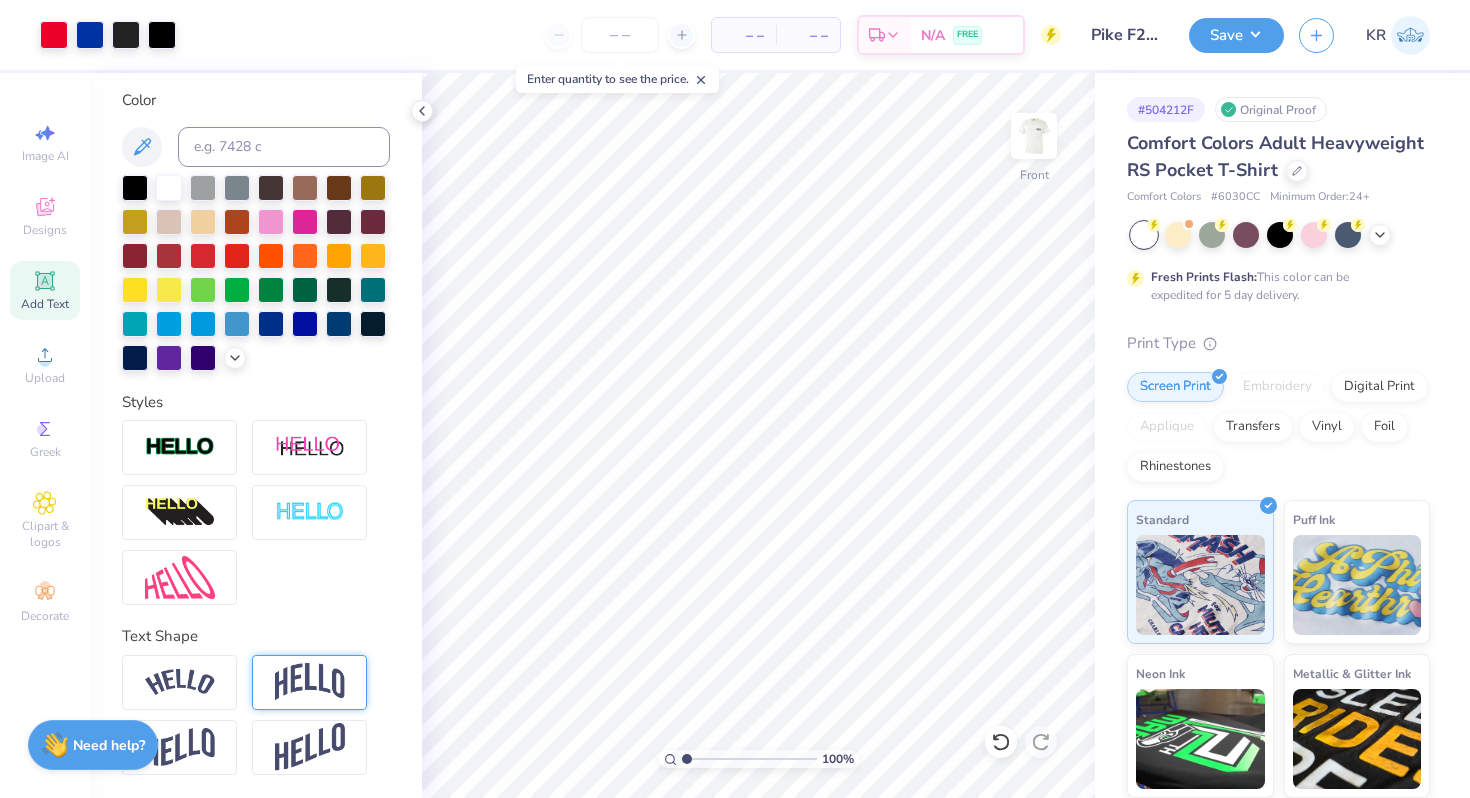 drag, startPoint x: 695, startPoint y: 758, endPoint x: 653, endPoint y: 758, distance: 42 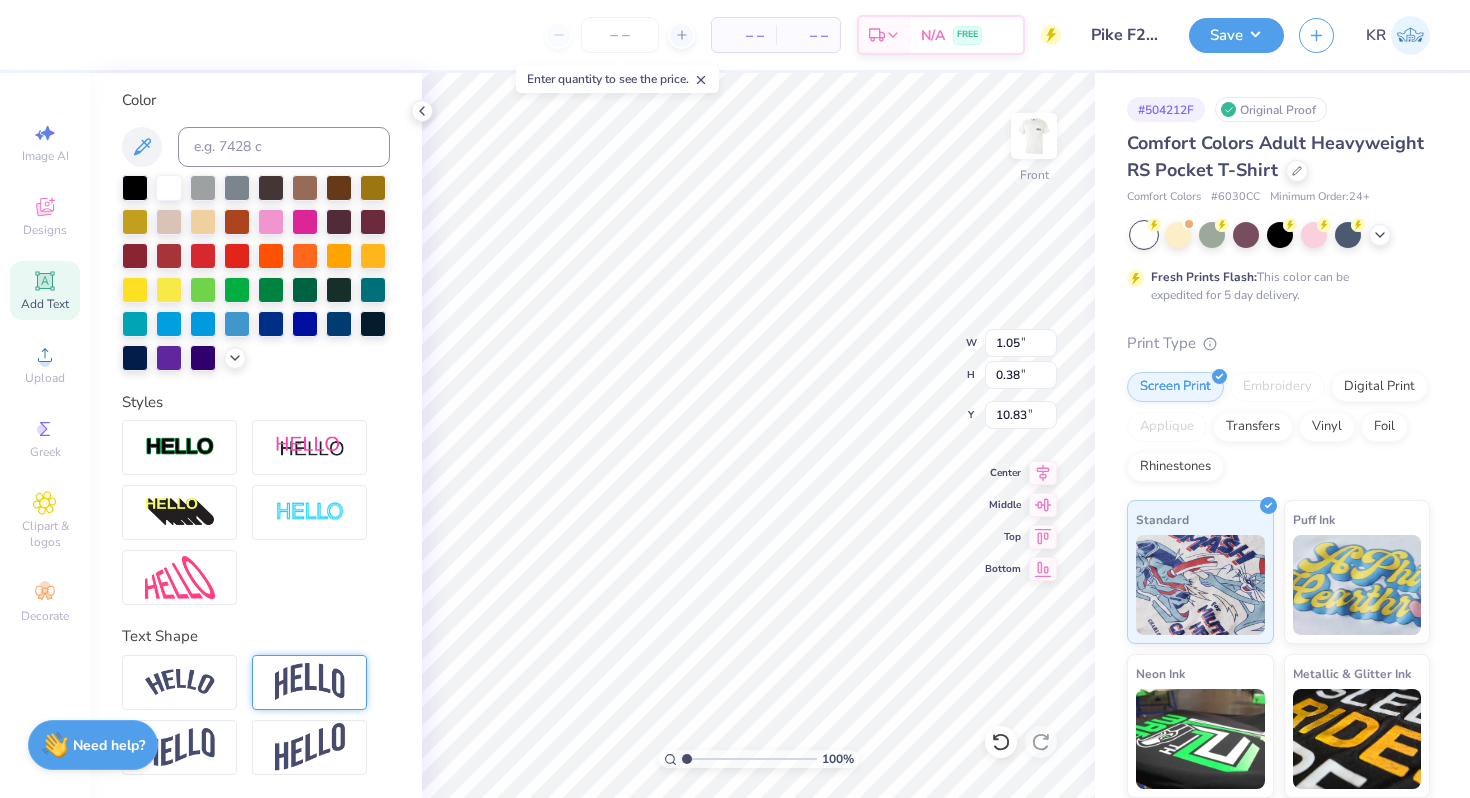 type on "10.81" 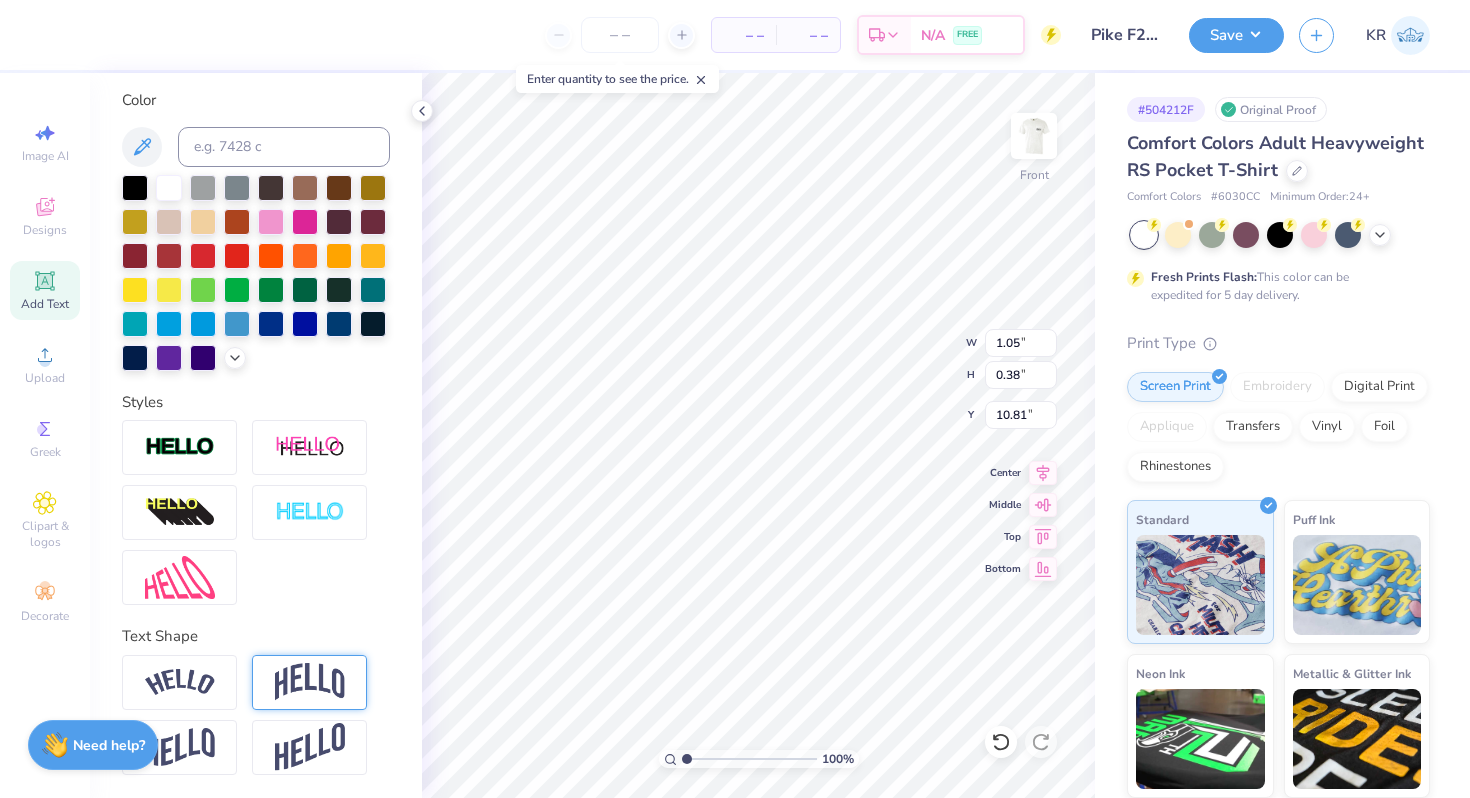 type on "5.80" 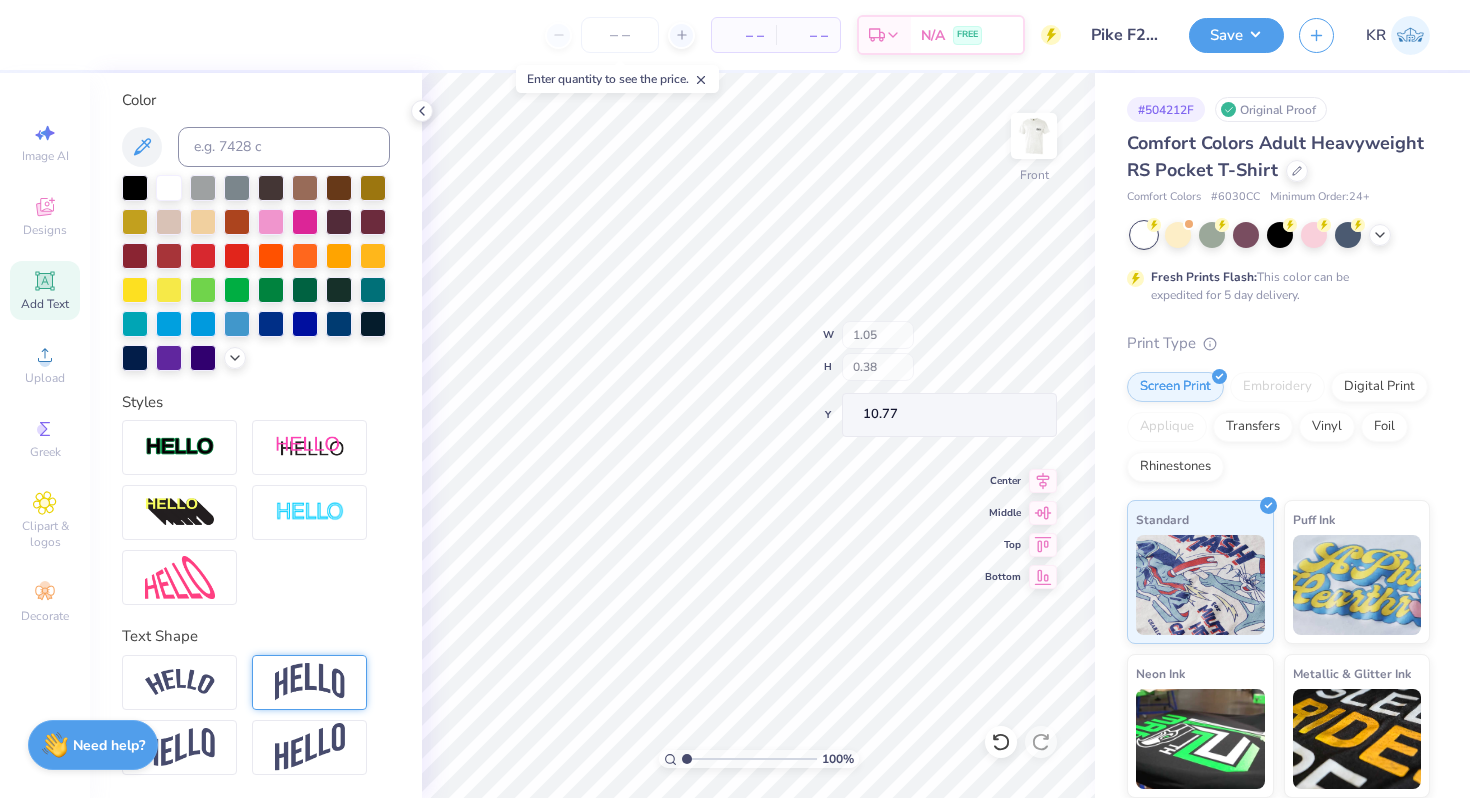 type on "10.77" 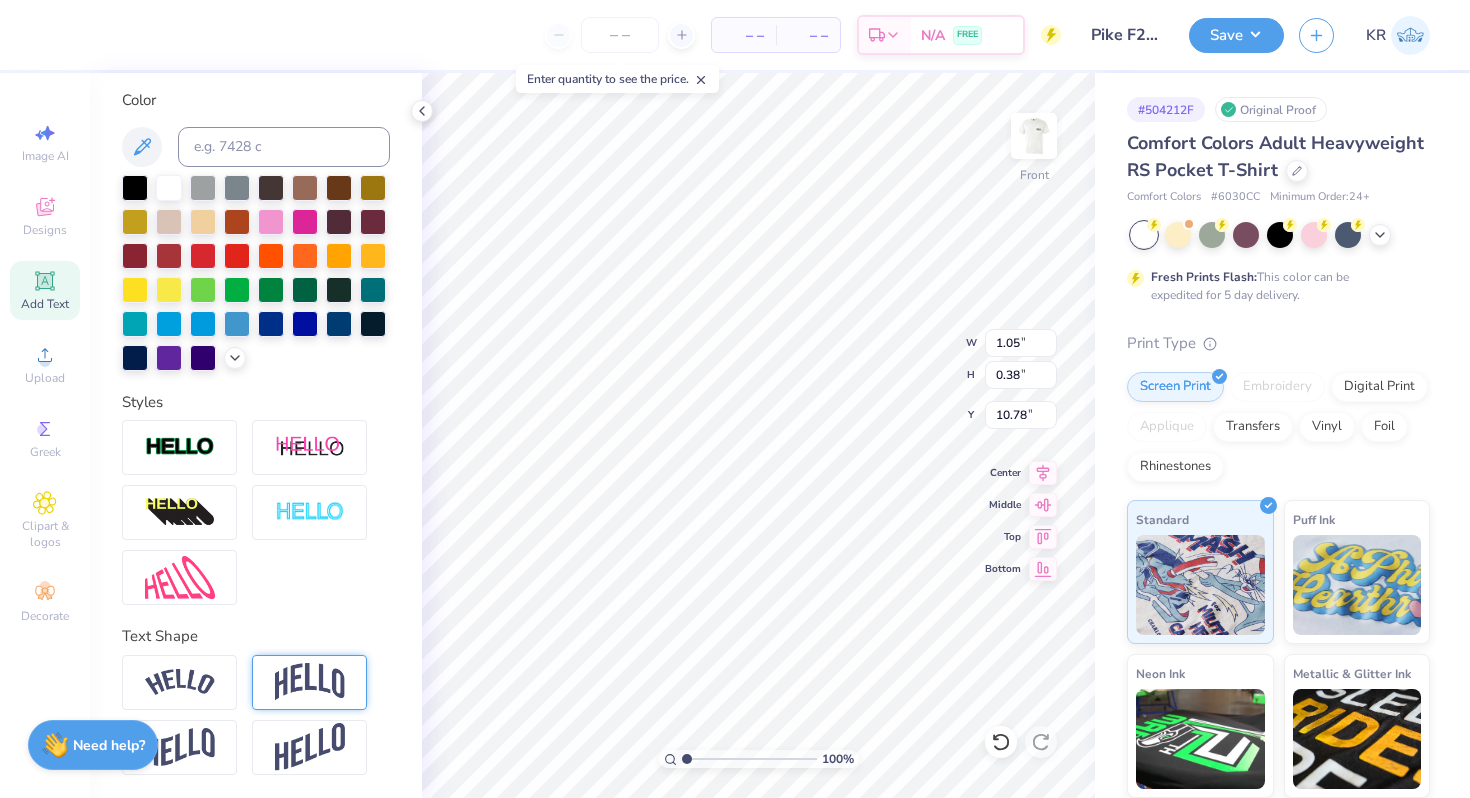 type on "10.78" 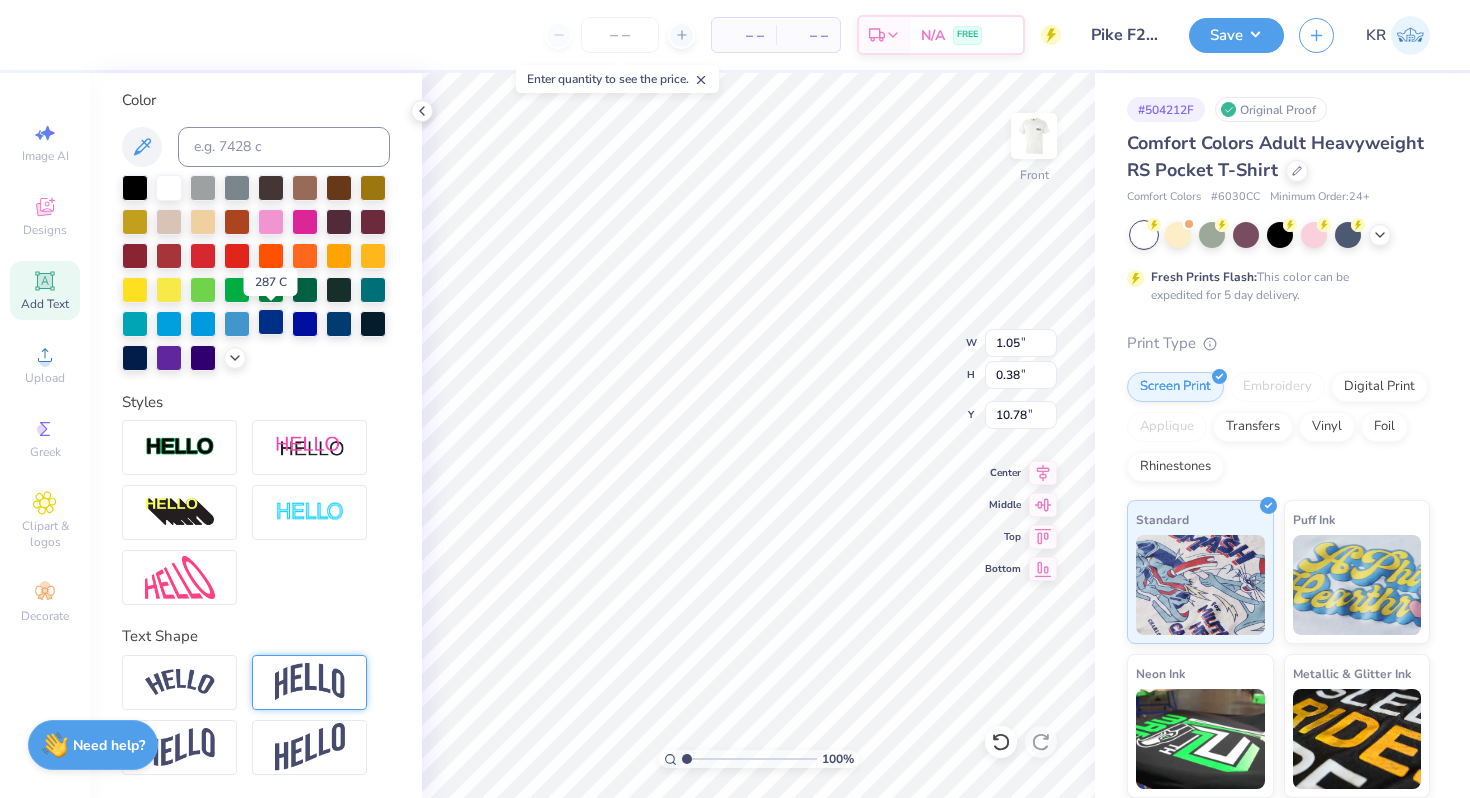 click at bounding box center (271, 322) 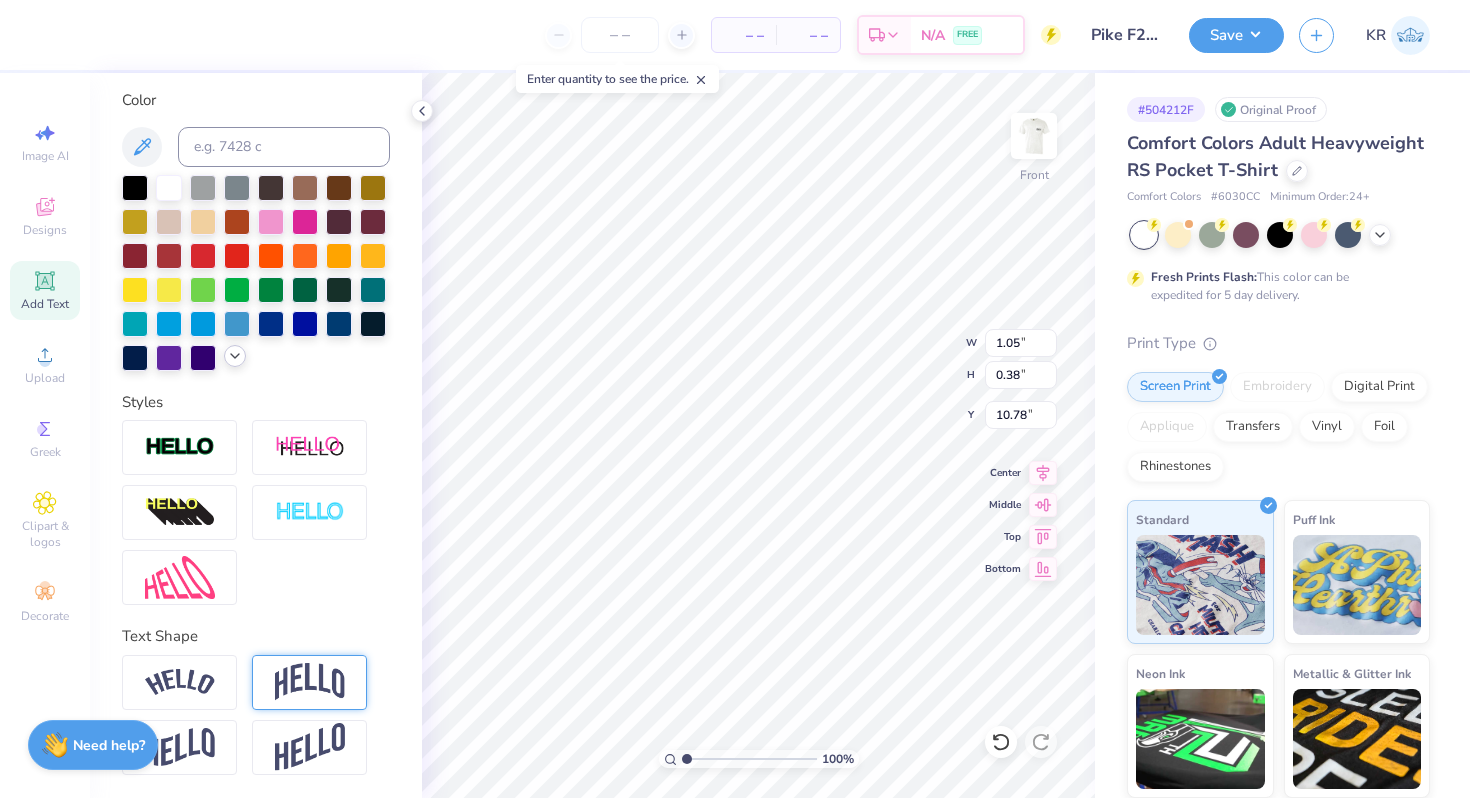click 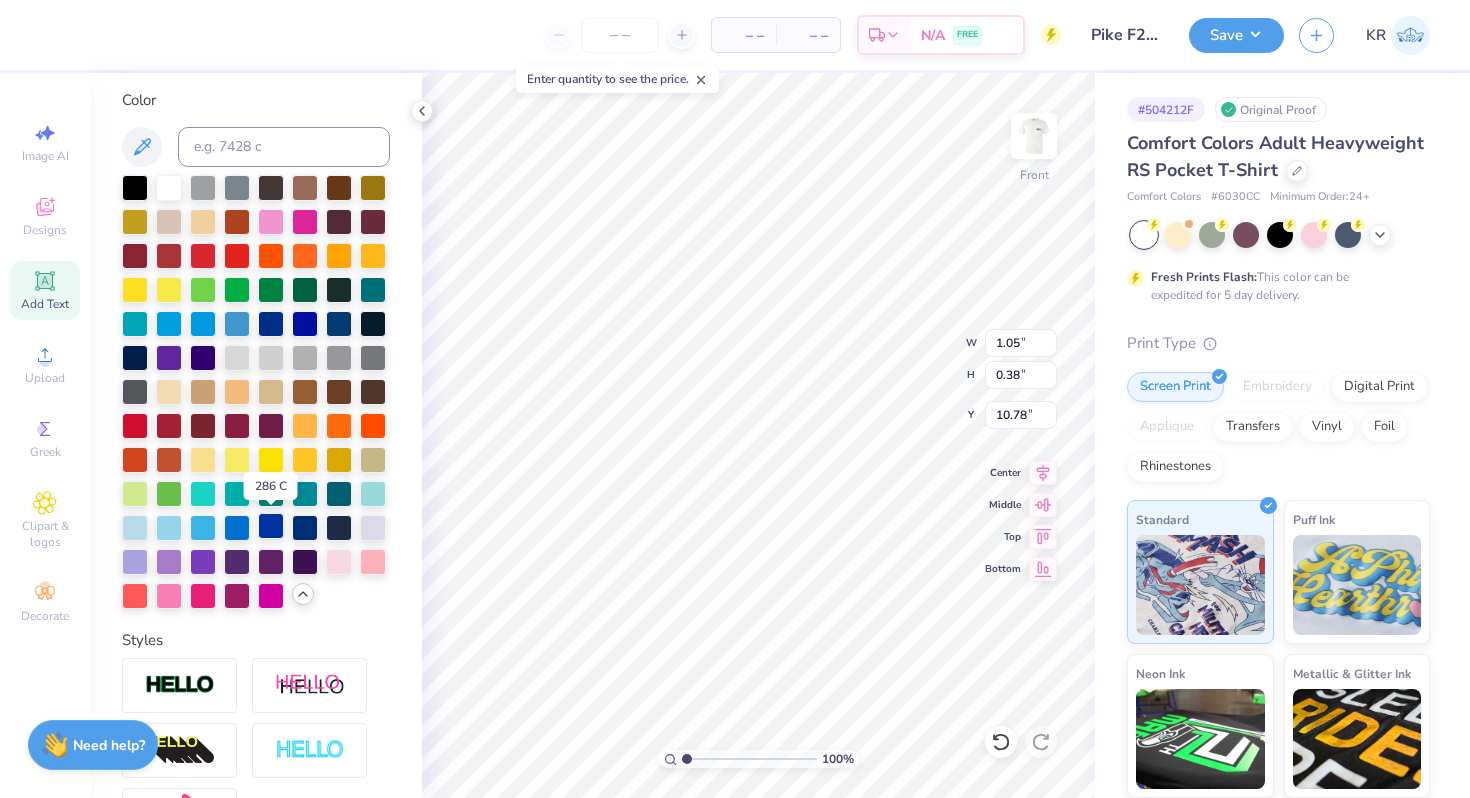 click at bounding box center [271, 526] 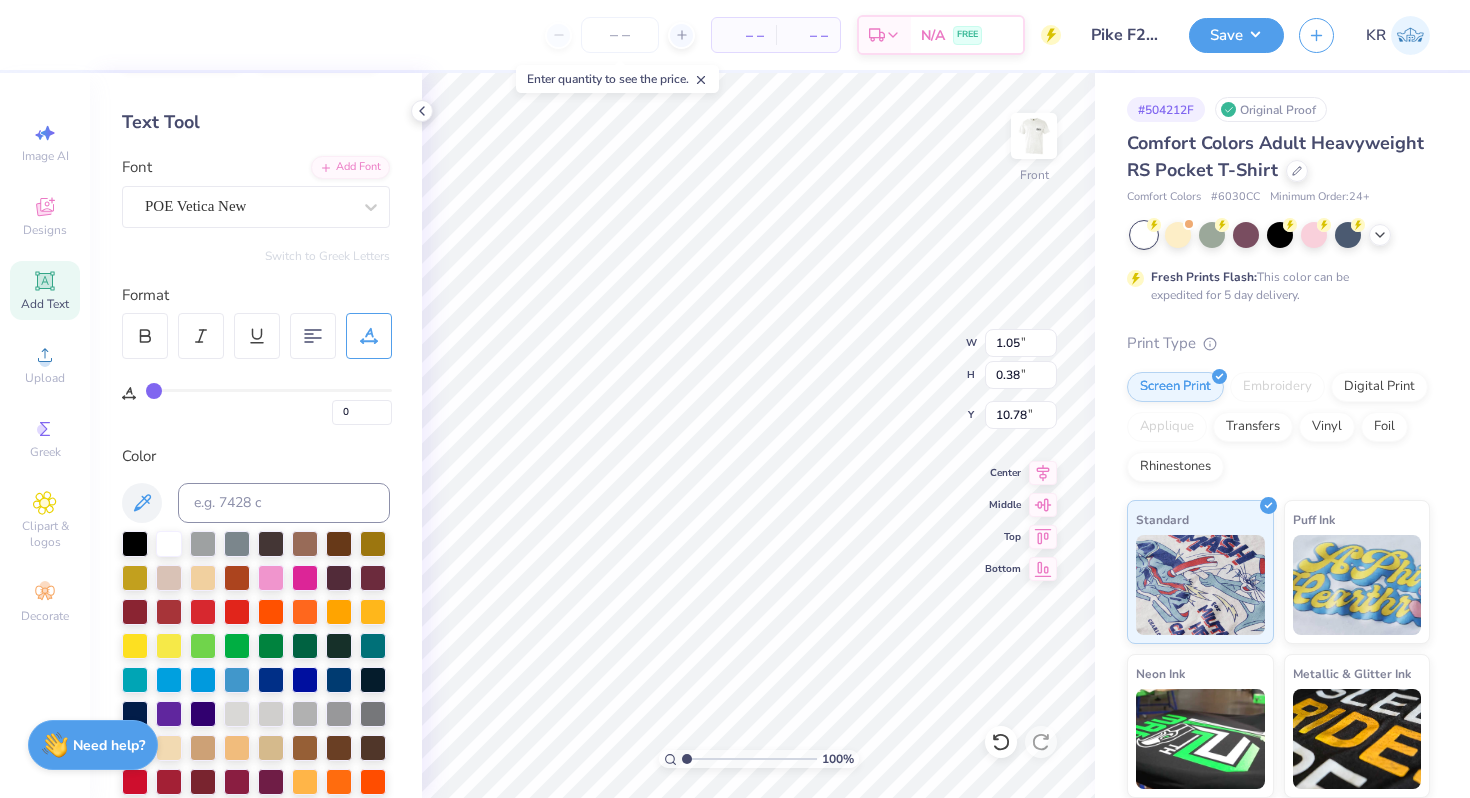 scroll, scrollTop: 0, scrollLeft: 0, axis: both 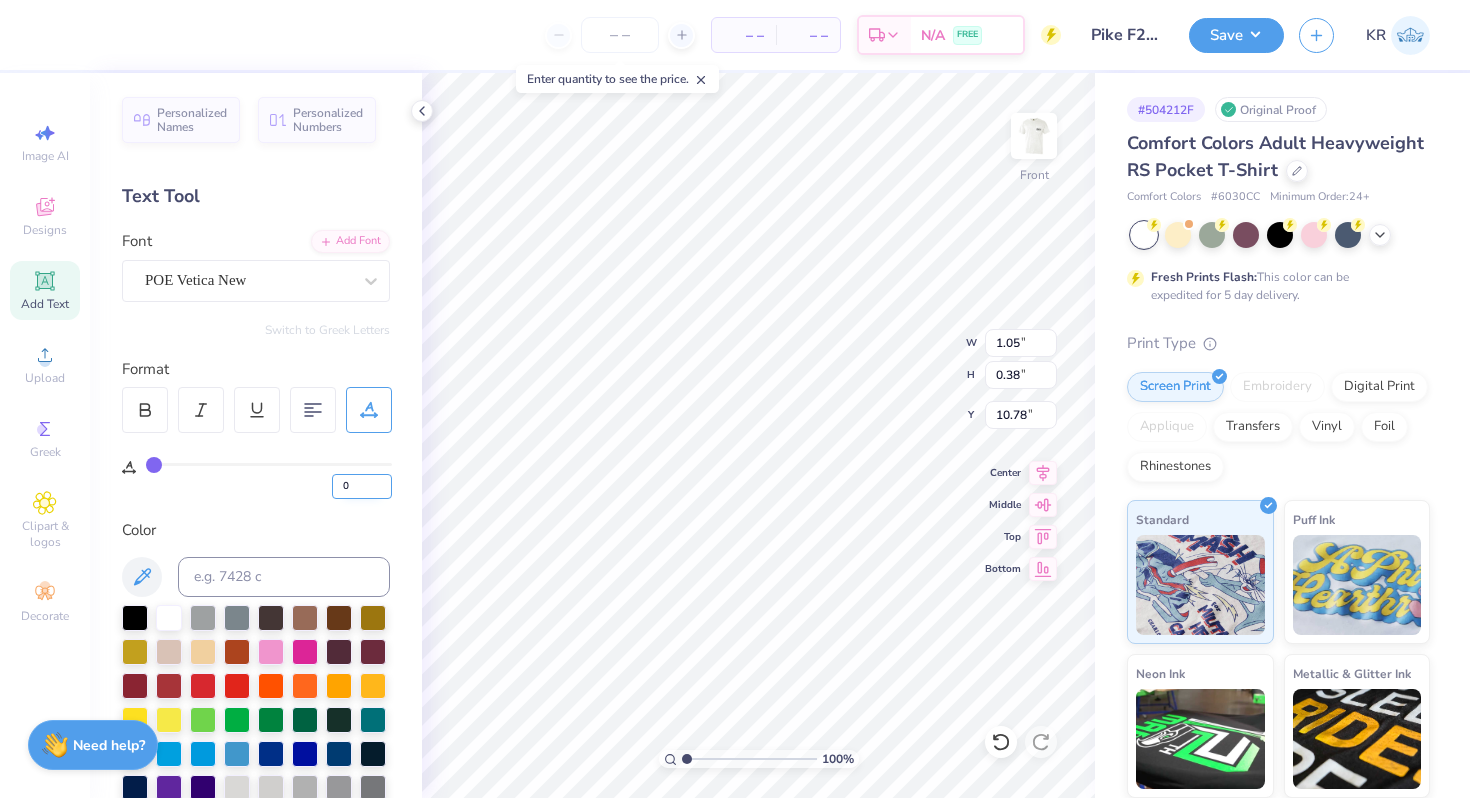 click on "0" at bounding box center [362, 486] 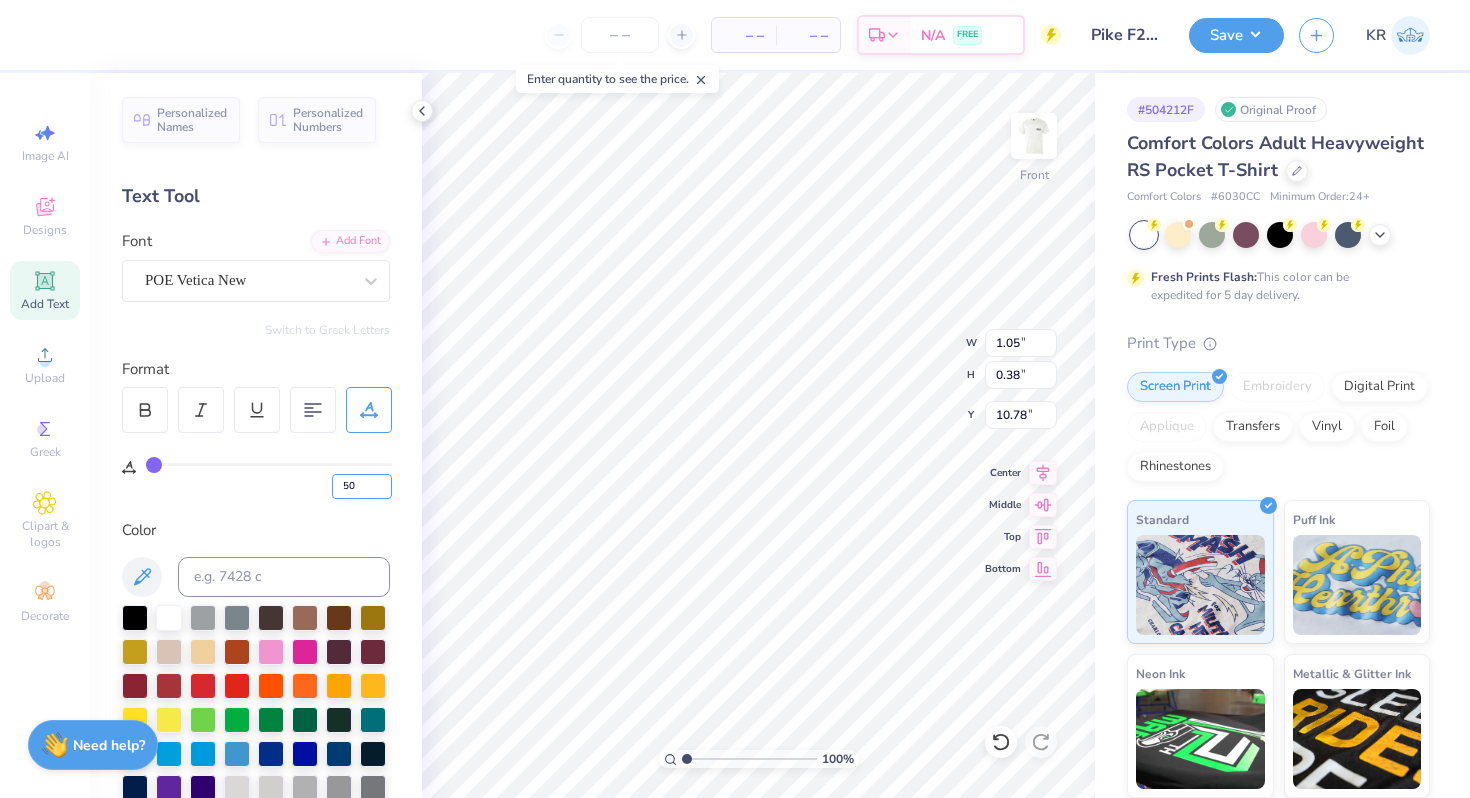type on "50" 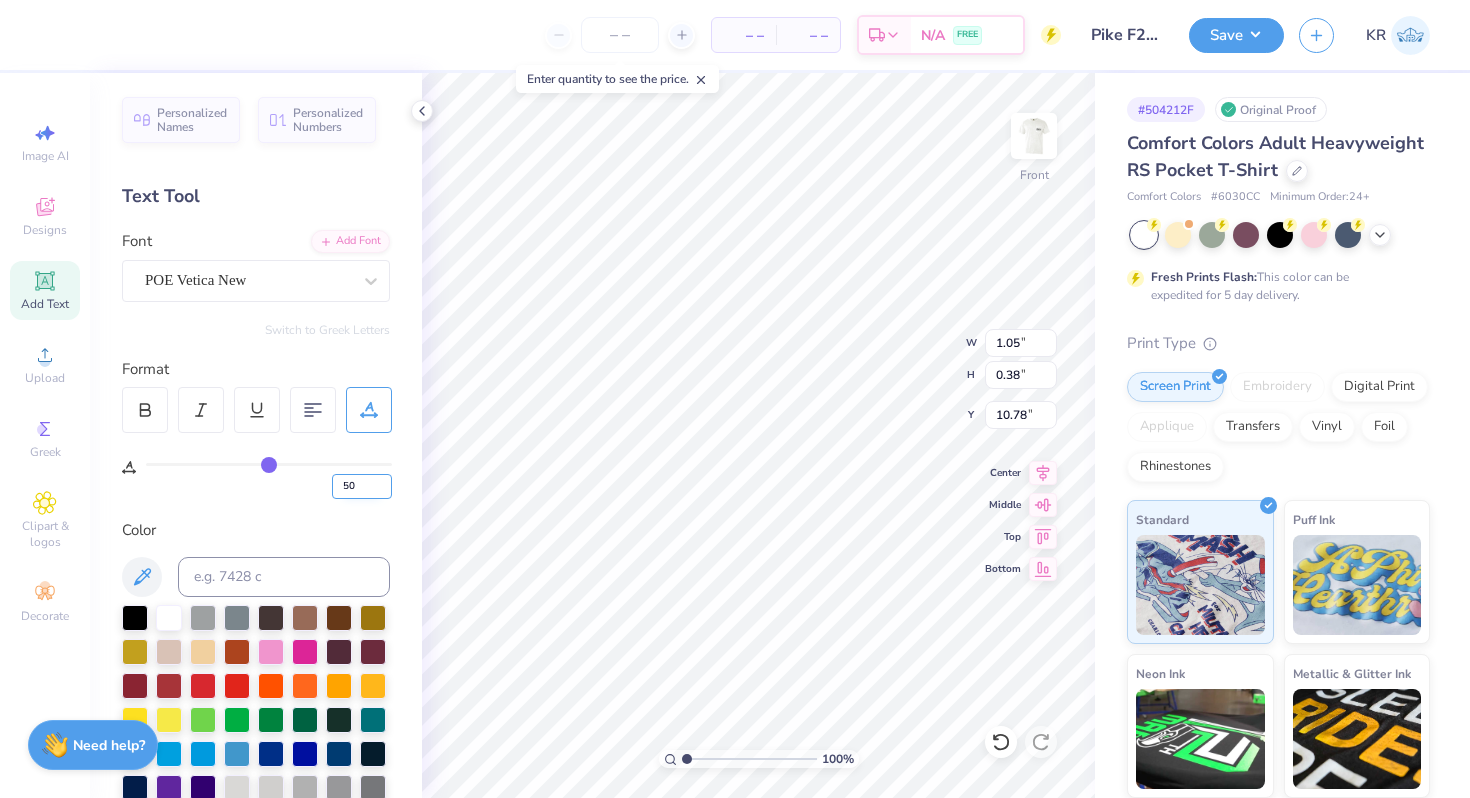 type on "1.84" 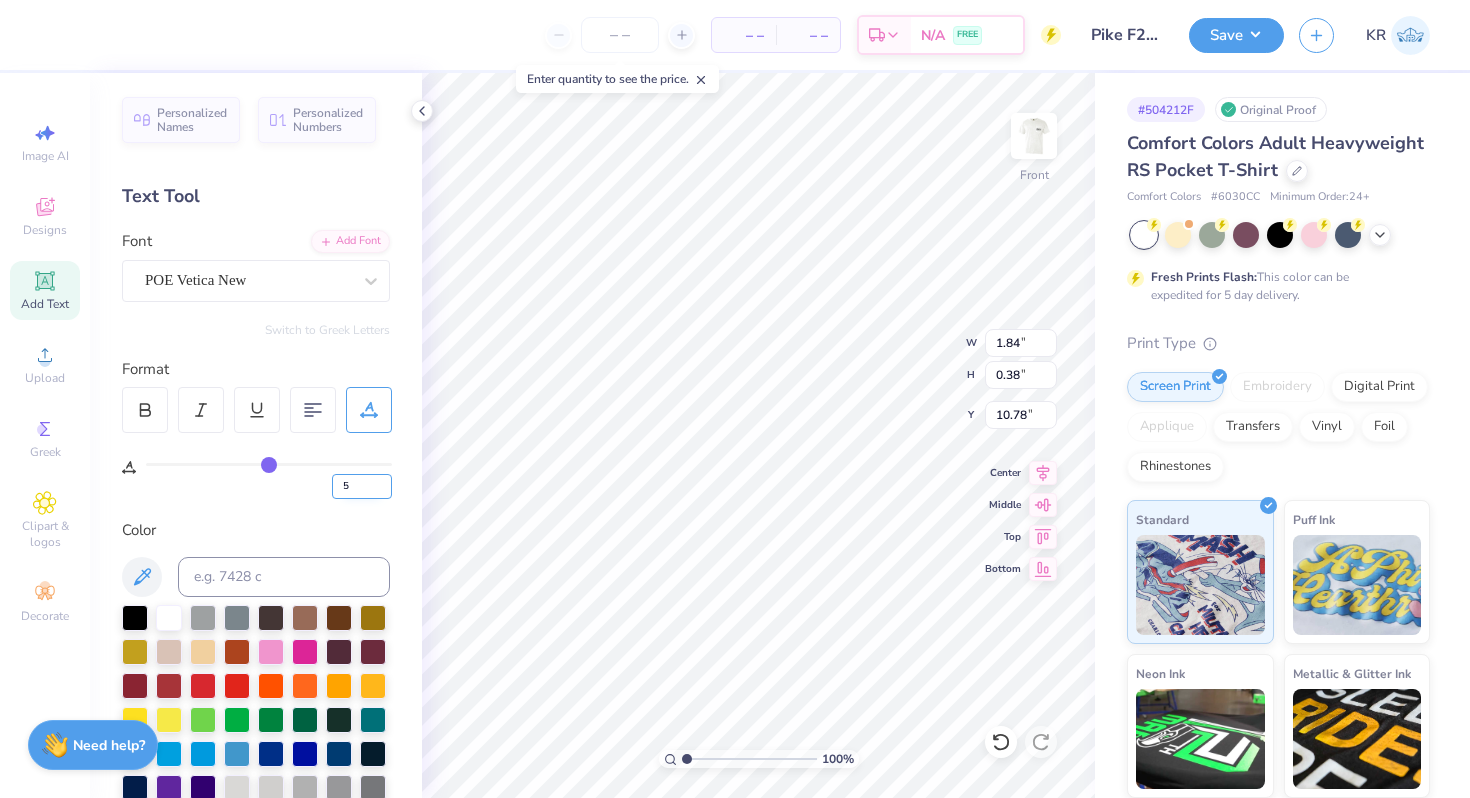 type on "5" 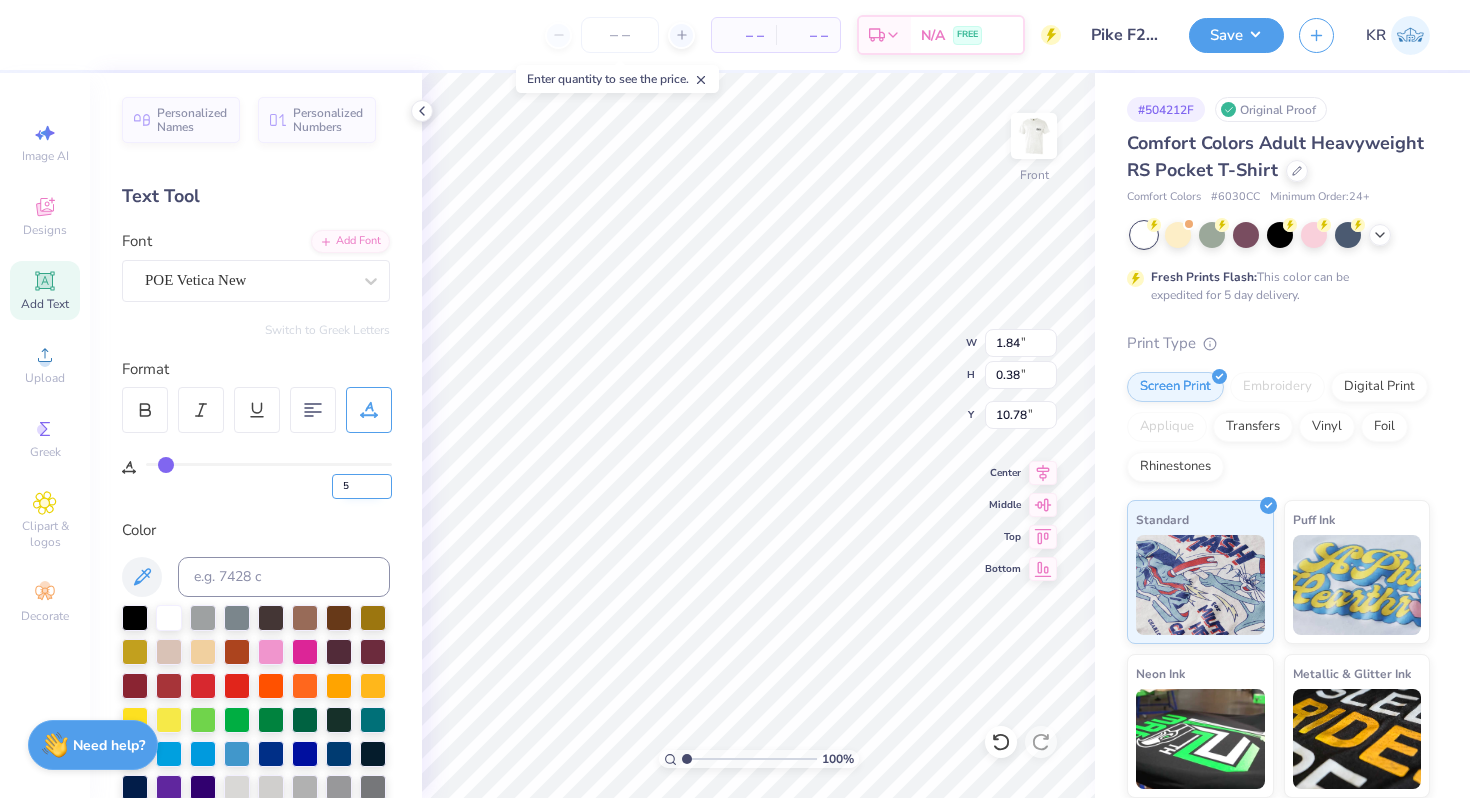 type on "1.12" 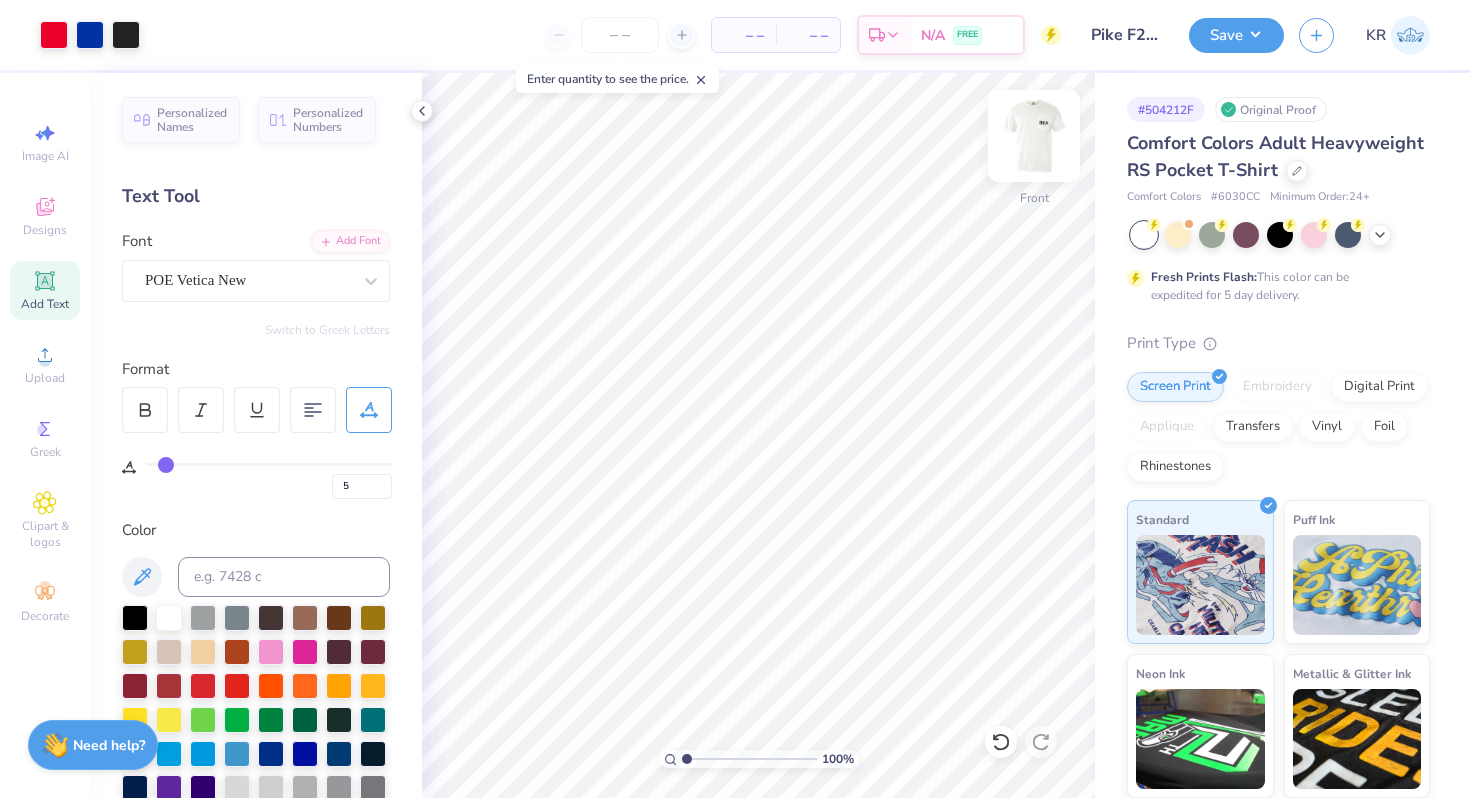 type on "3" 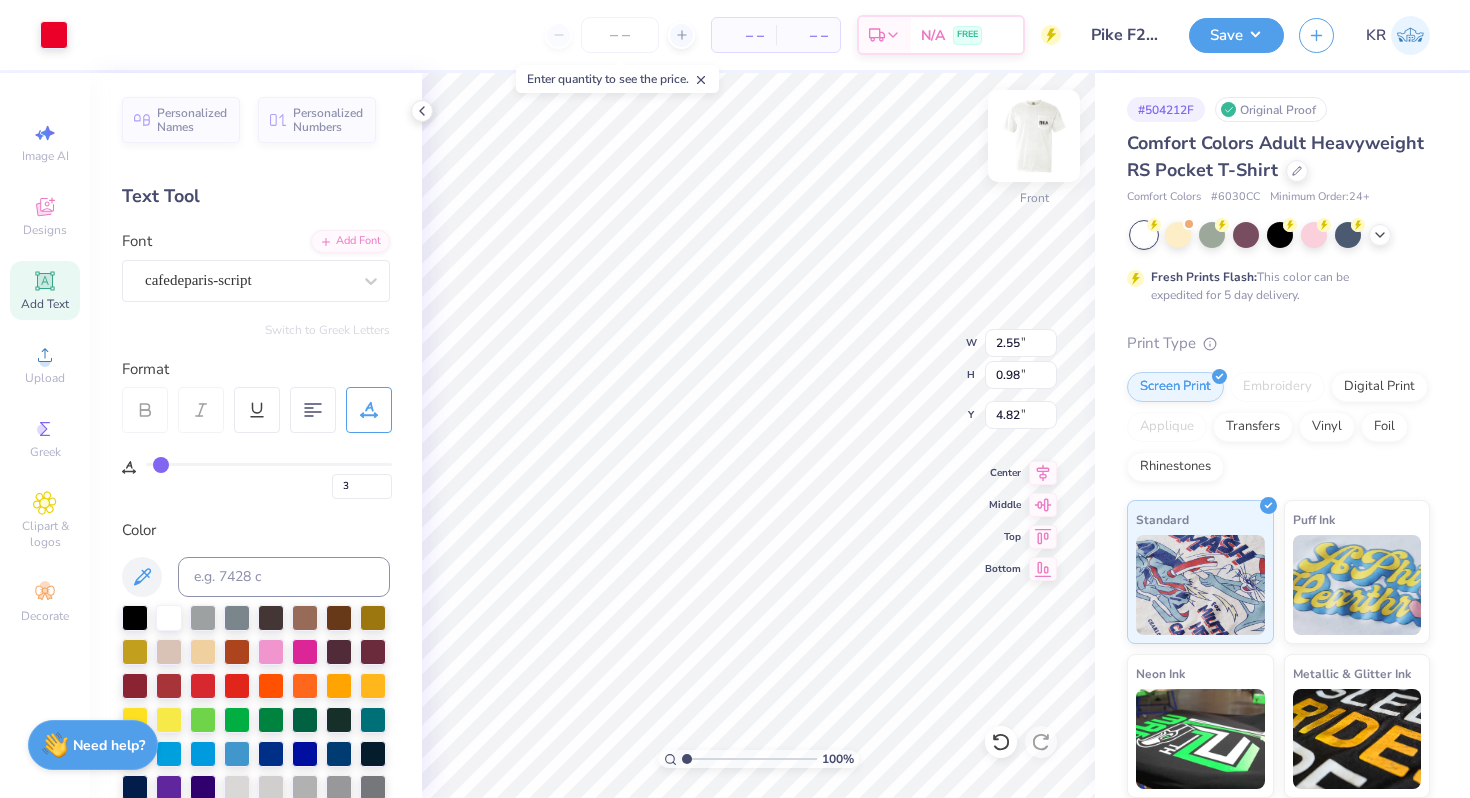type on "4.82" 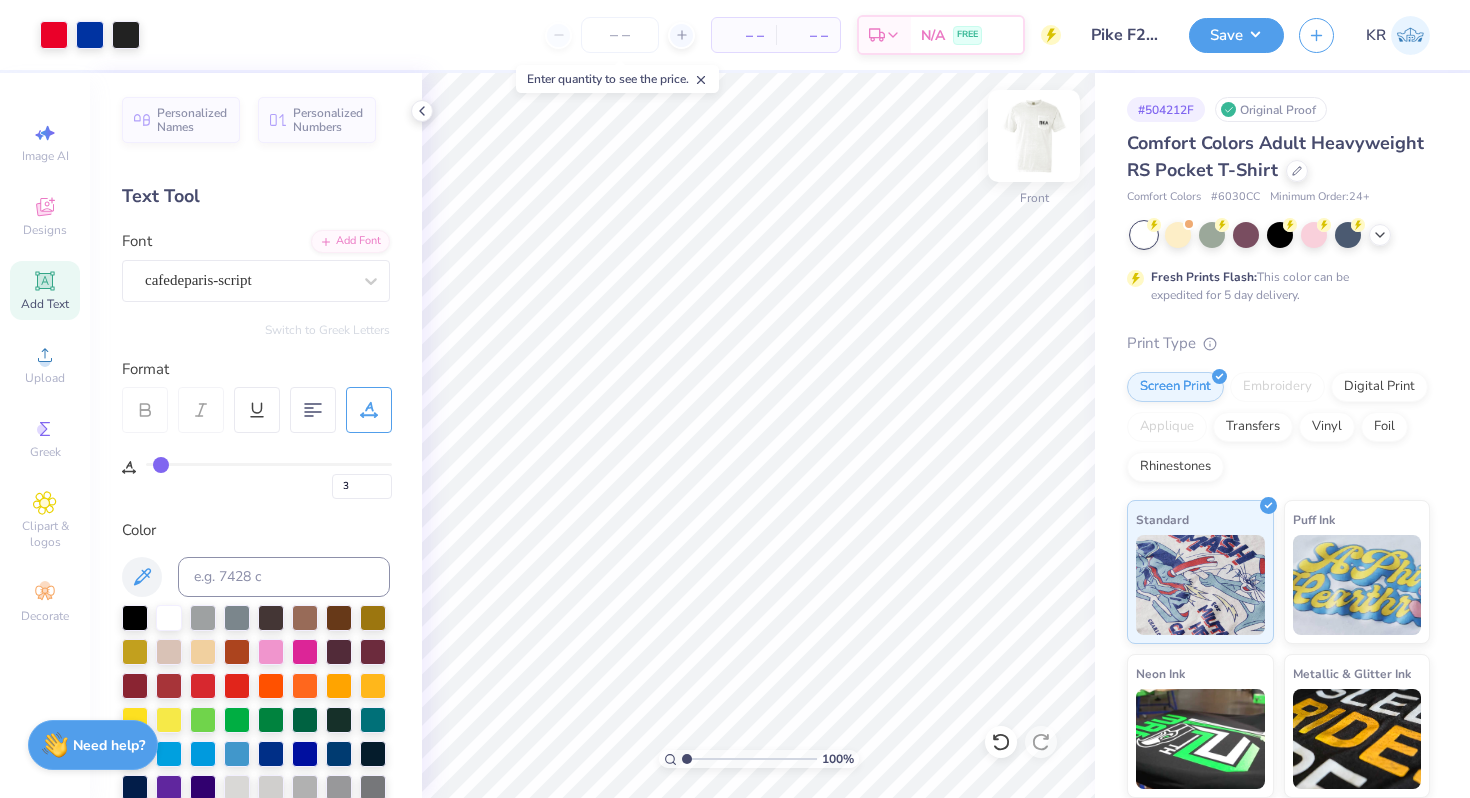 click at bounding box center (1034, 136) 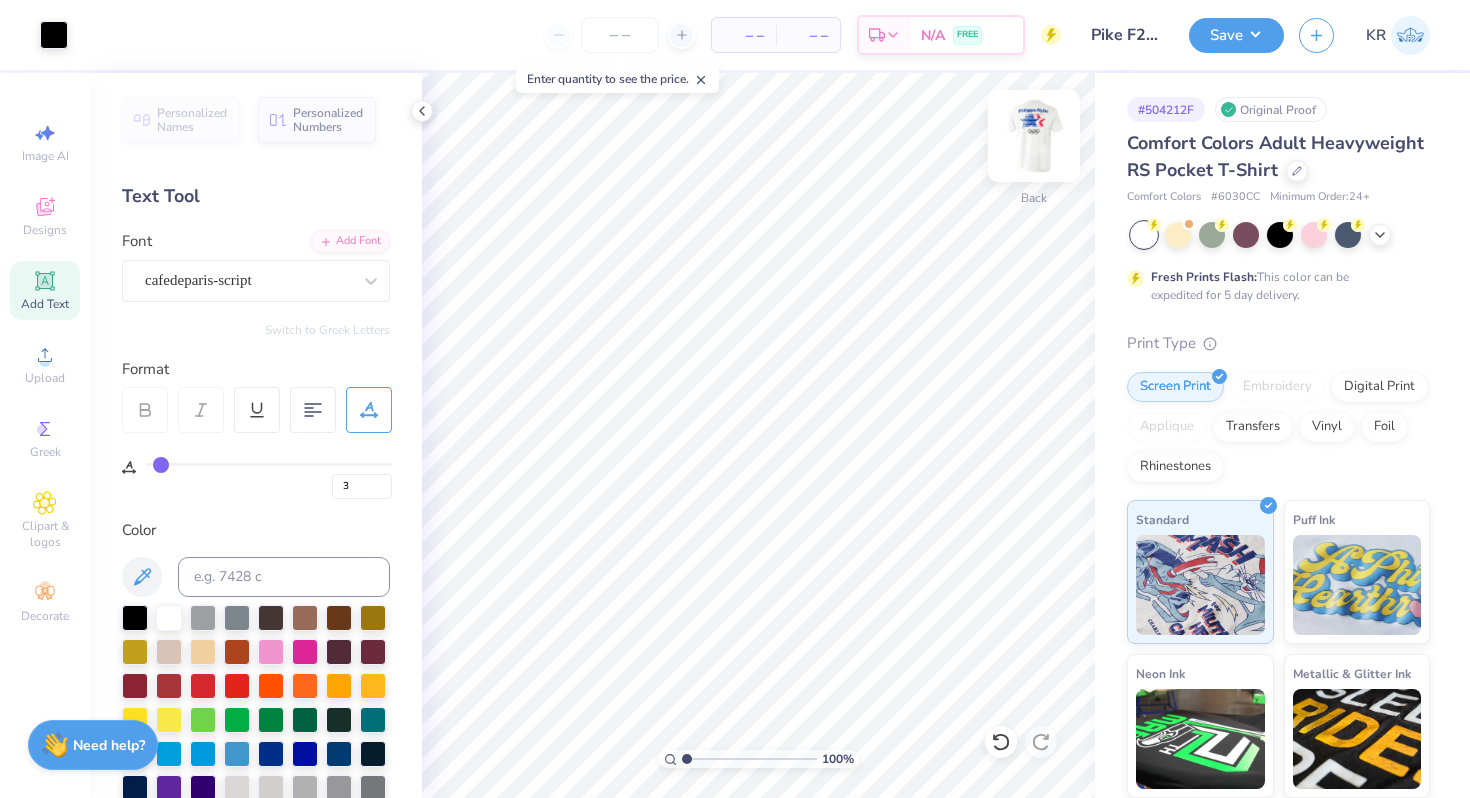 click at bounding box center [1034, 136] 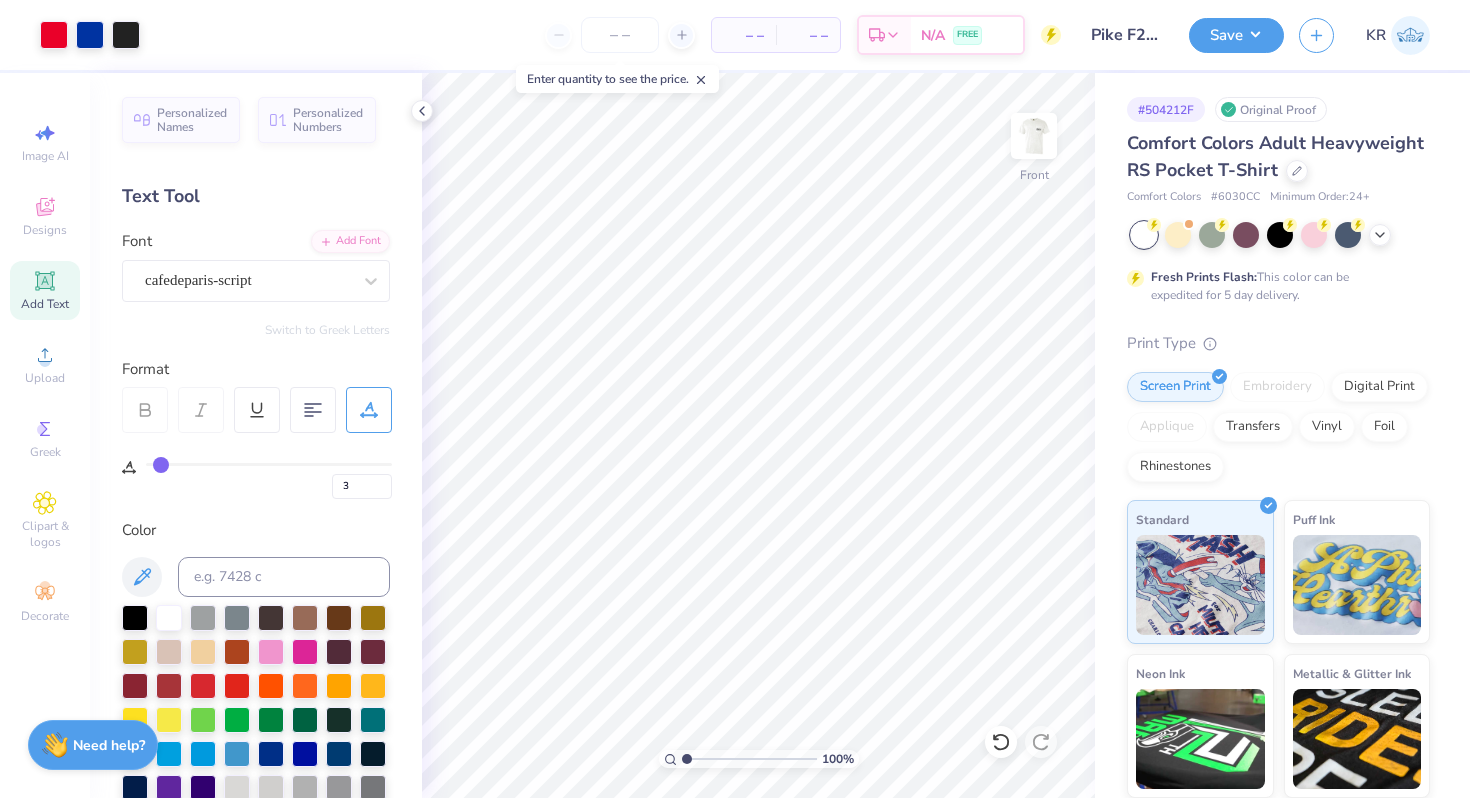 click at bounding box center (1034, 136) 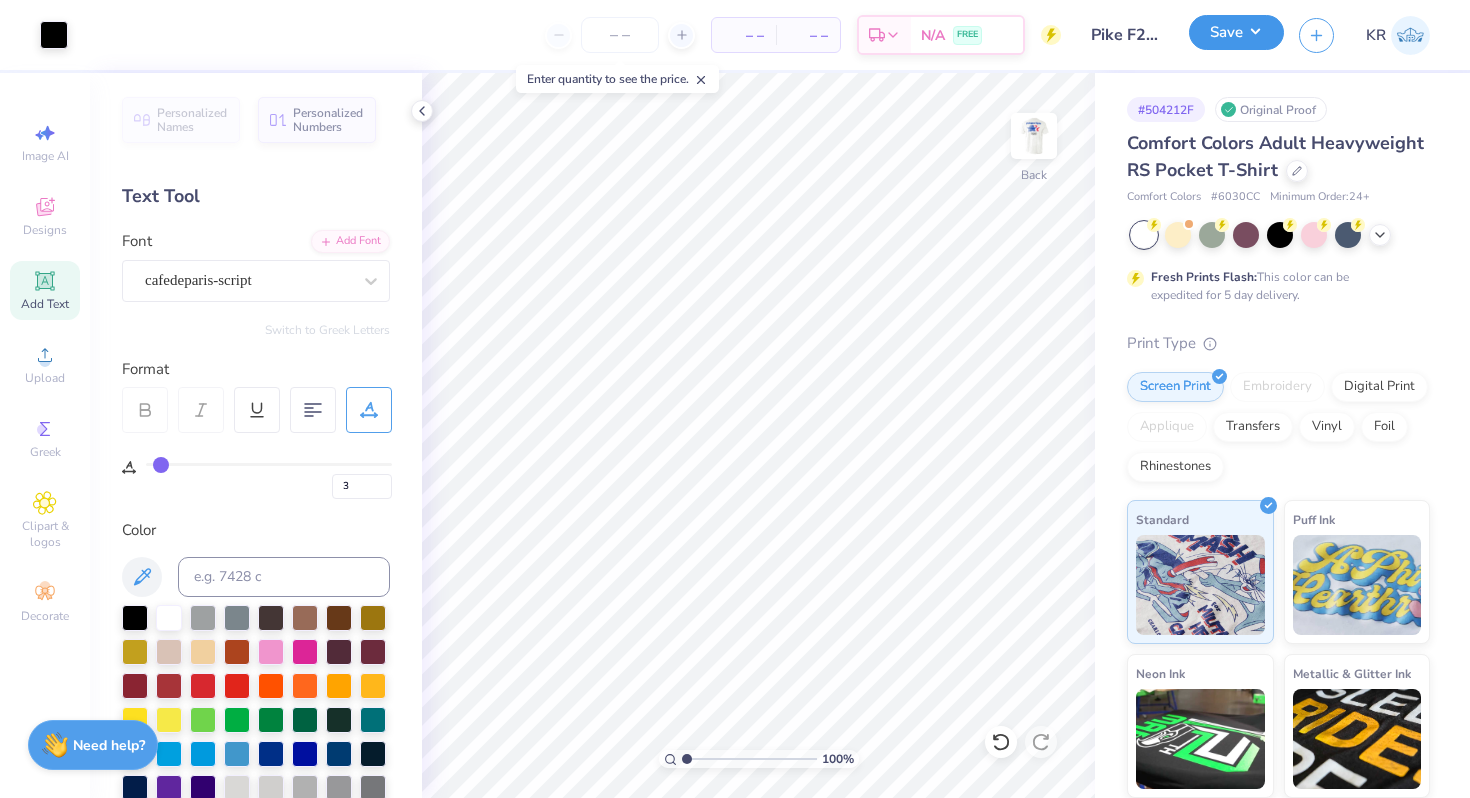 click on "Save" at bounding box center (1236, 32) 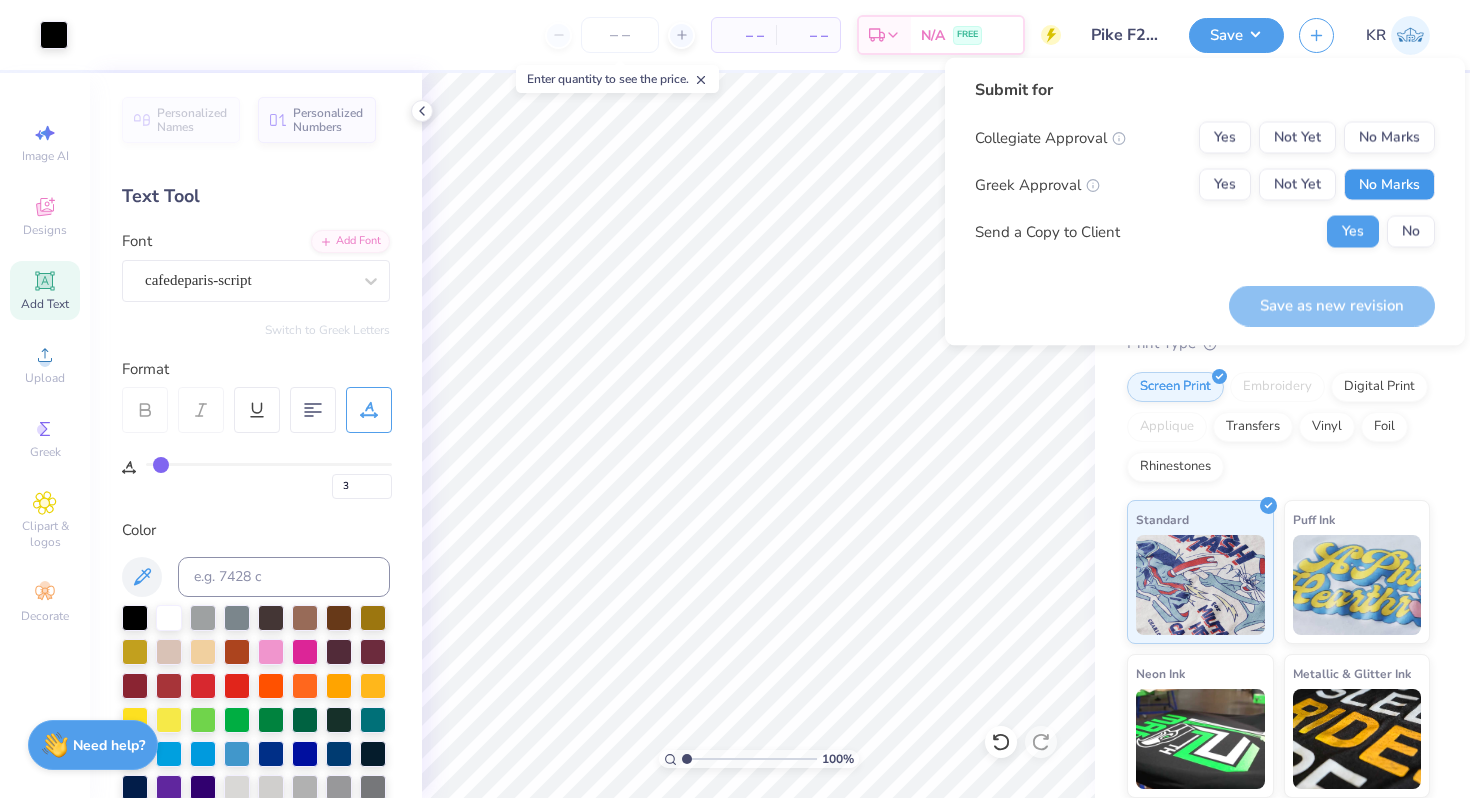 click on "No Marks" at bounding box center [1389, 185] 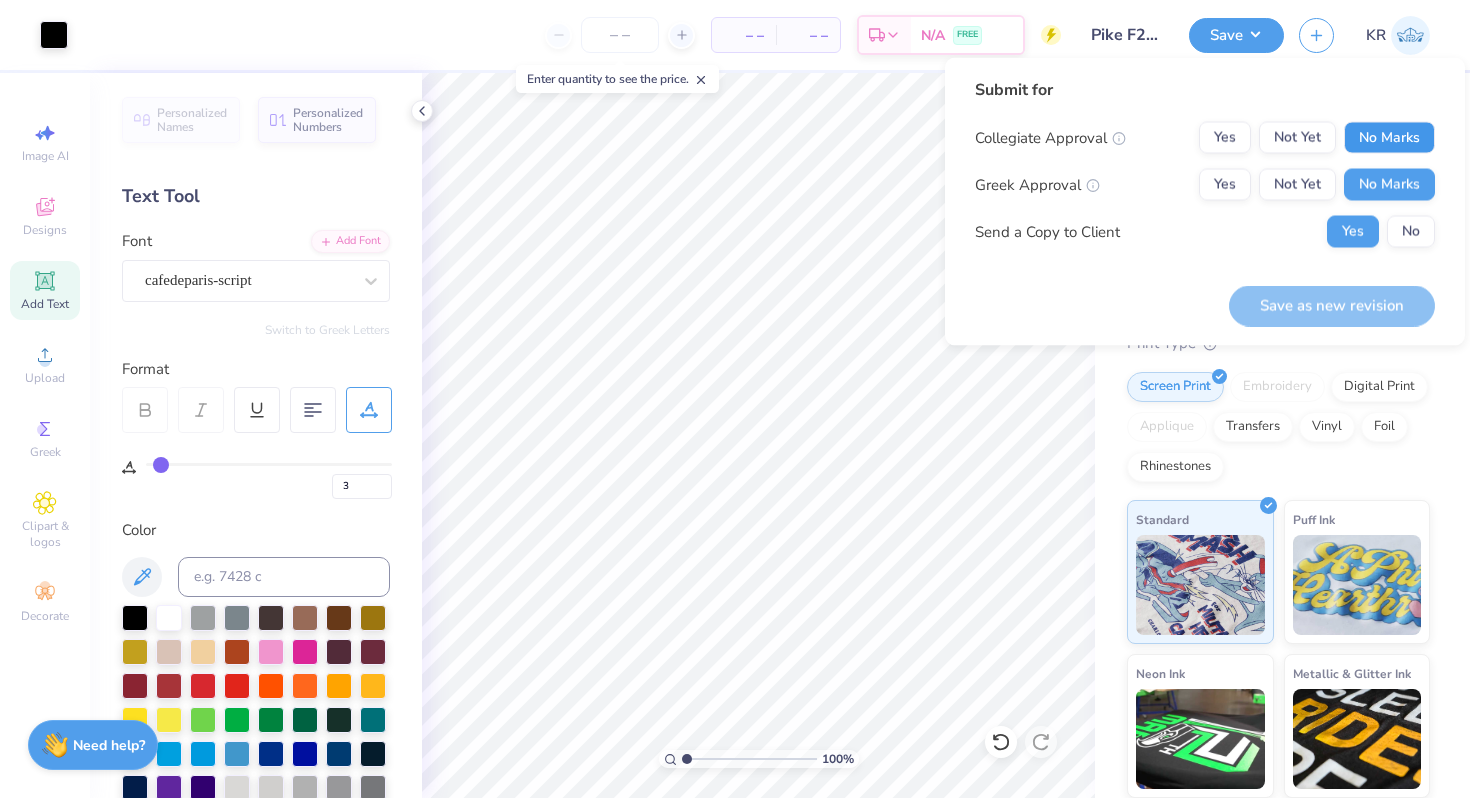 click on "No Marks" at bounding box center (1389, 138) 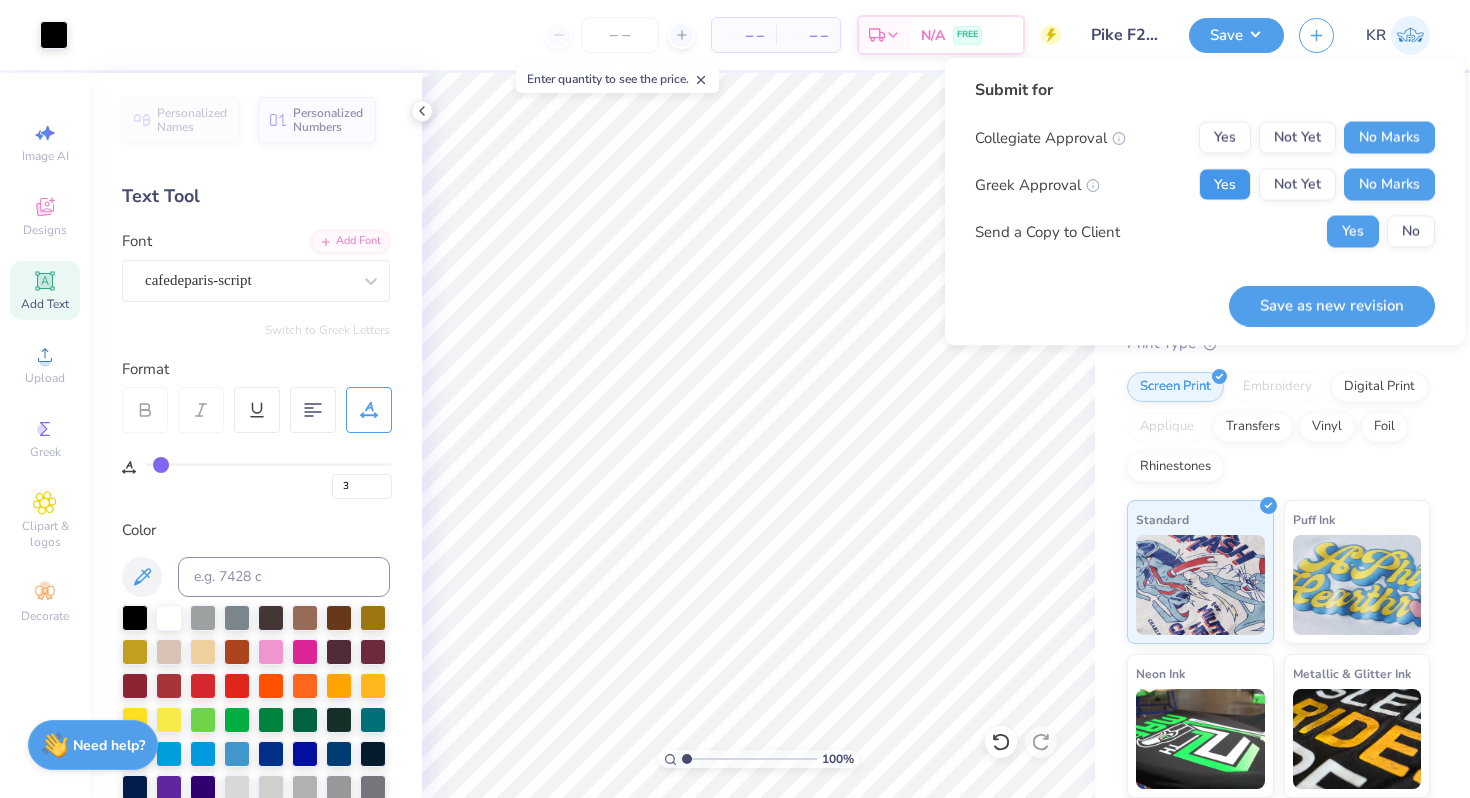 click on "Yes" at bounding box center [1225, 185] 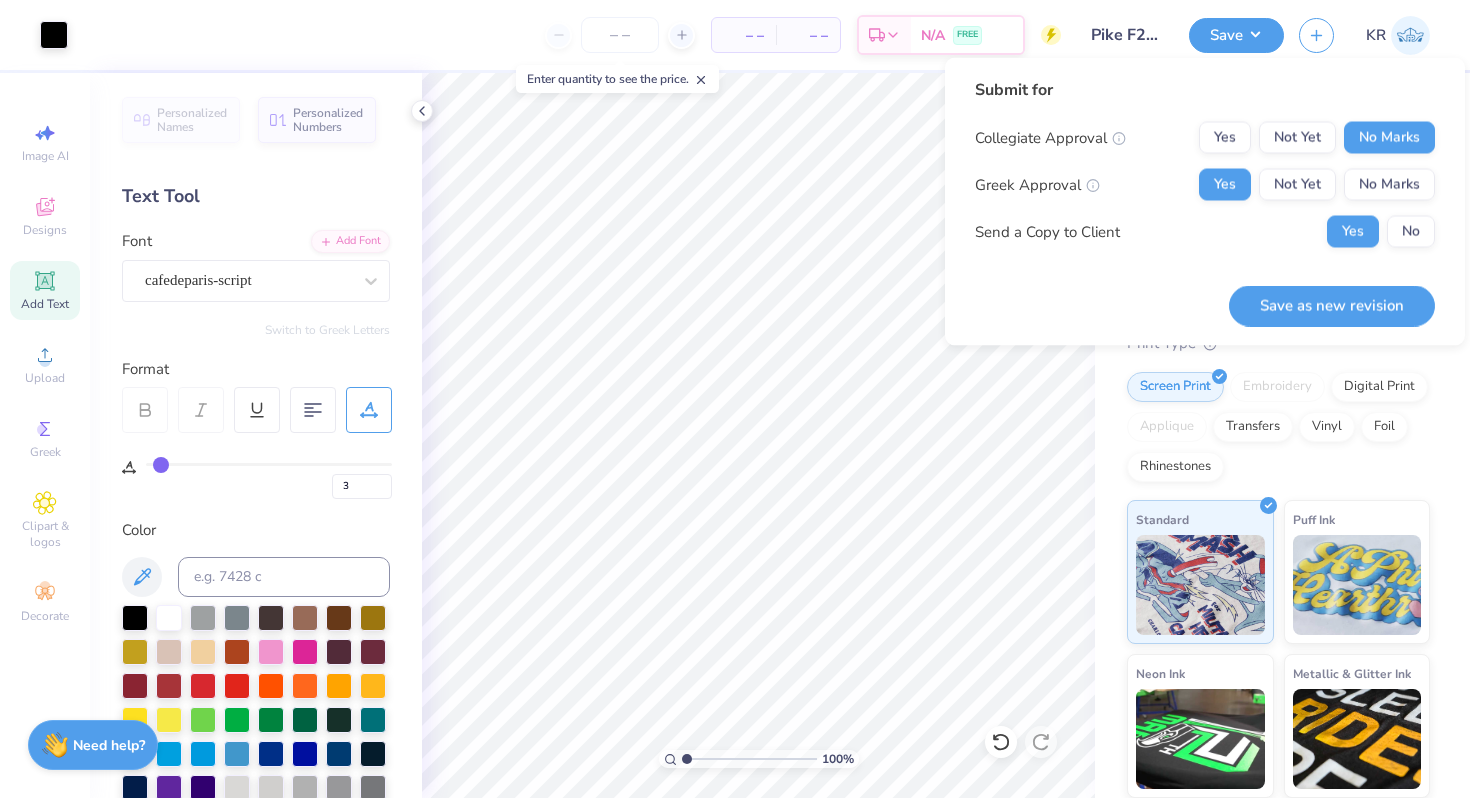 click on "Submit for Collegiate Approval Yes Not Yet No Marks Greek Approval Yes Not Yet No Marks Send a Copy to Client Yes No Save as new revision" at bounding box center (1205, 202) 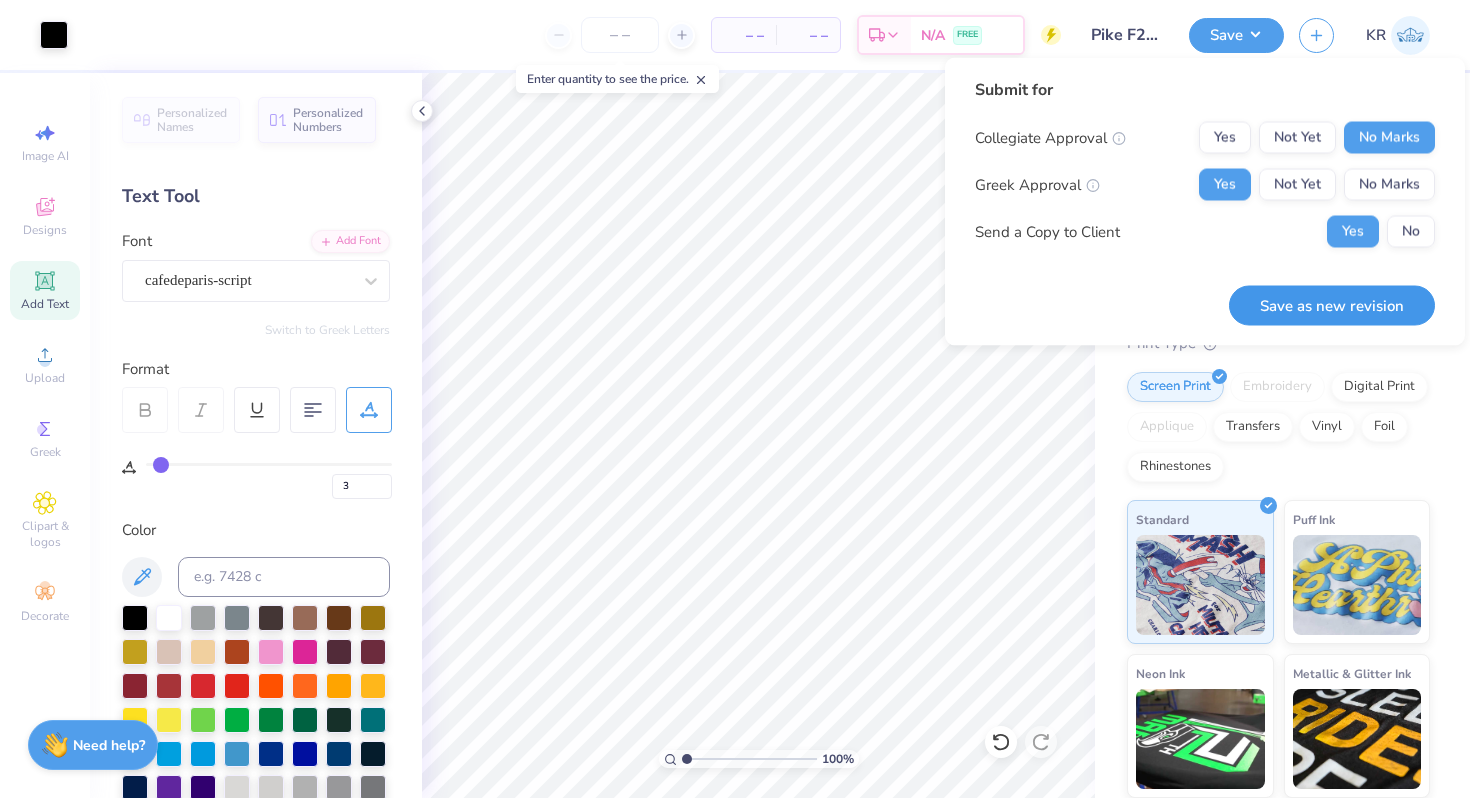 click on "Save as new revision" at bounding box center [1332, 305] 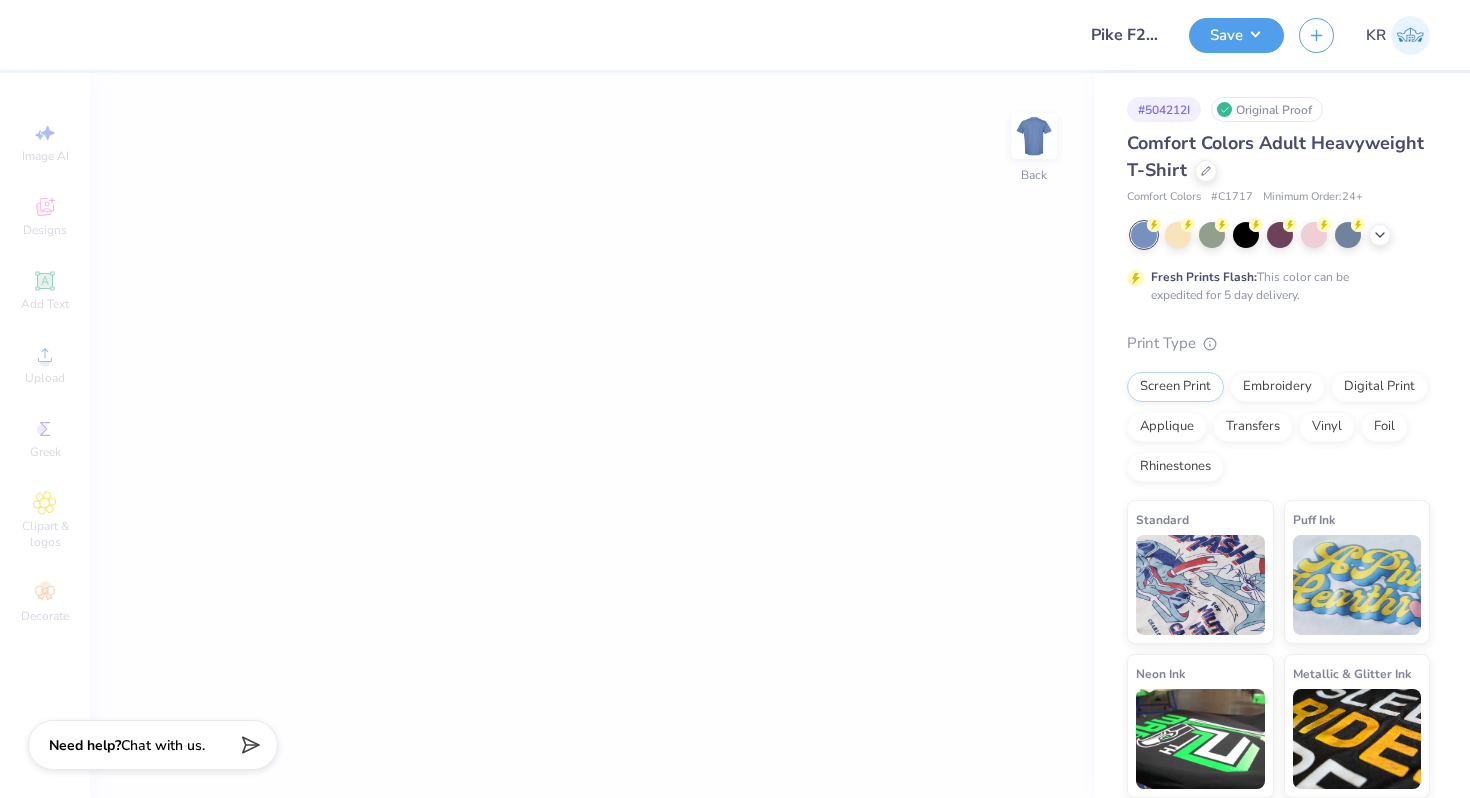 scroll, scrollTop: 0, scrollLeft: 0, axis: both 